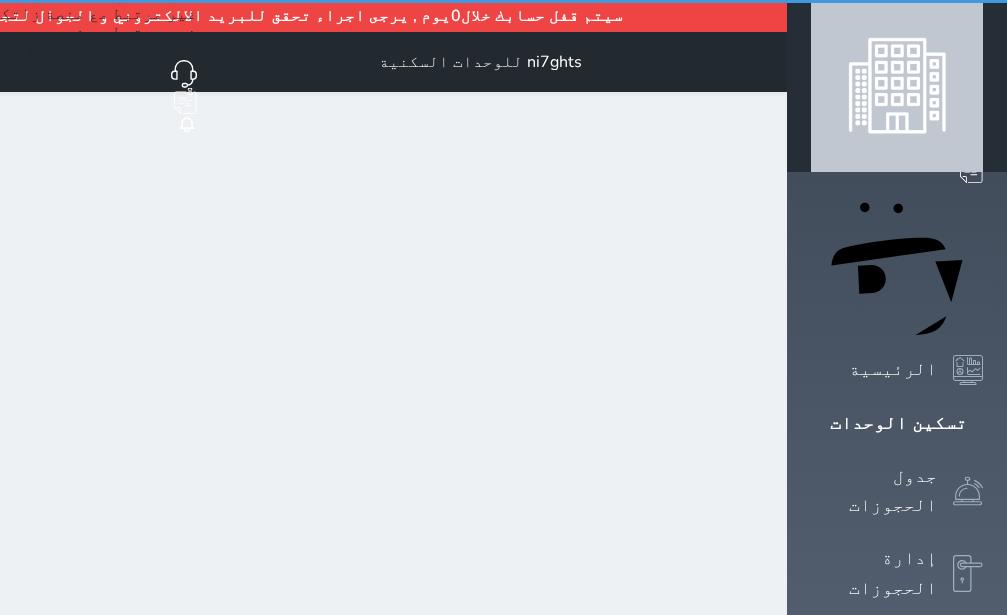 click 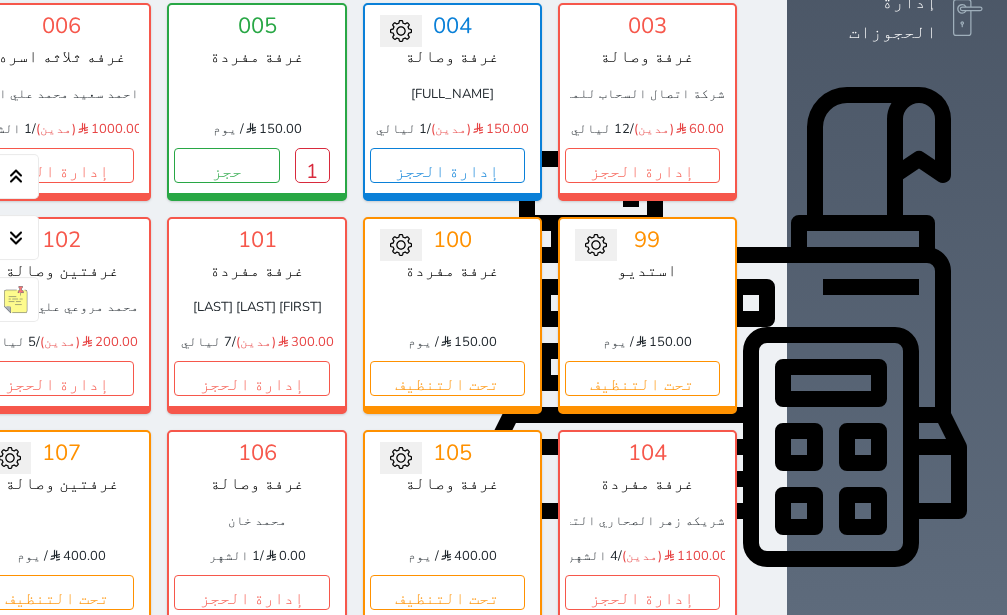 scroll, scrollTop: 488, scrollLeft: 0, axis: vertical 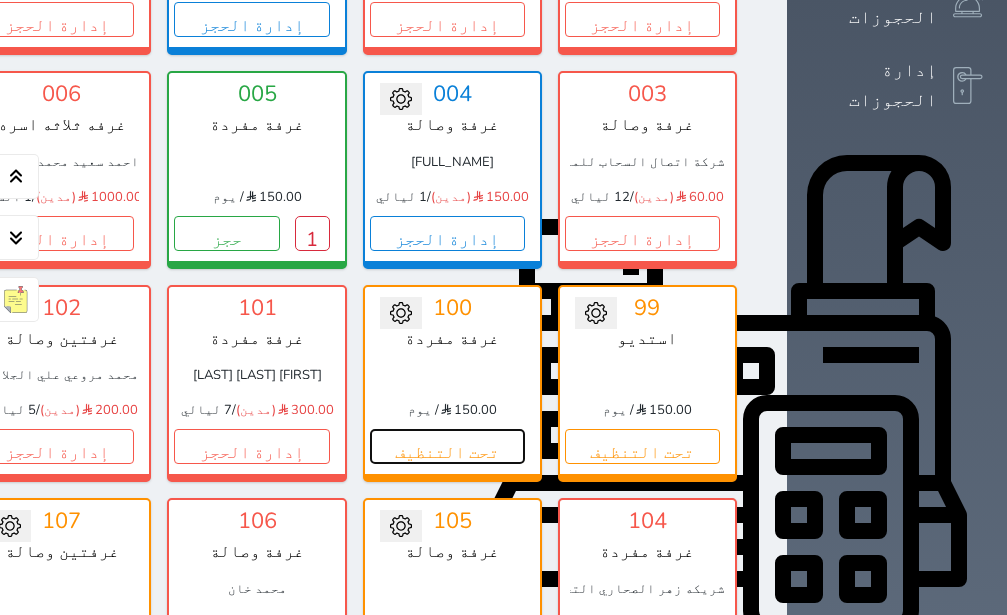 drag, startPoint x: 136, startPoint y: 387, endPoint x: 144, endPoint y: 351, distance: 36.878178 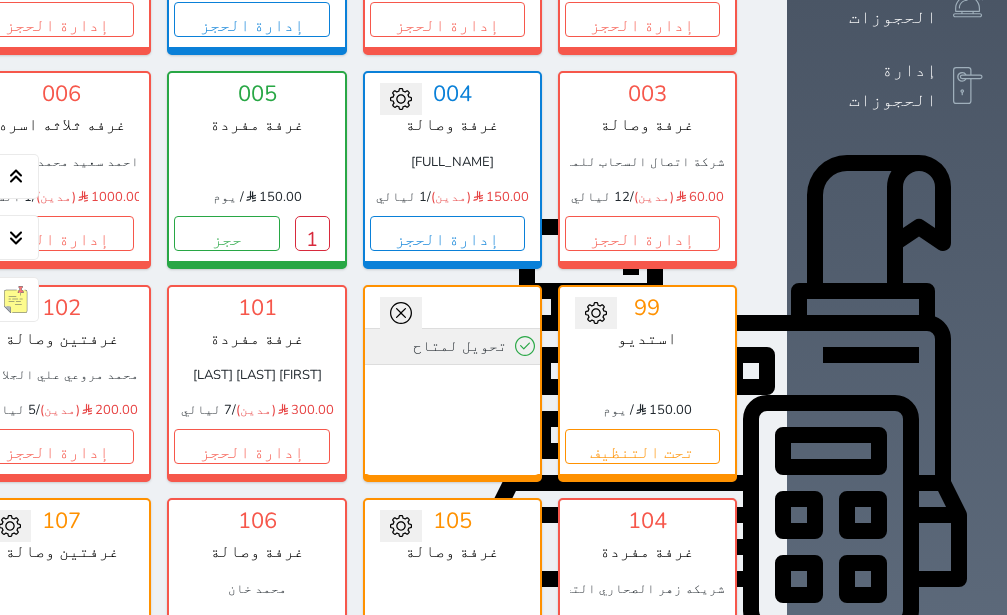 drag, startPoint x: 163, startPoint y: 260, endPoint x: 163, endPoint y: 289, distance: 29 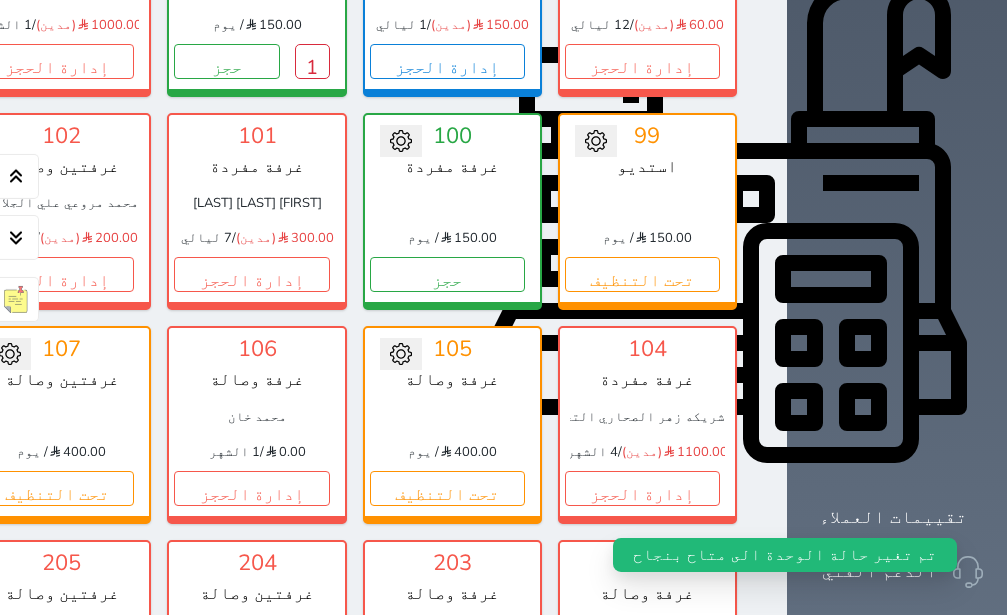 scroll, scrollTop: 614, scrollLeft: 0, axis: vertical 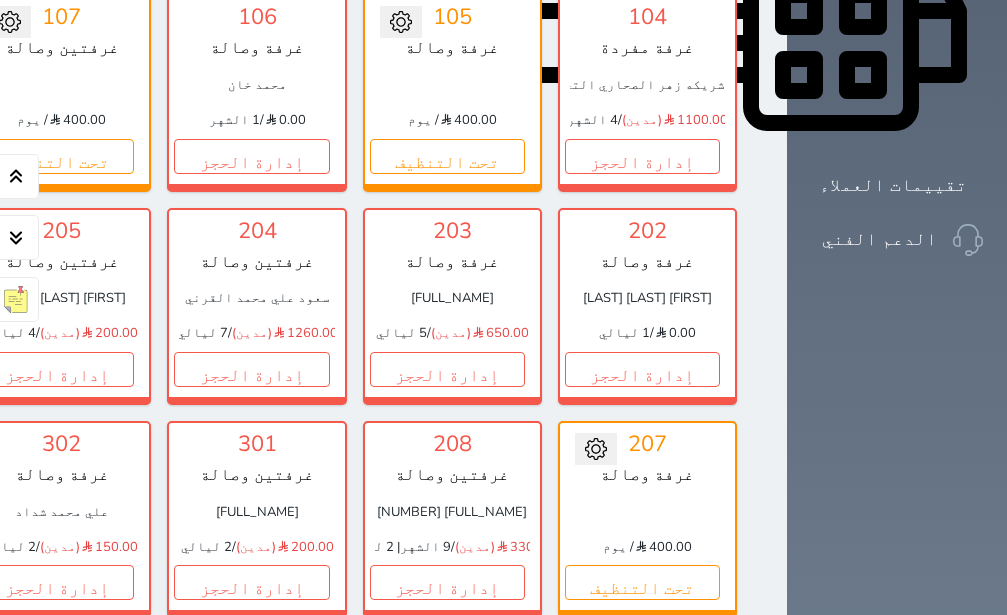 click 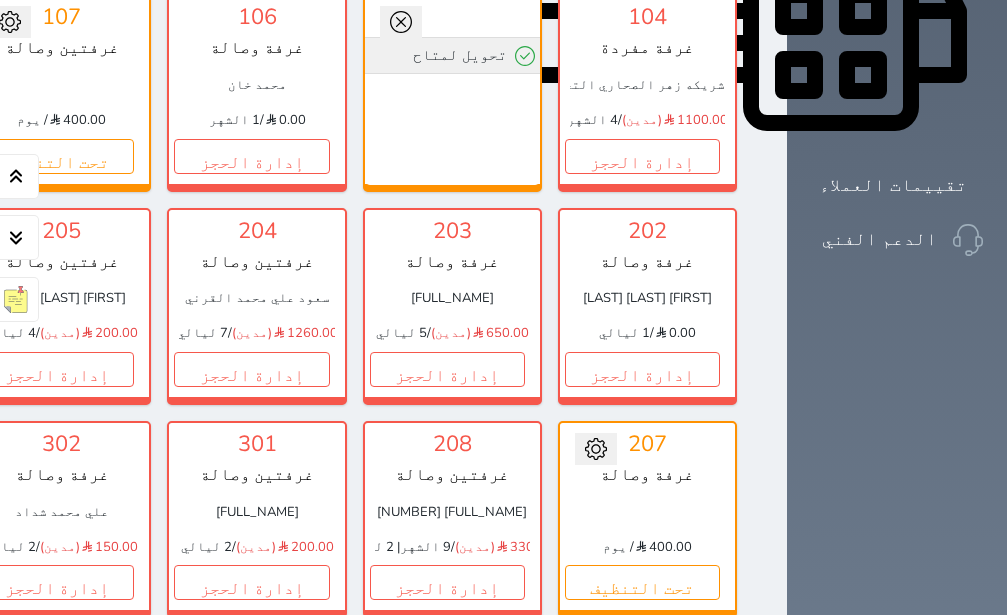 click on "تحويل لمتاح" at bounding box center (452, 55) 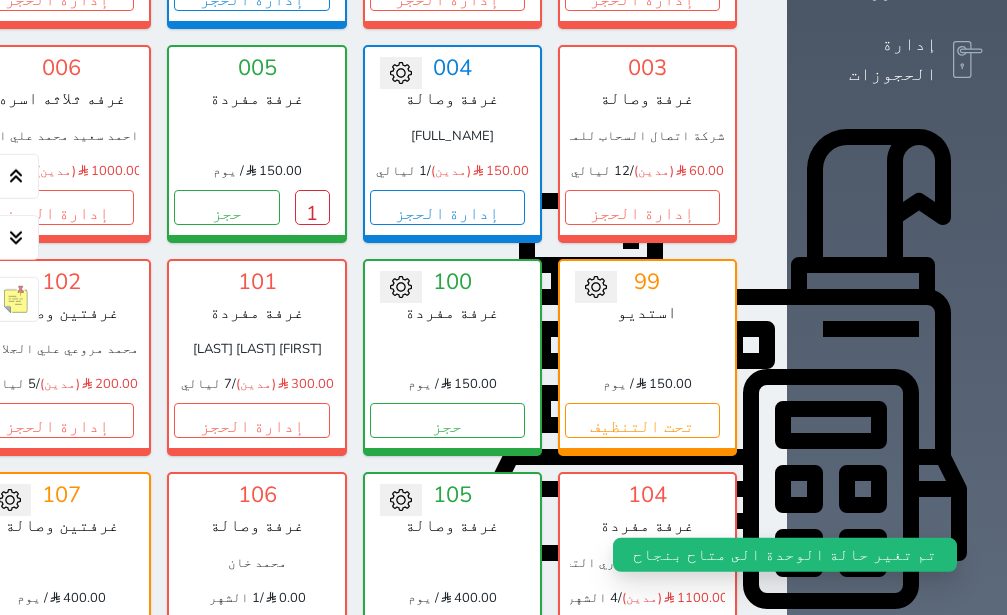 scroll, scrollTop: 488, scrollLeft: 0, axis: vertical 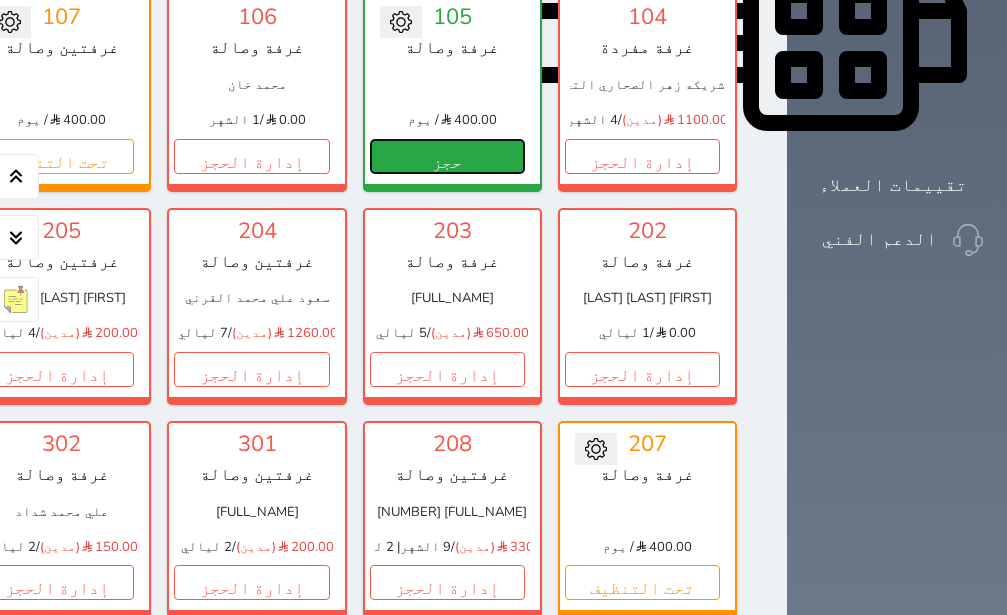 click on "حجز" at bounding box center (447, 156) 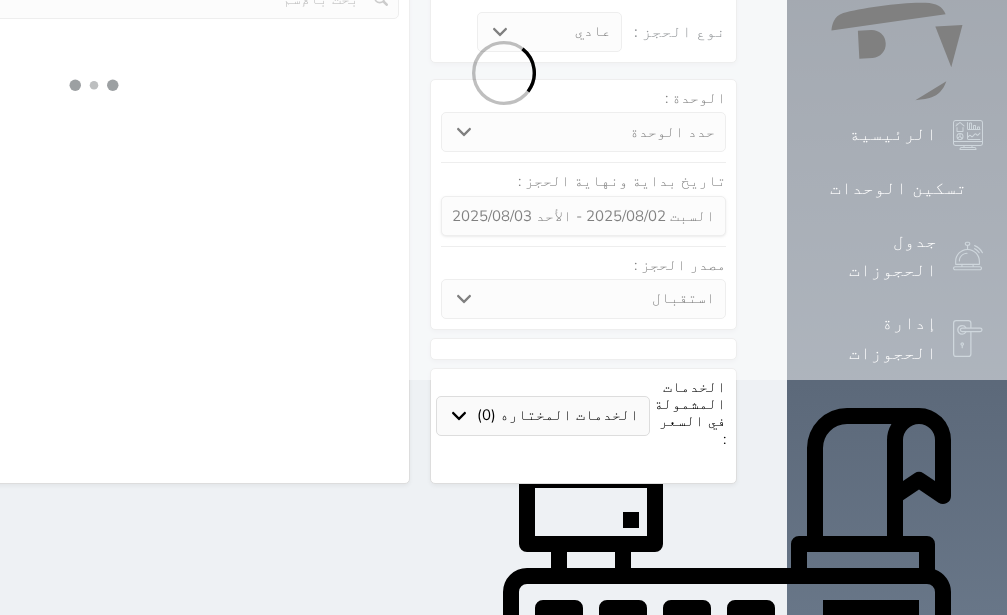 scroll, scrollTop: 0, scrollLeft: 0, axis: both 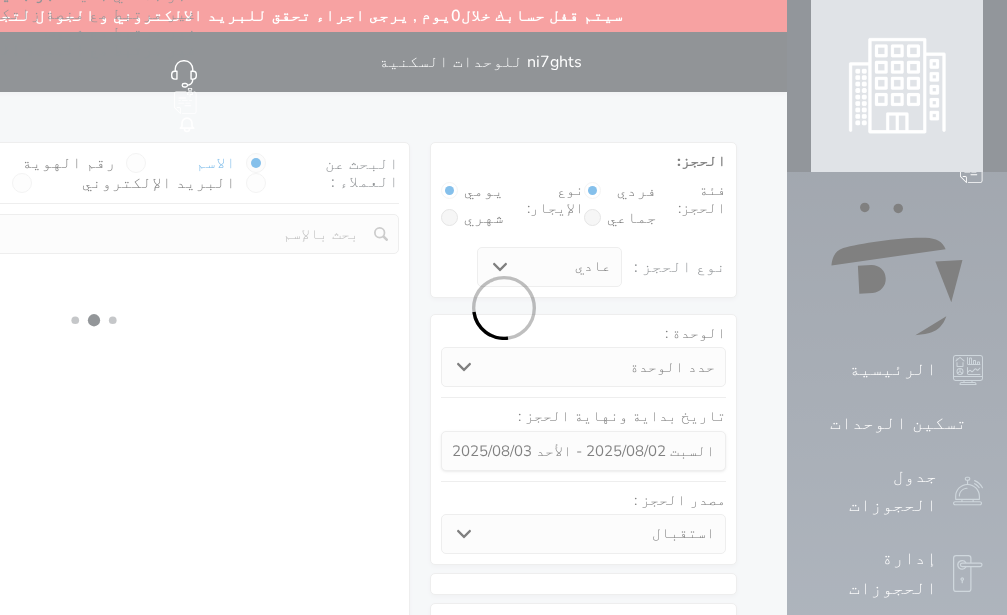 select 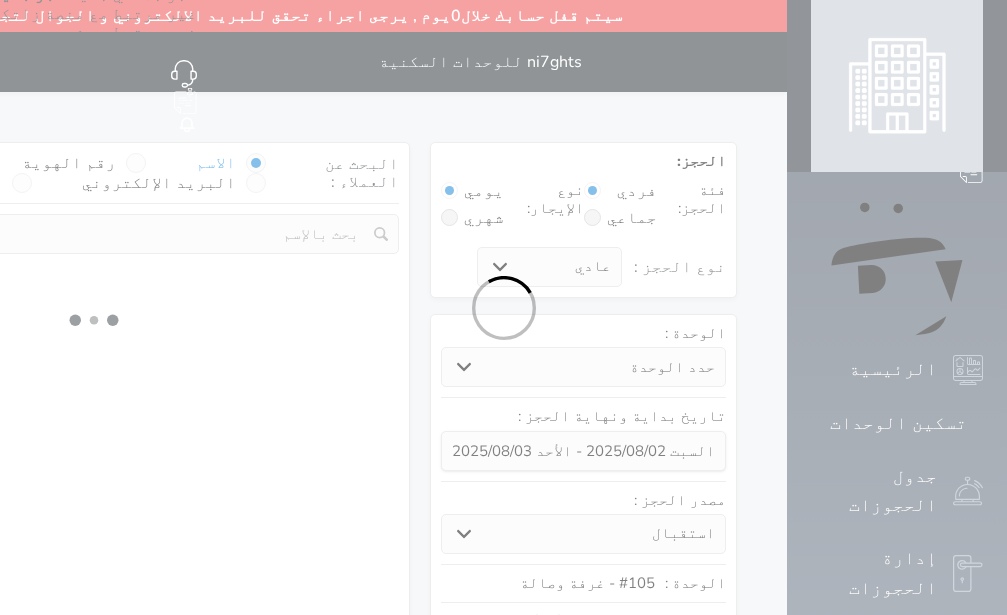 select on "113" 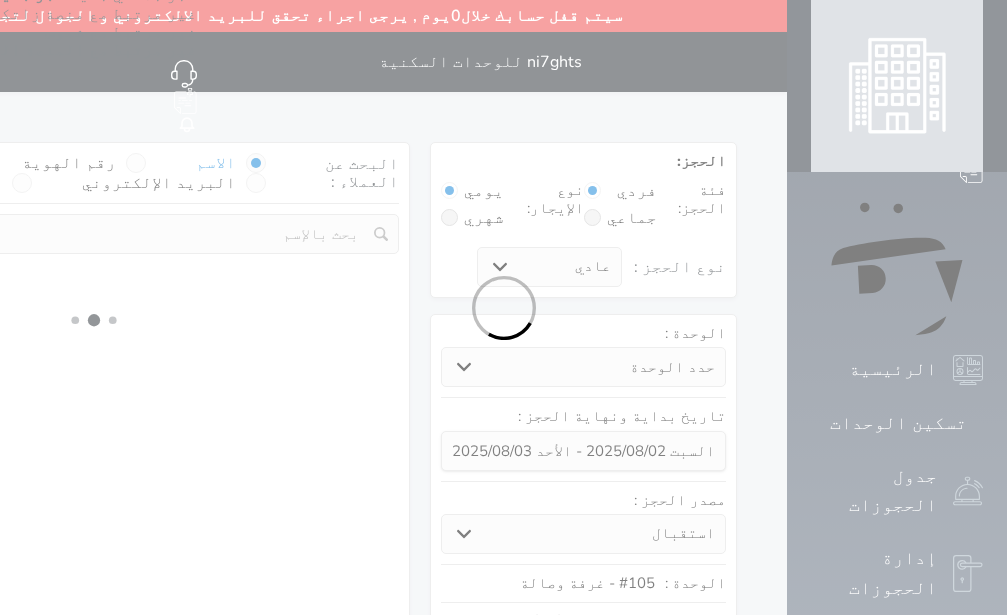 select on "1" 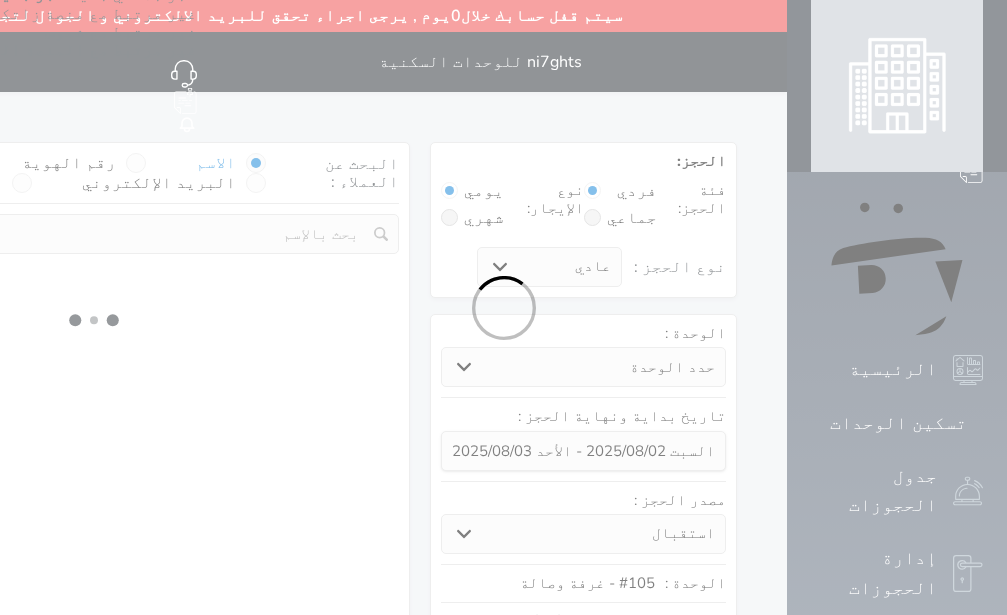 select 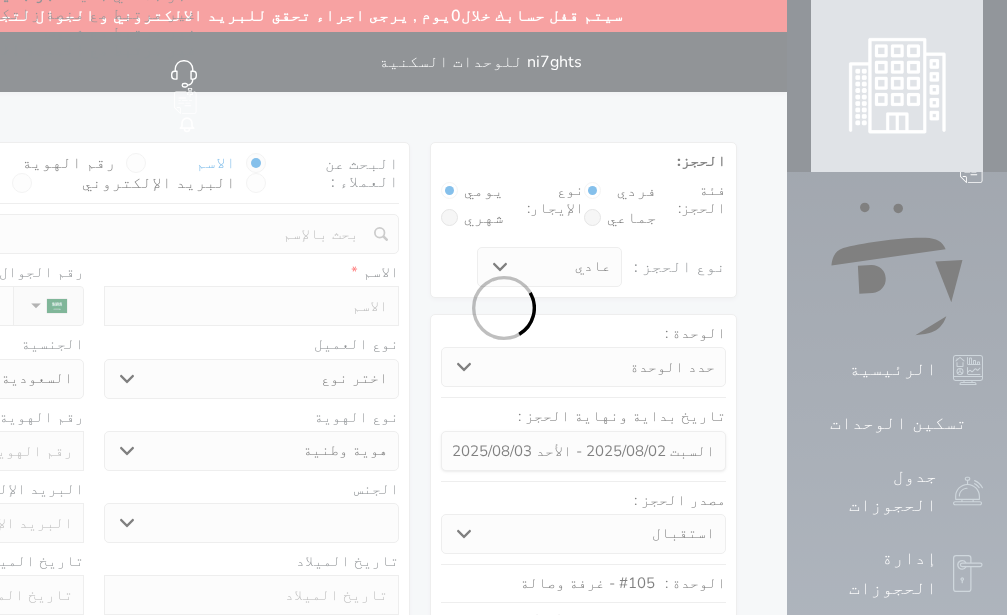 select 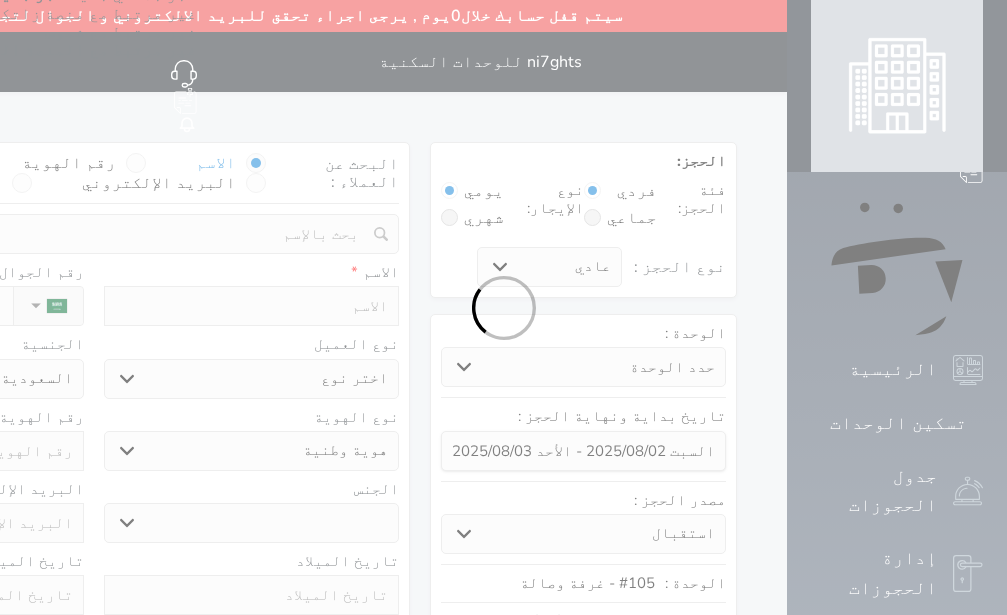 select 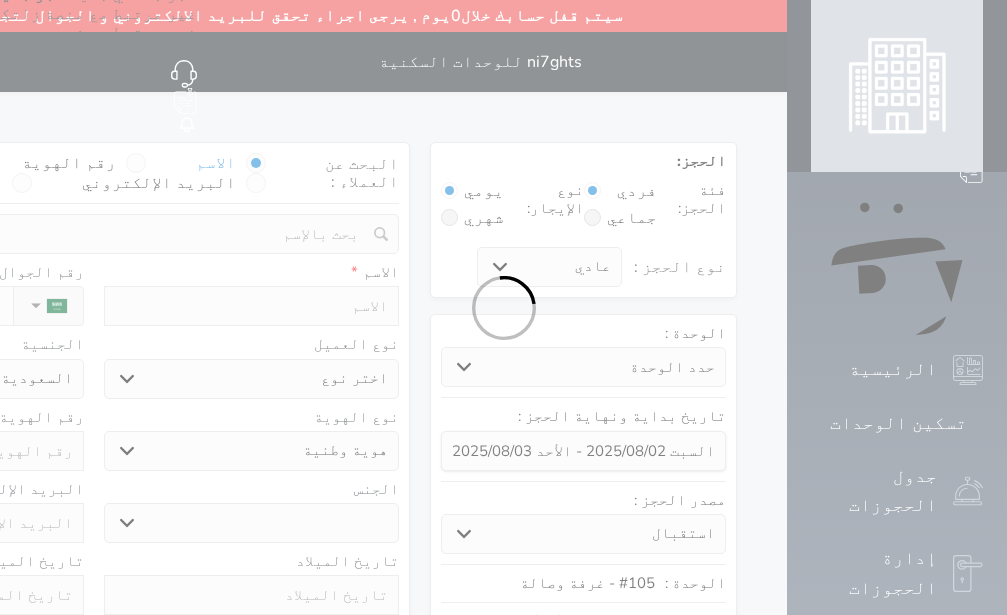 select on "1" 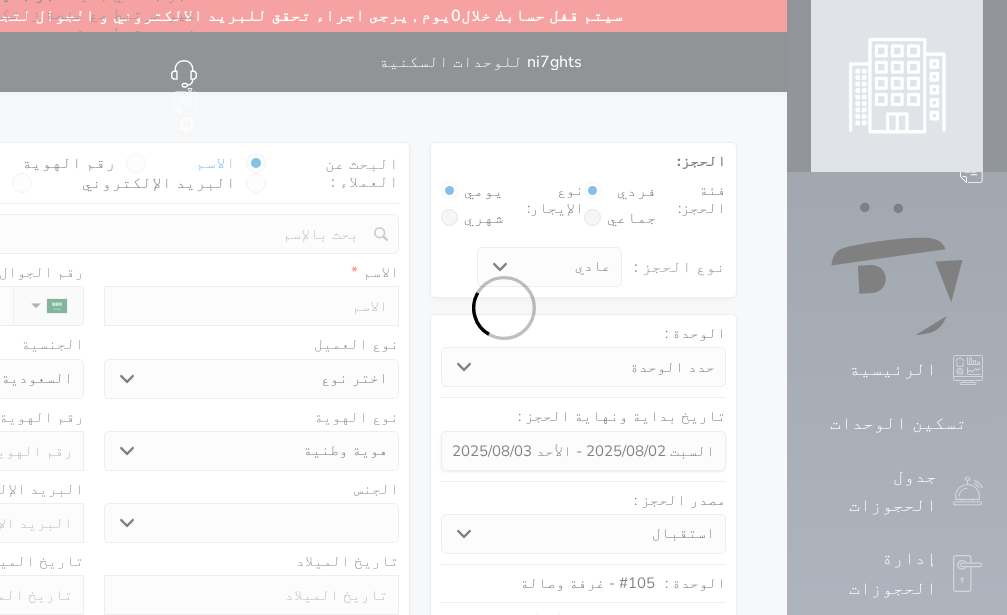 select on "7" 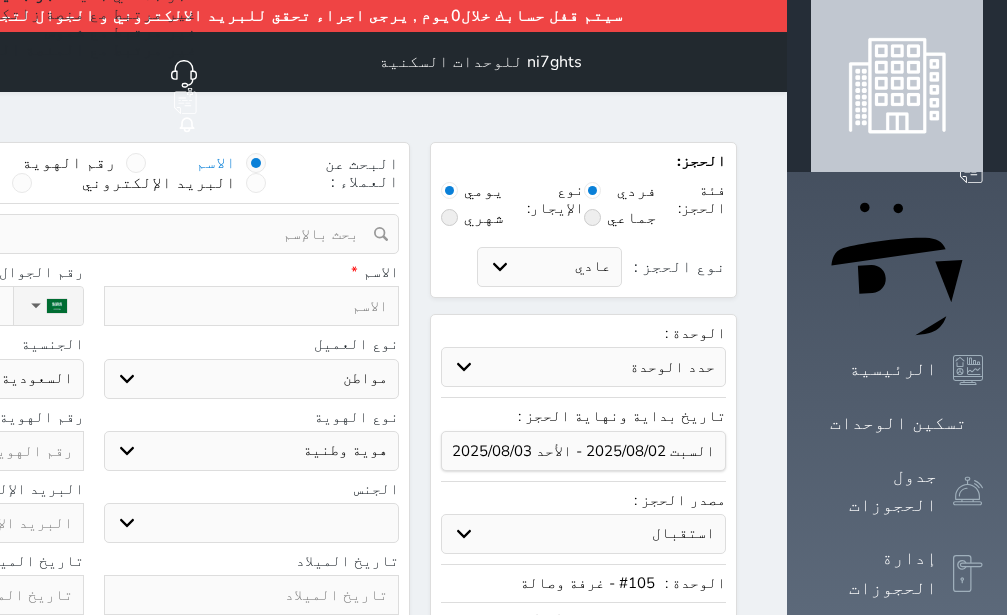 select 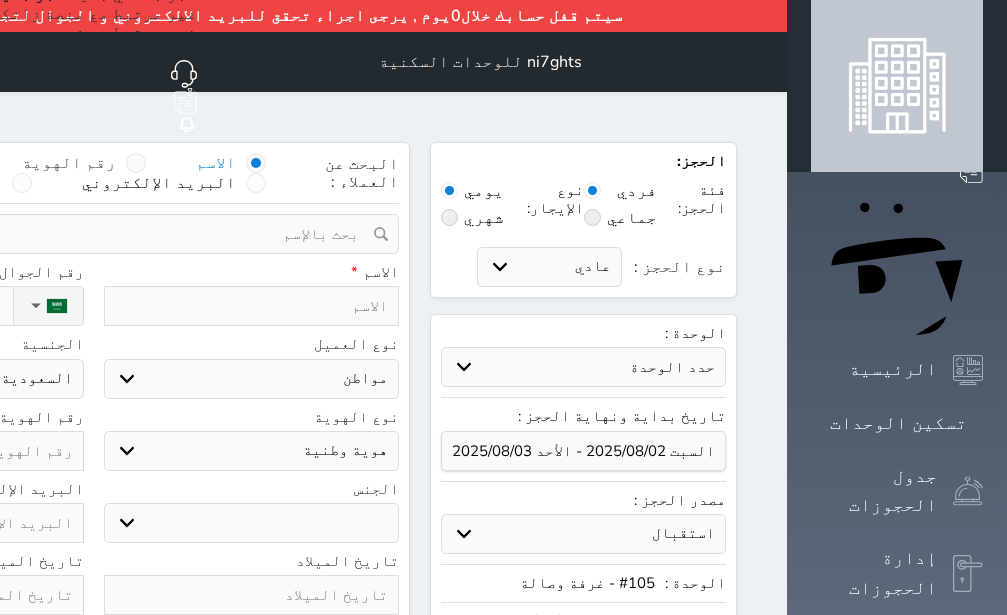 click at bounding box center (136, 163) 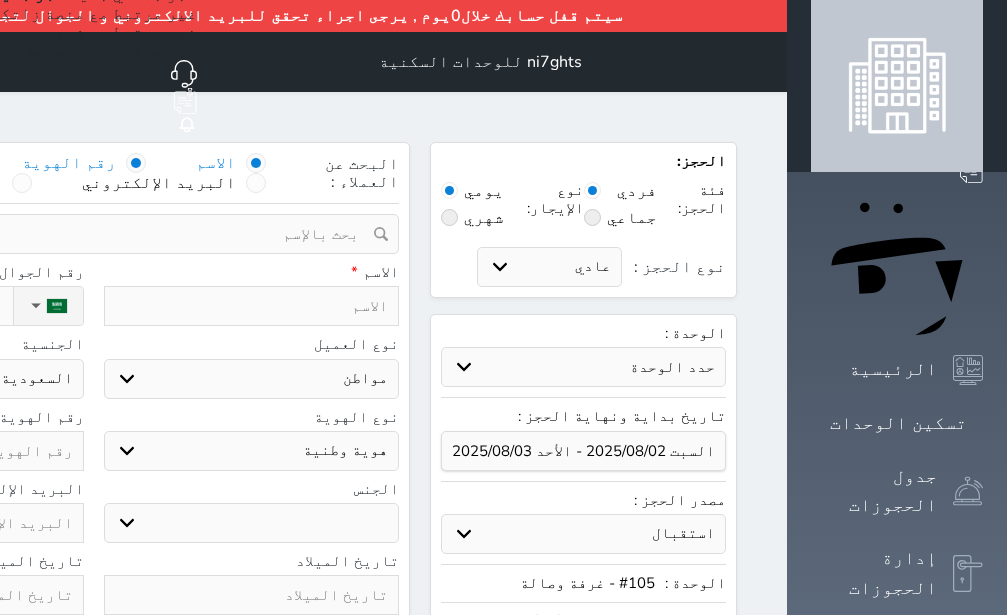 radio on "false" 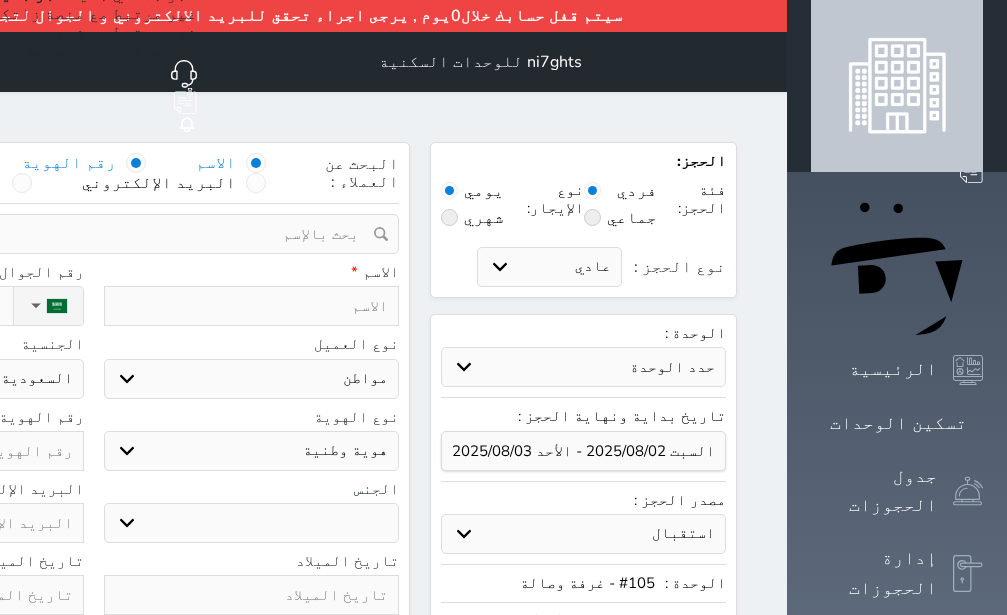 select 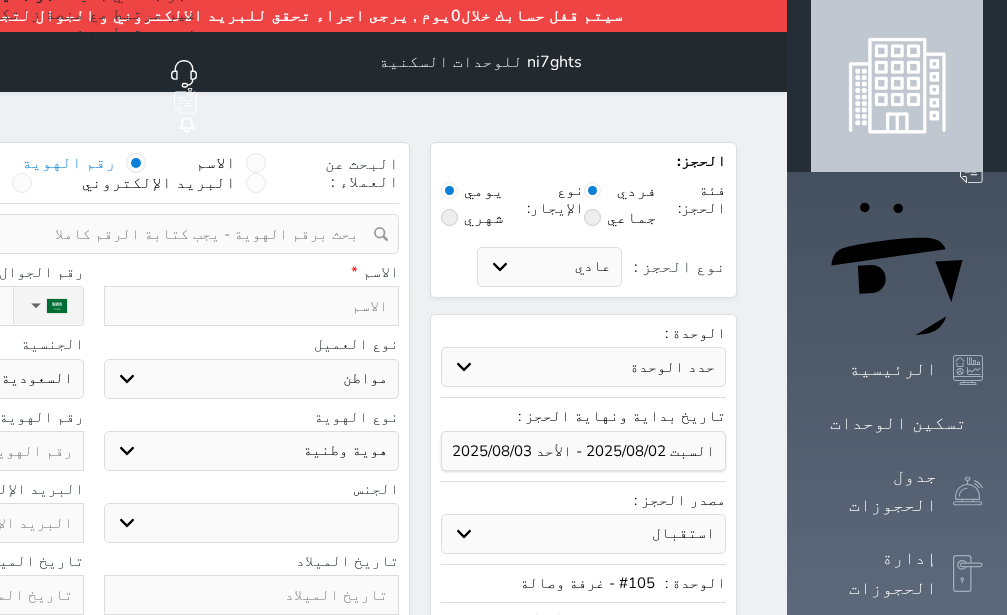 click at bounding box center [86, 234] 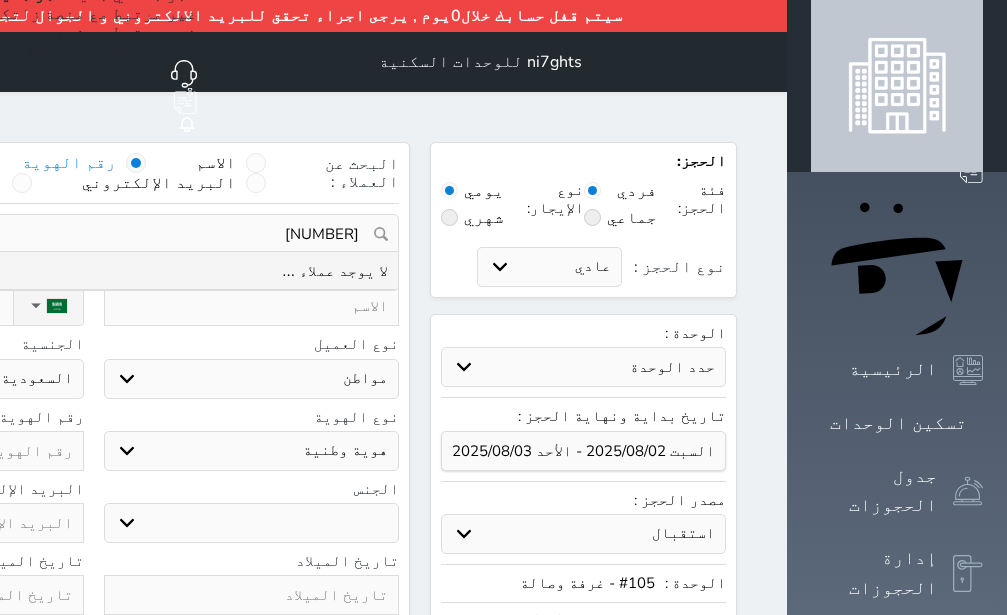 click on "1088670359" at bounding box center (93, 234) 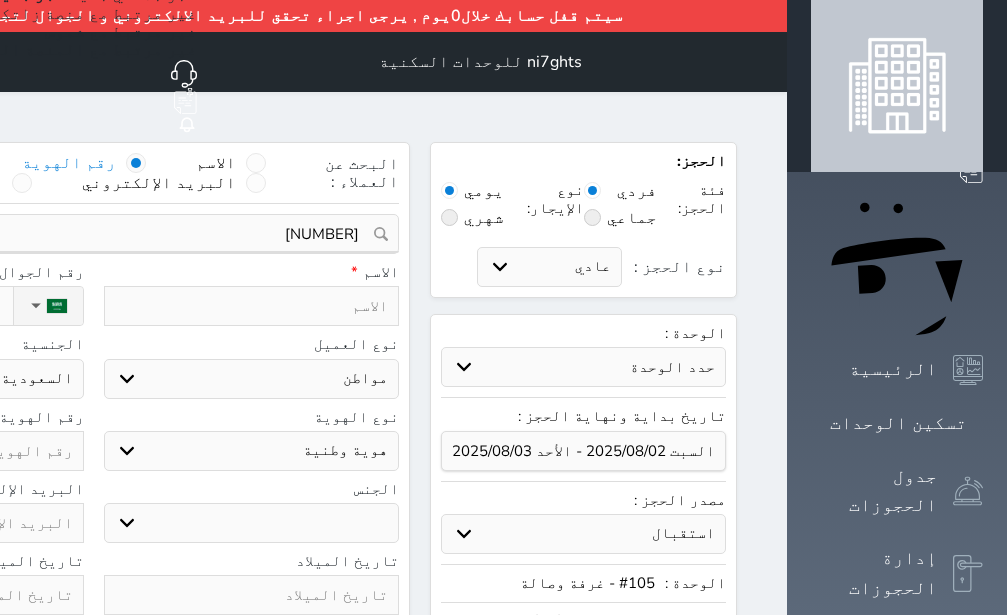 click at bounding box center [-64, 451] 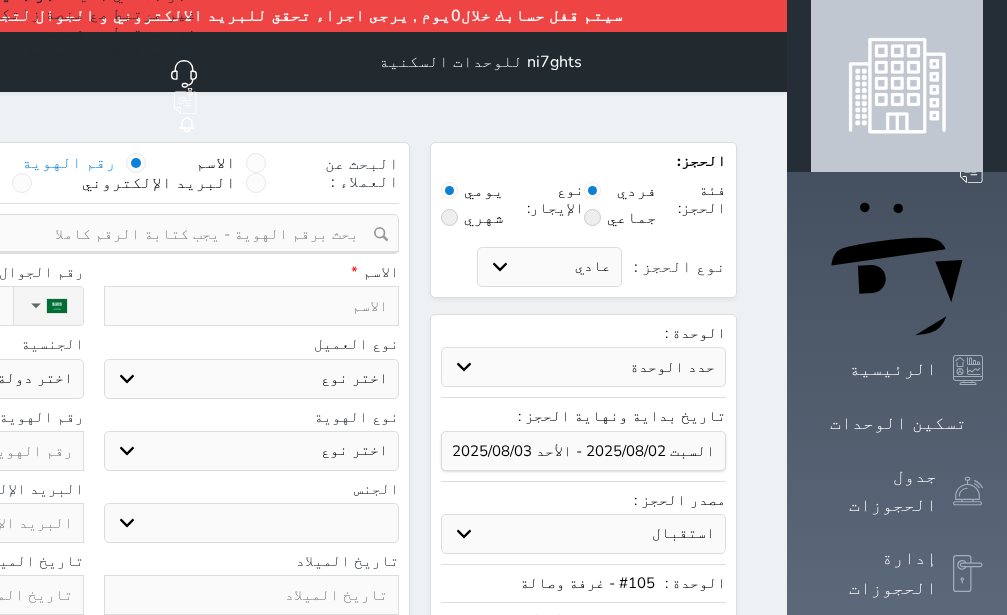 click at bounding box center [-64, 451] 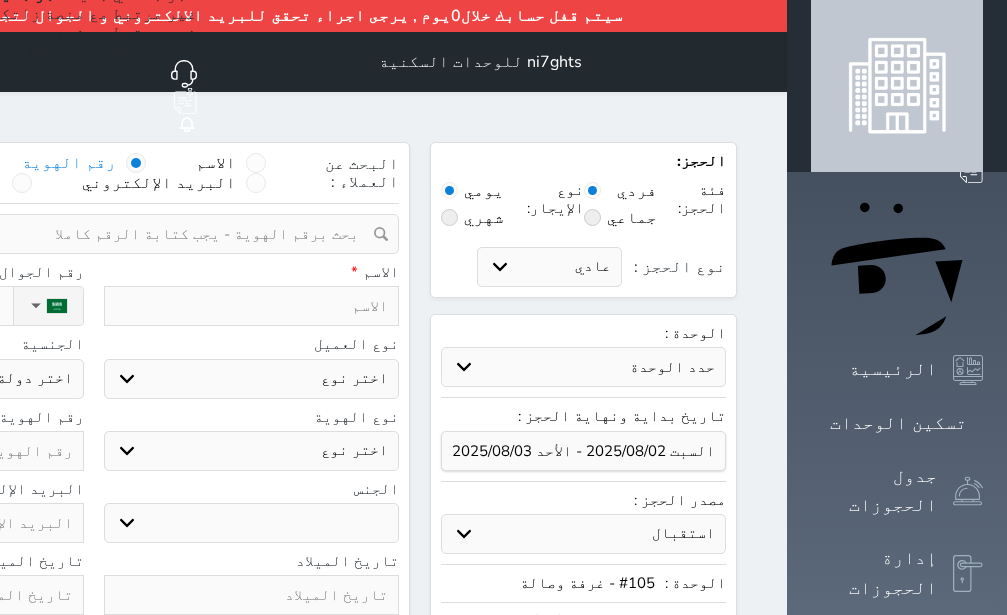 paste on "1088670359" 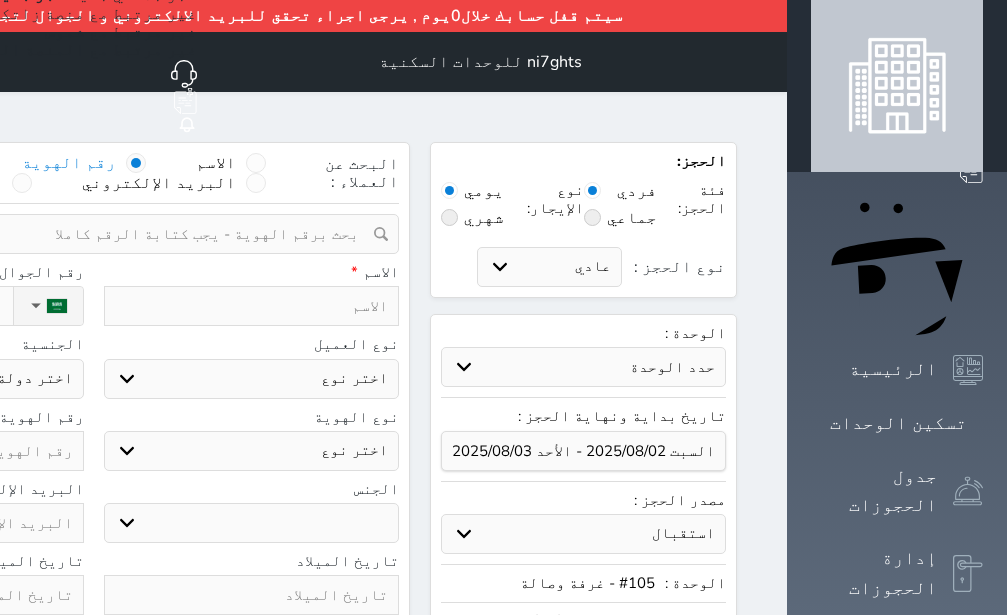 select 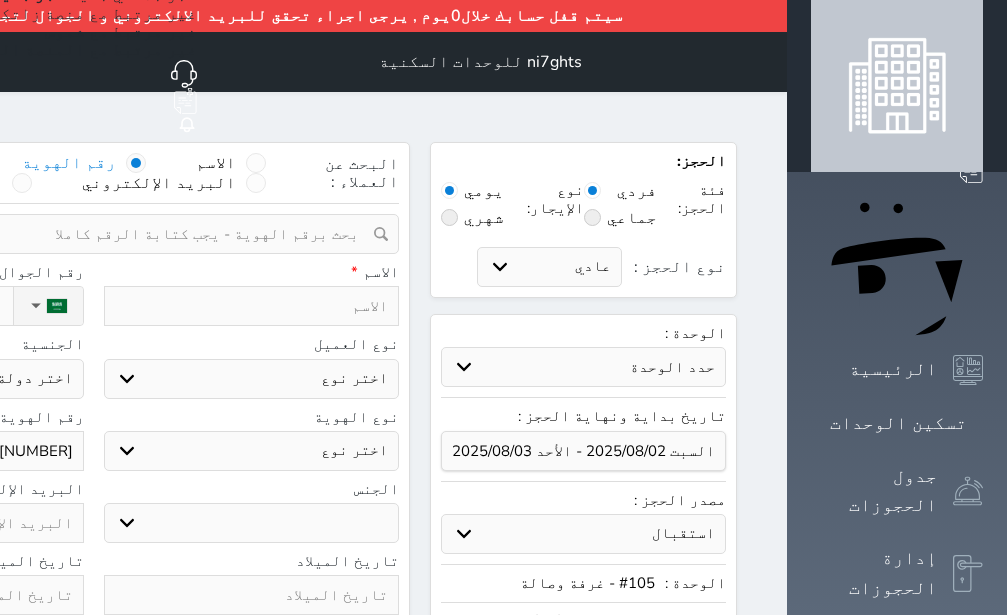type on "1088670359" 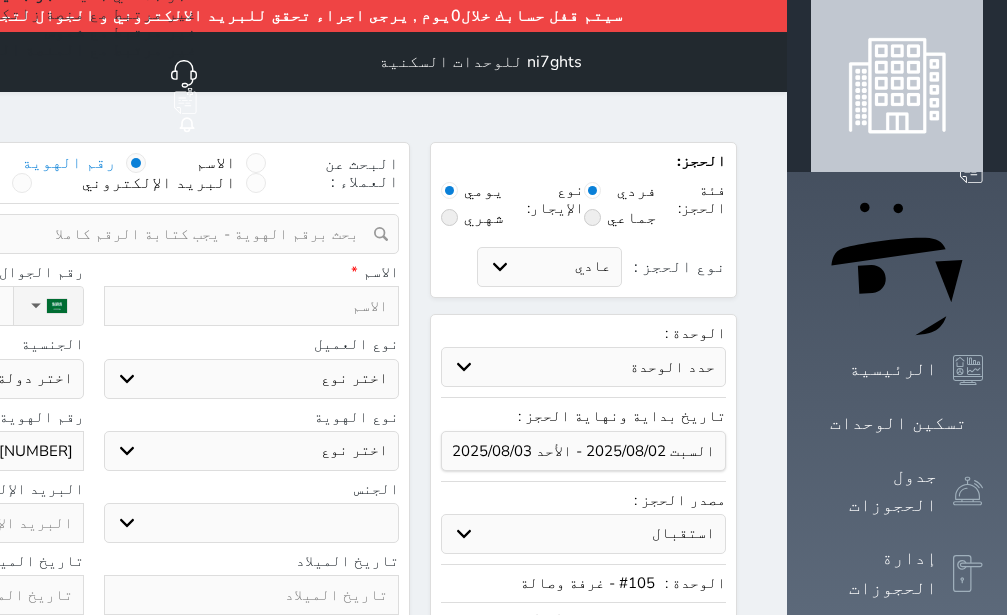 type on "م" 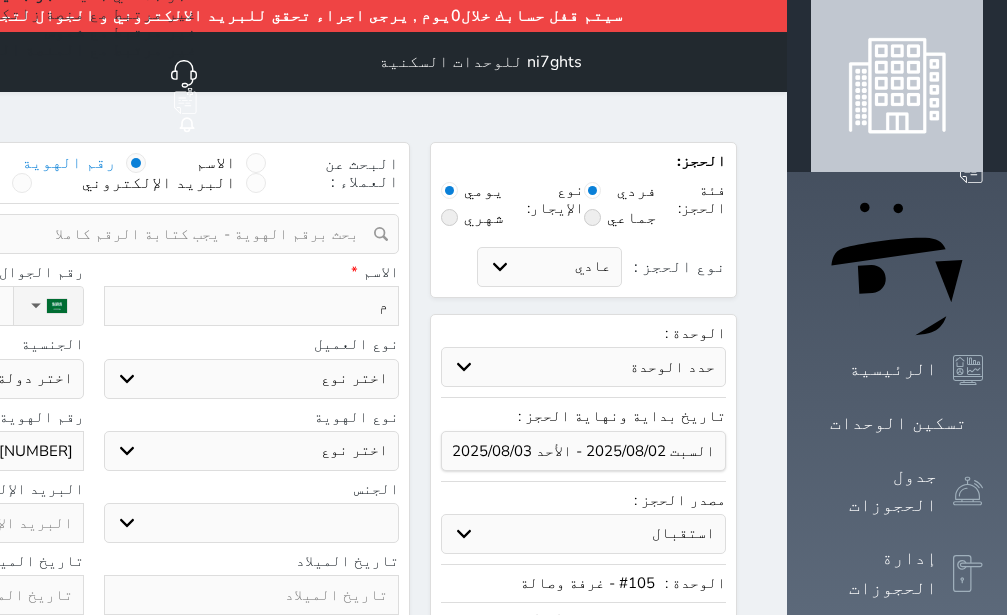 select 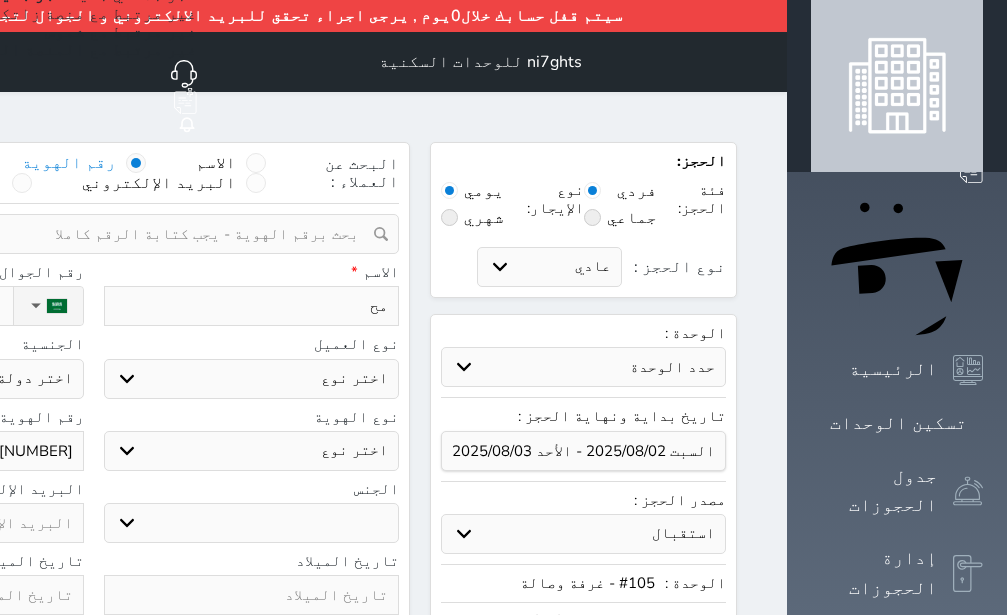type on "محم" 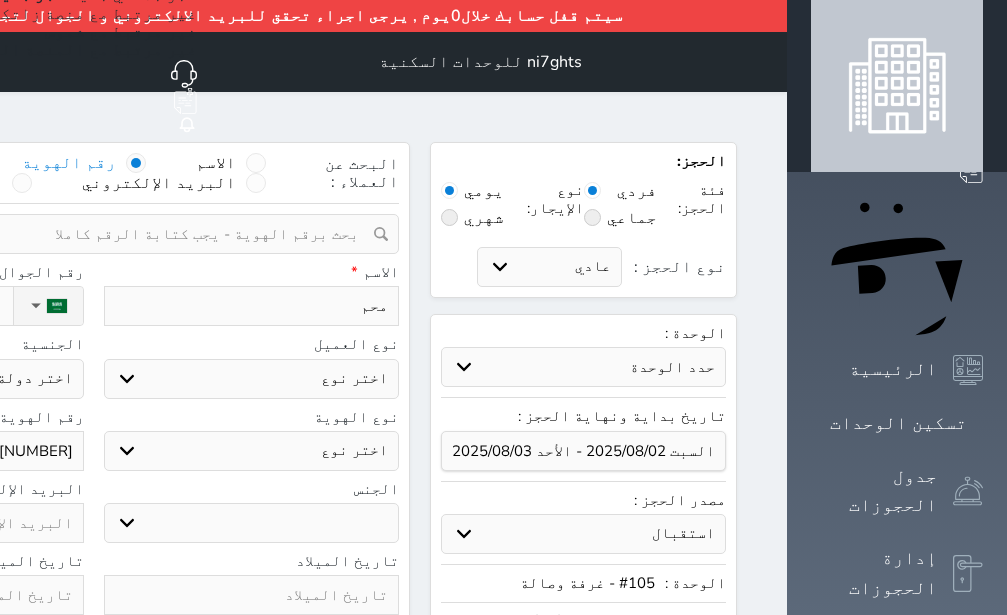 type on "محمد" 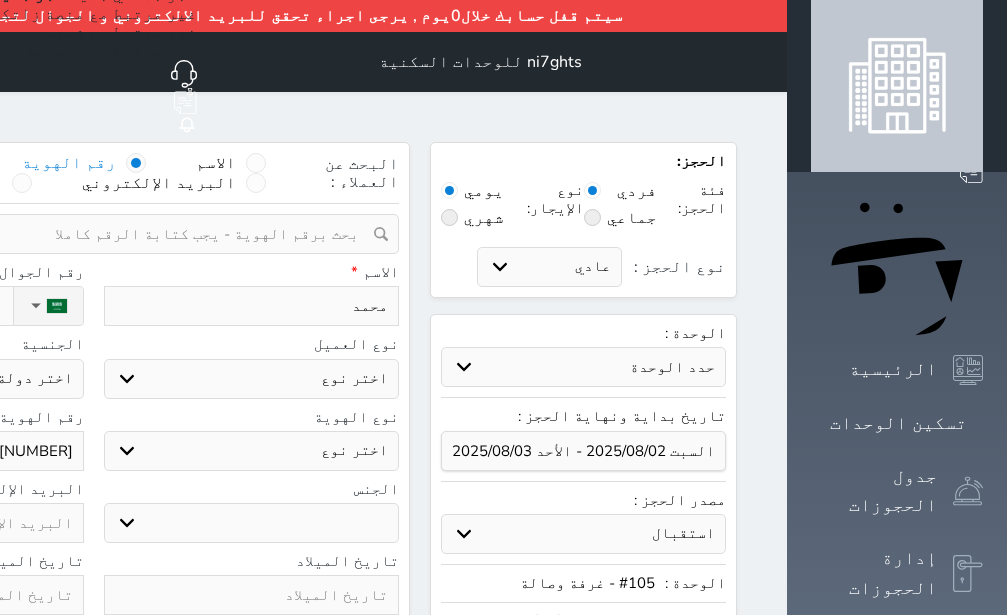 type on "محمد" 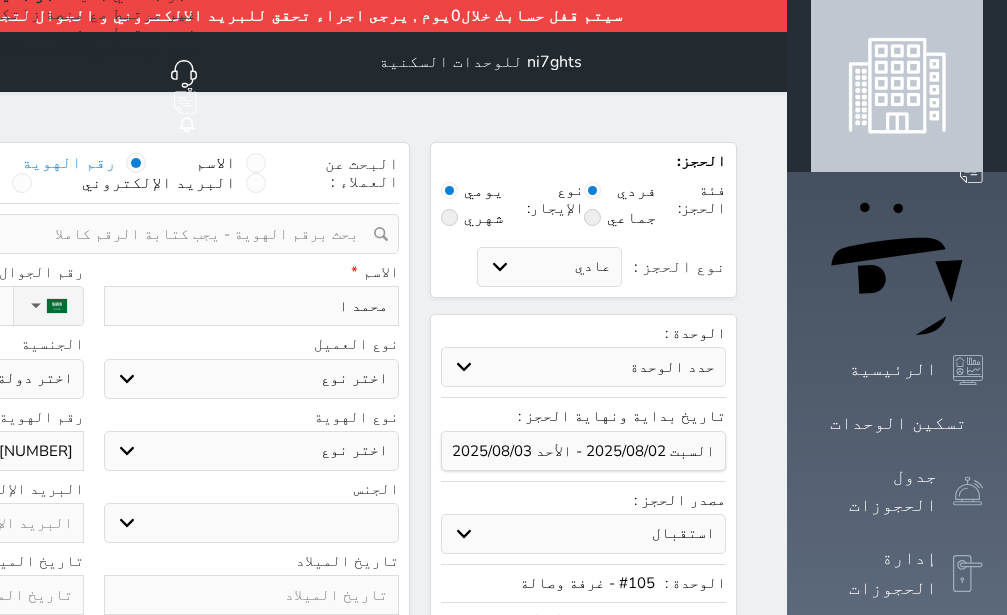 type on "محمد اح" 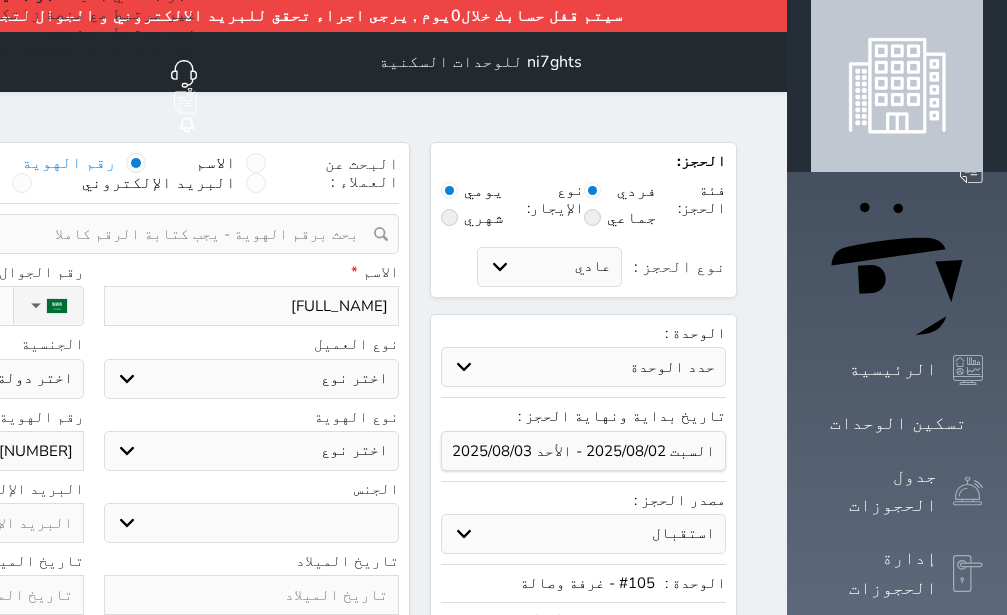 select 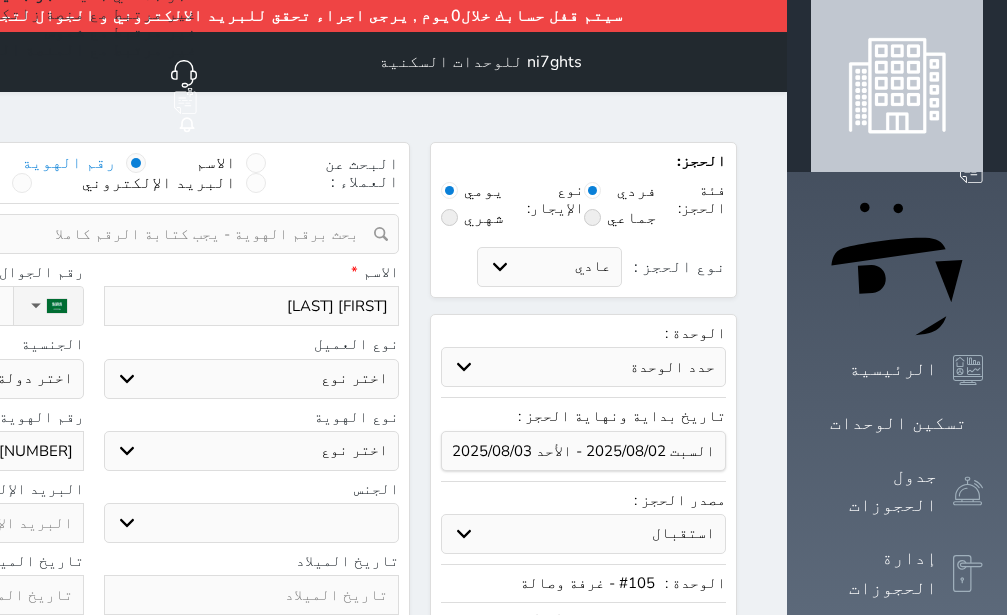 type on "محمد احمد" 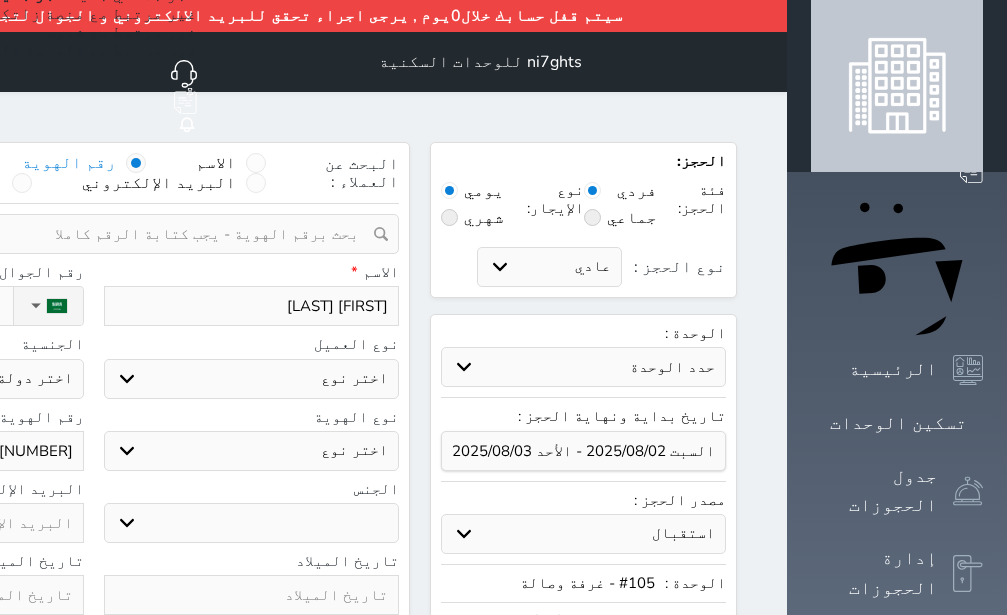 type on "محمد احمد م" 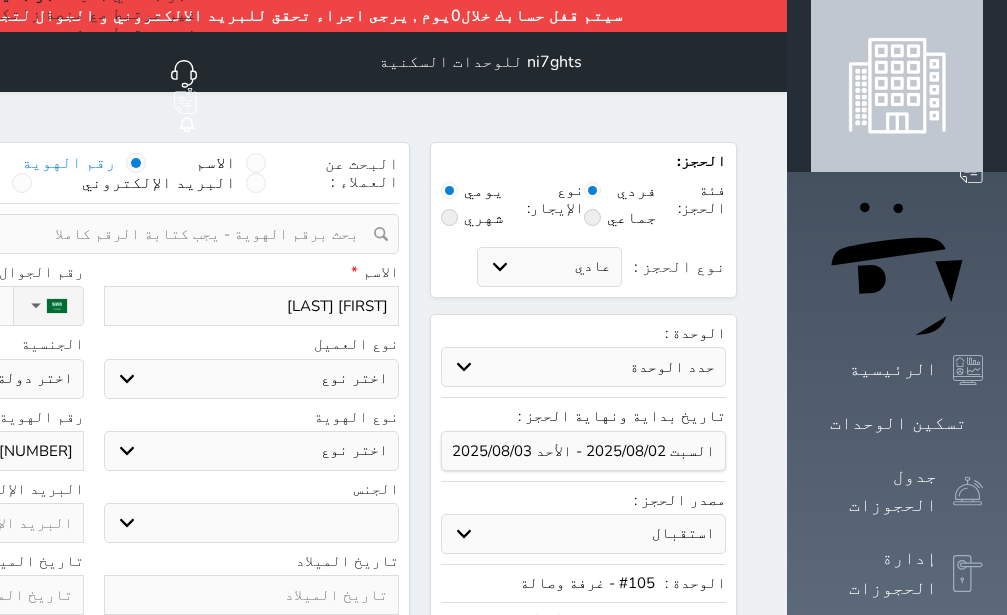 select 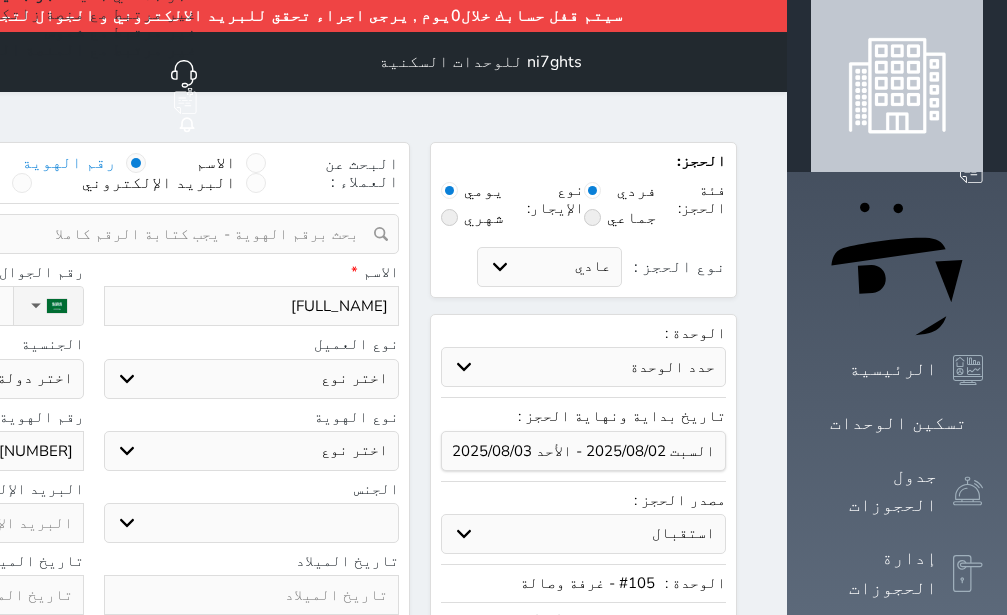 type on "محمد احمد مح" 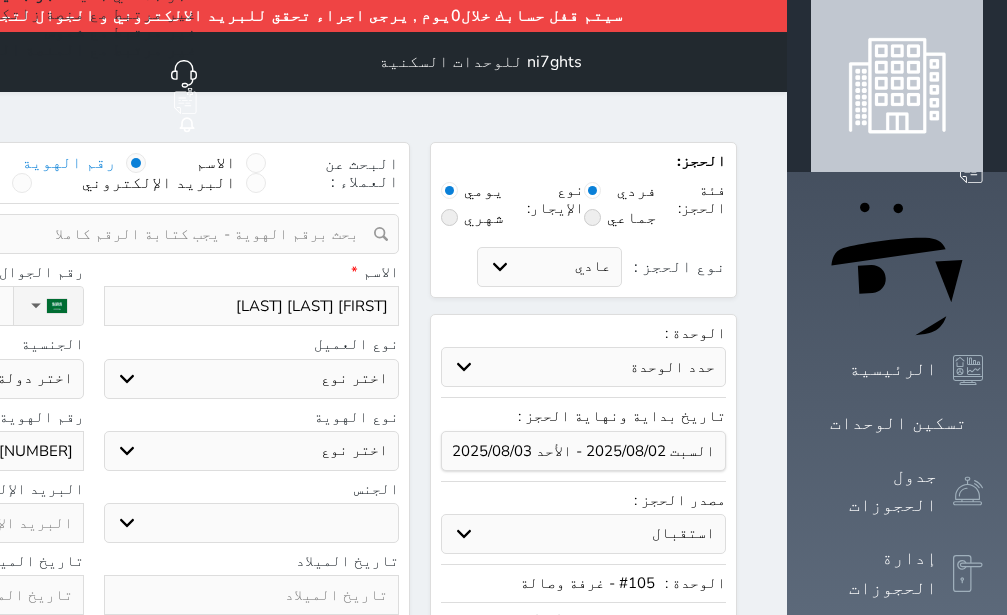 select 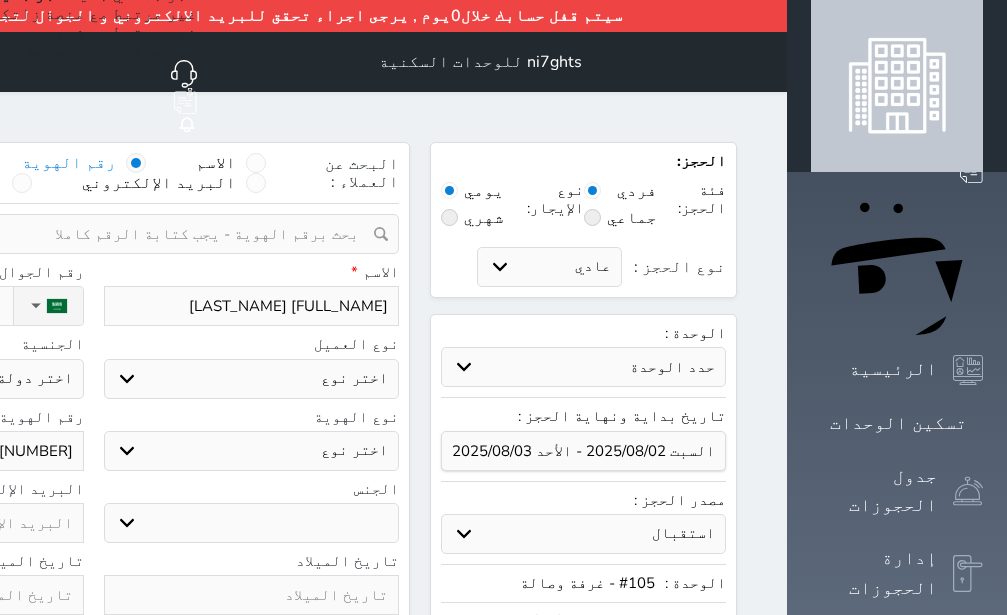 type on "محمد احمد محمد الع" 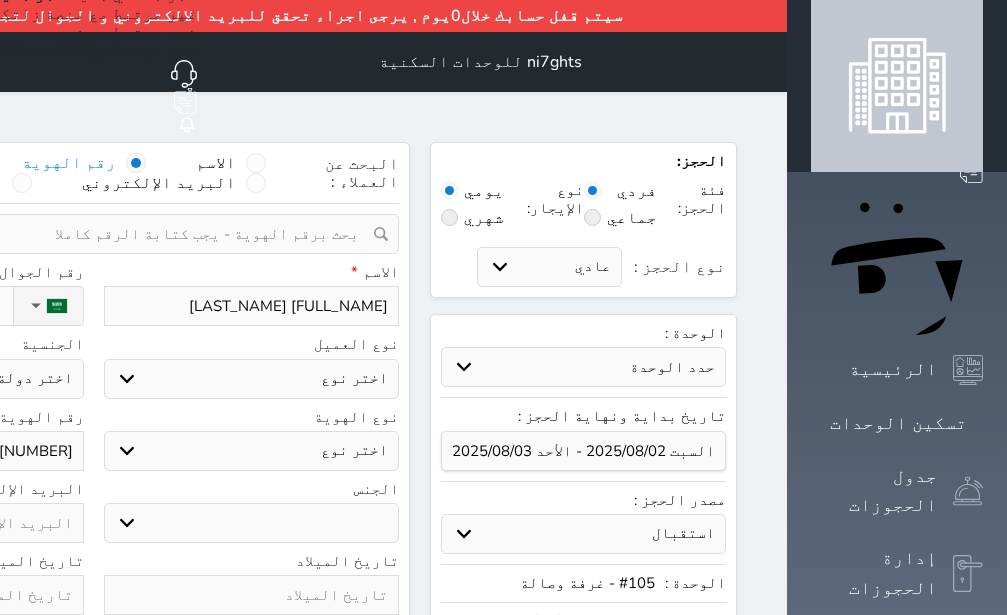 select 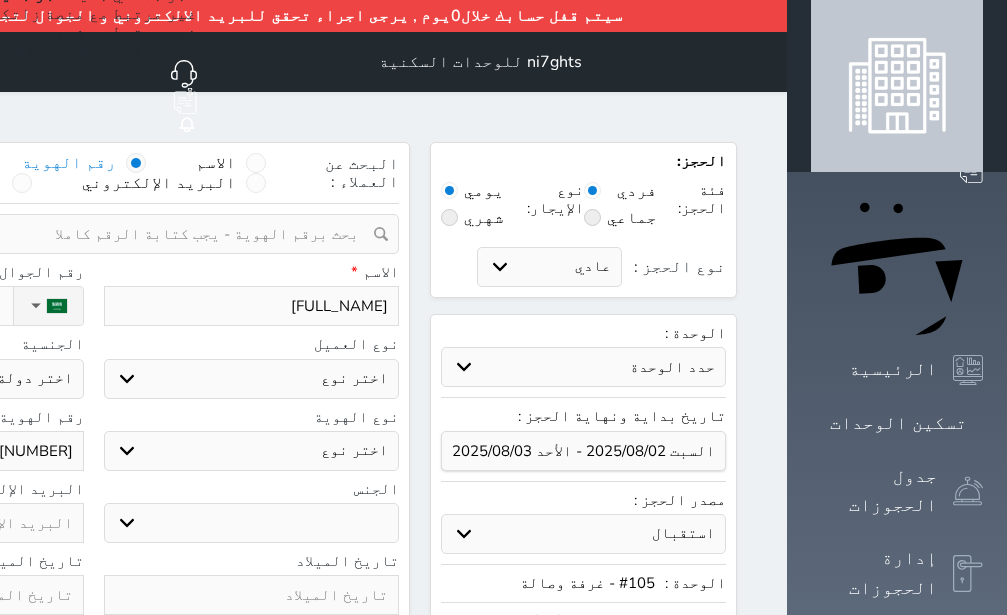 type on "محمد احمد محمد العم" 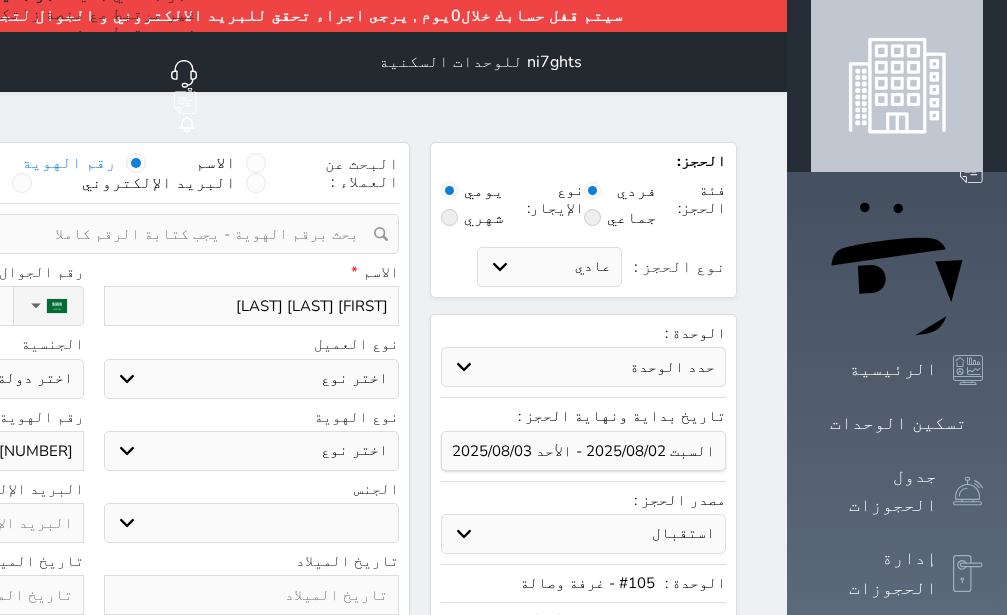 select 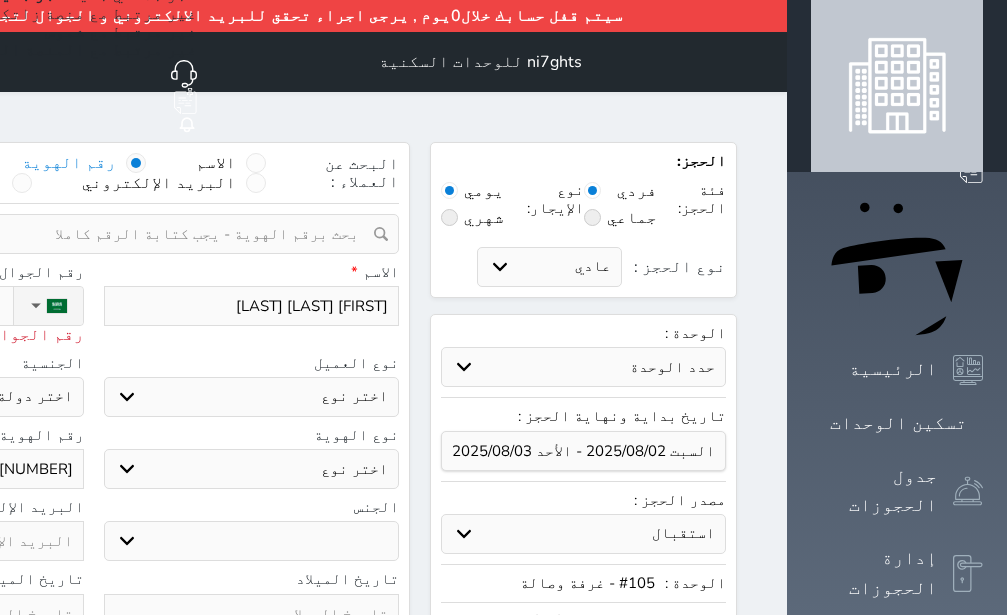 type on "053" 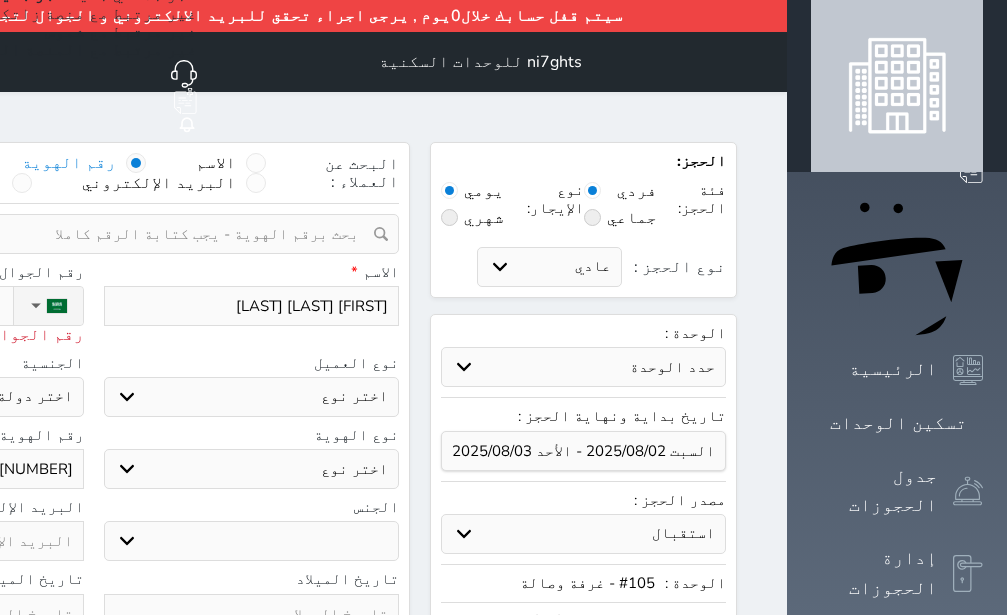 select 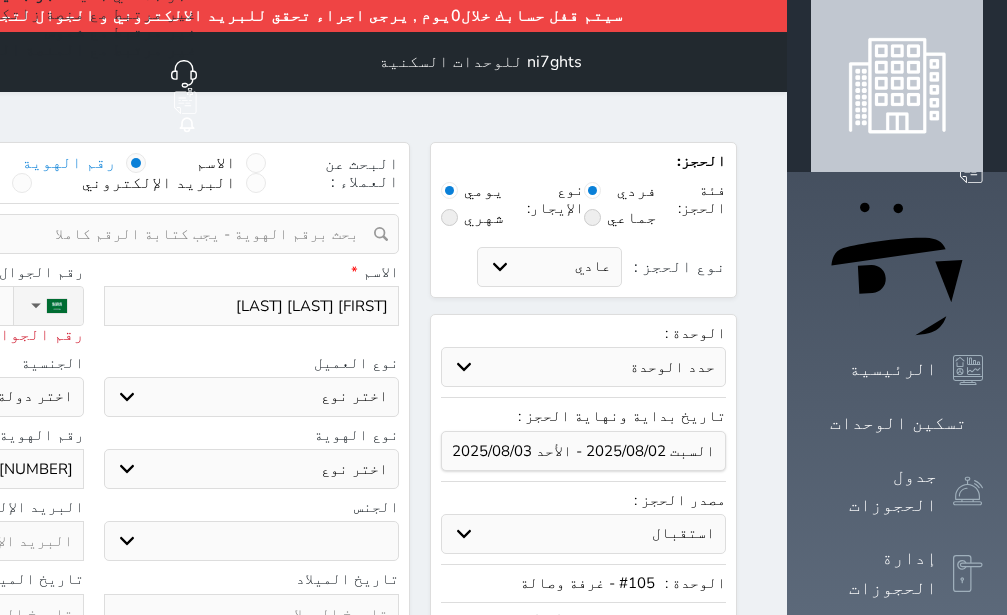 type on "0531" 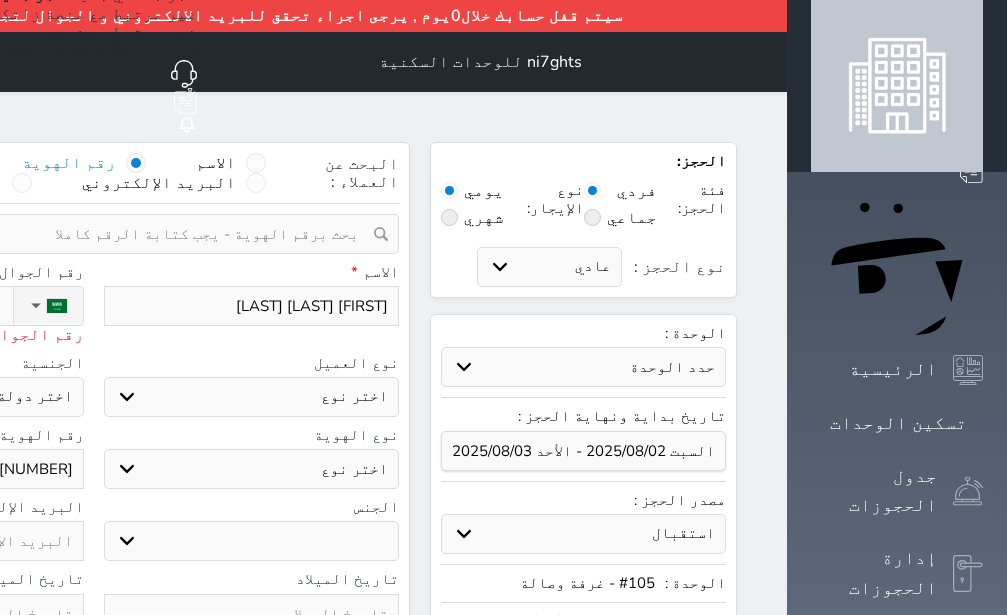 type on "0531553" 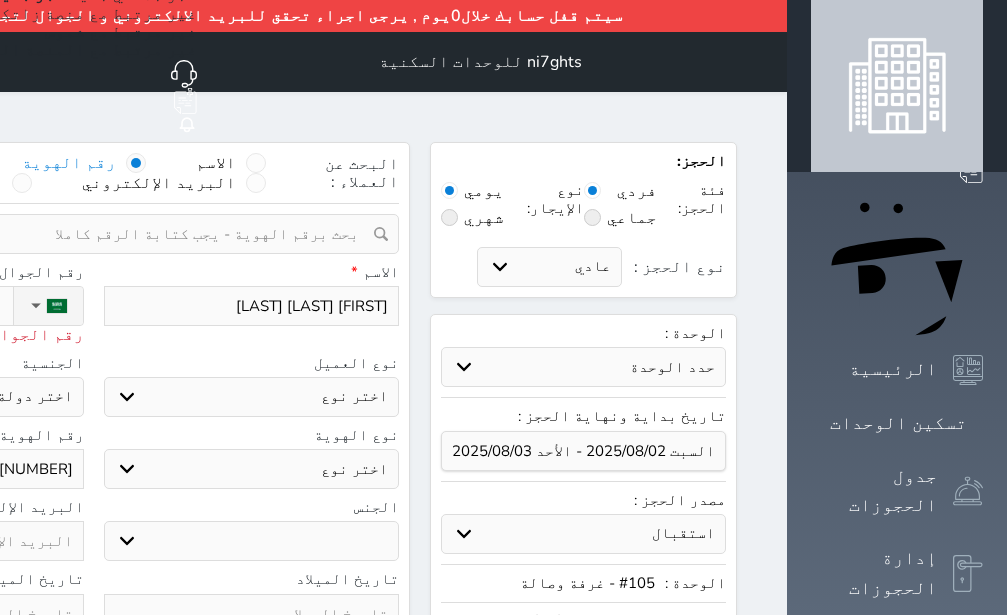 select 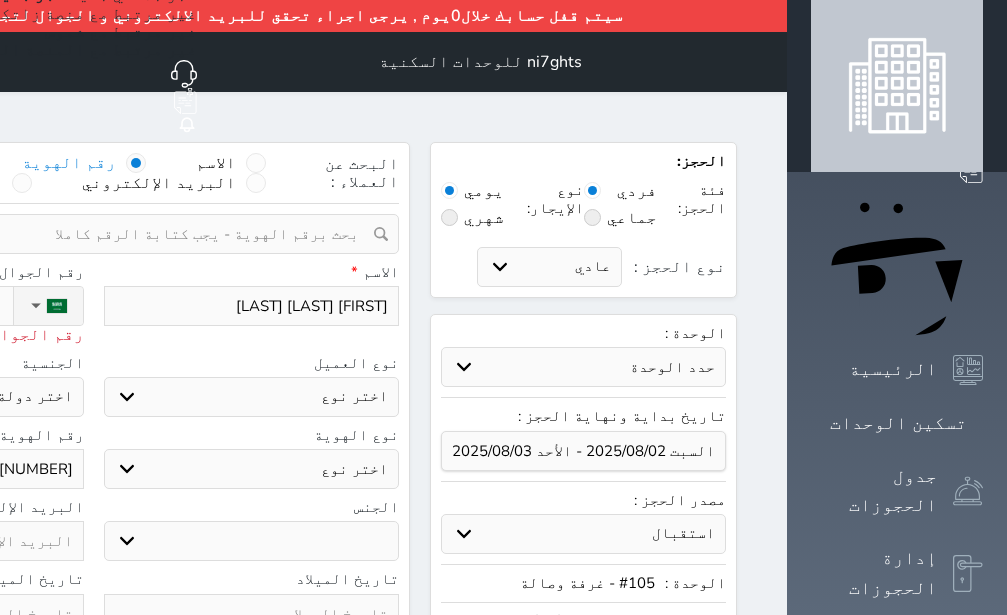 type on "05315536" 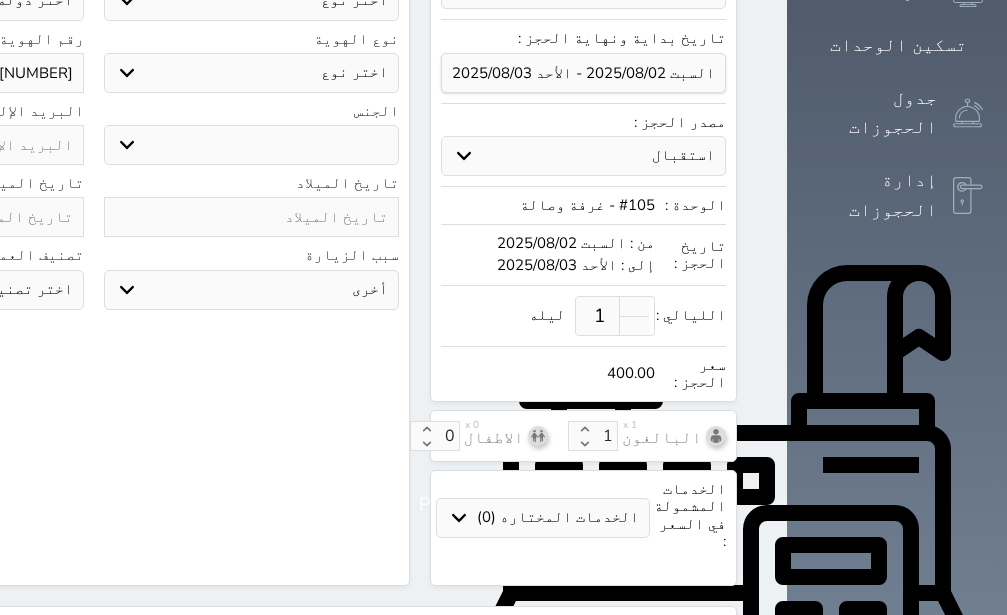 scroll, scrollTop: 596, scrollLeft: 0, axis: vertical 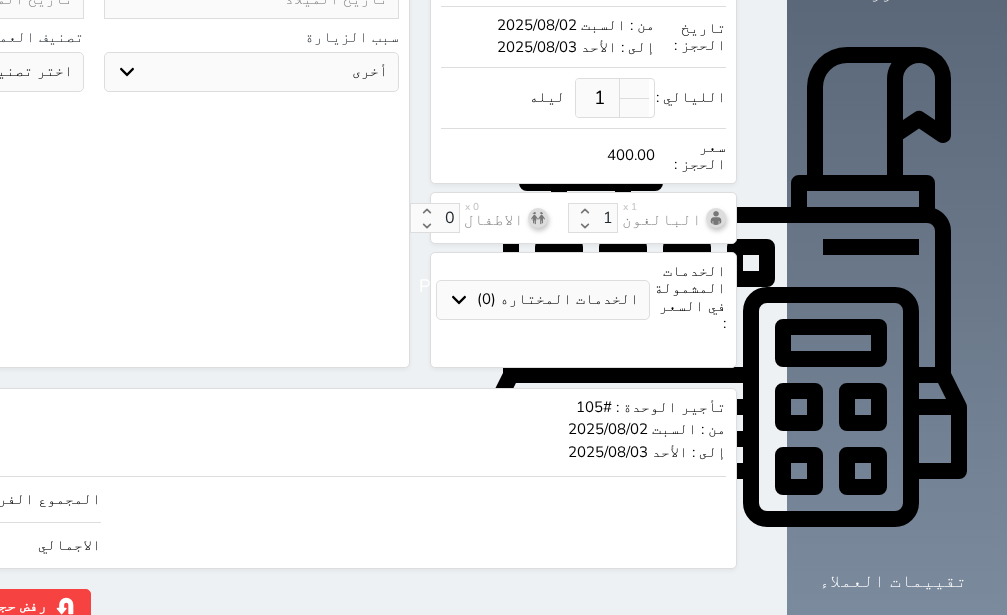 type on "+966 53 155 3619" 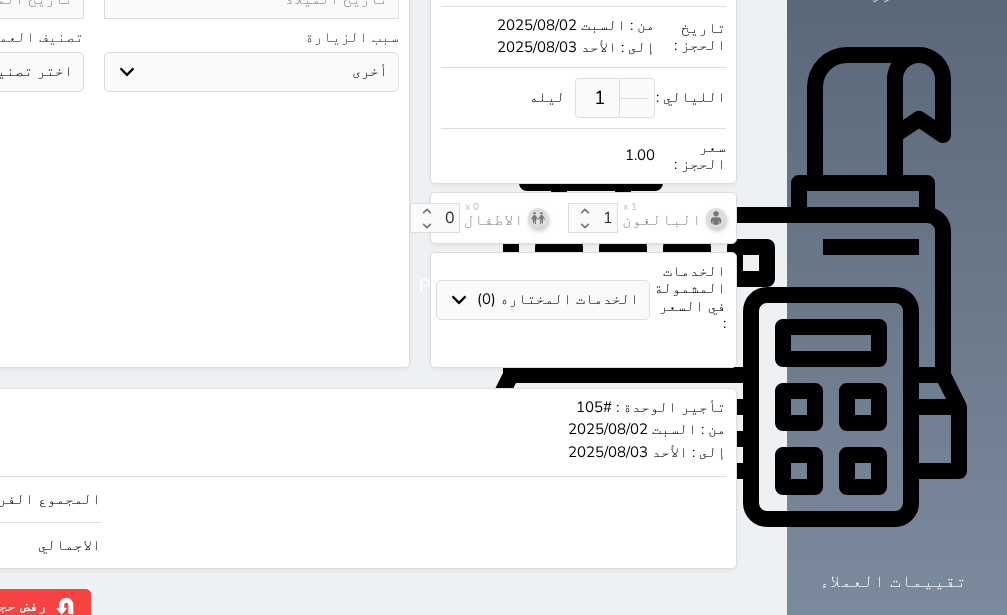 type on "15" 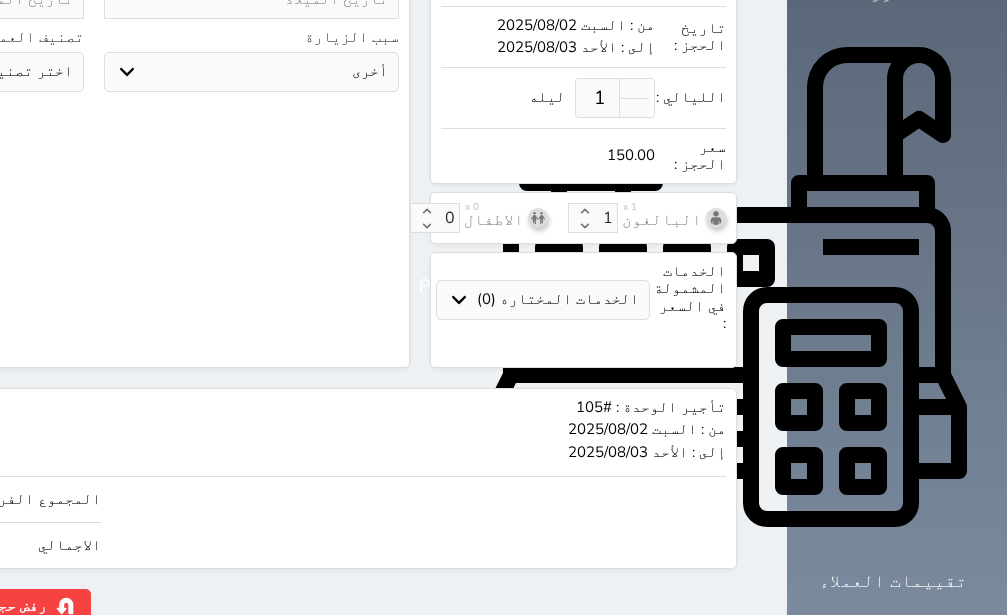 click on "تأجير الوحدة : #105   من : السبت 2025/08/02   إلى : الأحد 2025/08/03    150.00" at bounding box center (257, 432) 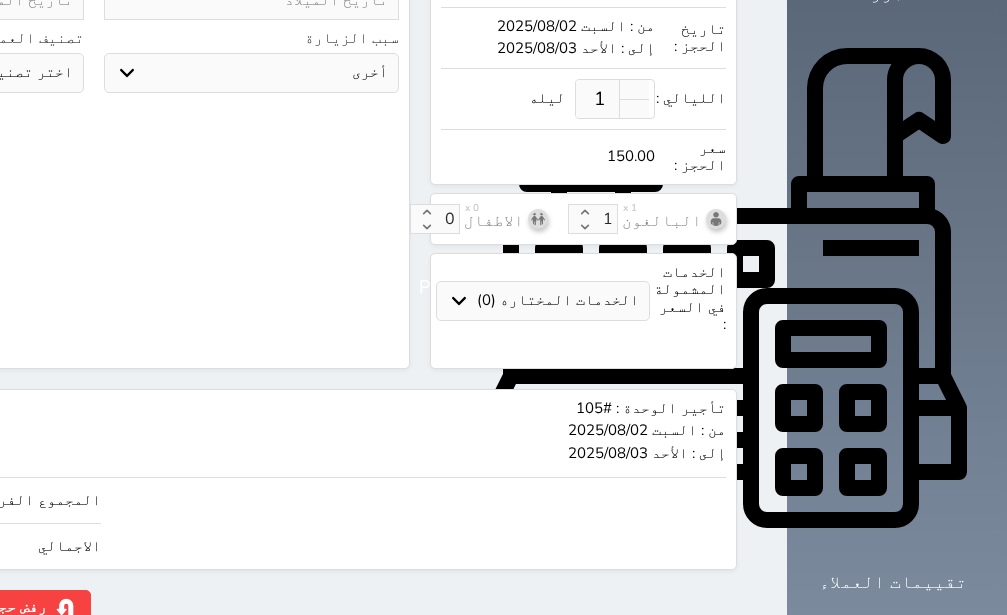 scroll, scrollTop: 596, scrollLeft: 0, axis: vertical 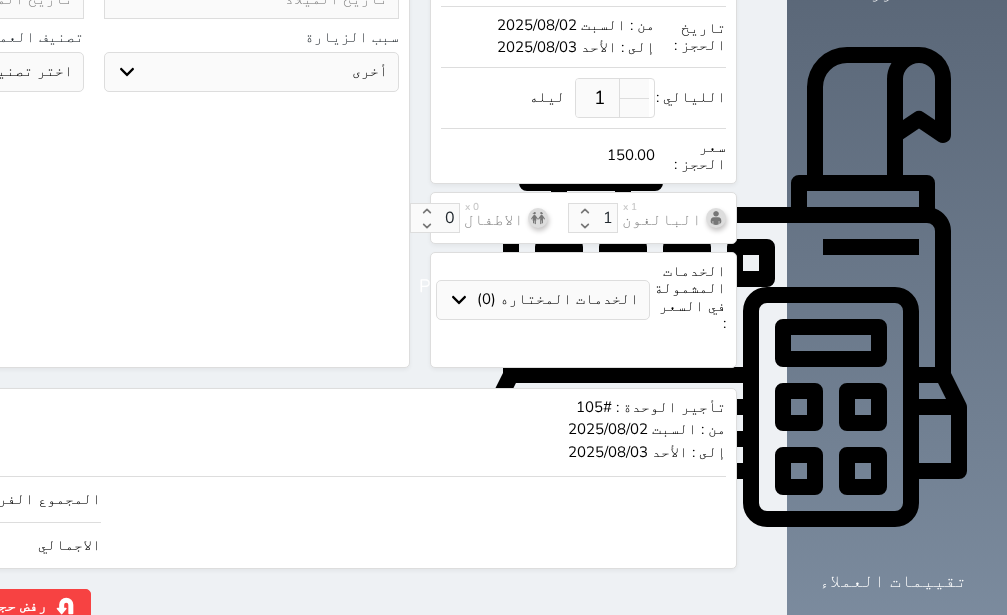 click on "حجز" at bounding box center [-130, 606] 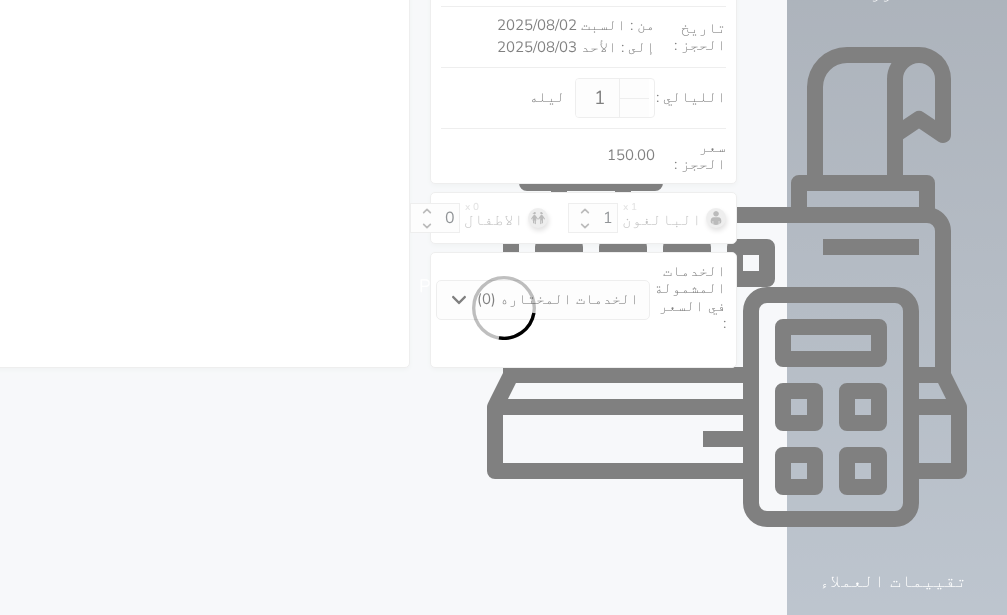 scroll, scrollTop: 338, scrollLeft: 0, axis: vertical 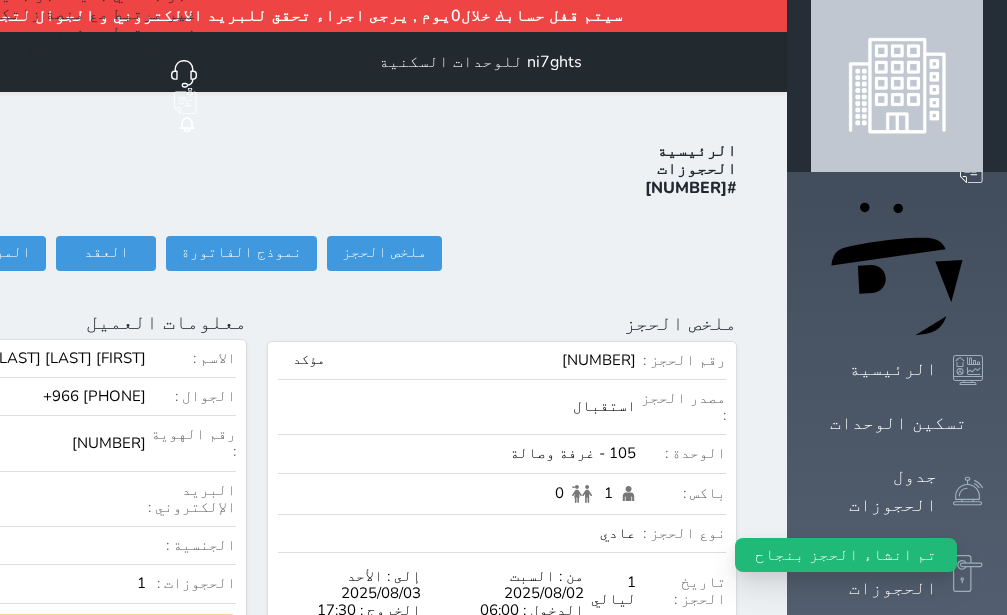 click on "تسجيل دخول" at bounding box center (-156, 253) 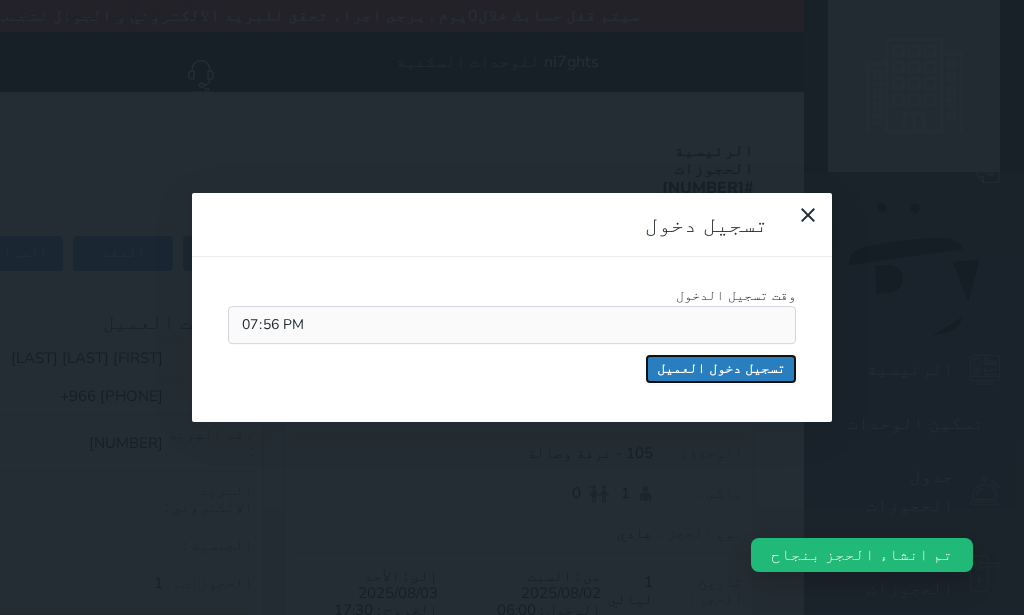 click on "تسجيل دخول العميل" at bounding box center (721, 369) 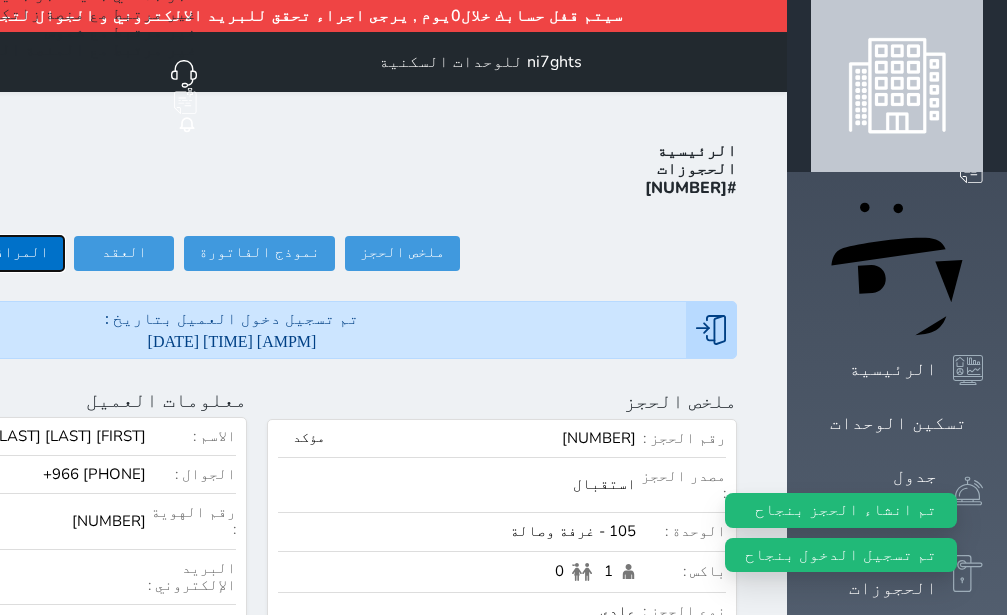 click on "المرافقين (0)" at bounding box center (-3, 253) 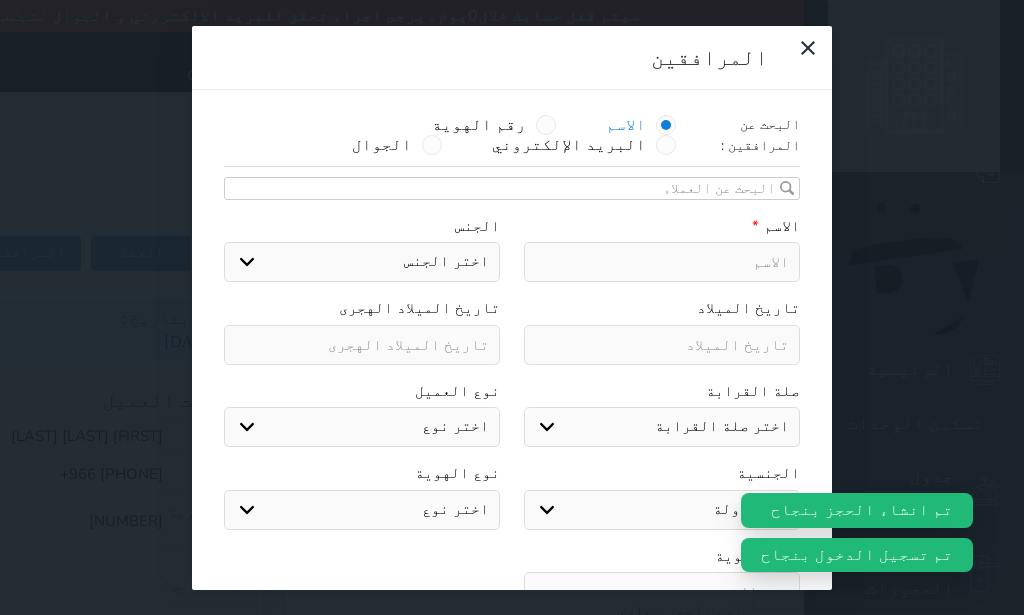 click at bounding box center [662, 262] 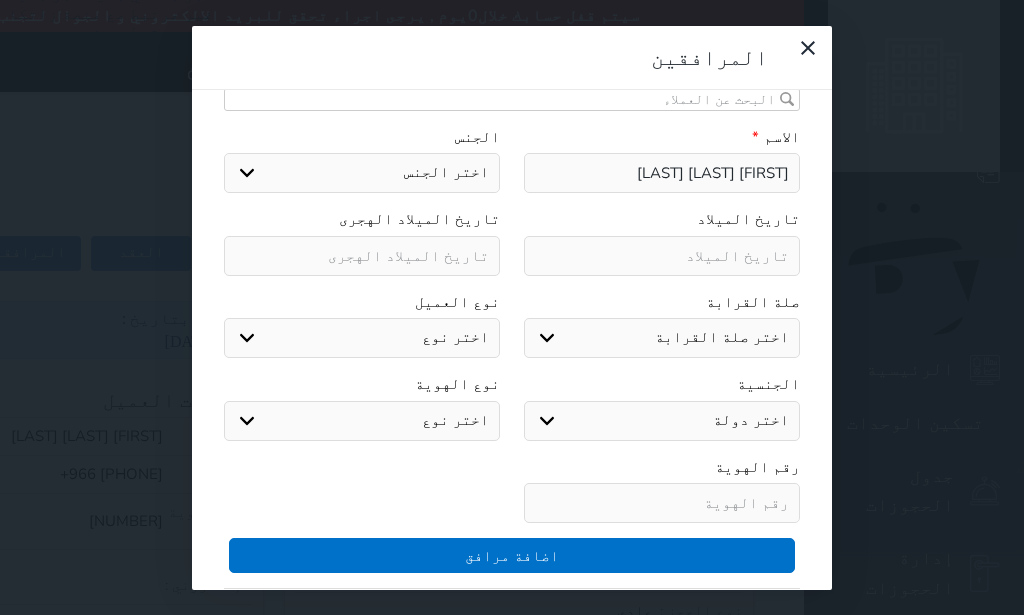 scroll, scrollTop: 144, scrollLeft: 0, axis: vertical 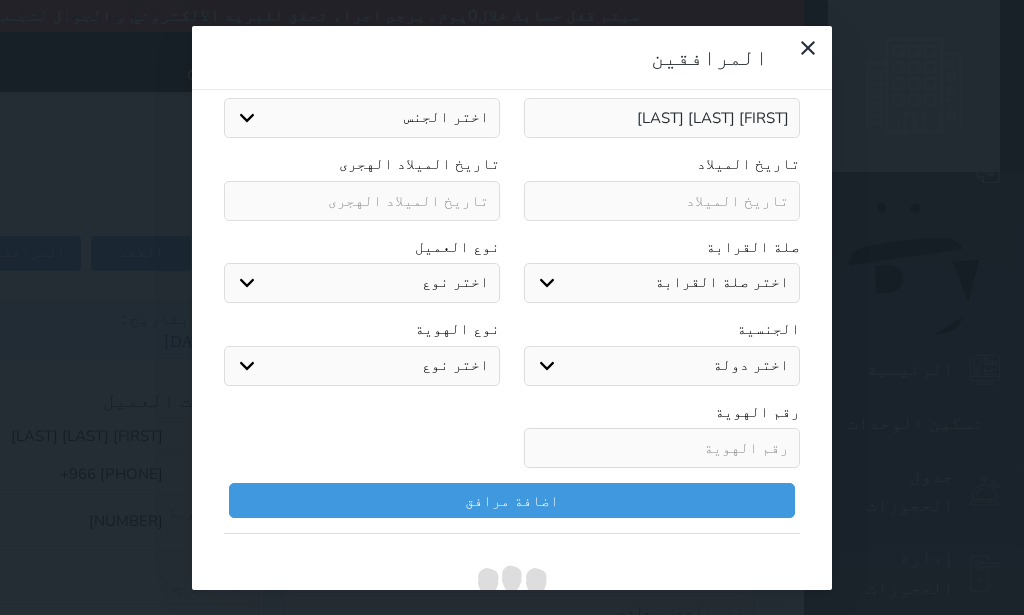 click at bounding box center (662, 448) 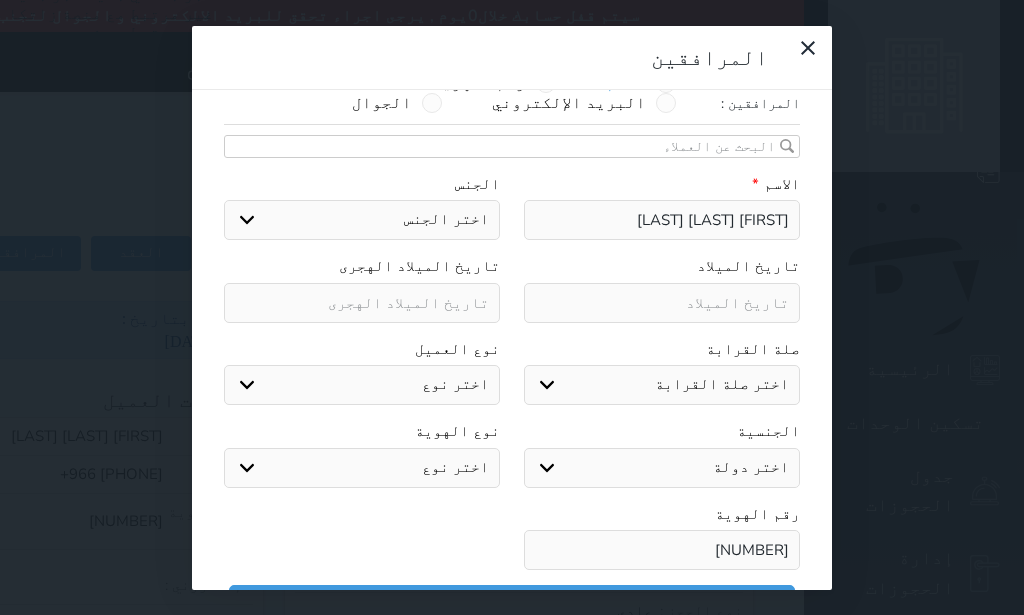 scroll, scrollTop: 0, scrollLeft: 0, axis: both 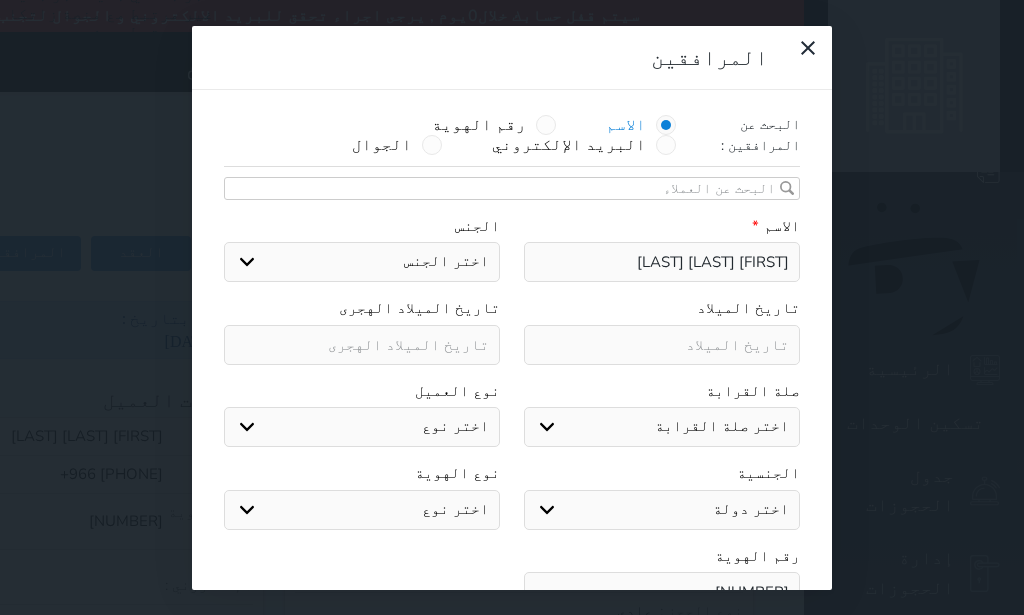 click on "اختر صلة القرابة   ابن ابنه زوجة اخ اخت اب ام زوج أخرى" at bounding box center [662, 427] 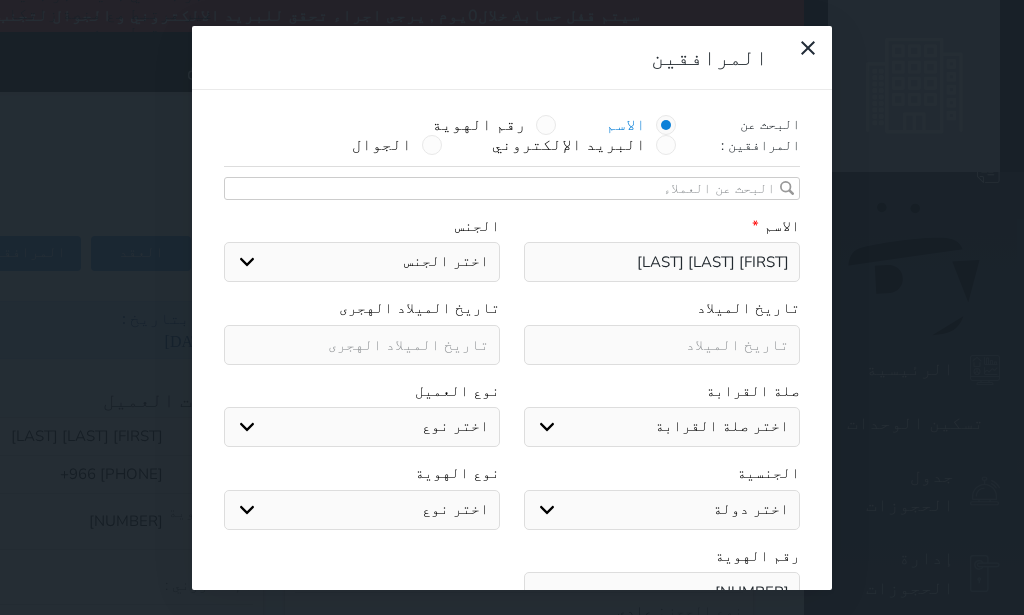 click on "زوجة" at bounding box center [0, 0] 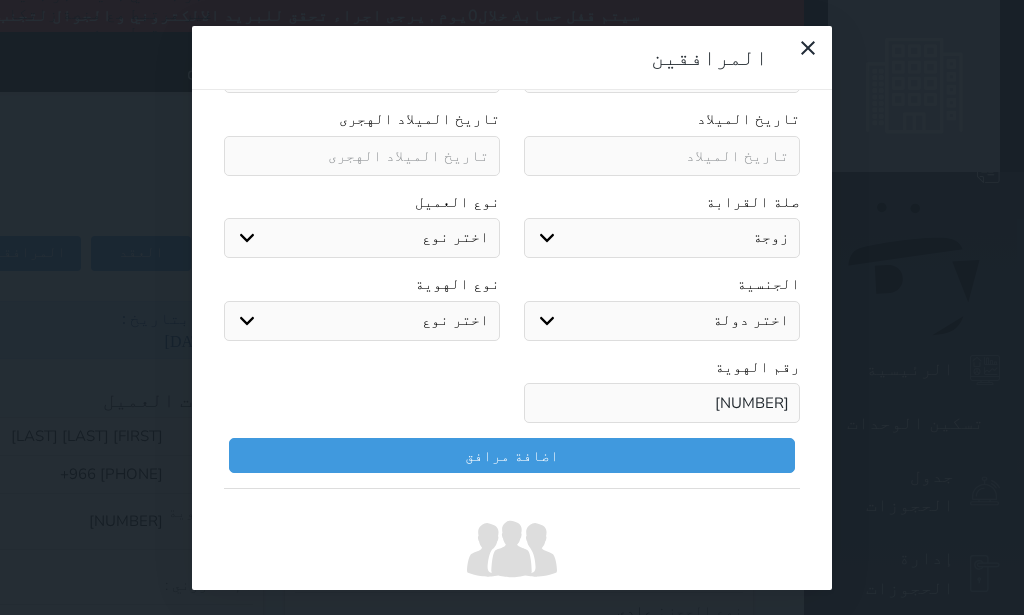 scroll, scrollTop: 253, scrollLeft: 0, axis: vertical 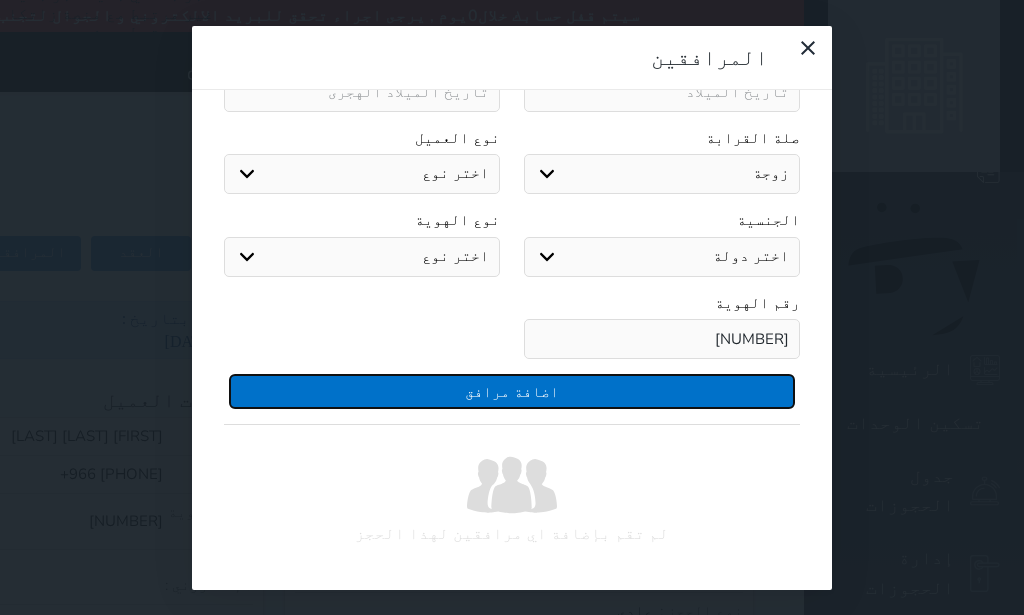 click on "اضافة مرافق" at bounding box center (512, 391) 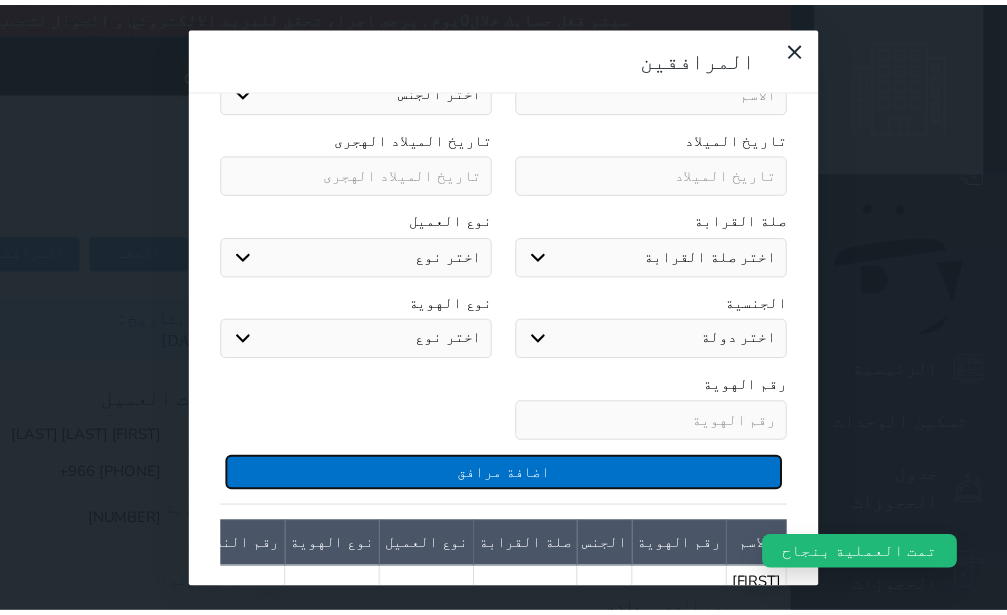 scroll, scrollTop: 312, scrollLeft: 0, axis: vertical 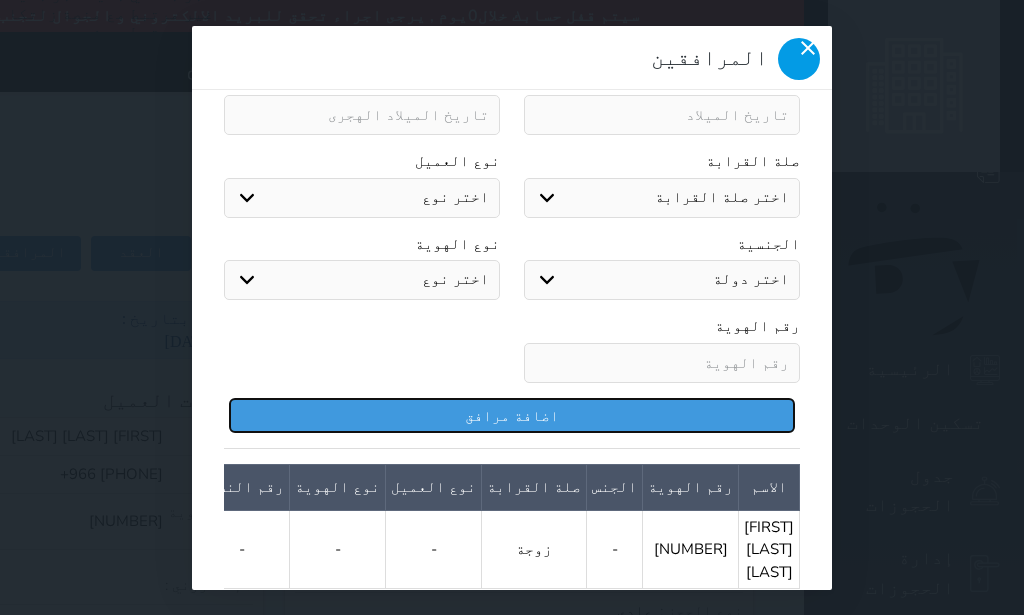 click at bounding box center (799, 59) 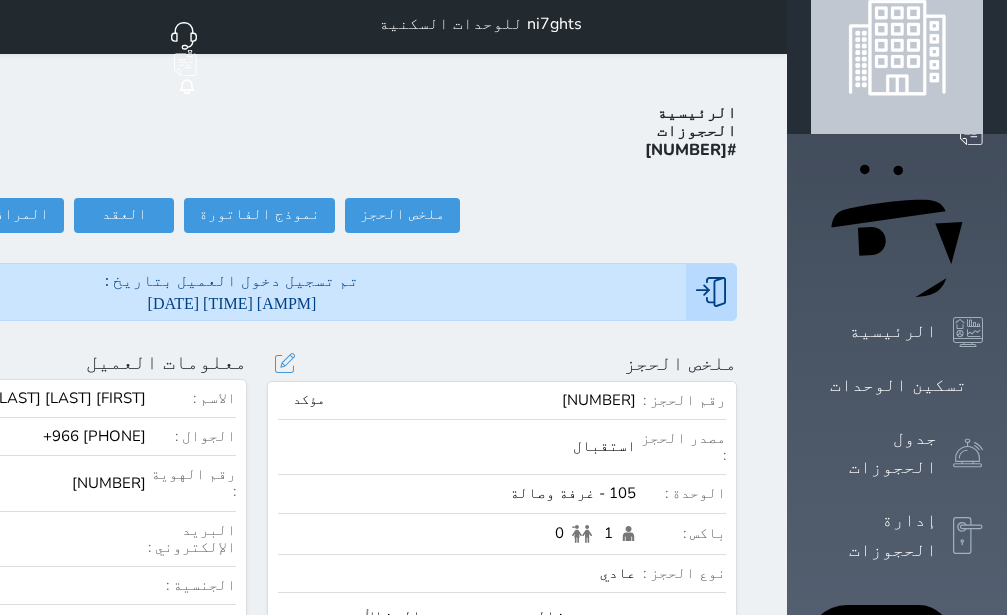 scroll, scrollTop: 0, scrollLeft: 0, axis: both 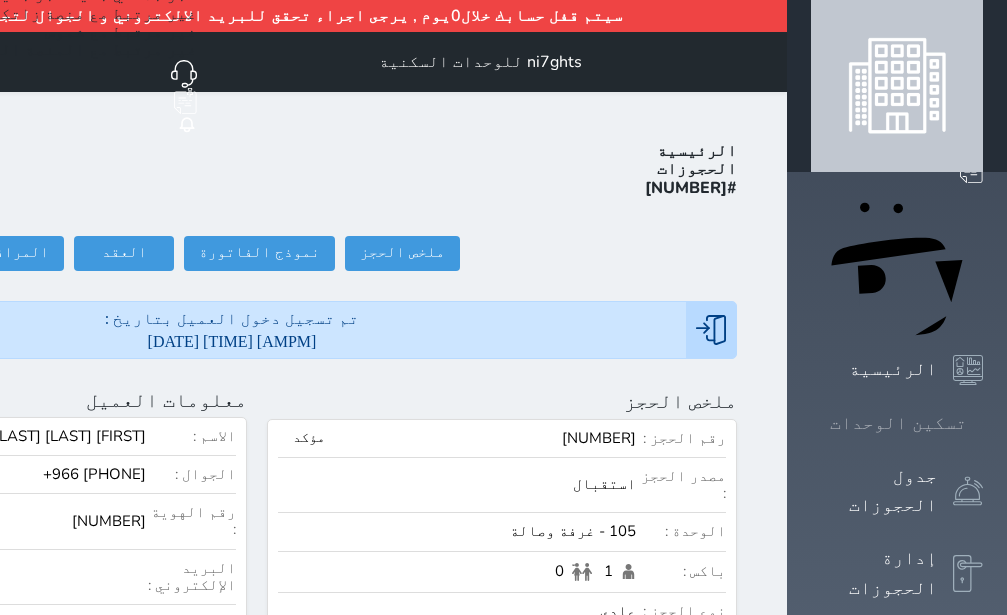click on "تسكين الوحدات" at bounding box center (897, 423) 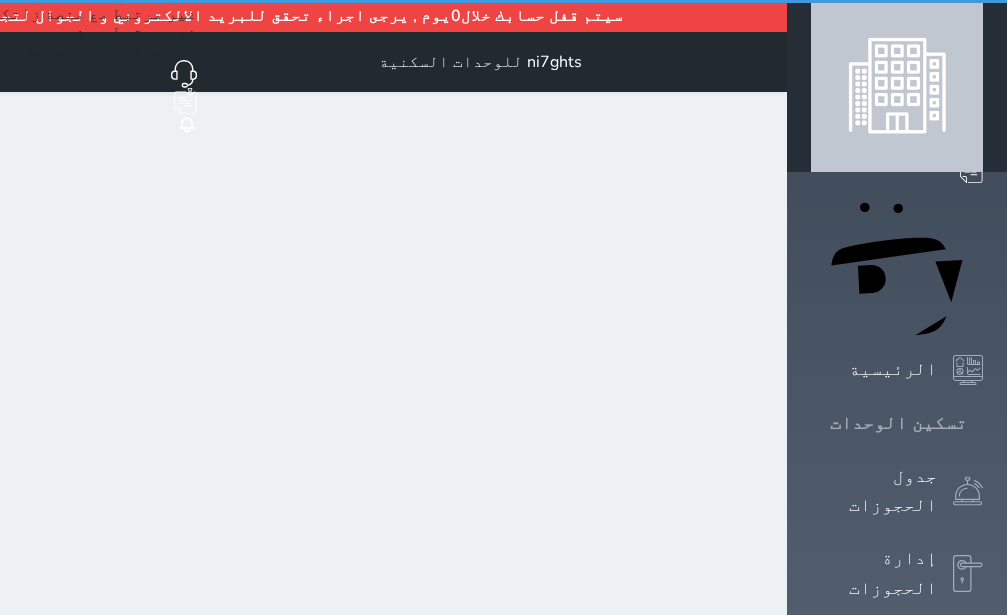 click on "تسكين الوحدات" at bounding box center (897, 423) 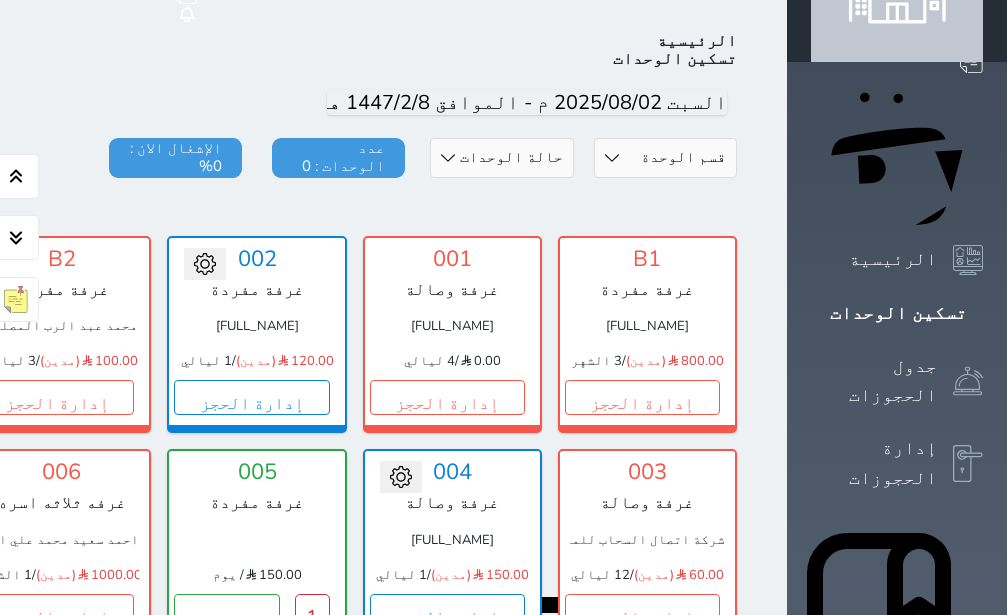 scroll, scrollTop: 0, scrollLeft: 0, axis: both 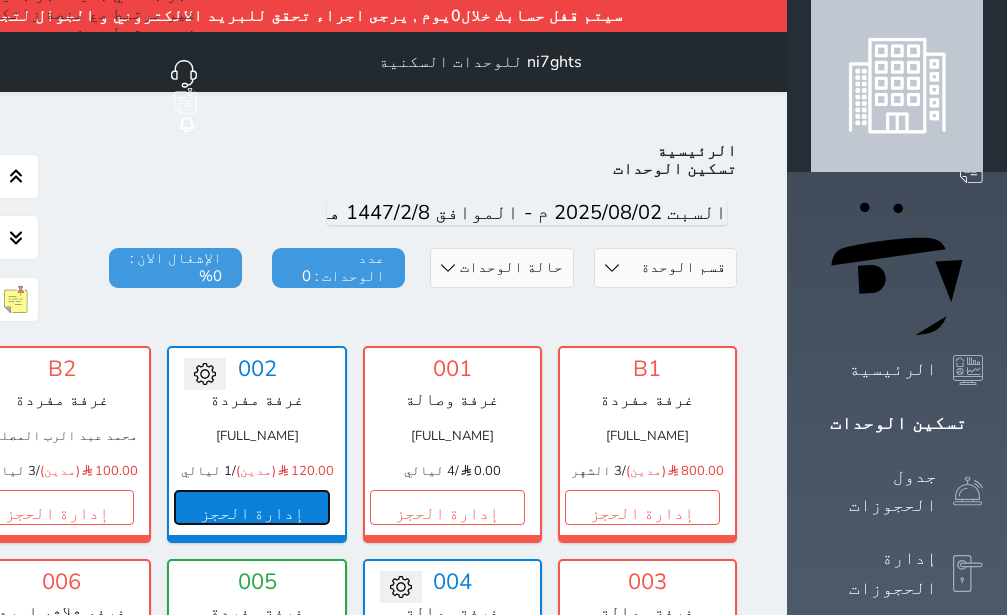 click on "إدارة الحجز" at bounding box center [251, 507] 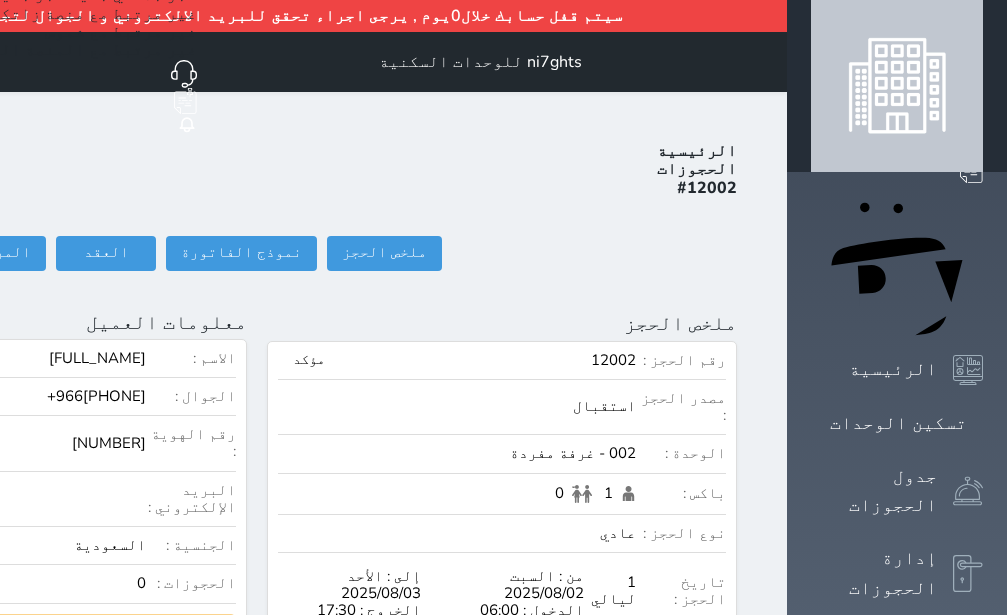 click on "تسجيل دخول" at bounding box center [-156, 253] 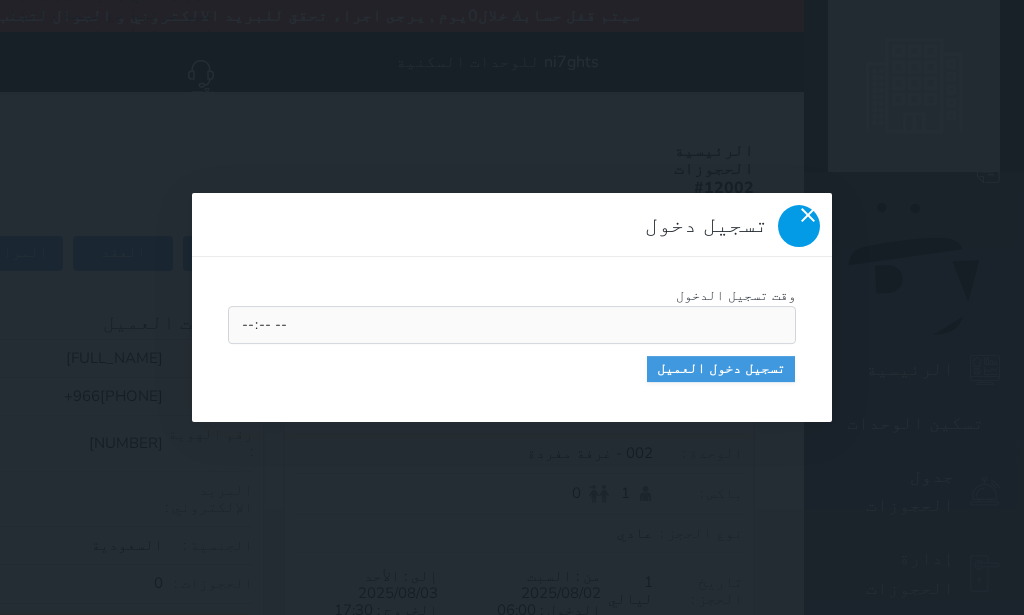 click 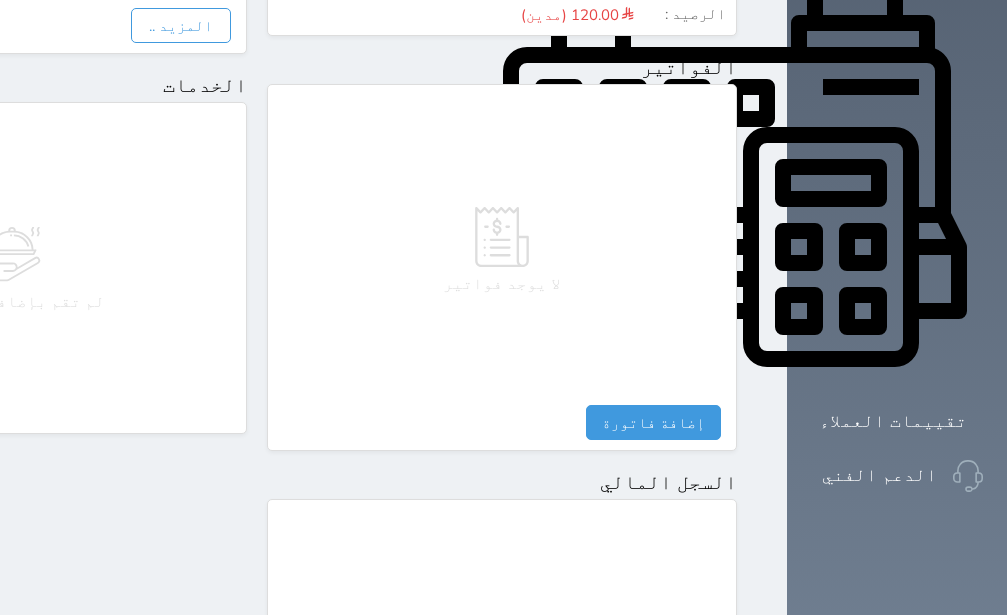 scroll, scrollTop: 1064, scrollLeft: 0, axis: vertical 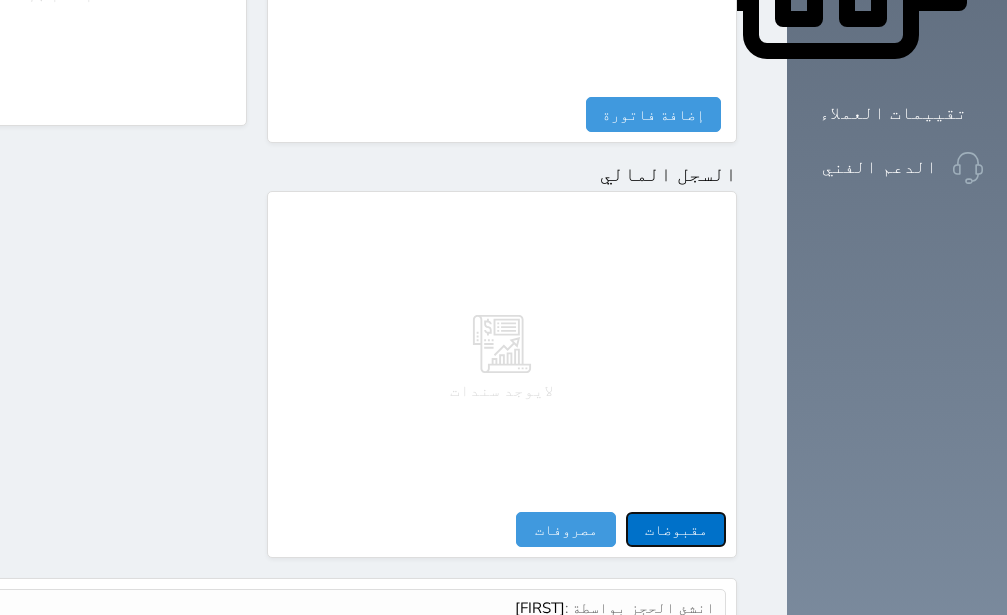 click on "مقبوضات" at bounding box center [676, 529] 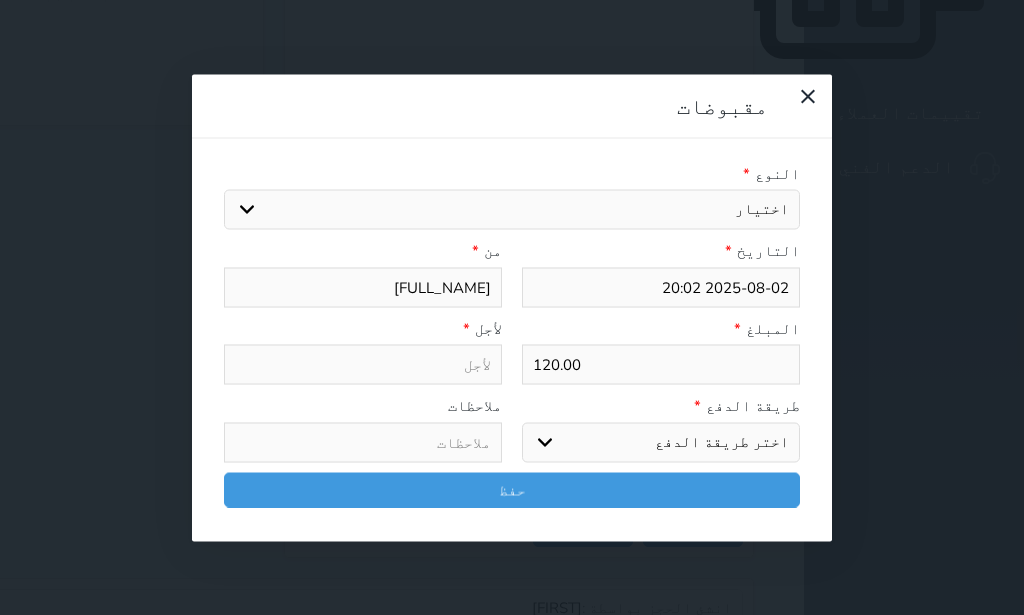 click on "اختيار   ايجار تامين عربون" at bounding box center [512, 210] 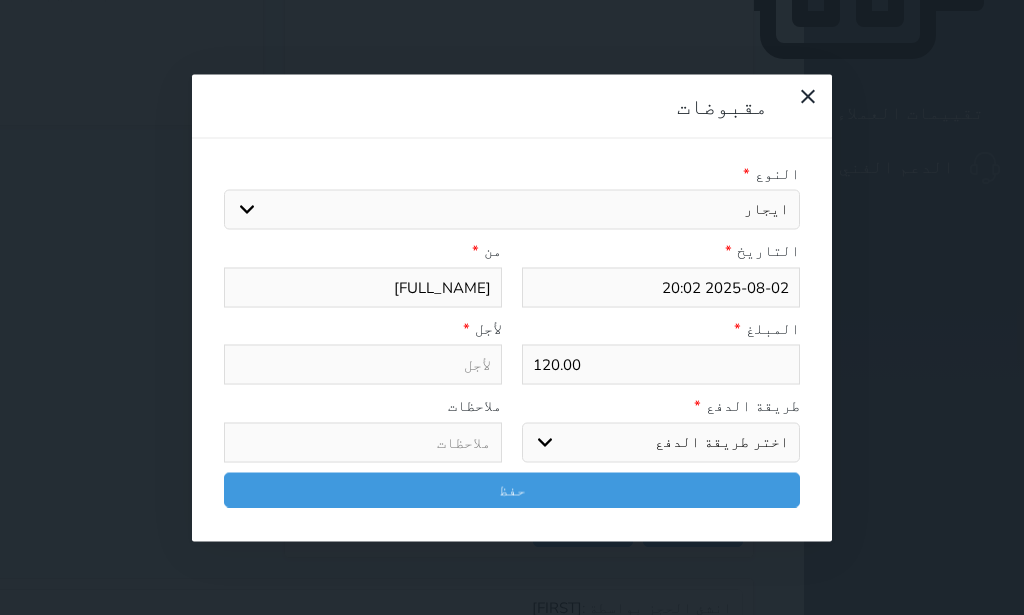 click on "ايجار" at bounding box center (0, 0) 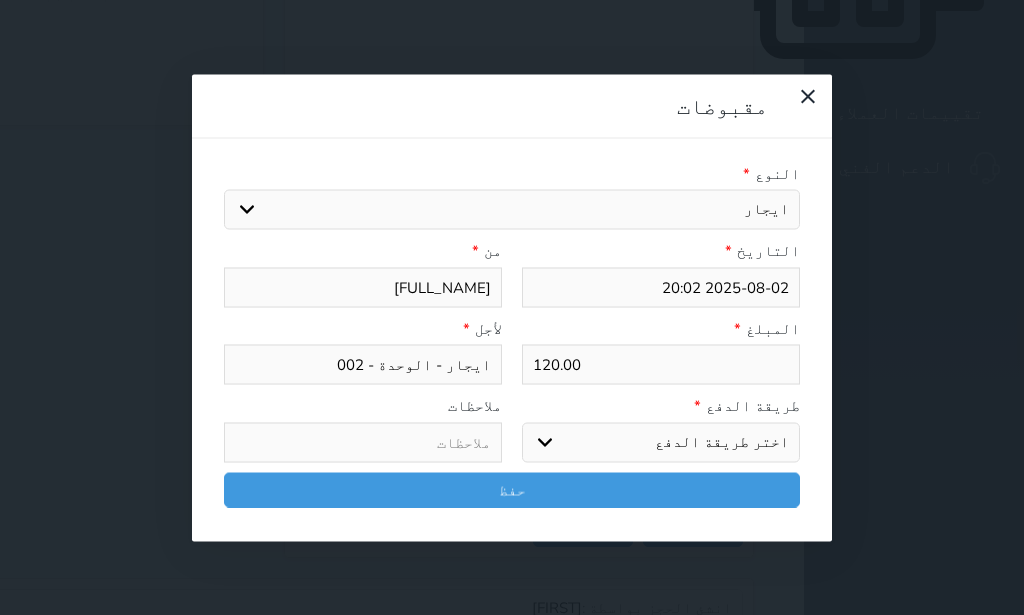click on "اختر طريقة الدفع   دفع نقدى   تحويل بنكى   مدى   بطاقة ائتمان   آجل" at bounding box center (661, 442) 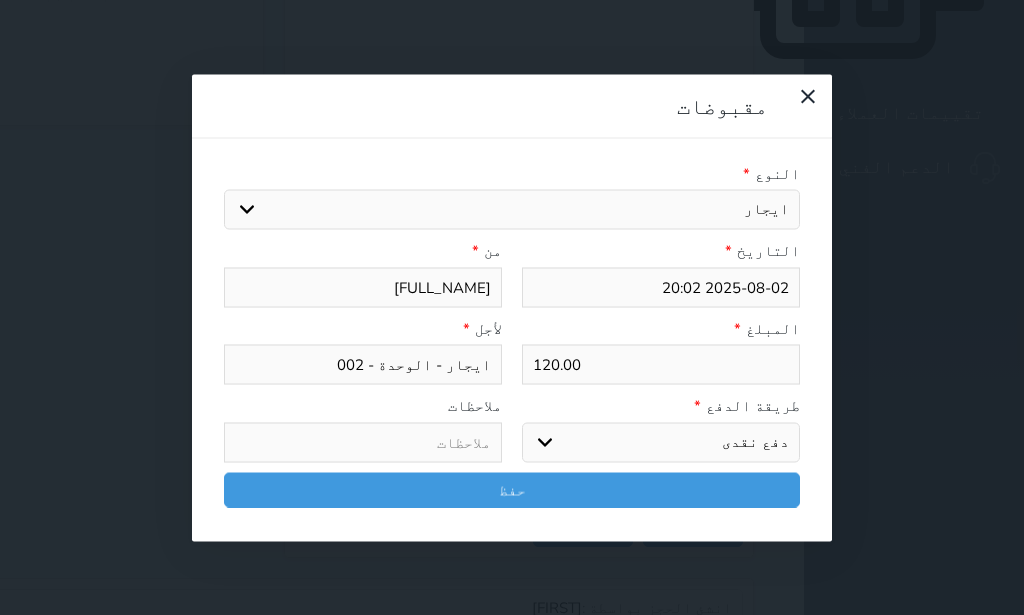 click on "دفع نقدى" at bounding box center (0, 0) 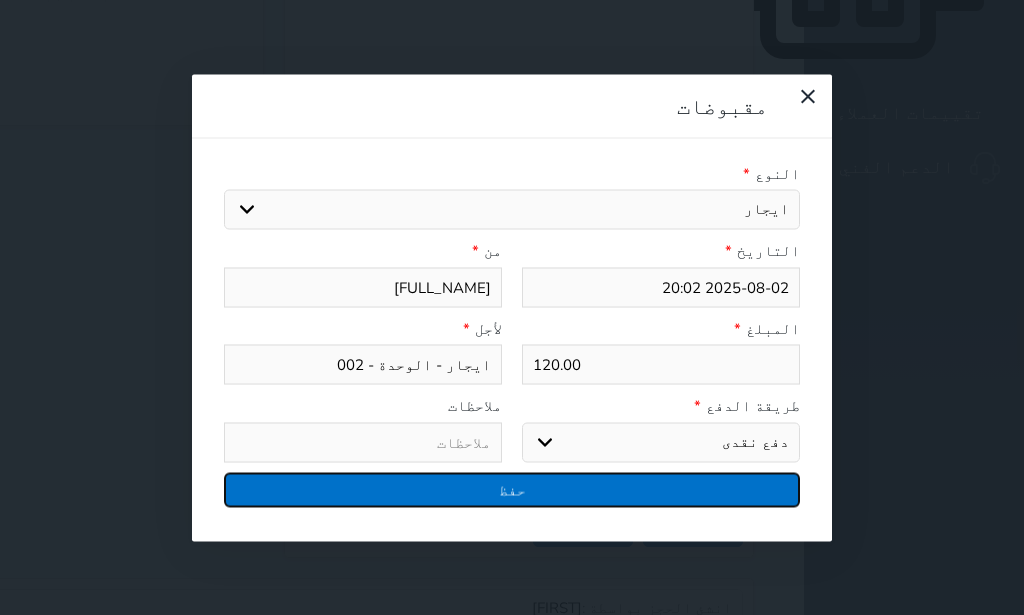 click on "حفظ" at bounding box center [512, 489] 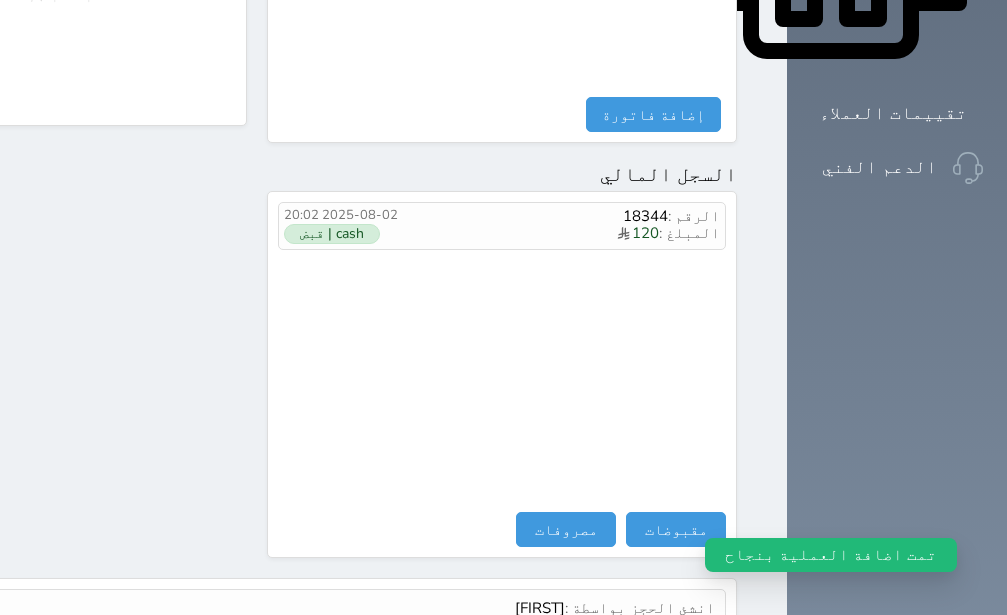 scroll, scrollTop: 0, scrollLeft: 0, axis: both 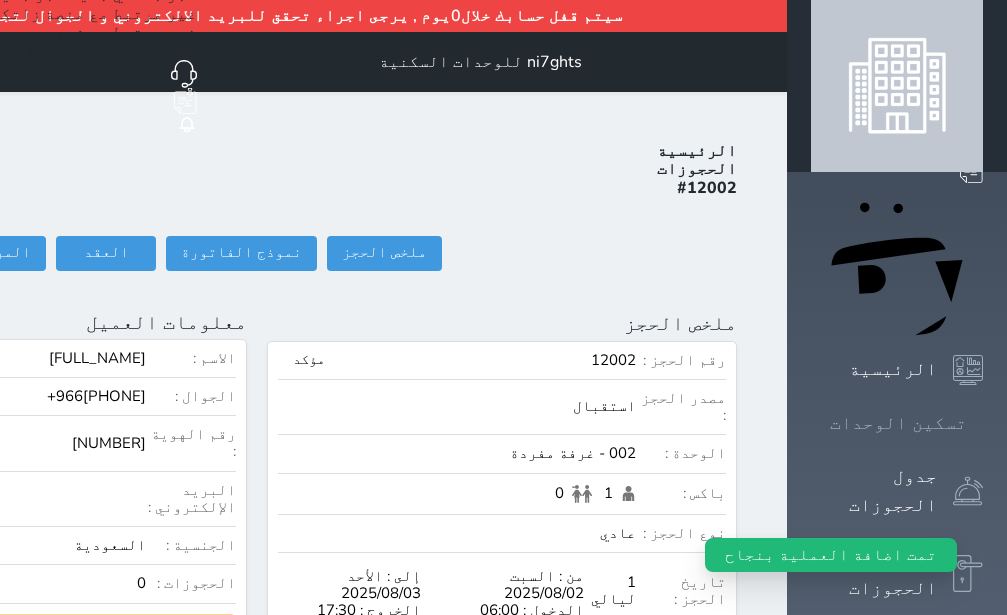click on "تسكين الوحدات" at bounding box center (898, 423) 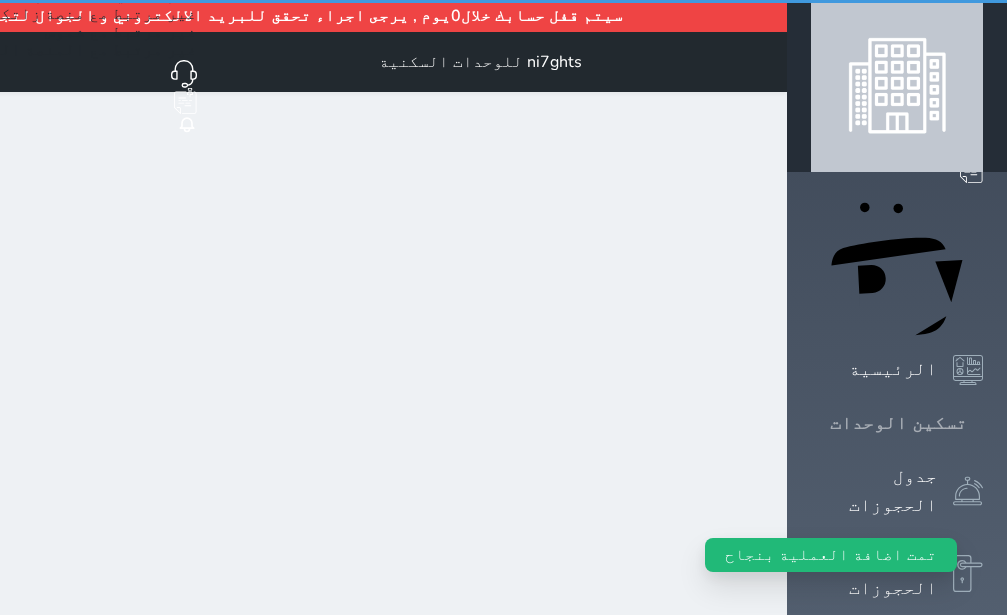 click on "تسكين الوحدات" at bounding box center (898, 423) 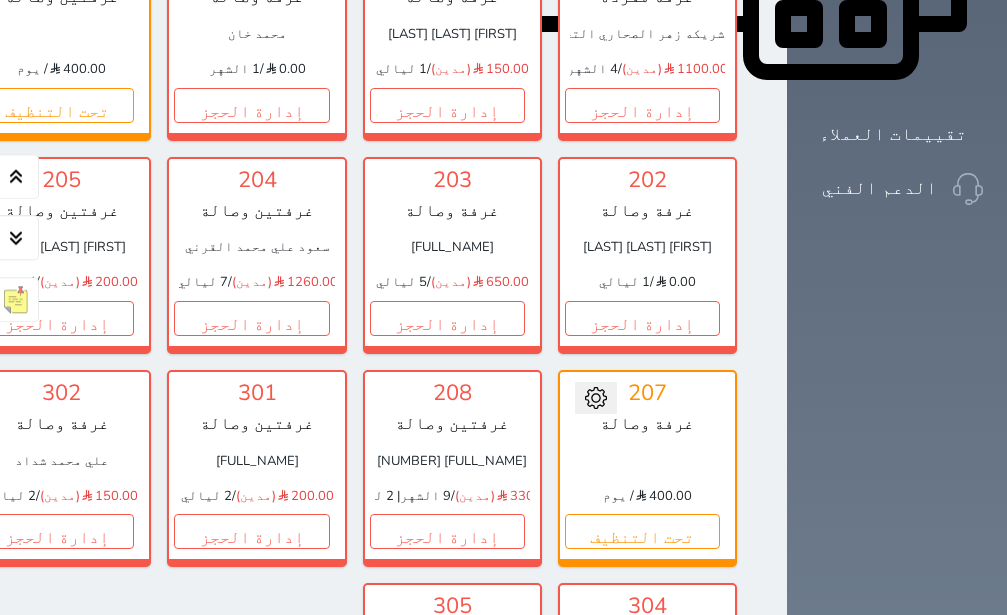 scroll, scrollTop: 1118, scrollLeft: 0, axis: vertical 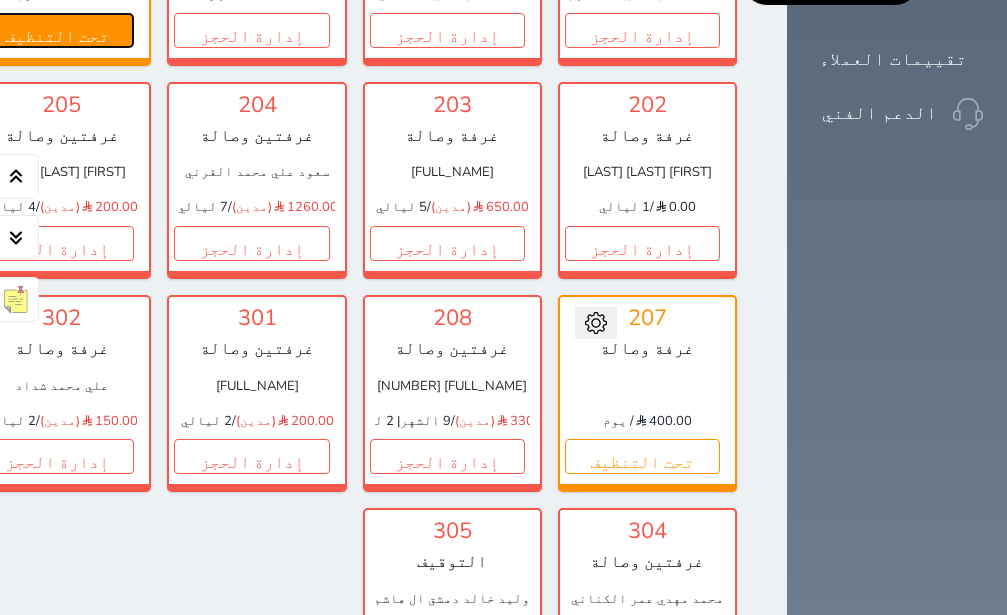 click on "تحت التنظيف" at bounding box center [56, 30] 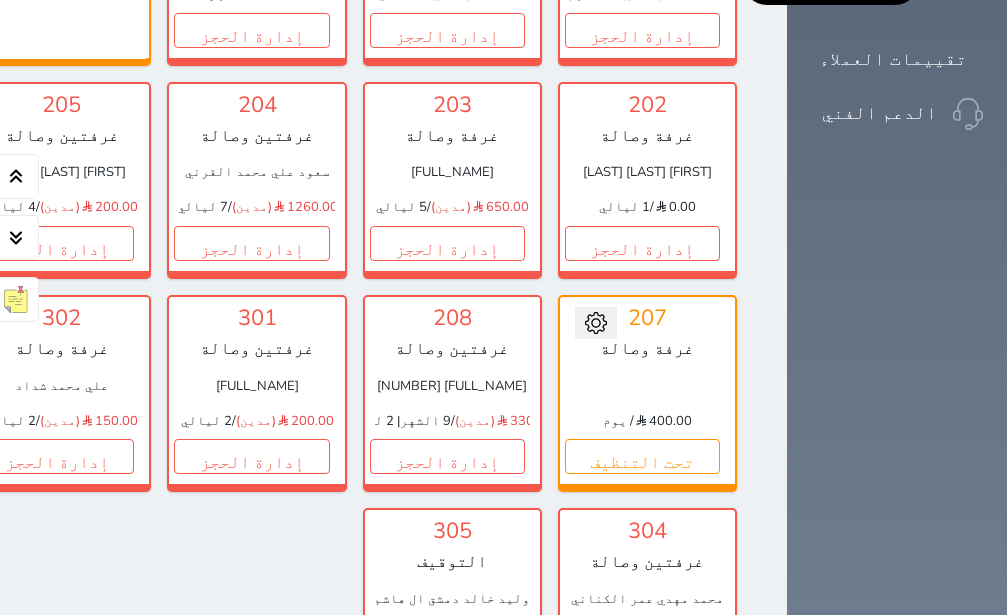 click on "تحويل لمتاح" at bounding box center [61, -71] 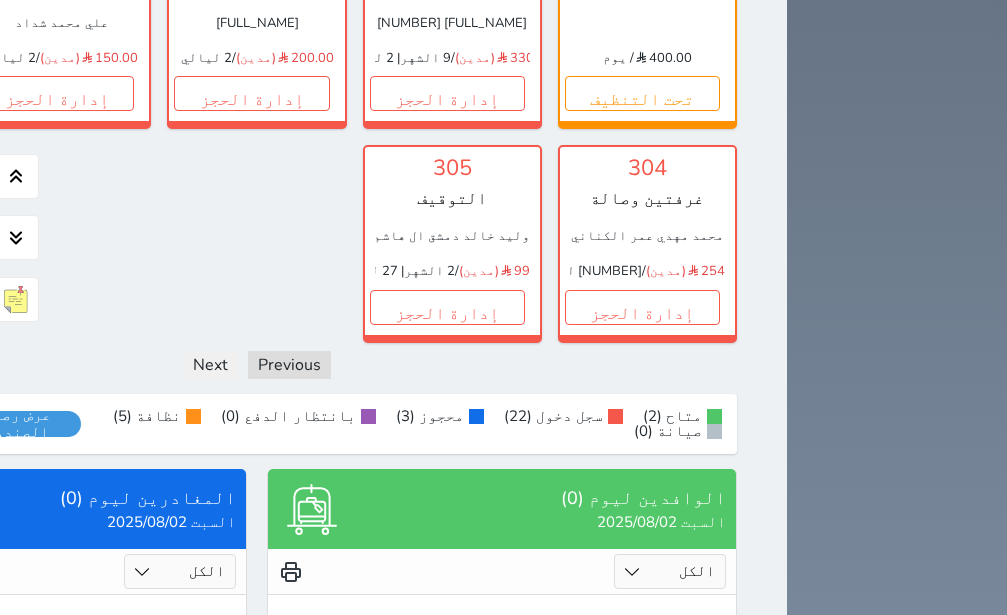 scroll, scrollTop: 1496, scrollLeft: 0, axis: vertical 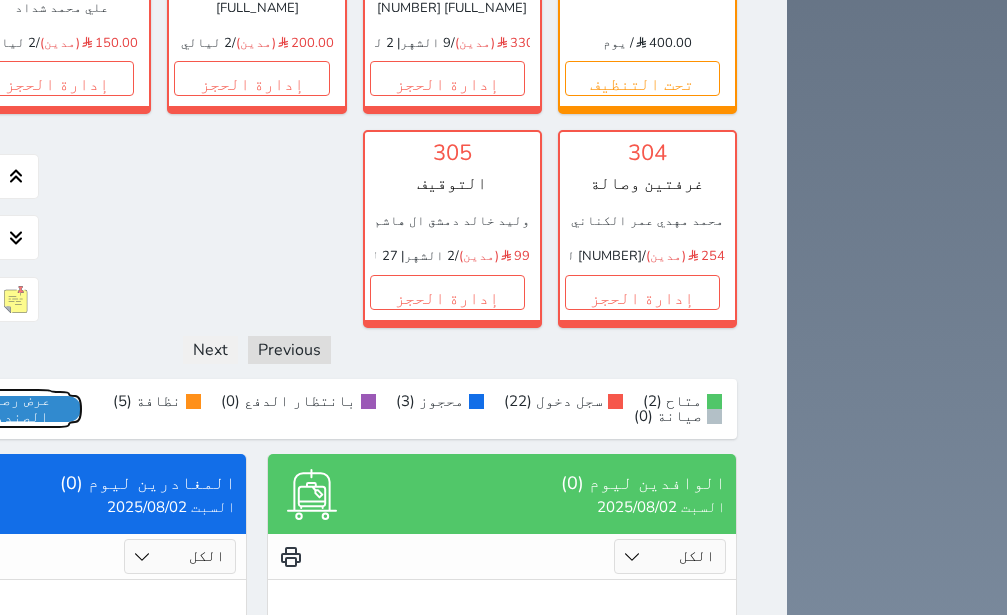 click on "عرض رصيد الصندوق" at bounding box center [17, 409] 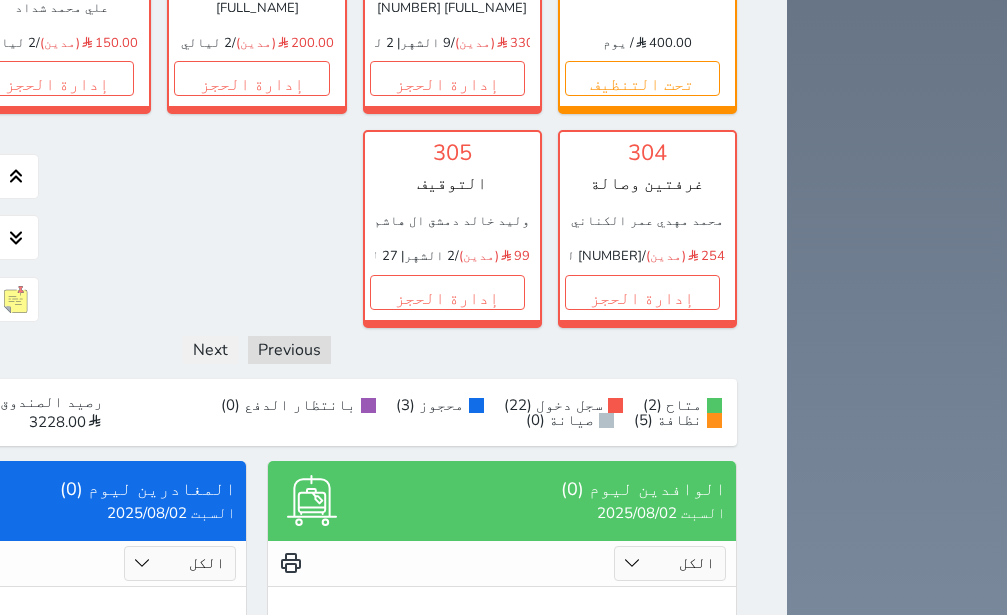 click on "إدارة الحجز" at bounding box center [-139, 78] 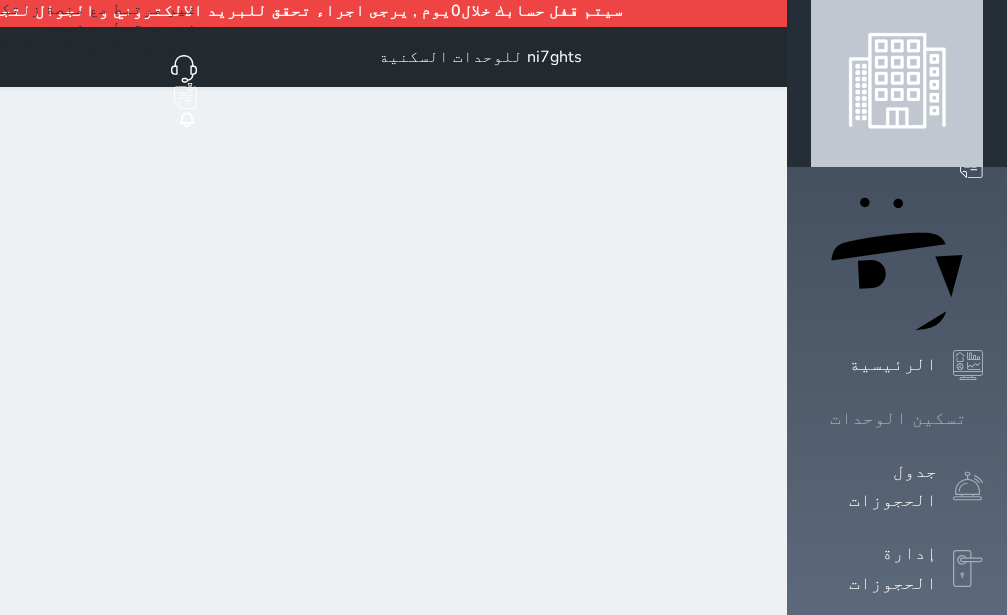 scroll, scrollTop: 0, scrollLeft: 0, axis: both 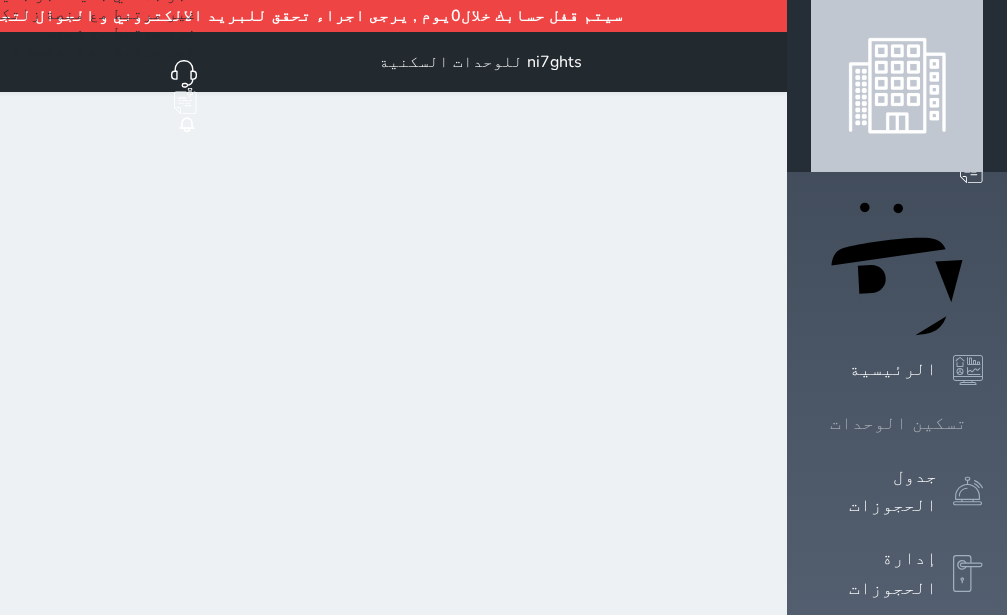 click on "تسكين الوحدات" at bounding box center [897, 423] 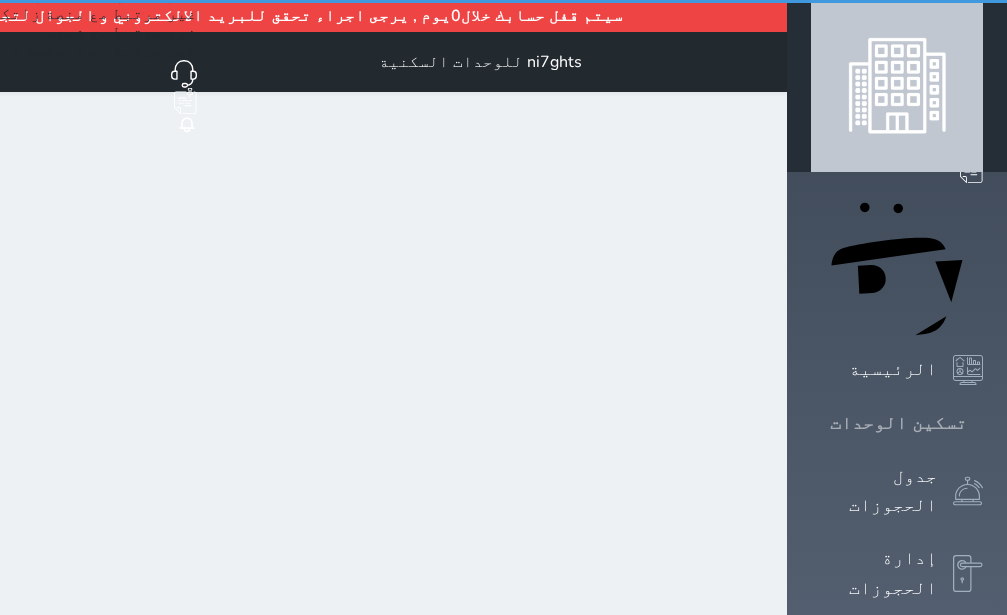 click on "تسكين الوحدات" at bounding box center (897, 423) 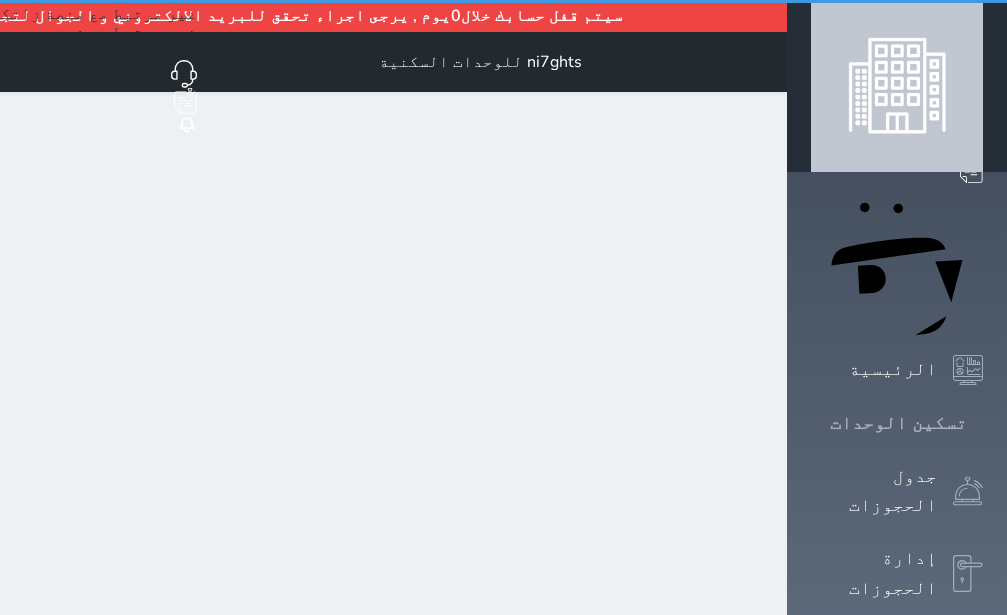 click on "تسكين الوحدات" at bounding box center [897, 423] 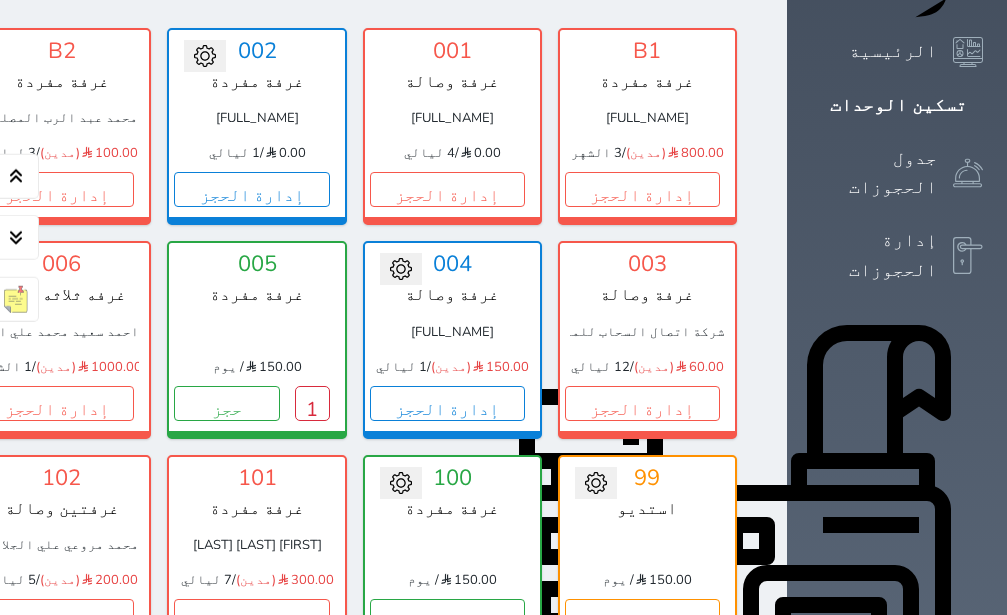 scroll, scrollTop: 362, scrollLeft: 0, axis: vertical 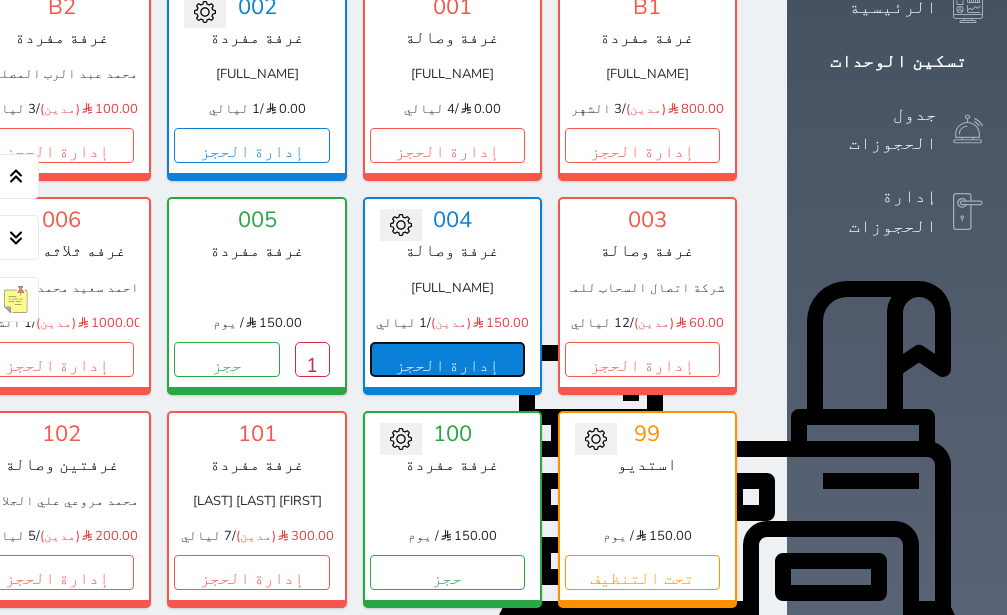 click on "إدارة الحجز" at bounding box center (447, 359) 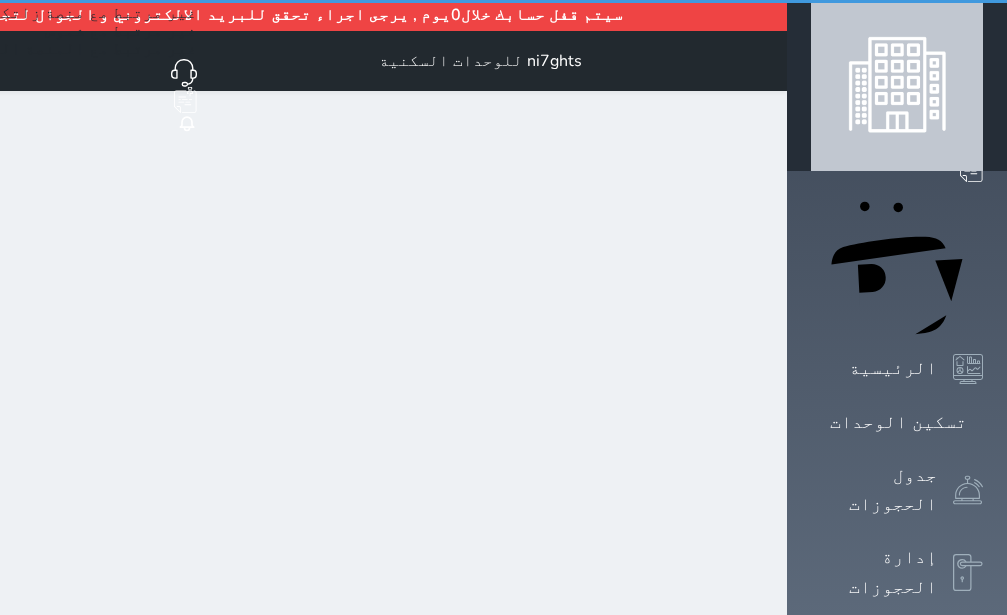 scroll, scrollTop: 0, scrollLeft: 0, axis: both 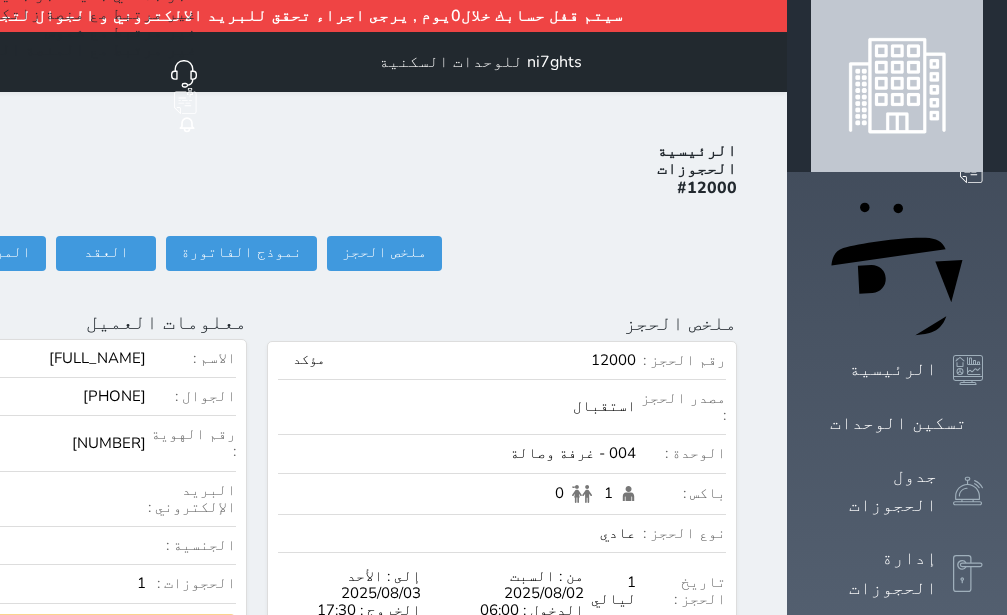 click on "تسجيل دخول" at bounding box center [-156, 253] 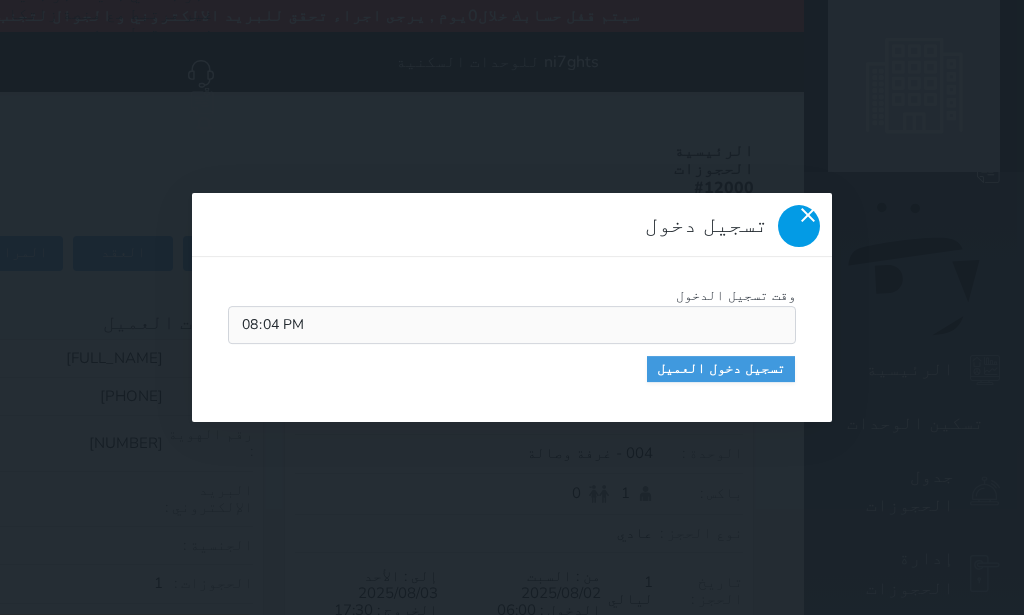 click at bounding box center [799, 226] 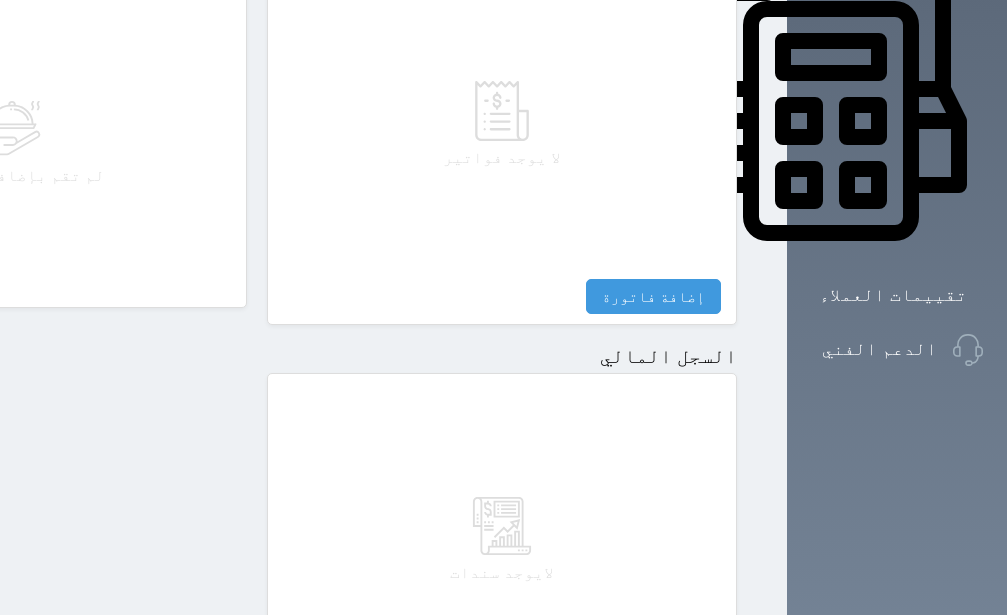 scroll, scrollTop: 1064, scrollLeft: 0, axis: vertical 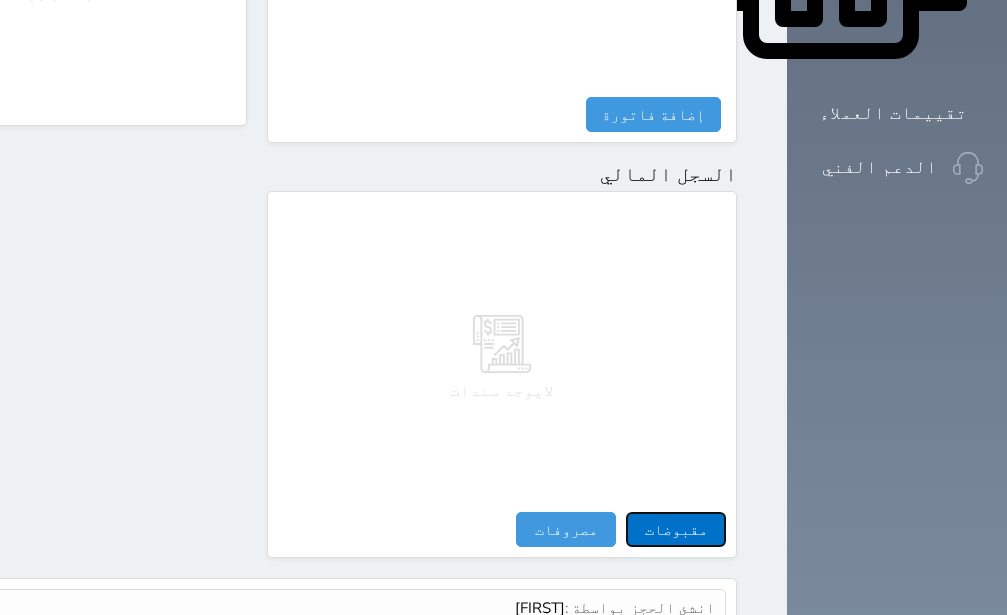 click on "مقبوضات" at bounding box center [676, 529] 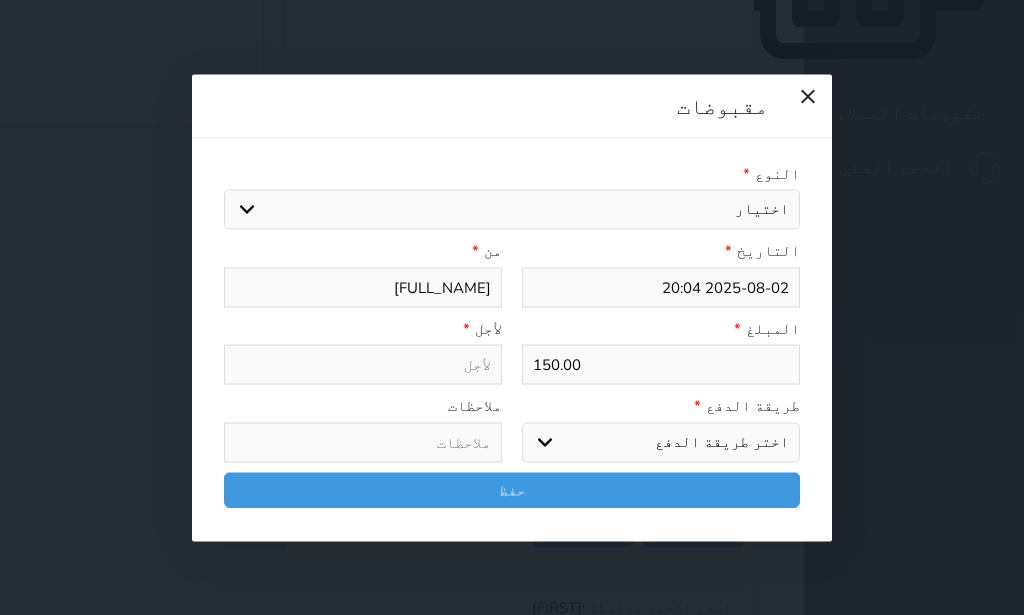 click on "اختيار   ايجار تامين عربون" at bounding box center (512, 210) 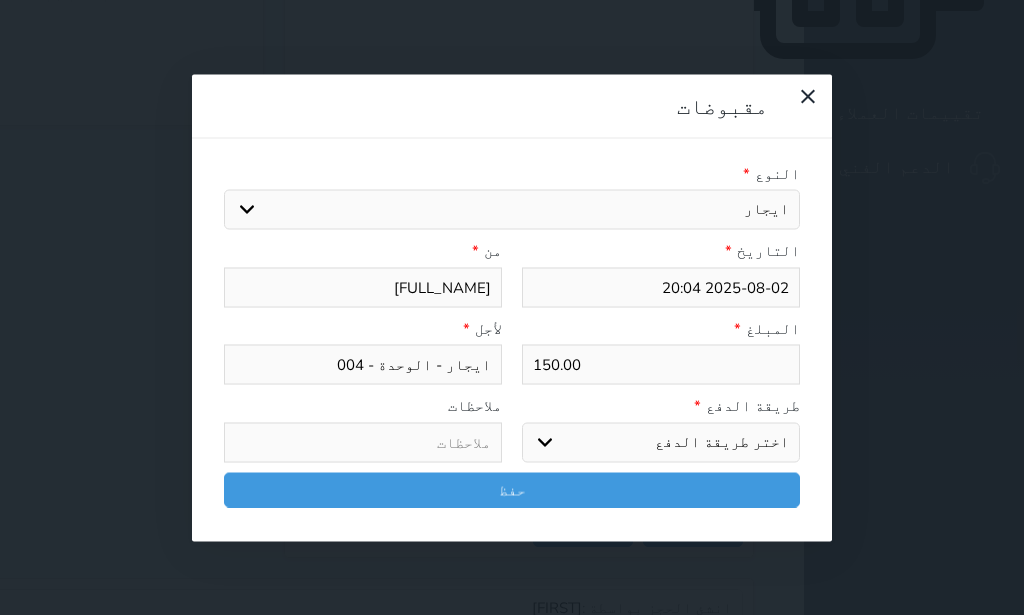 click on "اختر طريقة الدفع   دفع نقدى   تحويل بنكى   مدى   بطاقة ائتمان   آجل" at bounding box center (661, 442) 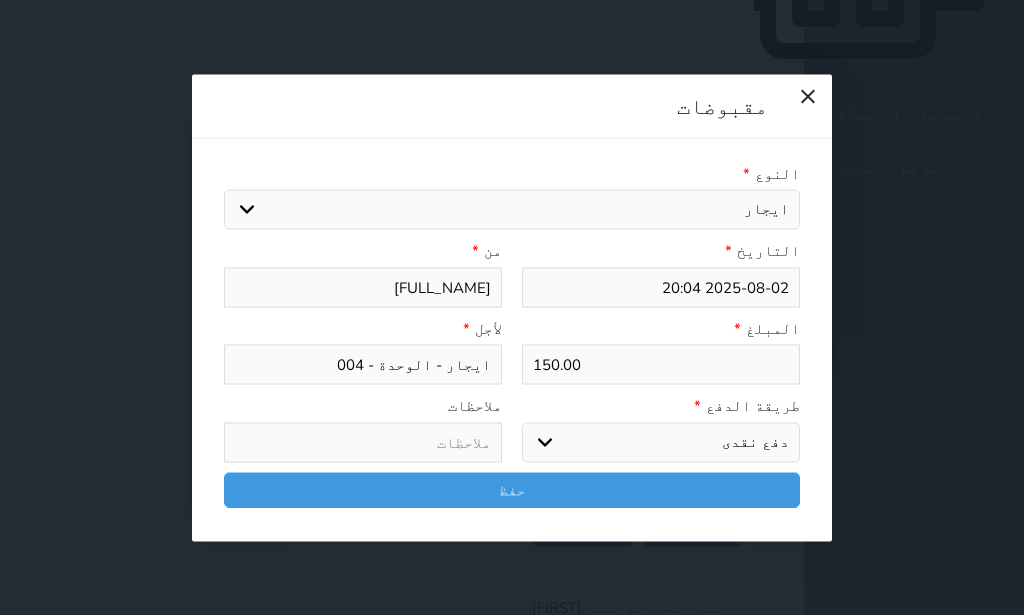 click on "دفع نقدى" at bounding box center (0, 0) 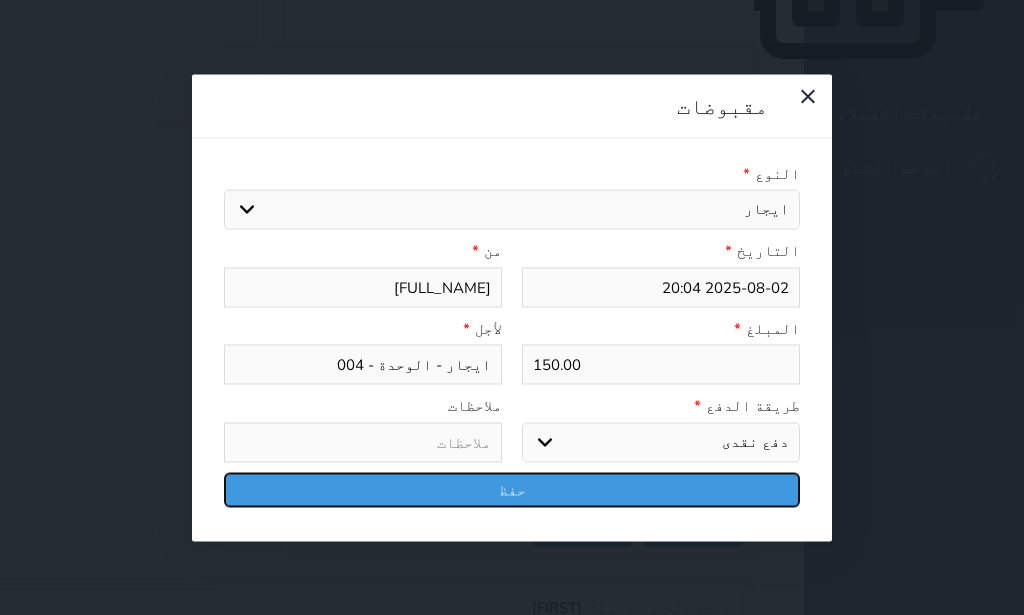 click on "حفظ" at bounding box center [512, 489] 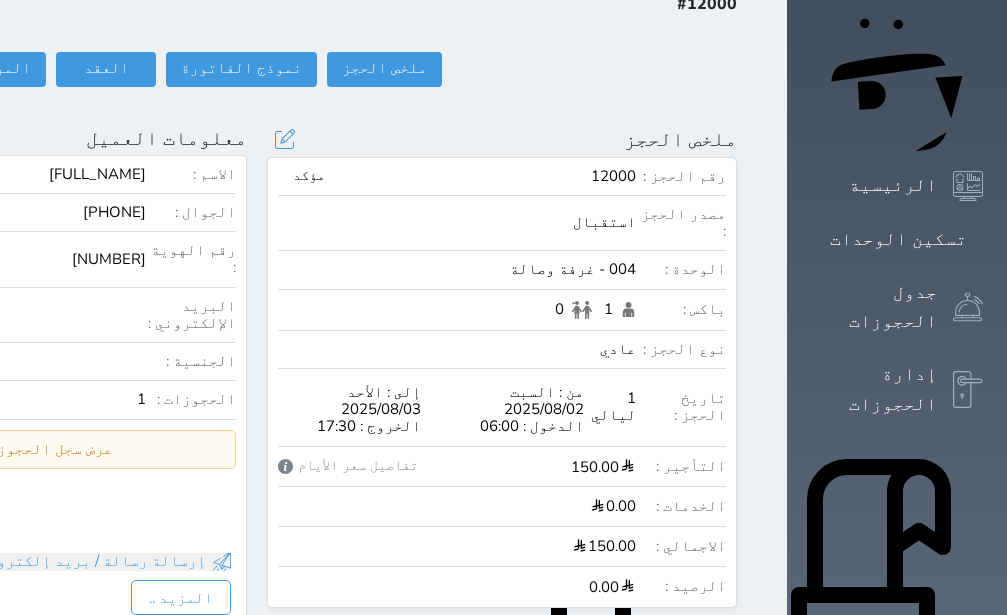 scroll, scrollTop: 0, scrollLeft: 0, axis: both 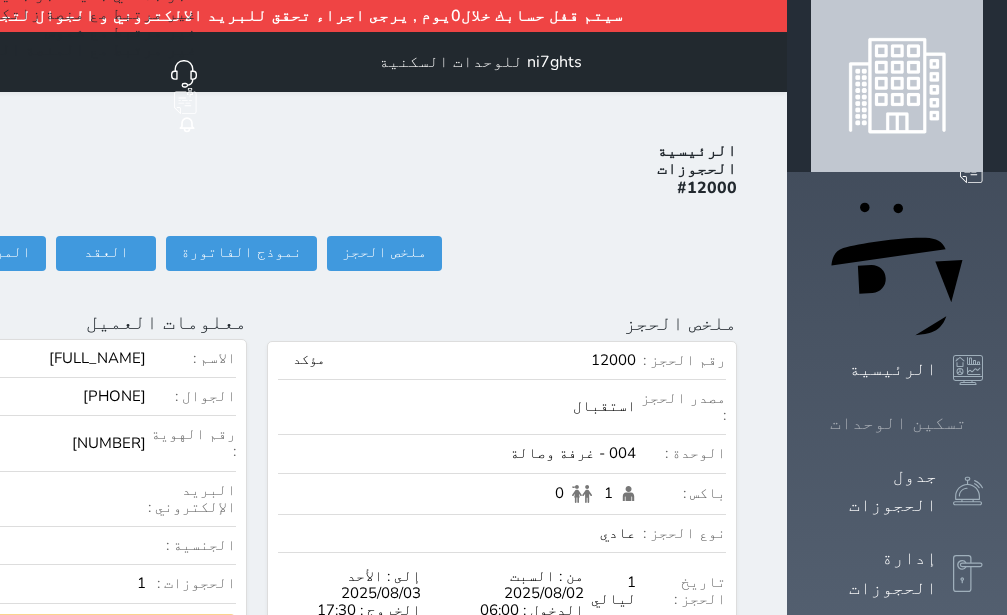click on "تسكين الوحدات" at bounding box center (898, 423) 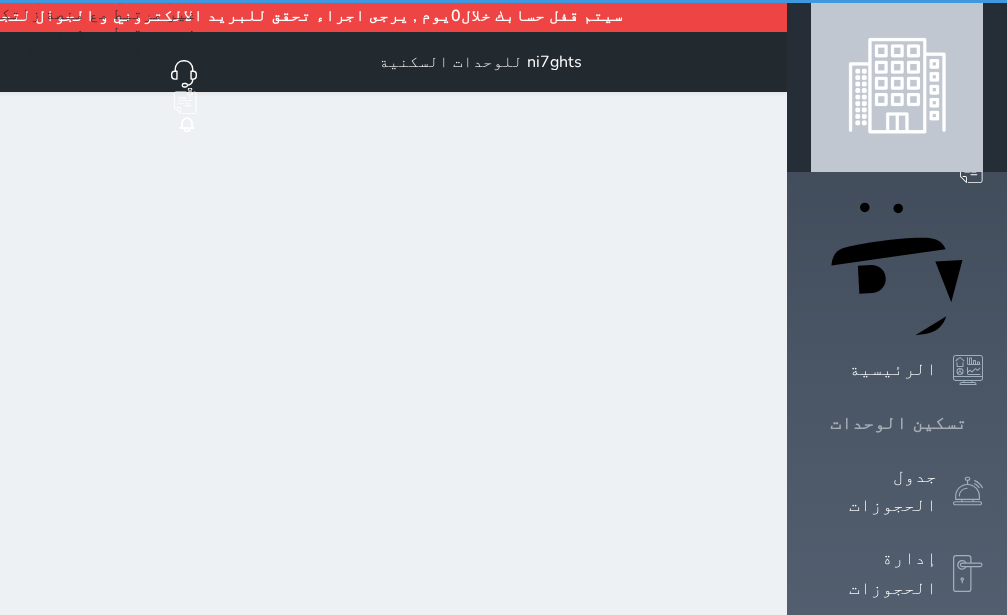 click on "تسكين الوحدات" at bounding box center (898, 423) 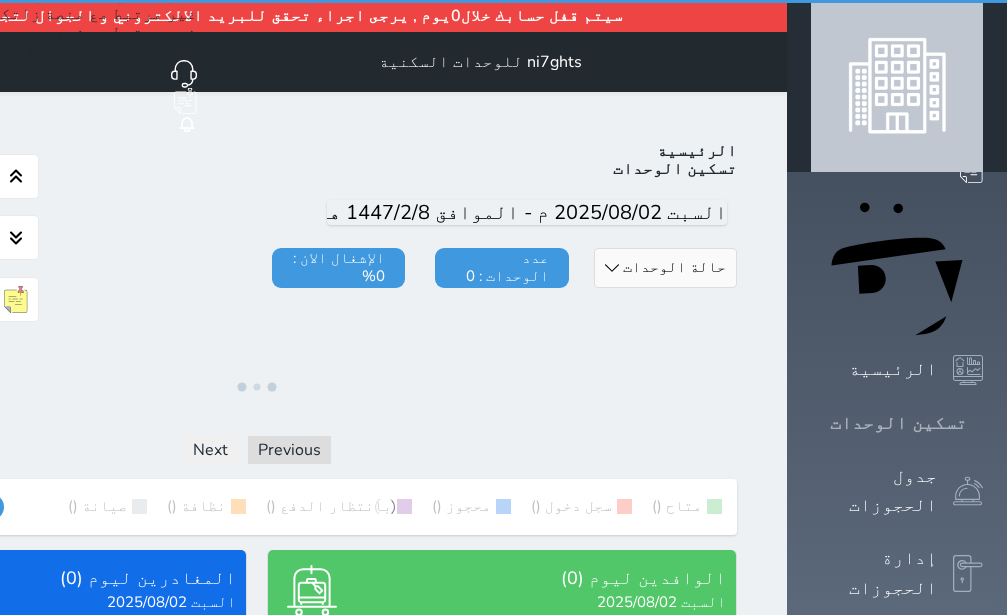 click on "تسكين الوحدات" at bounding box center [898, 423] 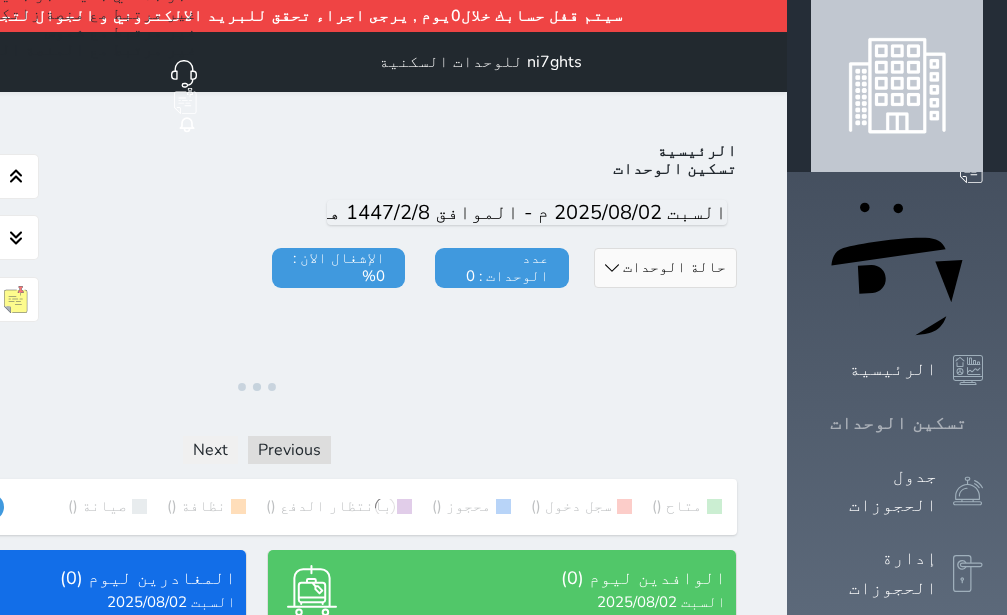 click on "تسكين الوحدات" at bounding box center [898, 423] 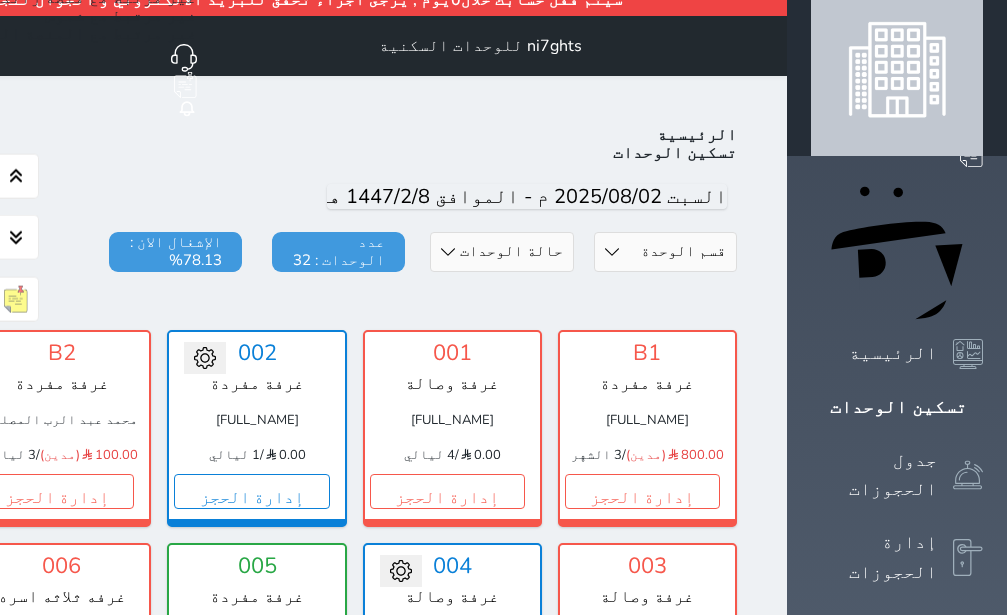 scroll, scrollTop: 142, scrollLeft: 0, axis: vertical 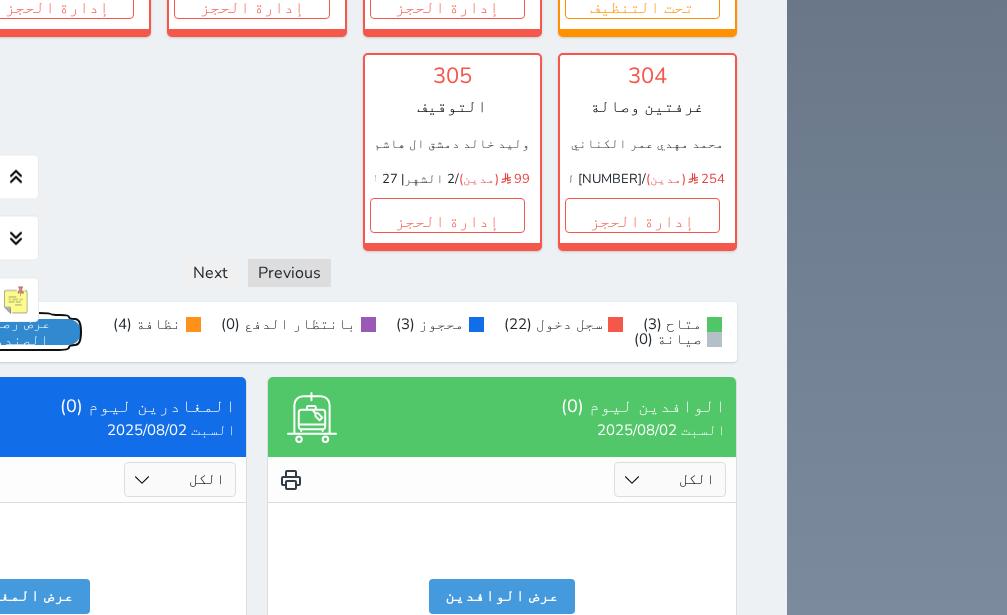 click on "عرض رصيد الصندوق" at bounding box center (17, 332) 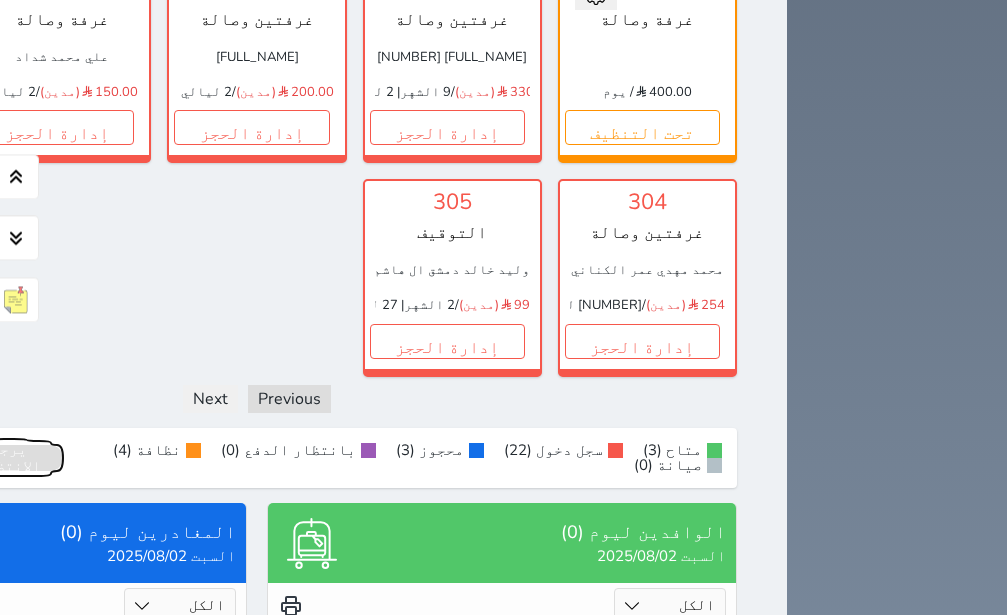 scroll, scrollTop: 1321, scrollLeft: 0, axis: vertical 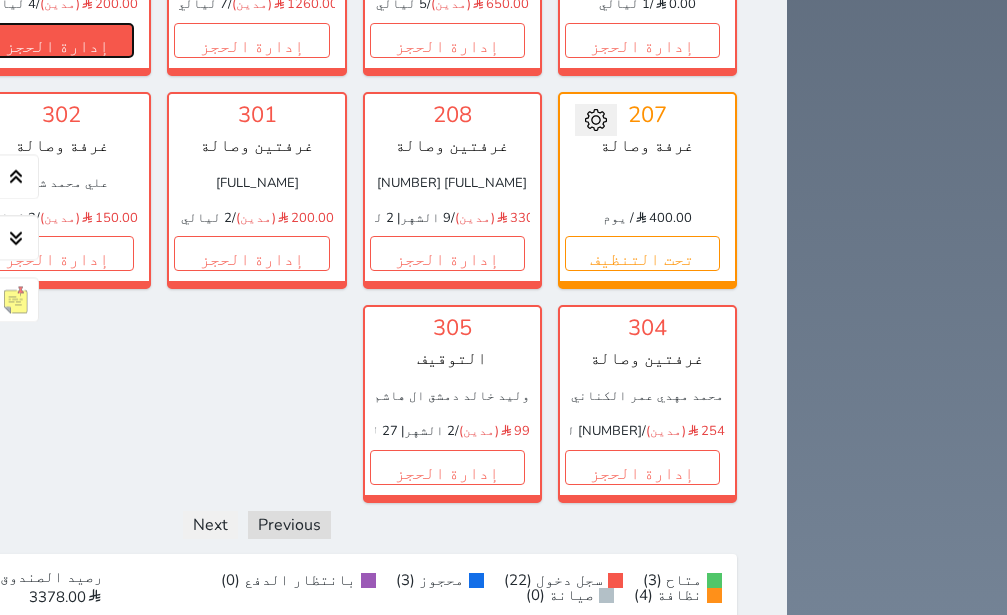 click on "إدارة الحجز" at bounding box center (56, 40) 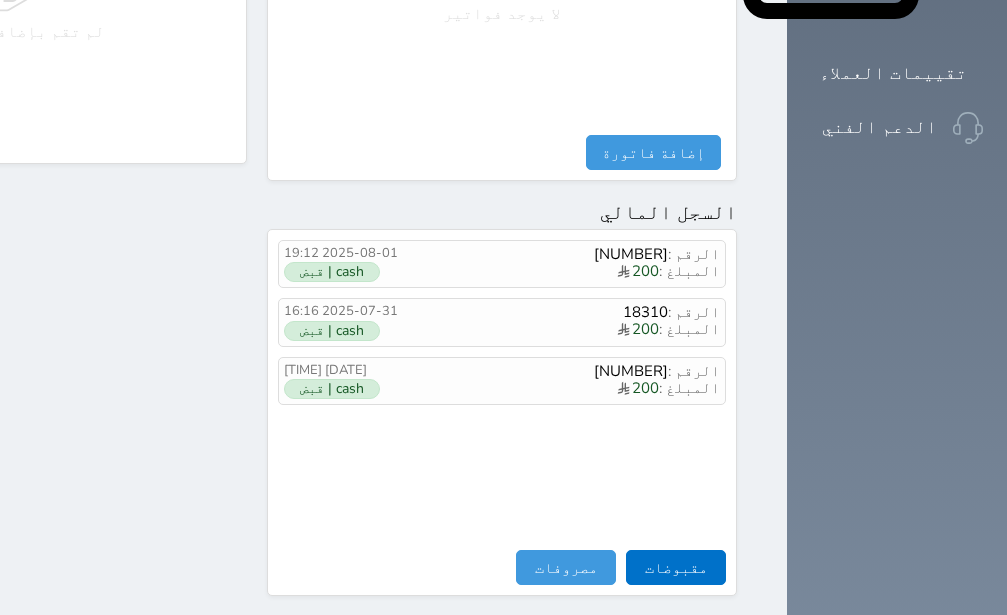 scroll, scrollTop: 1142, scrollLeft: 0, axis: vertical 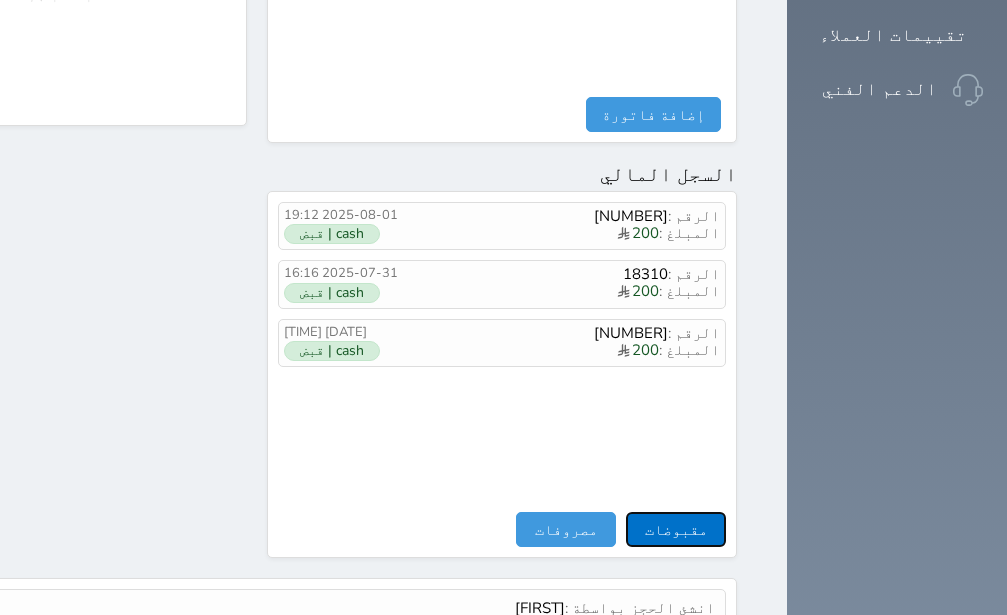 click on "مقبوضات" at bounding box center [676, 529] 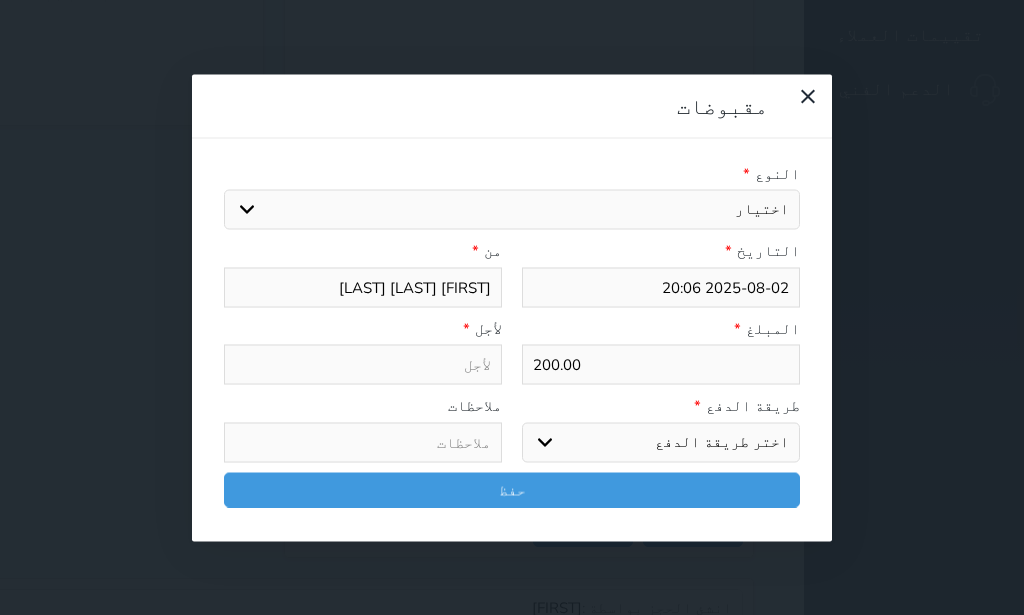 click on "اختيار   ايجار تامين عربون" at bounding box center (512, 210) 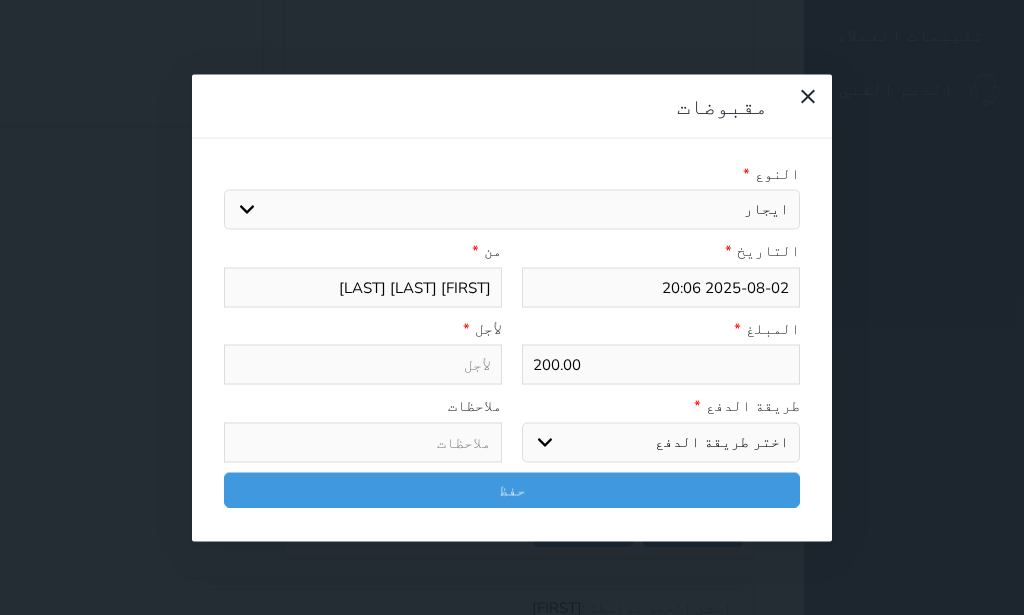 click on "ايجار" at bounding box center [0, 0] 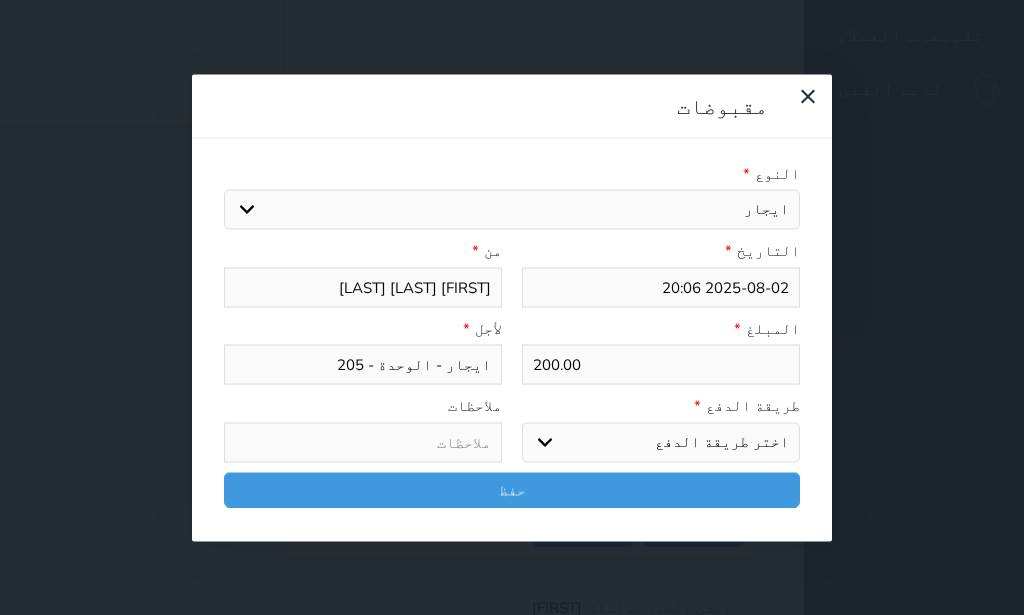 drag, startPoint x: 738, startPoint y: 275, endPoint x: 837, endPoint y: 279, distance: 99.08077 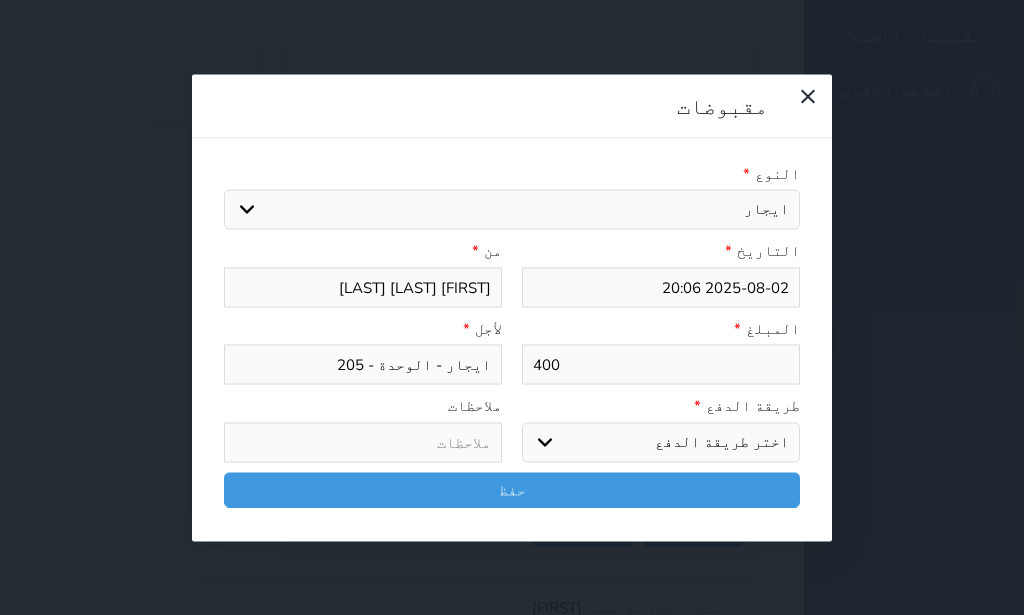 click on "اختر طريقة الدفع   دفع نقدى   تحويل بنكى   مدى   بطاقة ائتمان   آجل" at bounding box center [661, 442] 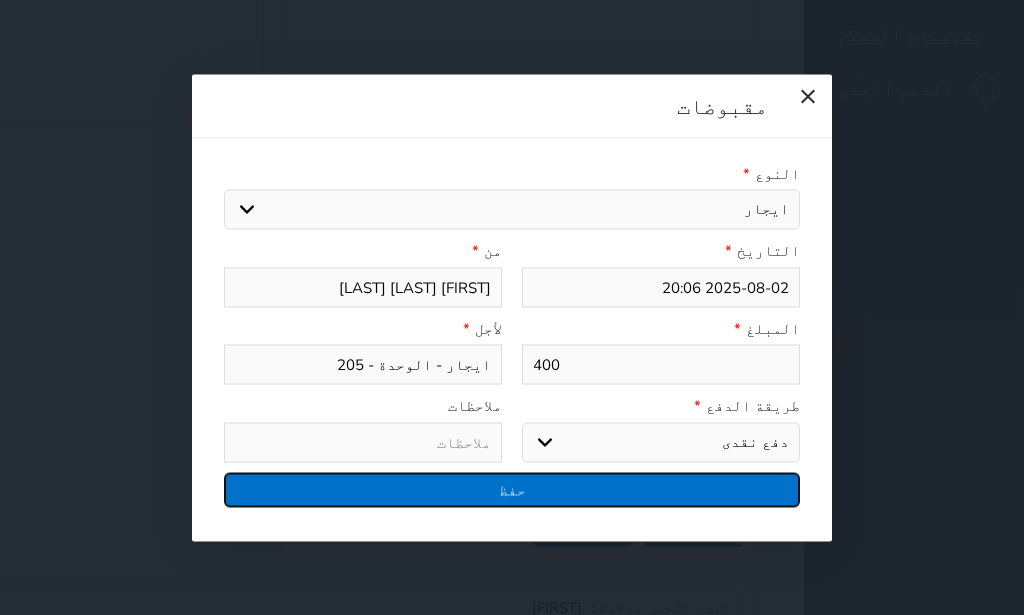 click on "حفظ" at bounding box center [512, 489] 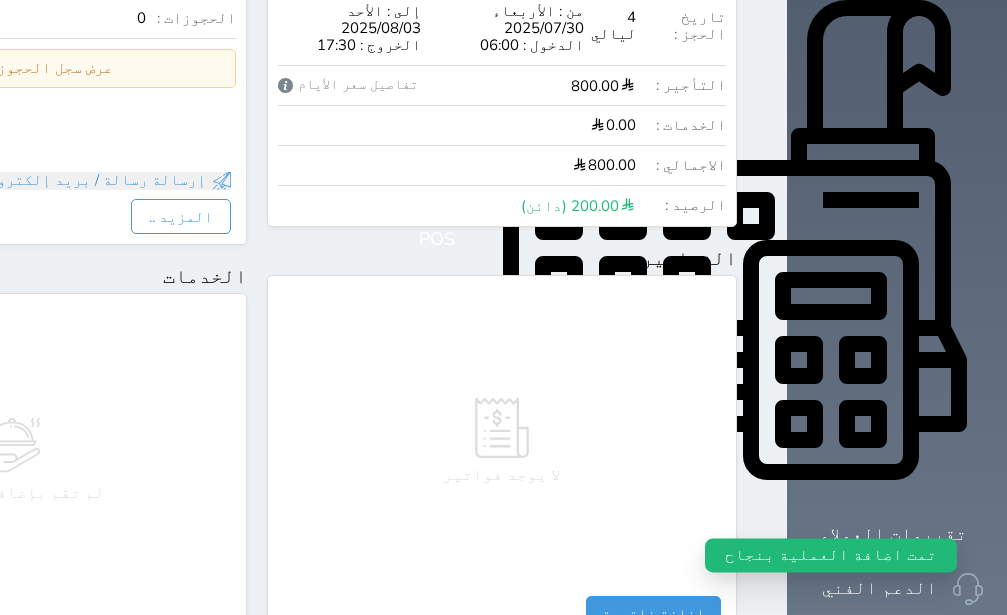 scroll, scrollTop: 0, scrollLeft: 0, axis: both 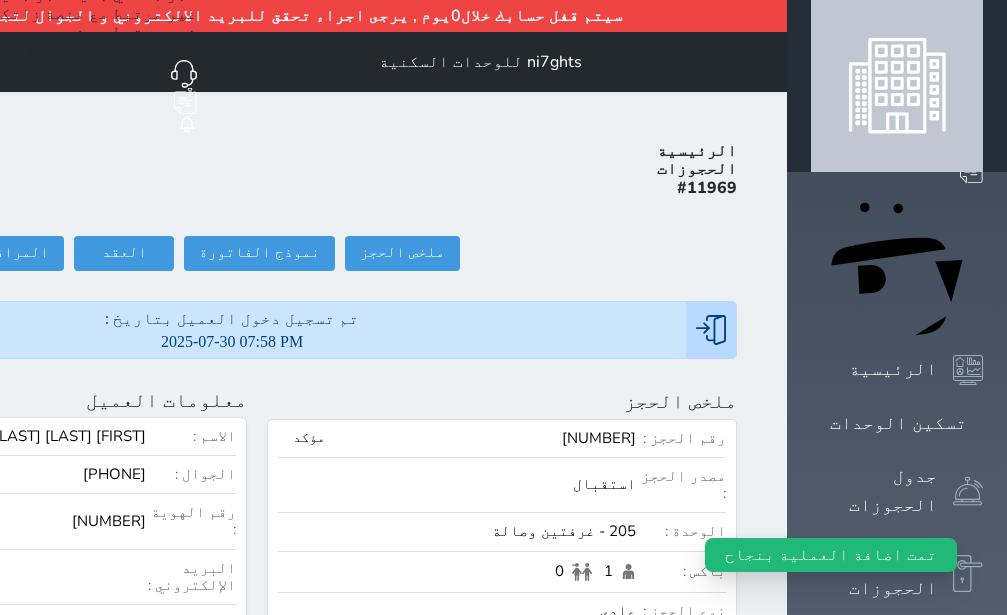 click on "حجز جماعي جديد   حجز جديد             الرئيسية     تسكين الوحدات     جدول الحجوزات     إدارة الحجوزات     POS         تقييمات العملاء               الدعم الفني" at bounding box center [897, 936] 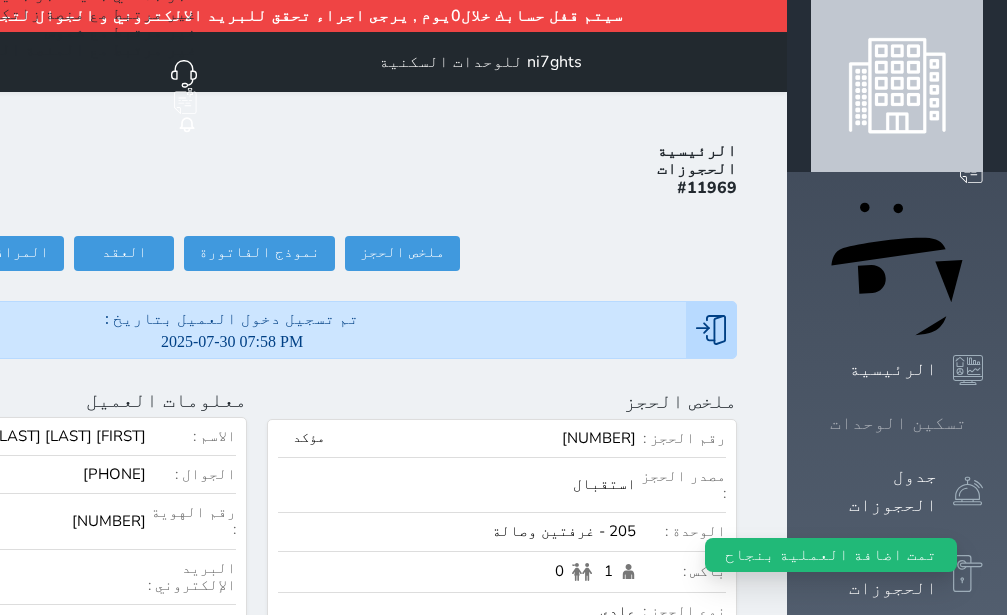 click 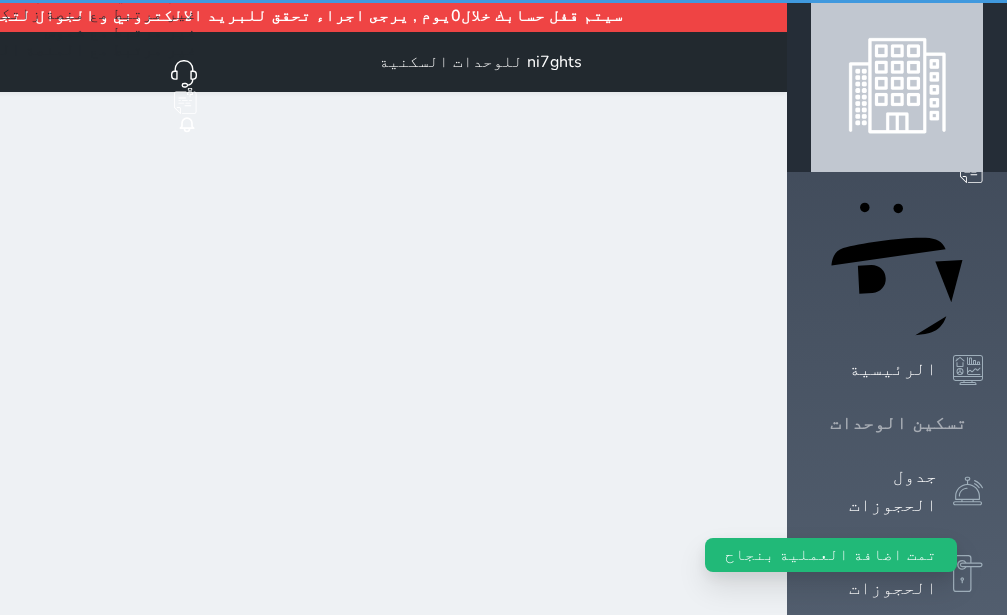 click 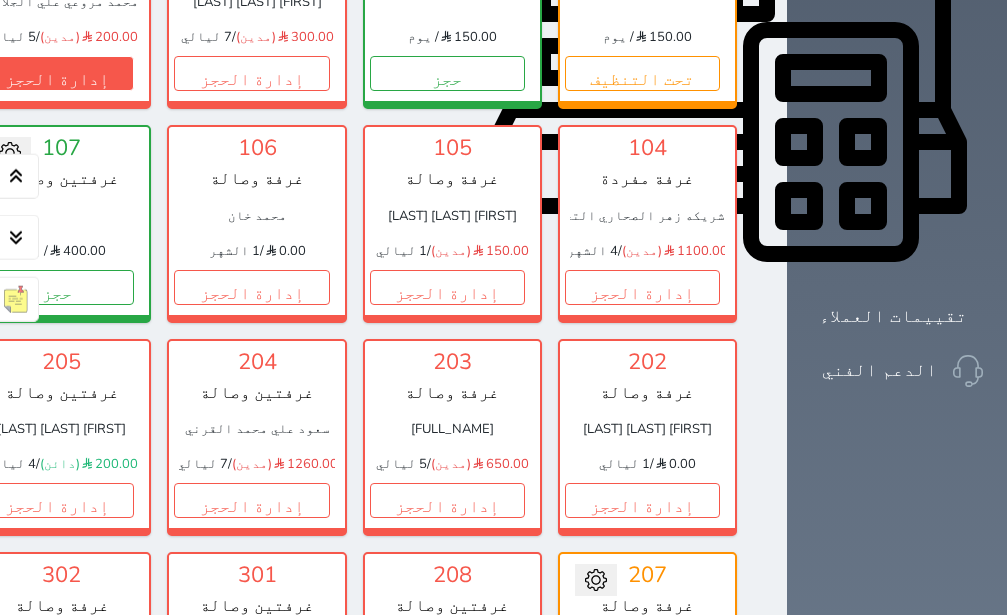 scroll, scrollTop: 1008, scrollLeft: 0, axis: vertical 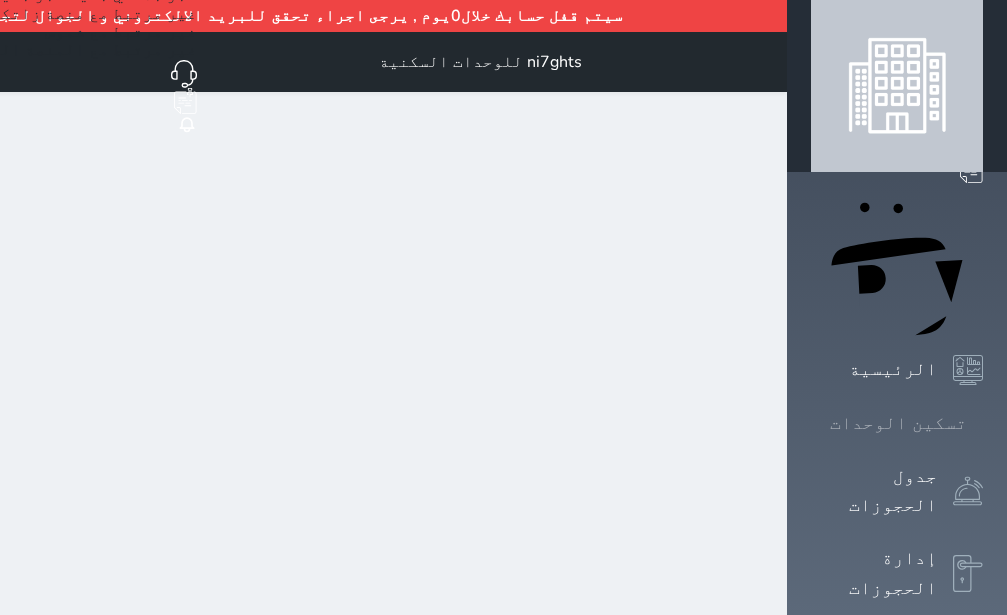 click on "تسكين الوحدات" at bounding box center [897, 423] 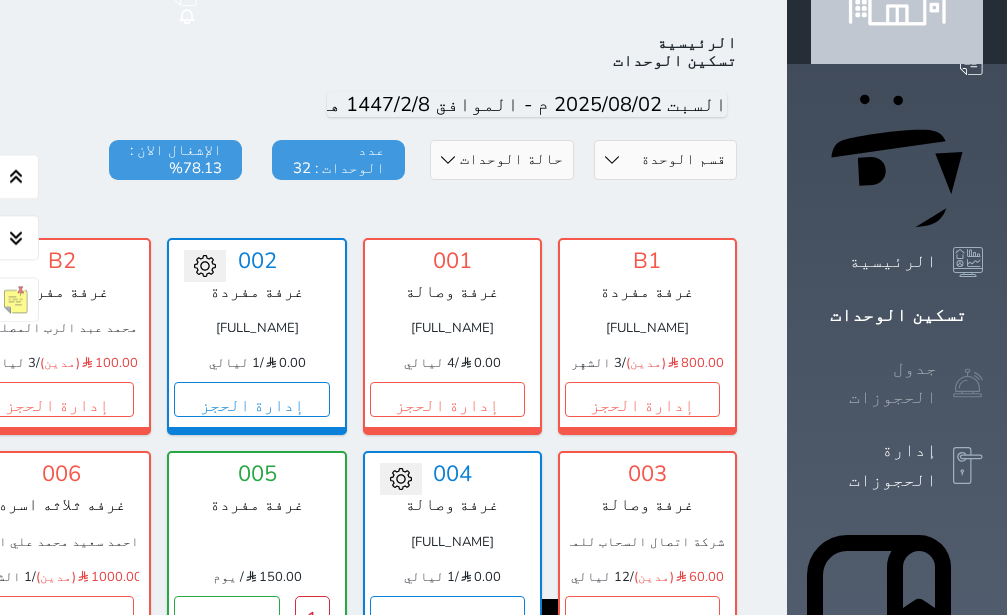 scroll, scrollTop: 110, scrollLeft: 0, axis: vertical 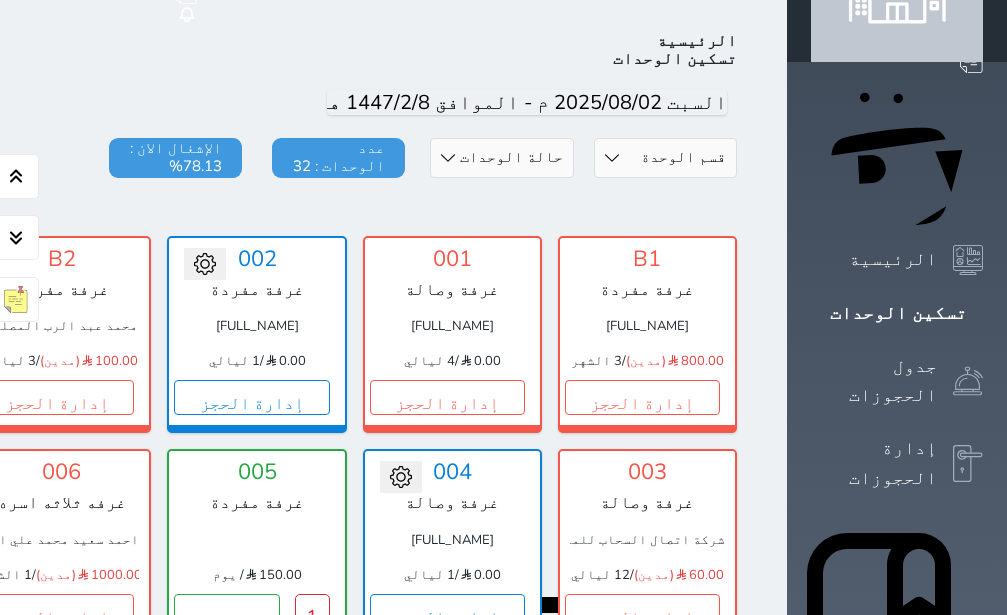 click on "قسم الوحدة   غرفه ثلاثه اسره غرفة وصالة غرفتين وصالة غرفة مفردة   حالة الوحدات متاح تحت التنظيف تحت الصيانة سجل دخول  لم يتم تسجيل الدخول   عدد الوحدات : 32   الإشغال الان : 78.13%" at bounding box center [257, 183] 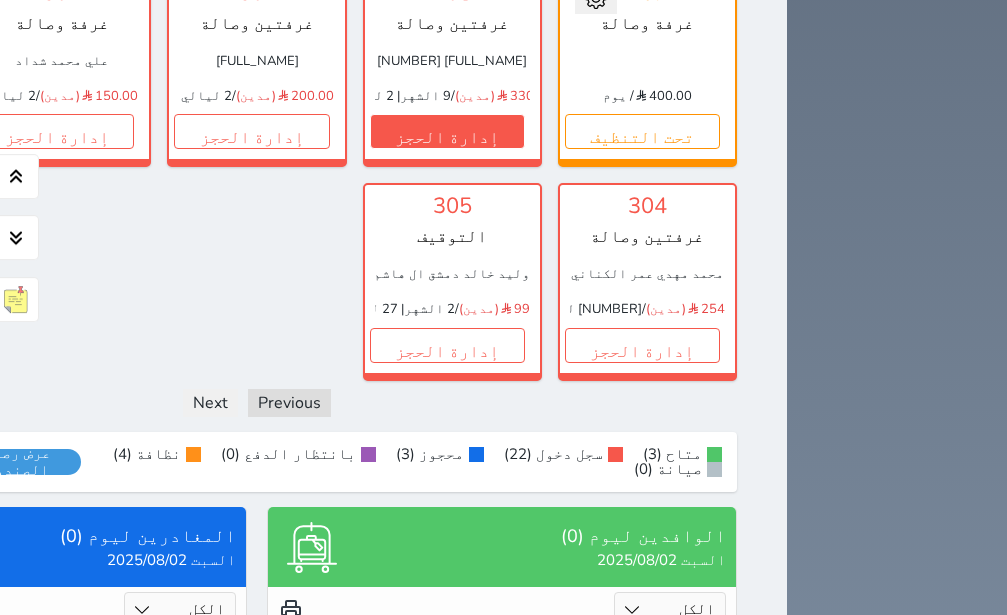 scroll, scrollTop: 1496, scrollLeft: 0, axis: vertical 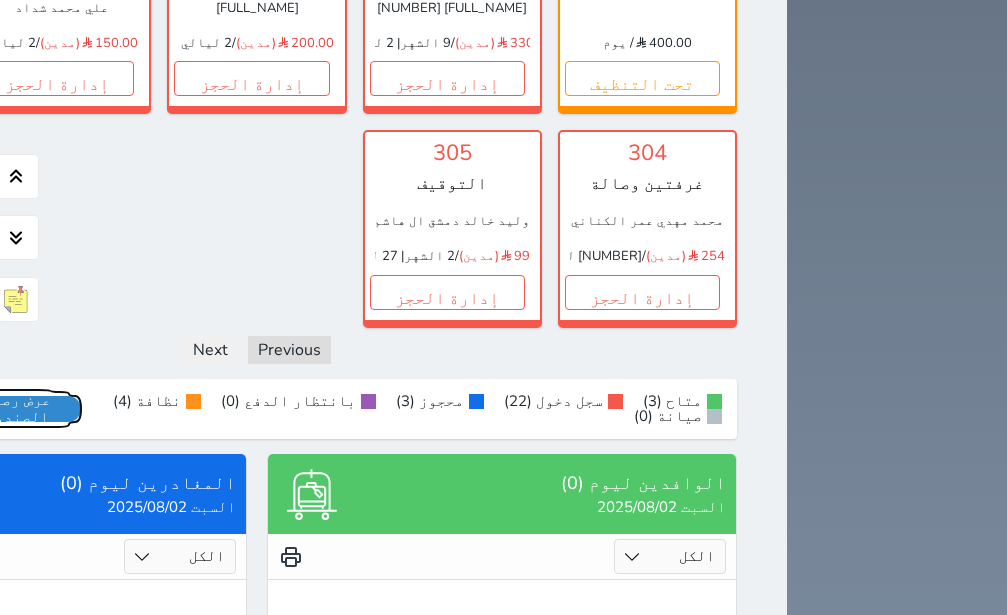 click on "عرض رصيد الصندوق" at bounding box center [17, 409] 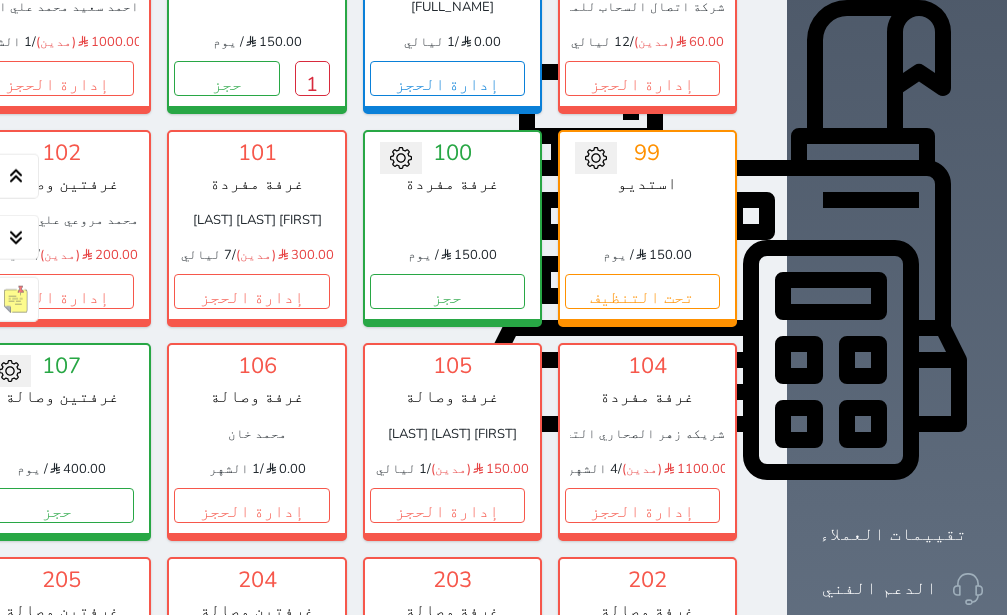scroll, scrollTop: 504, scrollLeft: 0, axis: vertical 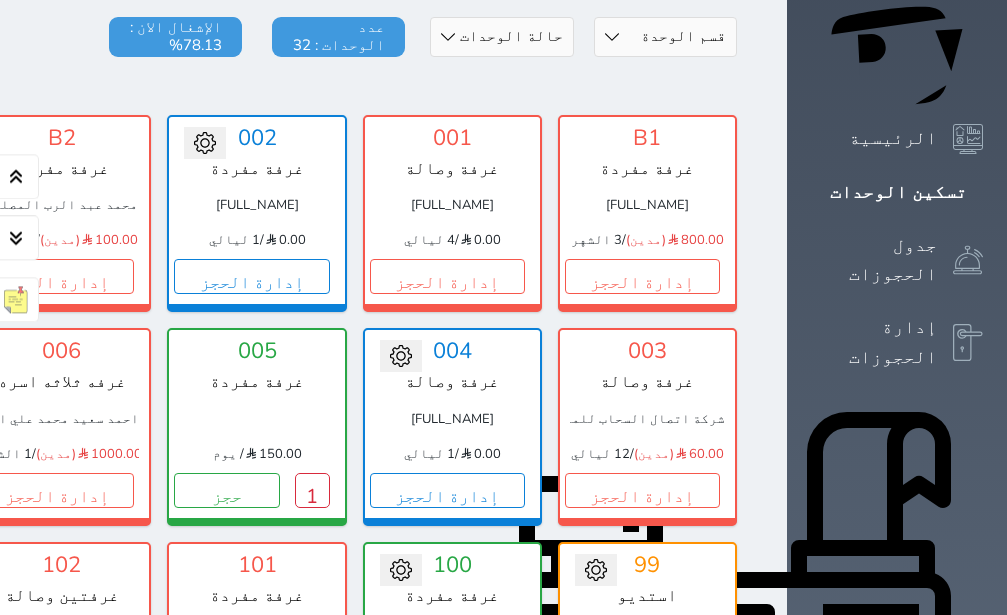 click on "001   غرفة وصالة
حمد ناصر حسين
0.00
/   4 ليالي           إدارة الحجز               تغيير الحالة الى صيانة                   التاريخ المتوقع للانتهاء       حفظ" at bounding box center [452, 213] 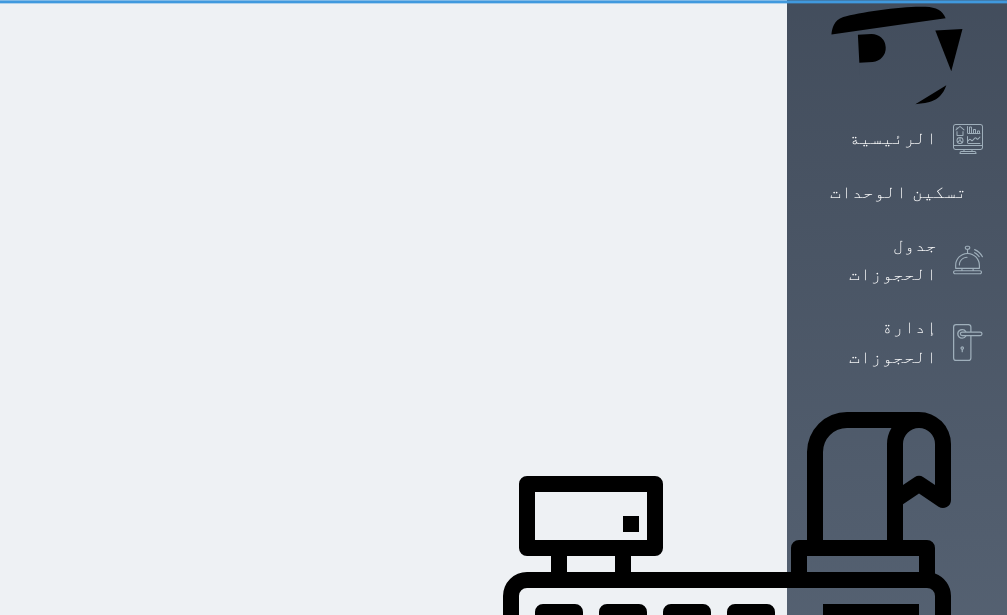scroll, scrollTop: 0, scrollLeft: 0, axis: both 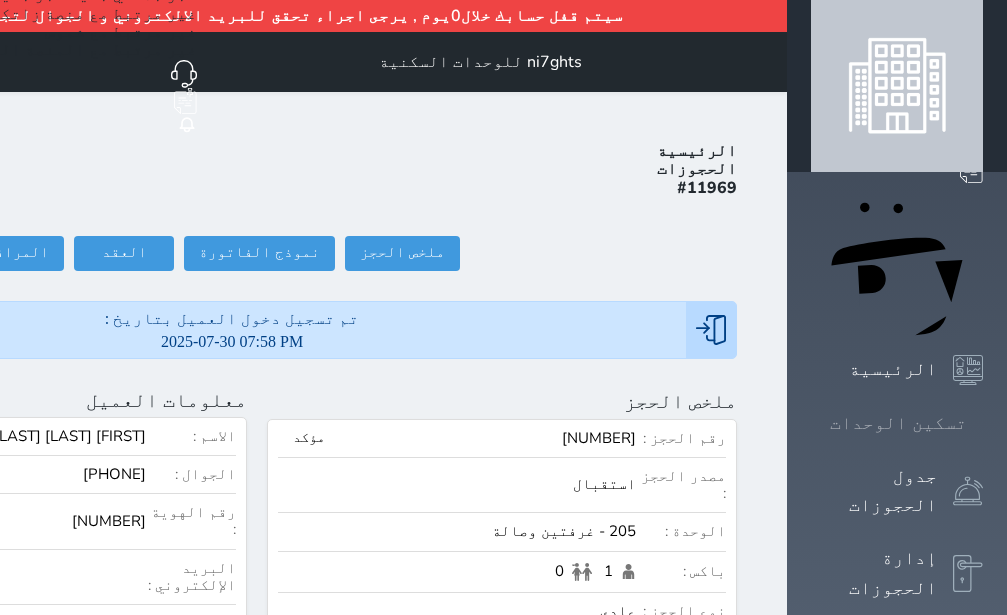 click on "تسكين الوحدات" at bounding box center (898, 423) 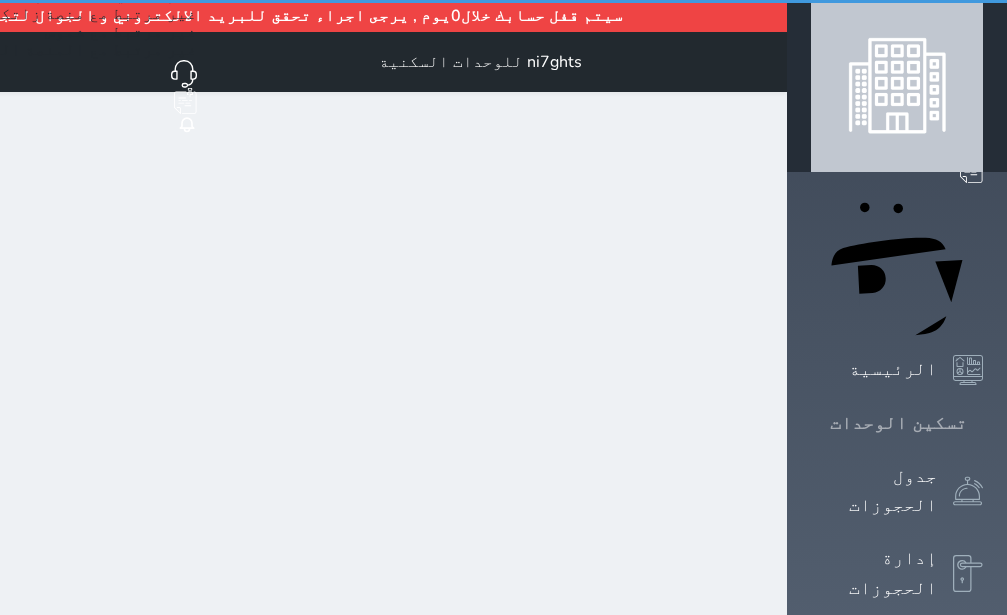click on "تسكين الوحدات" at bounding box center (898, 423) 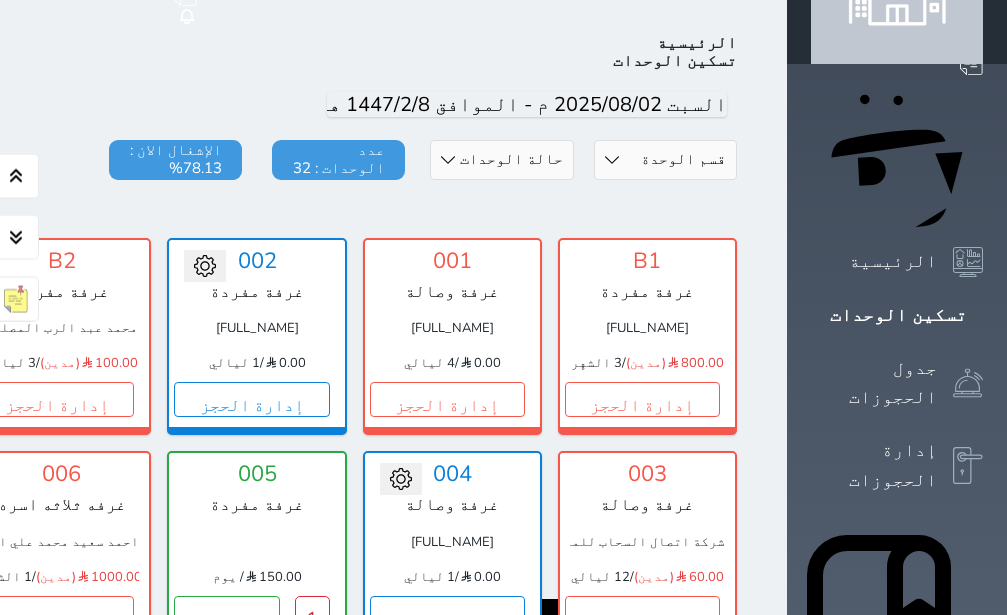 scroll, scrollTop: 110, scrollLeft: 0, axis: vertical 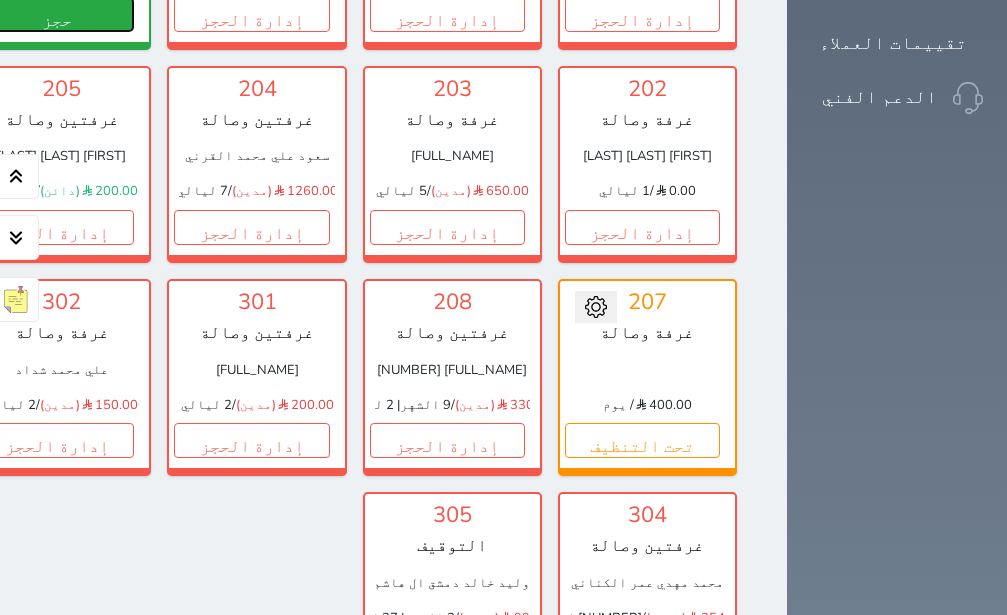 click on "حجز" at bounding box center [56, 14] 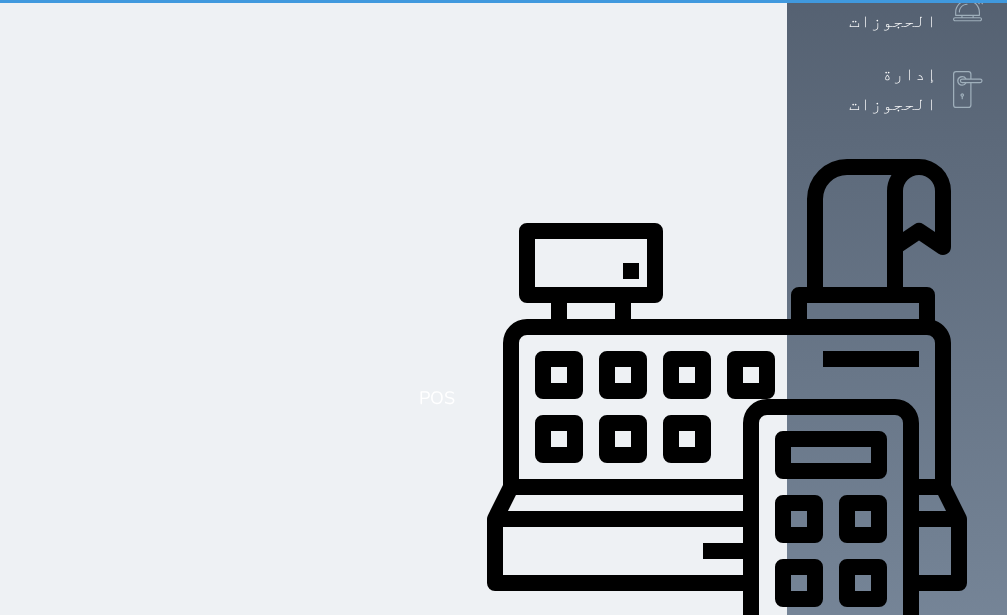 scroll, scrollTop: 0, scrollLeft: 0, axis: both 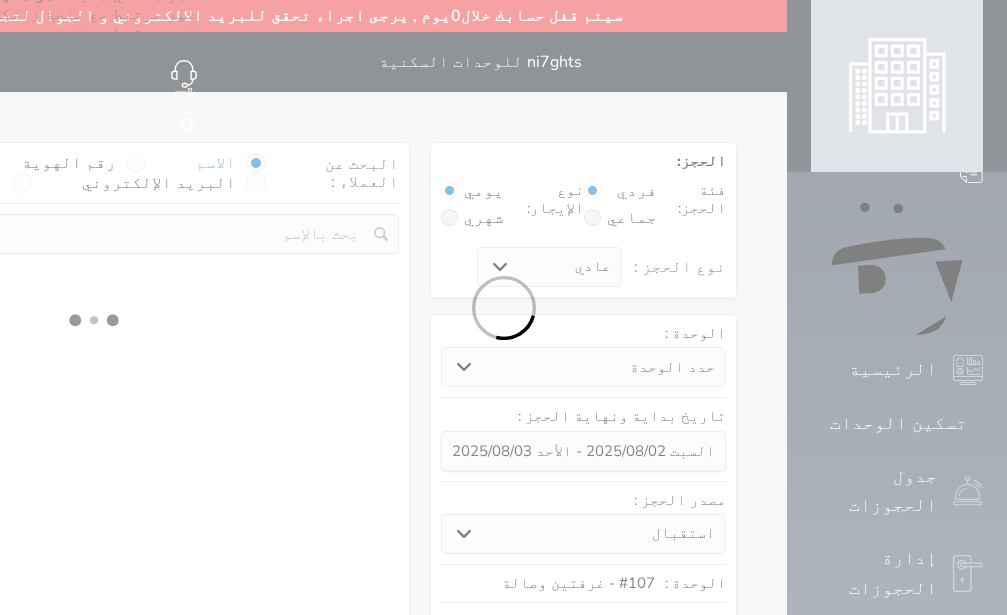 click at bounding box center [503, 307] 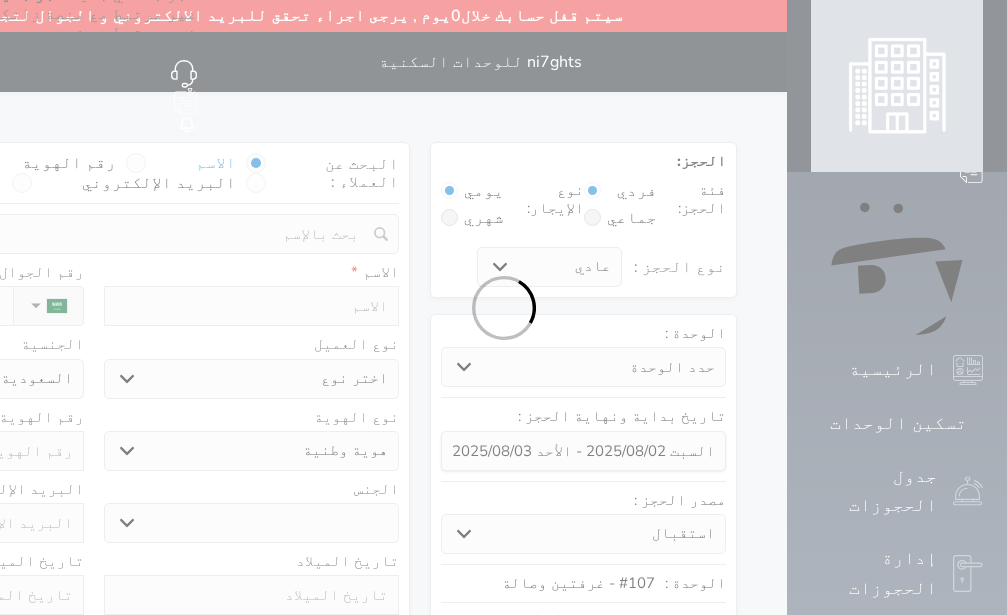 click at bounding box center (136, 163) 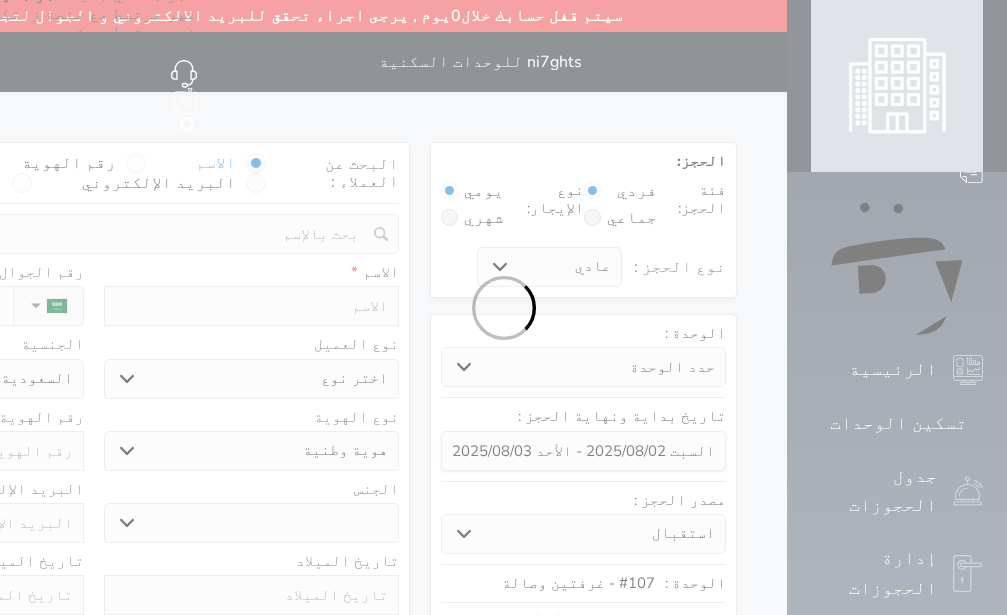 click on "رقم الهوية" at bounding box center (116, 173) 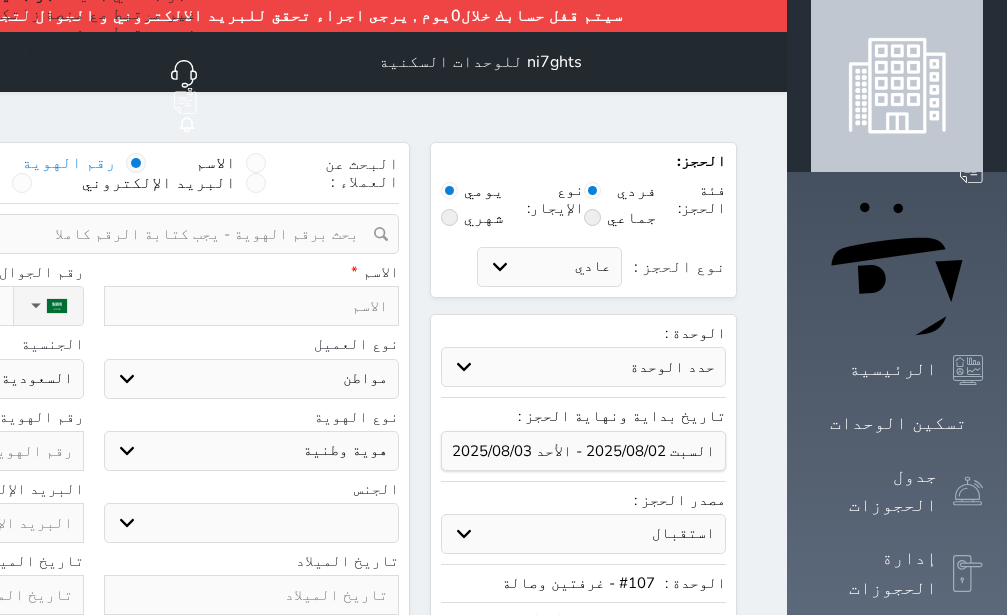 click at bounding box center [136, 163] 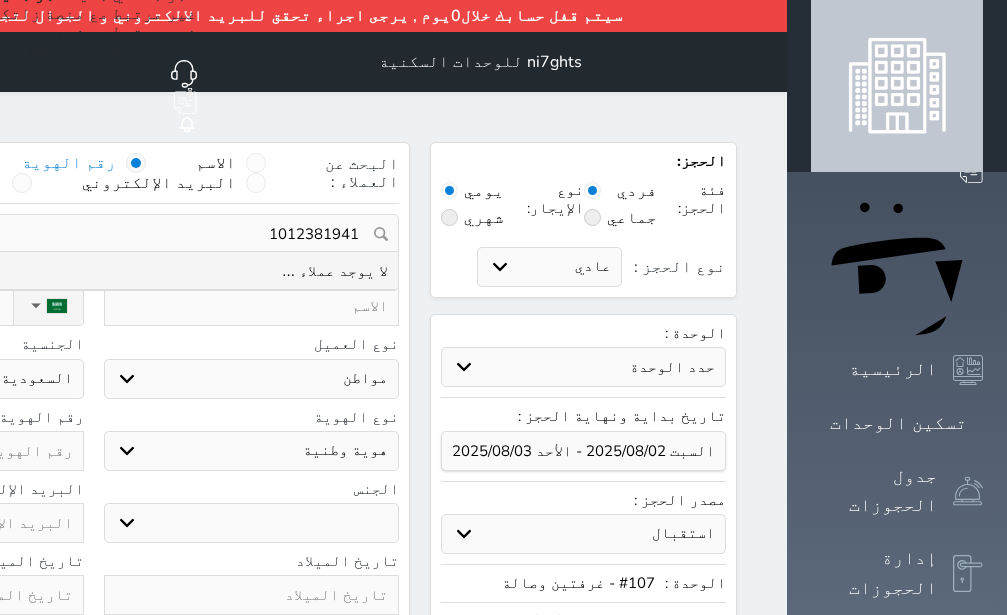 click on "1012381941" at bounding box center [93, 234] 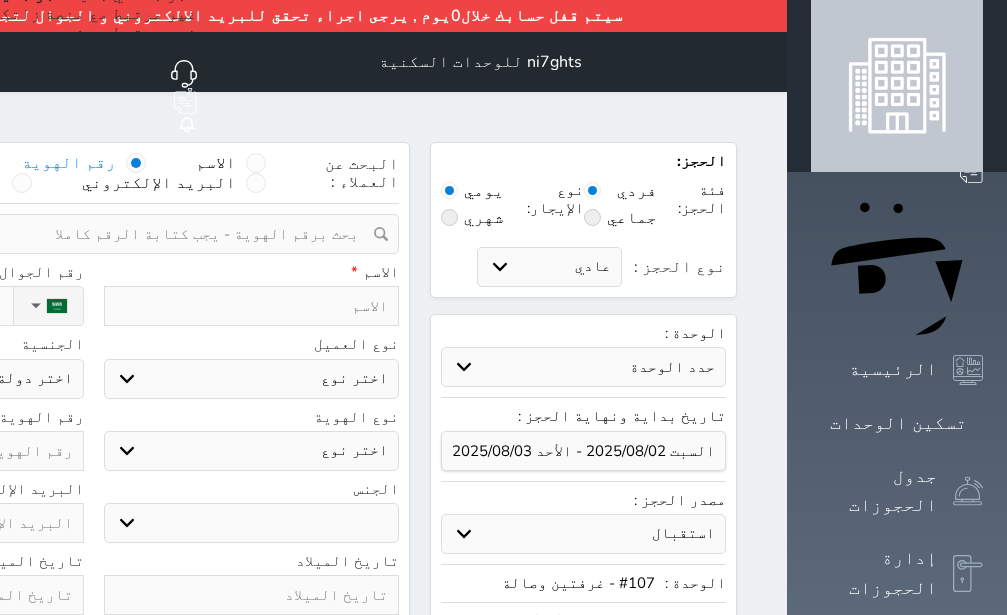 click at bounding box center (-64, 451) 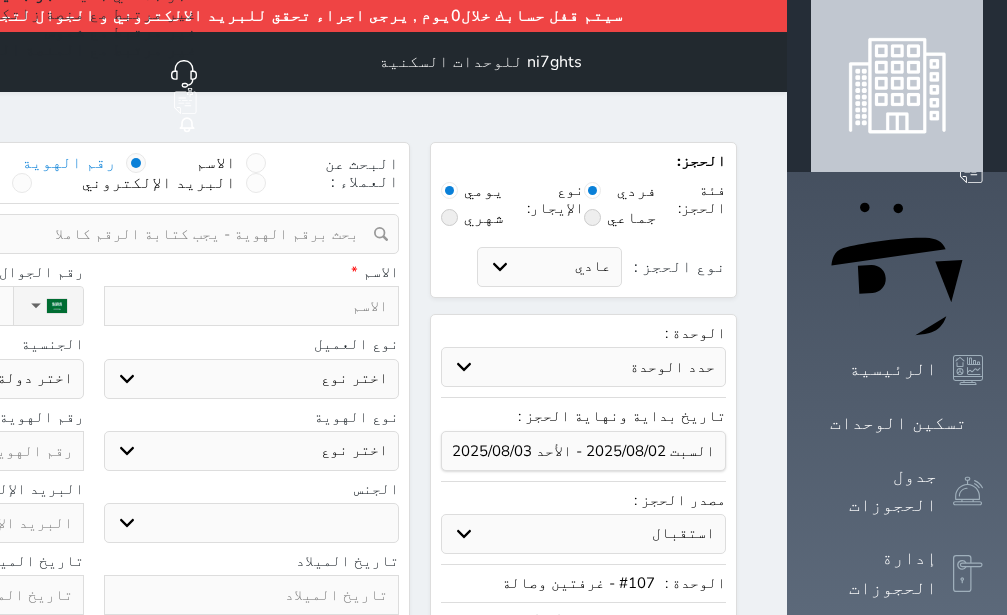 paste on "1012381941" 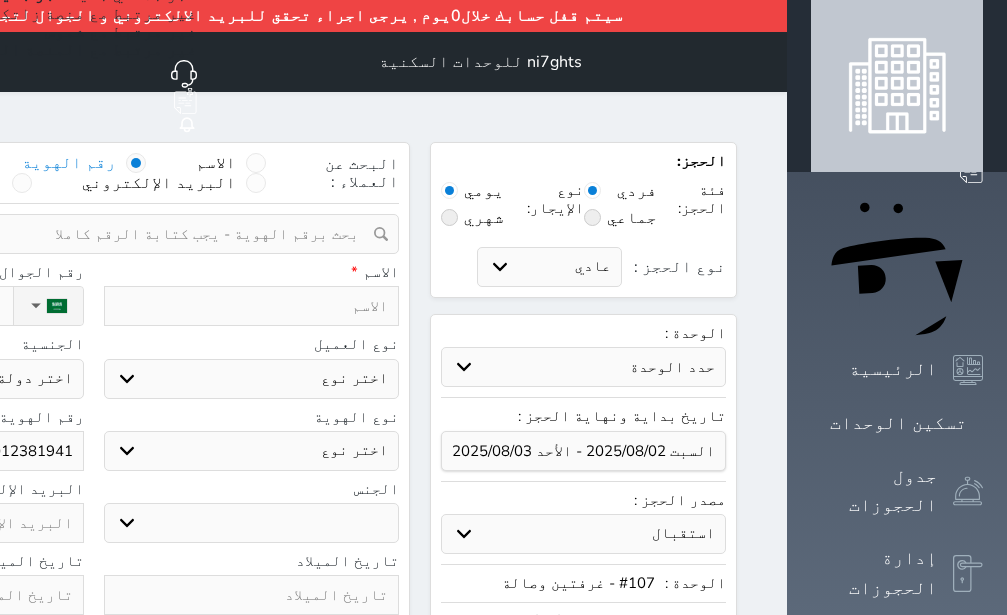 click at bounding box center [252, 306] 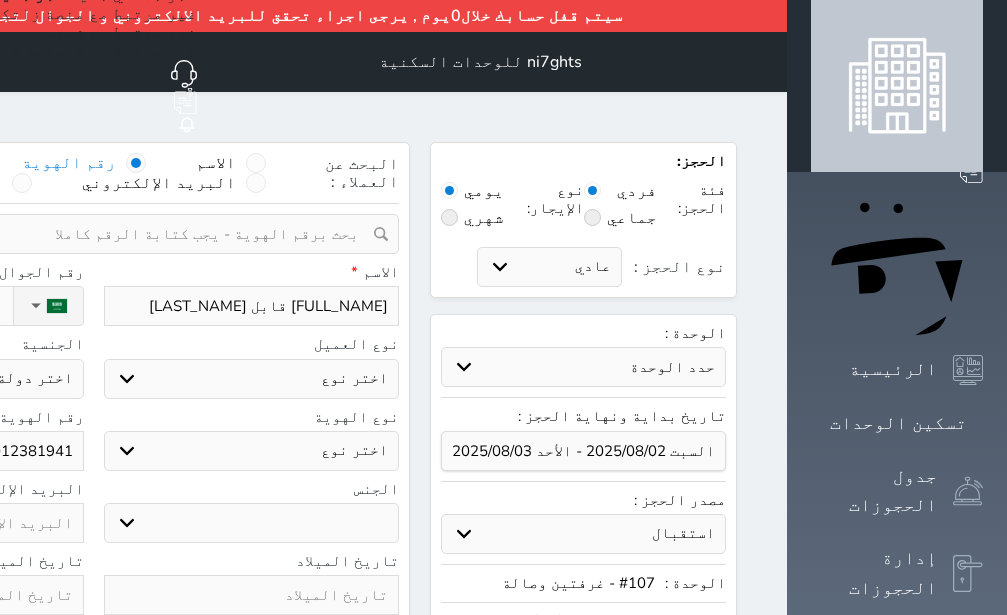 click on "نوع الحجز :" at bounding box center (-100, 306) 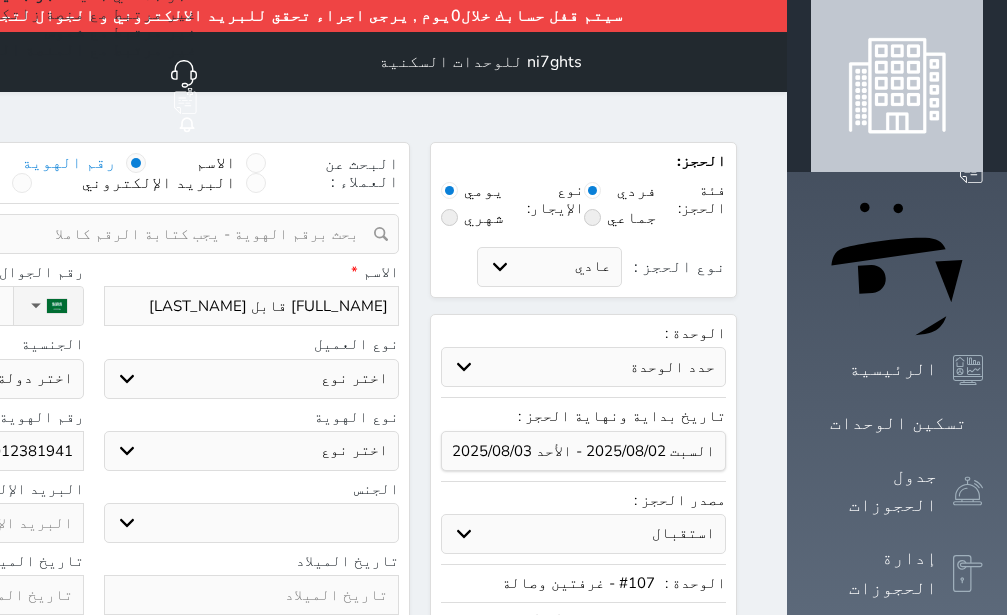 scroll, scrollTop: 596, scrollLeft: 0, axis: vertical 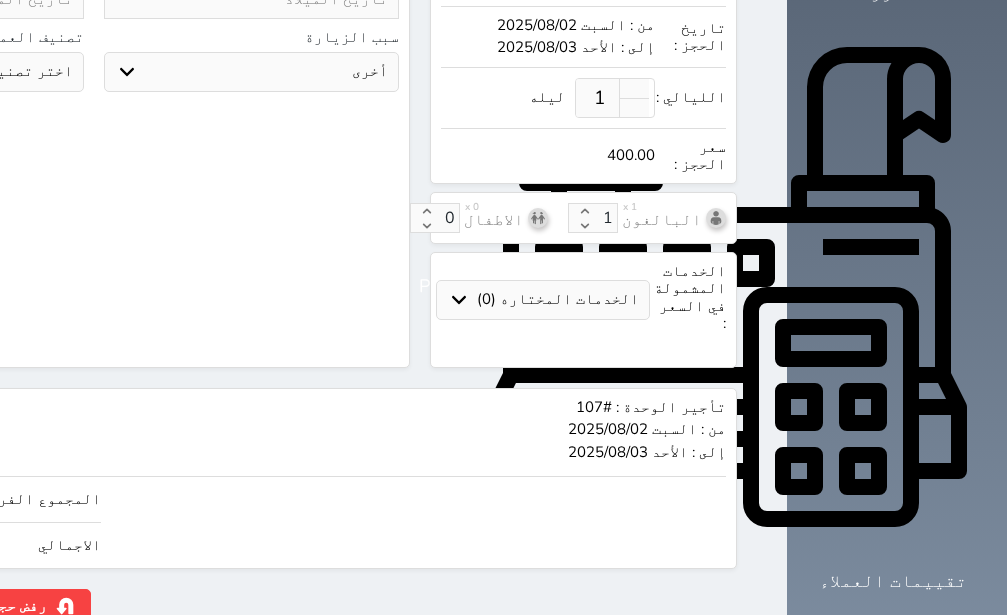 click on "400" at bounding box center [-147, 499] 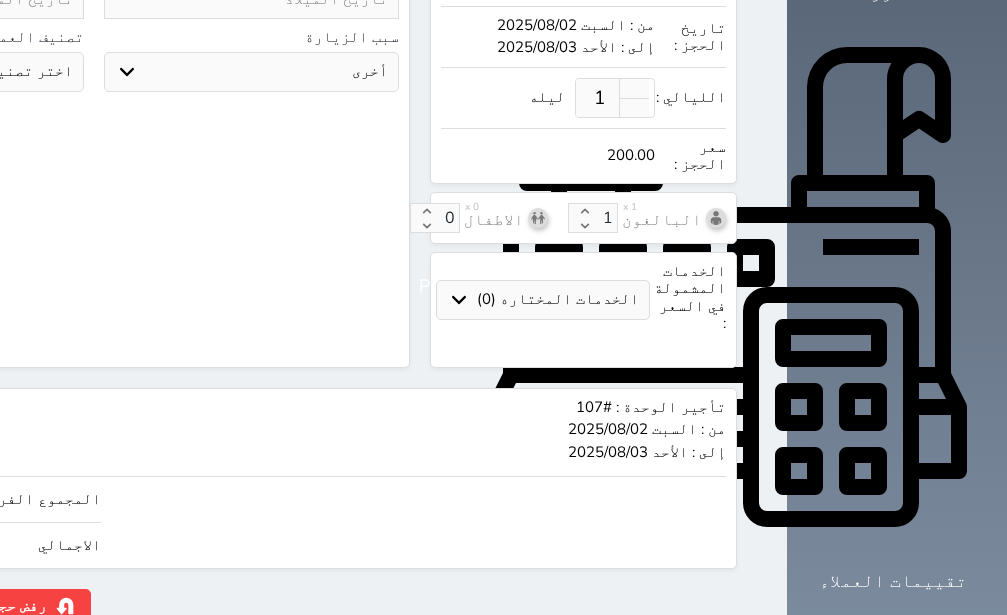 drag, startPoint x: 341, startPoint y: 408, endPoint x: 330, endPoint y: 405, distance: 11.401754 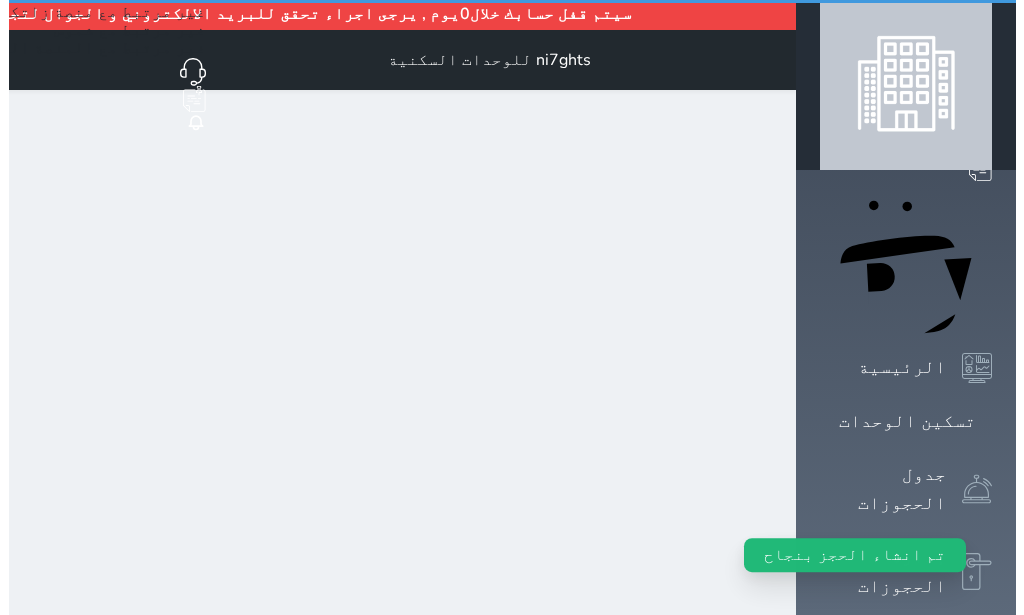 scroll, scrollTop: 0, scrollLeft: 0, axis: both 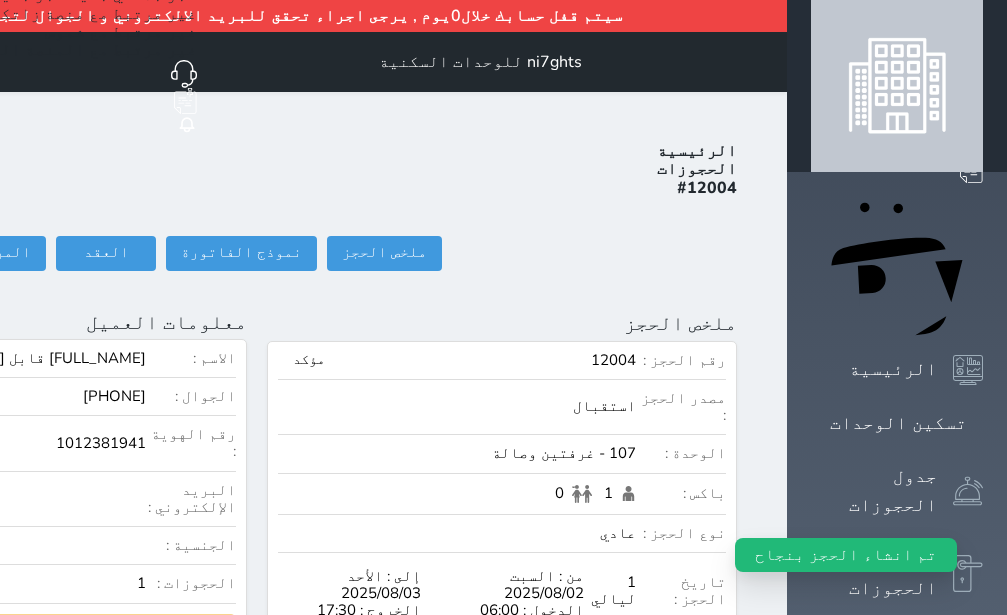 click on "تسجيل دخول" at bounding box center [-156, 253] 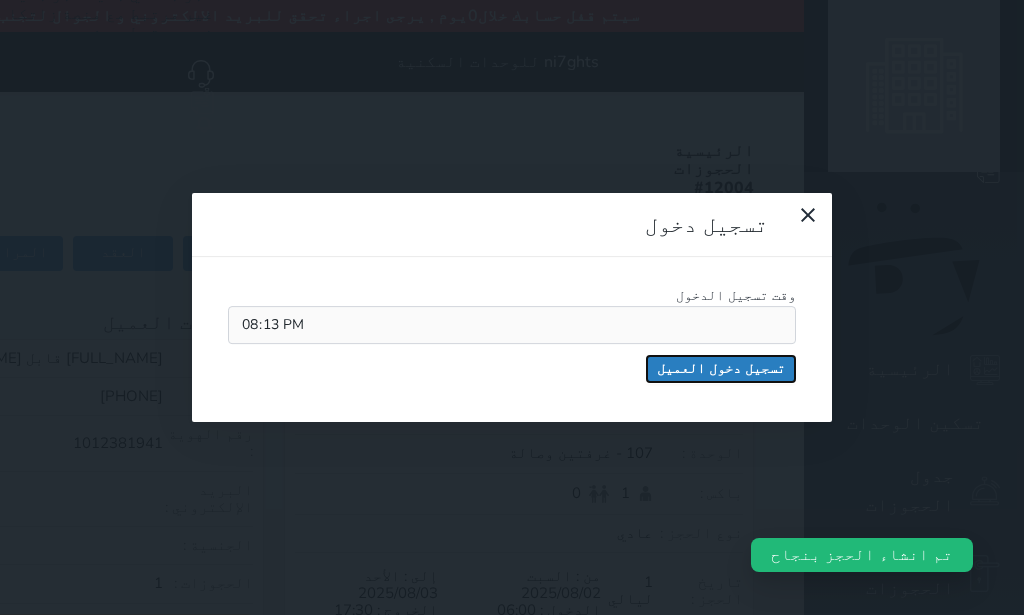 click on "تسجيل دخول العميل" at bounding box center [721, 369] 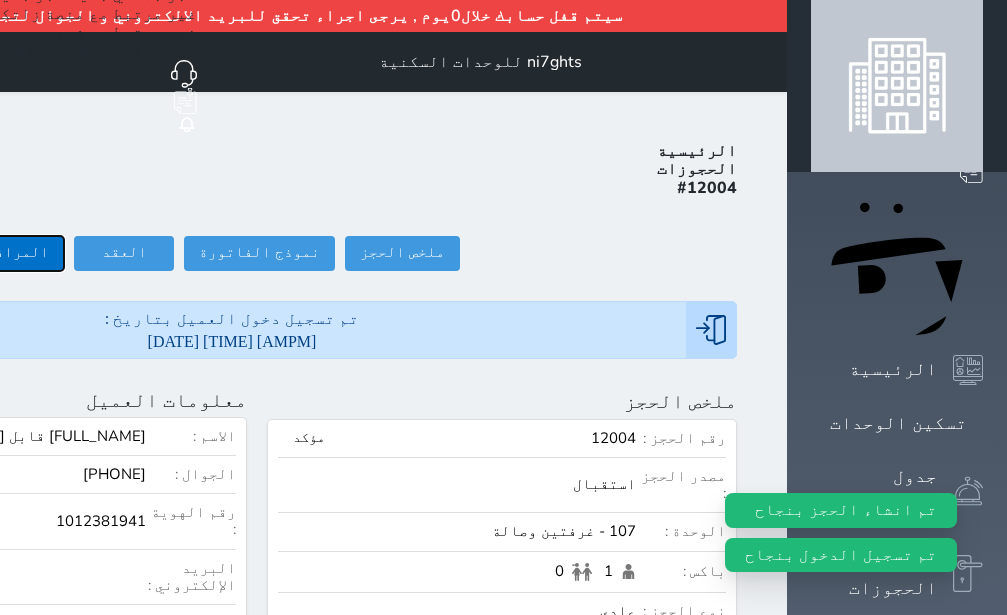click on "المرافقين (0)" at bounding box center [-3, 253] 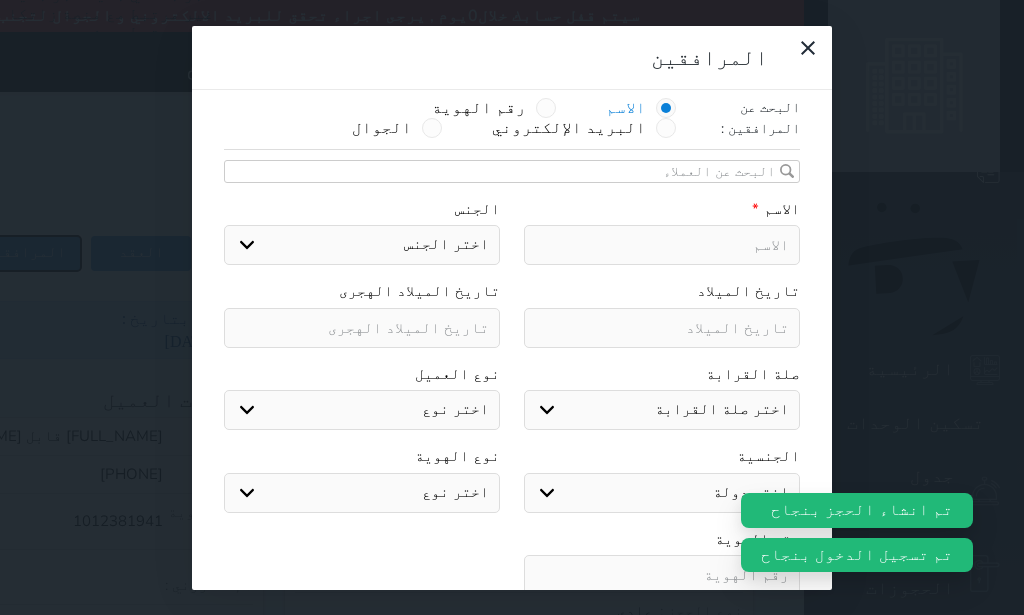 scroll, scrollTop: 0, scrollLeft: 0, axis: both 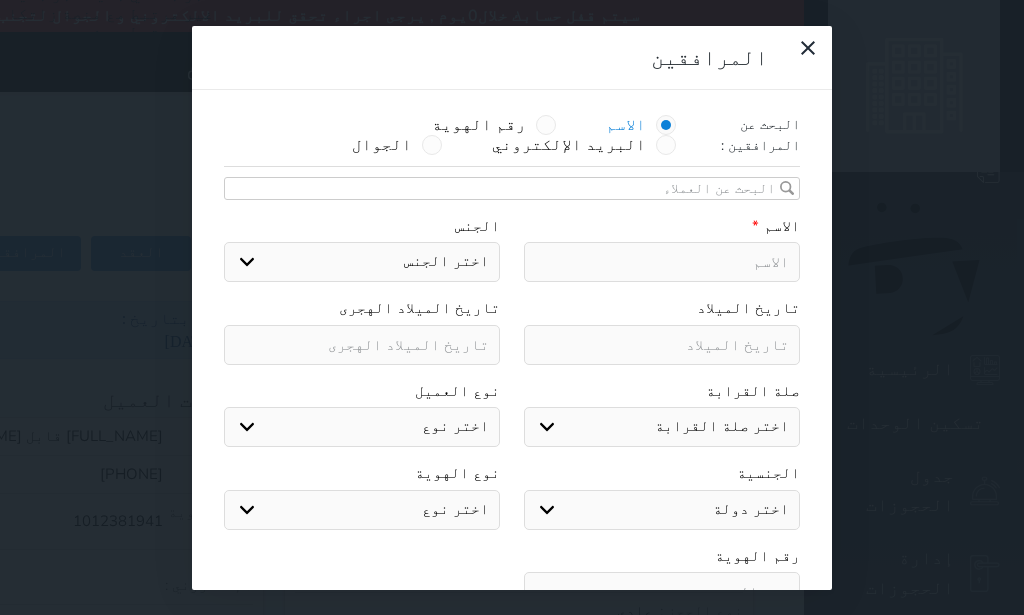 click at bounding box center [662, 262] 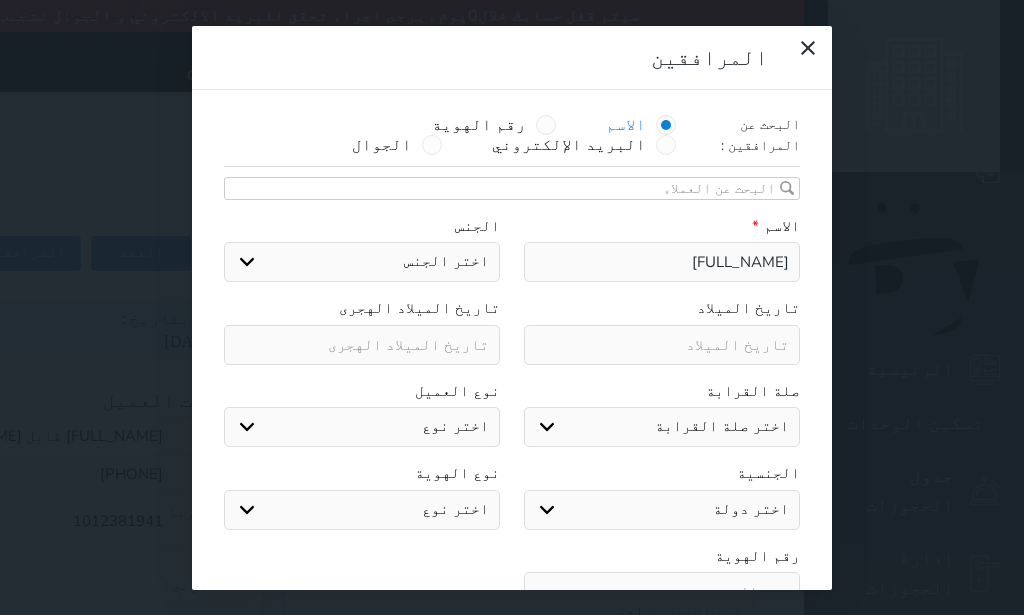 click on "اختر صلة القرابة   ابن ابنه زوجة اخ اخت اب ام زوج أخرى" at bounding box center (662, 427) 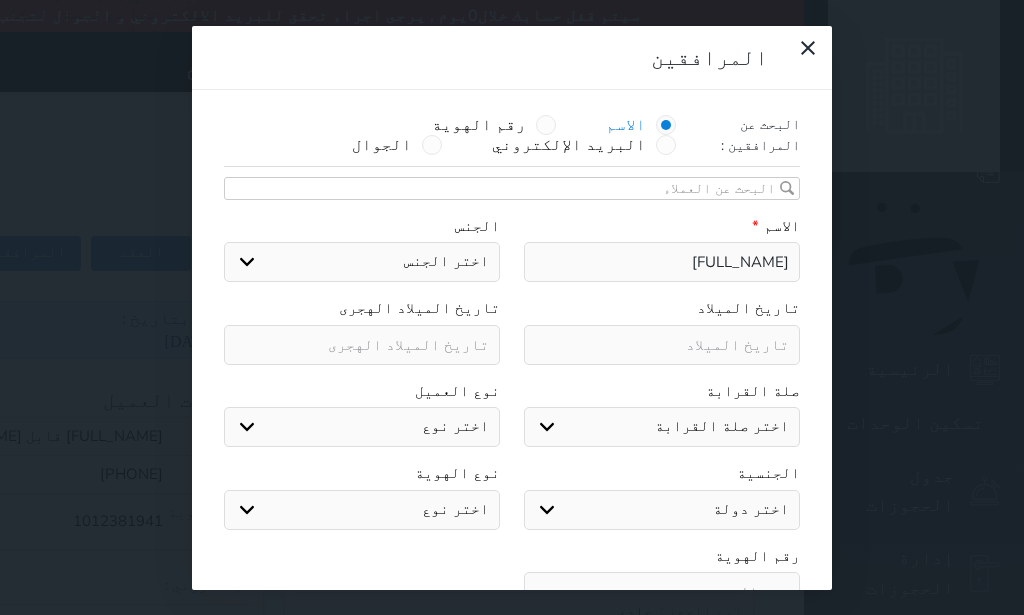 click on "زوجة" at bounding box center (0, 0) 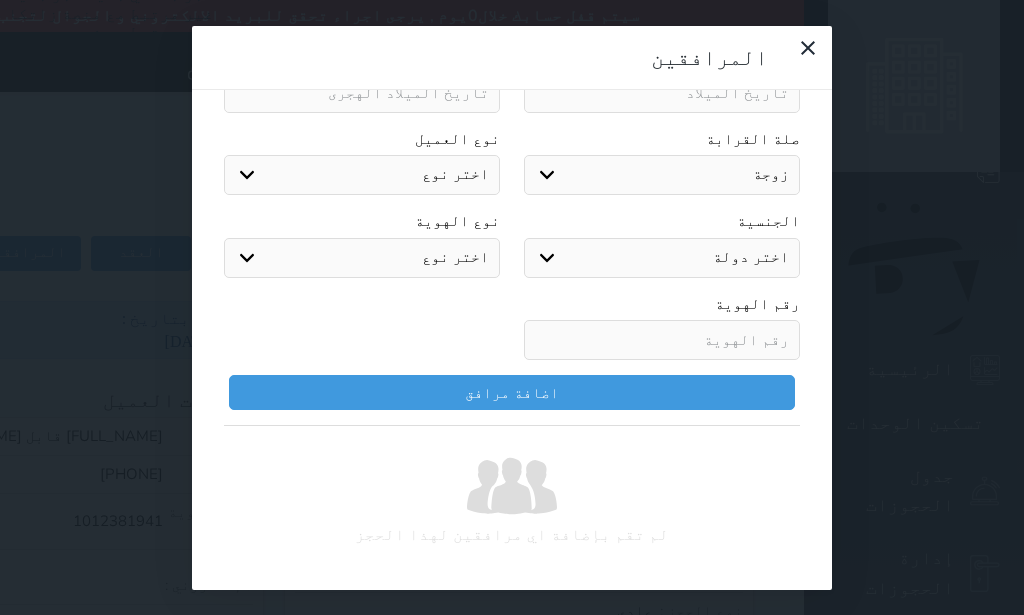 scroll, scrollTop: 253, scrollLeft: 0, axis: vertical 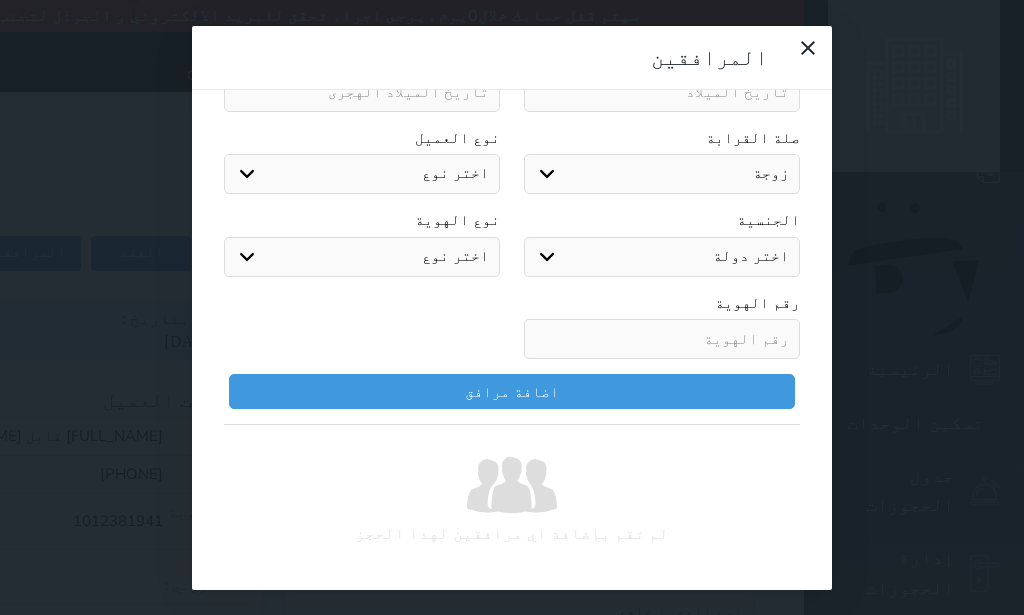 click at bounding box center [662, 339] 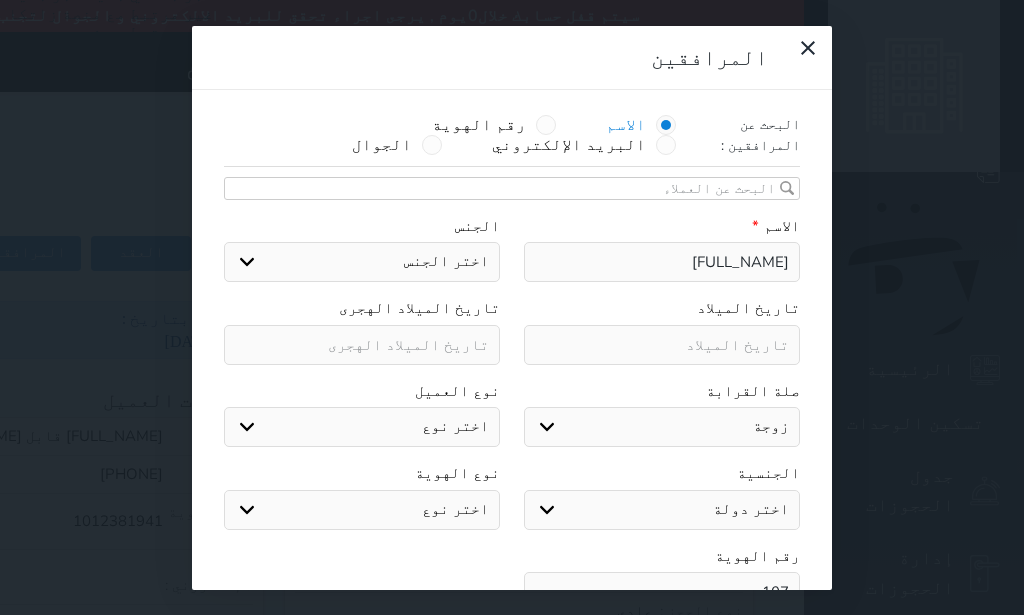 scroll, scrollTop: 253, scrollLeft: 0, axis: vertical 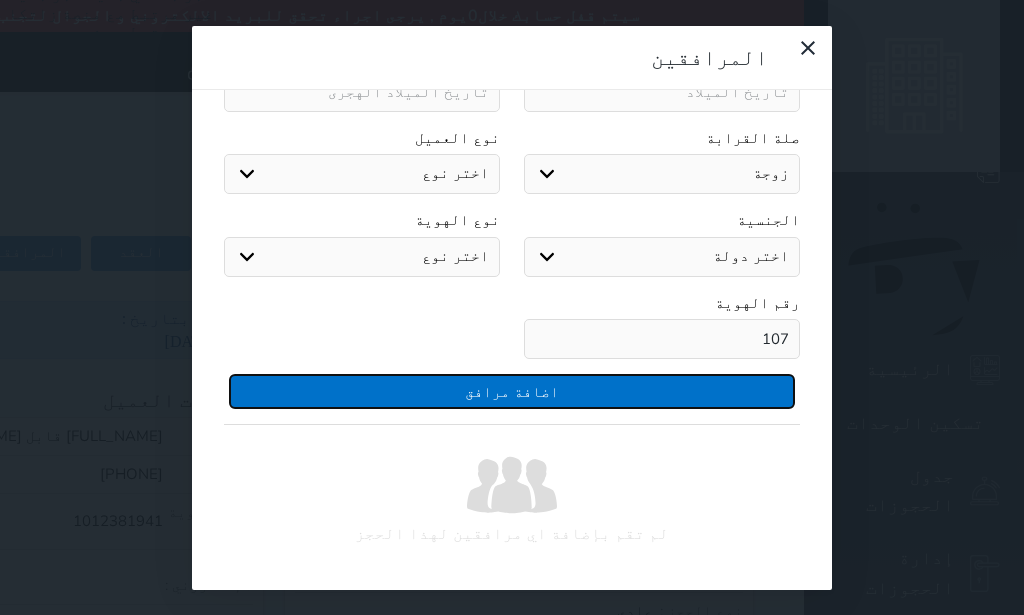 click on "اضافة مرافق" at bounding box center (512, 391) 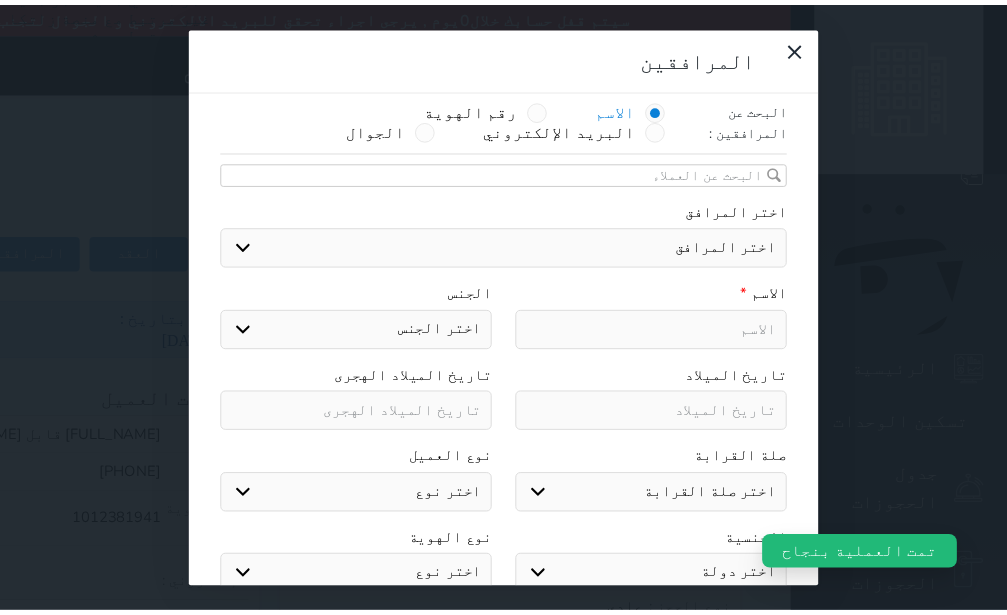 scroll, scrollTop: 0, scrollLeft: 0, axis: both 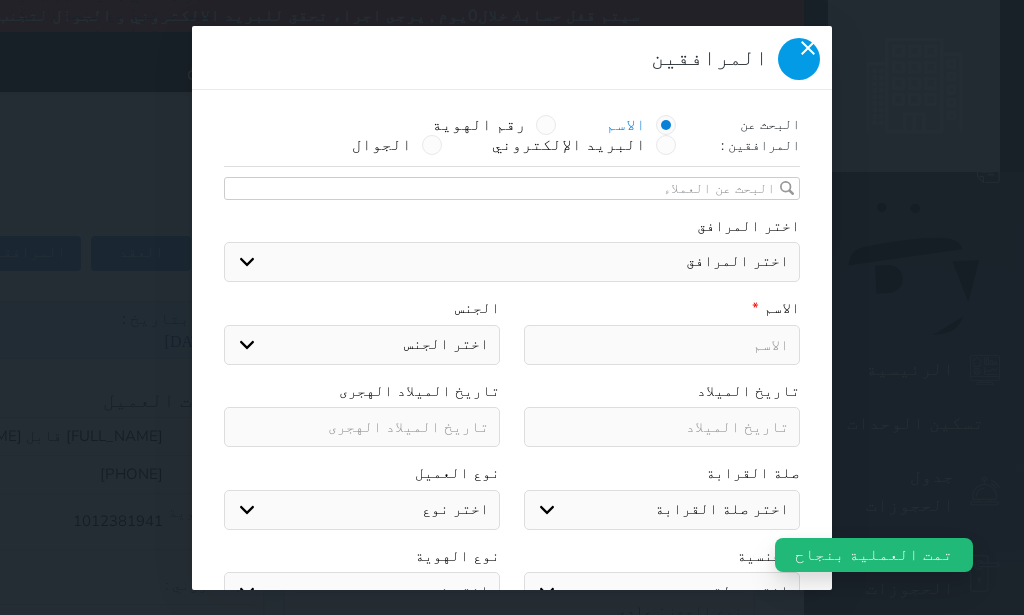 click 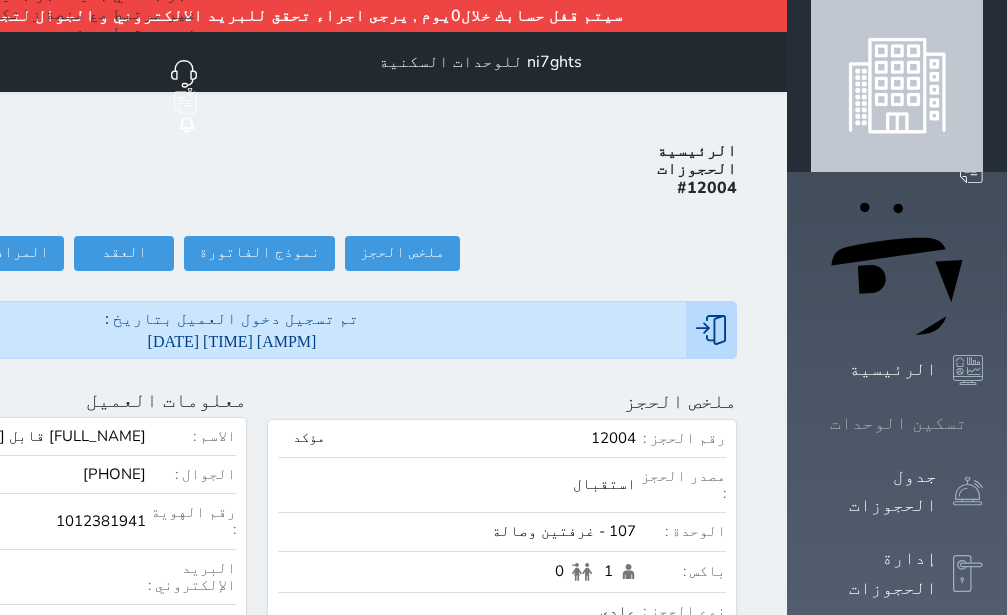 click 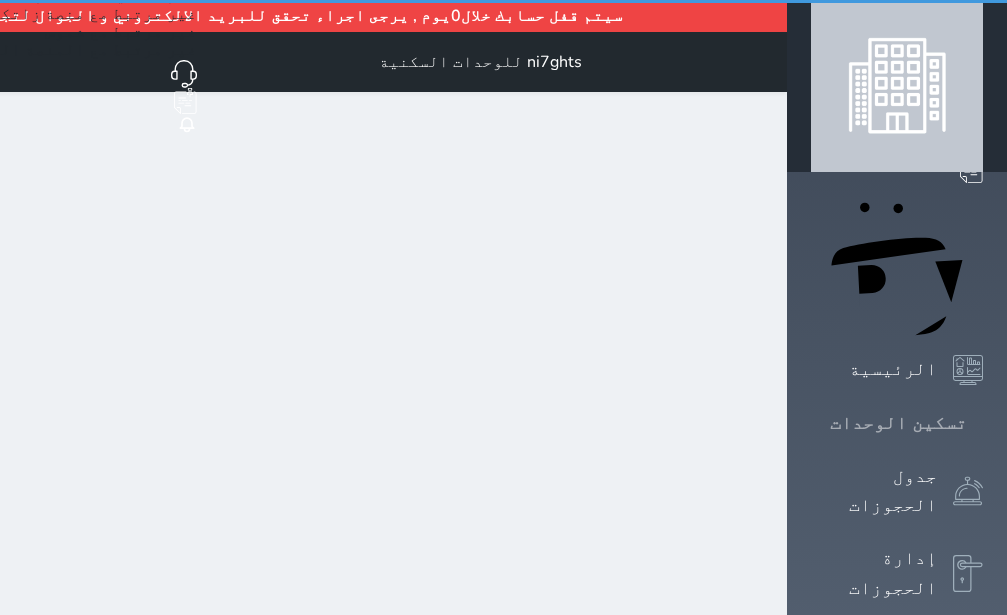 click 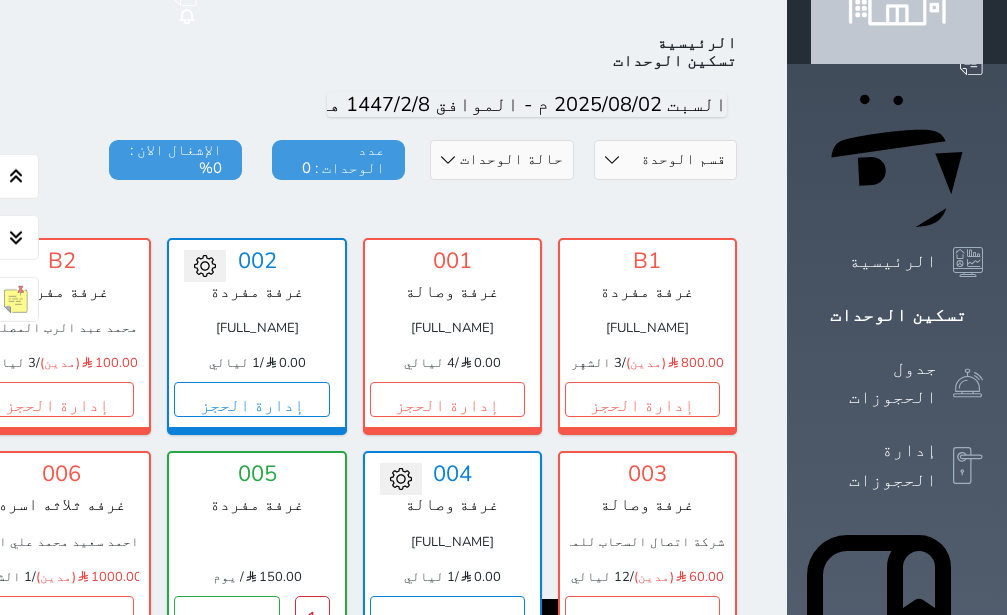 scroll, scrollTop: 110, scrollLeft: 0, axis: vertical 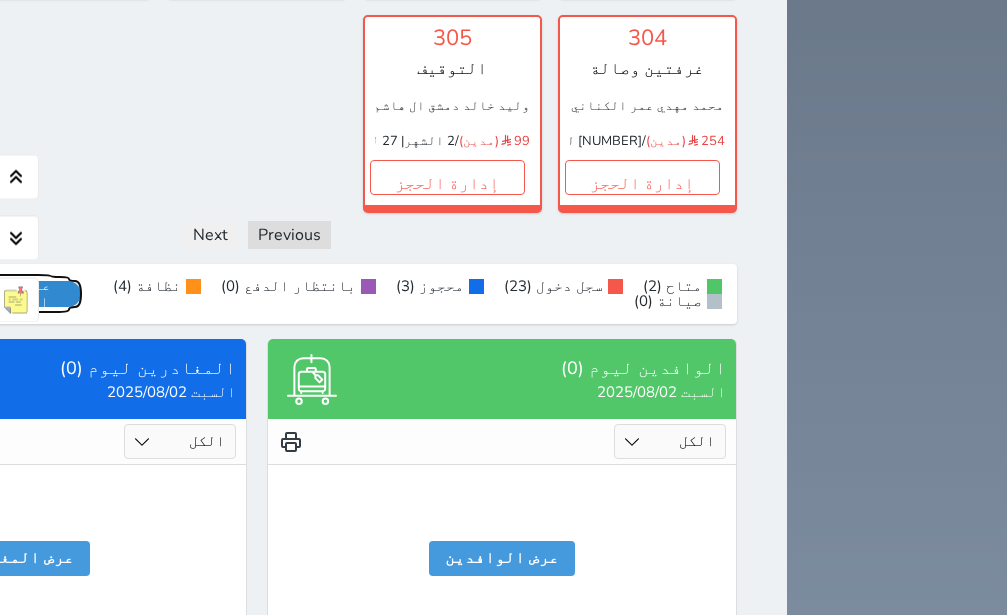 click on "عرض رصيد الصندوق" at bounding box center (17, 294) 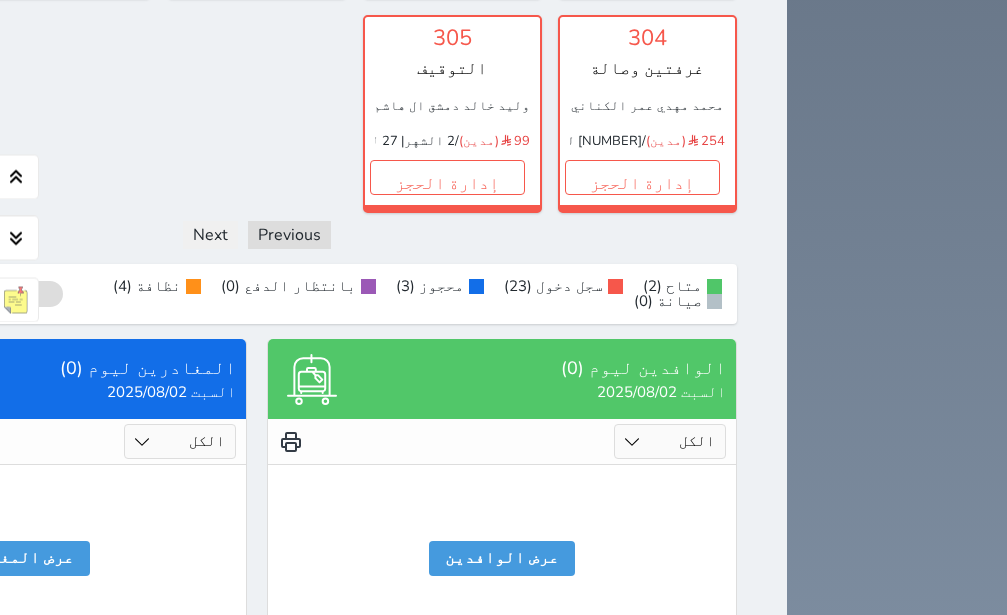 click on "إدارة الحجز" at bounding box center [56, -37] 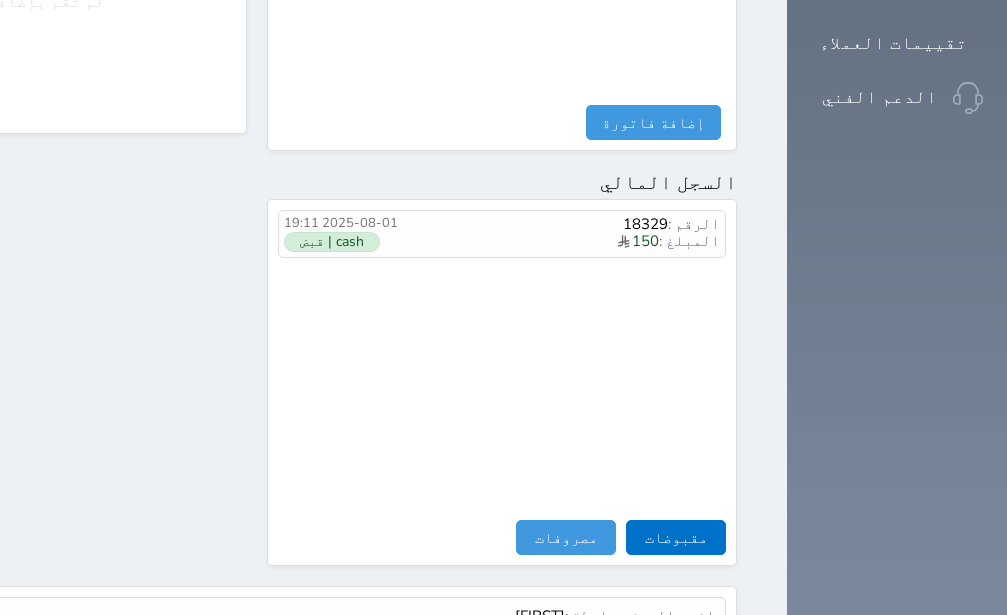 scroll, scrollTop: 1142, scrollLeft: 0, axis: vertical 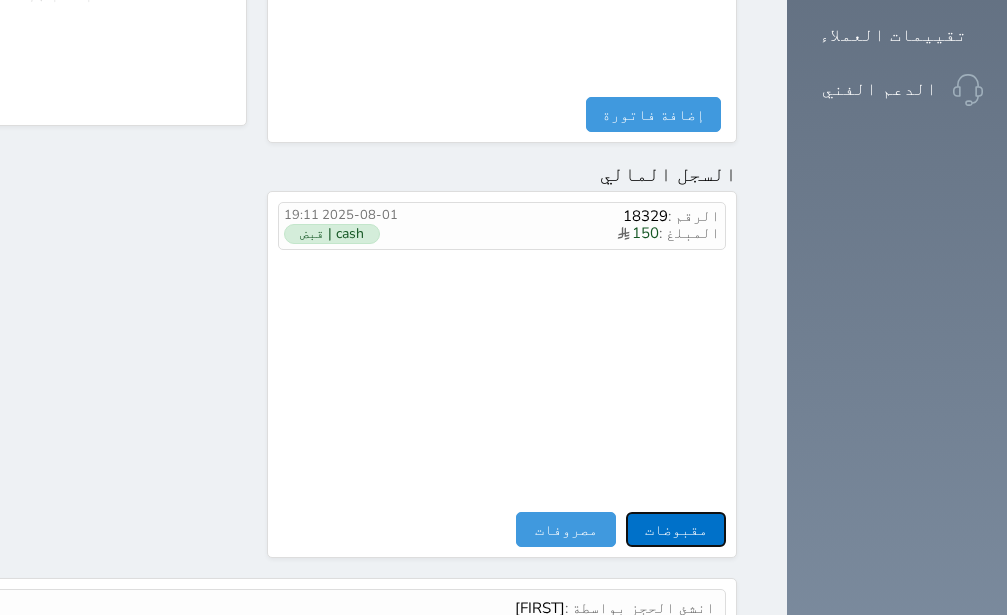 click on "مقبوضات" at bounding box center (676, 529) 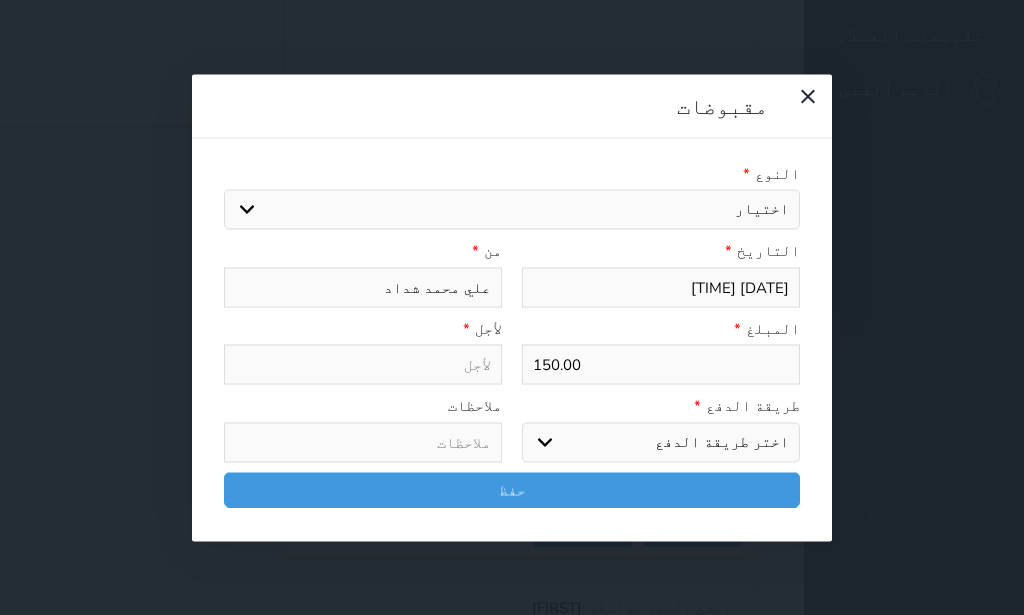 click on "اختيار   ايجار تامين عربون" at bounding box center [512, 210] 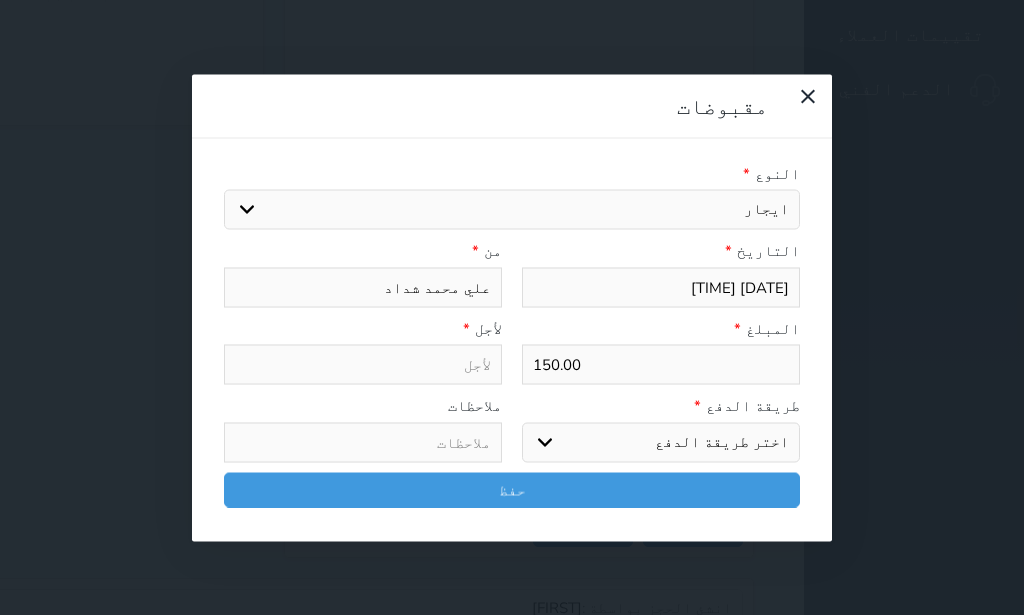 click on "ايجار" at bounding box center (0, 0) 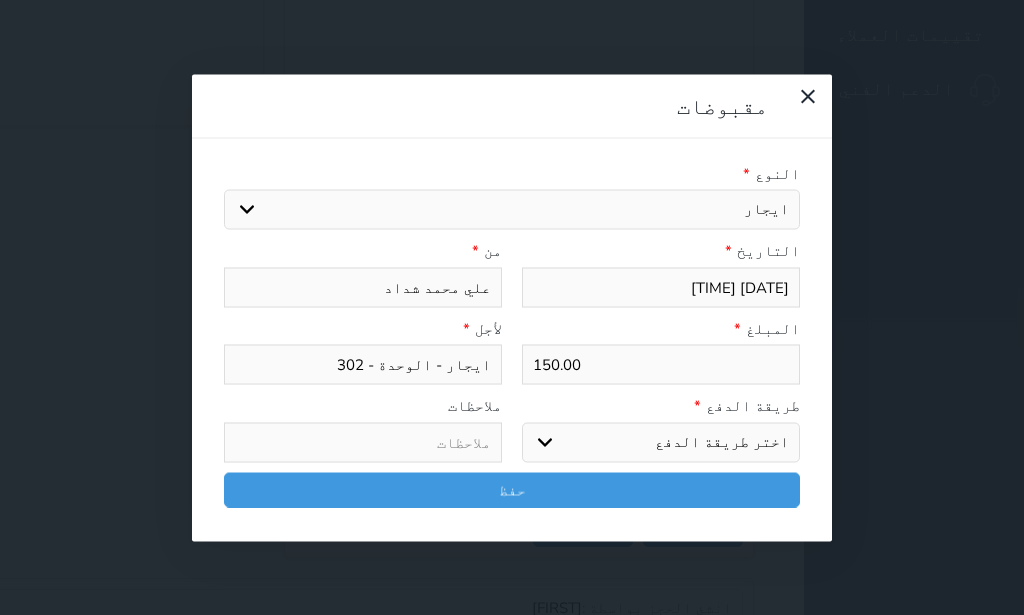 click on "اختر طريقة الدفع   دفع نقدى   تحويل بنكى   مدى   بطاقة ائتمان   آجل" at bounding box center (661, 442) 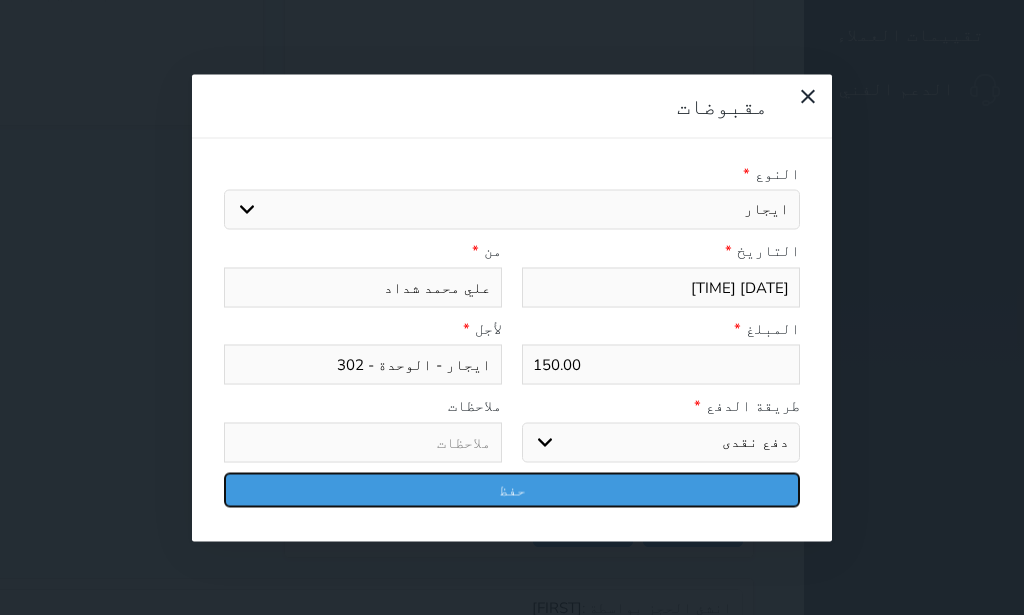 click on "حفظ" at bounding box center [512, 489] 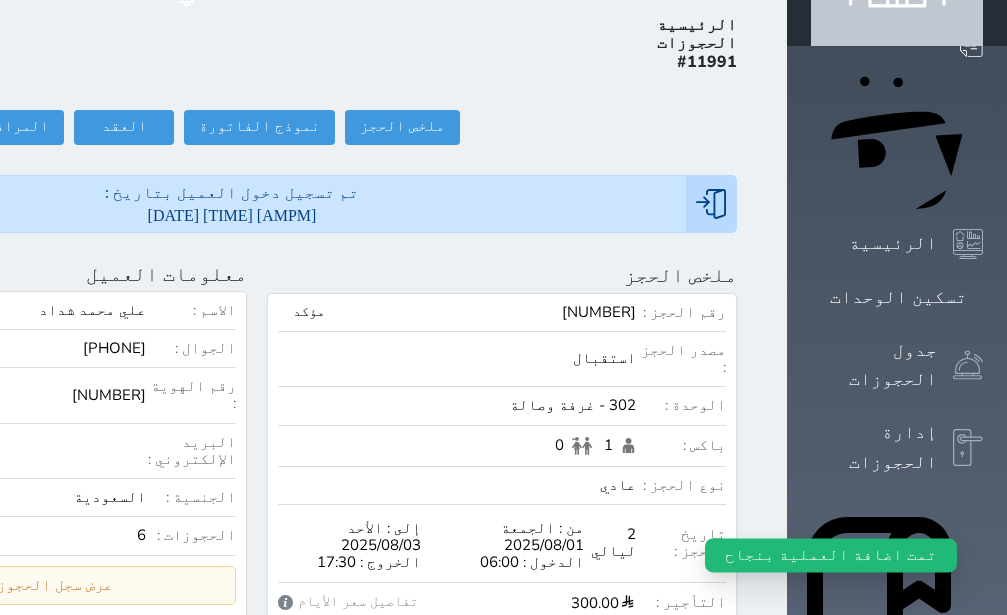 scroll, scrollTop: 0, scrollLeft: 0, axis: both 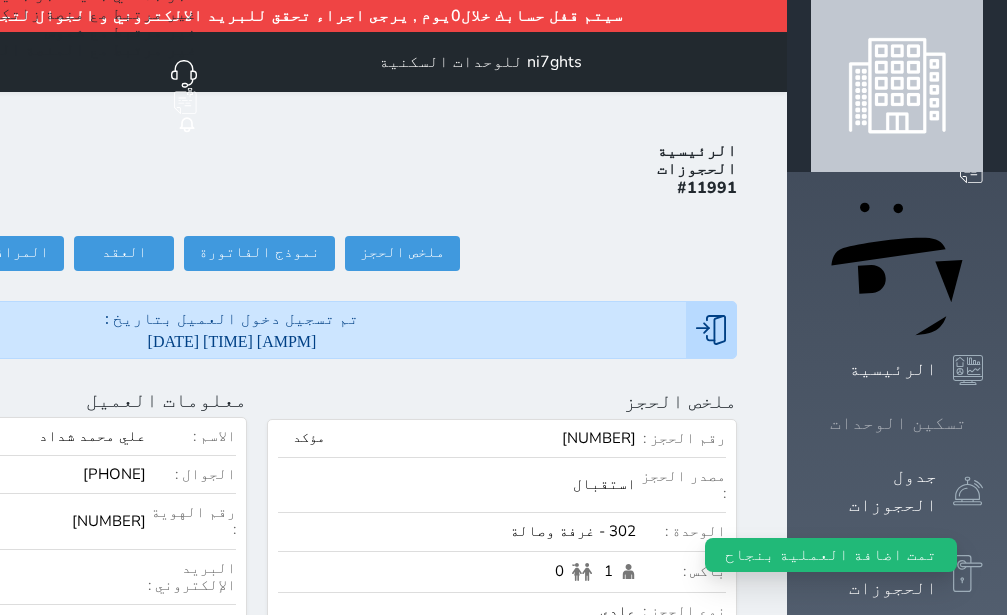 click 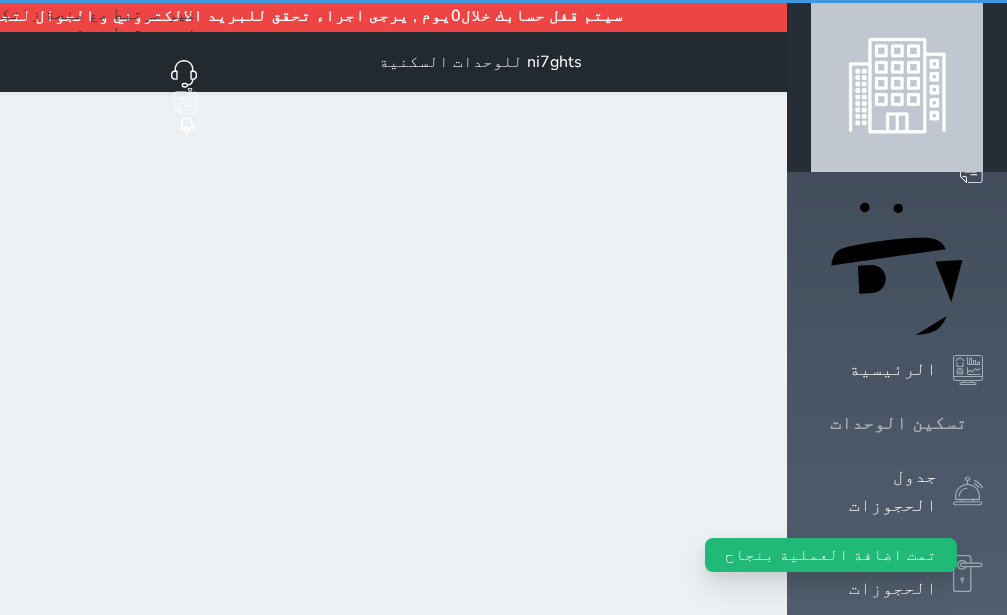 click 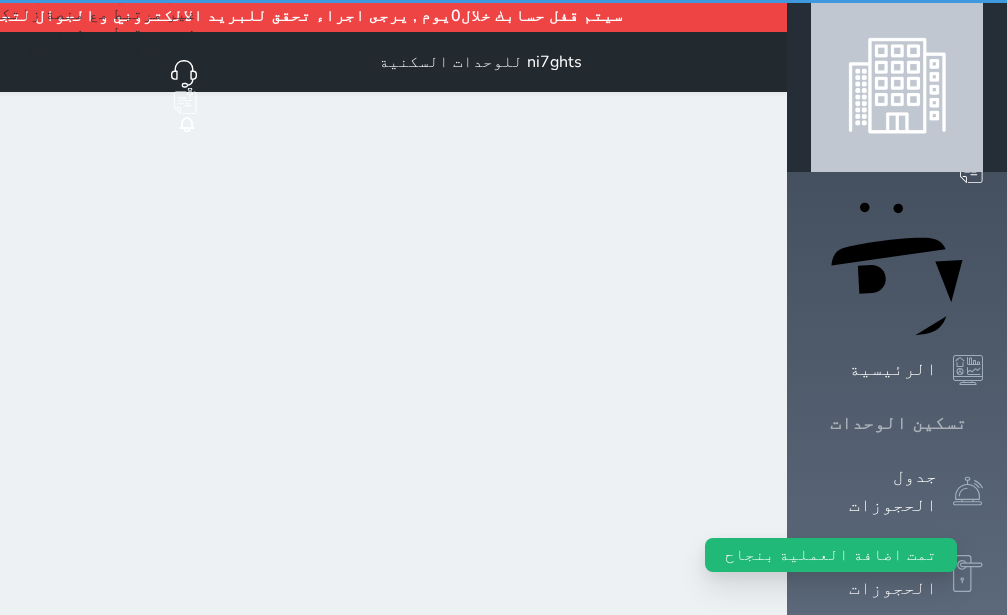 click 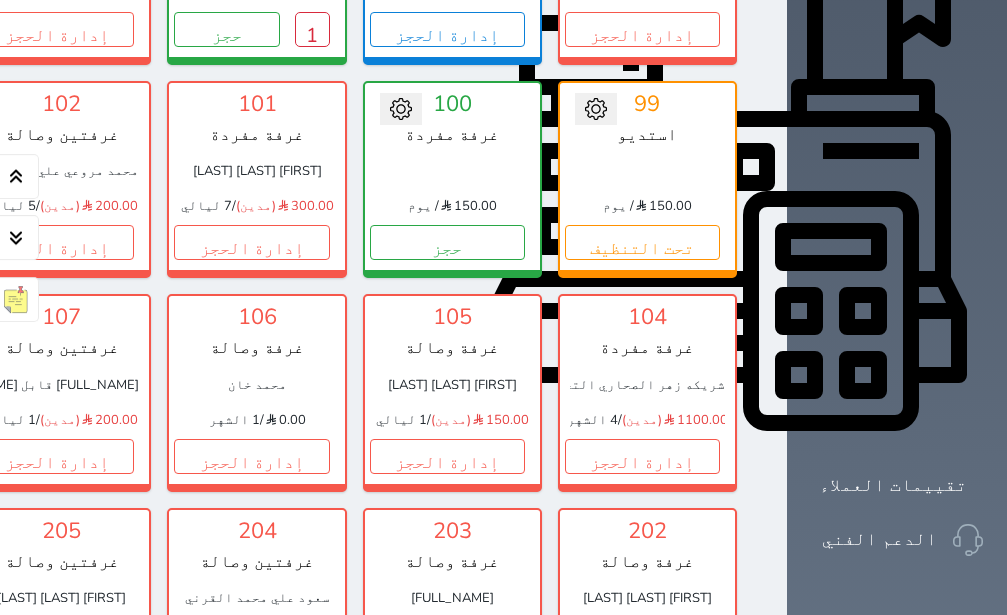 scroll, scrollTop: 740, scrollLeft: 0, axis: vertical 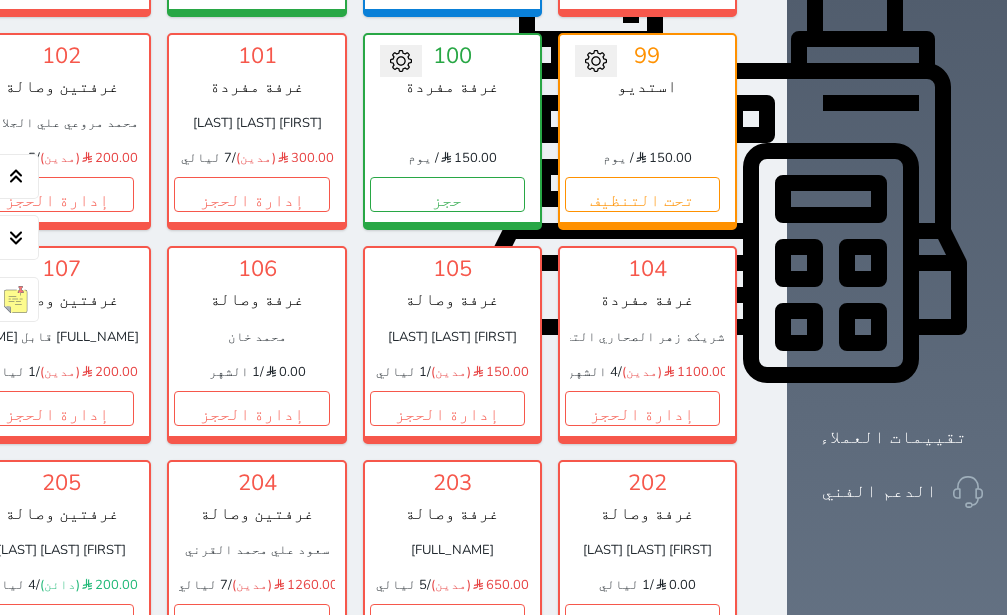 click on "تحويل لمتاح
99   استديو
150.00
/ يوم             تحت التنظيف" at bounding box center (647, 131) 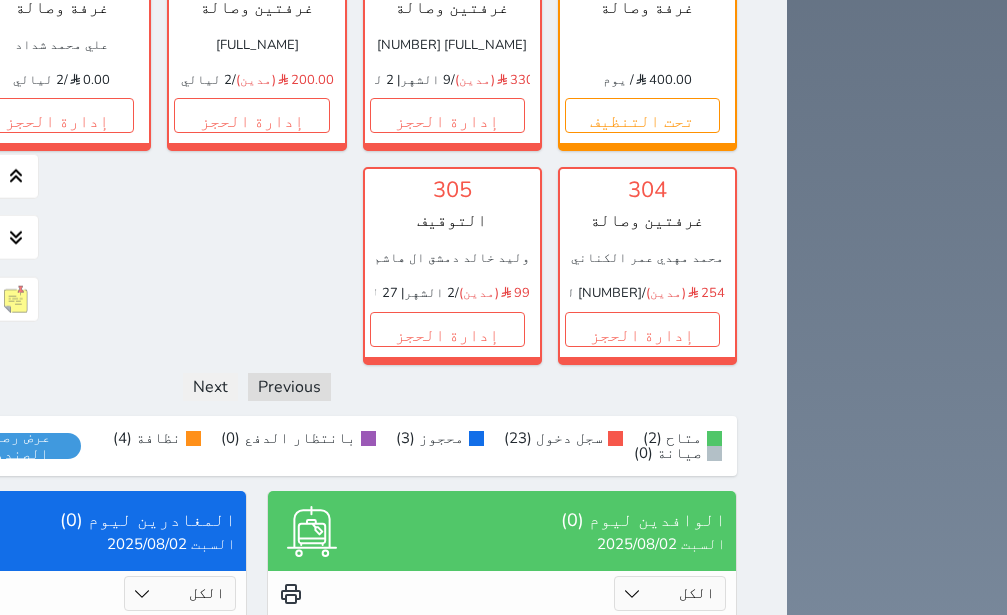 scroll, scrollTop: 1566, scrollLeft: 0, axis: vertical 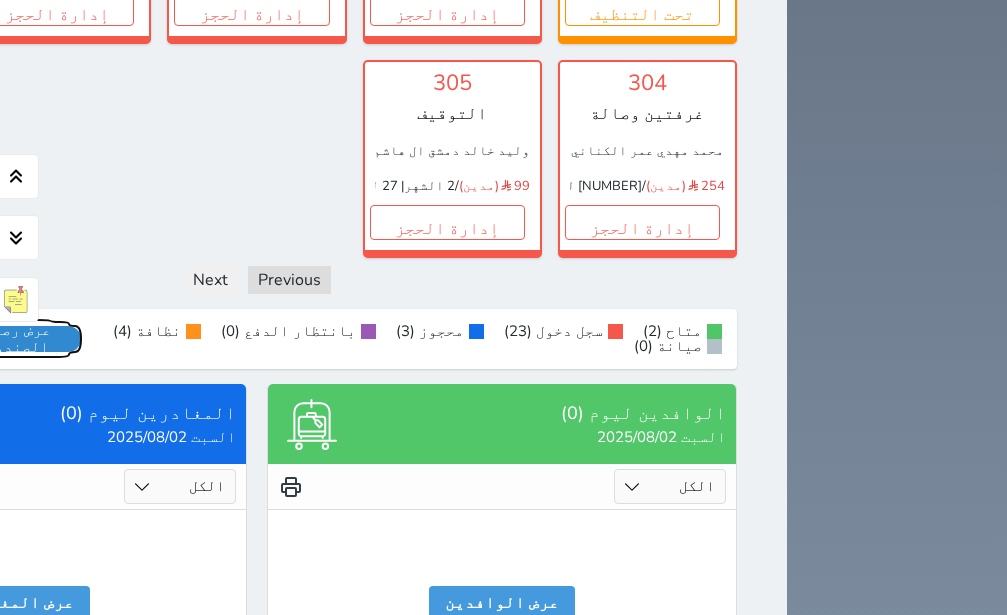 drag, startPoint x: 241, startPoint y: 530, endPoint x: 261, endPoint y: 519, distance: 22.825424 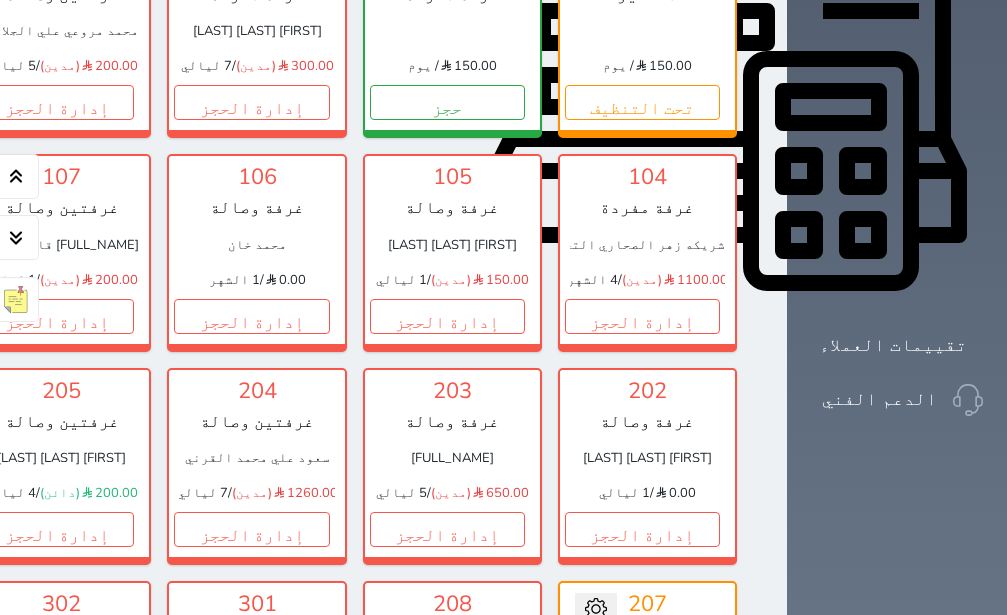 scroll, scrollTop: 836, scrollLeft: 0, axis: vertical 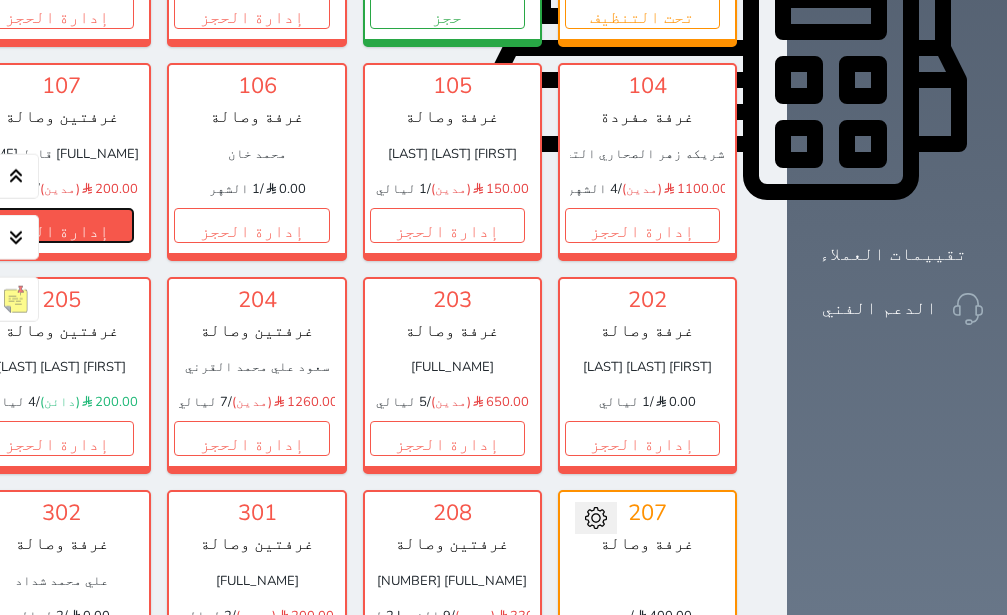 click on "إدارة الحجز" at bounding box center [56, 225] 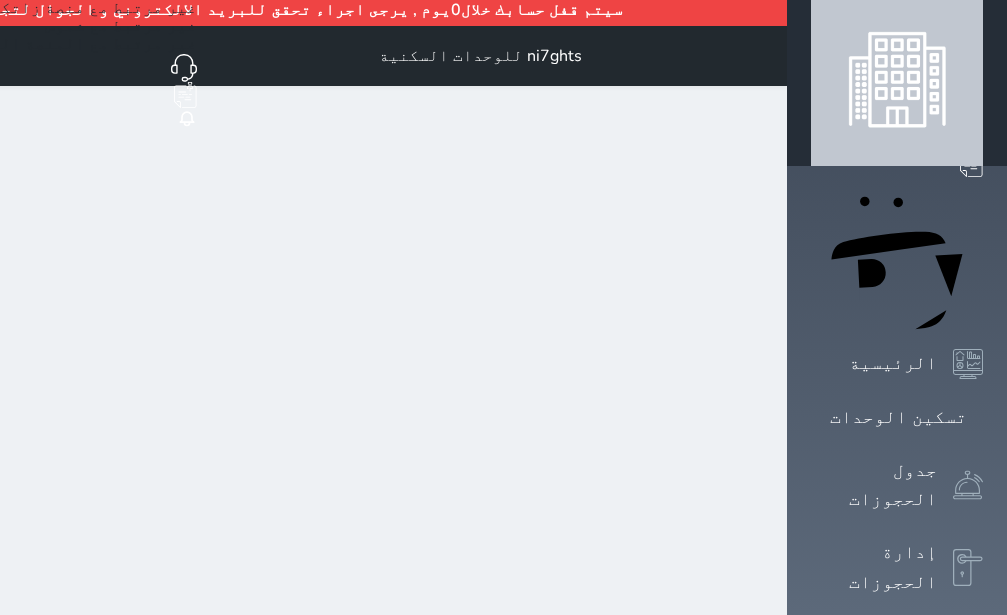 scroll, scrollTop: 0, scrollLeft: 0, axis: both 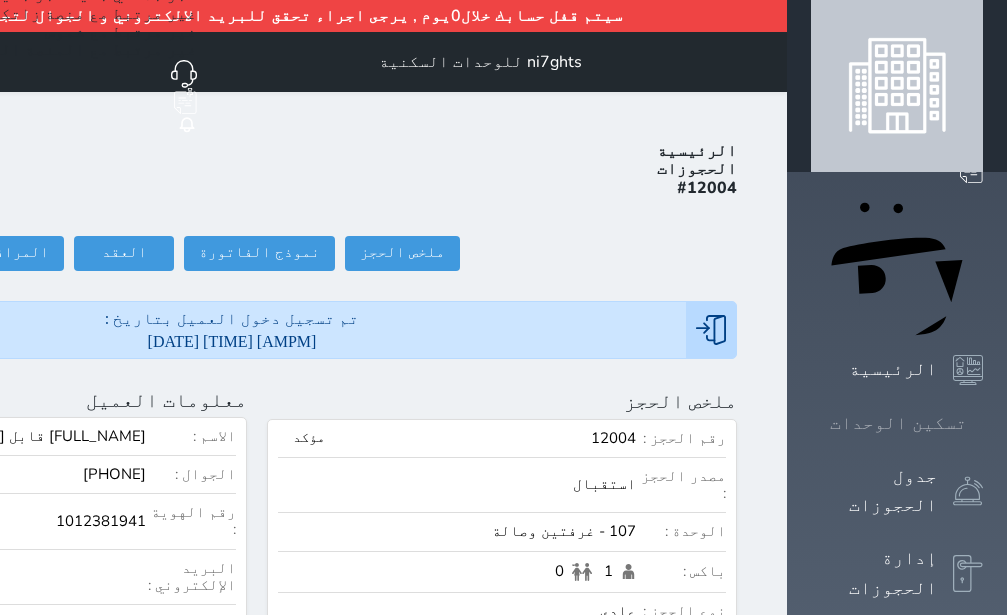 click on "تسكين الوحدات" at bounding box center (898, 423) 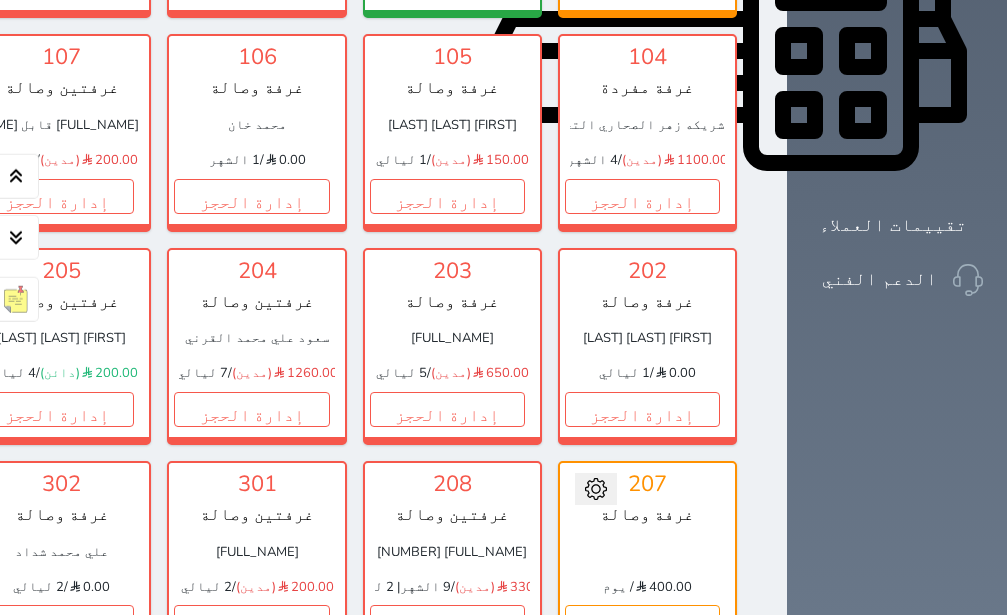scroll, scrollTop: 1055, scrollLeft: 0, axis: vertical 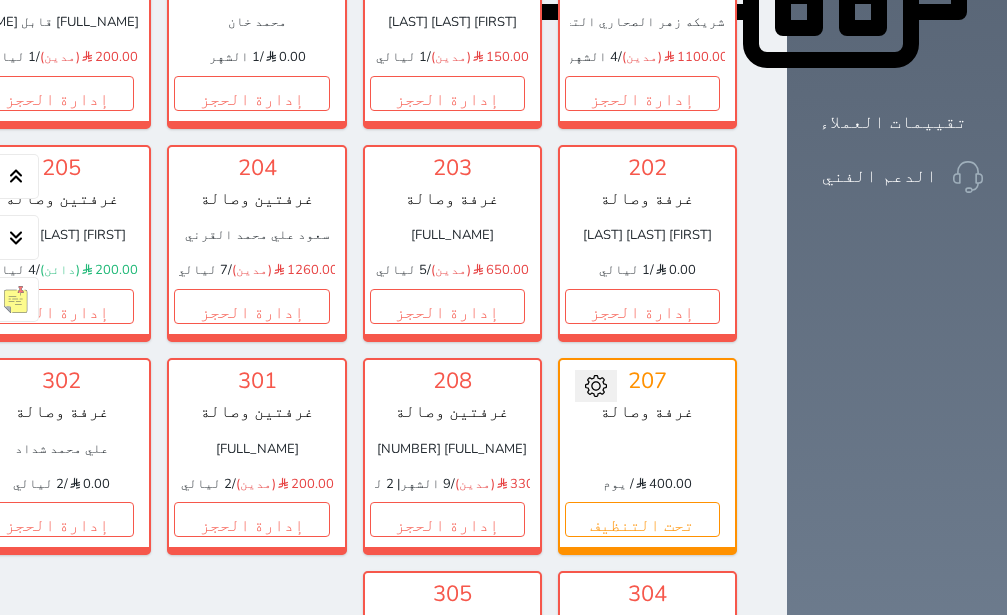 click on "204   غرفتين وصالة
سعود علي محمد القرني
1260.00
(مدين)
/   7 ليالي           إدارة الحجز               تغيير الحالة الى صيانة                   التاريخ المتوقع للانتهاء       حفظ" at bounding box center [256, 243] 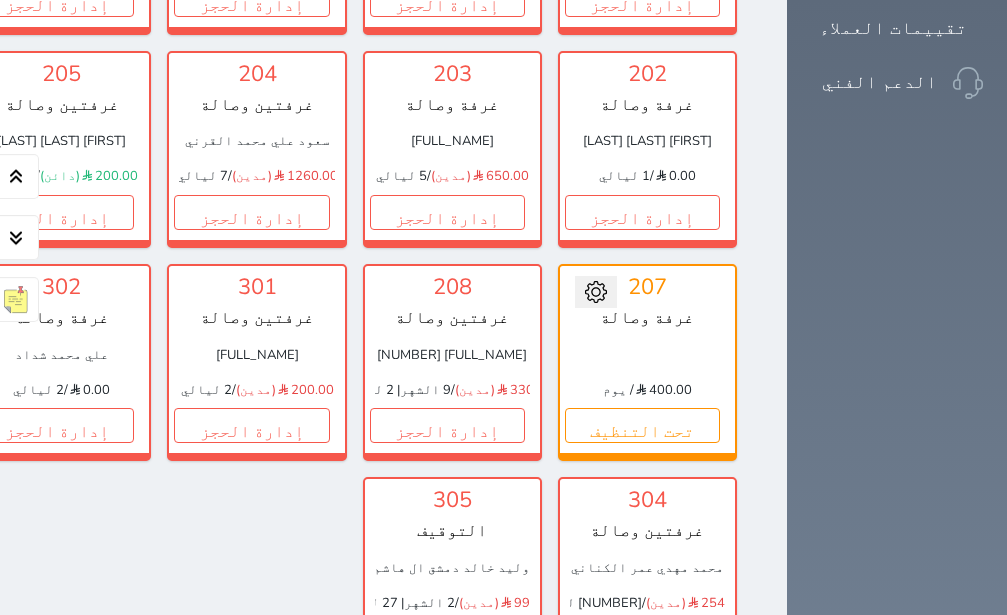 scroll, scrollTop: 1181, scrollLeft: 0, axis: vertical 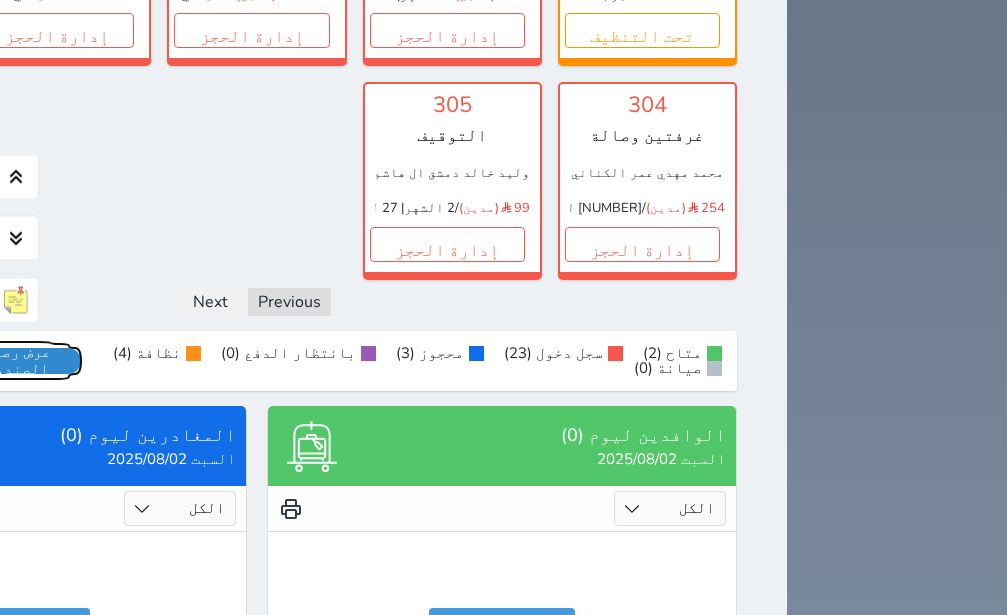 click on "عرض رصيد الصندوق" at bounding box center [17, 361] 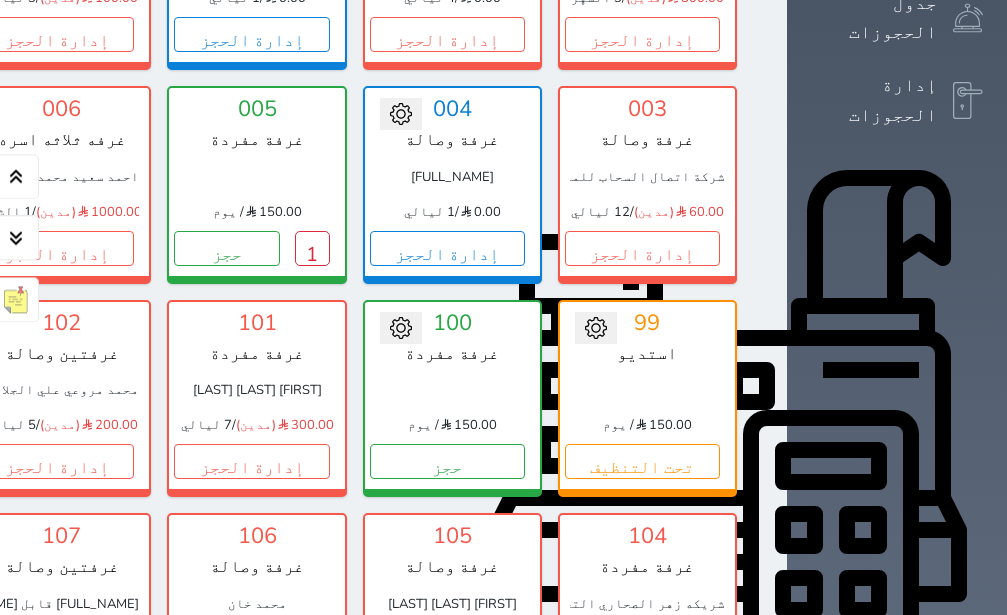 scroll, scrollTop: 0, scrollLeft: 0, axis: both 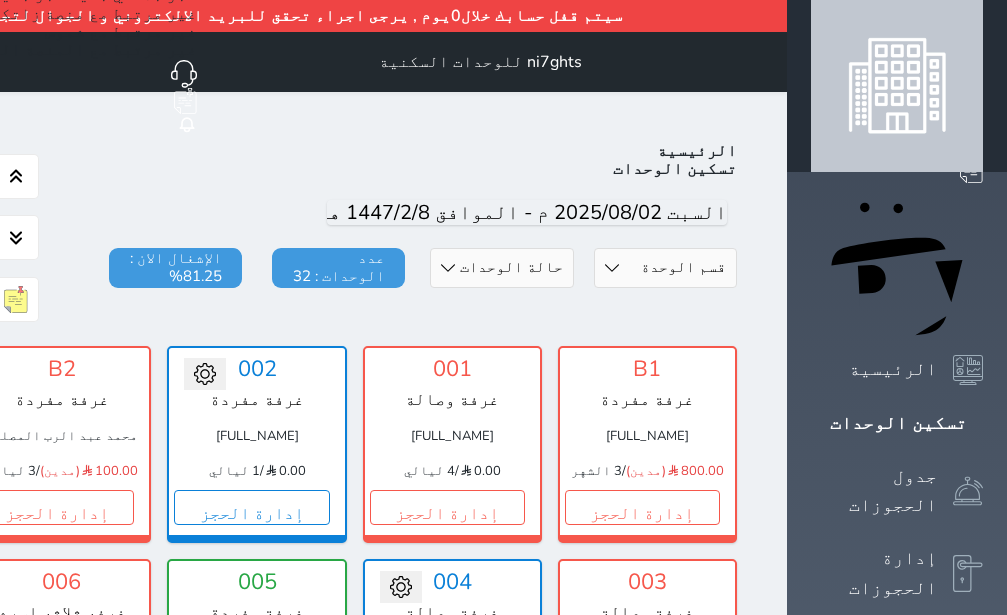 click at bounding box center [257, 318] 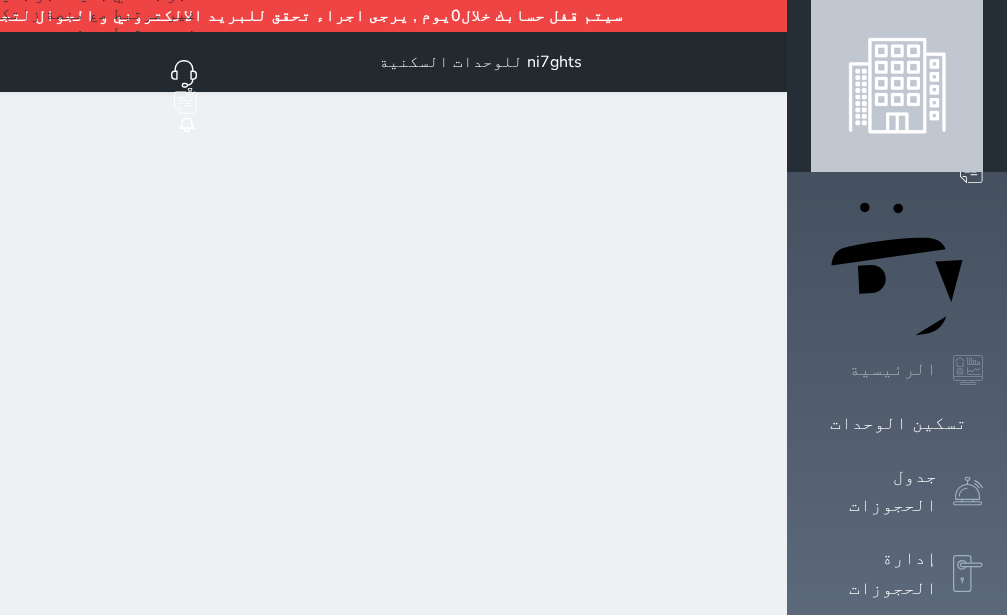 click on "الرئيسية" at bounding box center (897, 370) 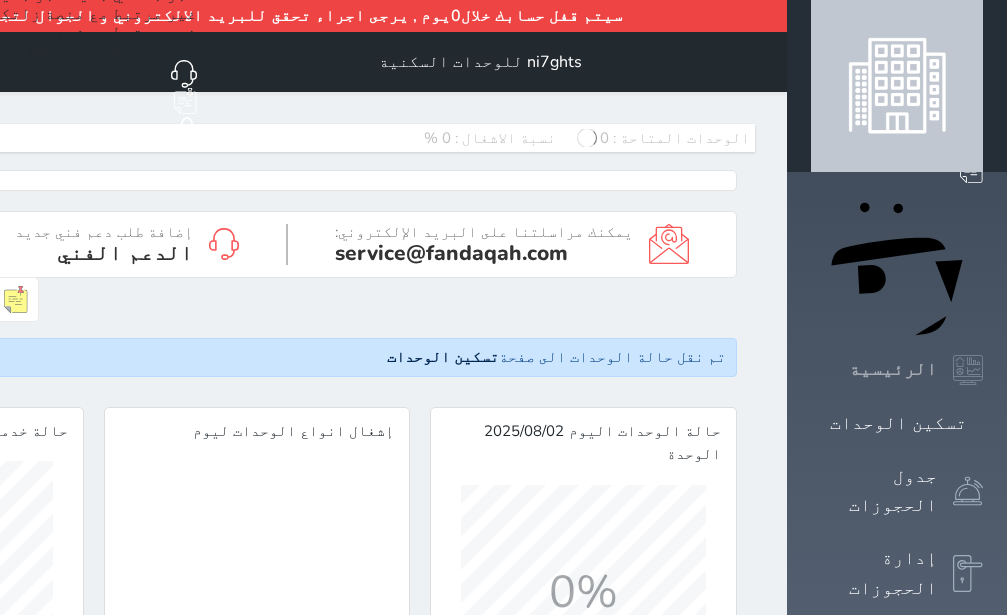 scroll, scrollTop: 999755, scrollLeft: 999756, axis: both 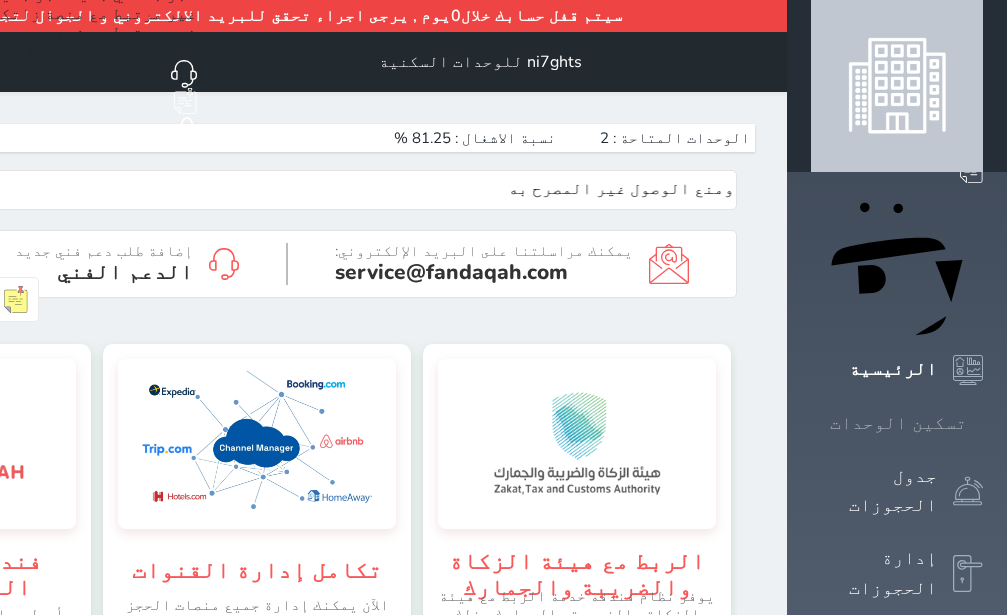 click 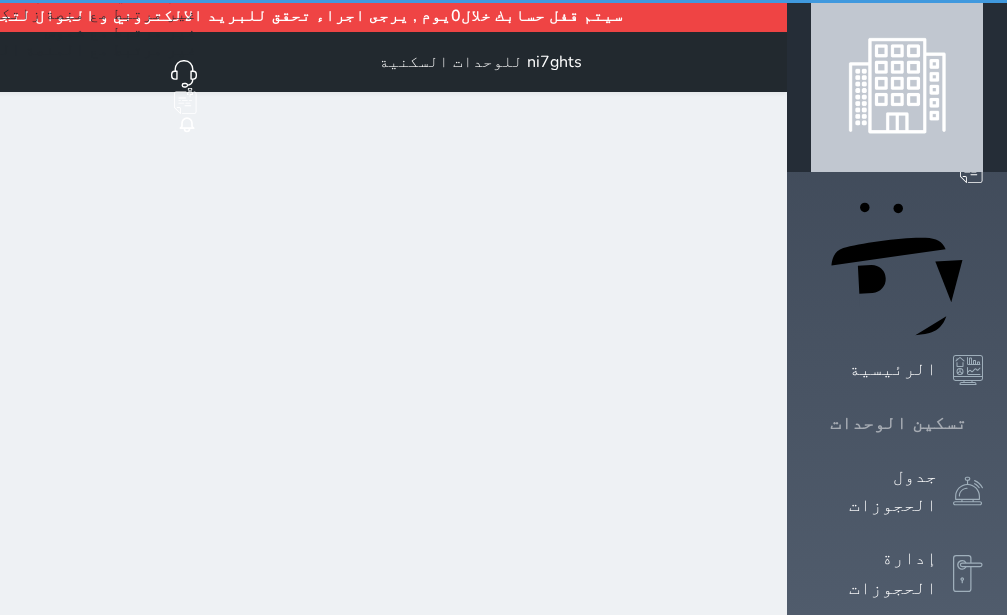 click 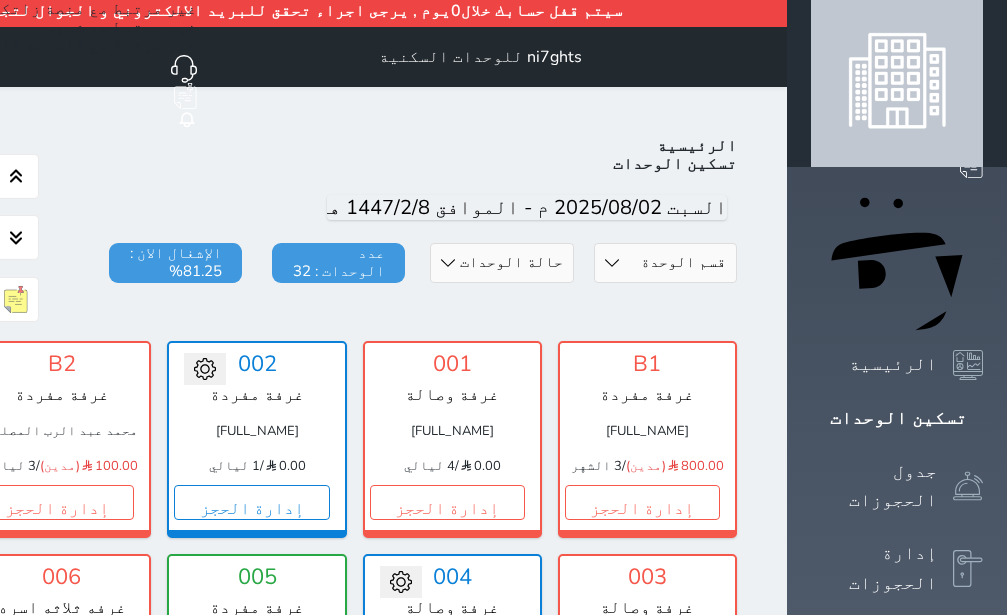 scroll, scrollTop: 0, scrollLeft: 0, axis: both 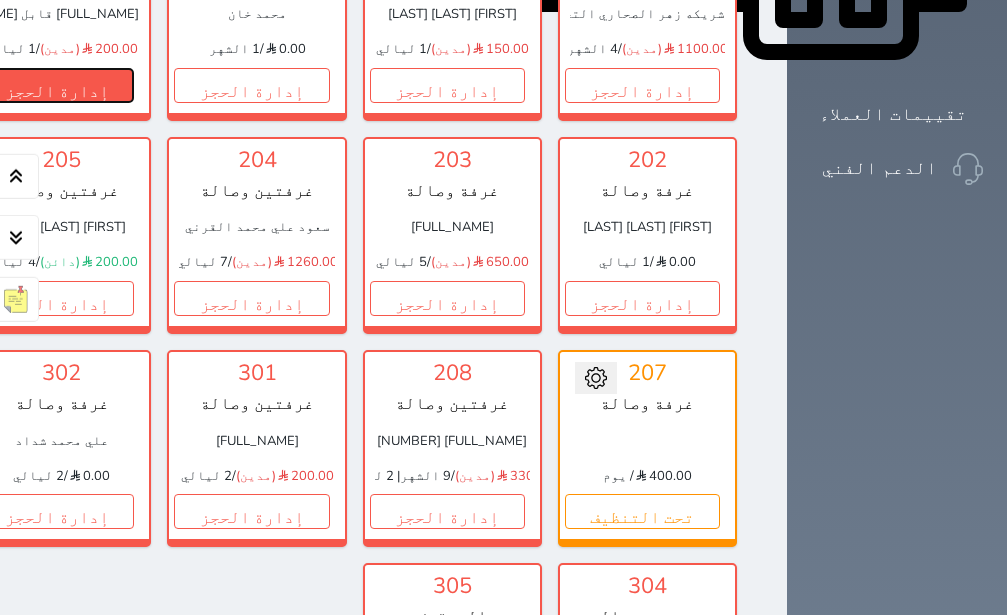 click on "إدارة الحجز" at bounding box center [56, 85] 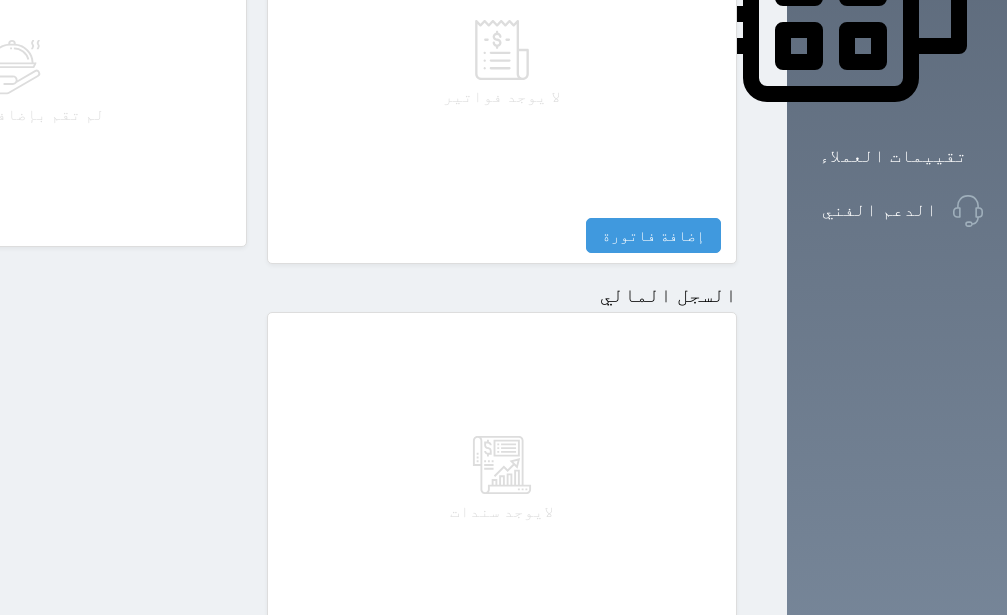 scroll, scrollTop: 1134, scrollLeft: 0, axis: vertical 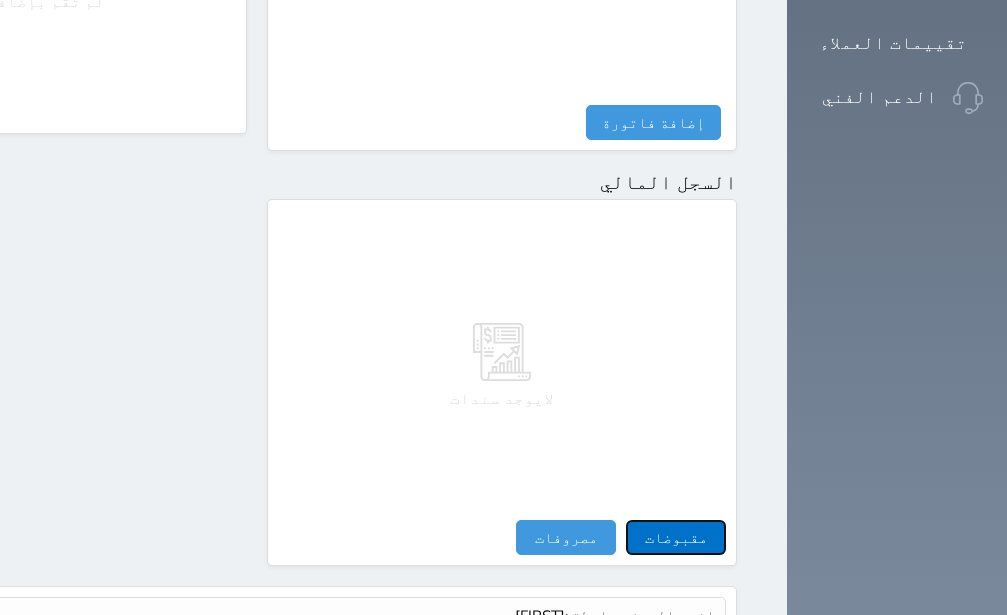 click on "مقبوضات" at bounding box center (676, 537) 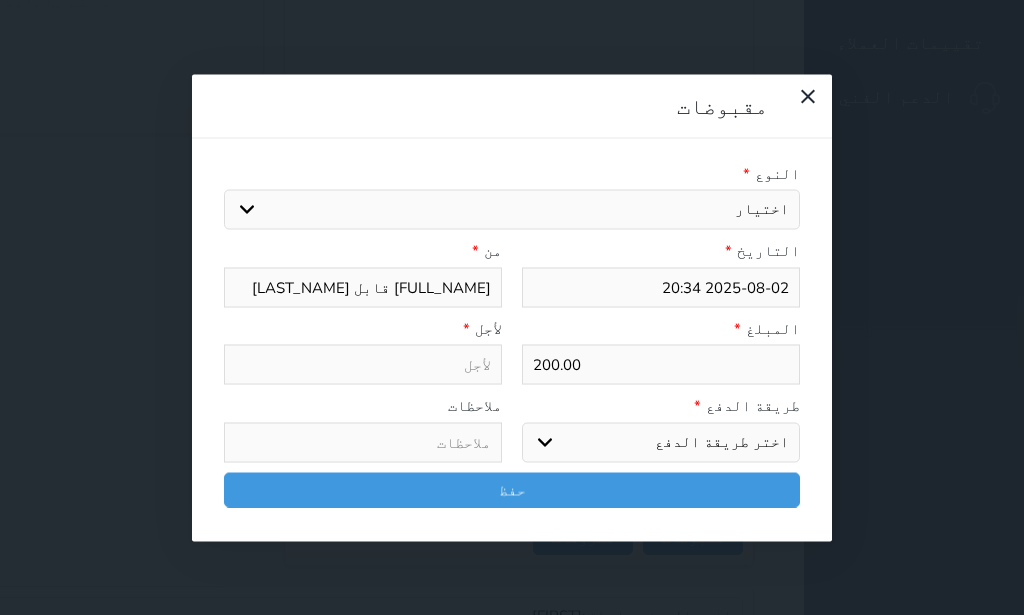 click on "اختيار   ايجار تامين عربون" at bounding box center (512, 210) 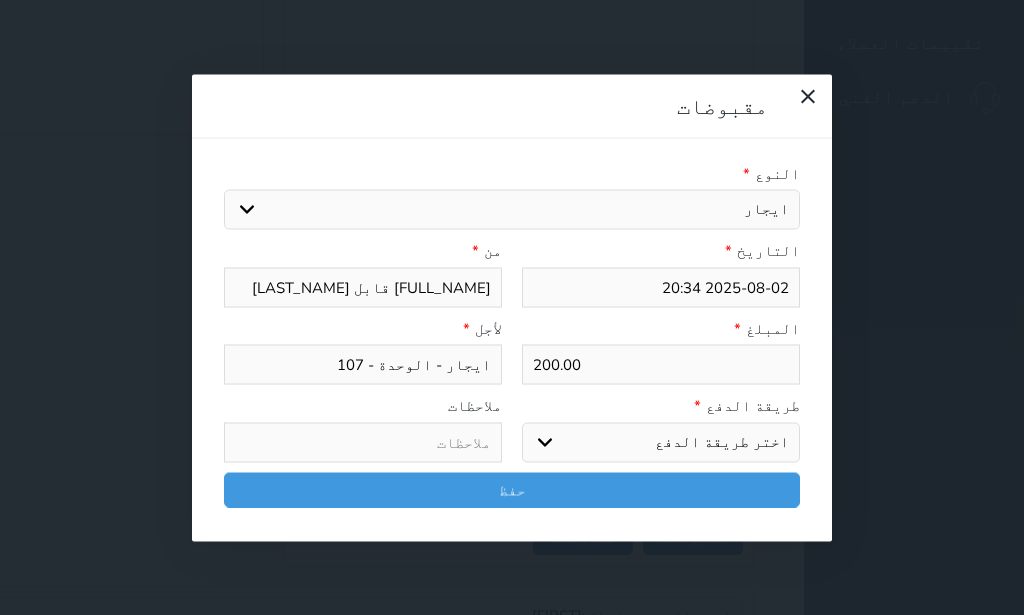click on "اختر طريقة الدفع   دفع نقدى   تحويل بنكى   مدى   بطاقة ائتمان   آجل" at bounding box center (661, 442) 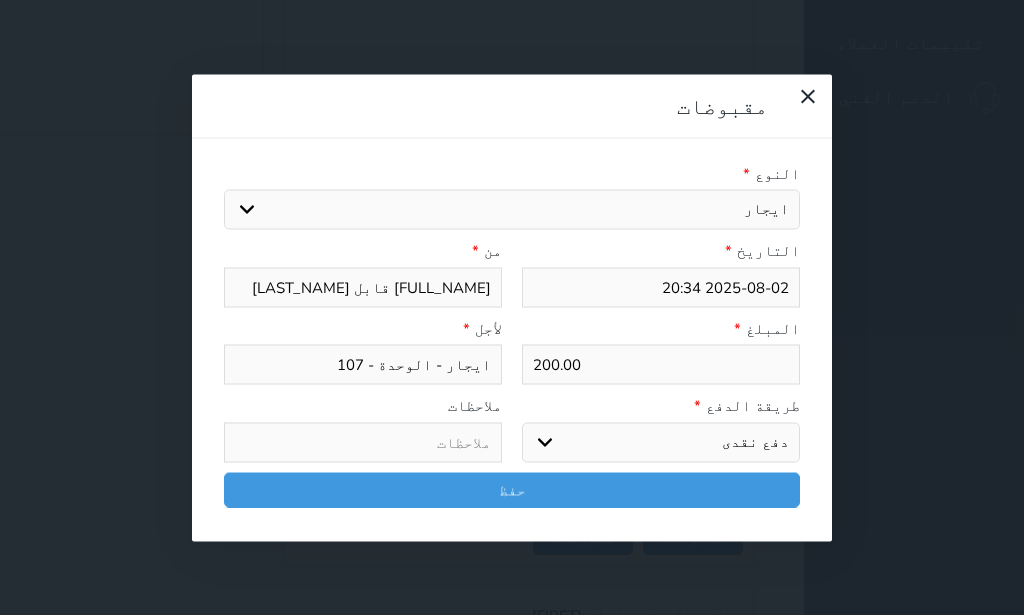 click on "دفع نقدى" at bounding box center [0, 0] 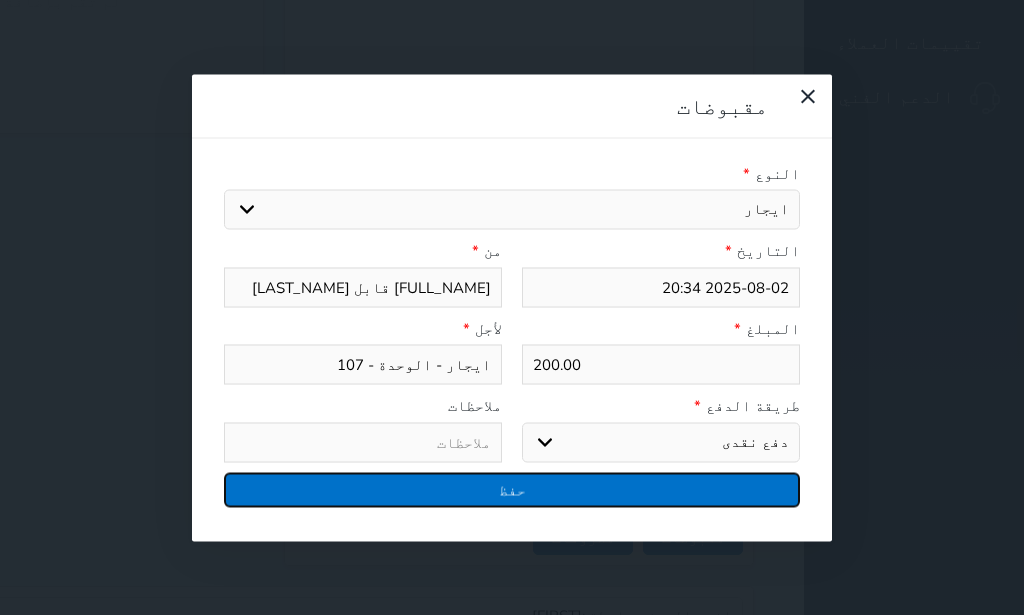 click on "حفظ" at bounding box center [512, 489] 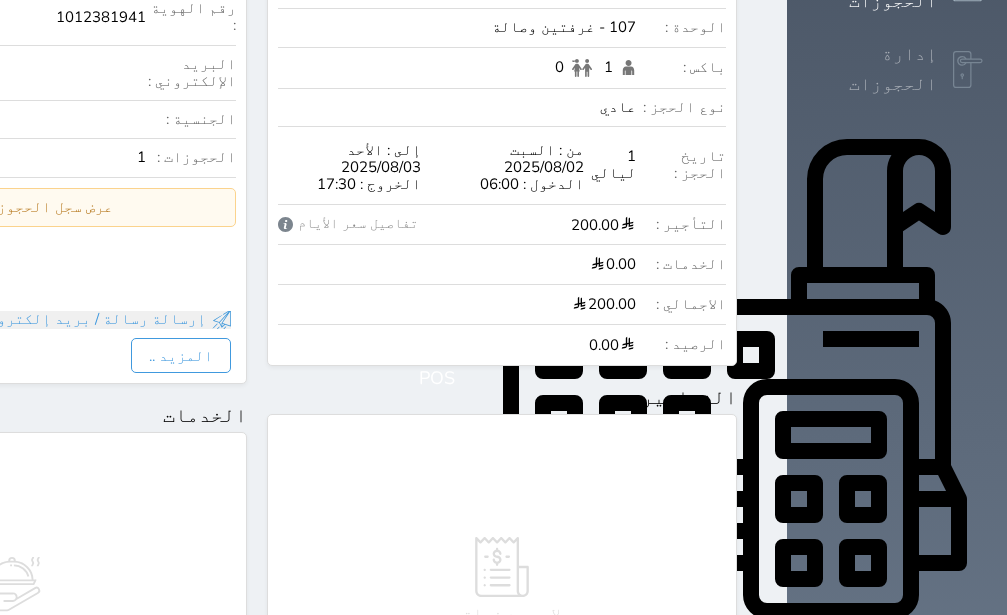 scroll, scrollTop: 0, scrollLeft: 0, axis: both 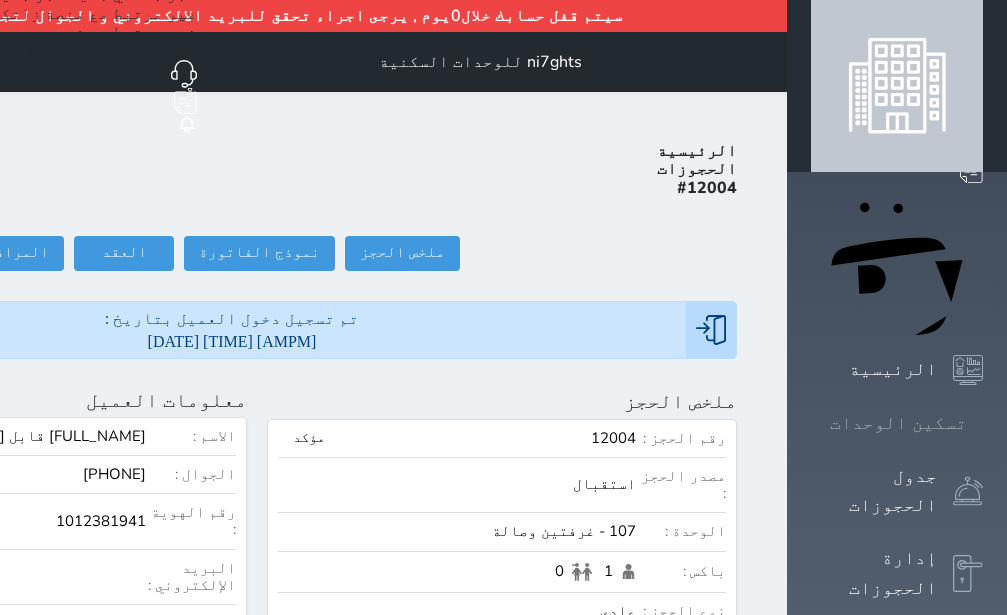 click on "تسكين الوحدات" at bounding box center [897, 423] 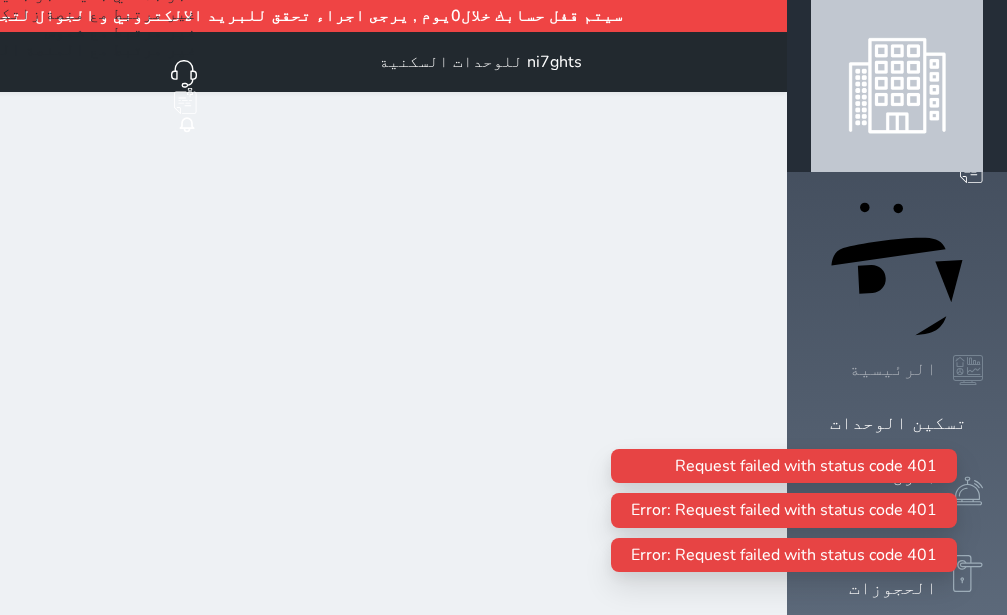 click 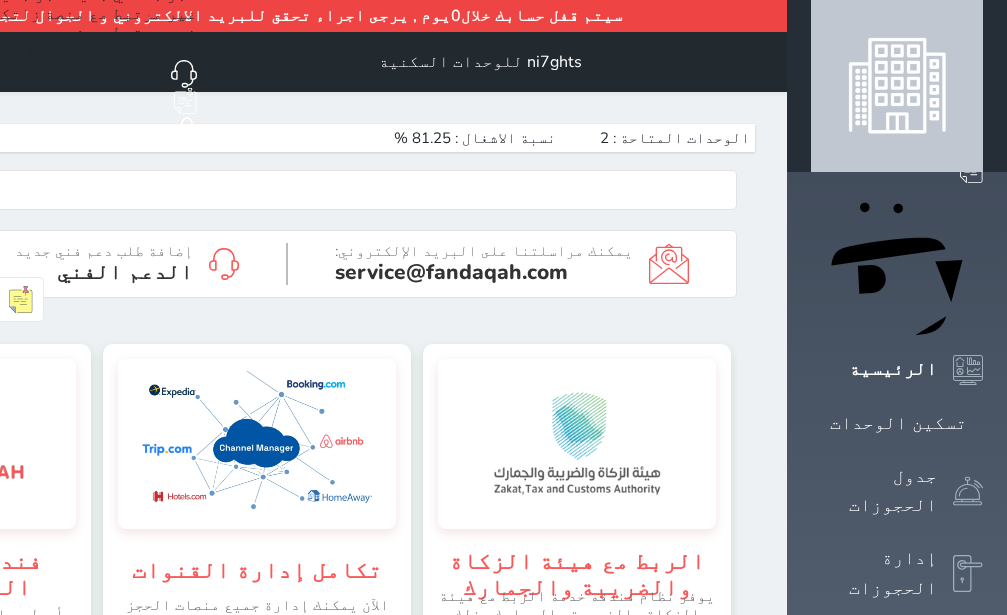 scroll, scrollTop: 0, scrollLeft: 0, axis: both 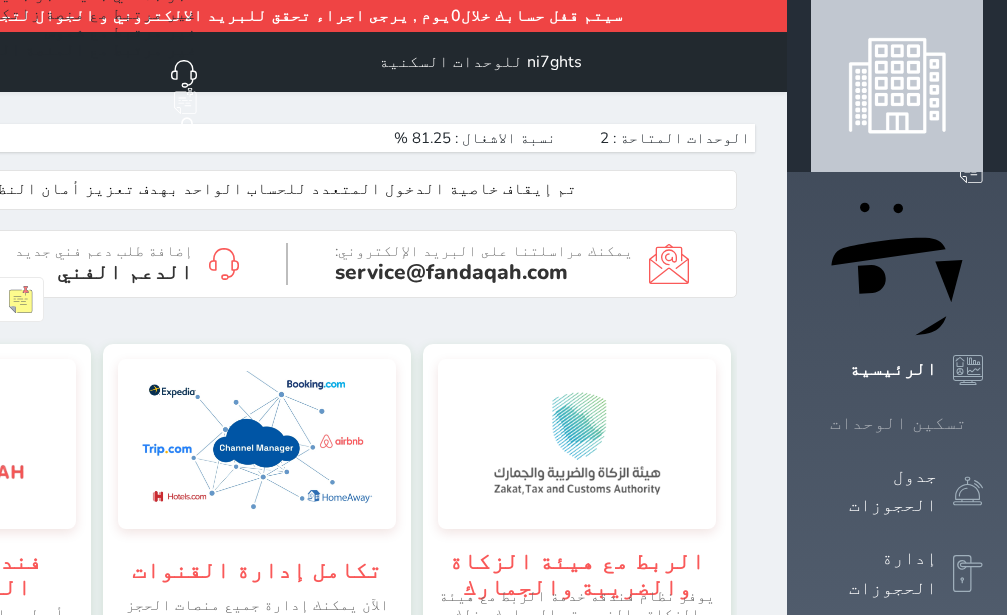 click on "تسكين الوحدات" at bounding box center (898, 423) 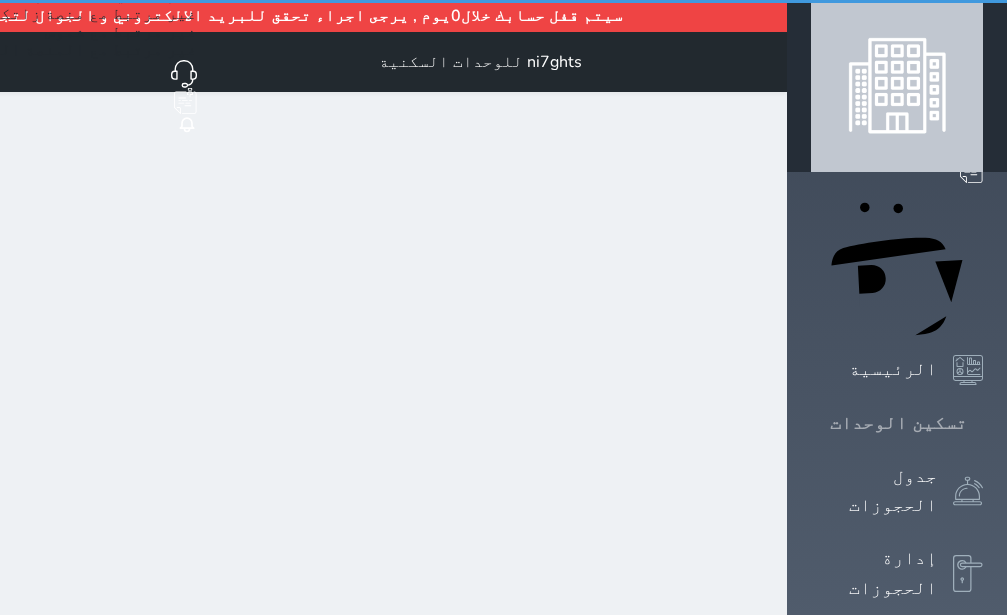 click on "تسكين الوحدات" at bounding box center [898, 423] 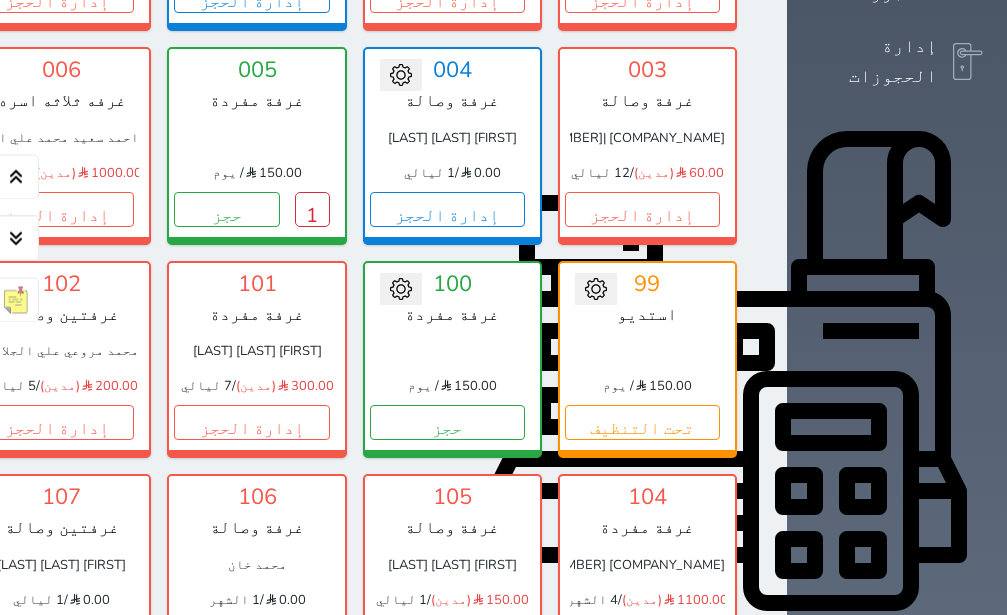 scroll, scrollTop: 488, scrollLeft: 0, axis: vertical 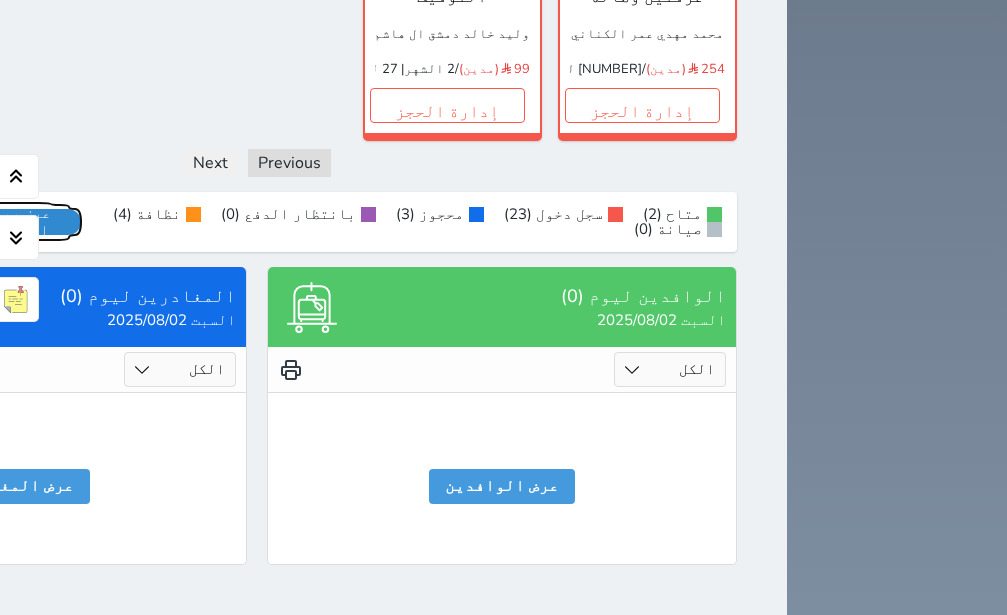 click on "عرض رصيد الصندوق" at bounding box center (17, 222) 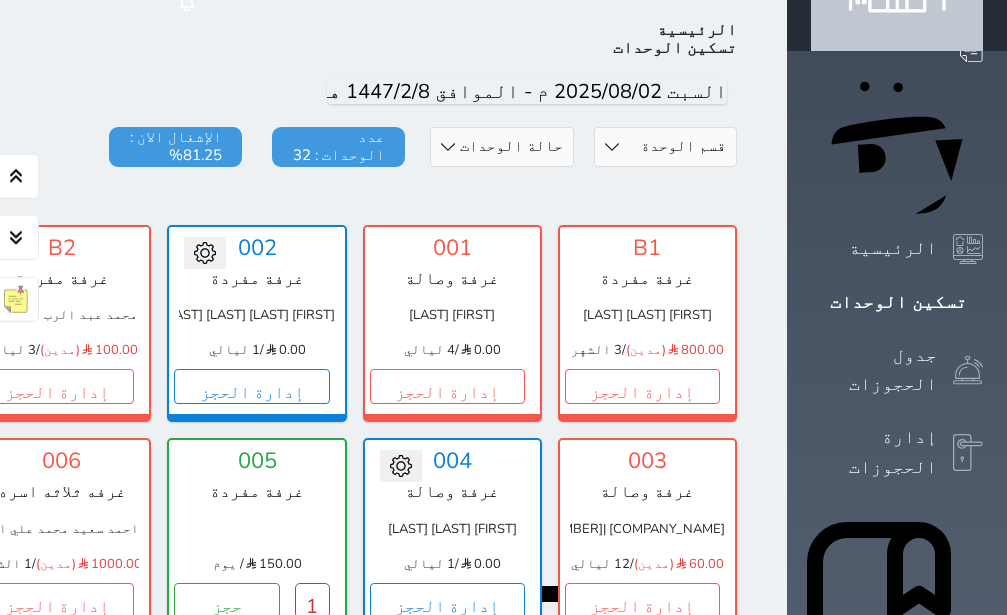scroll, scrollTop: 197, scrollLeft: 0, axis: vertical 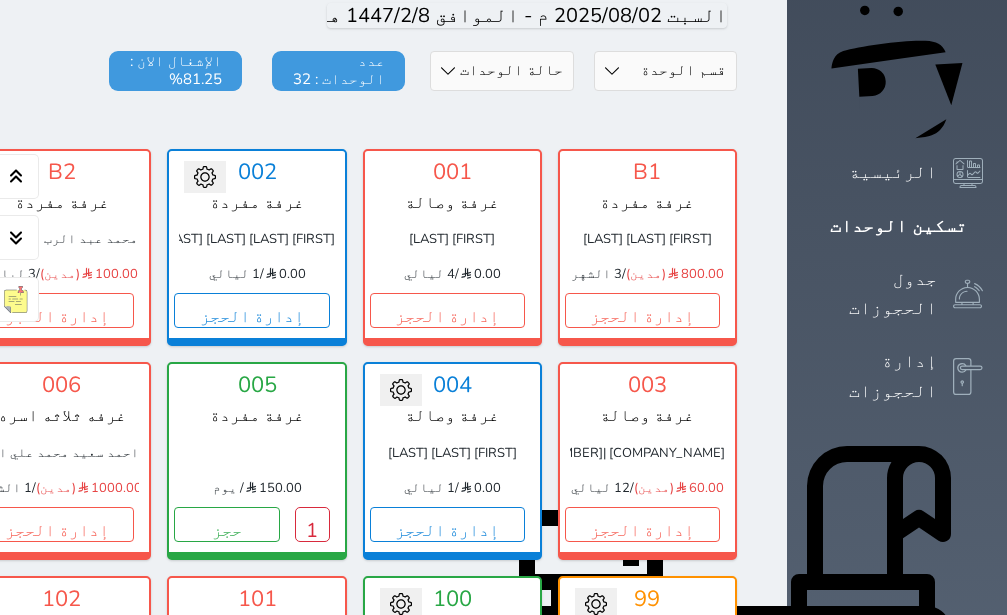 click on "003   غرفة وصالة
شركة اتصال السحاب للمقاولات |311732463100003
60.00
(مدين)
/   12 ليالي           إدارة الحجز" at bounding box center (647, 460) 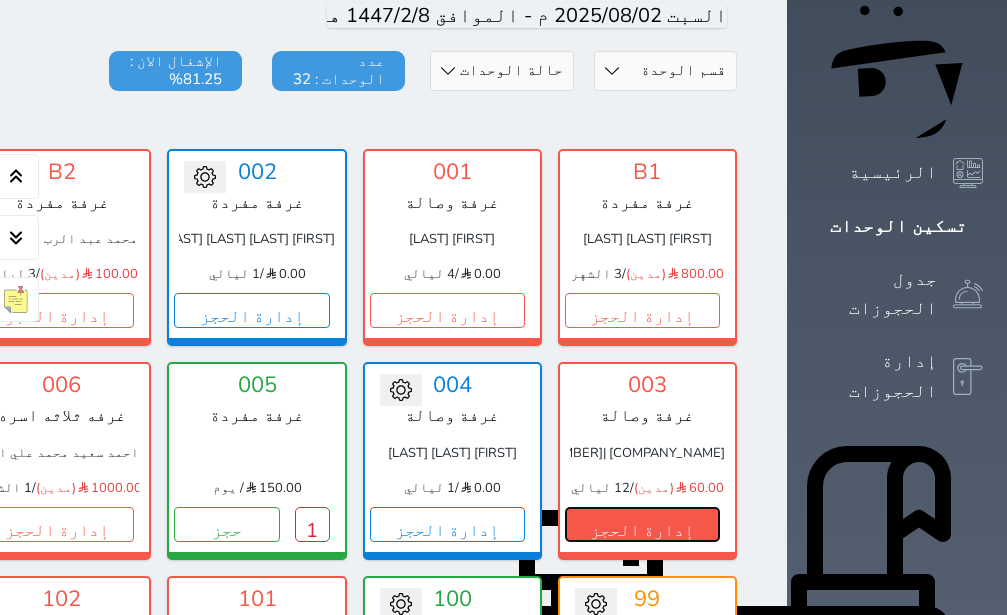 click on "إدارة الحجز" at bounding box center (642, 524) 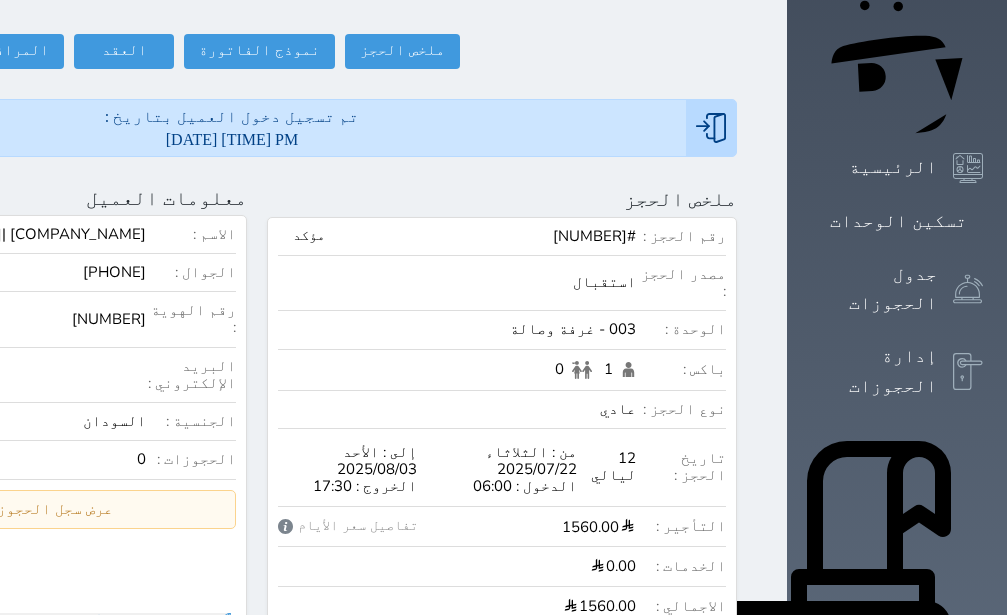 scroll, scrollTop: 252, scrollLeft: 0, axis: vertical 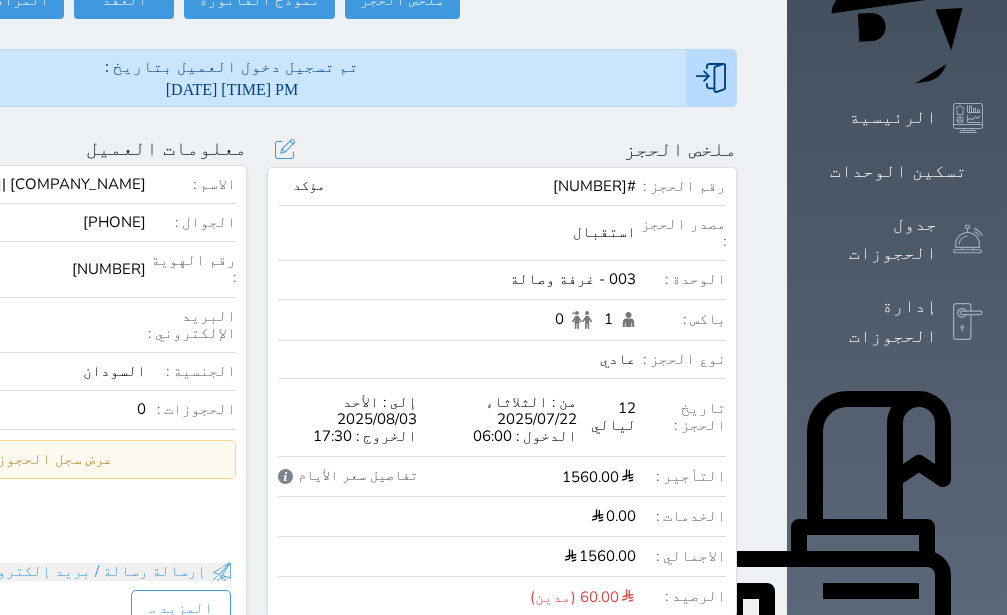 click on "تفاصيل سعر الأيام" at bounding box center [348, 476] 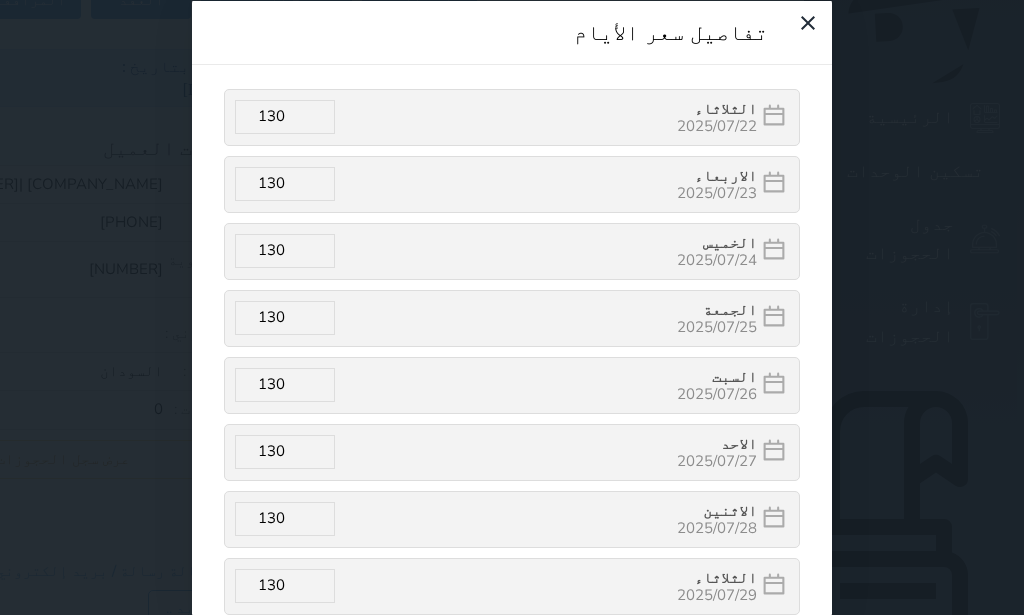 click on "تفاصيل سعر الأيام                   الثلاثاء   2025/07/22   130   الاربعاء   2025/07/23   130   الخميس   2025/07/24   130   الجمعة   2025/07/25   130   السبت   2025/07/26   130   الاحد   2025/07/27   130   الاثنين   2025/07/28   130   الثلاثاء   2025/07/29   130   الاربعاء   2025/07/30   130   الخميس   2025/07/31   130   الجمعة   2025/08/01   130   السبت   2025/08/02   130   Grand Total For All Nights   1560.00" at bounding box center [512, 307] 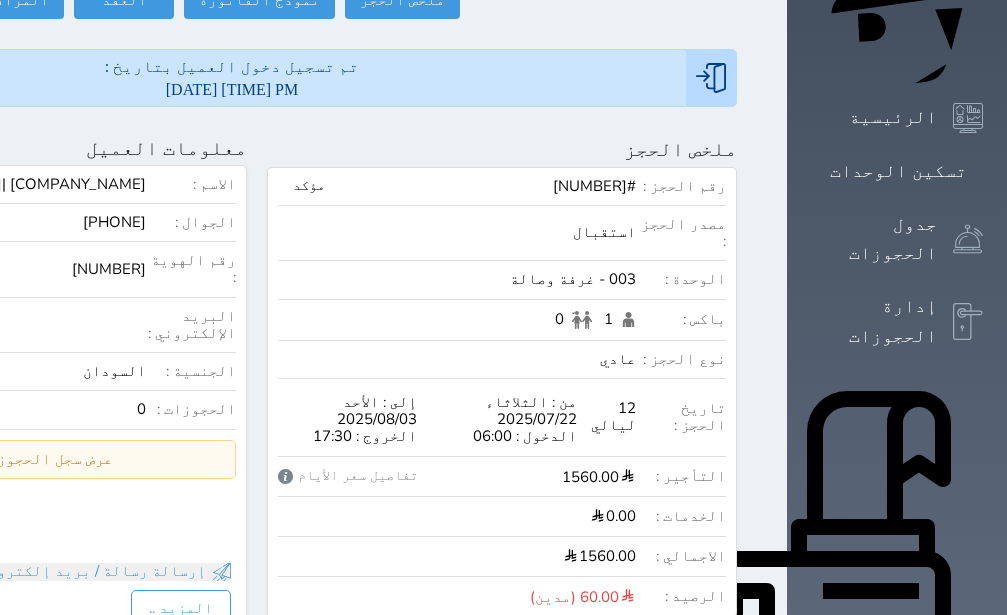scroll, scrollTop: 0, scrollLeft: 0, axis: both 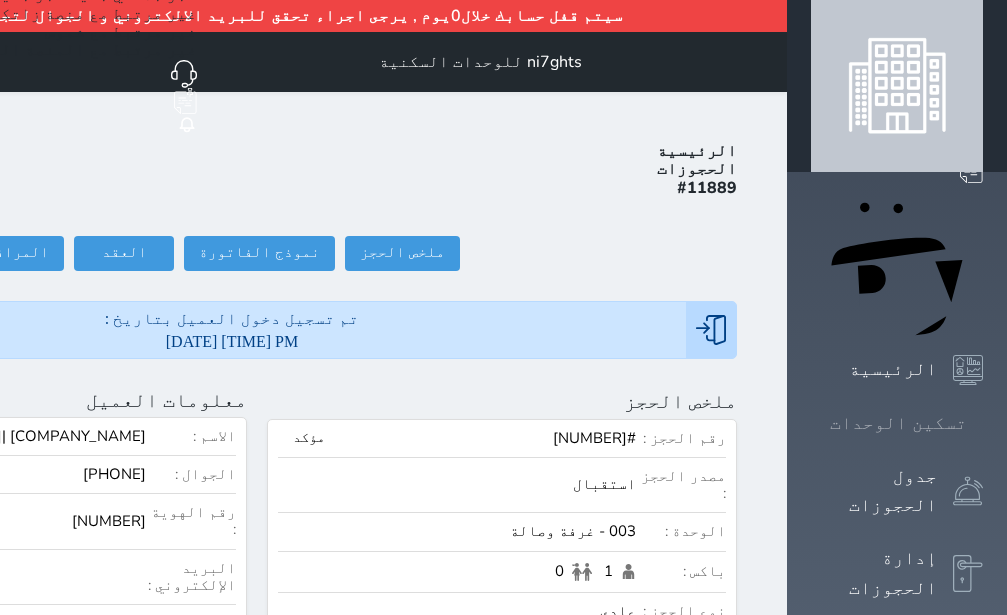 click 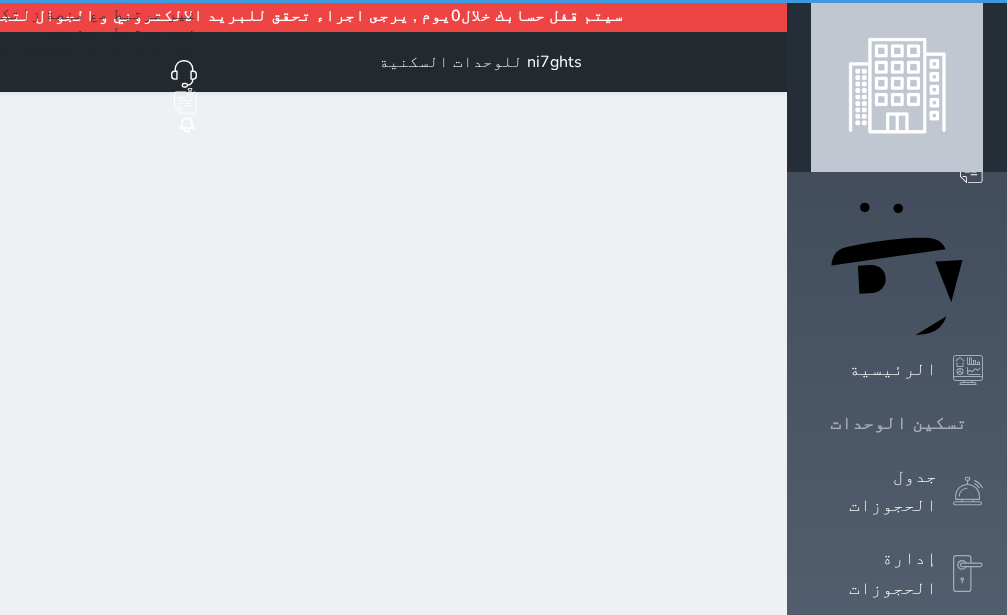 click 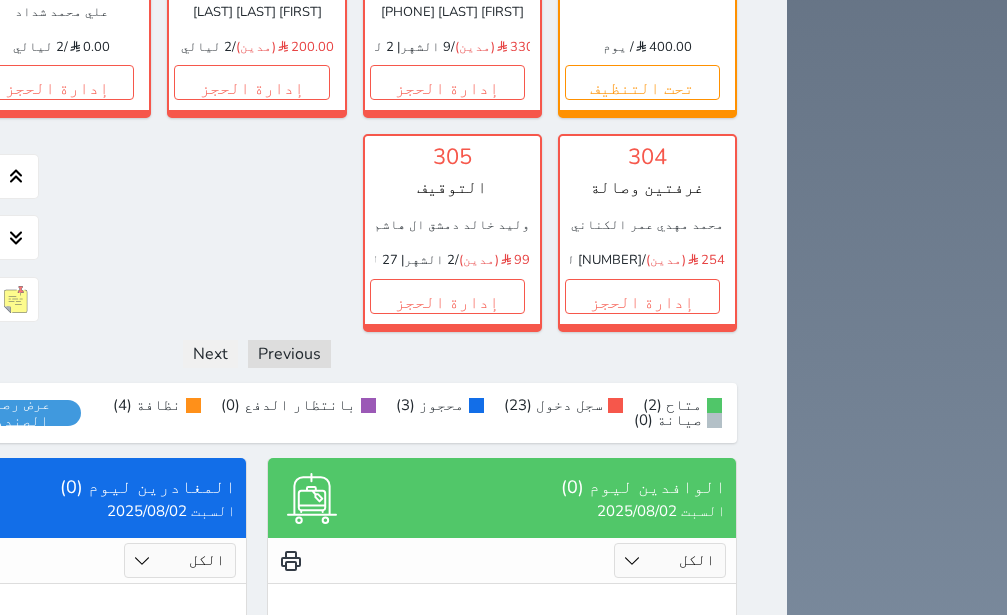 scroll, scrollTop: 1496, scrollLeft: 0, axis: vertical 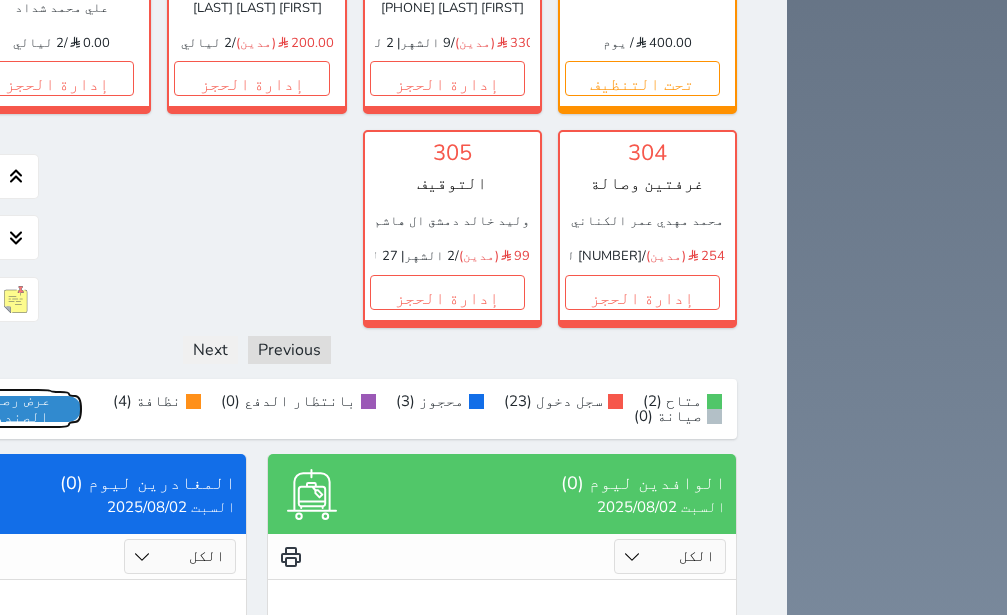 click on "عرض رصيد الصندوق" at bounding box center (17, 409) 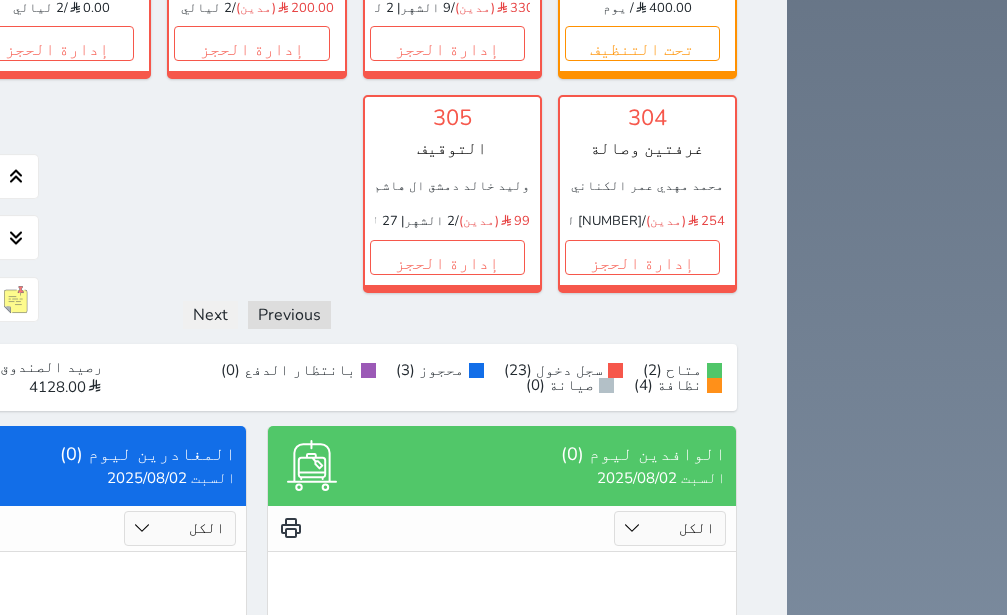 scroll, scrollTop: 1622, scrollLeft: 0, axis: vertical 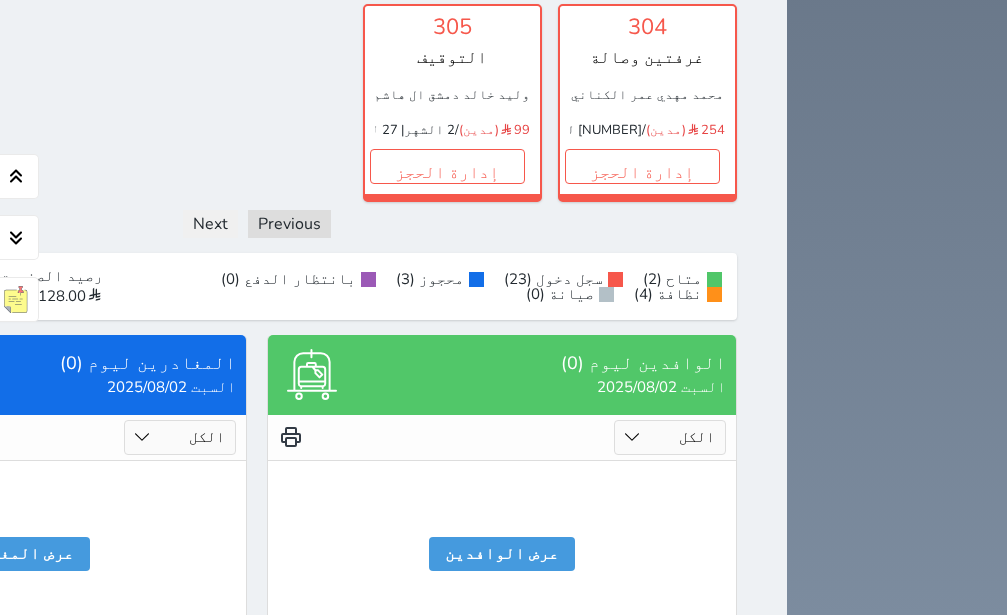 click on "رصيد الصندوق : 4128.00" at bounding box center [28, 286] 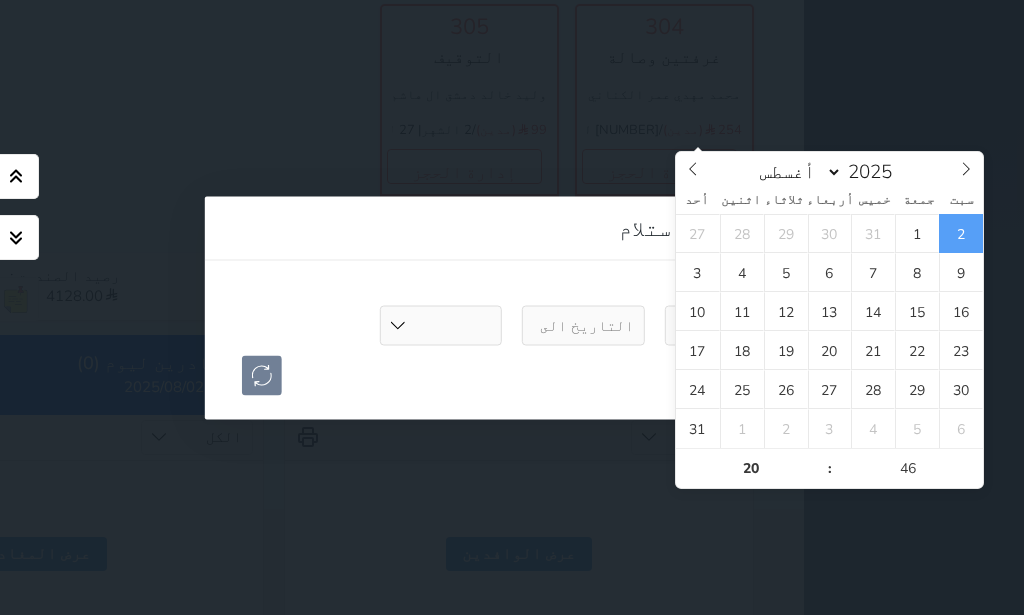click at bounding box center [726, 325] 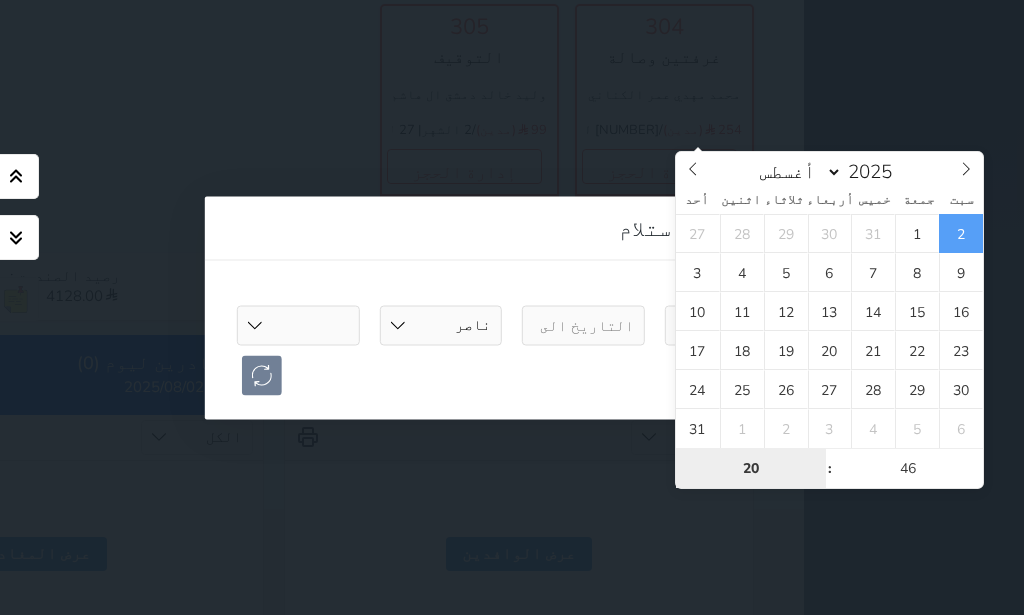 type on "2025-08-02 20:46" 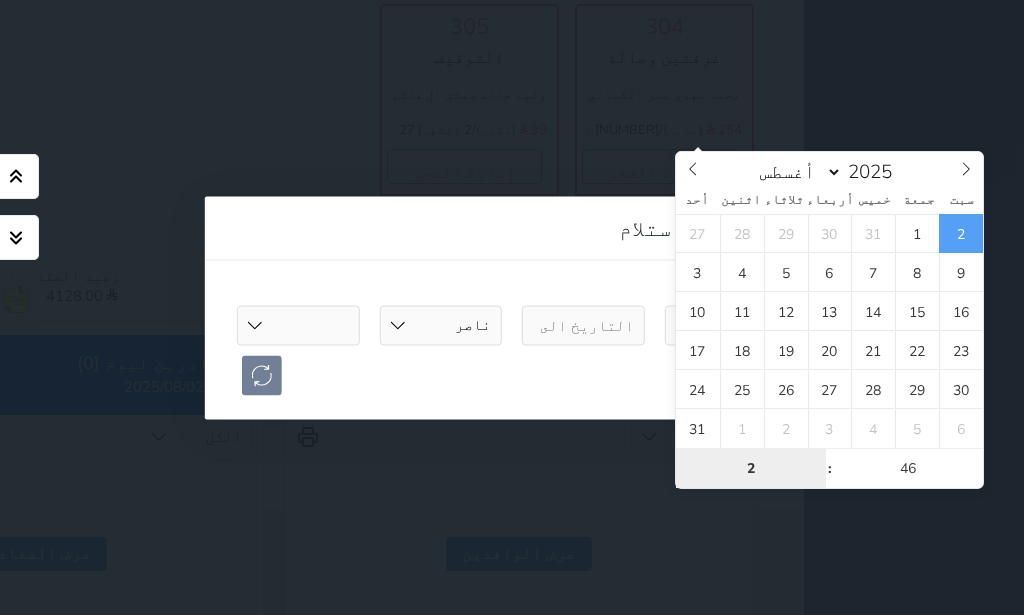 type on "22" 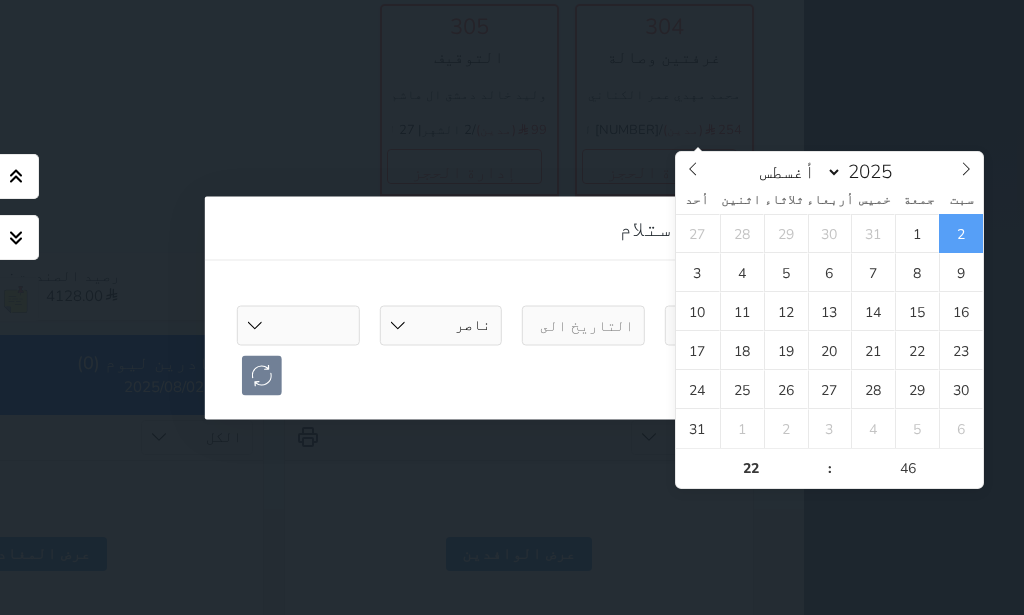 type on "2025-08-02 22:46" 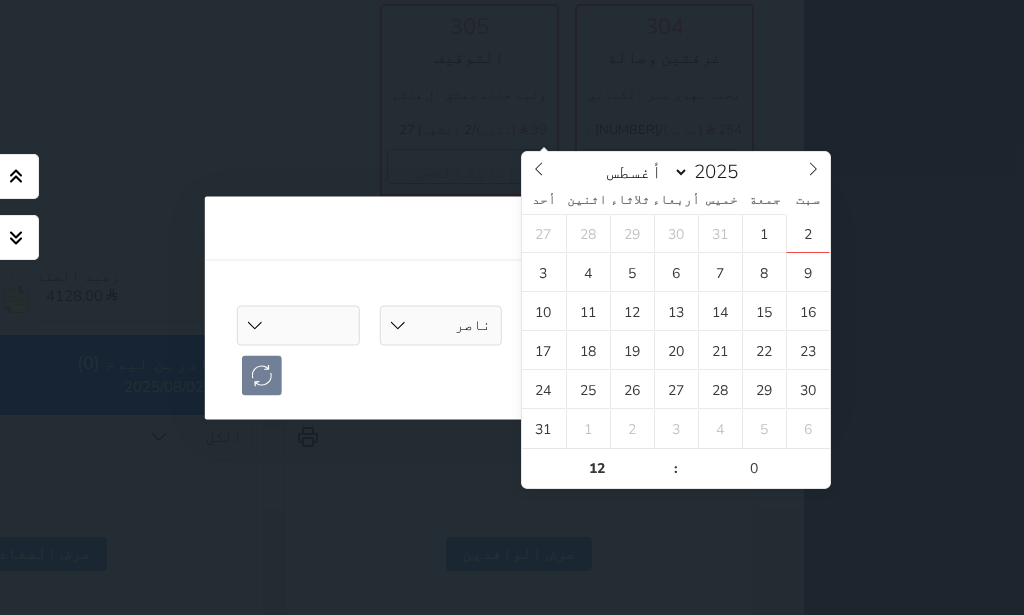 select 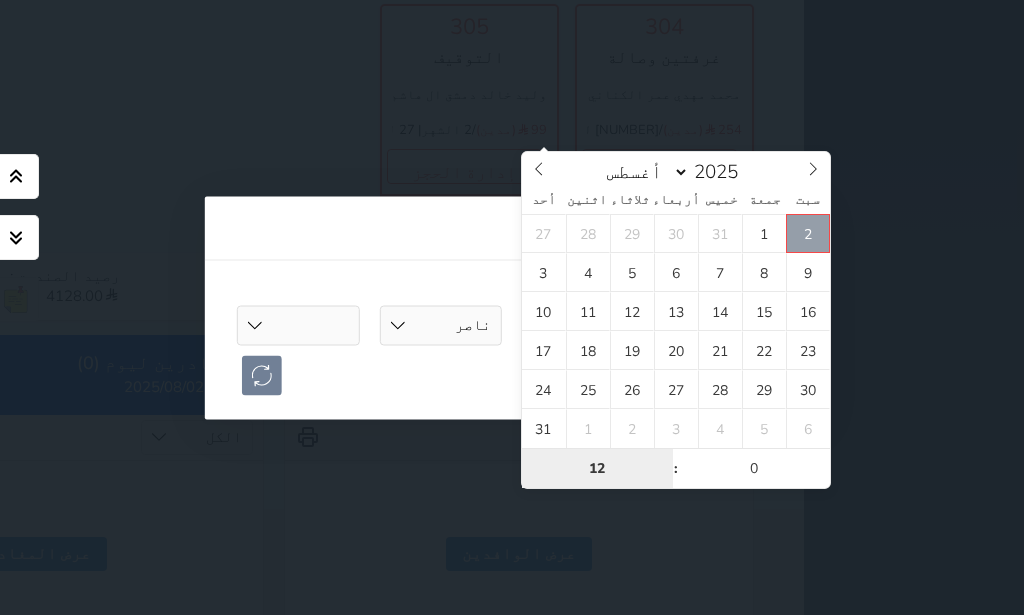 type on "2025-08-02 12:00" 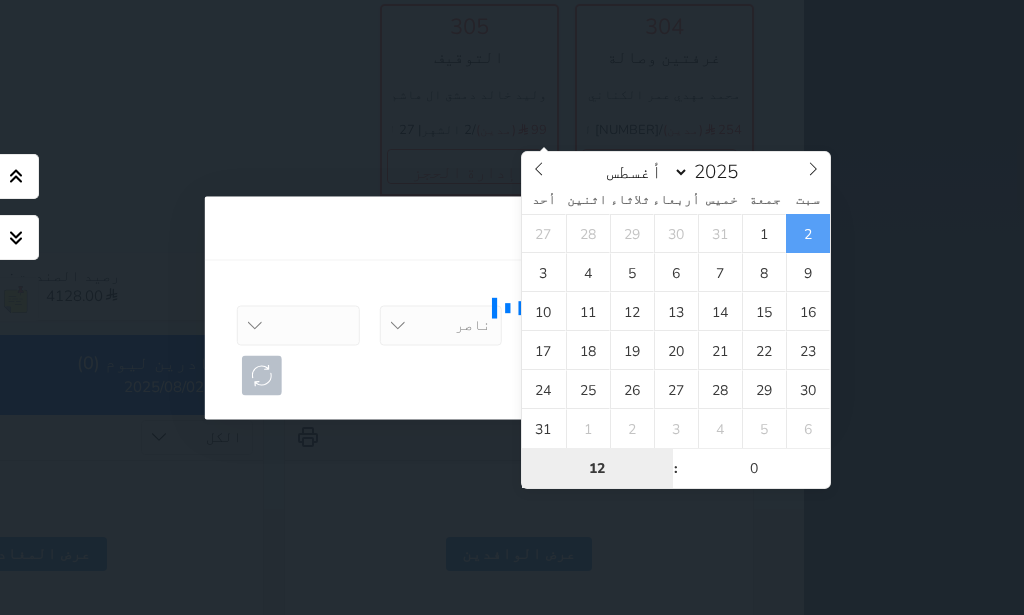 type on "2" 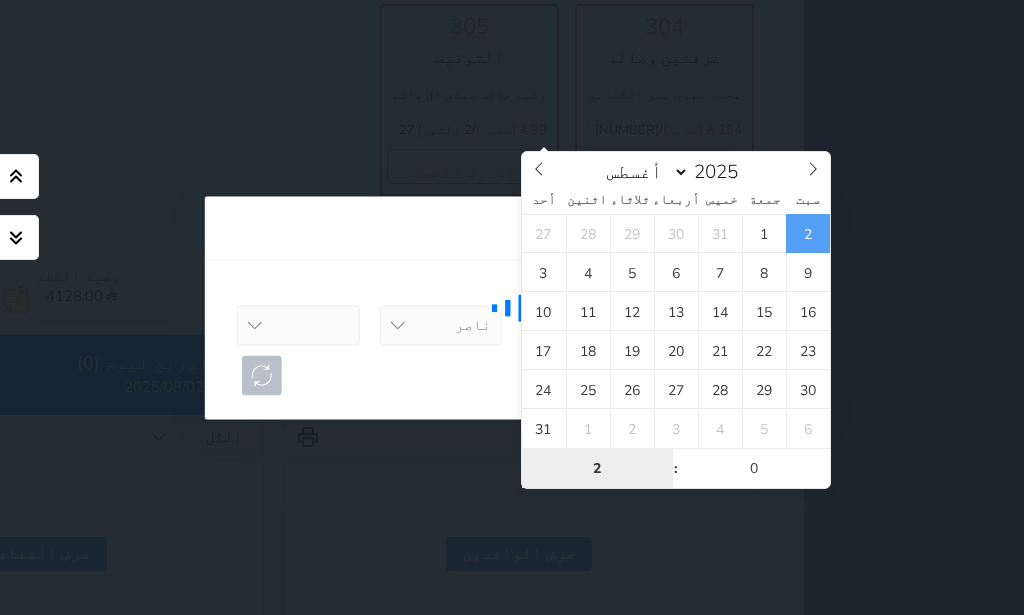 select 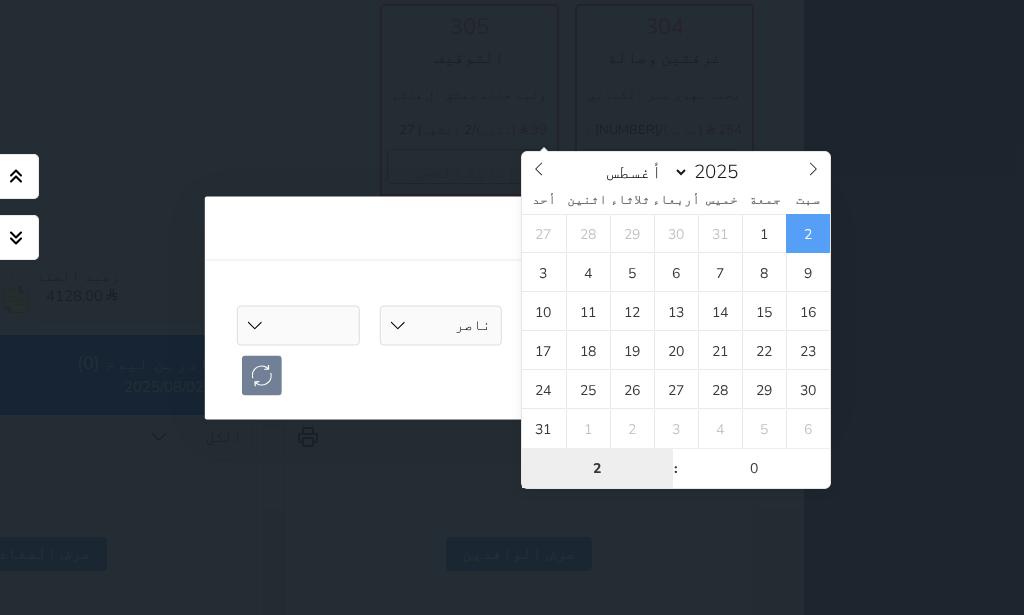 type on "21" 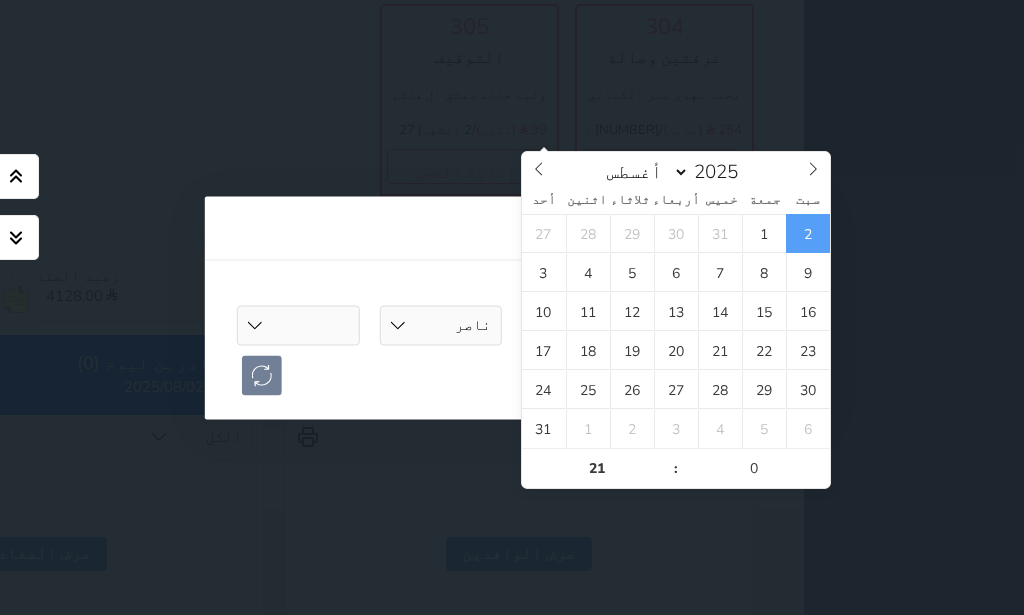 type on "2025-08-02 21:00" 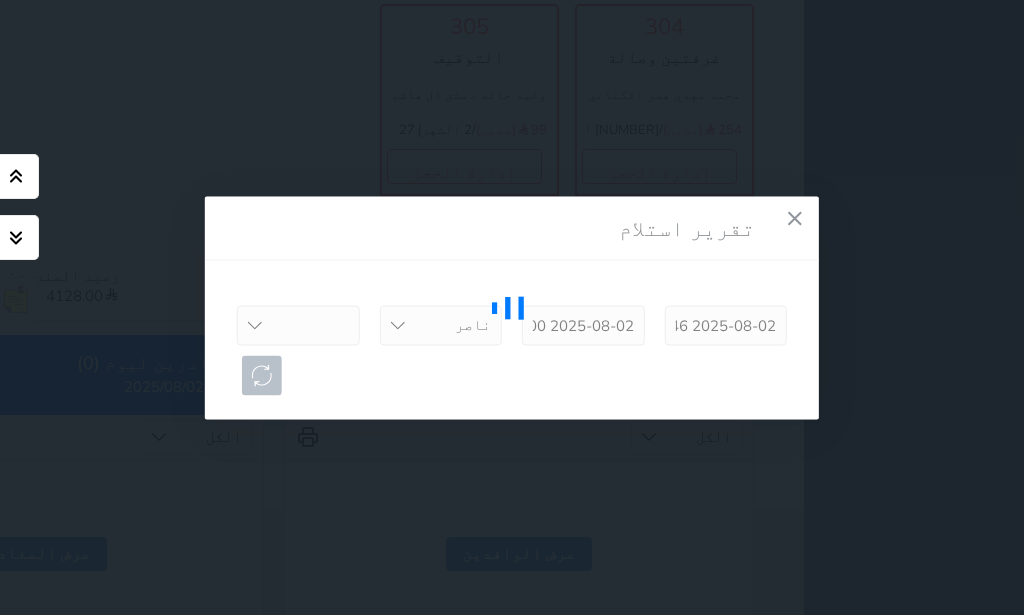 select on "[FIRST] [LAST]" 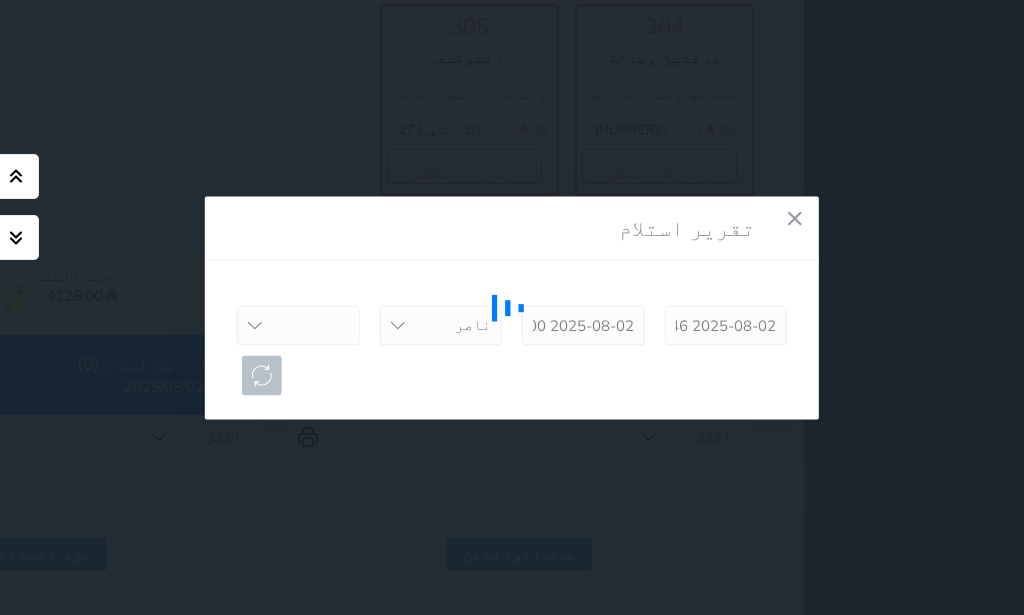 click on "[FIRST] [LAST]" at bounding box center [0, 0] 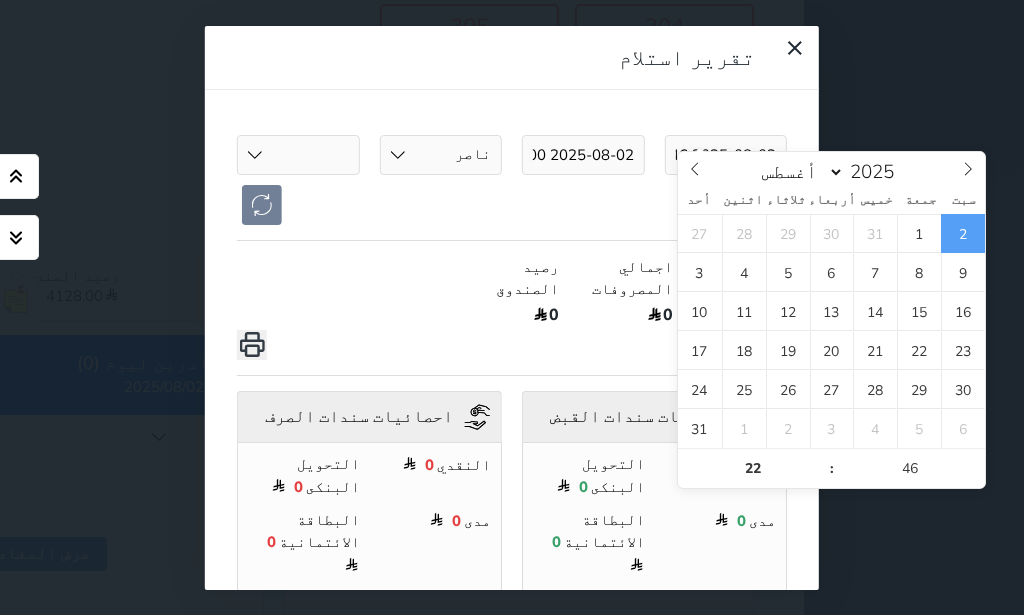 click on "2025-08-02 22:46" at bounding box center (726, 155) 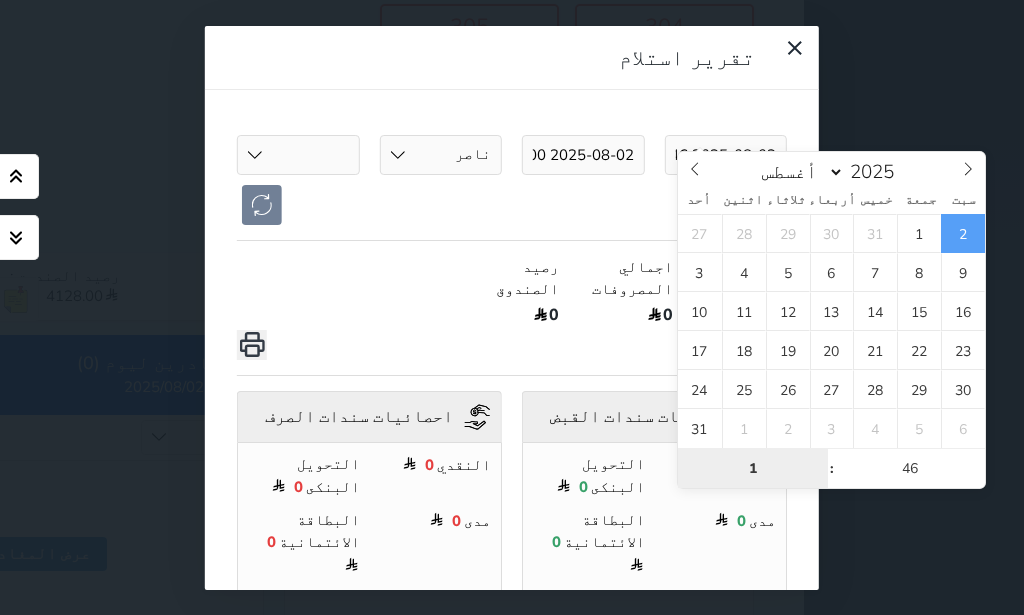 type on "10" 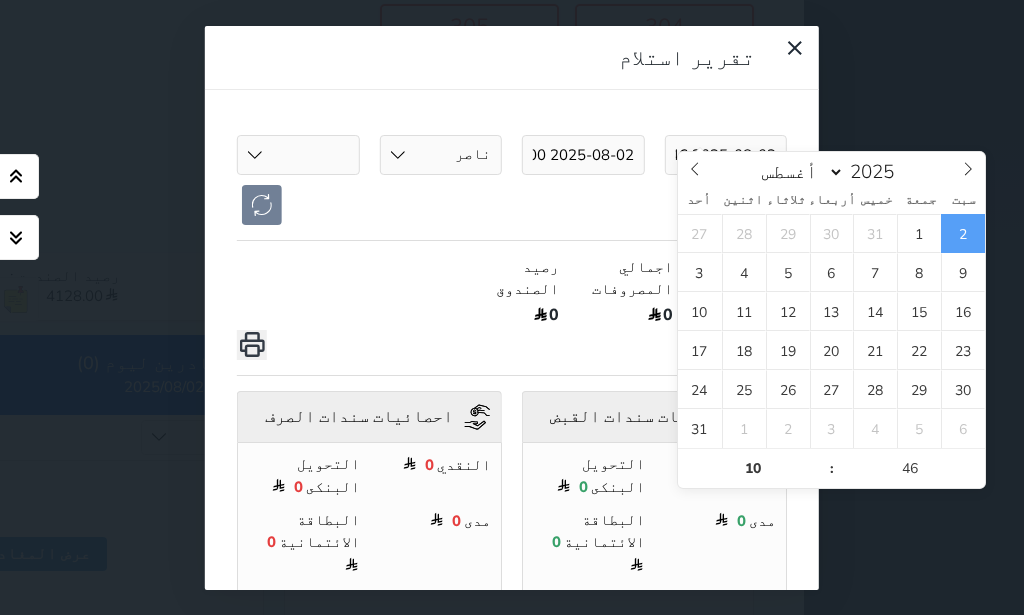type on "2025-08-02 10:46" 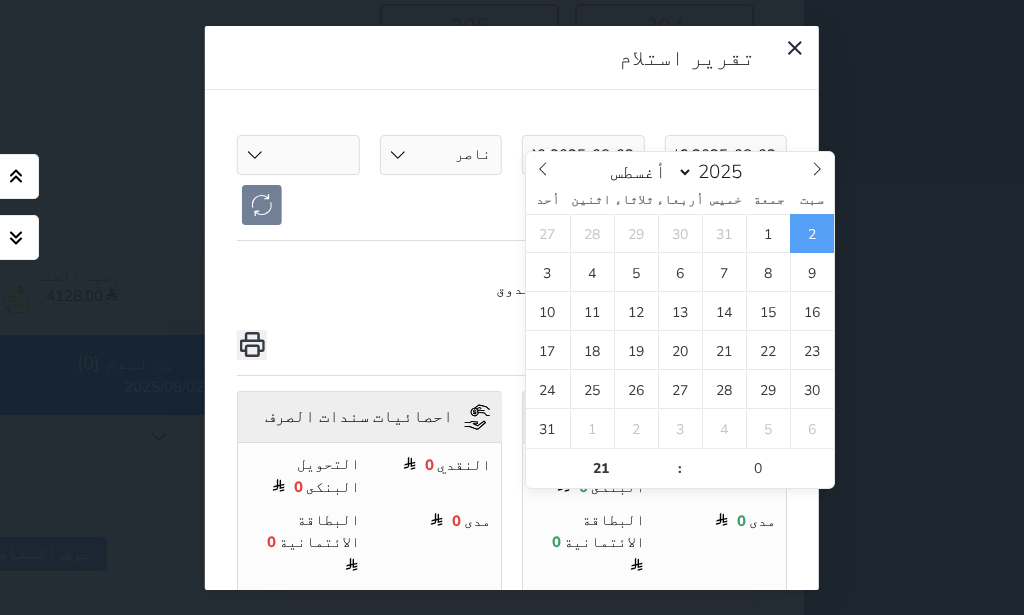 click on "2025-08-02 21:00" at bounding box center [583, 155] 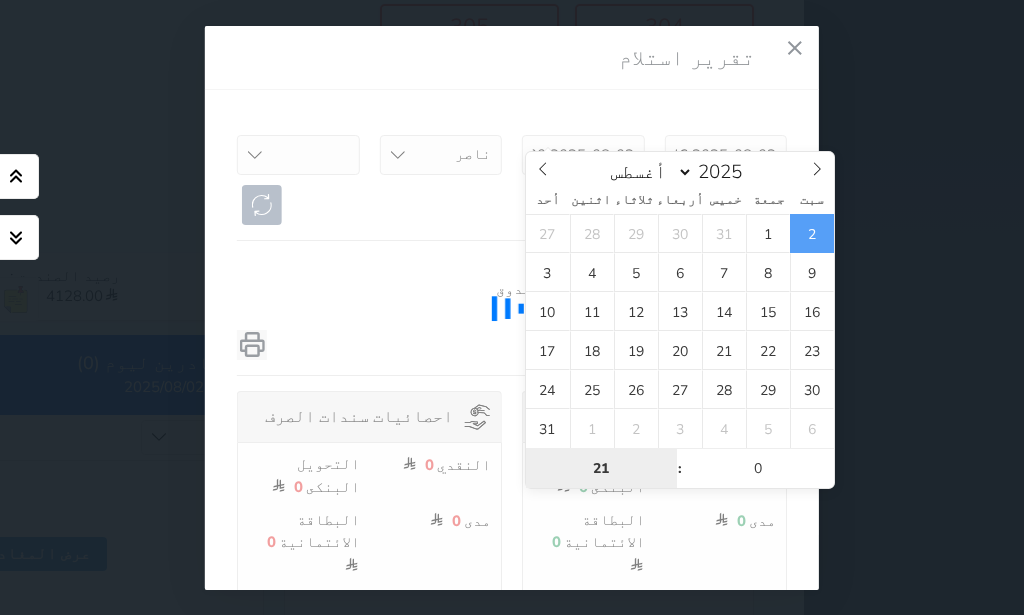 type on "0" 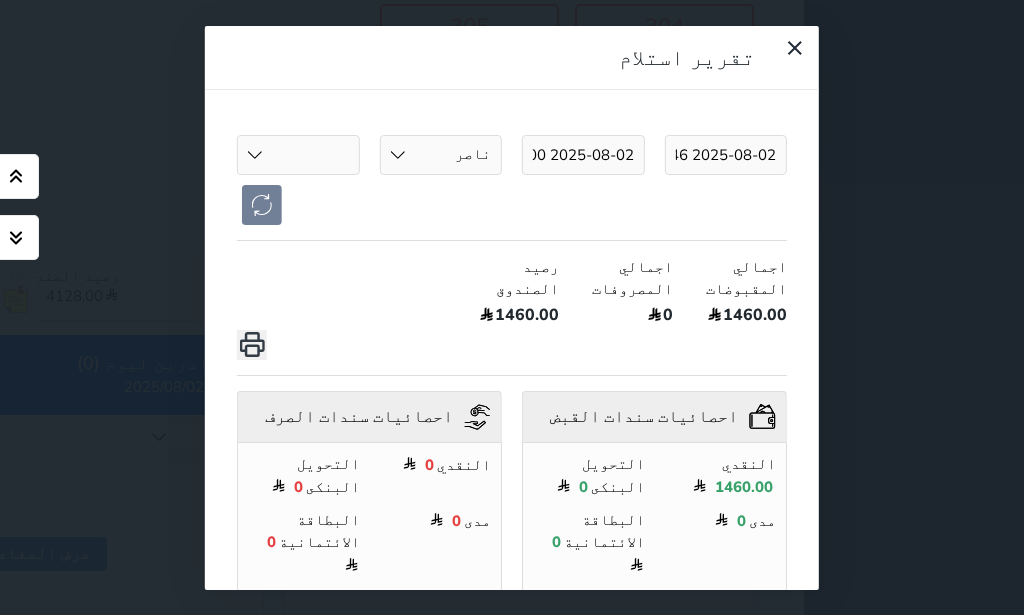 click on "2025-08-02 10:46   2025-08-02 21:00   ناصر عبدالله النسي هيثم صالح المقن محمد ناصر محمد الصايدي سهيل عبدالعزيز الشريف ناصر الشريف شوكت   ناصر عبدالله النسي صالح المقن محمد ناصر محمد الصايدي سهيل عبدالعزيز الشريف ناصر الشريف شوكت       اجمالي المقبوضات   1460.00    اجمالي المصروفات   0    رصيد الصندوق   1460.00        احصائيات سندات القبض    النقدي  1460.00      التحويل البنكى  0      مدى  0      البطاقة الائتمانية  0      المبالغ المحوله من الاداره  0   اجمالي التامين  0.00     احصائيات سندات الصرف    النقدي  0      التحويل البنكى  0      مدى  0      البطاقة الائتمانية  0      المبالغ المحوله للإداره  0     اجمالي التامين  0.00" at bounding box center [512, 405] 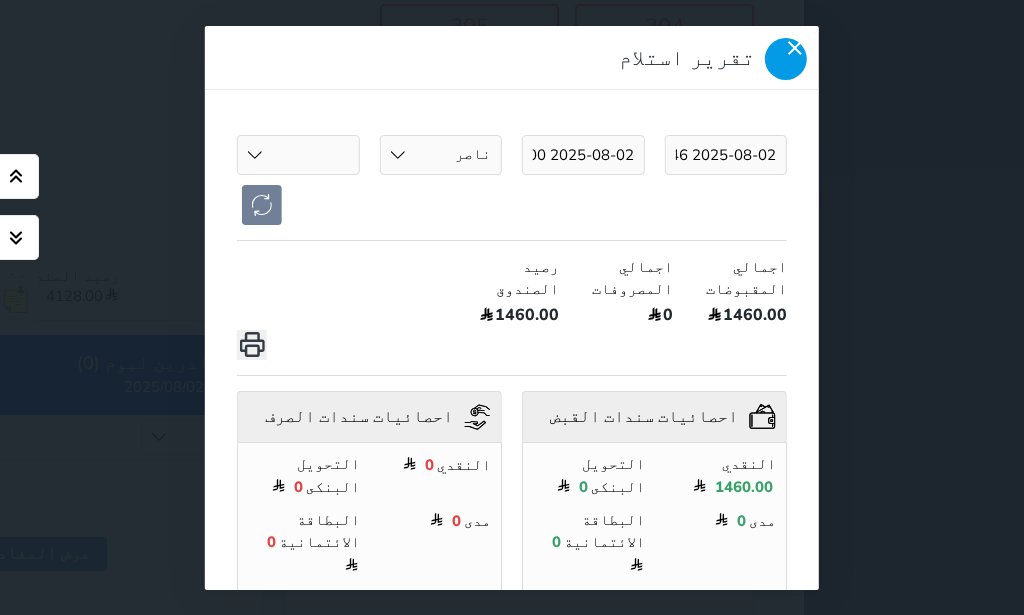 click 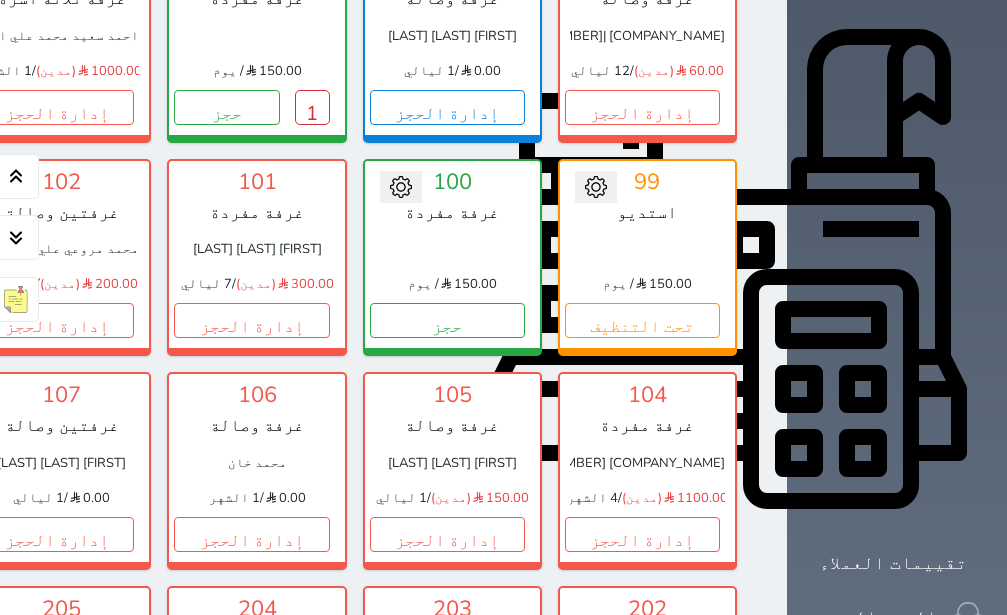 scroll, scrollTop: 0, scrollLeft: 0, axis: both 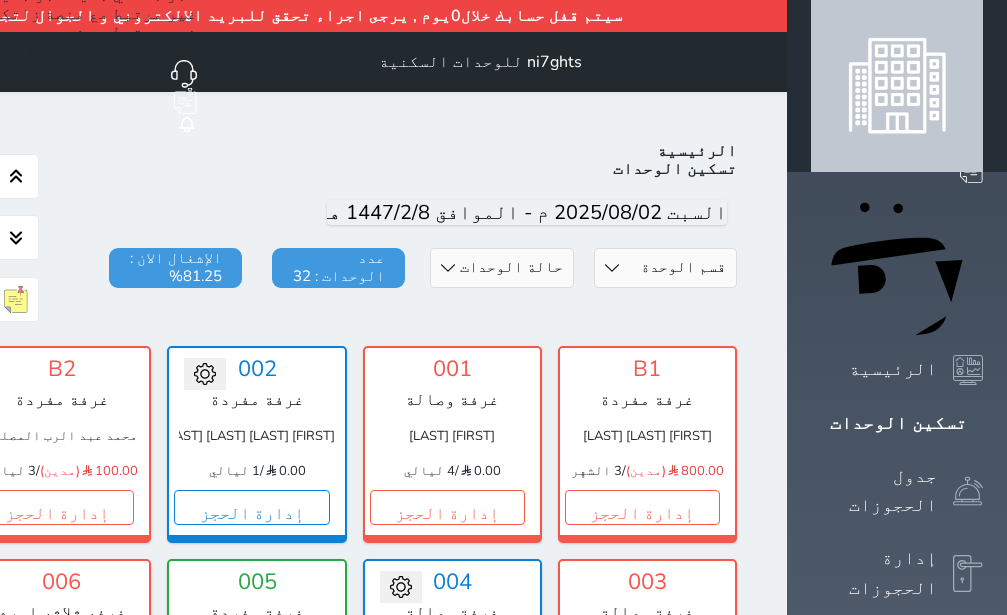 drag, startPoint x: 973, startPoint y: 189, endPoint x: 975, endPoint y: 174, distance: 15.132746 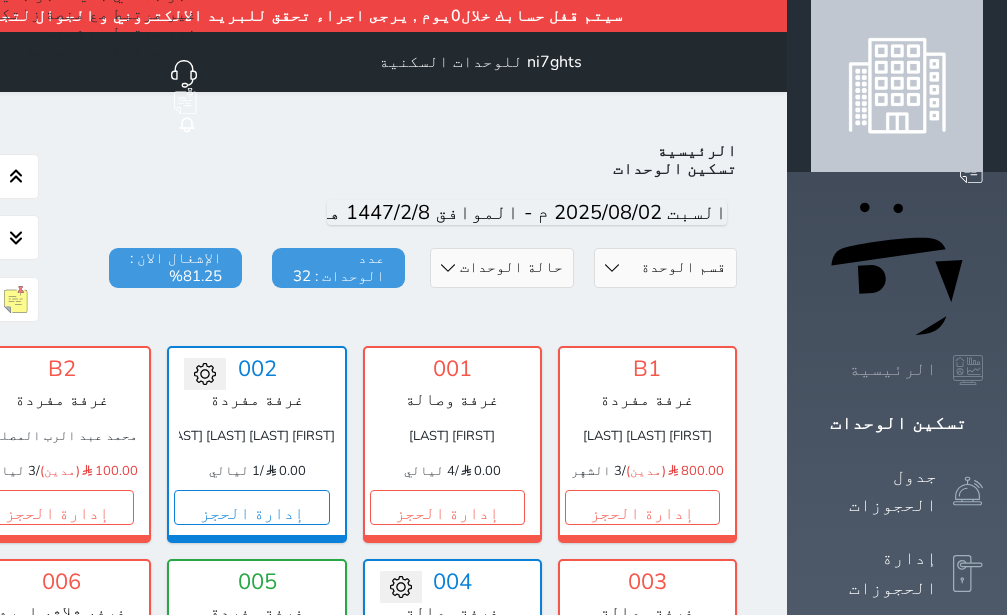 click on "الرئيسية" at bounding box center (893, 369) 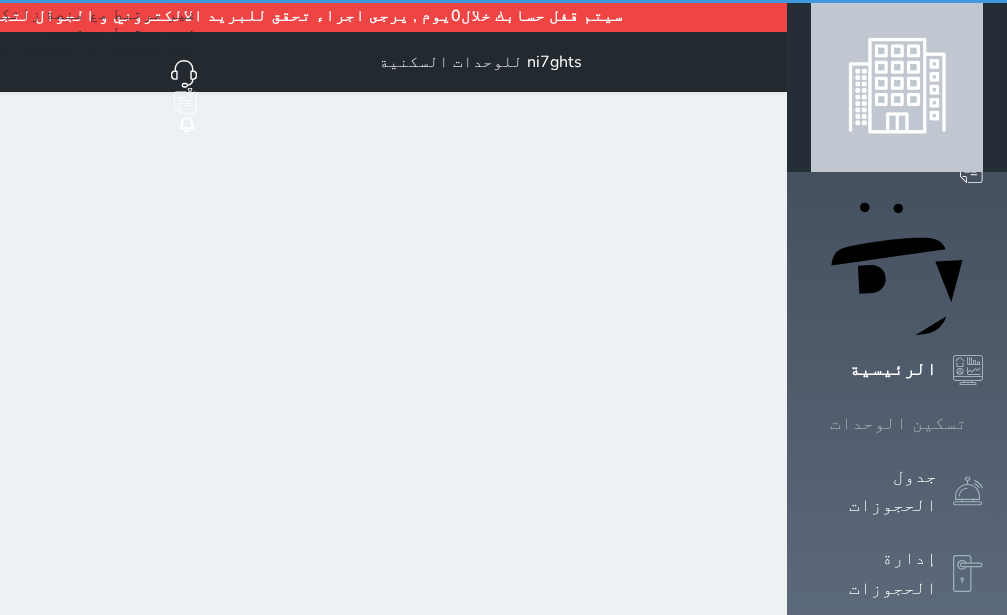 click 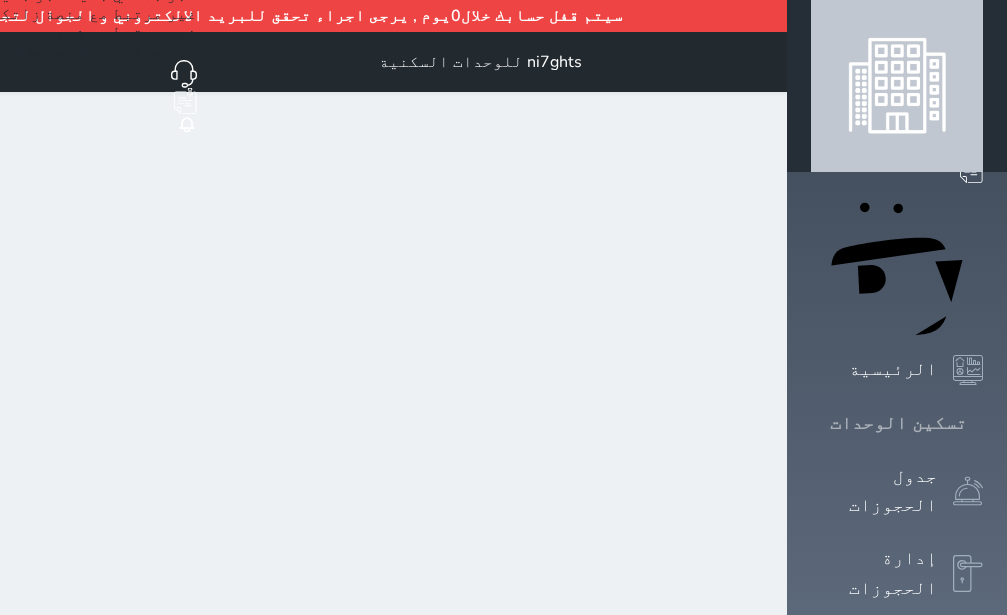 click 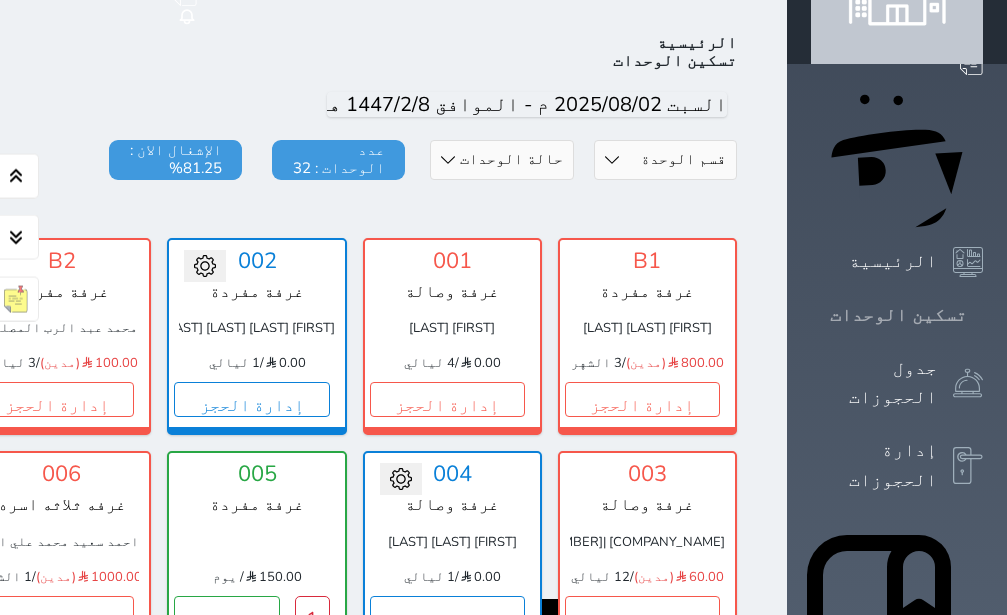 scroll, scrollTop: 110, scrollLeft: 0, axis: vertical 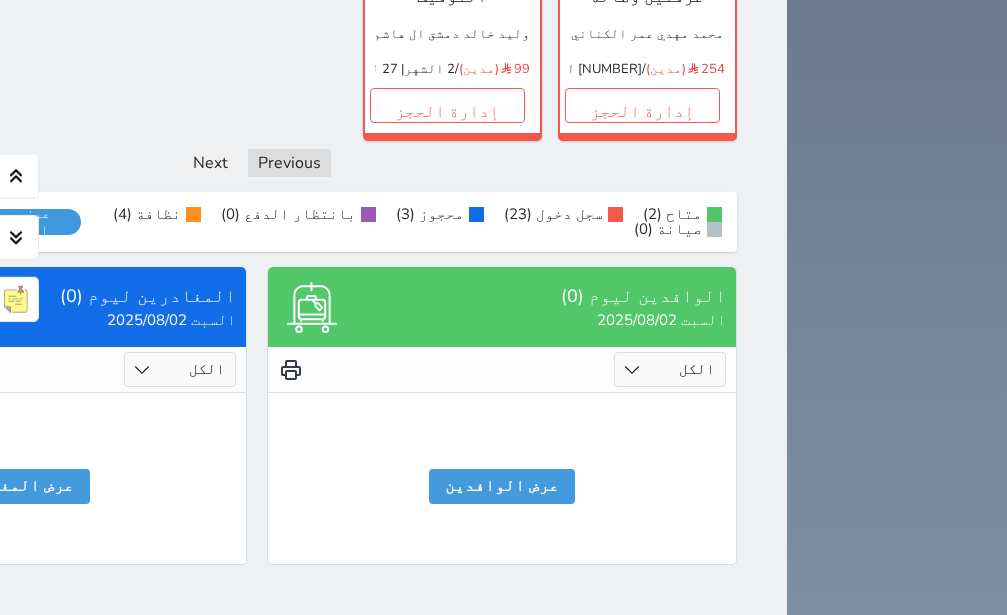 click on "متاح (2)   سجل دخول (23)   محجوز (3)   بانتظار الدفع (0)   نظافة (4)   صيانة (0)     عرض رصيد الصندوق   يرجي الانتظار   رصيد الصندوق : 0    تقرير استلام" at bounding box center [257, 222] 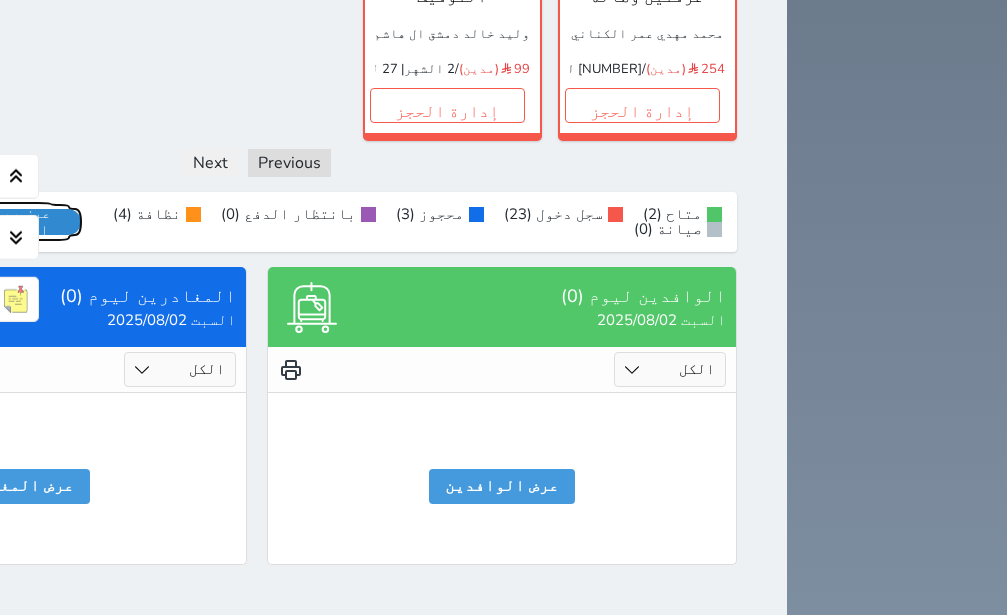 click on "عرض رصيد الصندوق" at bounding box center (17, 222) 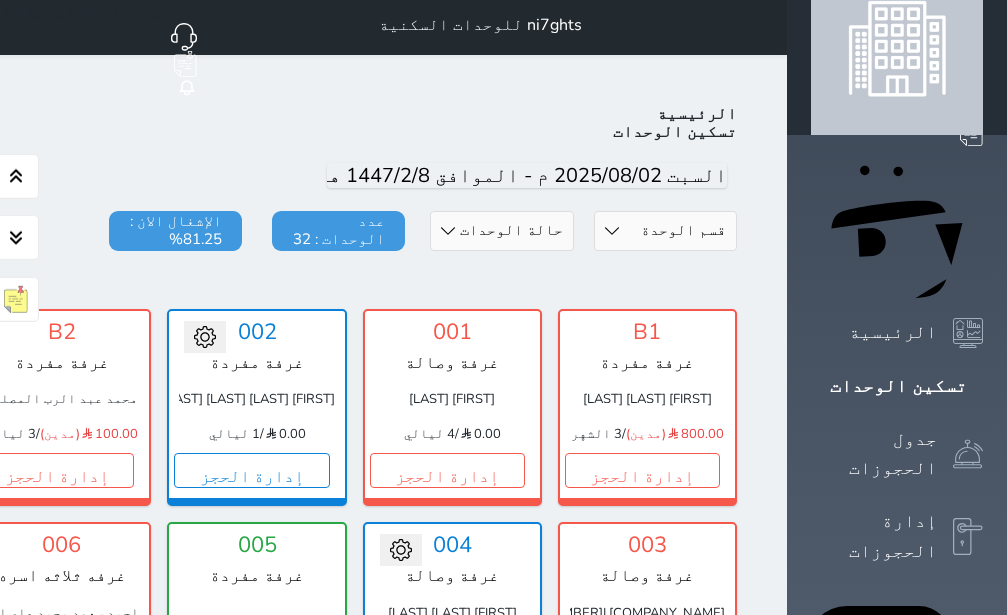 scroll, scrollTop: 0, scrollLeft: 0, axis: both 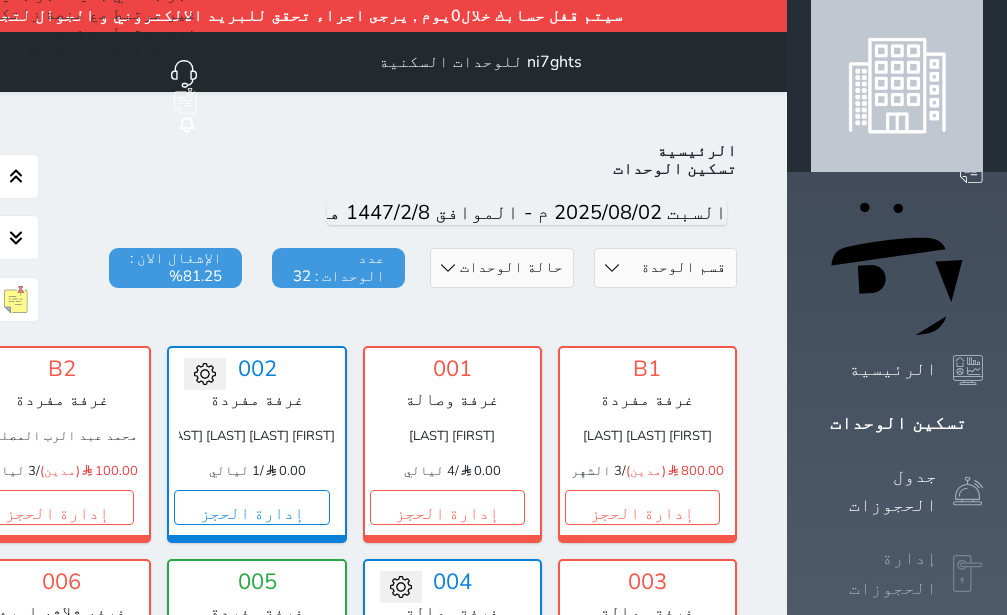 click on "إدارة الحجوزات" at bounding box center (874, 573) 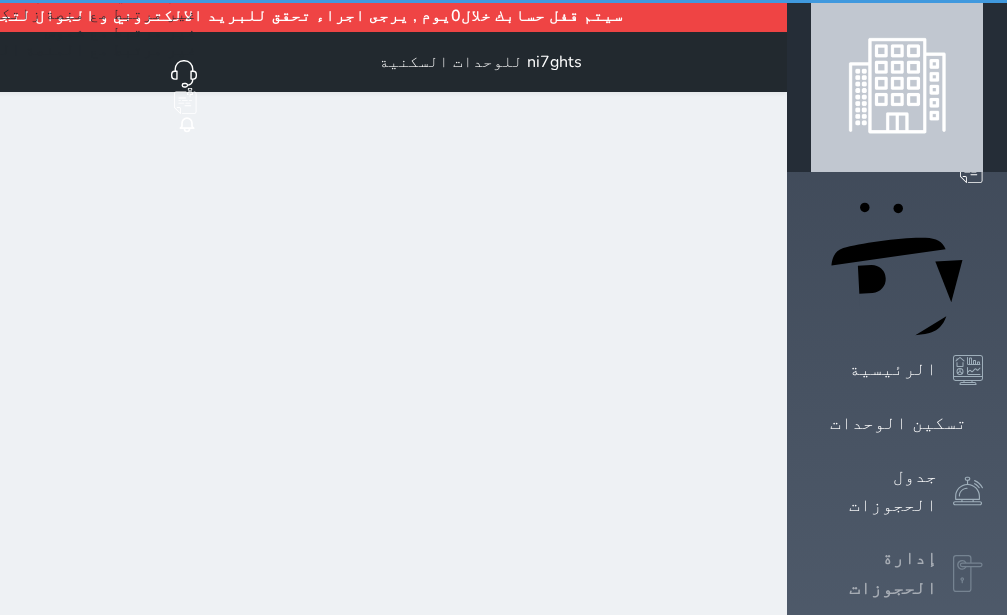 click on "إدارة الحجوزات" at bounding box center (874, 573) 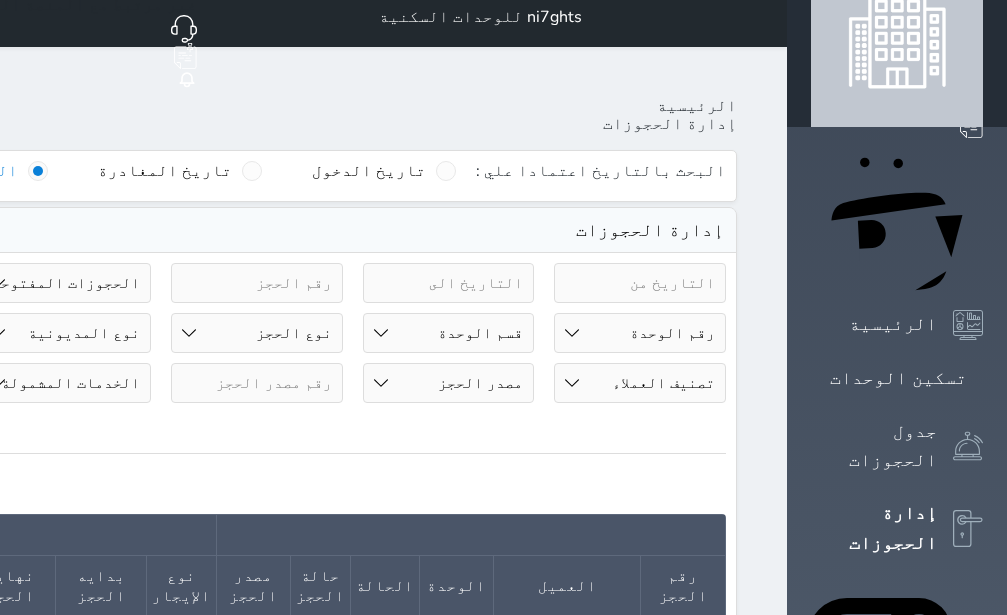 scroll, scrollTop: 0, scrollLeft: 0, axis: both 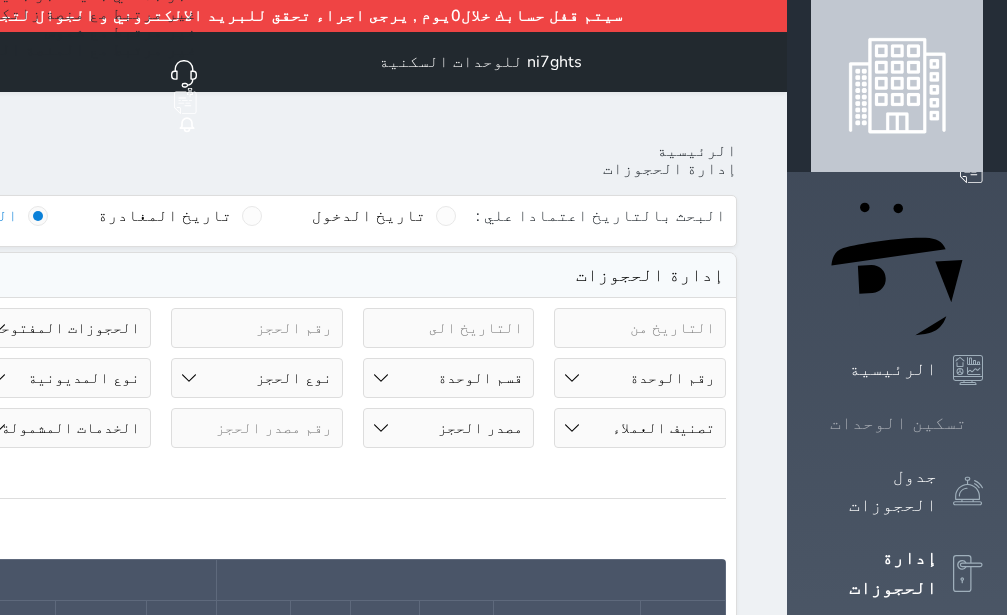 click on "تسكين الوحدات" at bounding box center (897, 423) 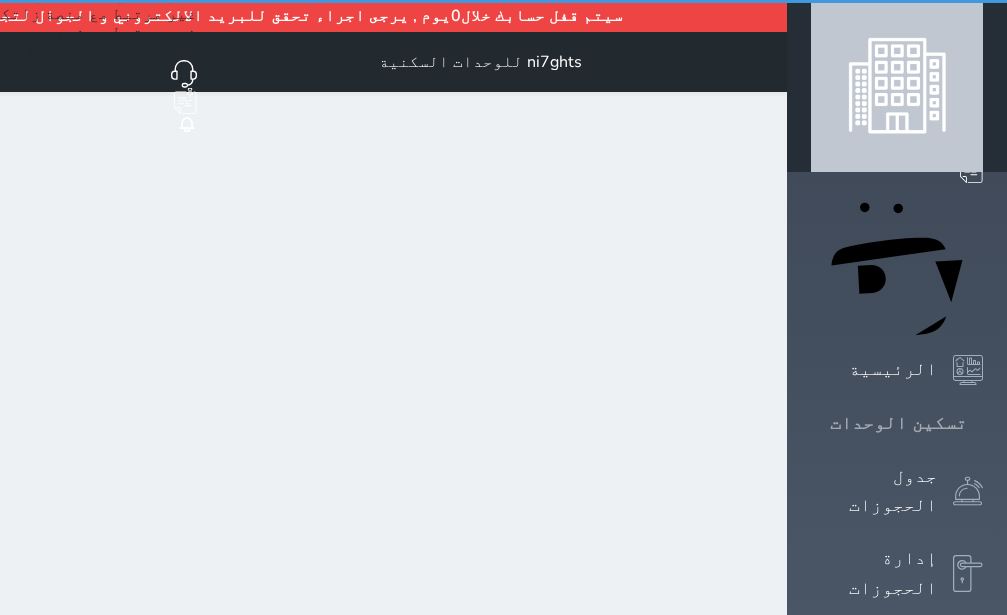 click on "تسكين الوحدات" at bounding box center (897, 423) 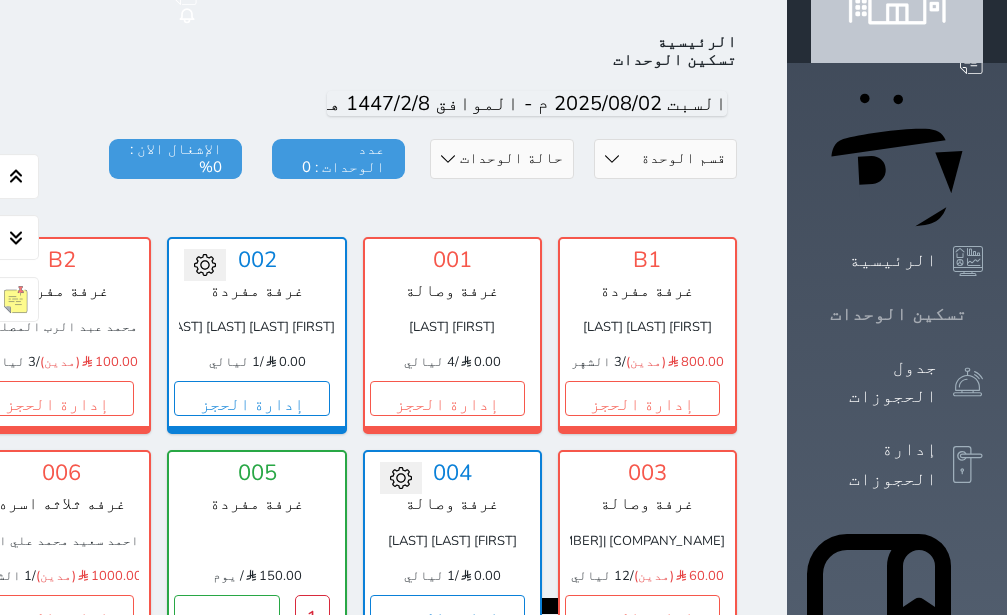 scroll, scrollTop: 110, scrollLeft: 0, axis: vertical 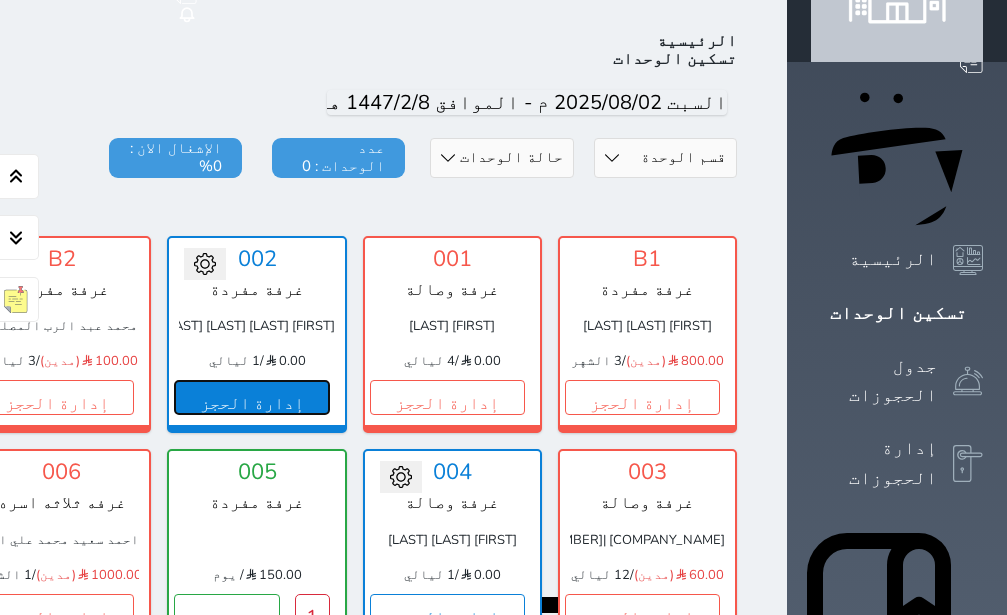 click on "إدارة الحجز" at bounding box center [251, 397] 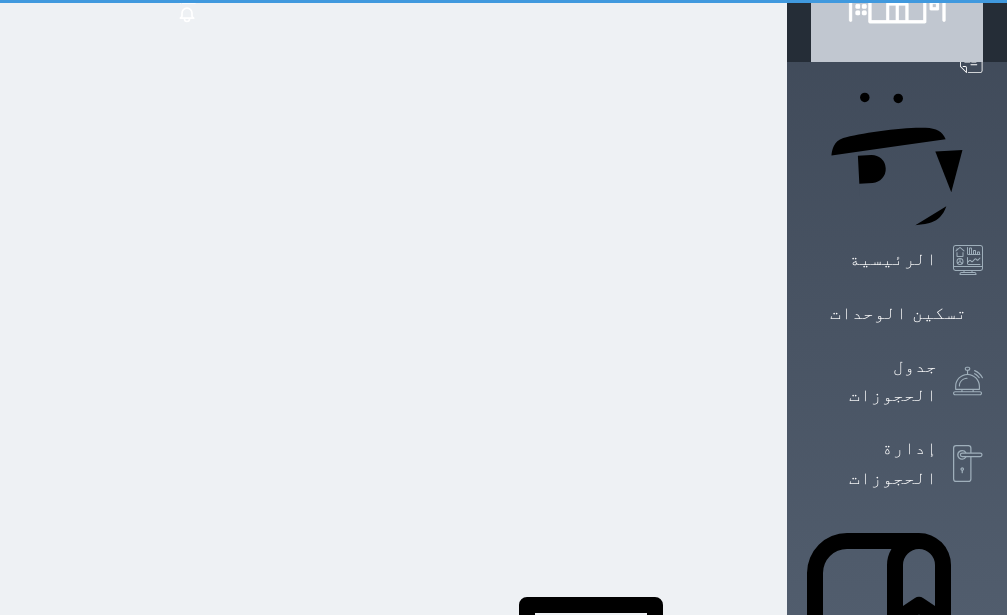 scroll, scrollTop: 0, scrollLeft: 0, axis: both 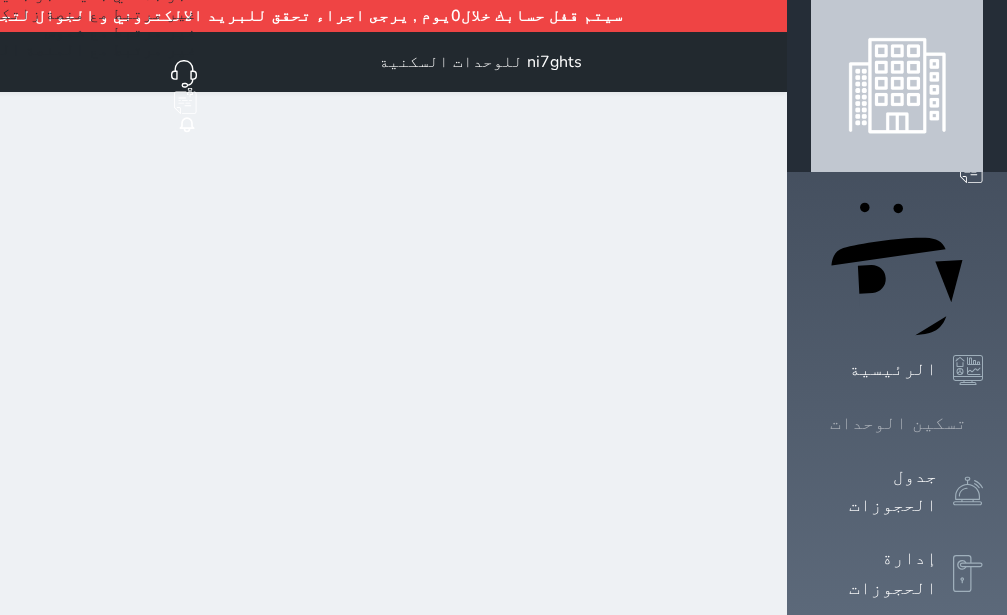 click on "تسكين الوحدات" at bounding box center (898, 423) 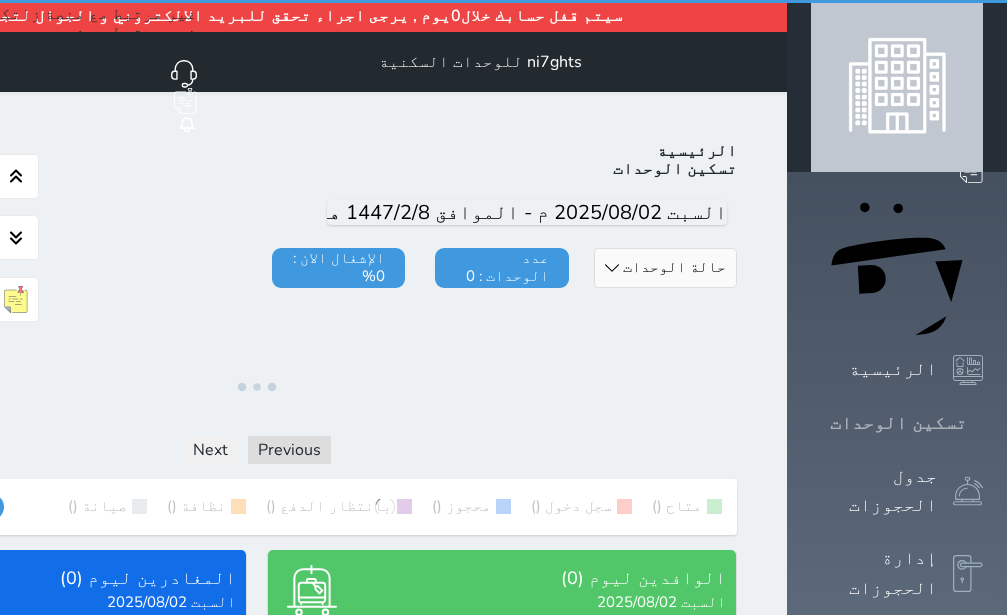 click on "تسكين الوحدات" at bounding box center (898, 423) 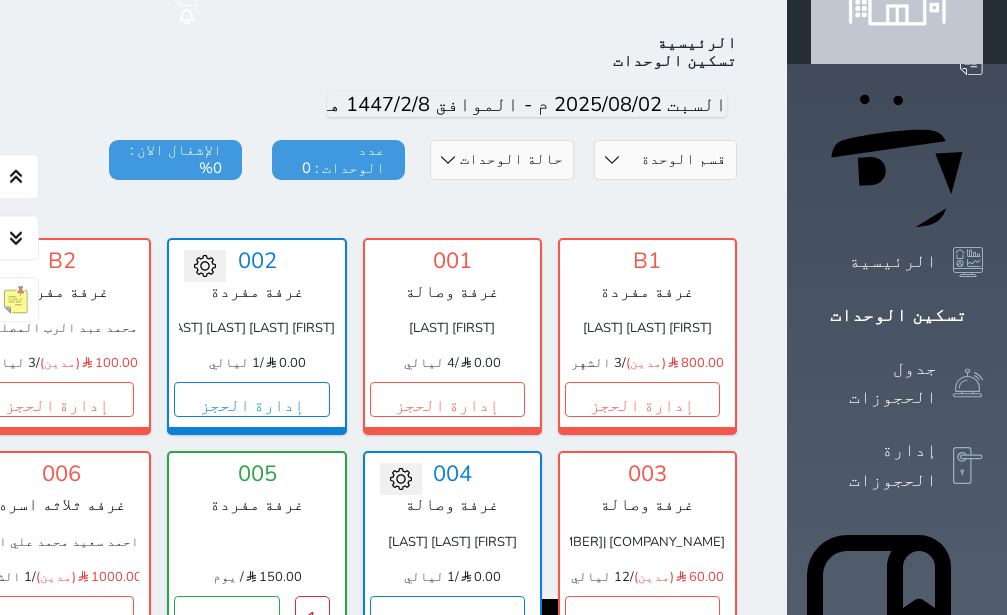 scroll, scrollTop: 110, scrollLeft: 0, axis: vertical 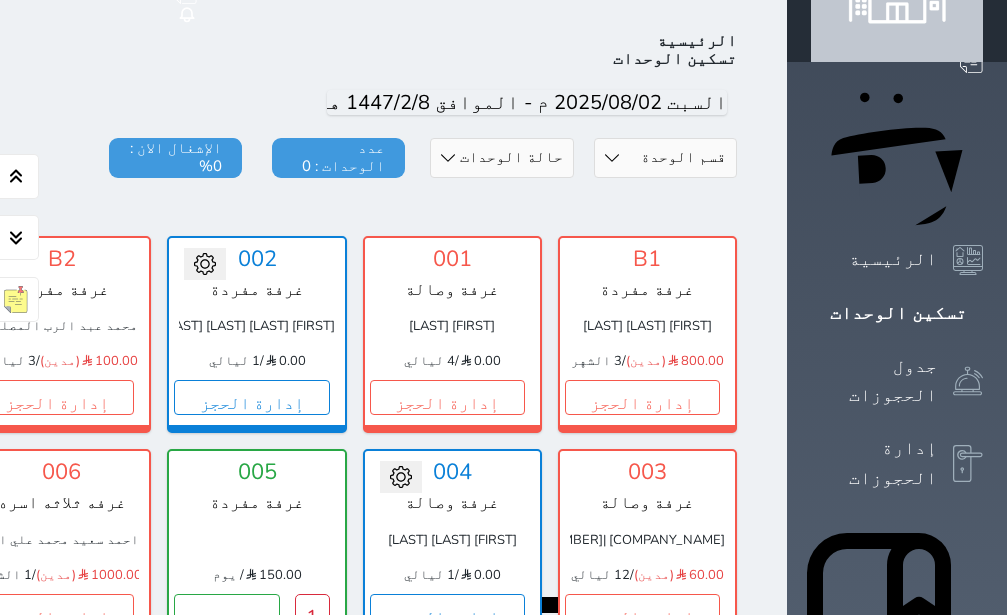 click on "تحويل لتحت الصيانة
تحويل لتحت التنظيف
002   غرفة مفردة
احمد علي محمد  ال حامد الدعبلي
0.00
/   1 ليالي           إدارة الحجز" at bounding box center [256, 334] 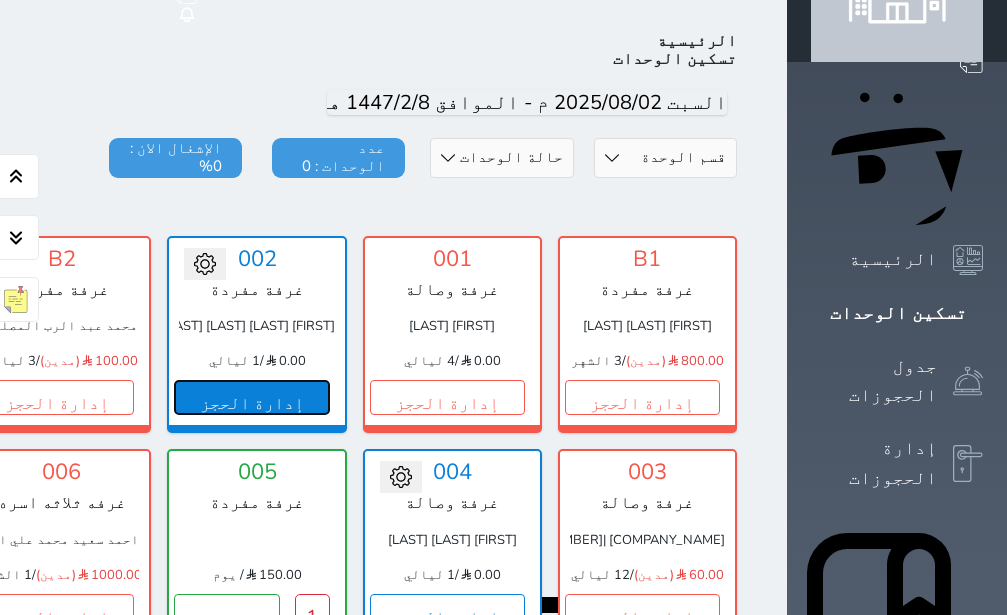 click on "إدارة الحجز" at bounding box center (251, 397) 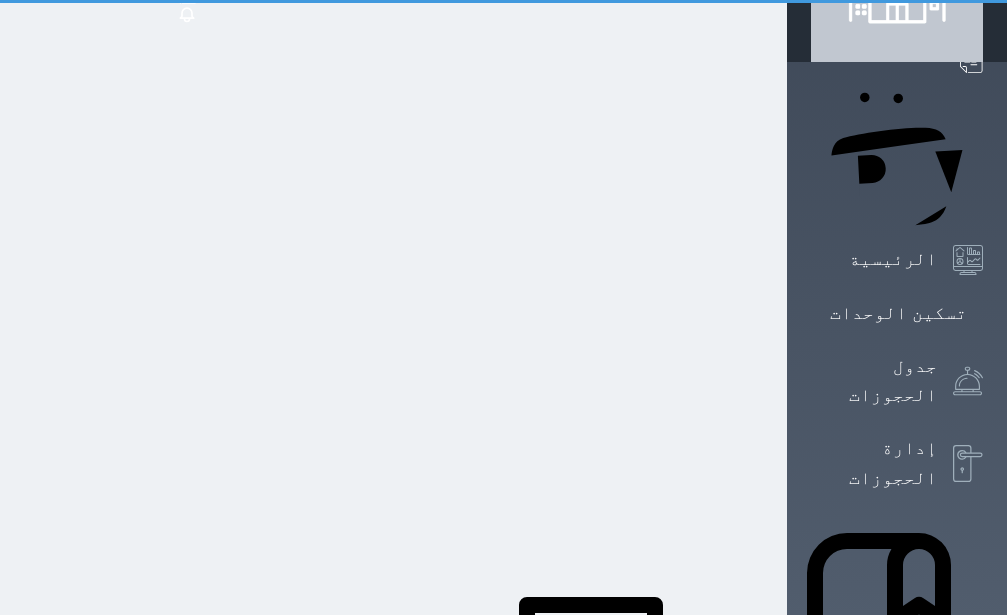 scroll, scrollTop: 0, scrollLeft: 0, axis: both 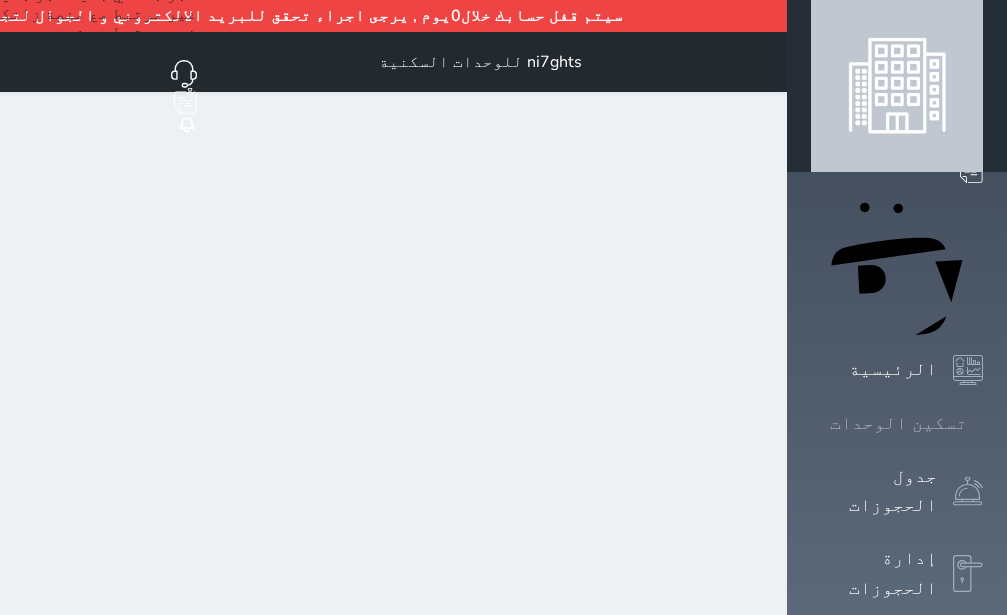 click on "تسكين الوحدات" at bounding box center (898, 423) 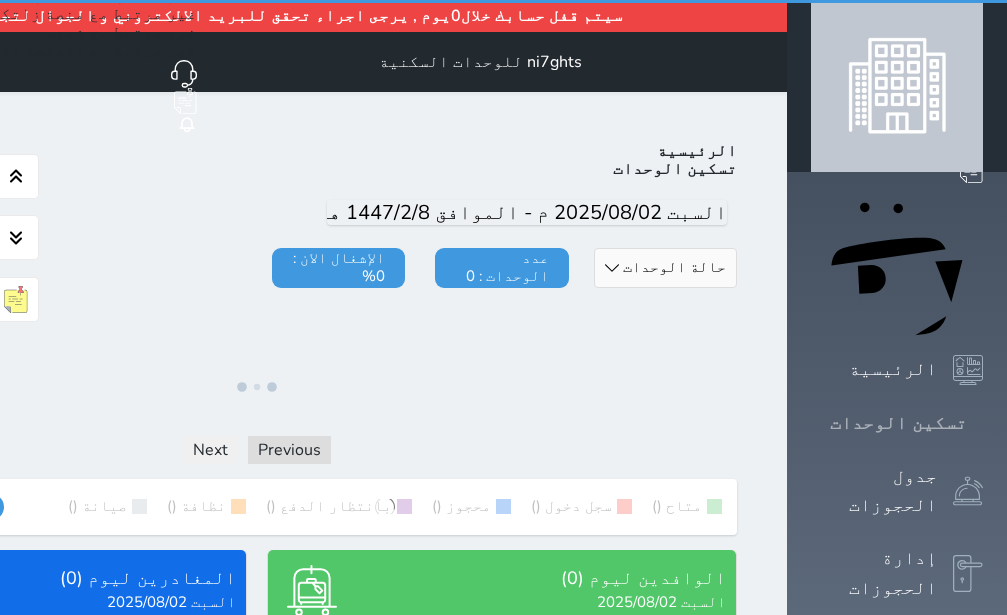 click on "تسكين الوحدات" at bounding box center (898, 423) 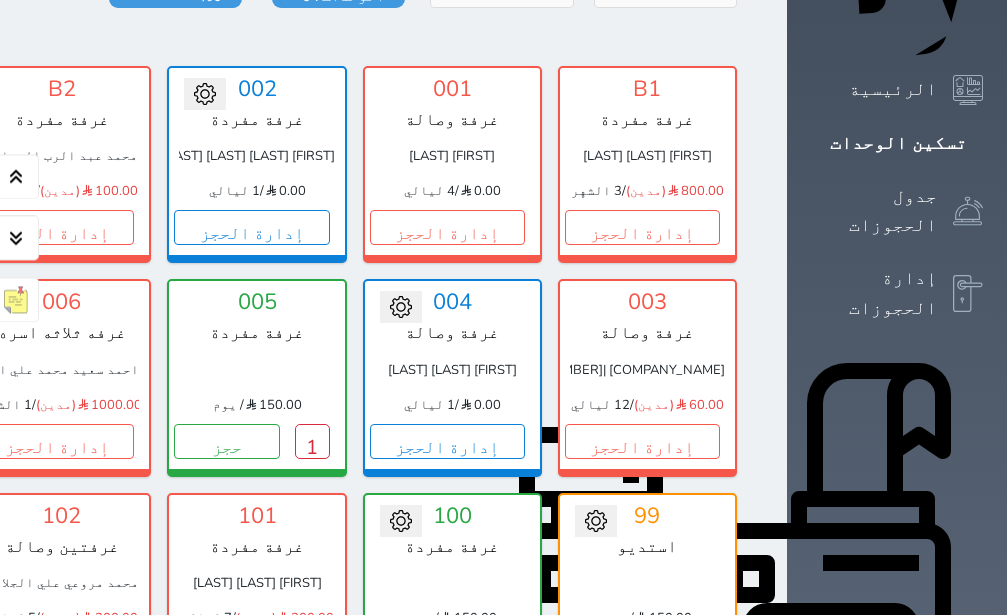 scroll, scrollTop: 488, scrollLeft: 0, axis: vertical 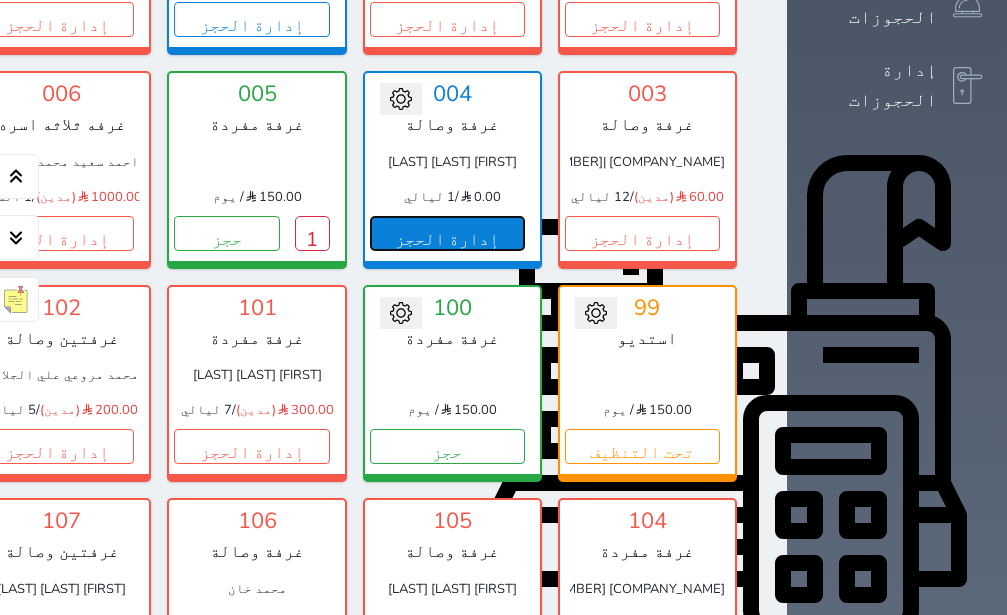 click on "إدارة الحجز" at bounding box center (447, 233) 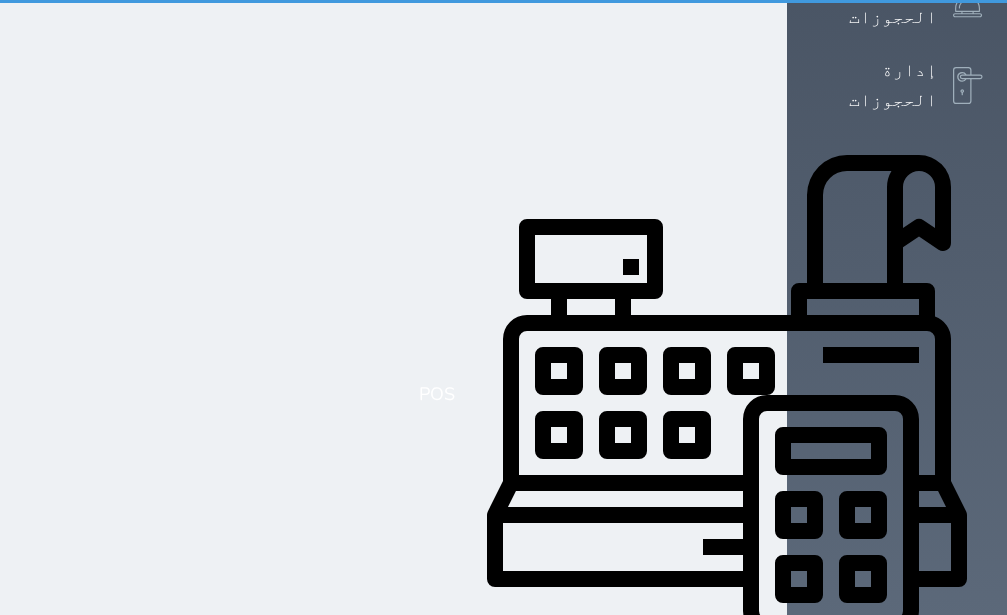 scroll, scrollTop: 0, scrollLeft: 0, axis: both 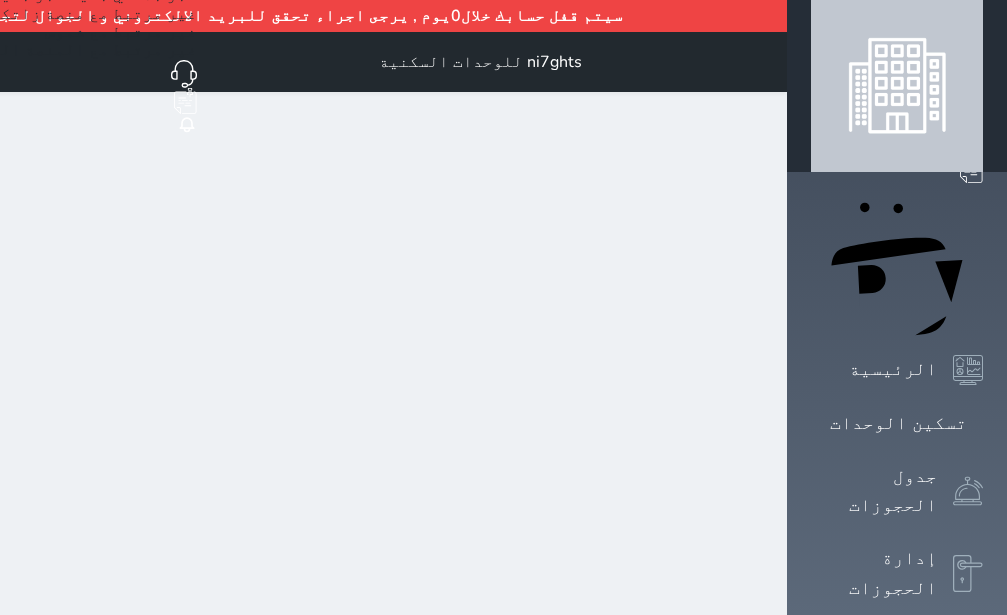 click at bounding box center [897, 86] 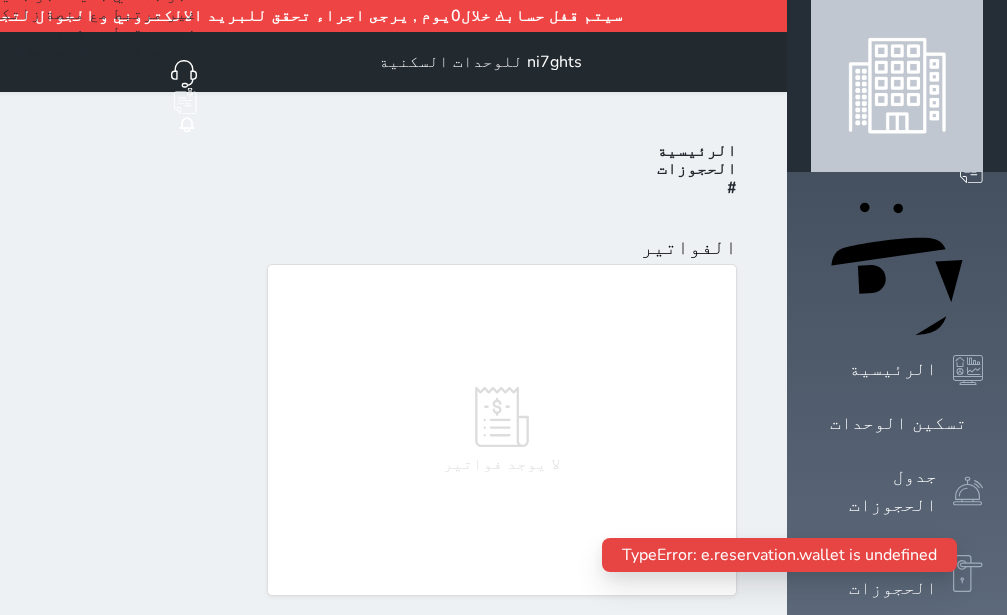 click at bounding box center [897, 86] 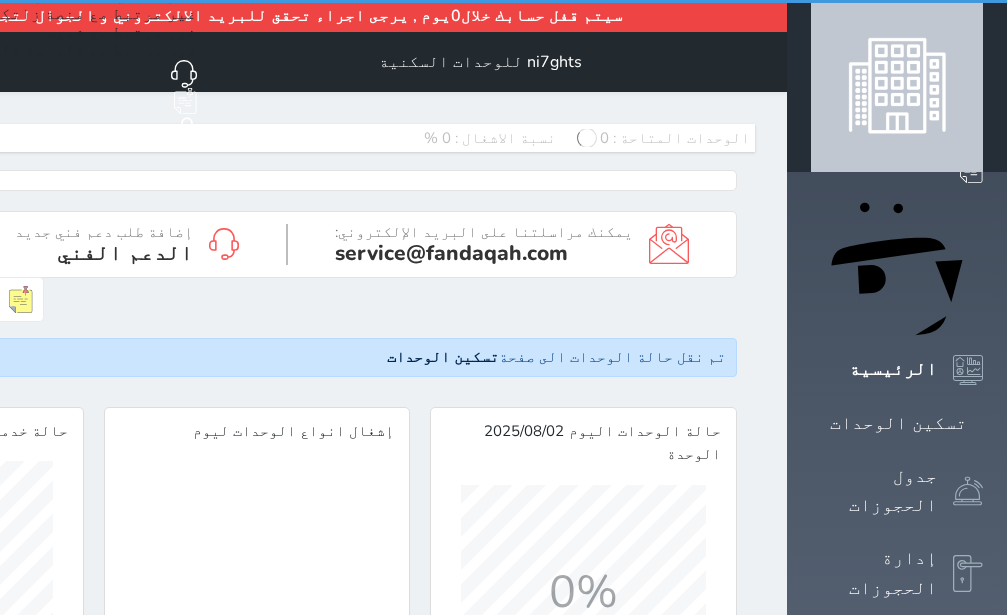 scroll, scrollTop: 0, scrollLeft: 0, axis: both 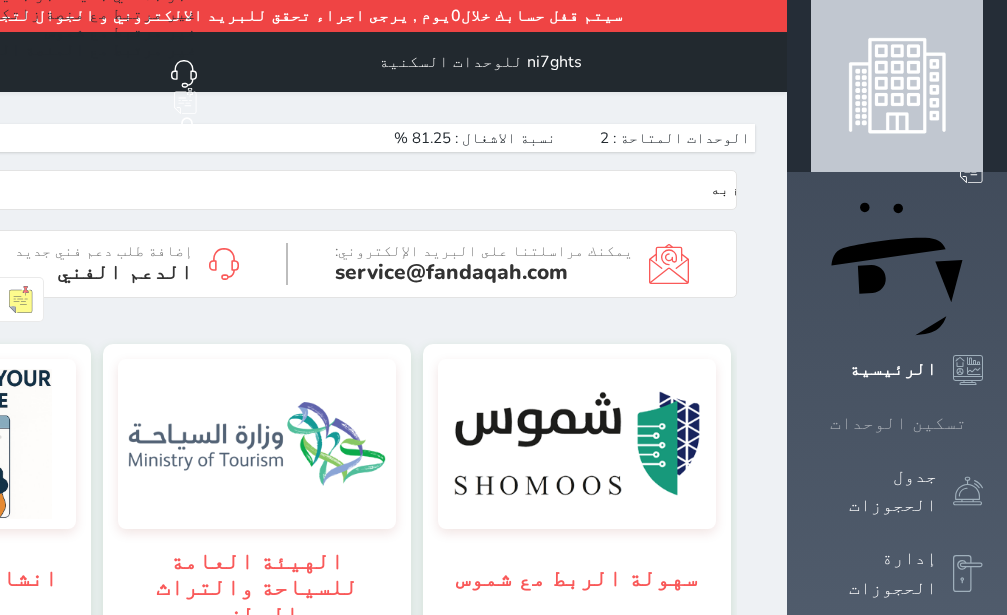 click 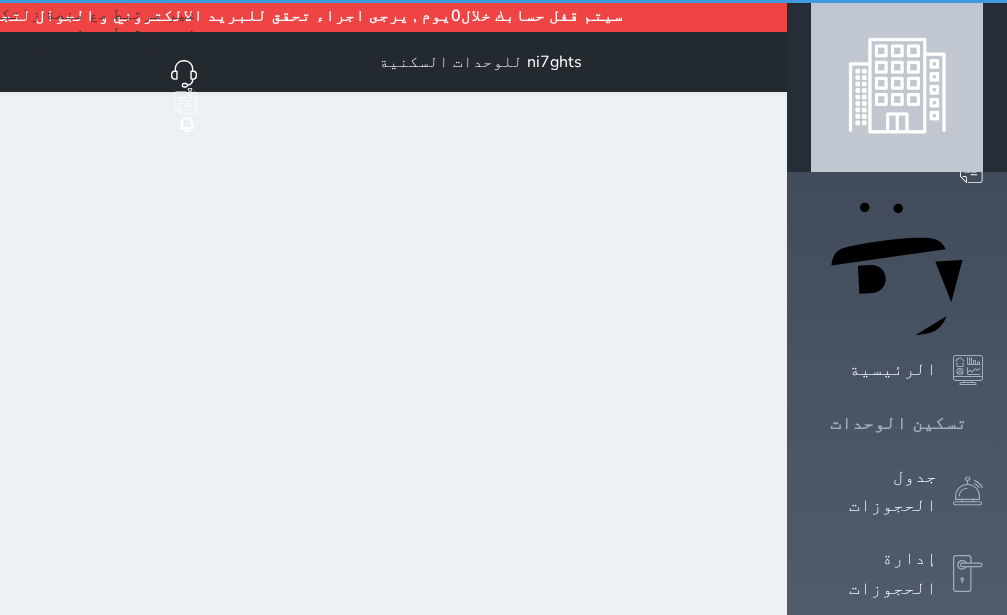 click on "تسكين الوحدات" at bounding box center [897, 423] 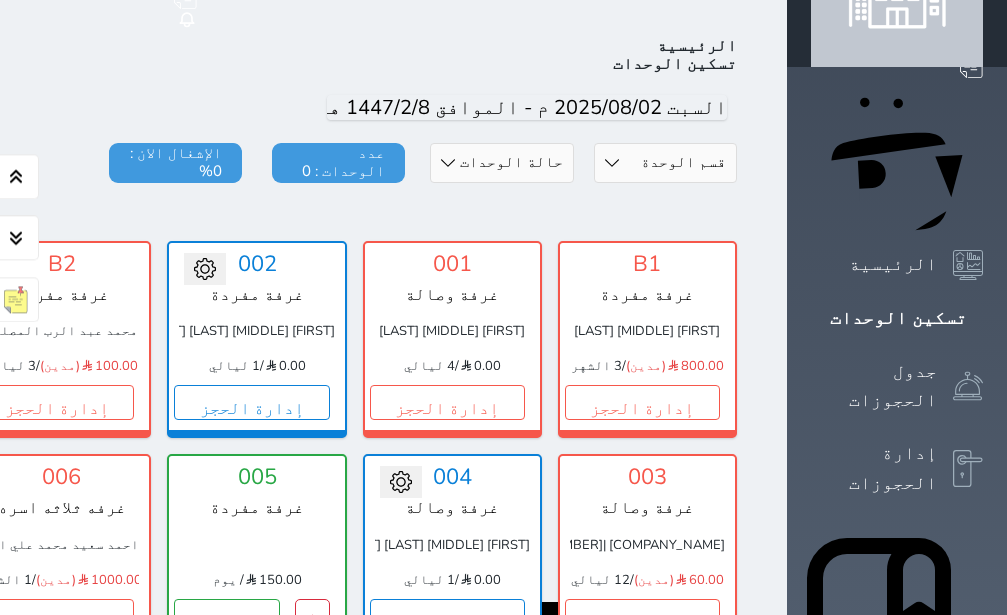 scroll, scrollTop: 110, scrollLeft: 0, axis: vertical 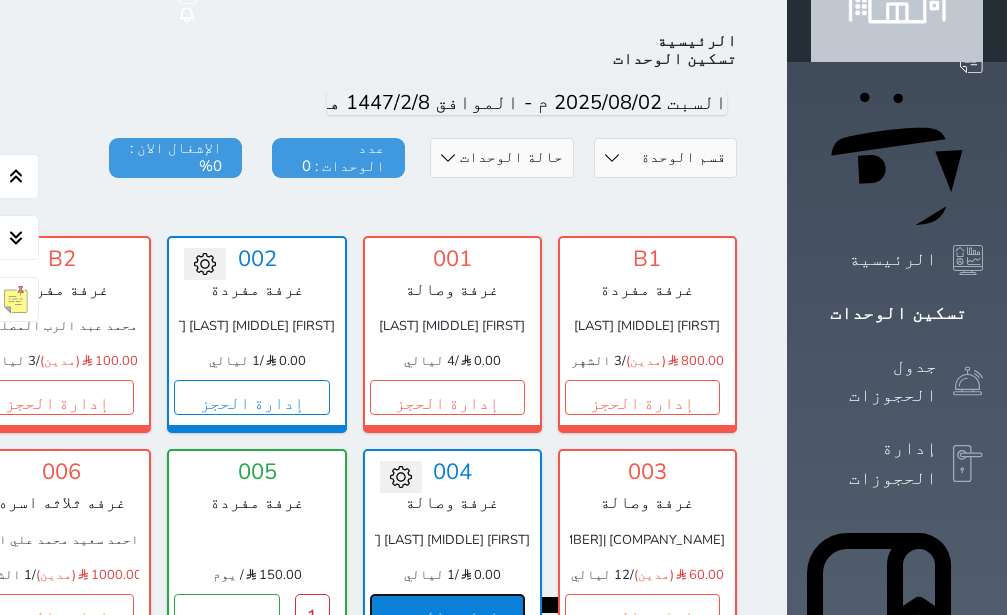 click on "إدارة الحجز" at bounding box center [447, 611] 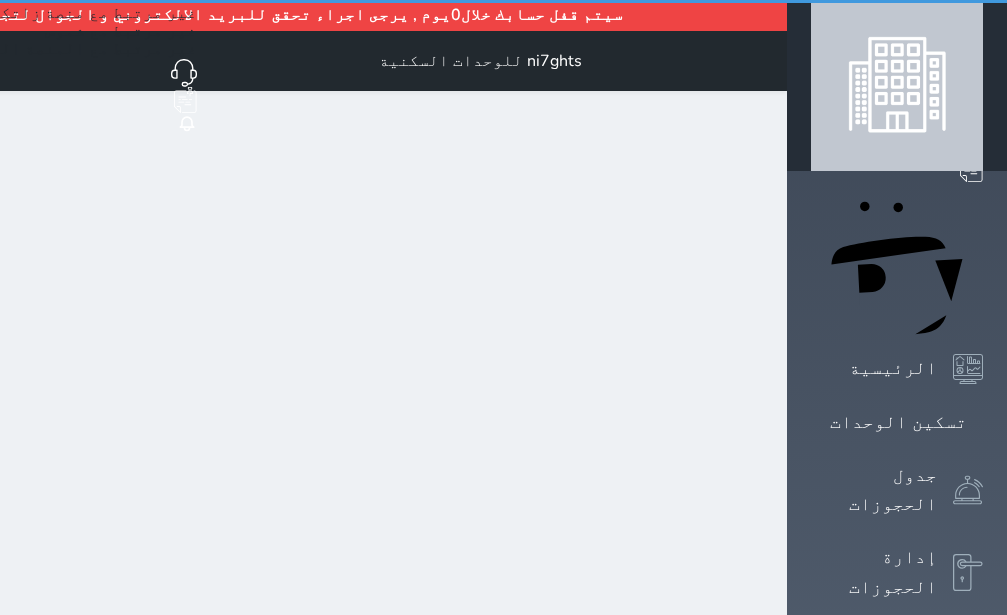 scroll, scrollTop: 0, scrollLeft: 0, axis: both 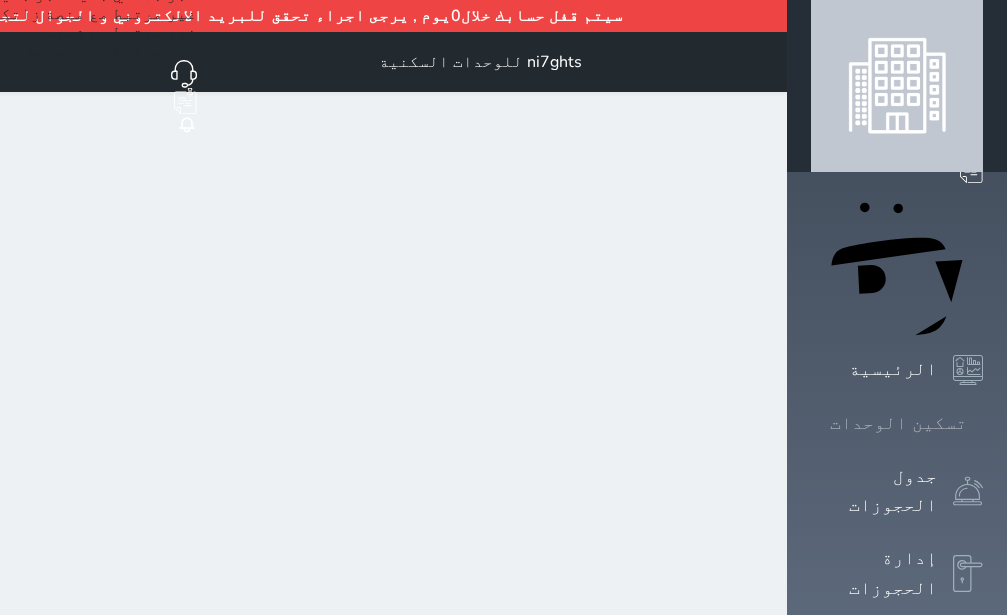 click on "تسكين الوحدات" at bounding box center [898, 423] 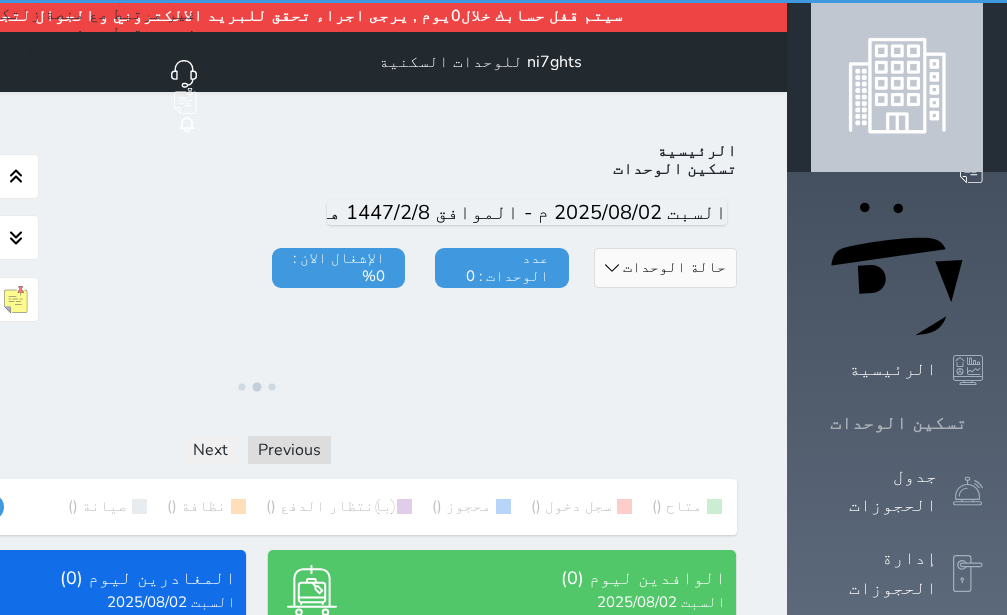 click on "تسكين الوحدات" at bounding box center (898, 423) 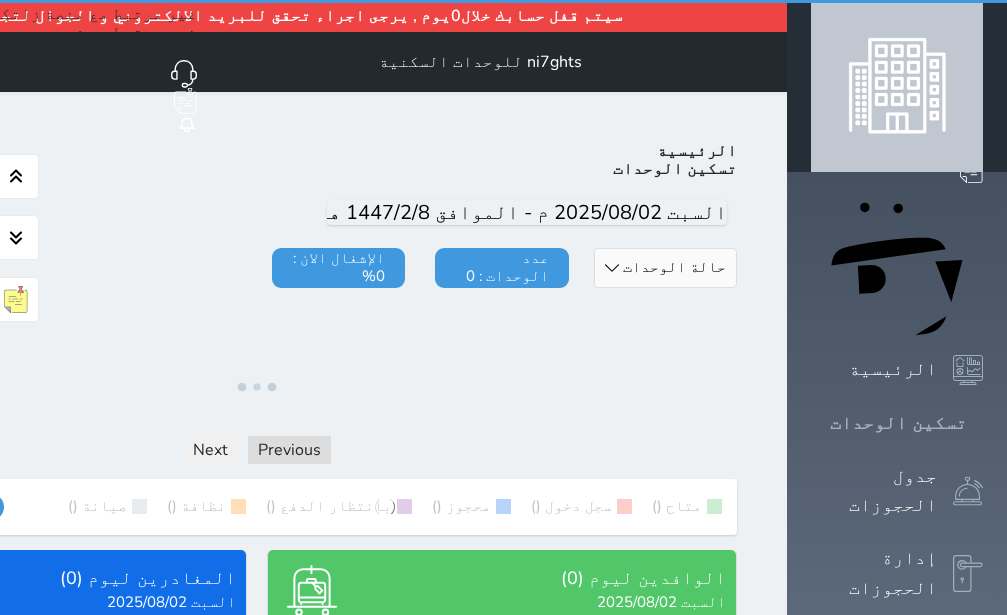 click on "تسكين الوحدات" at bounding box center (898, 423) 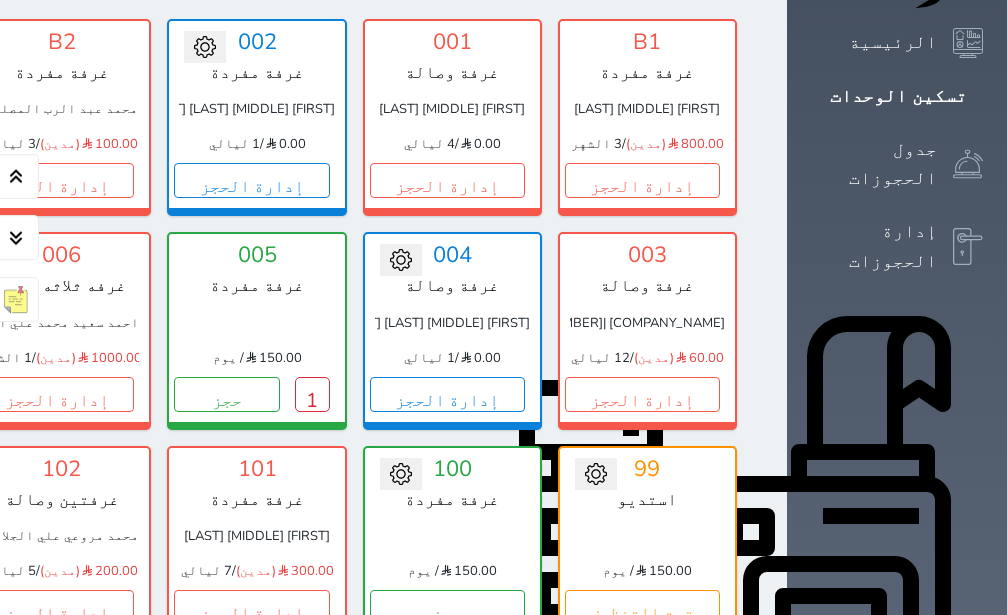 scroll, scrollTop: 362, scrollLeft: 0, axis: vertical 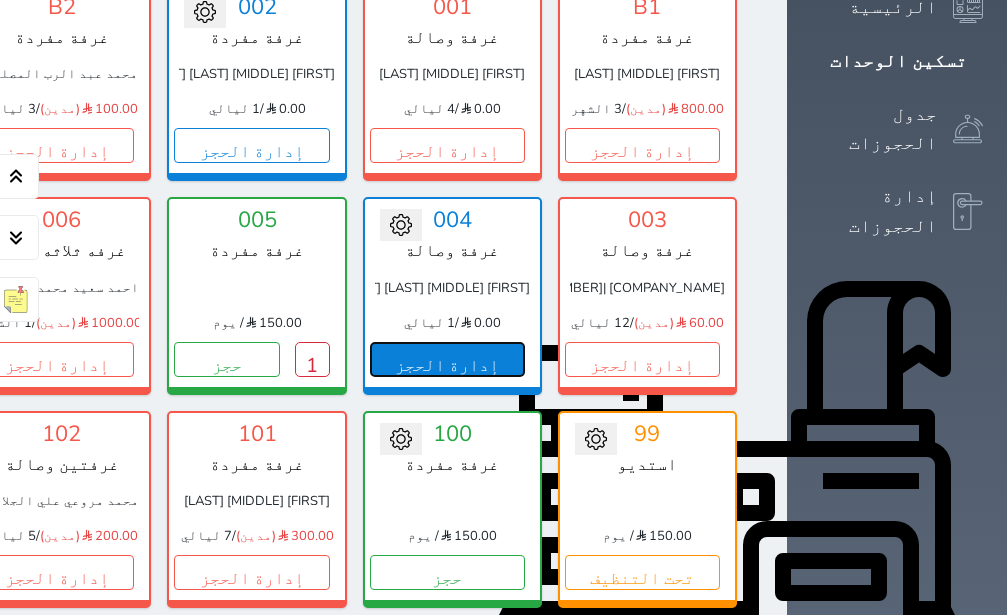 click on "إدارة الحجز" at bounding box center [447, 359] 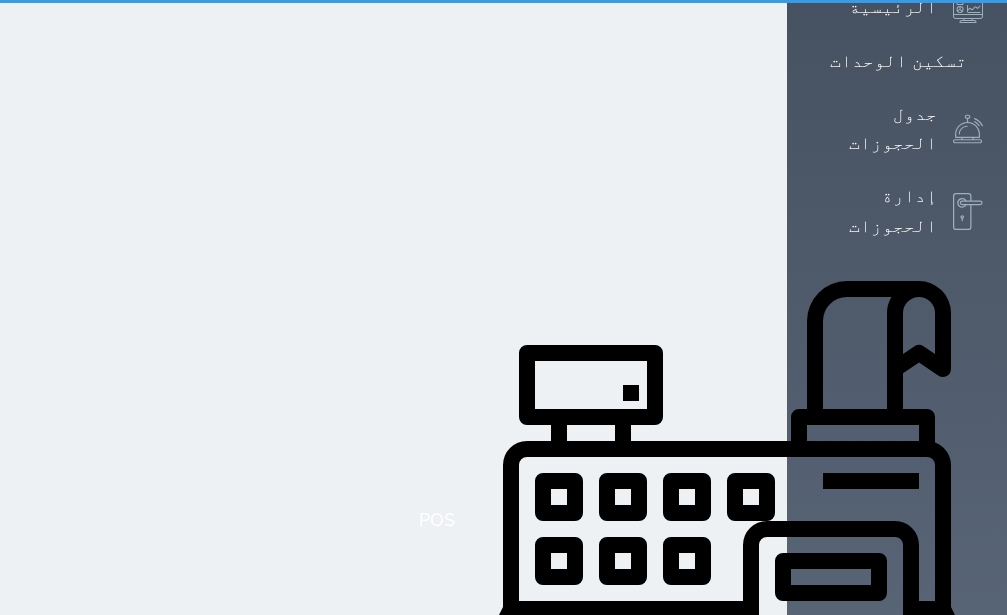 scroll, scrollTop: 0, scrollLeft: 0, axis: both 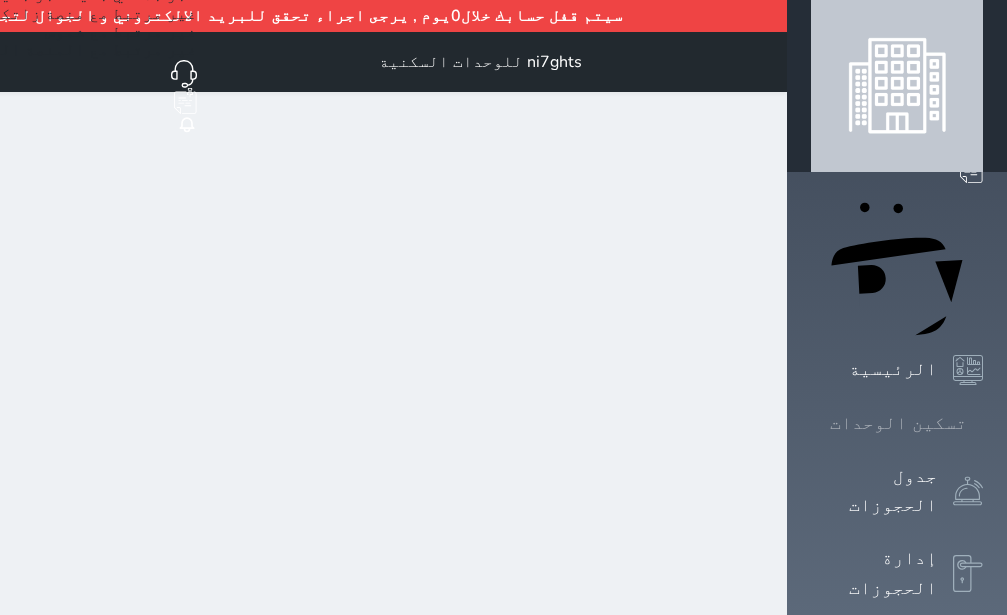 click on "تسكين الوحدات" at bounding box center [898, 423] 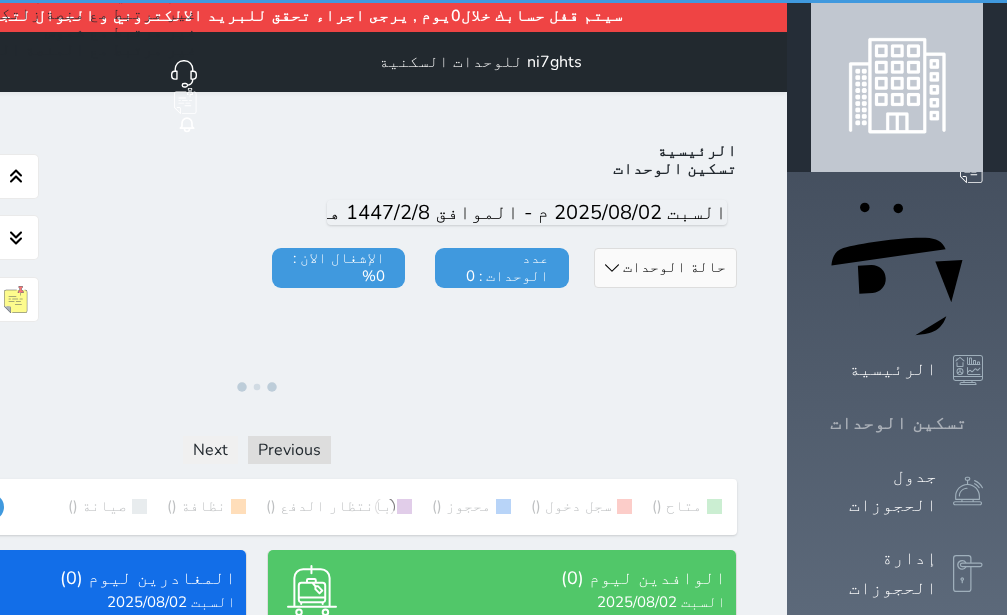 click on "تسكين الوحدات" at bounding box center (898, 423) 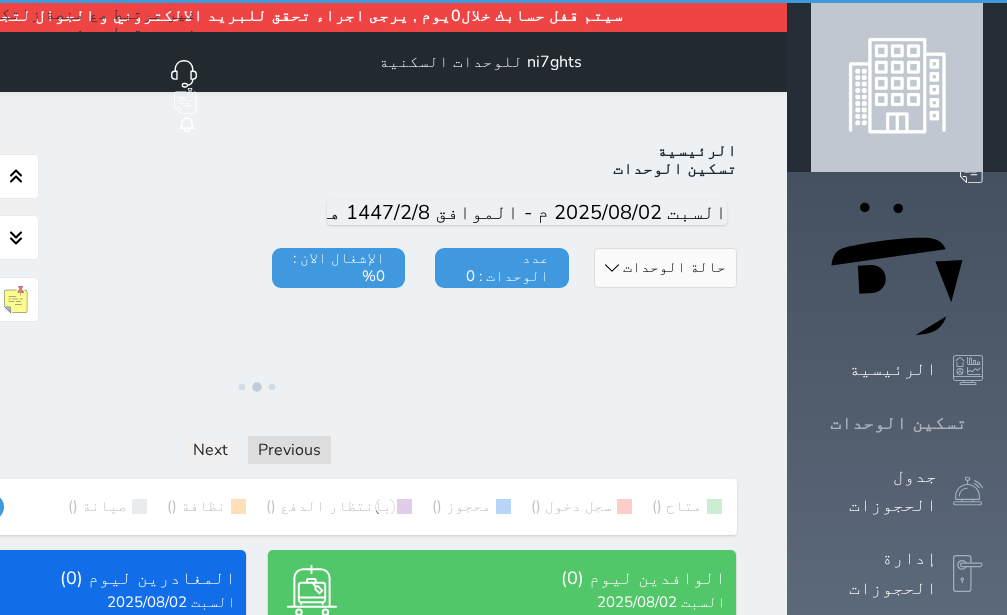 click on "تسكين الوحدات" at bounding box center [898, 423] 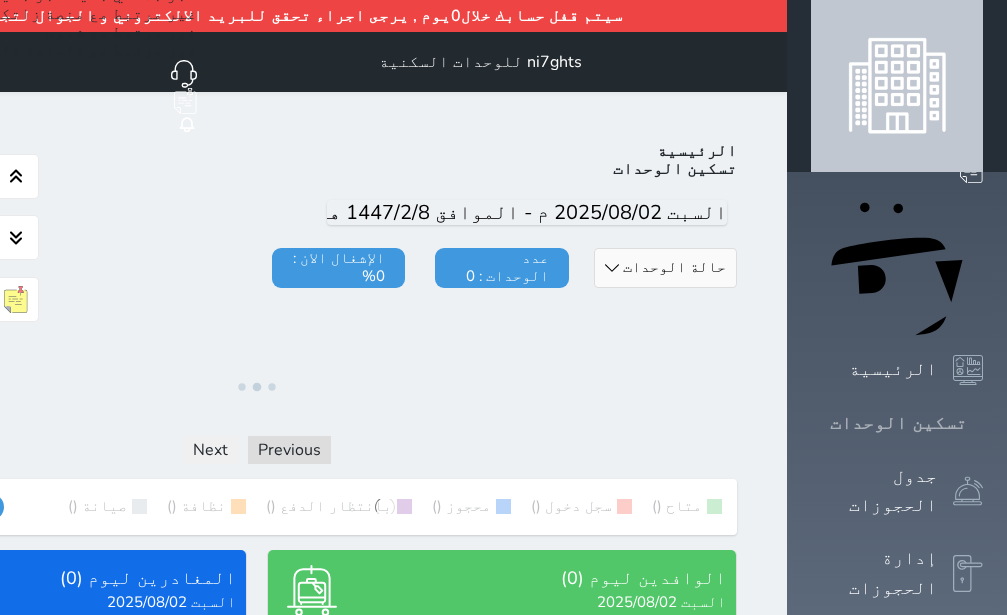 click 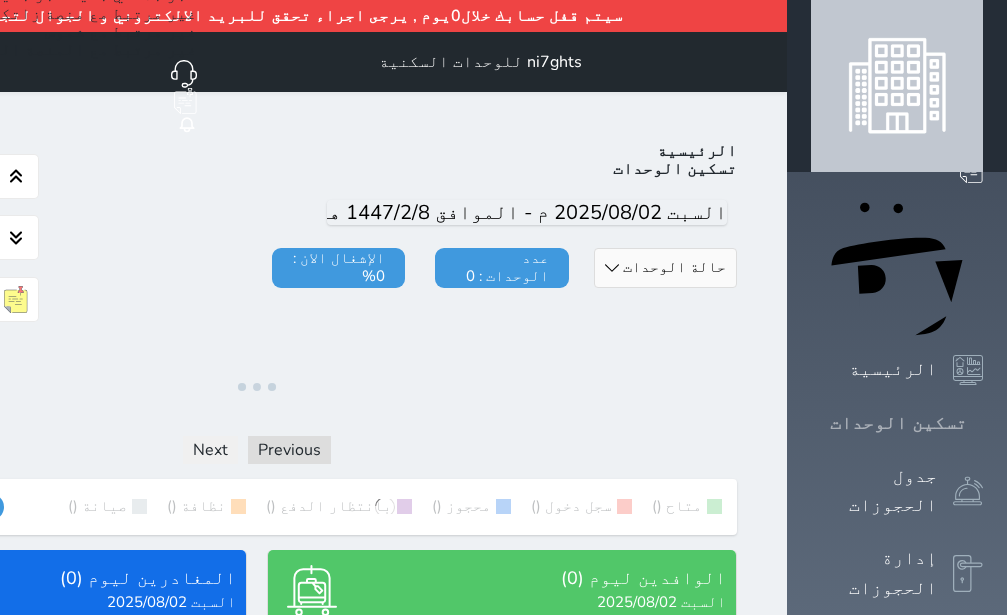 click 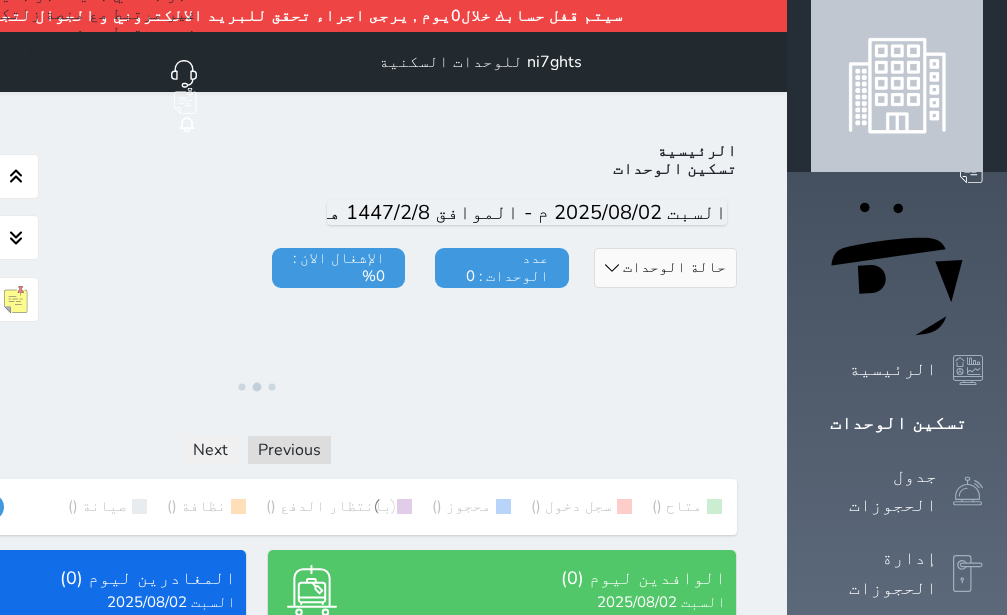 scroll, scrollTop: 0, scrollLeft: 0, axis: both 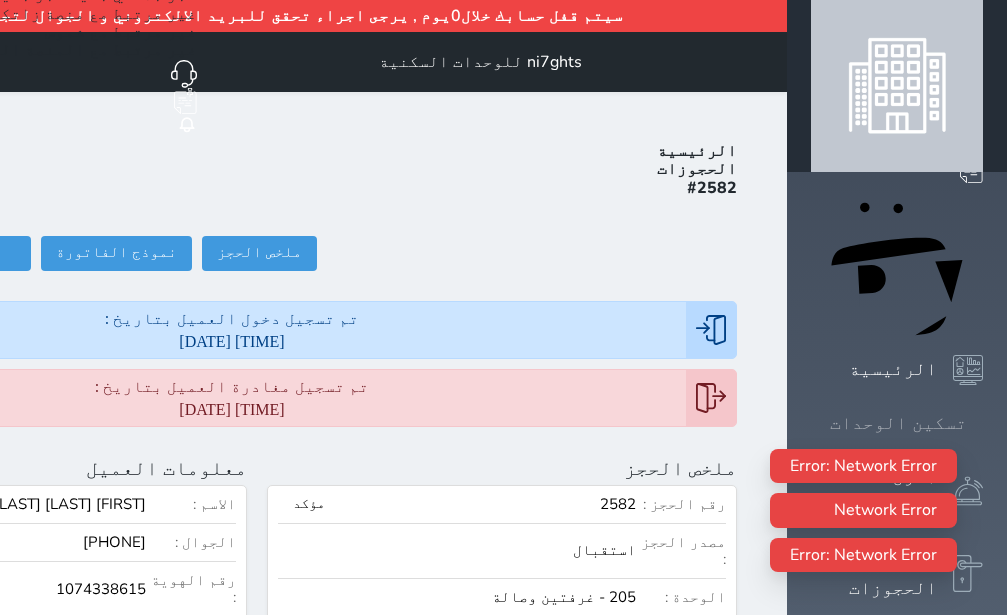 click on "تسكين الوحدات" at bounding box center (898, 423) 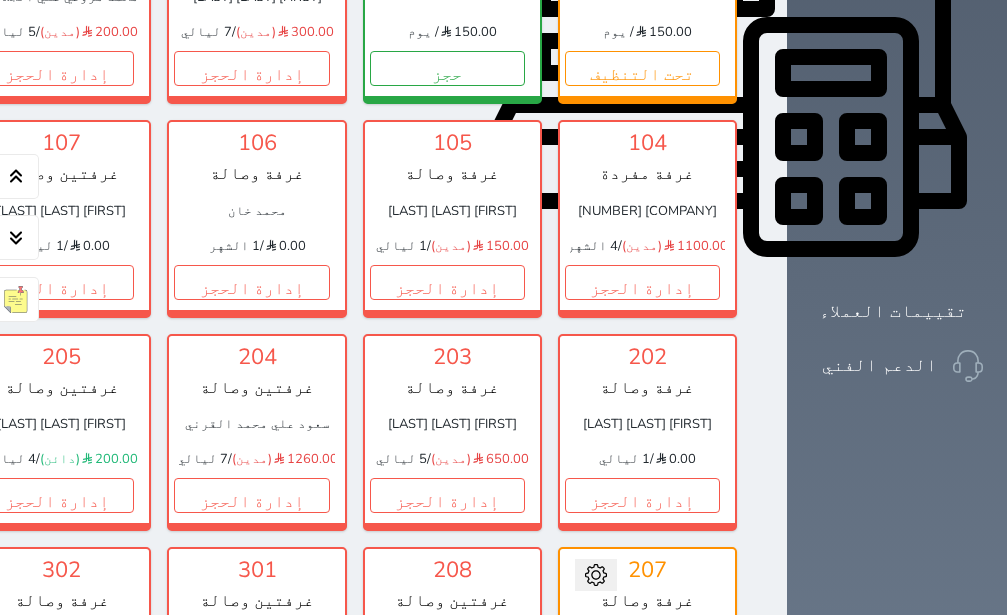 scroll, scrollTop: 1622, scrollLeft: 0, axis: vertical 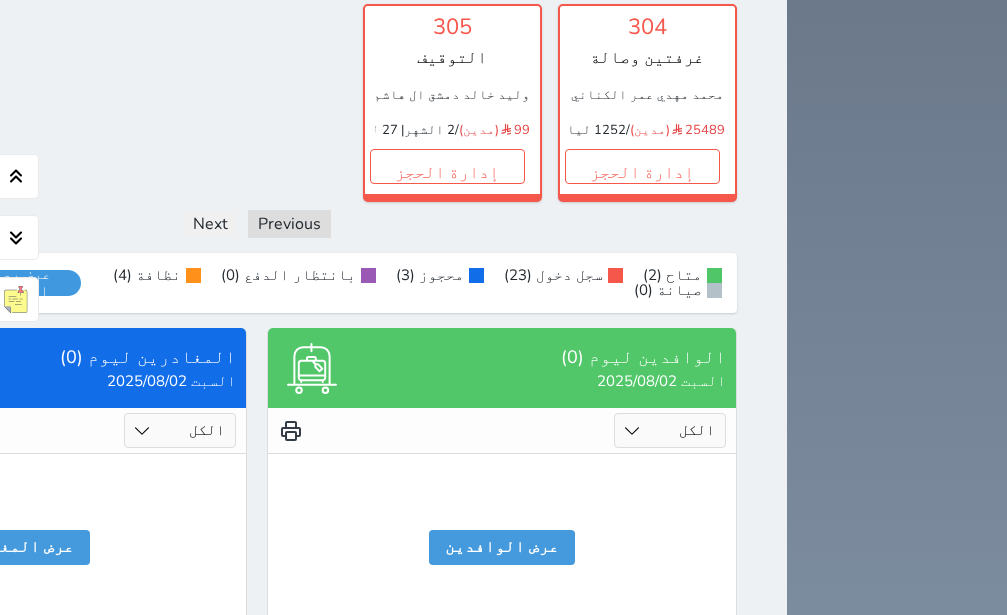 click on "تحويل لتحت الصيانة
تحويل لتحت التنظيف
303   غرفة وصالة
[FIRST] [LAST] [LAST] [LAST]
[PRICE]
(مدين)
/   1 ليالي           إدارة الحجز" at bounding box center (-134, -111) 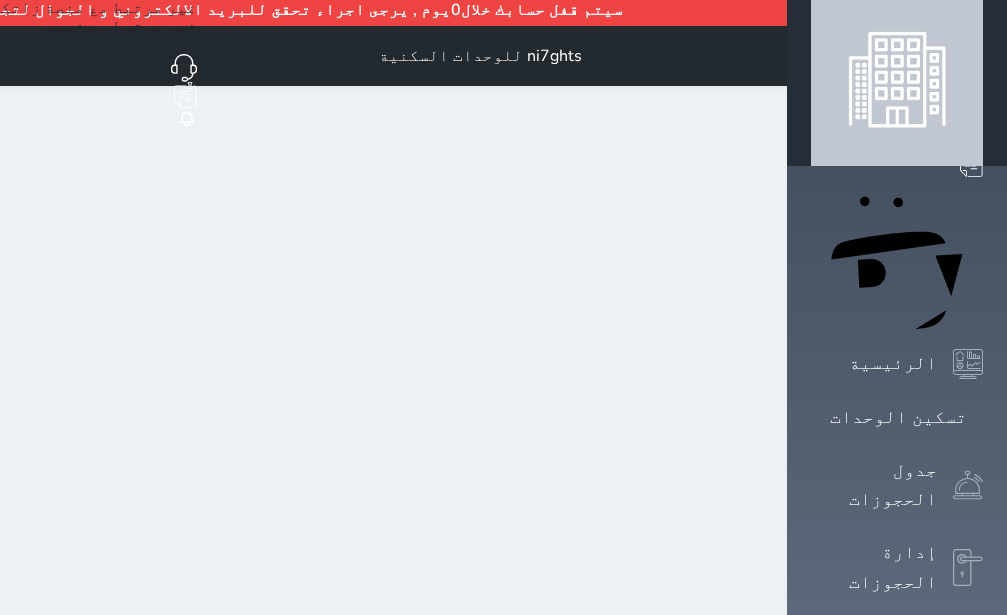 scroll, scrollTop: 0, scrollLeft: 0, axis: both 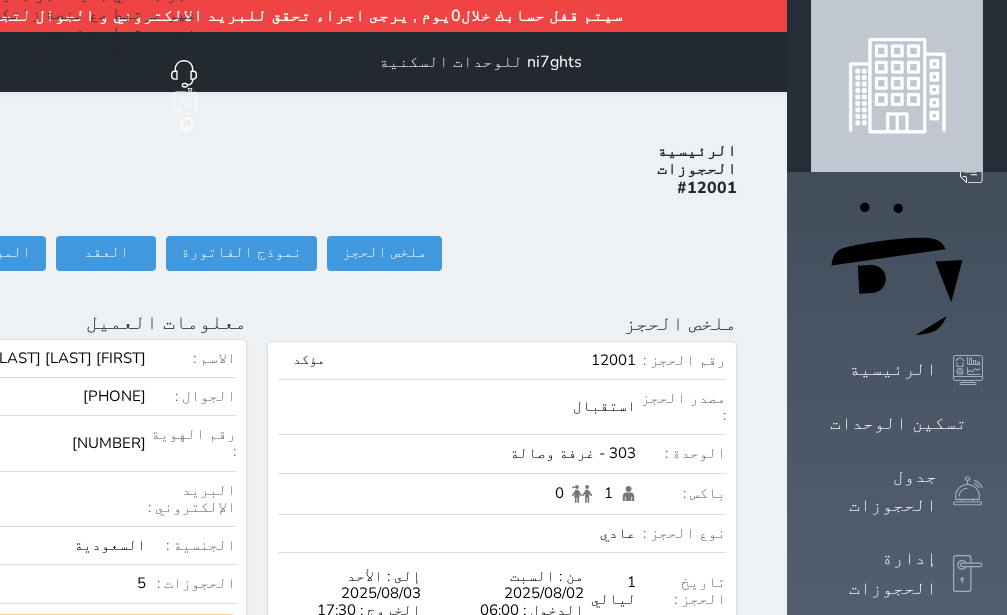 click on "تسجيل دخول" at bounding box center [-156, 253] 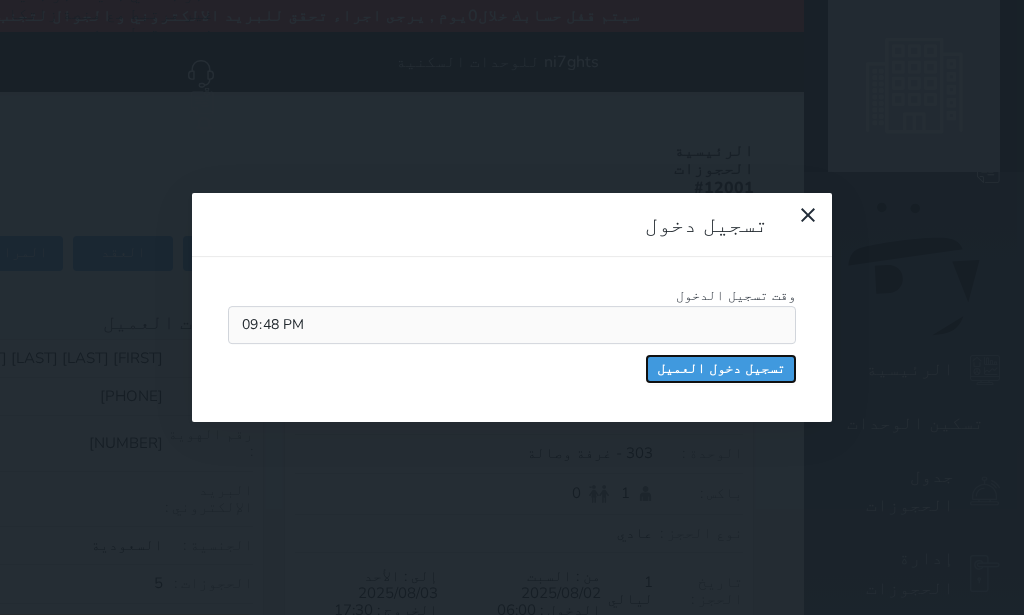 click on "تسجيل دخول العميل" at bounding box center [721, 369] 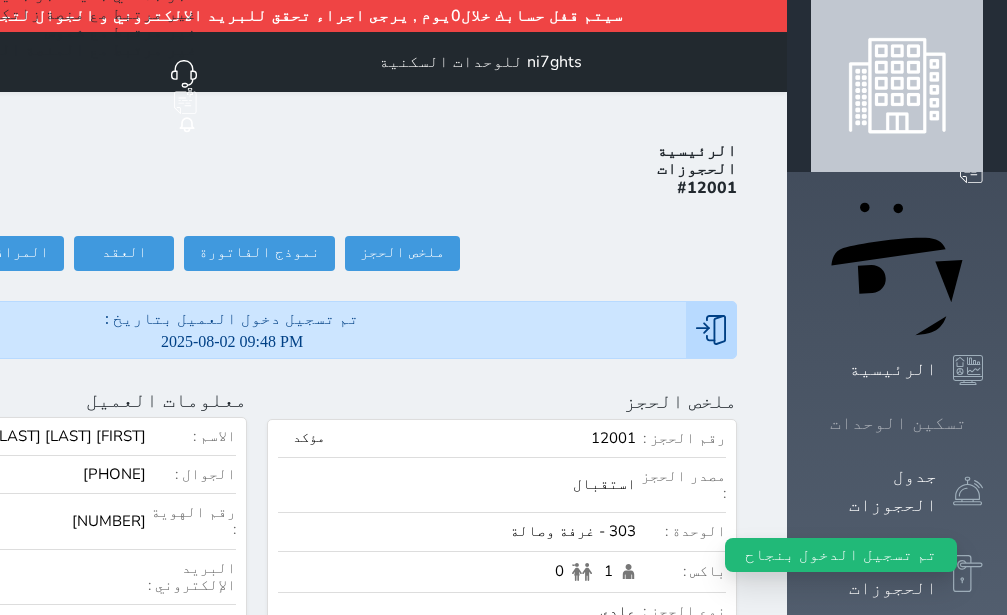 click at bounding box center (983, 423) 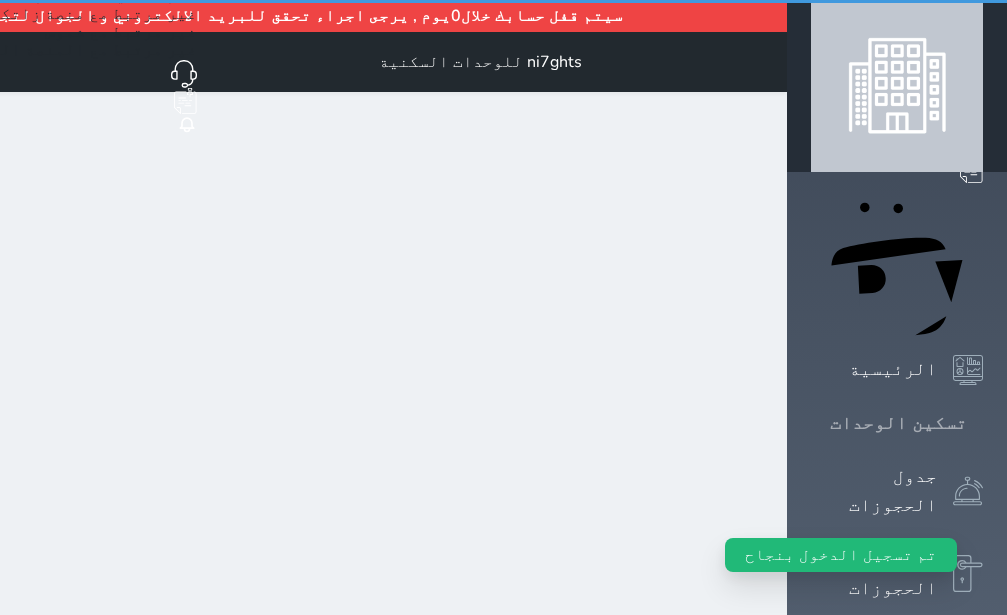 click at bounding box center [983, 423] 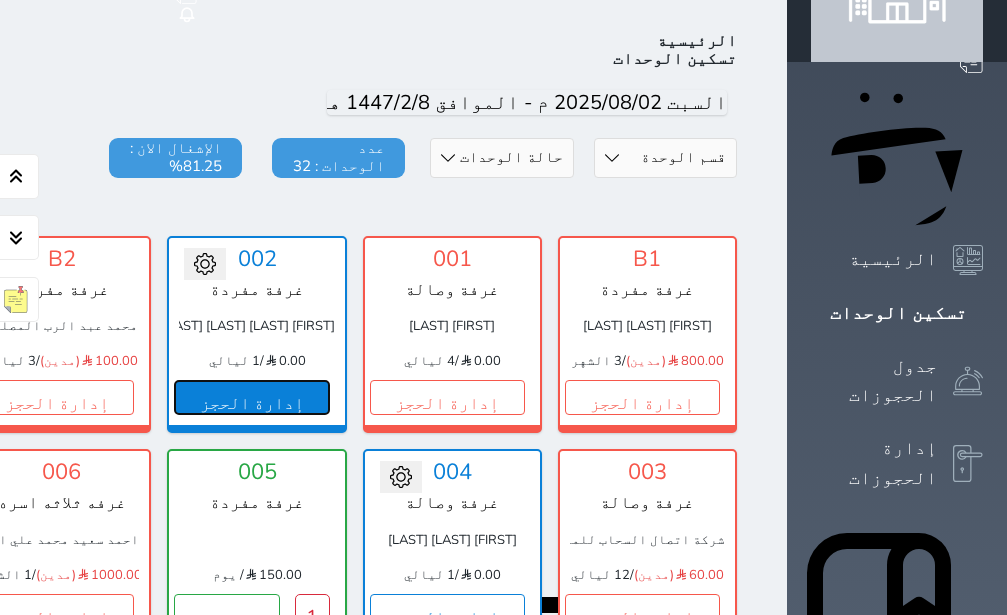 click on "إدارة الحجز" at bounding box center [251, 397] 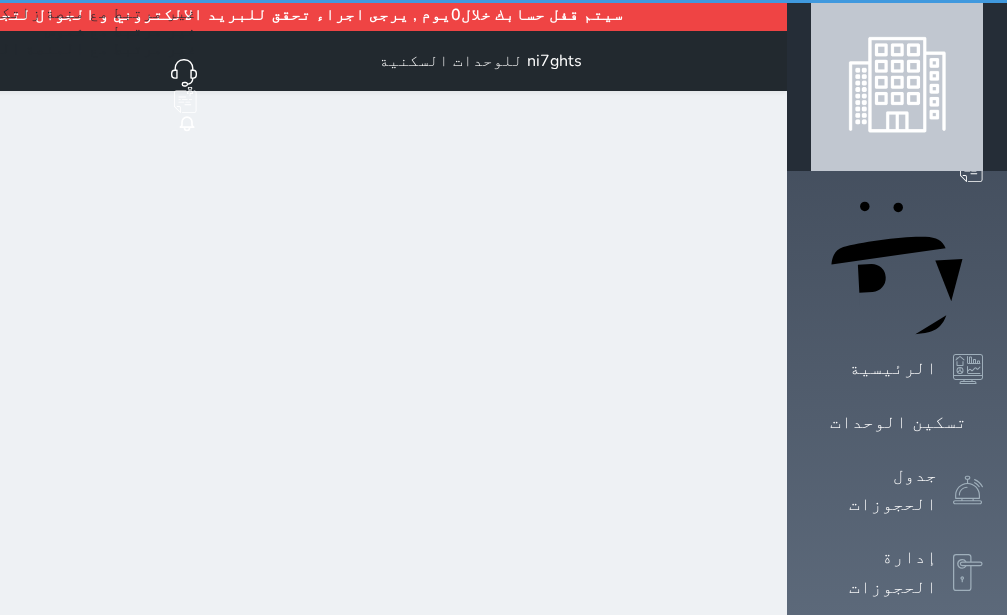 scroll, scrollTop: 0, scrollLeft: 0, axis: both 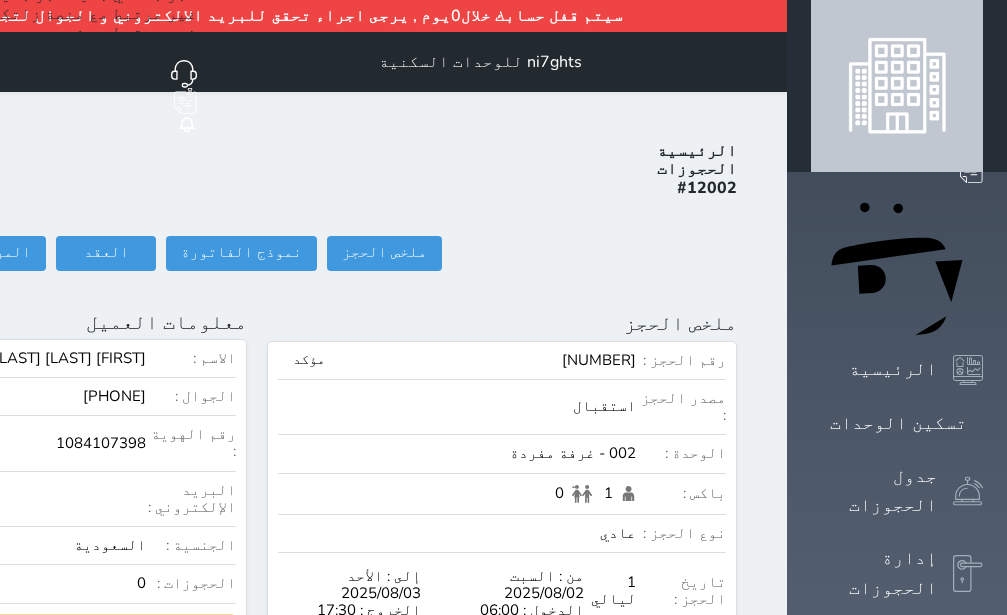 click on "تسجيل دخول" at bounding box center [-156, 253] 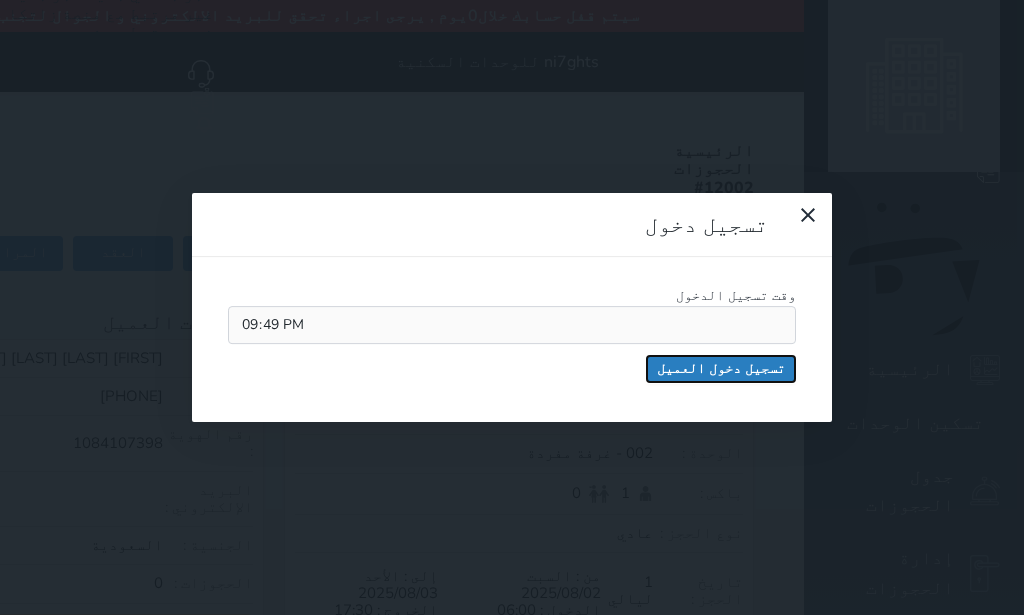 click on "تسجيل دخول العميل" at bounding box center (721, 369) 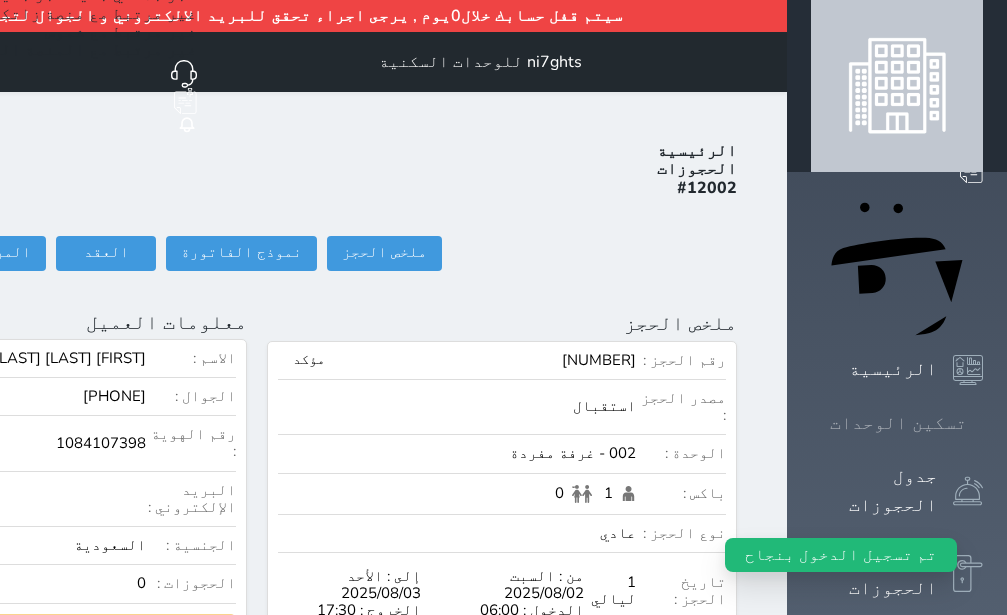 click on "تسكين الوحدات" at bounding box center (898, 423) 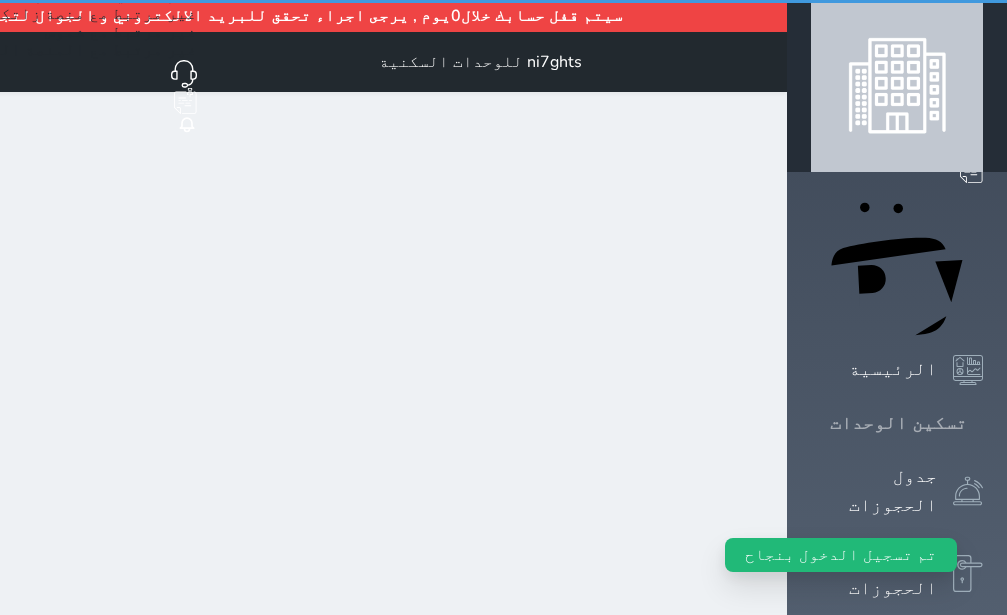 click on "تسكين الوحدات" at bounding box center [898, 423] 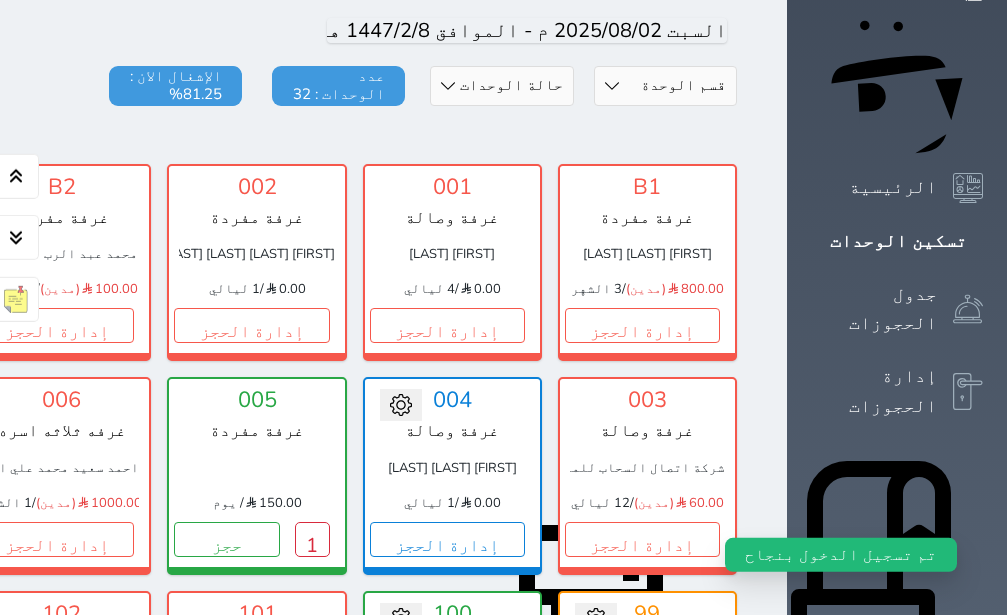scroll, scrollTop: 236, scrollLeft: 0, axis: vertical 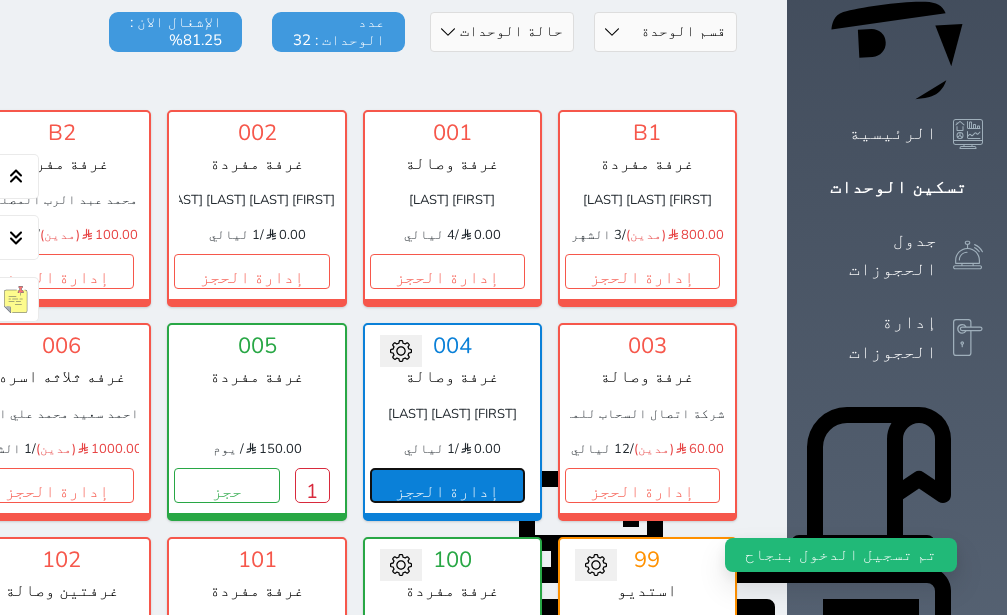 click on "إدارة الحجز" at bounding box center [447, 485] 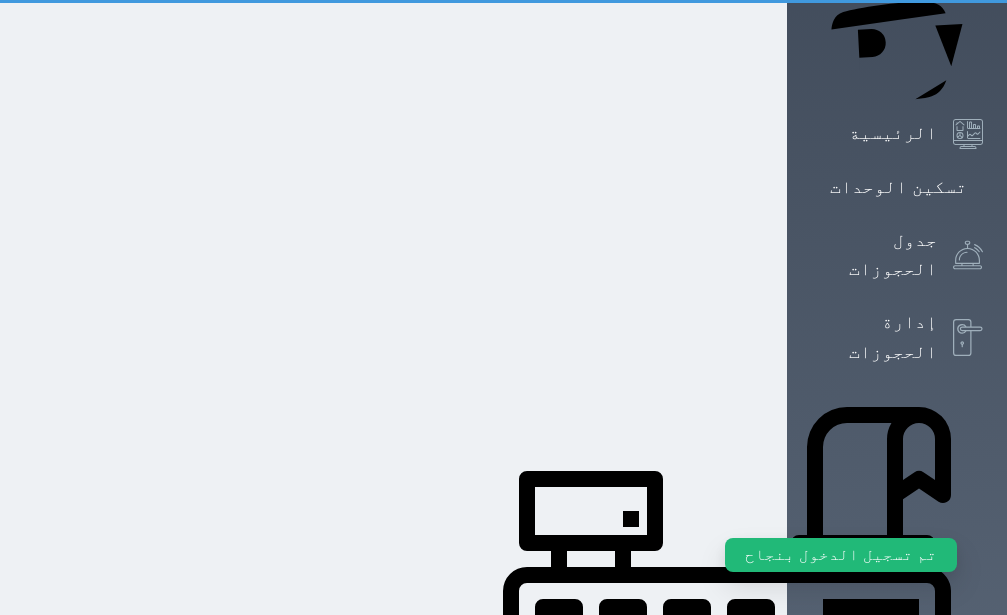 scroll, scrollTop: 0, scrollLeft: 0, axis: both 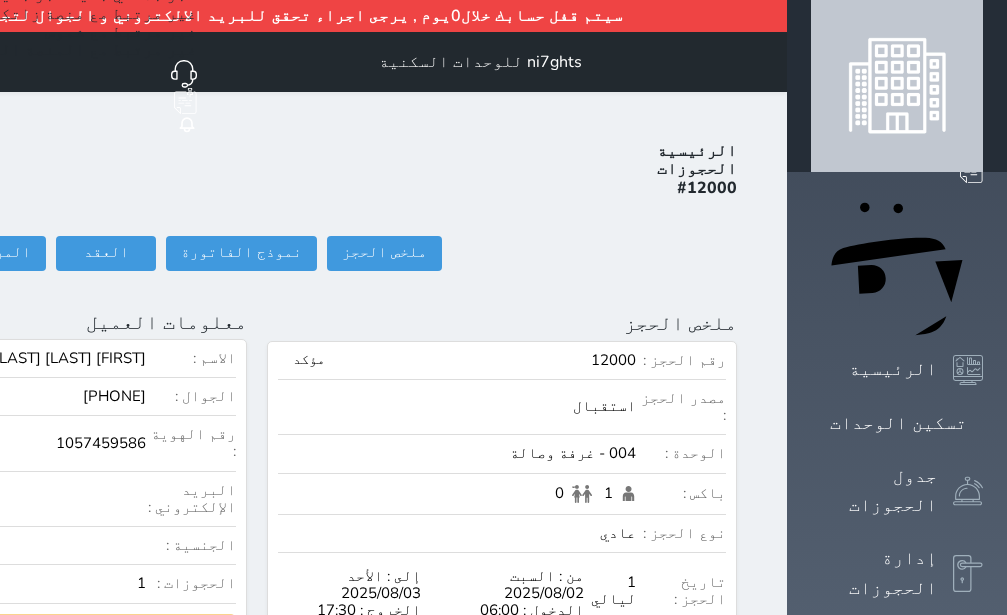 click on "تسجيل دخول" at bounding box center [-156, 253] 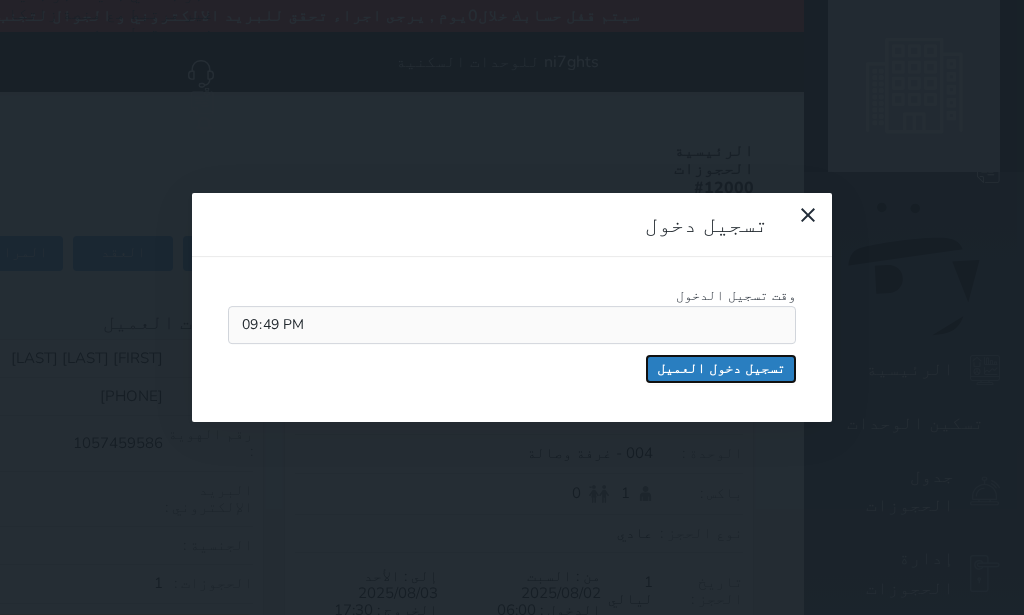 click on "تسجيل دخول العميل" at bounding box center [721, 369] 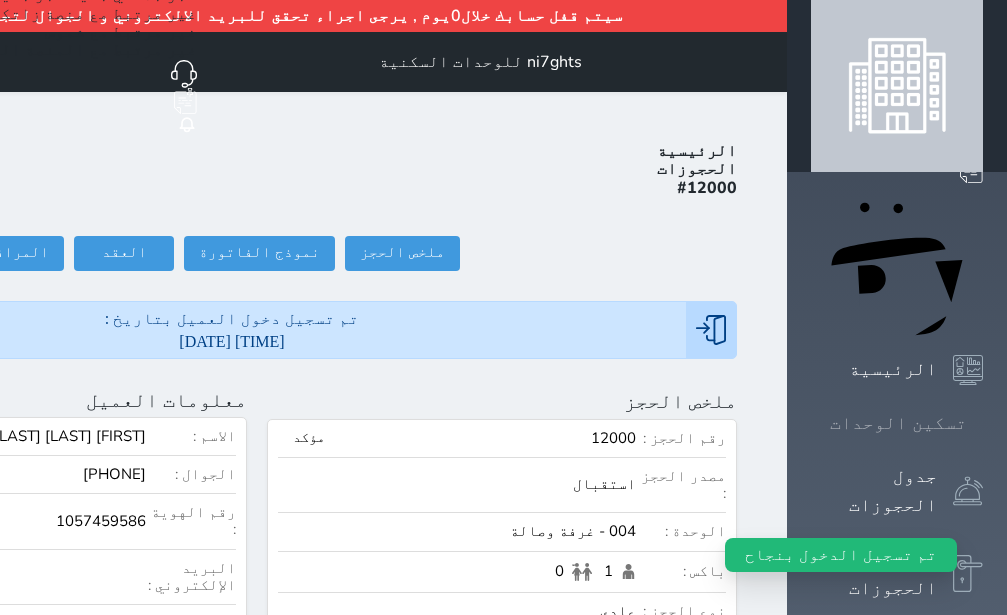 click on "تسكين الوحدات" at bounding box center [898, 423] 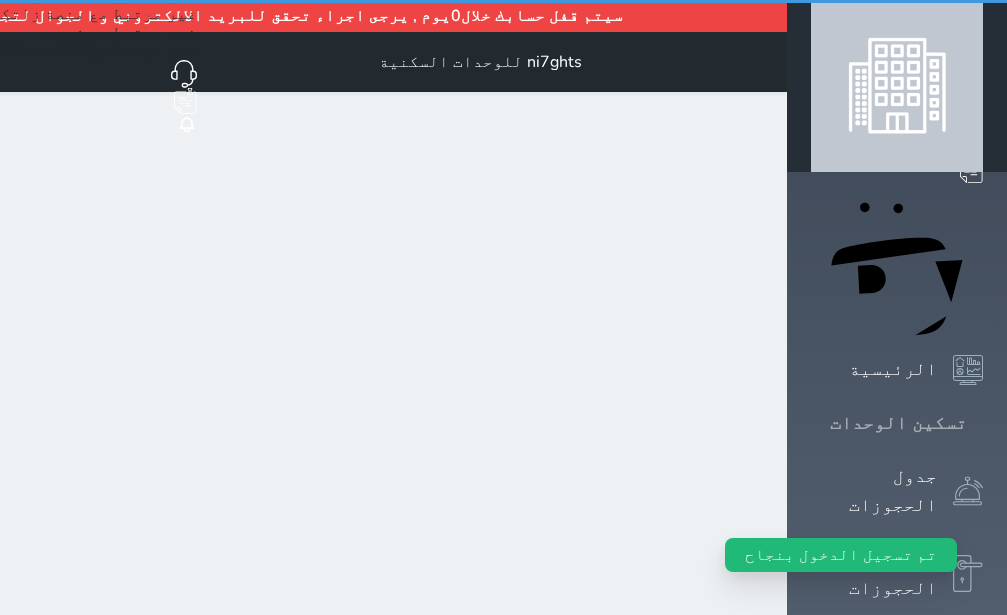 click on "تسكين الوحدات" at bounding box center [898, 423] 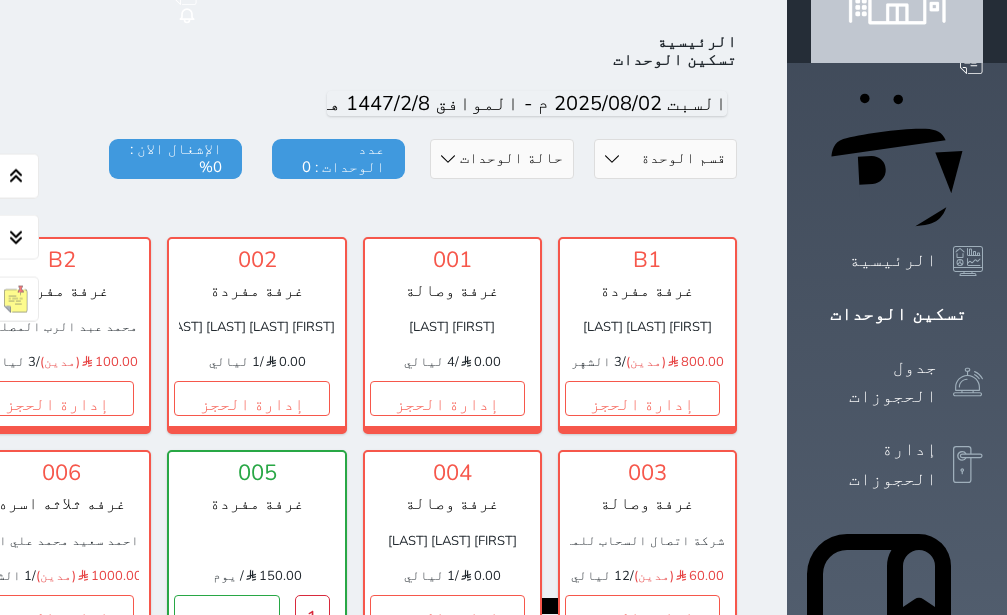 scroll, scrollTop: 110, scrollLeft: 0, axis: vertical 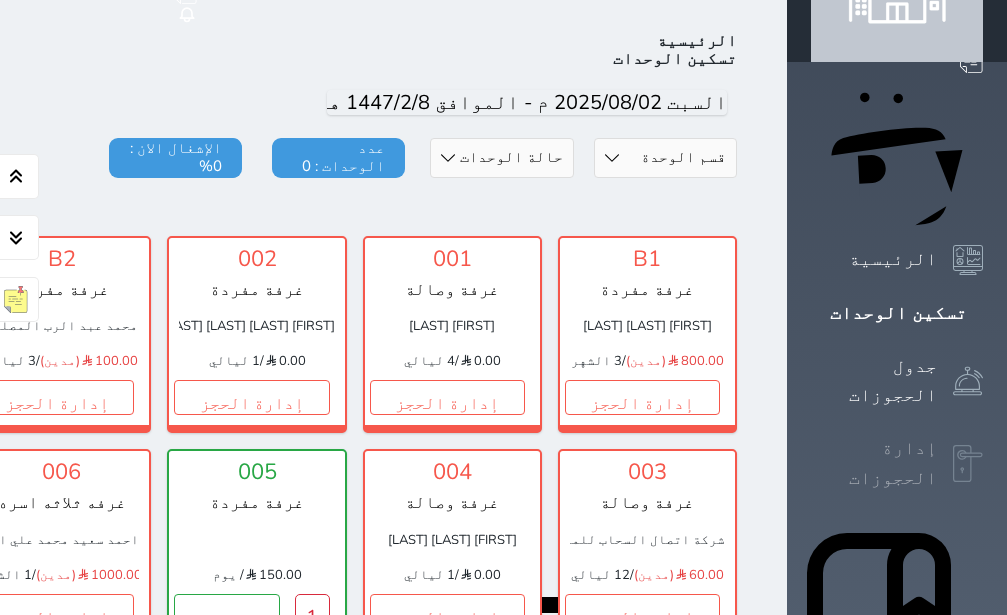 click on "إدارة الحجوزات" at bounding box center [897, 463] 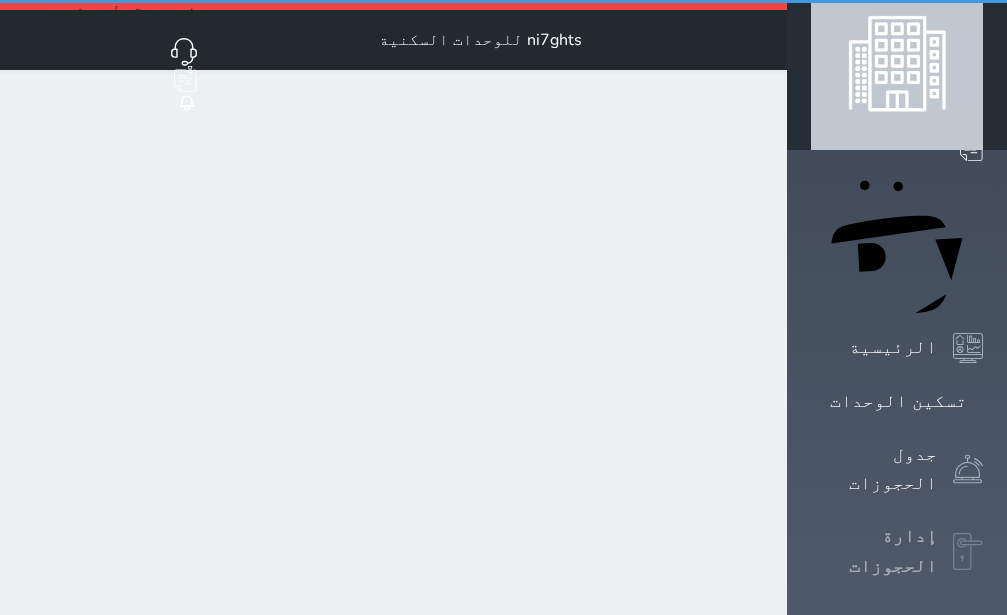 scroll, scrollTop: 0, scrollLeft: 0, axis: both 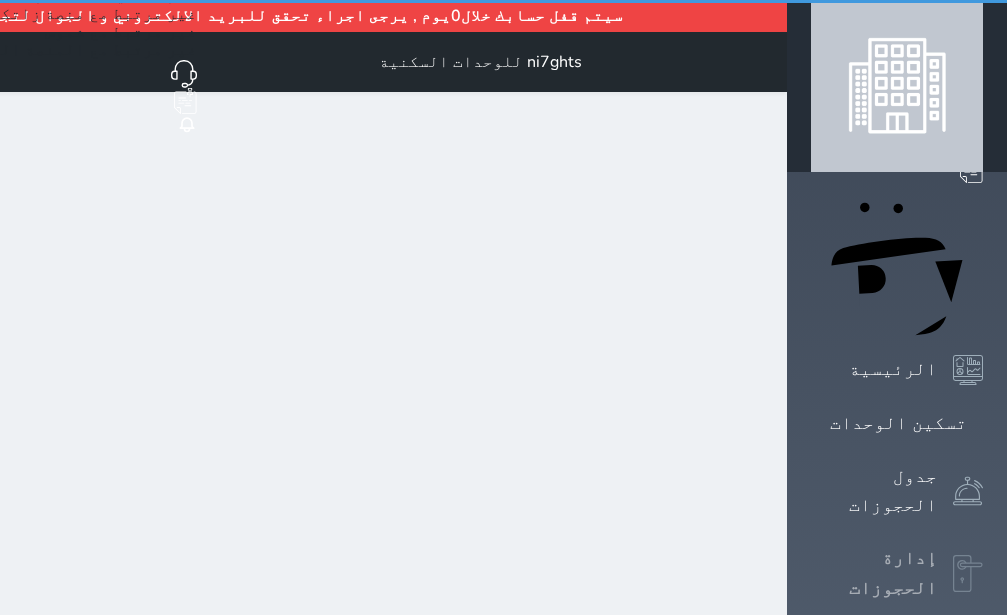 select on "open_all" 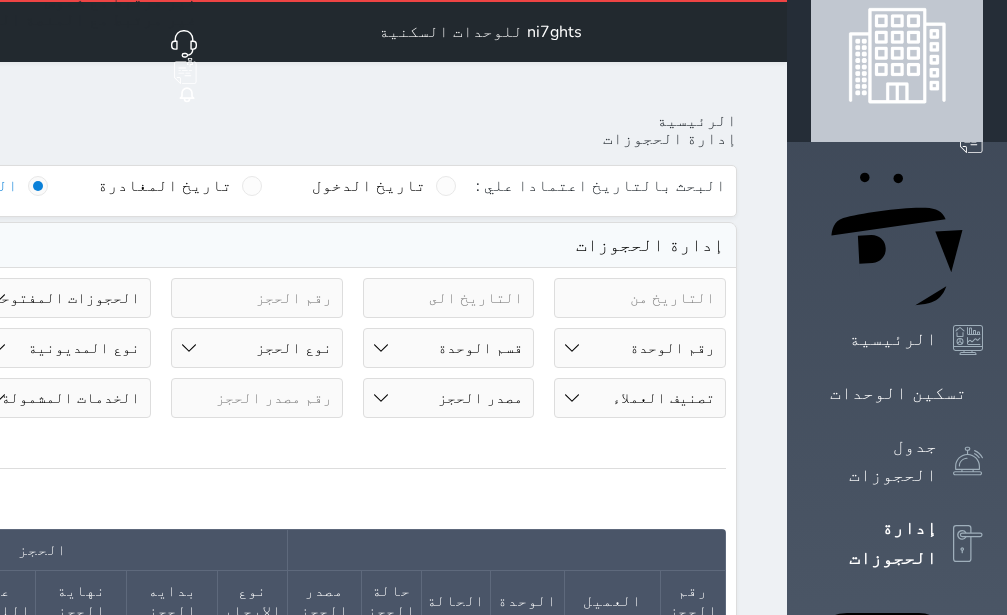 scroll, scrollTop: 0, scrollLeft: 0, axis: both 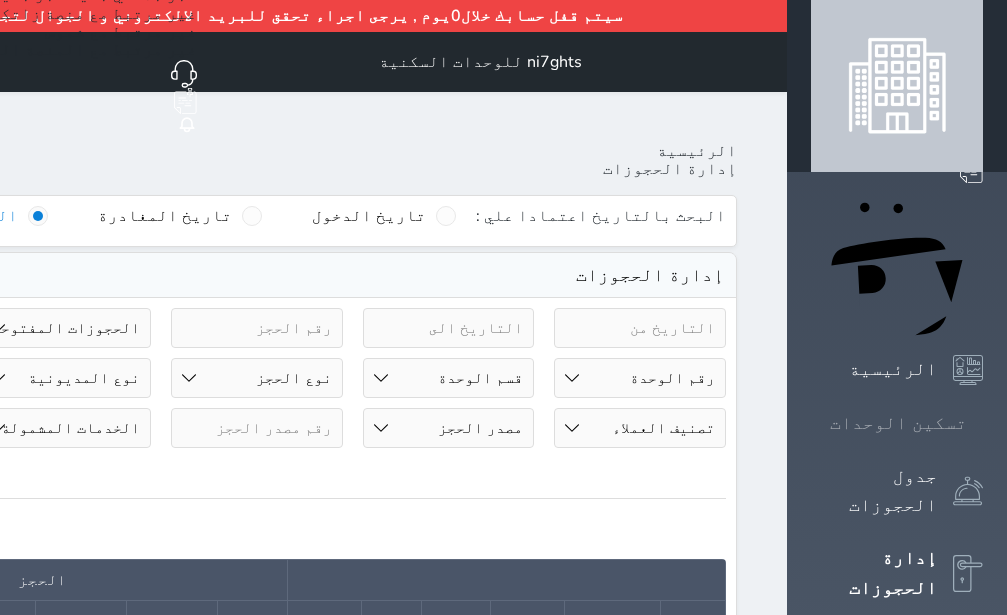 click at bounding box center [983, 423] 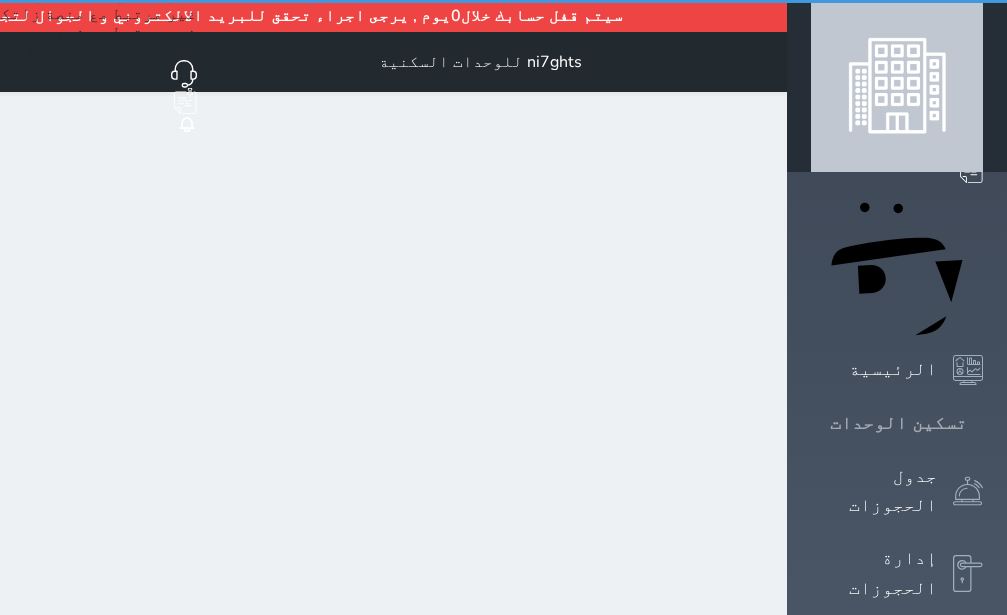 click at bounding box center (983, 423) 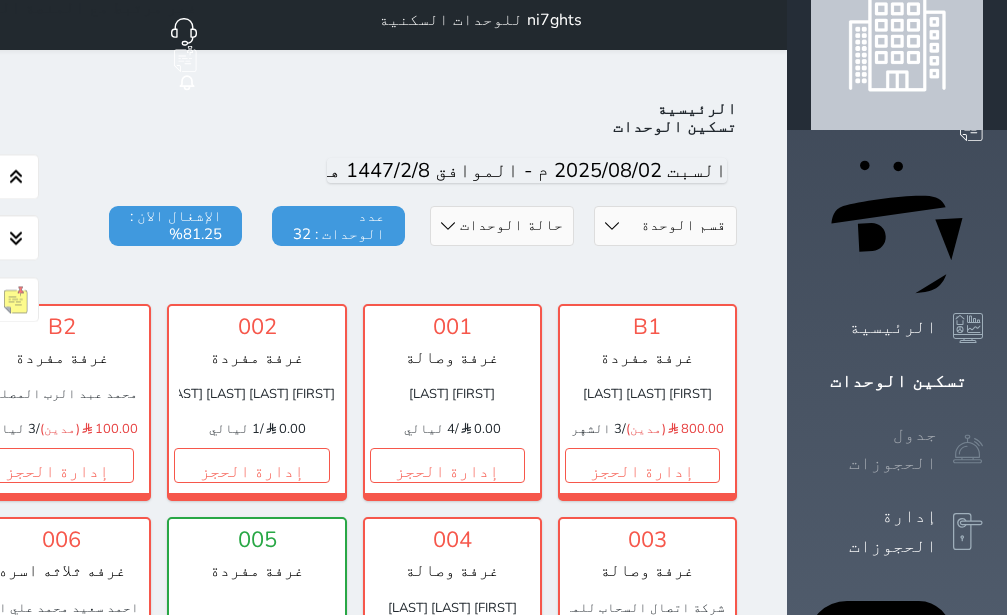 scroll, scrollTop: 0, scrollLeft: 0, axis: both 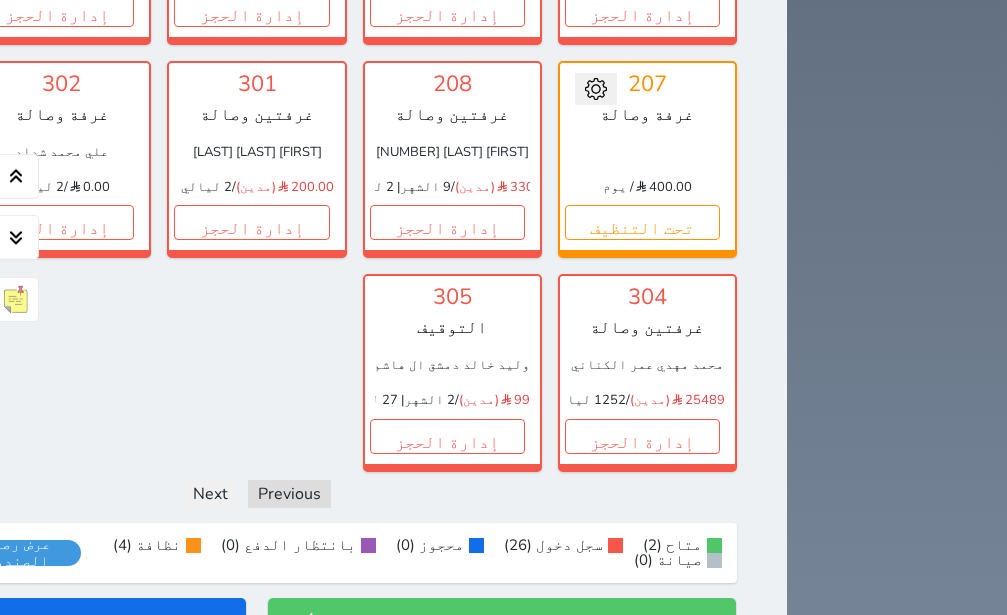 click 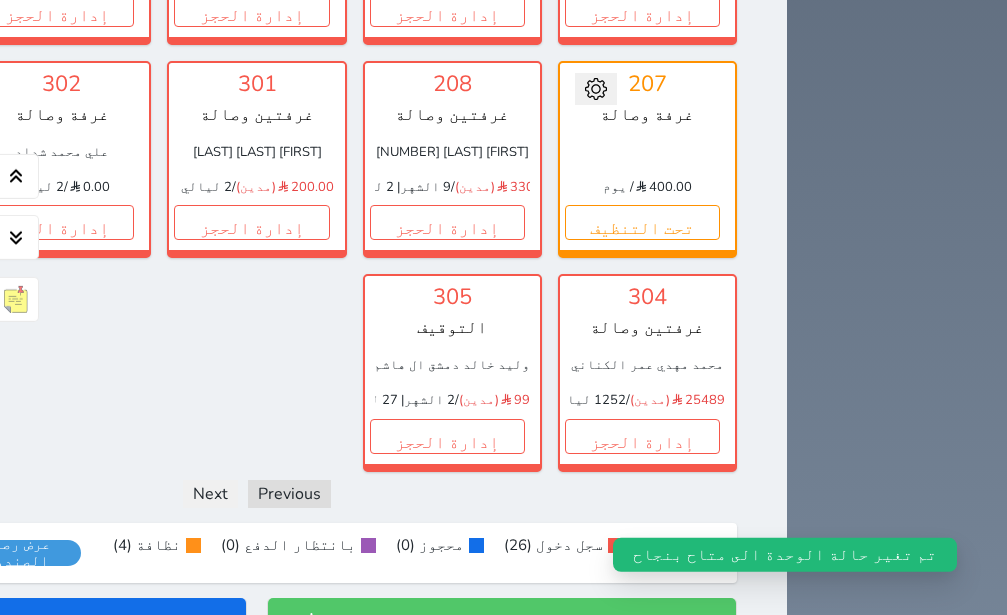 click on "حجز" at bounding box center [-139, 9] 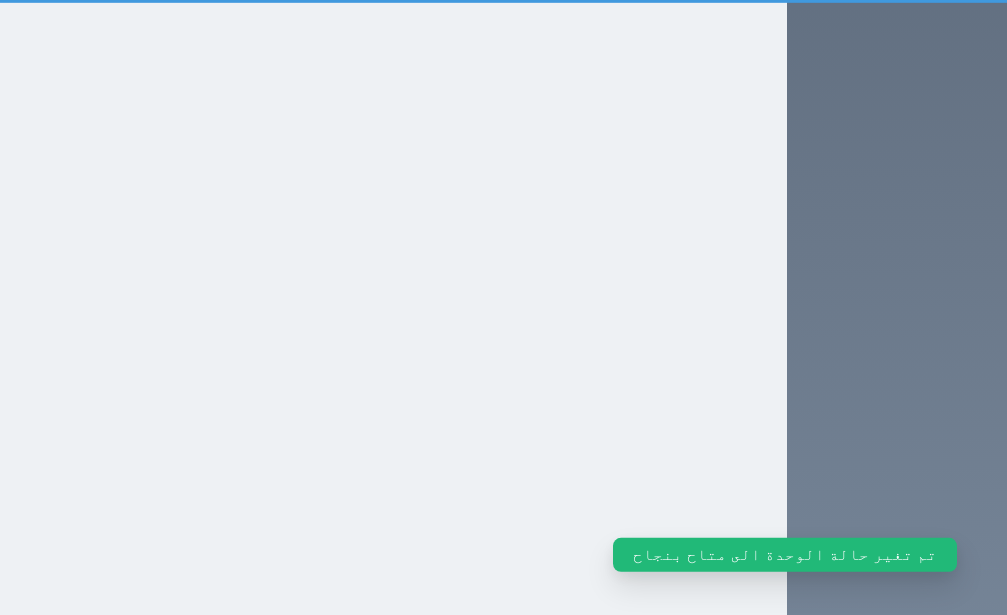 select on "1" 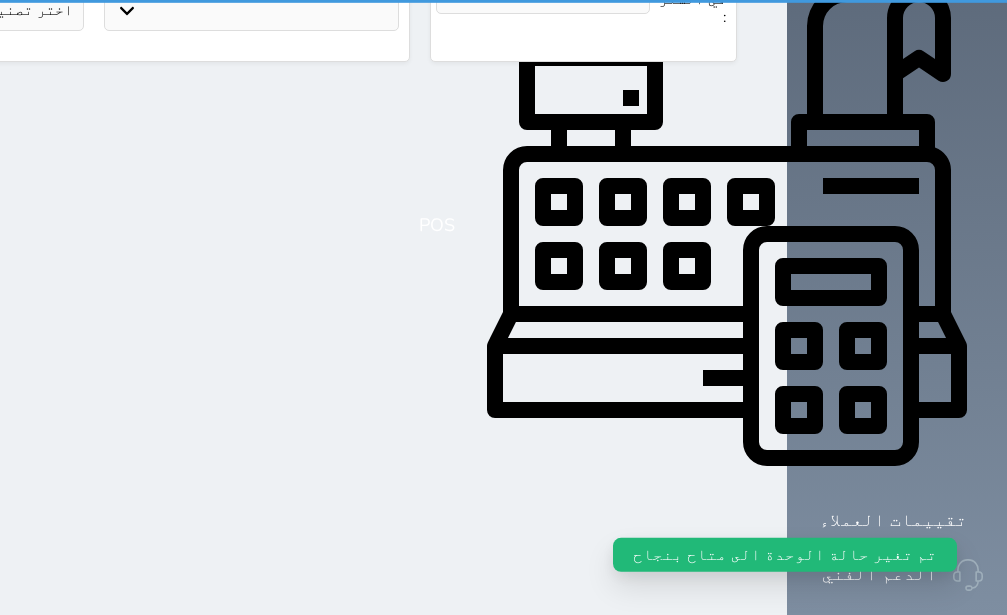 scroll, scrollTop: 0, scrollLeft: 0, axis: both 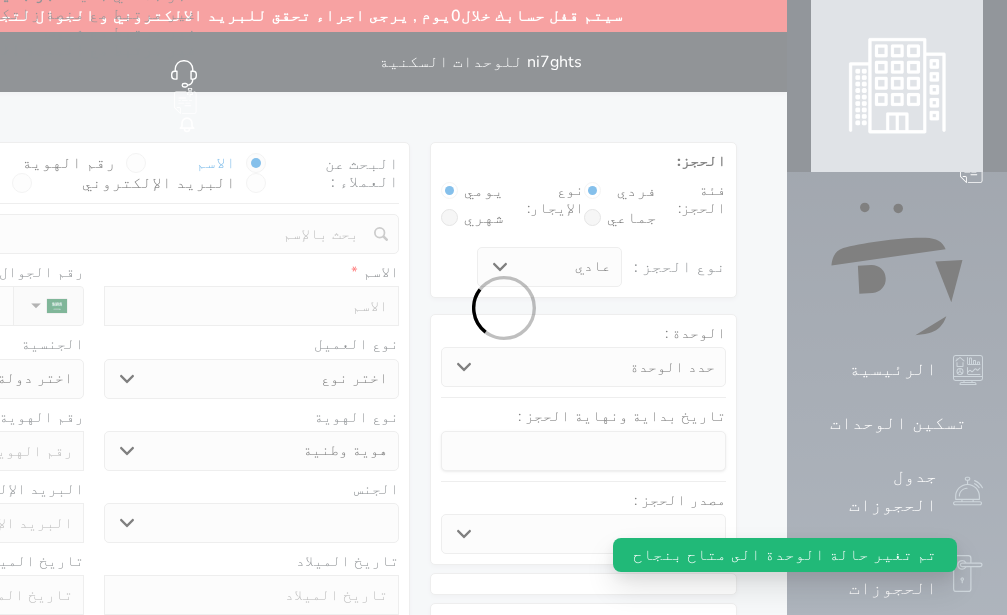 select 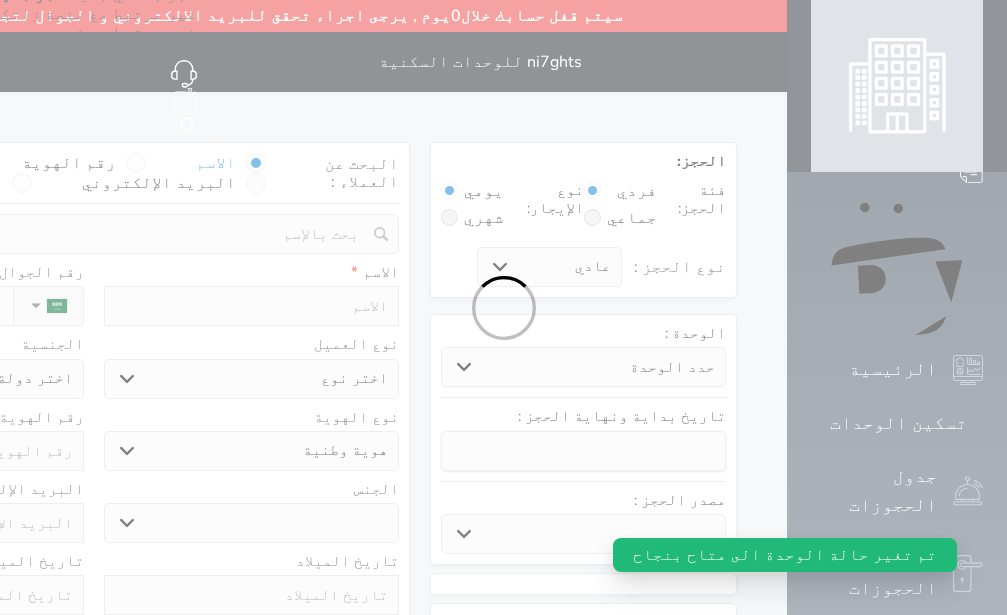 select 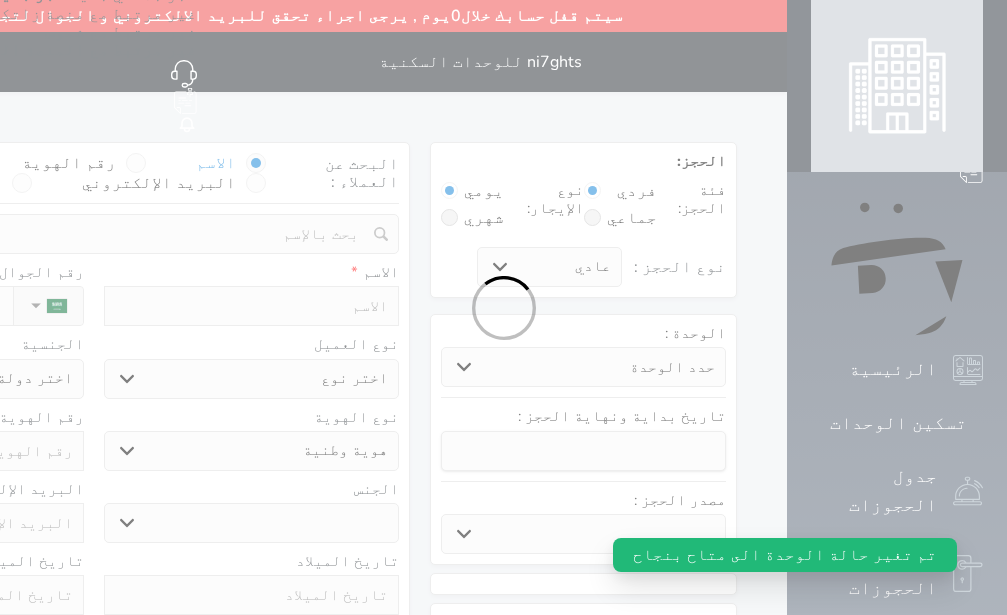 select 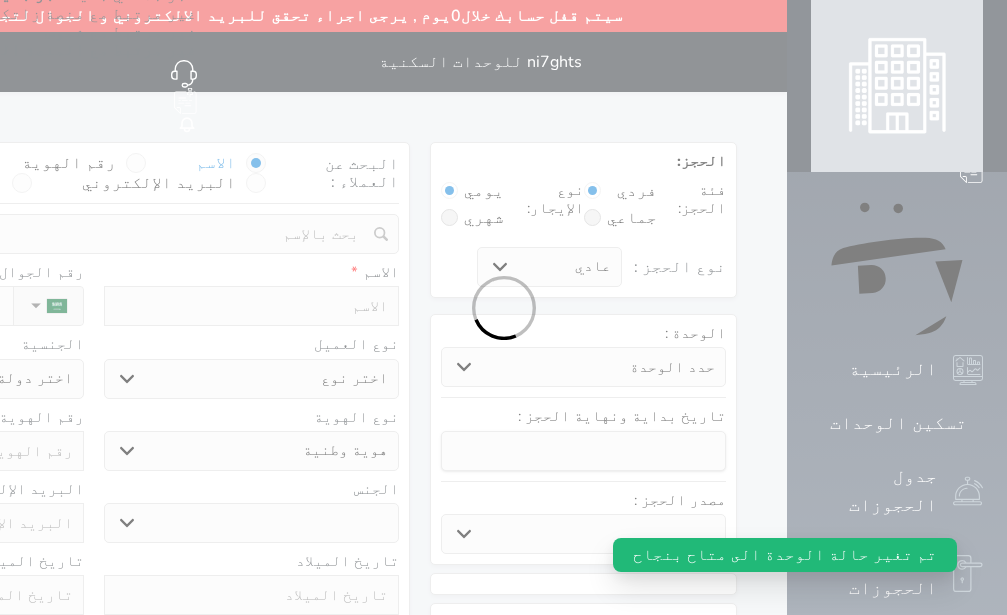 select 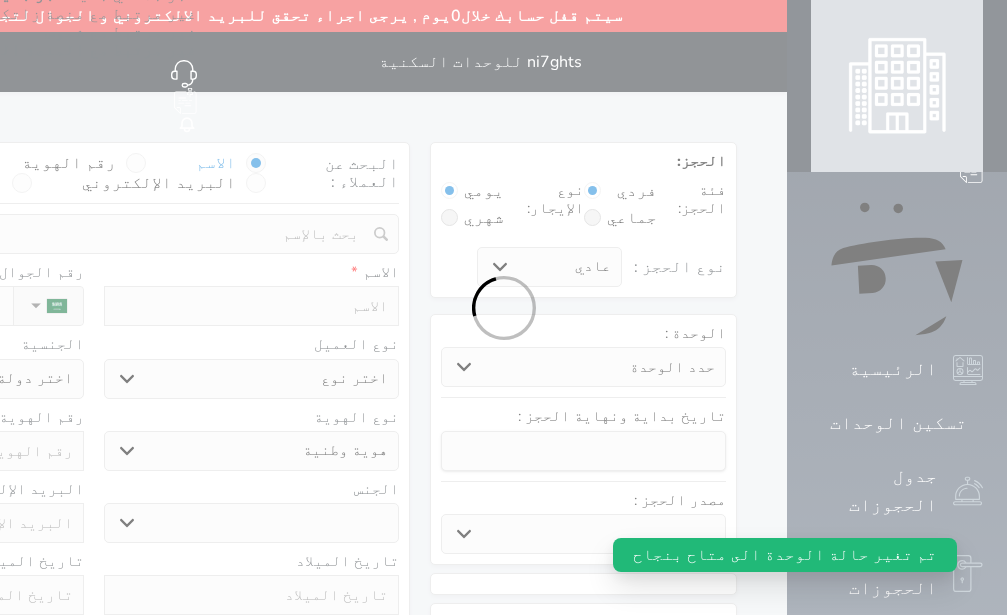 select on "113" 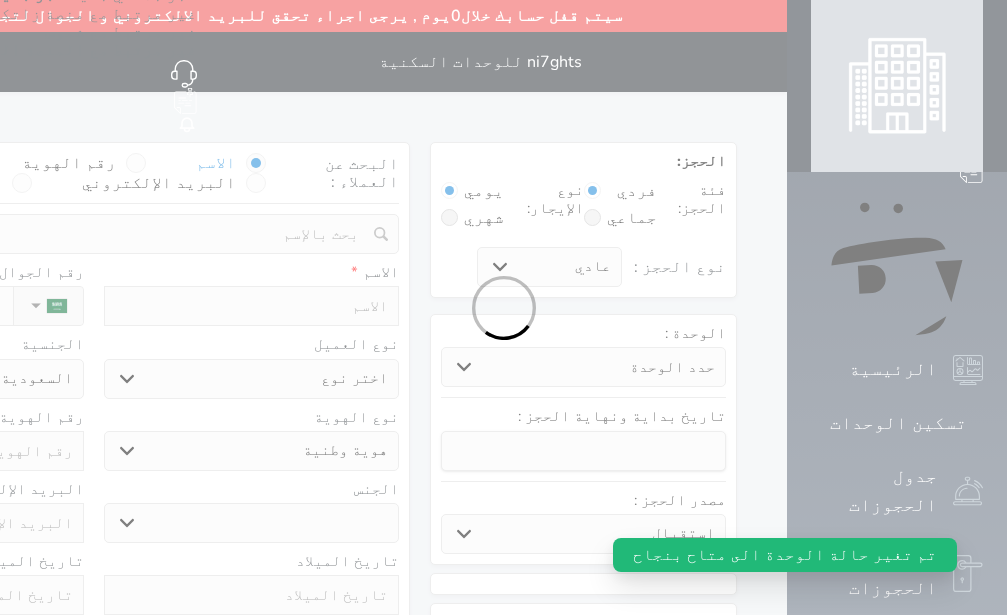 click at bounding box center (503, 307) 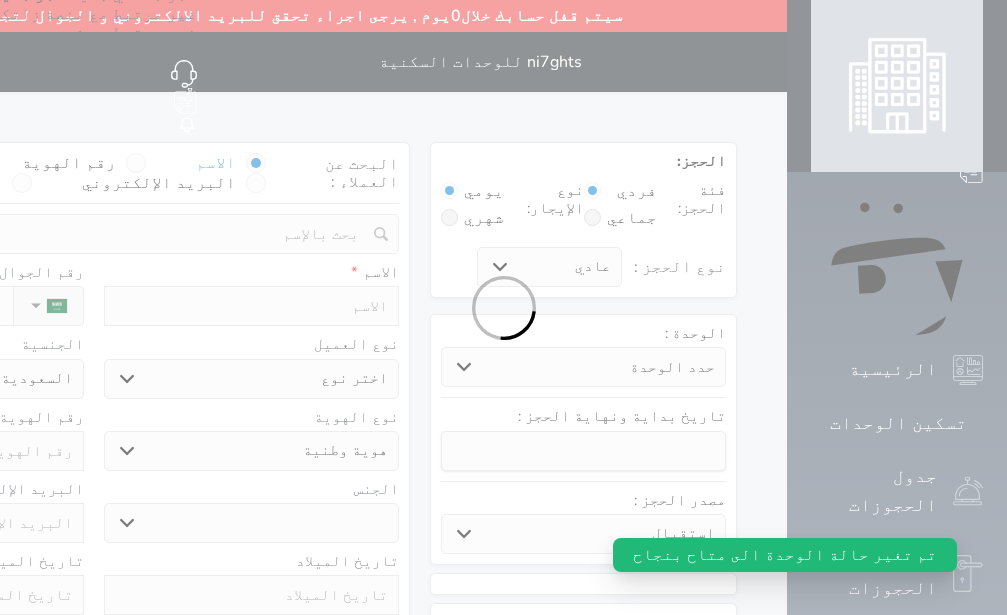 click at bounding box center [503, 307] 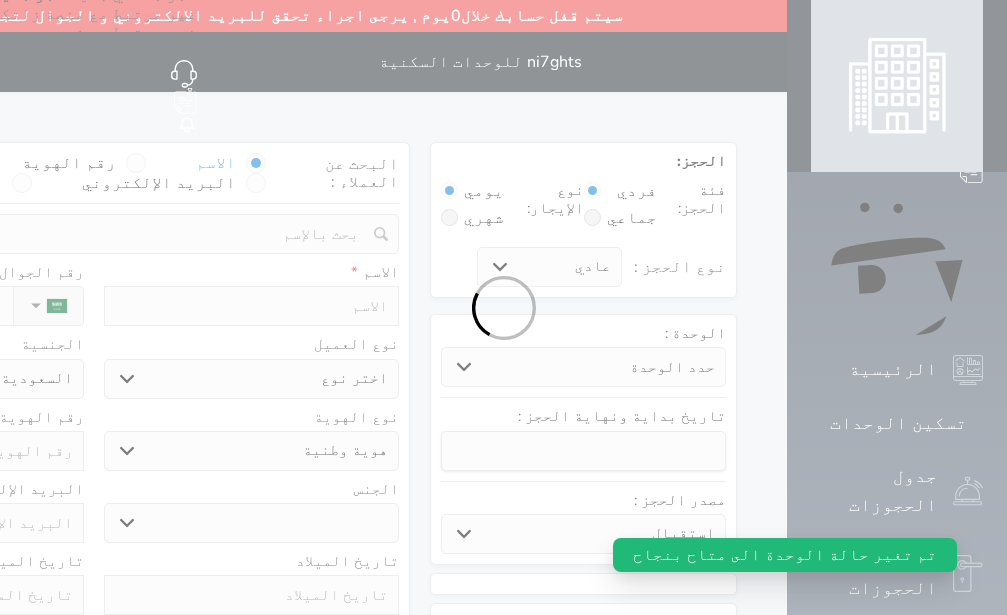 click at bounding box center (503, 307) 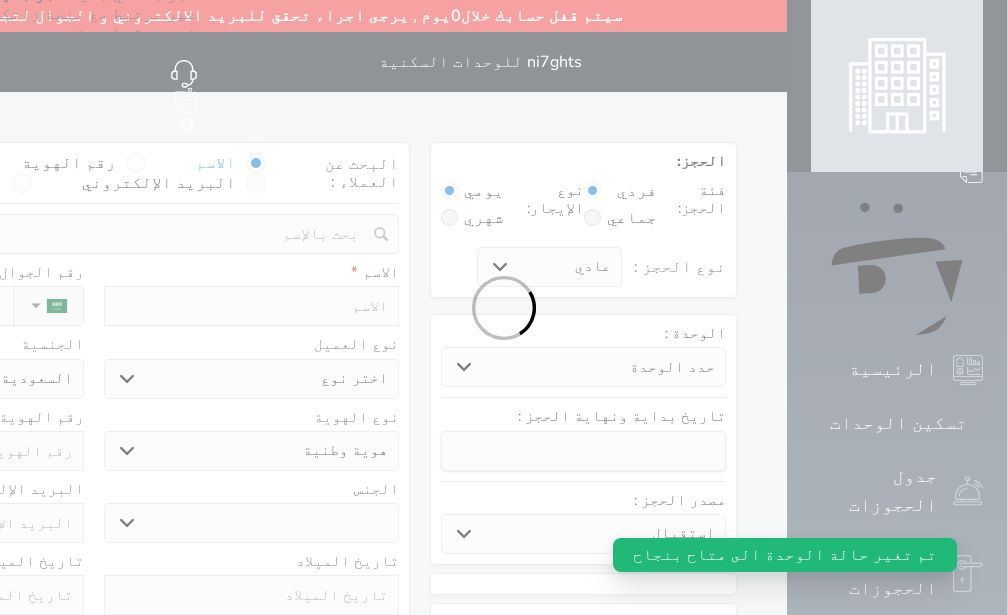 click at bounding box center [503, 307] 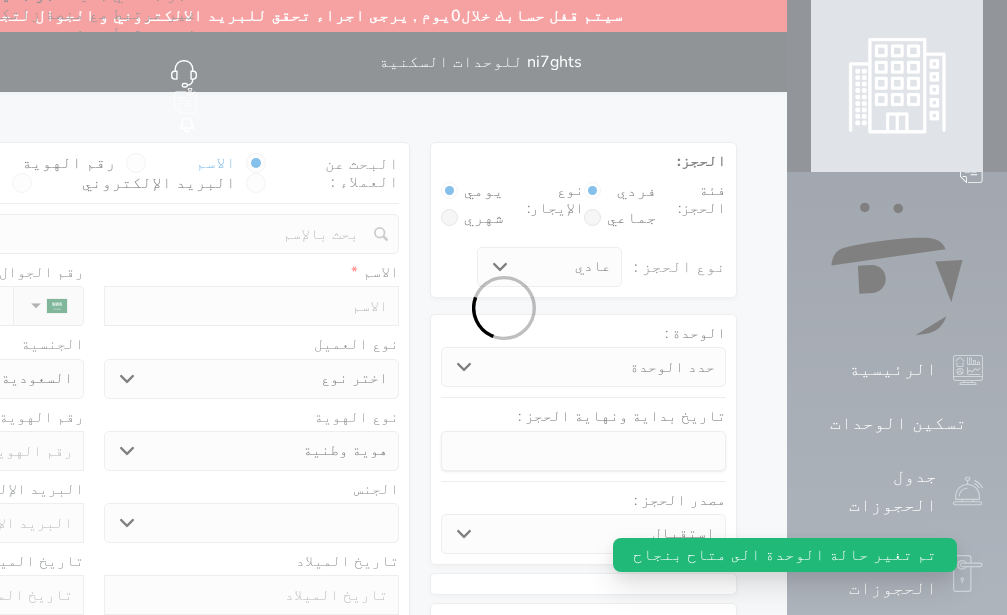 click at bounding box center (503, 307) 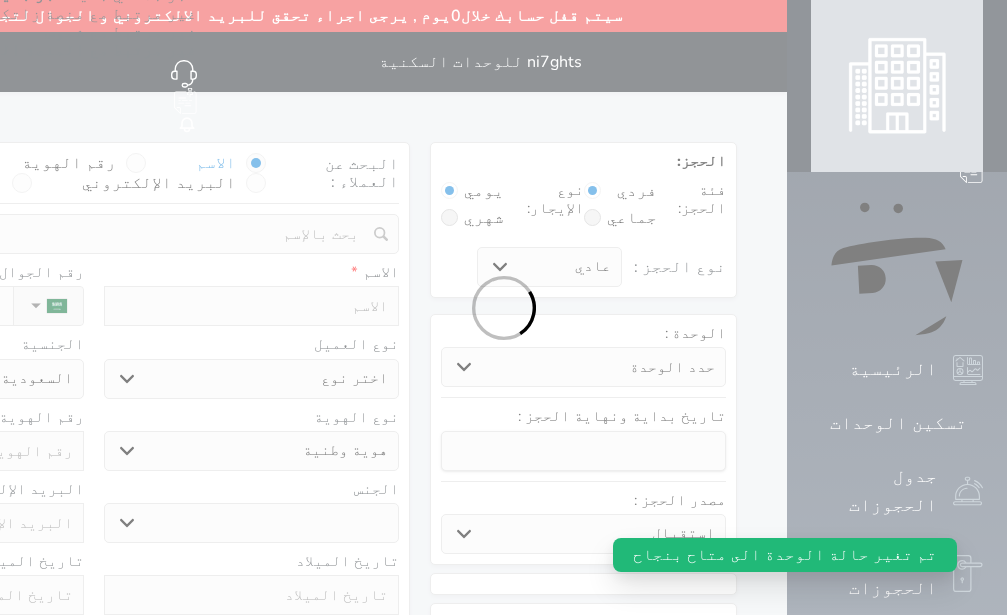 click at bounding box center [503, 307] 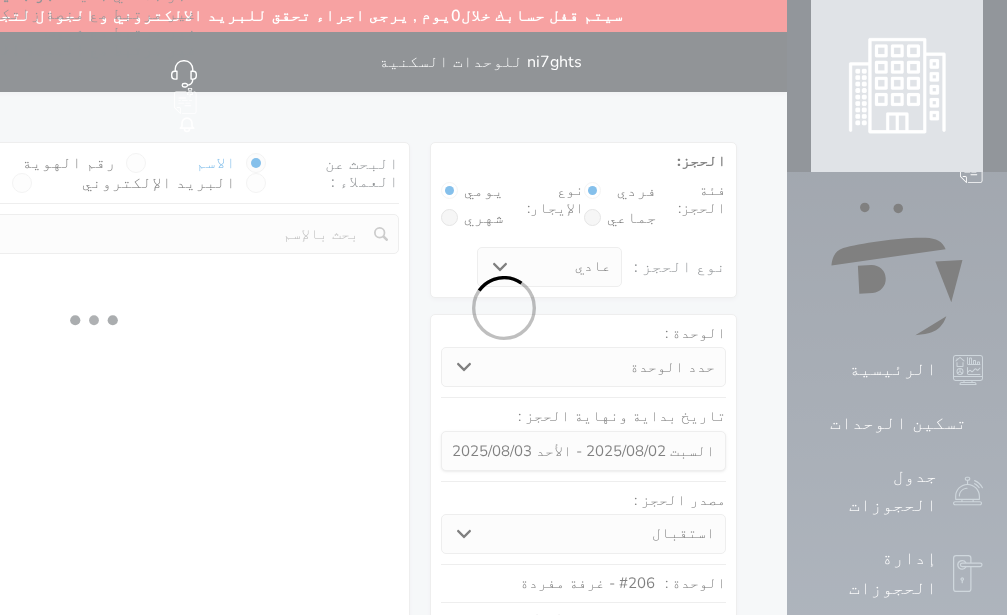 select 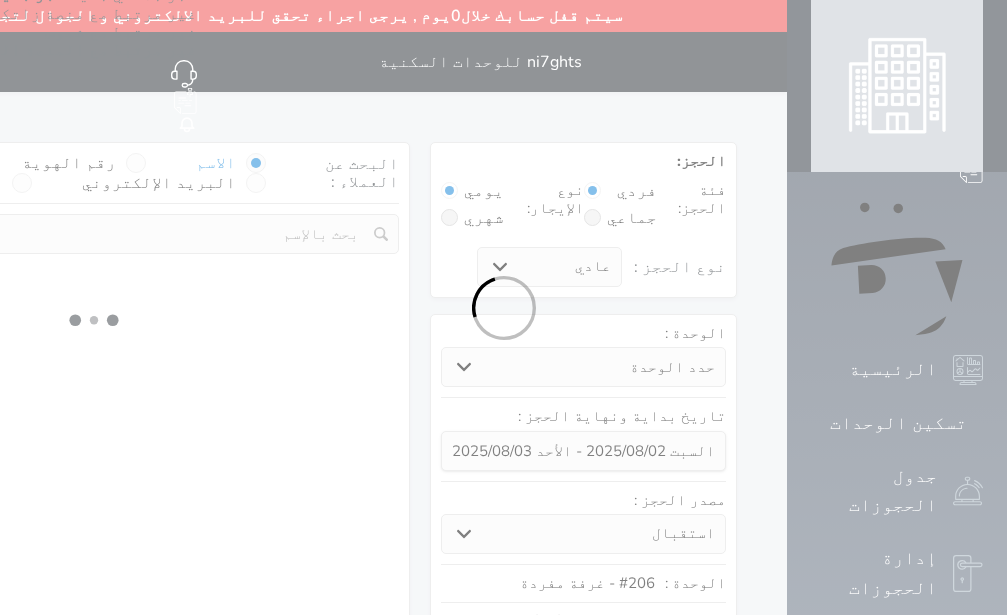 select on "113" 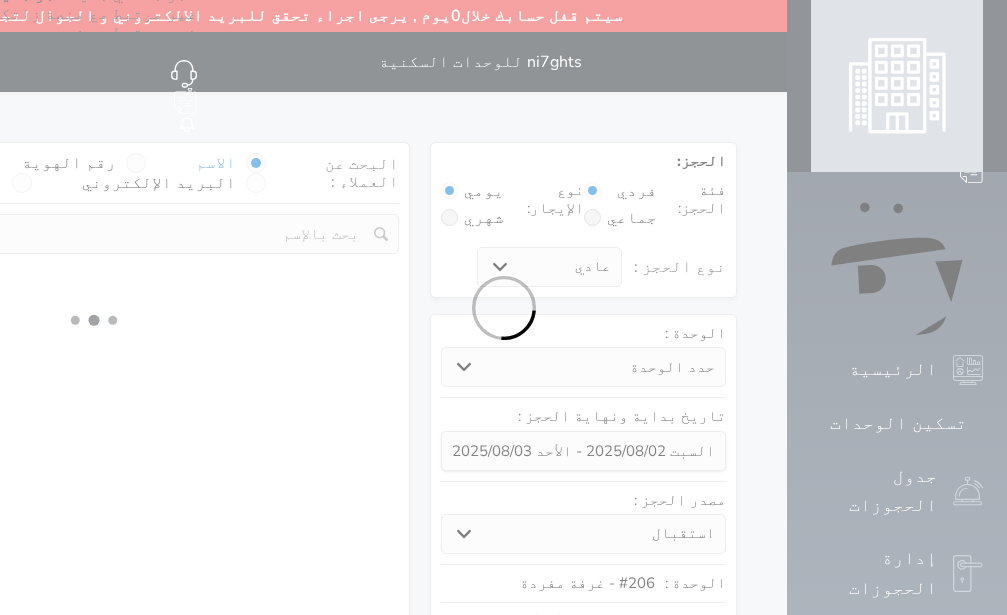 select on "1" 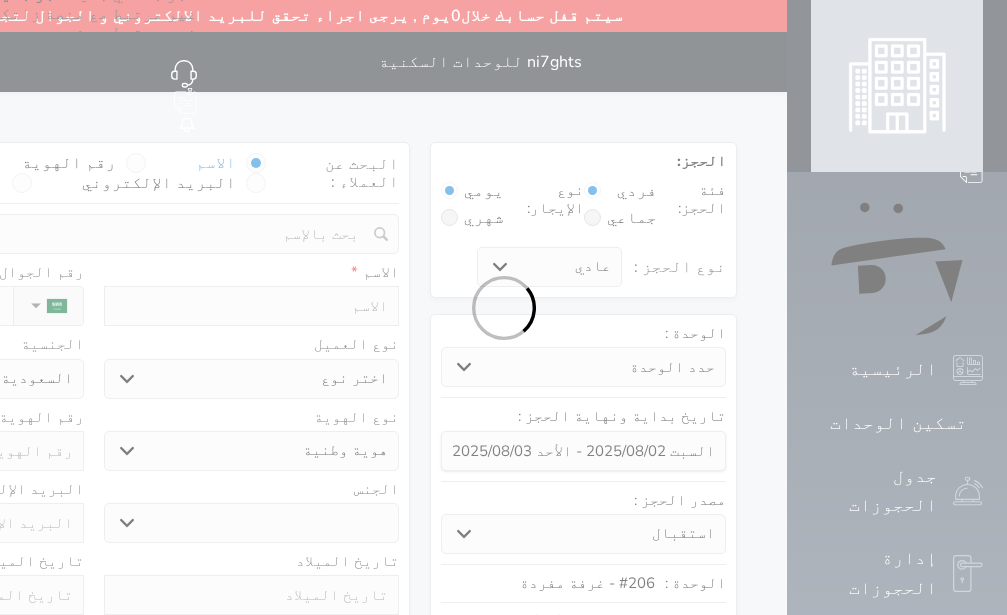 select 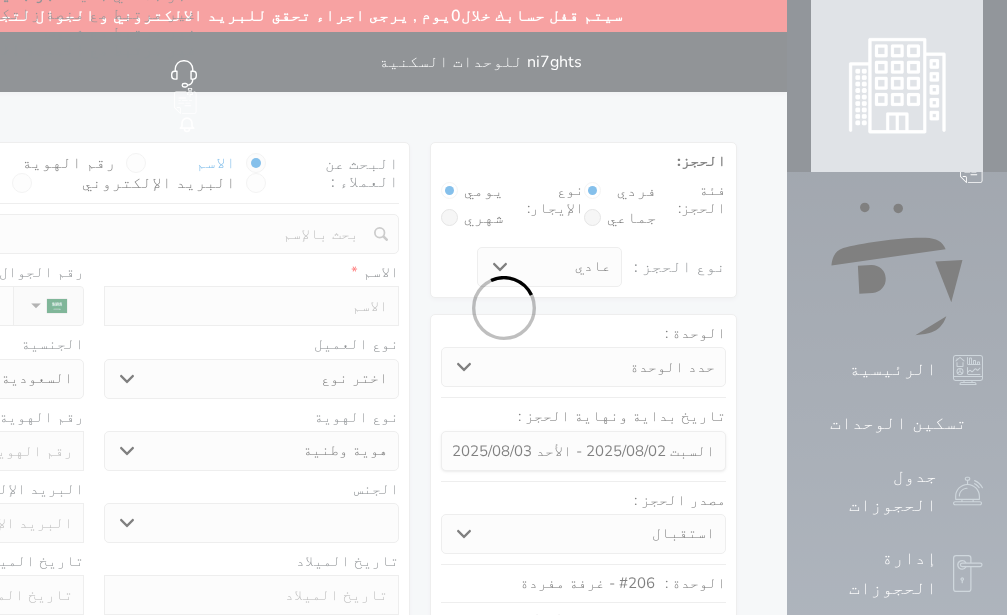 select on "1" 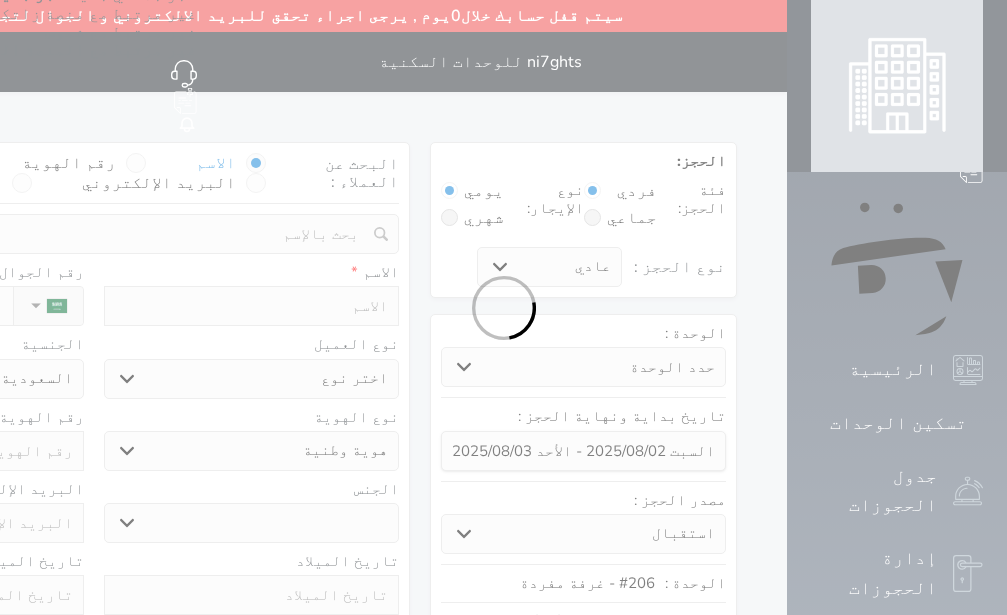 select on "7" 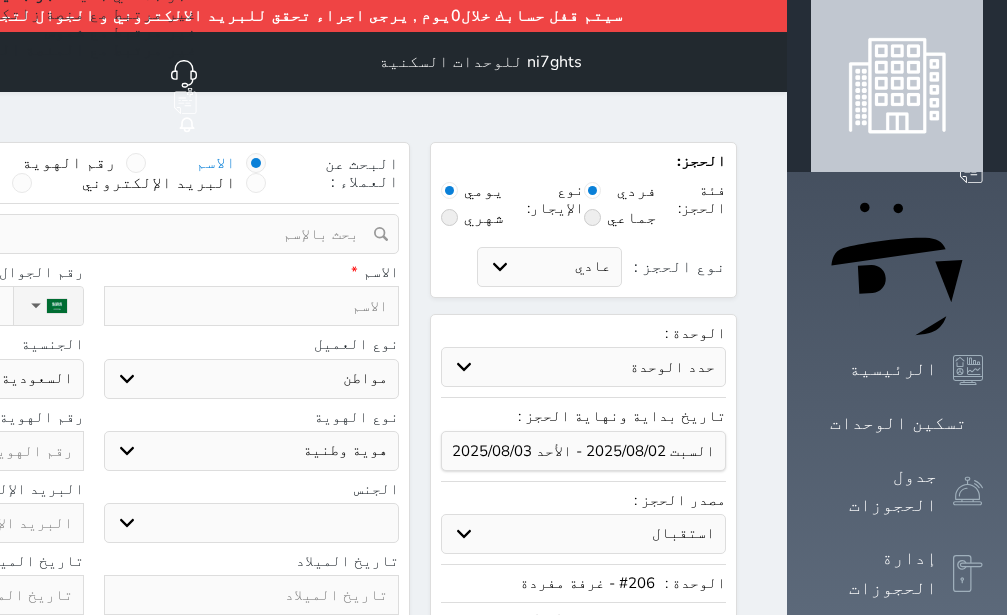 select 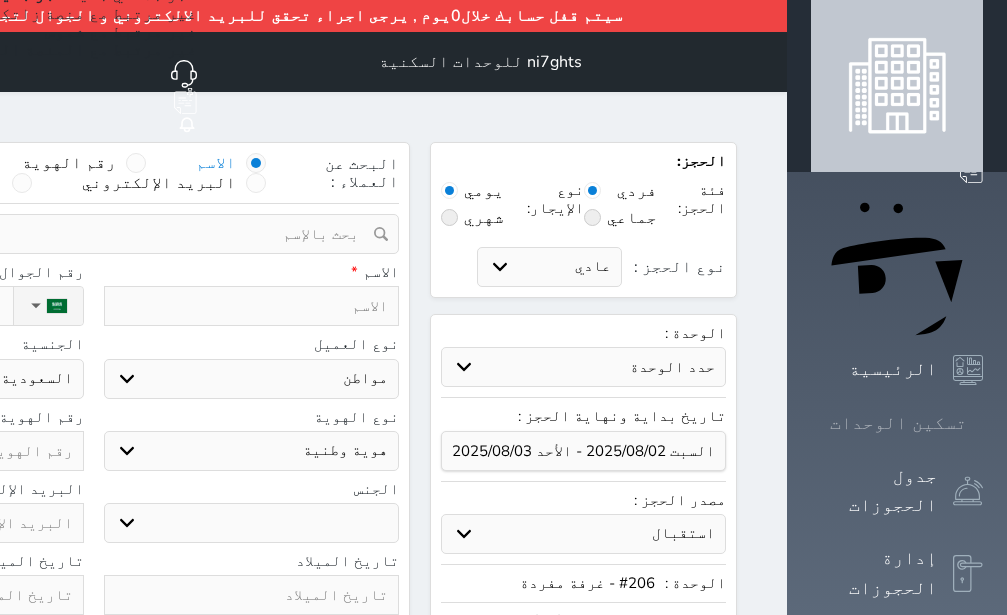 click 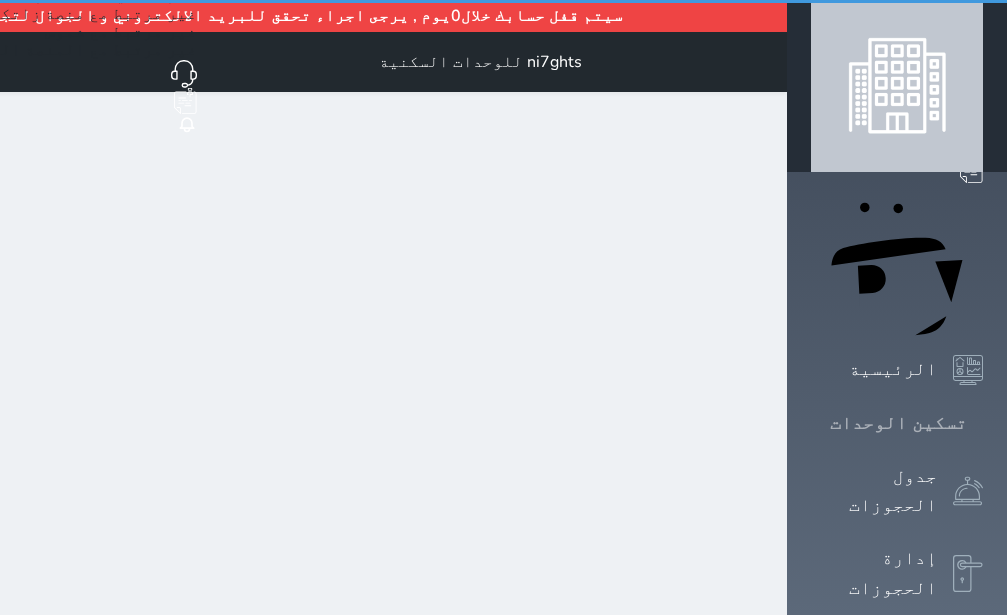 click 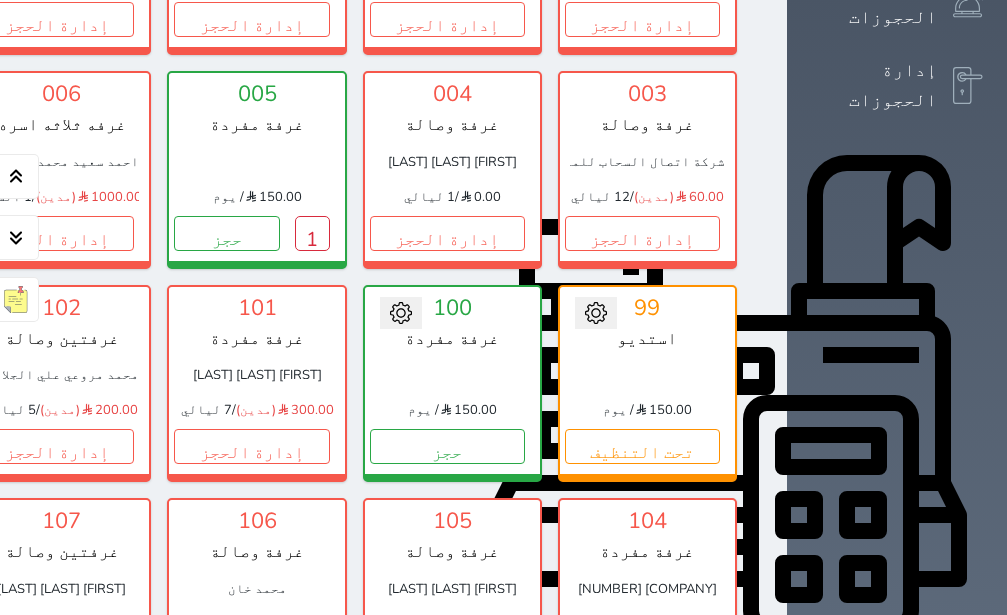 scroll, scrollTop: 740, scrollLeft: 0, axis: vertical 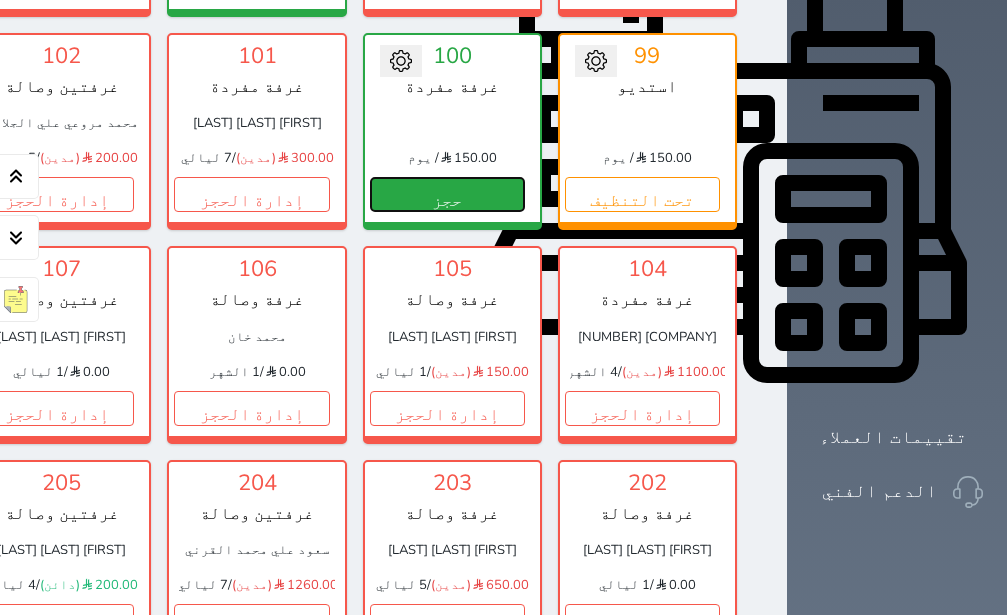 click on "حجز" at bounding box center (447, 194) 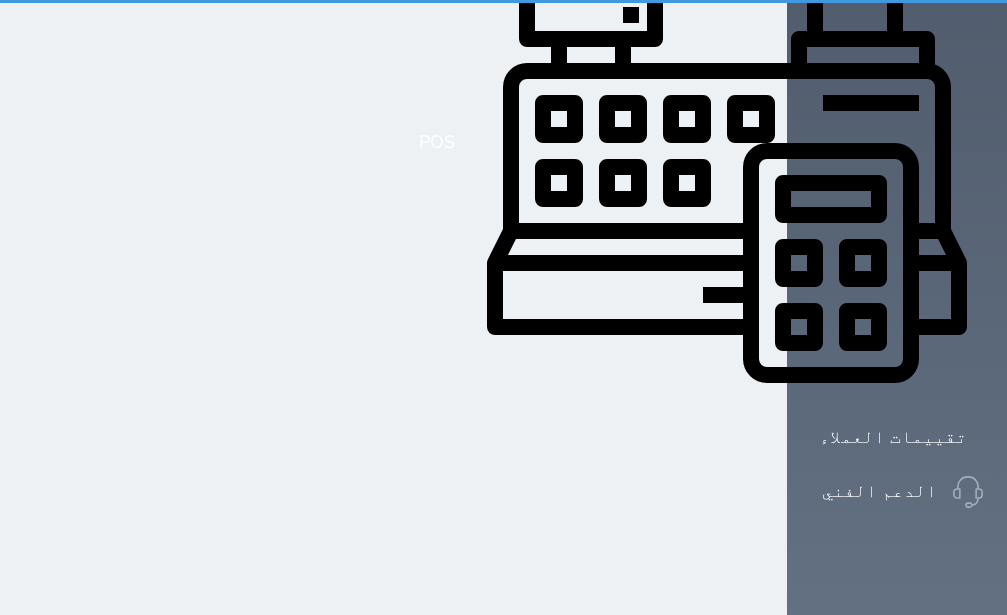 scroll, scrollTop: 137, scrollLeft: 0, axis: vertical 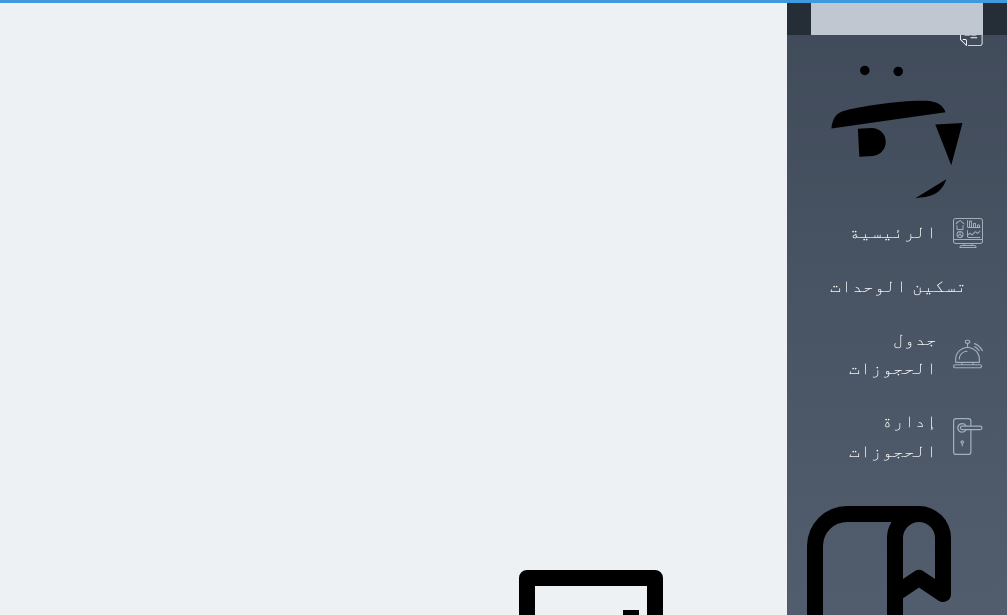 select on "1" 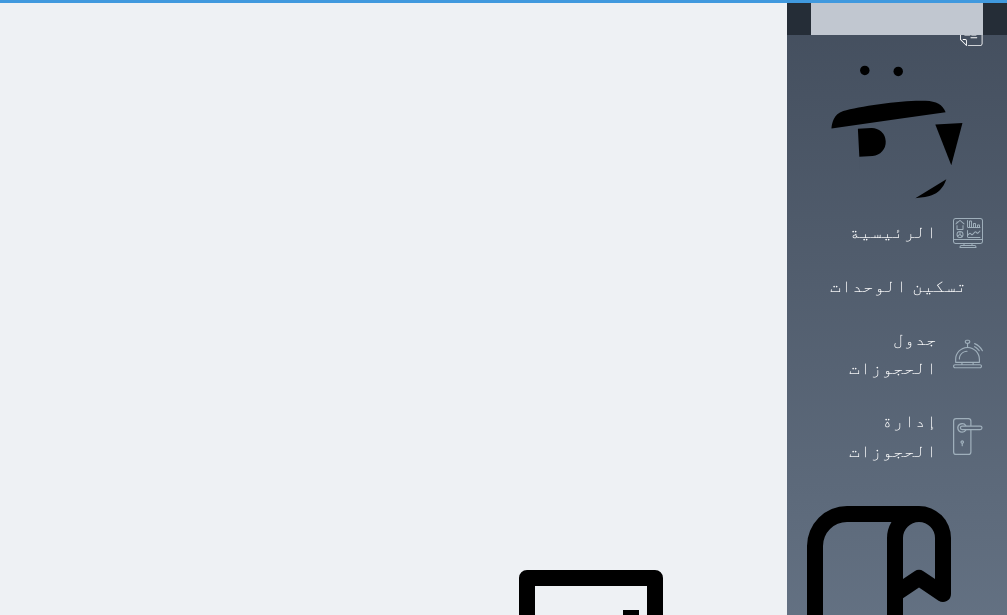 scroll, scrollTop: 0, scrollLeft: 0, axis: both 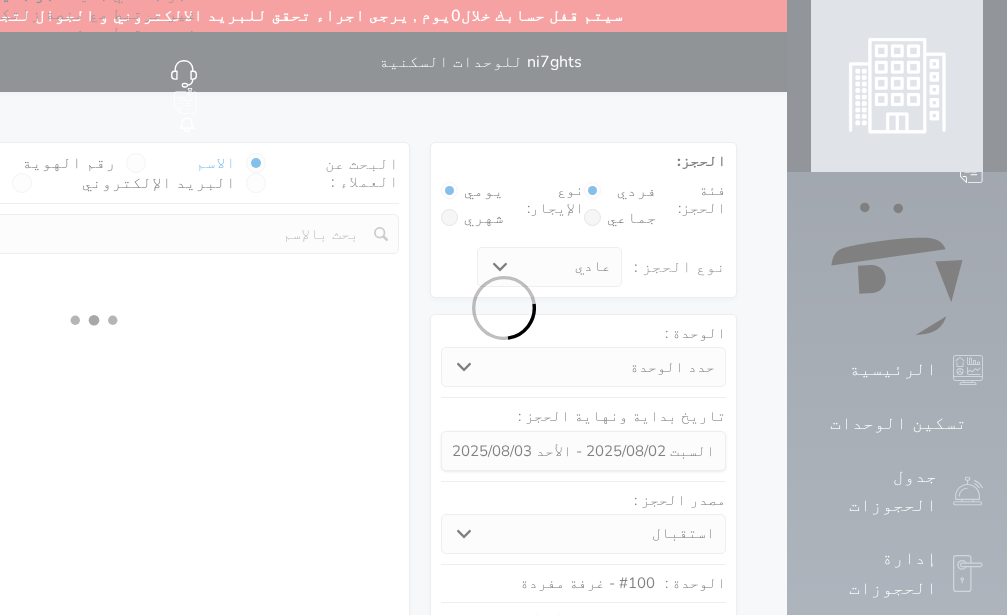 select 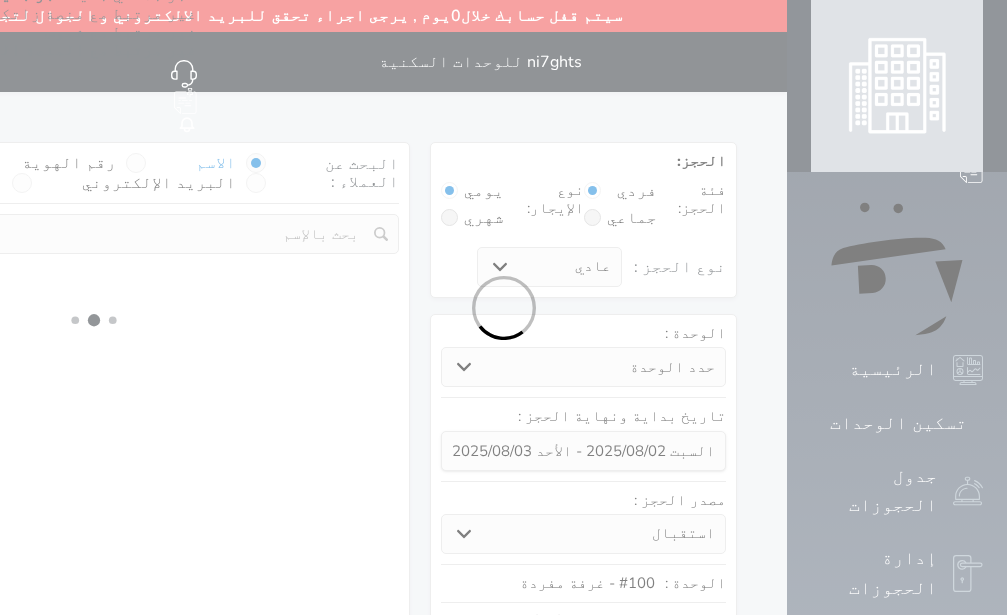 select on "1" 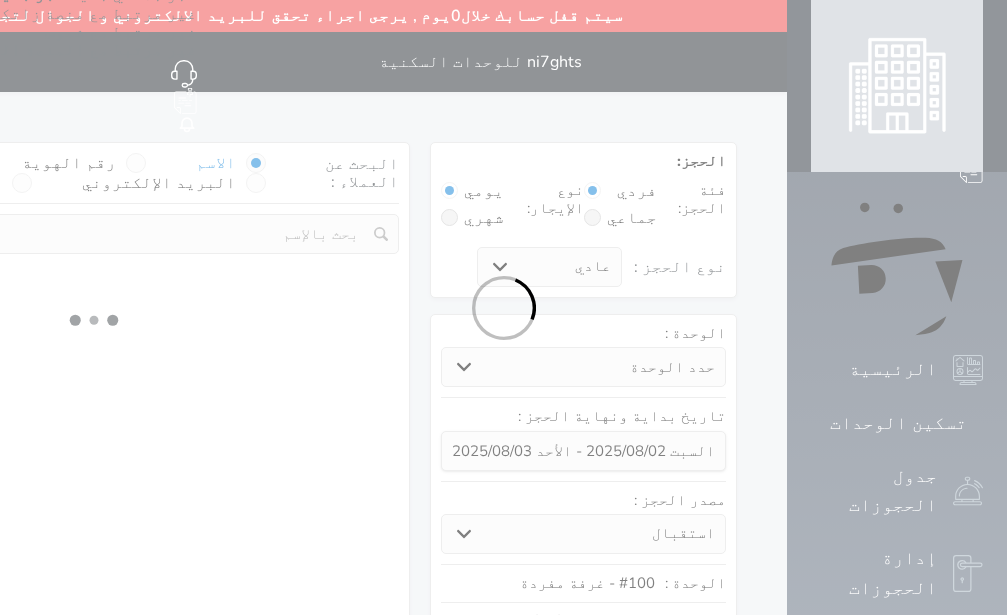 select on "113" 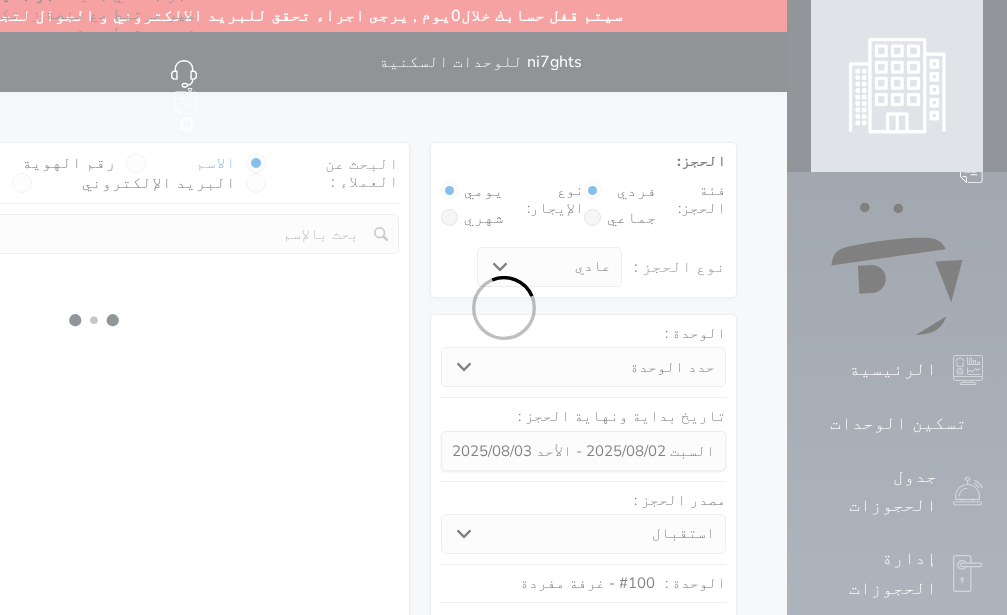 select on "1" 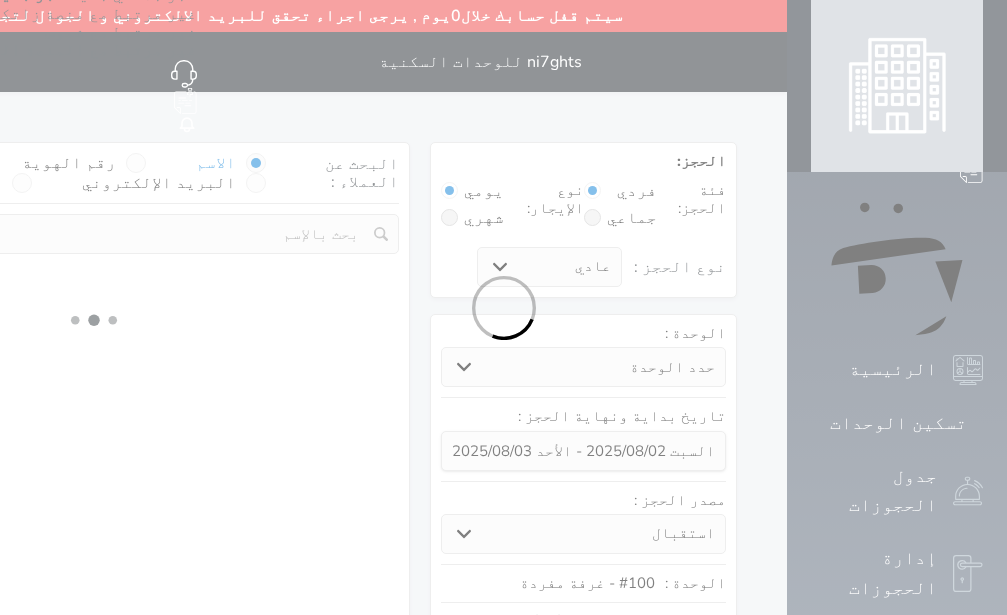 select 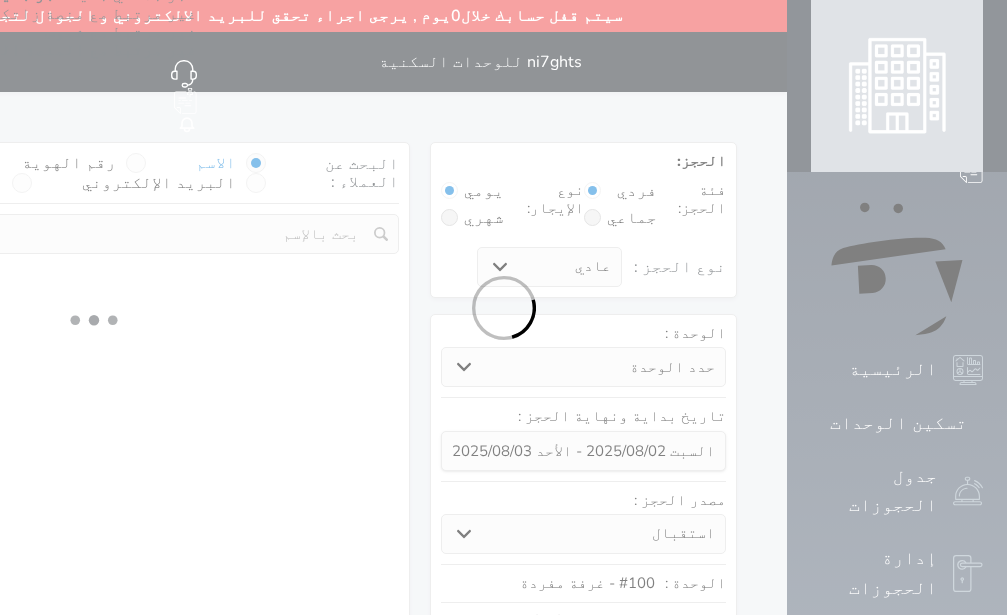 select on "7" 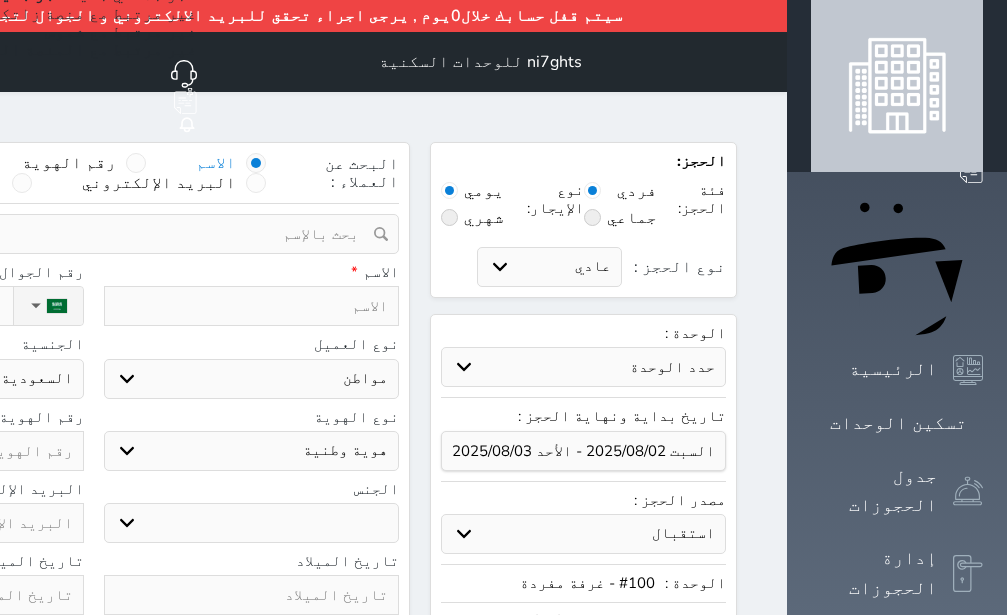 select 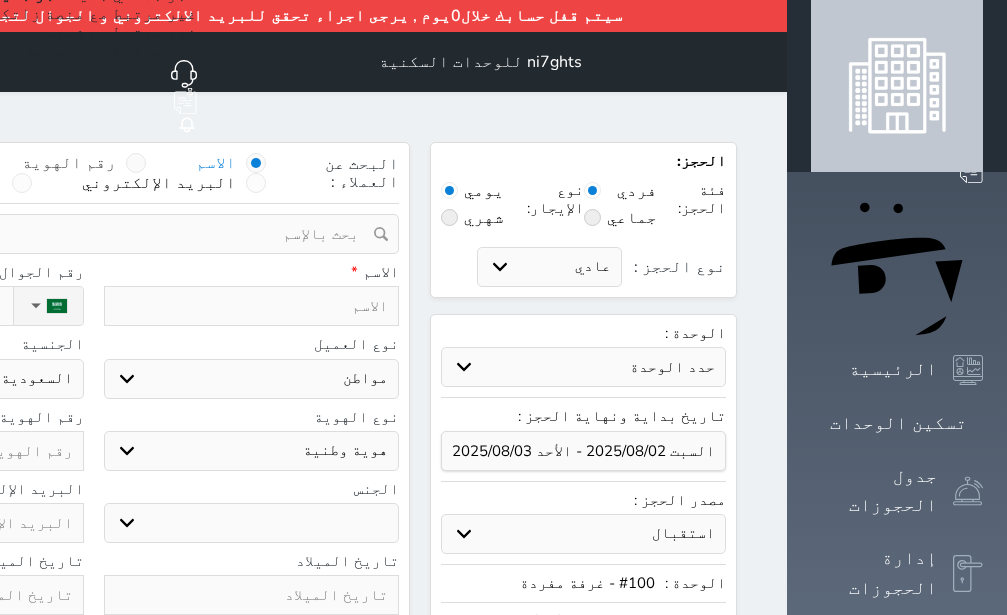 click on "رقم الهوية" at bounding box center (84, 163) 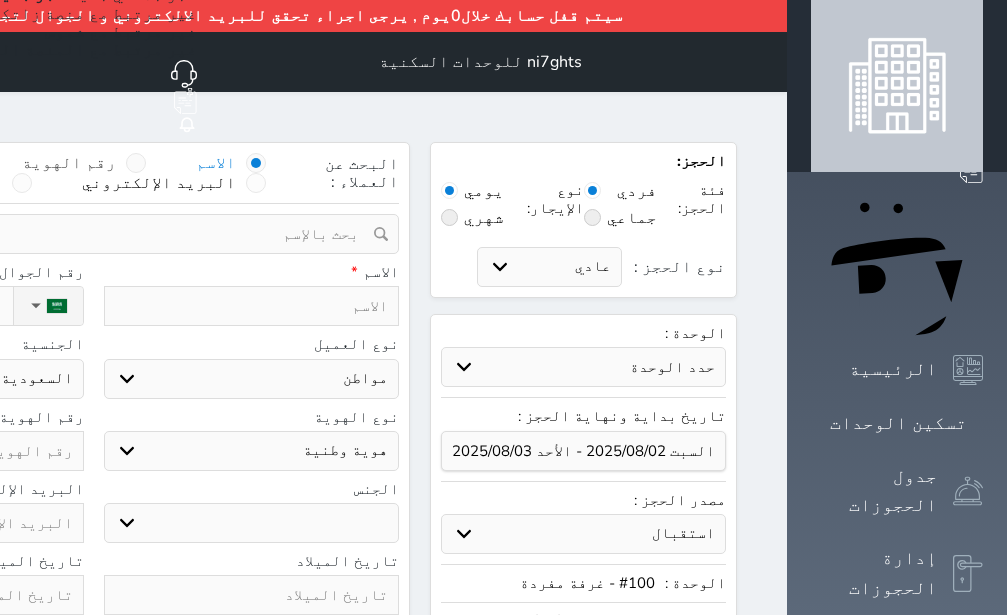 click on "رقم الهوية" at bounding box center (116, 173) 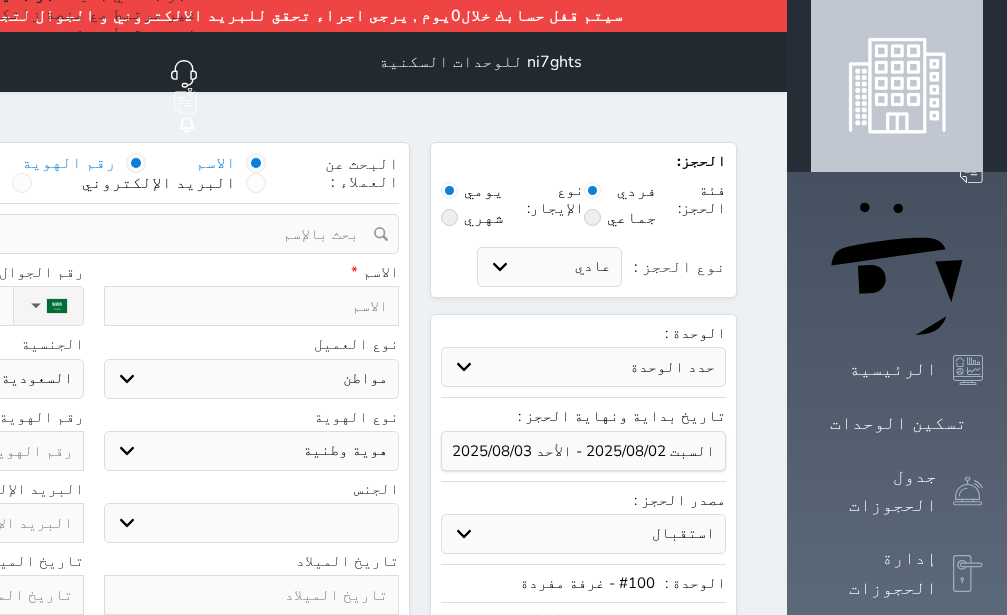 radio on "false" 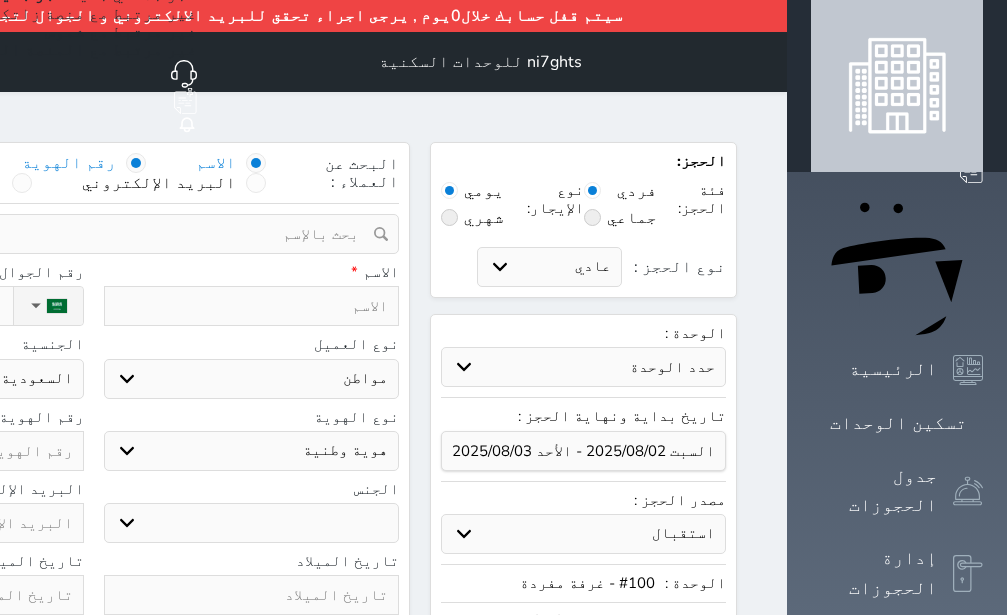 select 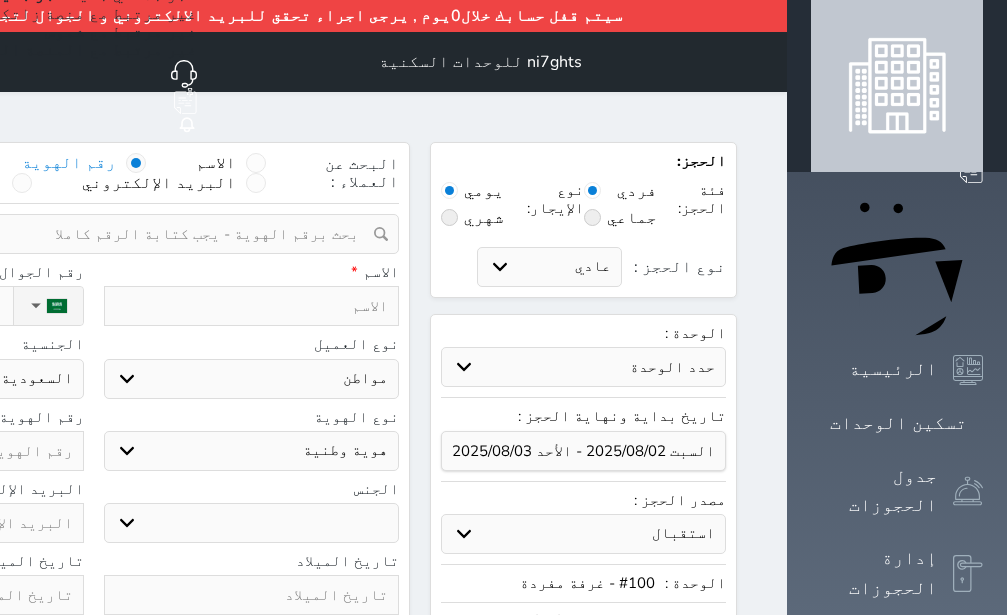 click on "البحث عن العملاء :        الاسم       رقم الهوية       البريد الإلكتروني       الجوال           تغيير العميل                      ملاحظات                           سجل حجوزات العميل undefined                   إجمالى رصيد العميل : 0 ريال     رقم الحجز   الوحدة   من   إلى   نوع الحجز   الرصيد   الاجرائات         النتائج  : من (  ) - إلى  (  )   العدد  :              سجل الكمبيالات الغير محصلة على العميل undefined                 رقم الحجز   المبلغ الكلى    المبلغ المحصل    المبلغ المتبقى    تاريخ الإستحقاق         النتائج  : من (  ) - إلى  (  )   العدد  :      الاسم *     رقم الجوال *       ▼     Afghanistan (‫افغانستان‬‎)   +93   Albania (Shqipëri)   +355   Algeria (‫الجزائر‬‎)   +213   American Samoa" at bounding box center (93, 553) 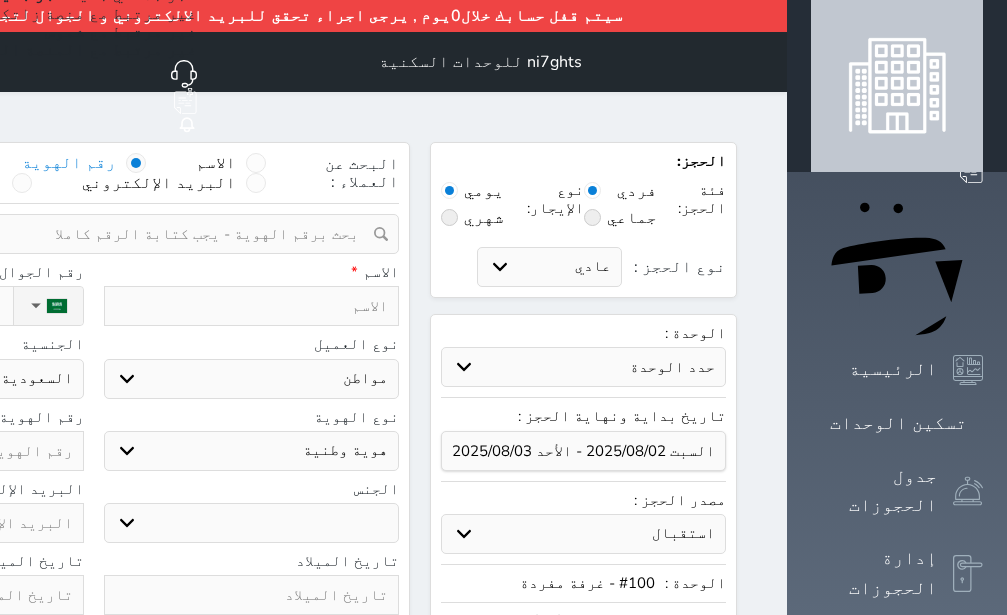 click at bounding box center (252, 306) 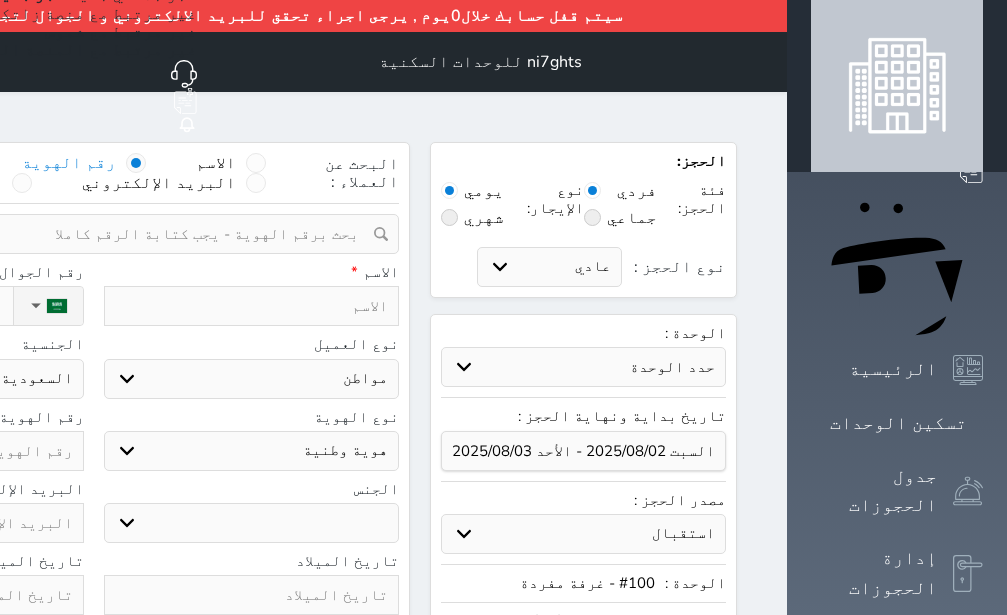 click at bounding box center [86, 234] 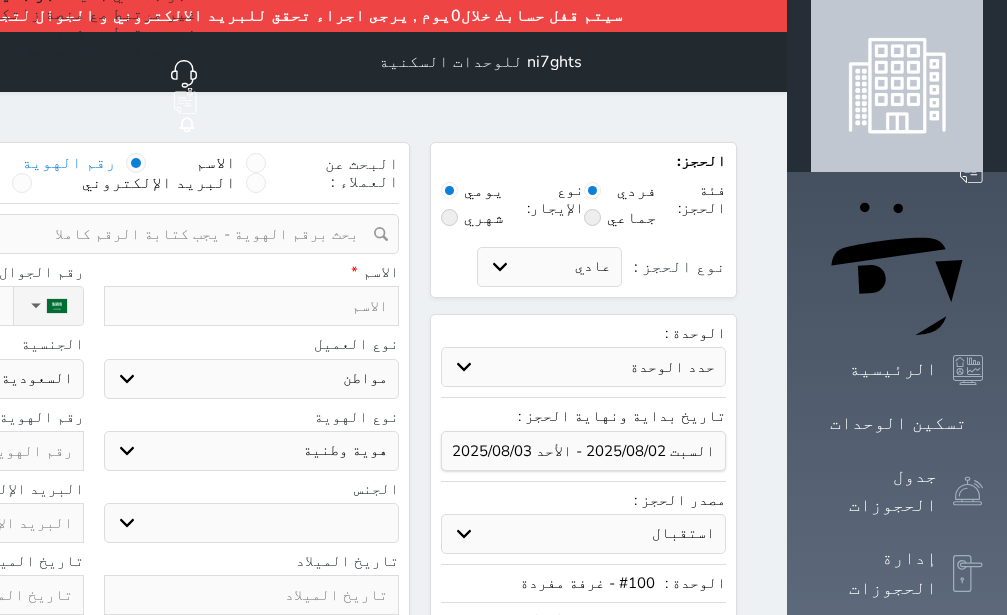 click at bounding box center [252, 306] 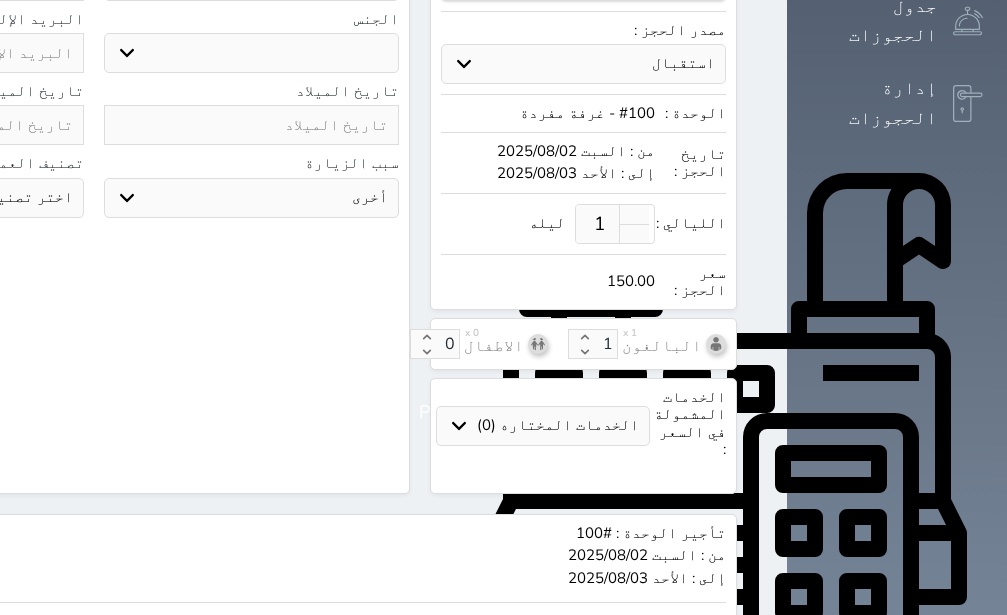 scroll, scrollTop: 0, scrollLeft: 0, axis: both 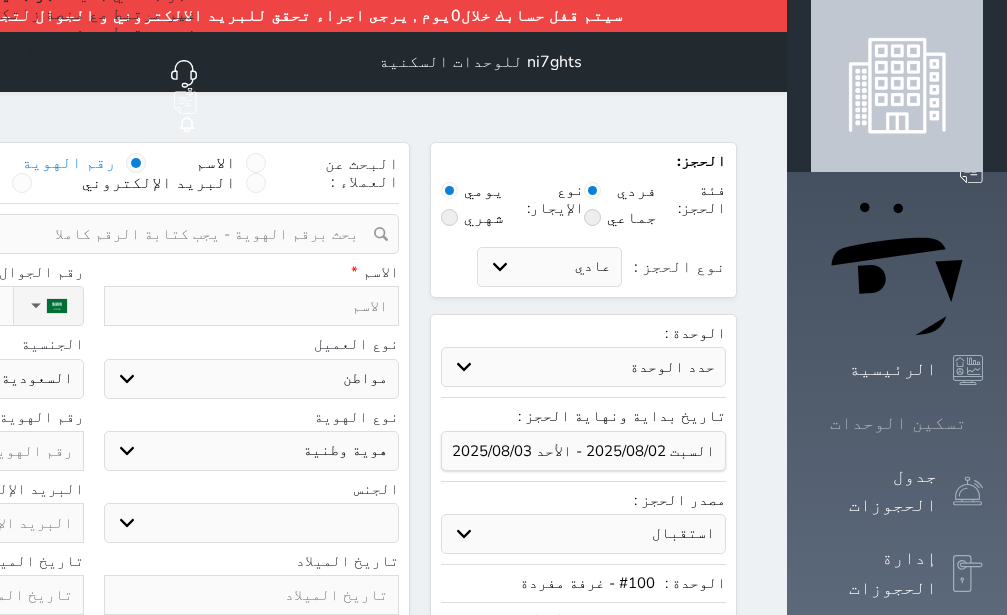 click 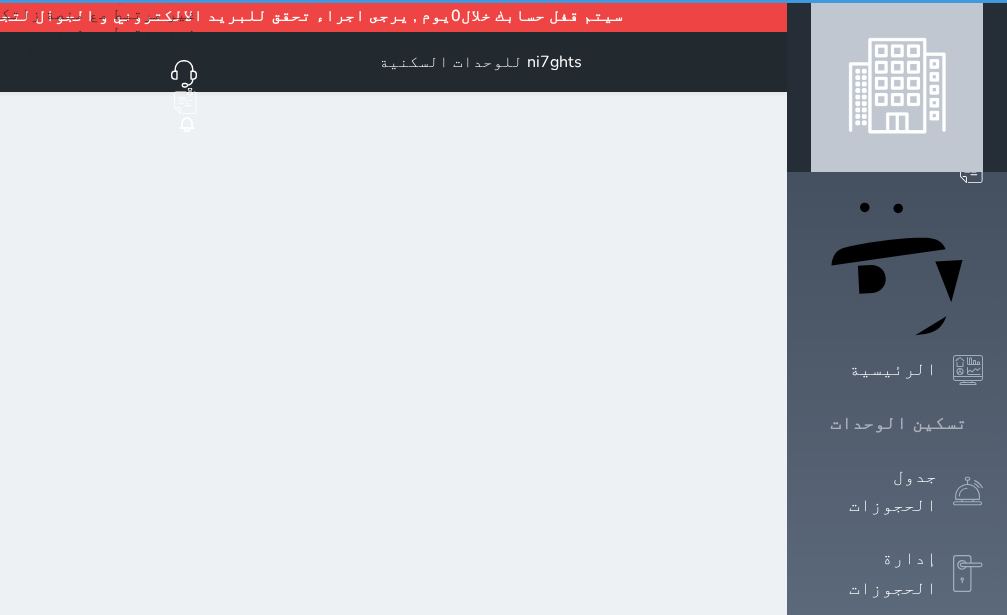 click at bounding box center [983, 423] 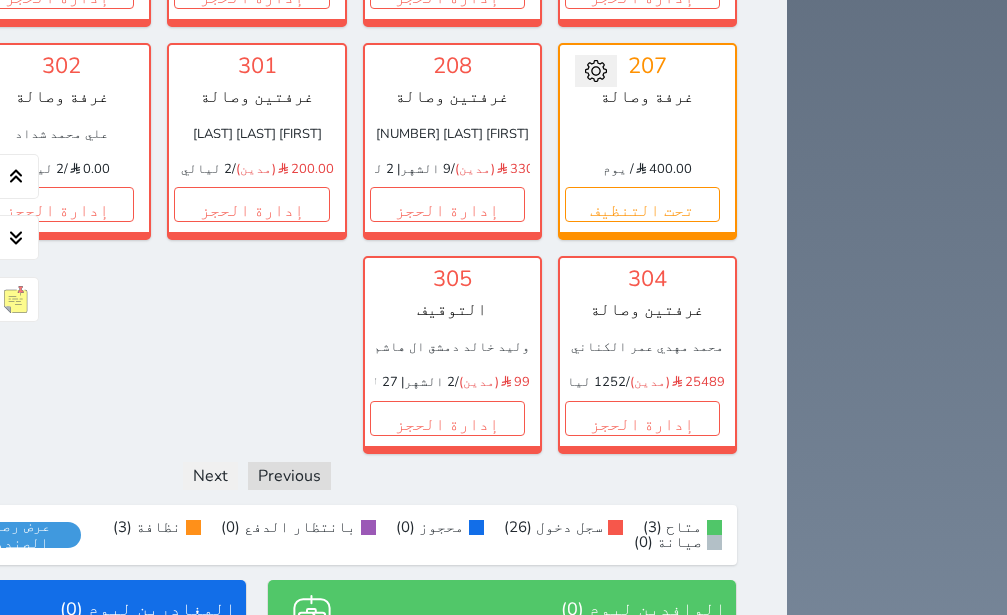 scroll, scrollTop: 1835, scrollLeft: 0, axis: vertical 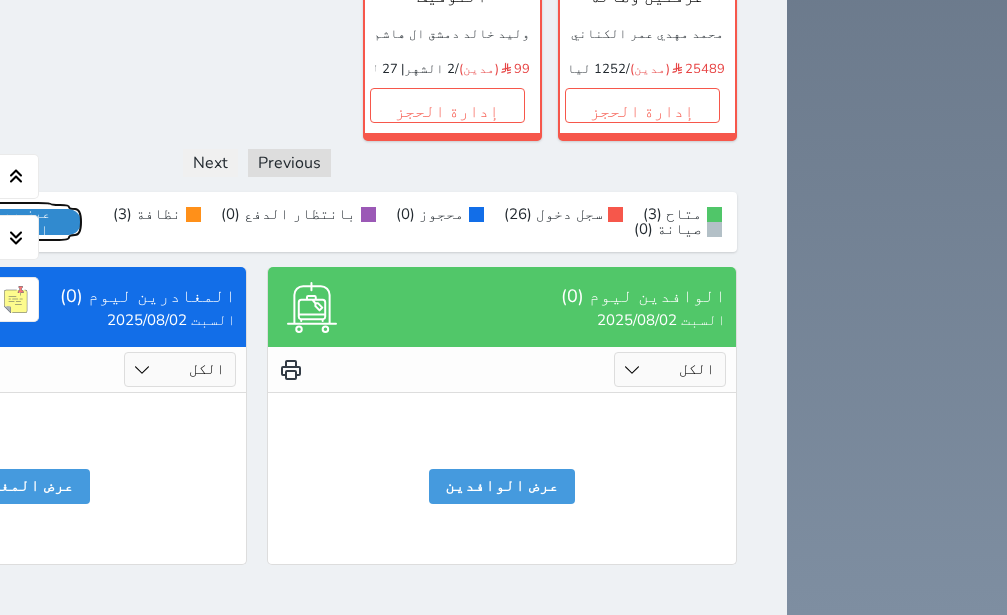 click on "عرض رصيد الصندوق" at bounding box center (17, 222) 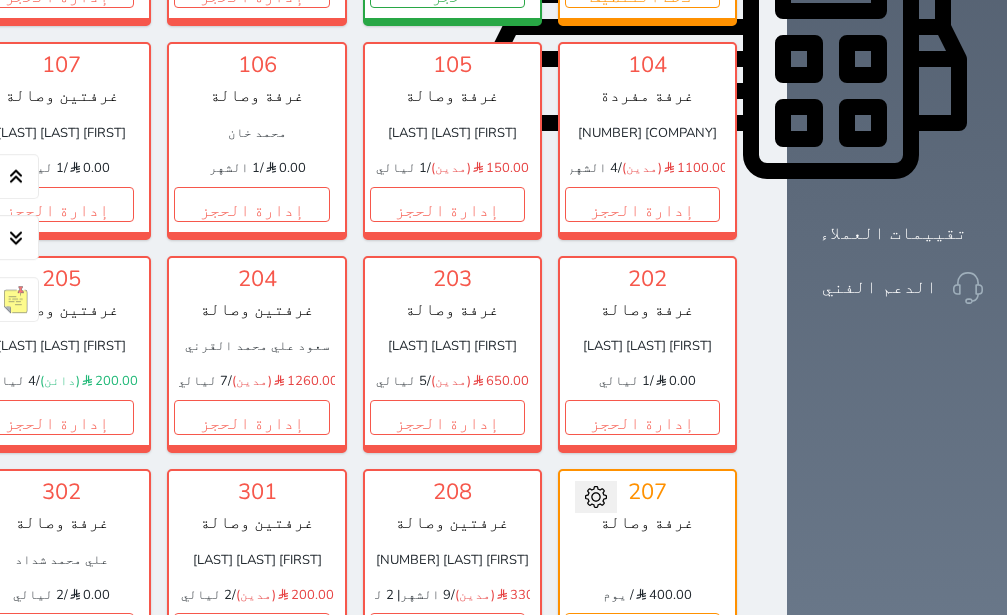scroll, scrollTop: 449, scrollLeft: 0, axis: vertical 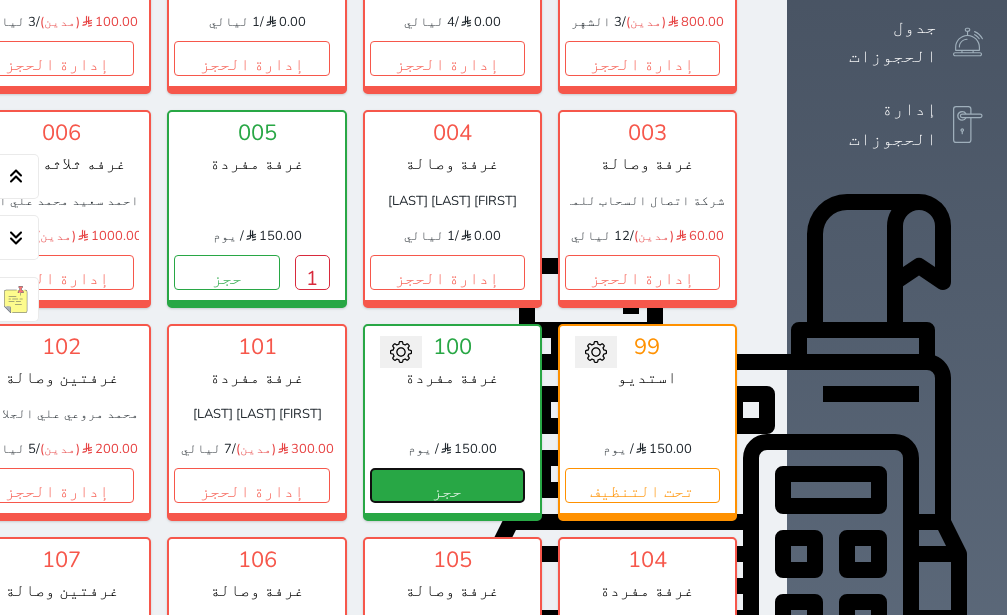 click on "حجز" at bounding box center [447, 485] 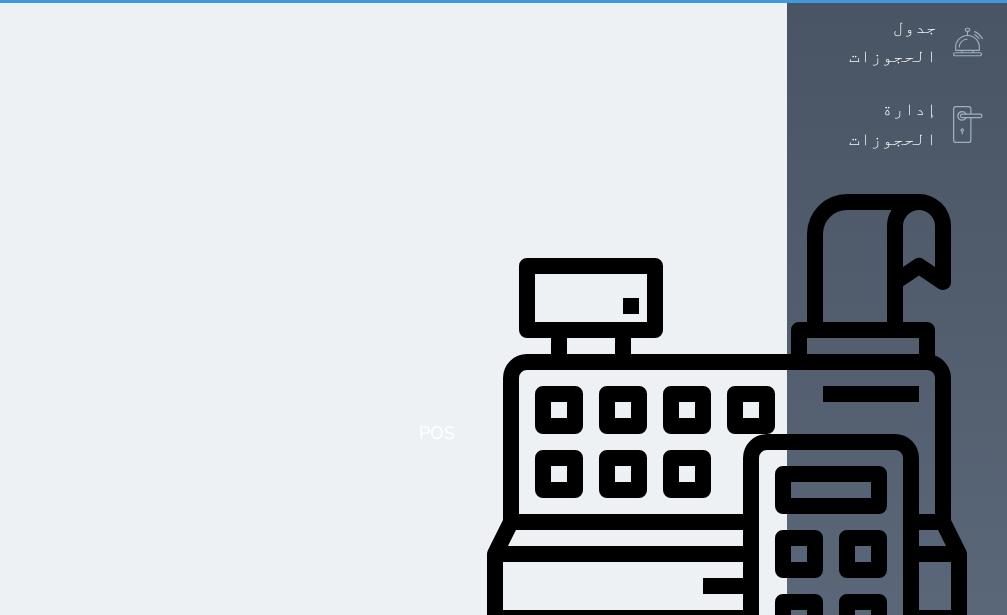 scroll, scrollTop: 44, scrollLeft: 0, axis: vertical 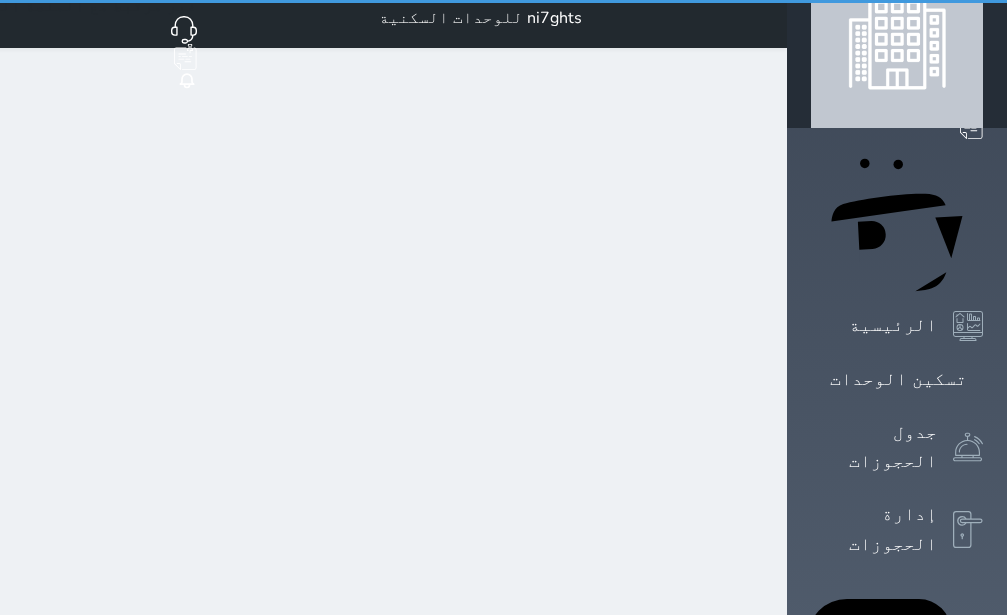 select on "1" 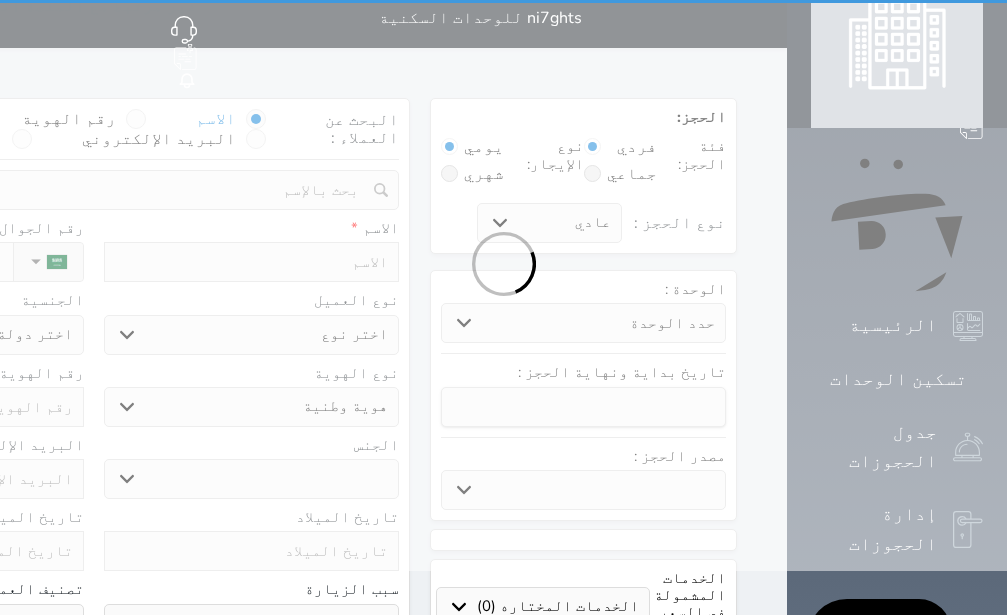select 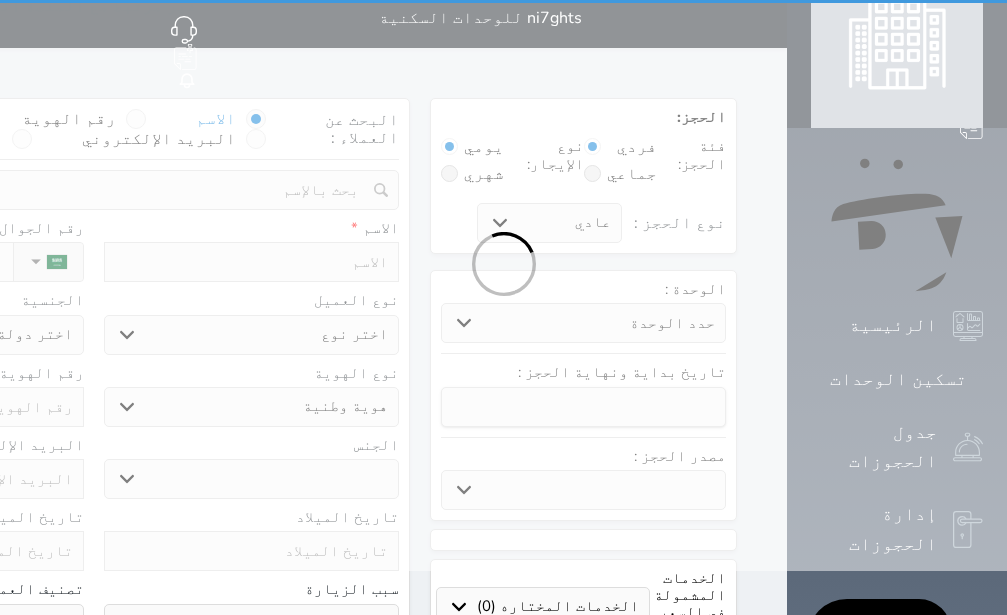 select 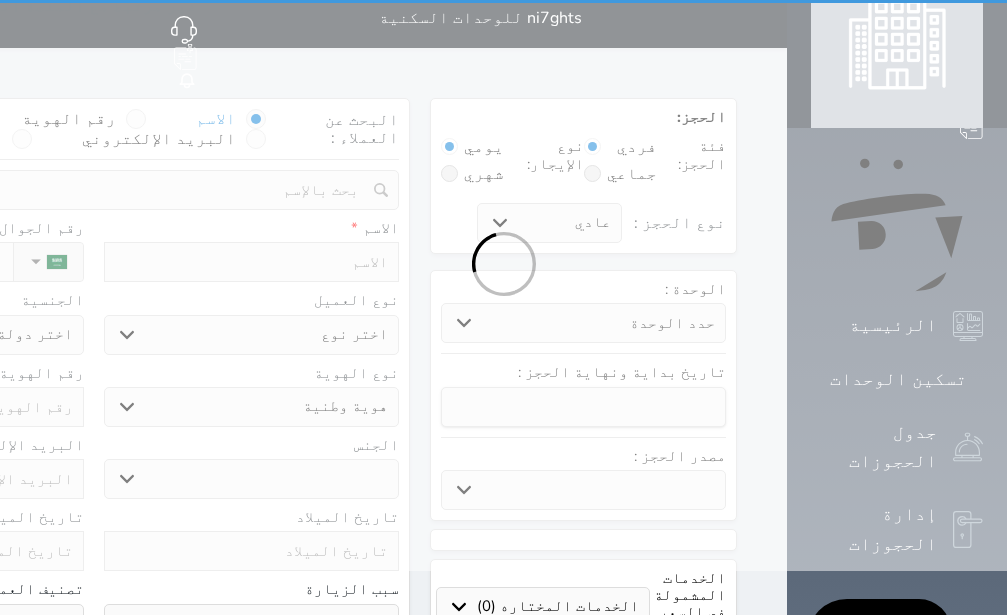select 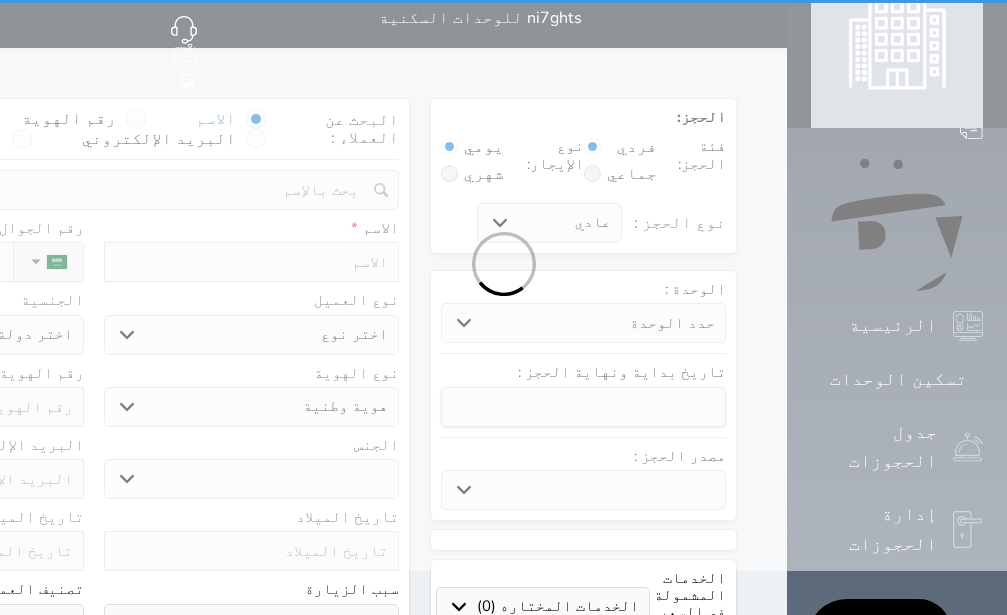 select 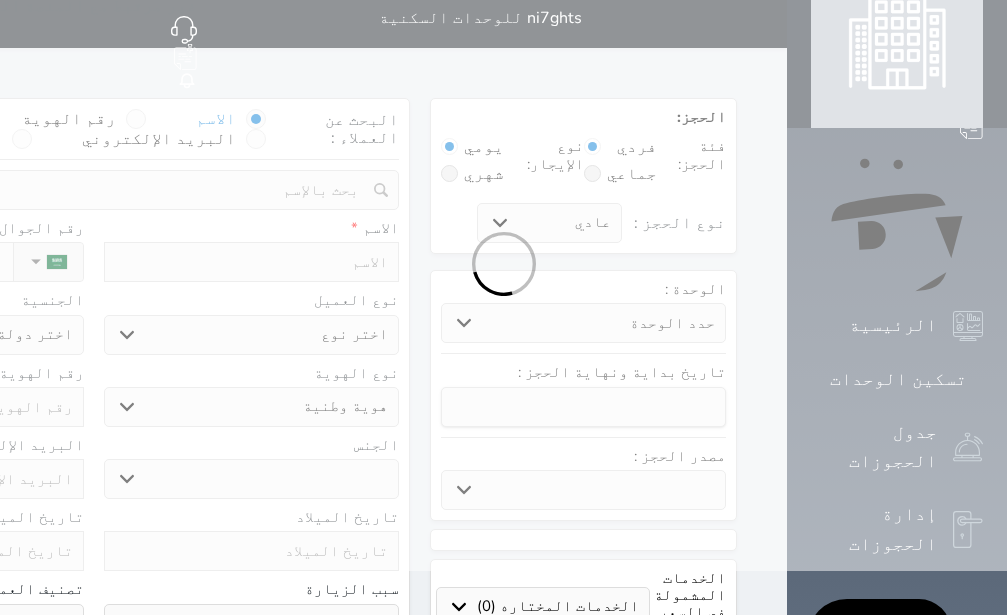 scroll, scrollTop: 0, scrollLeft: 0, axis: both 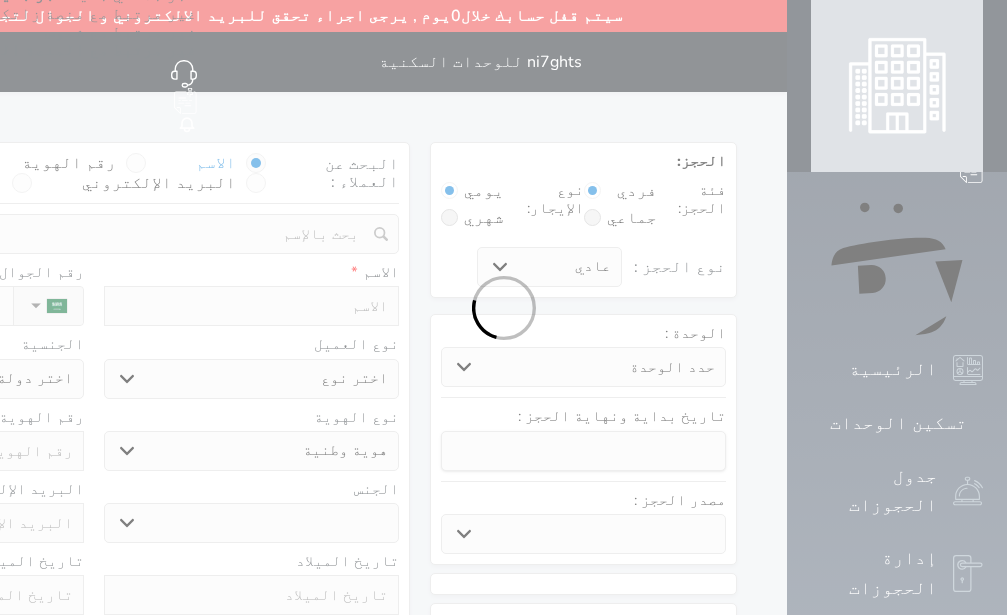 select 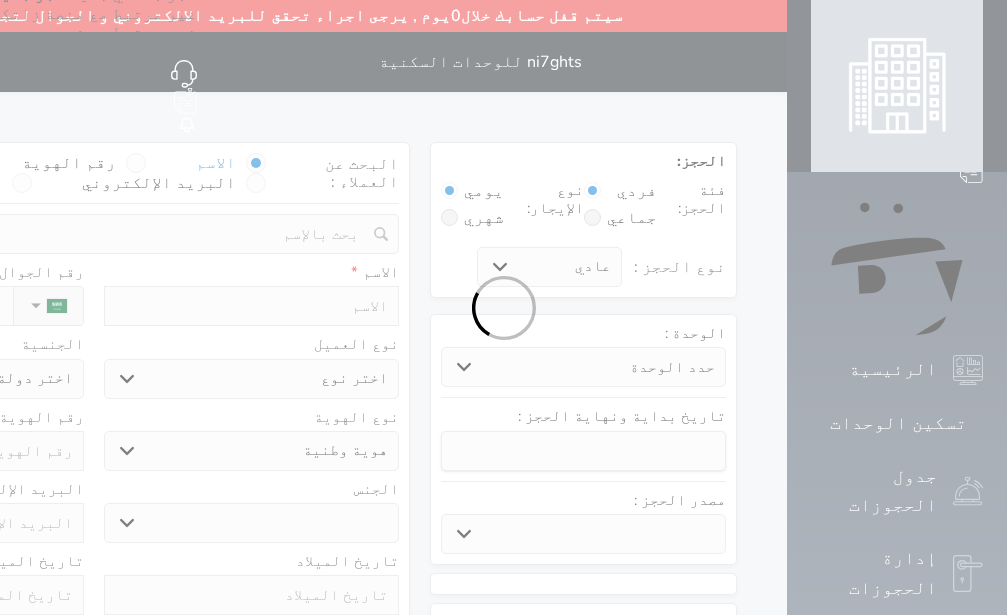 select on "11484" 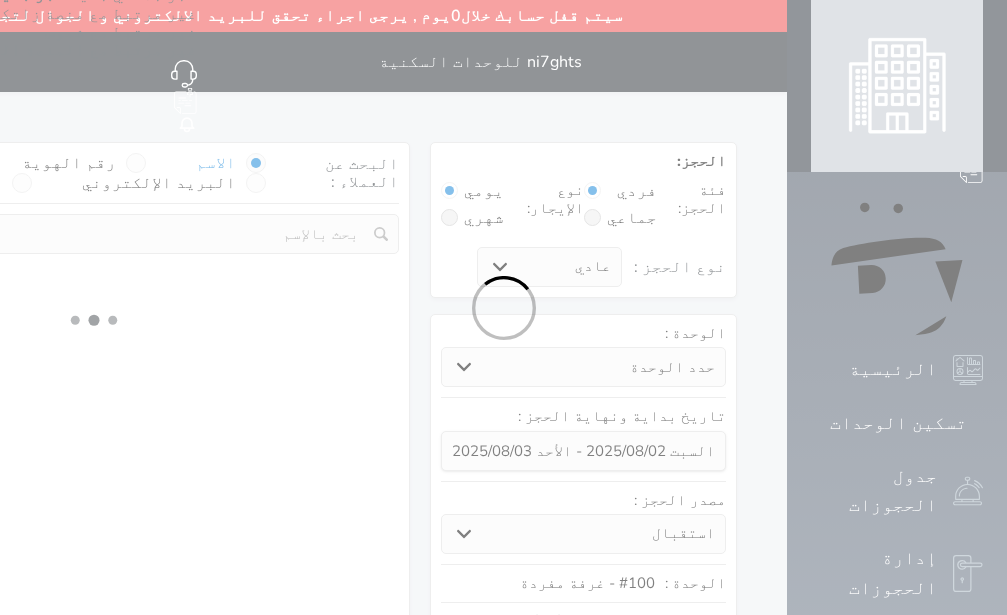 select 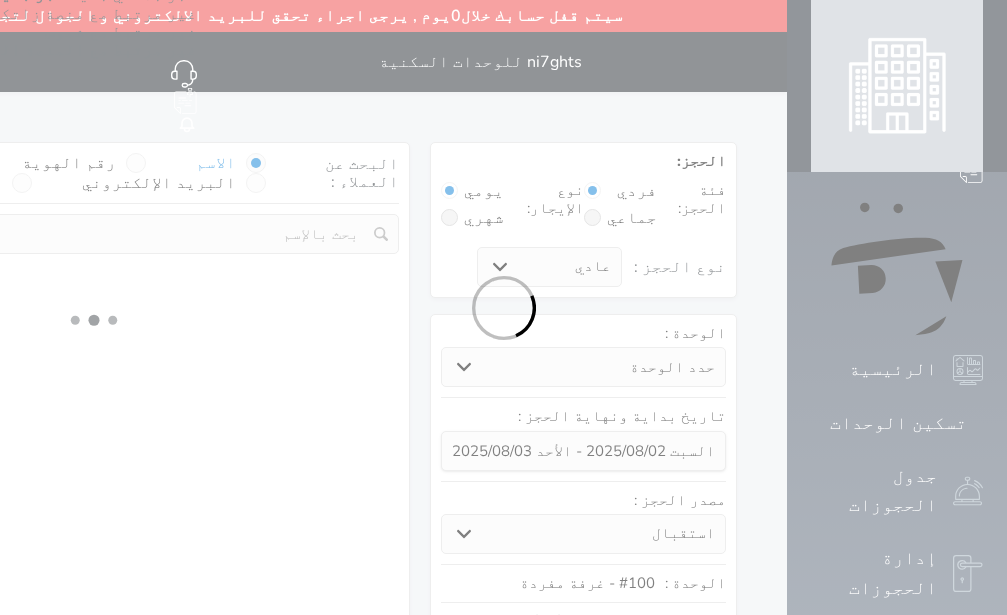 select on "113" 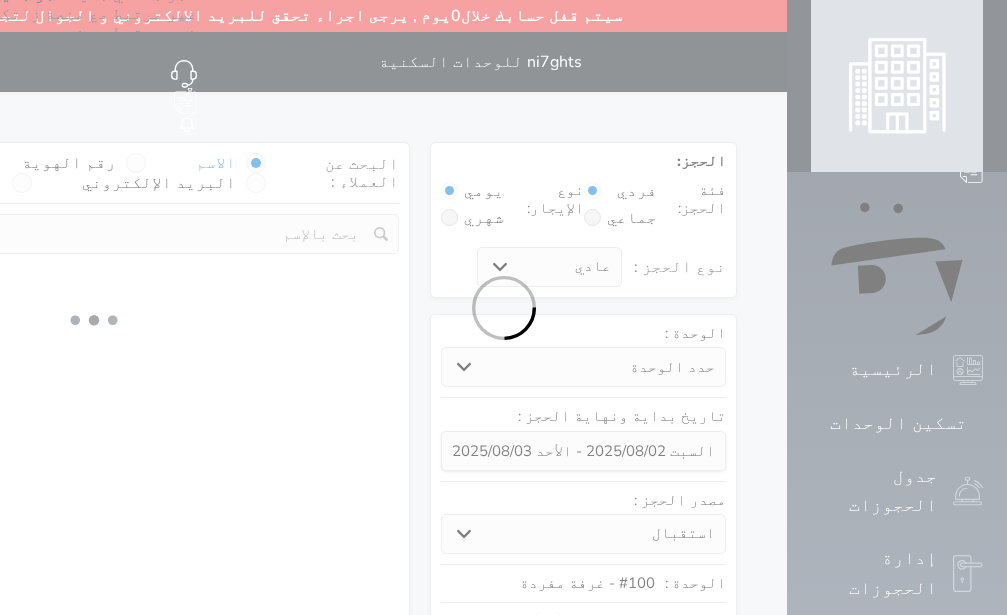 select on "1" 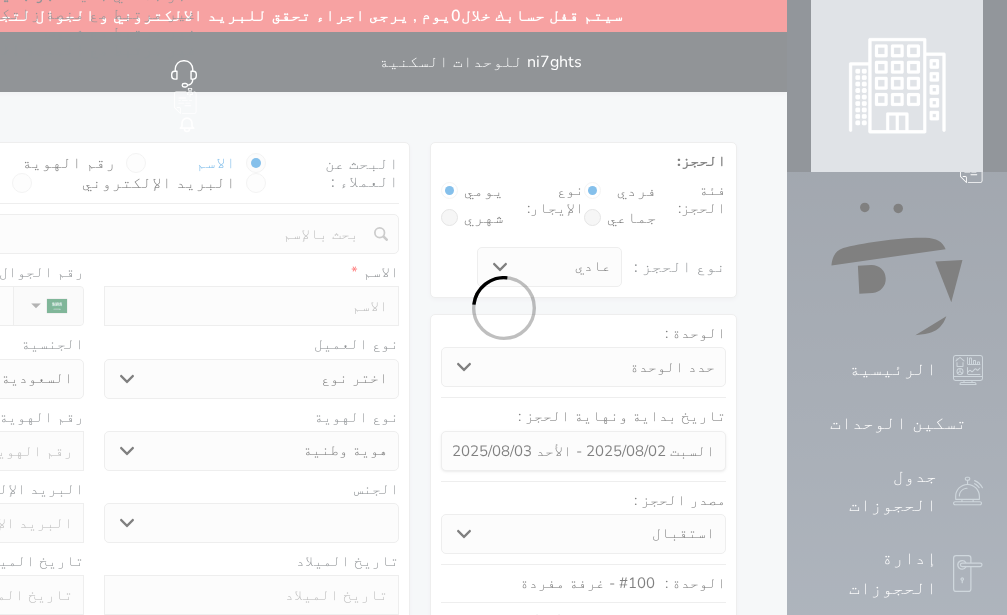 select 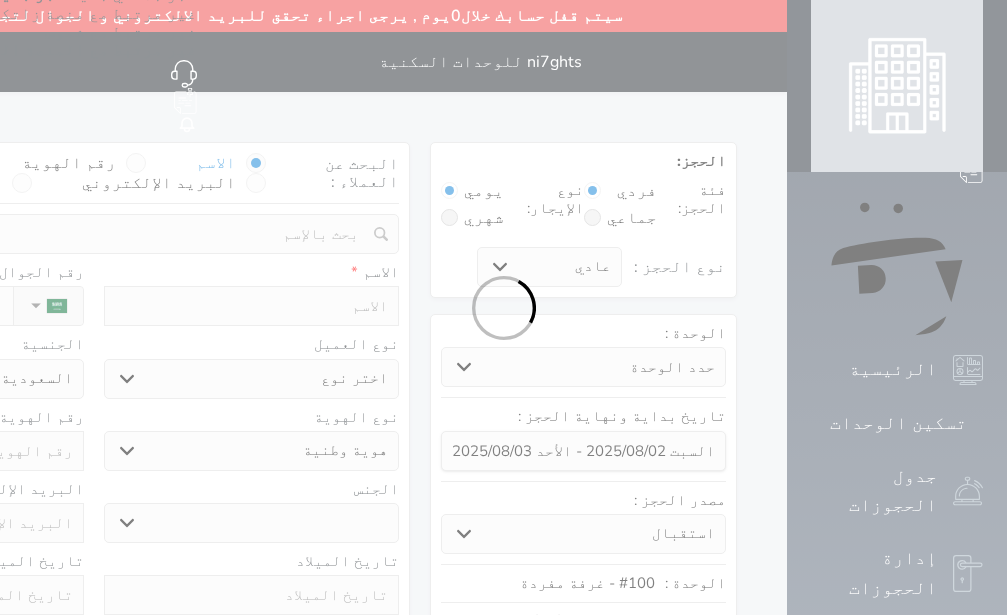 select on "1" 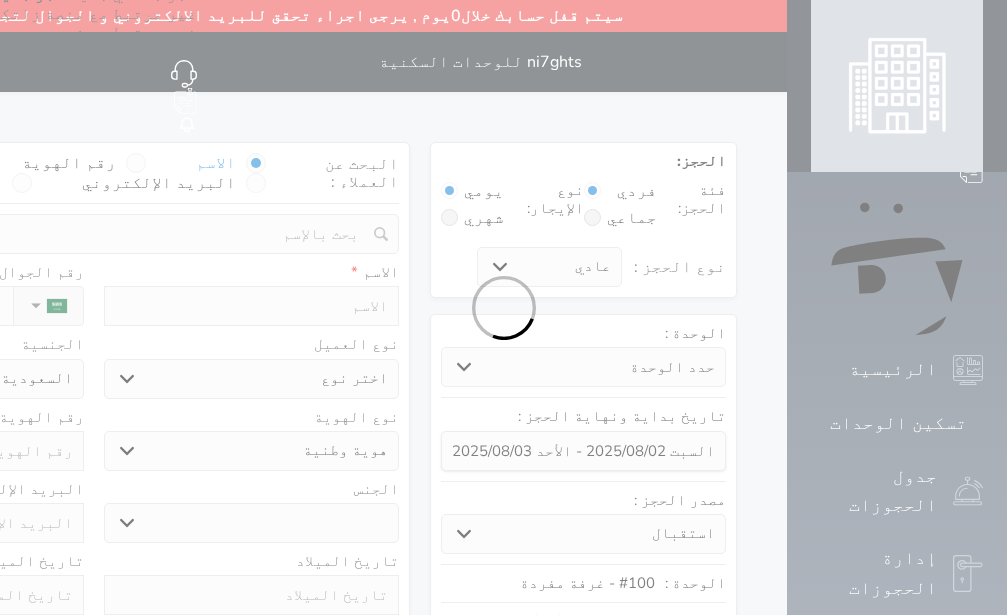 select on "7" 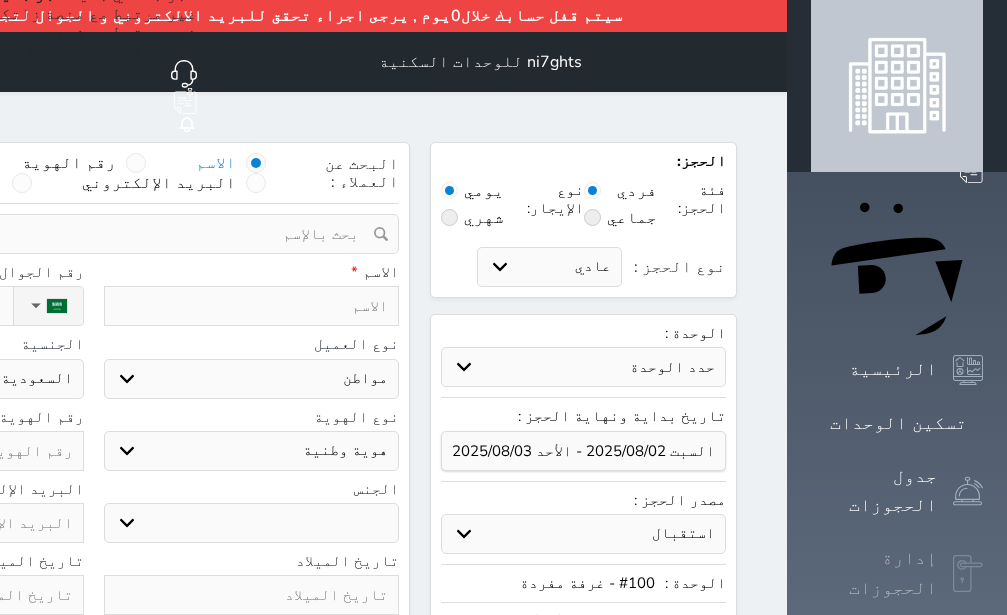 click on "إدارة الحجوزات" at bounding box center (874, 573) 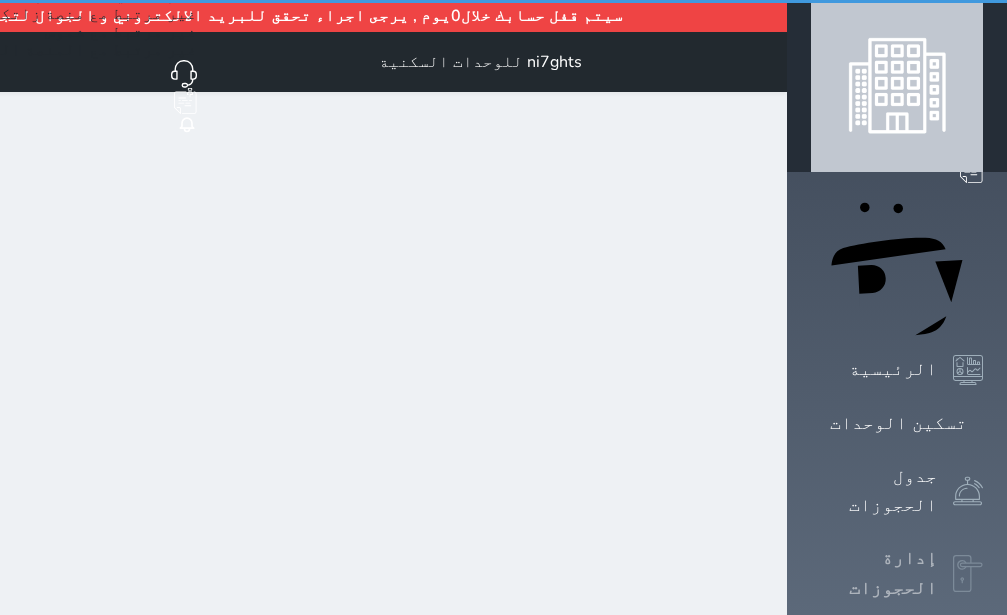 click on "إدارة الحجوزات" at bounding box center [874, 573] 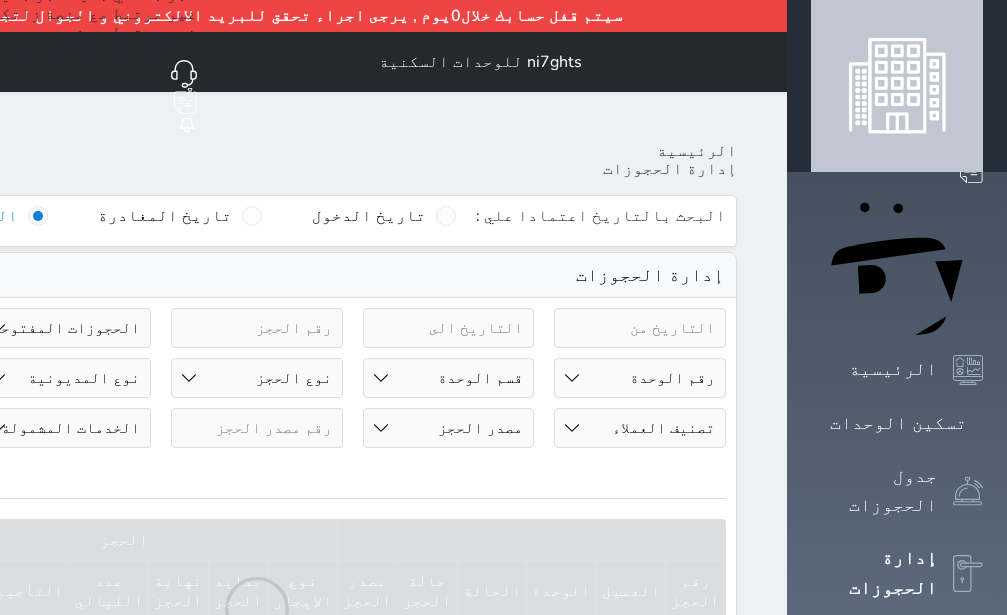 click on "حالة الحجز
الحجوزات المفتوحة (الكل)
الحجوزات المغلقة (الكل)
الحجوزات المفتوحة (مسجل دخول)
الحجوزات المغلقة (تسجيل مغادرة)
الحجوزات لم تسجل دخول
الحجوزات المؤكدة (الكل)
الحجوزات الملغية
الحجوزات المنتهية مهلة دفعها
حجوزات بانتظار الدفع" at bounding box center (66, 328) 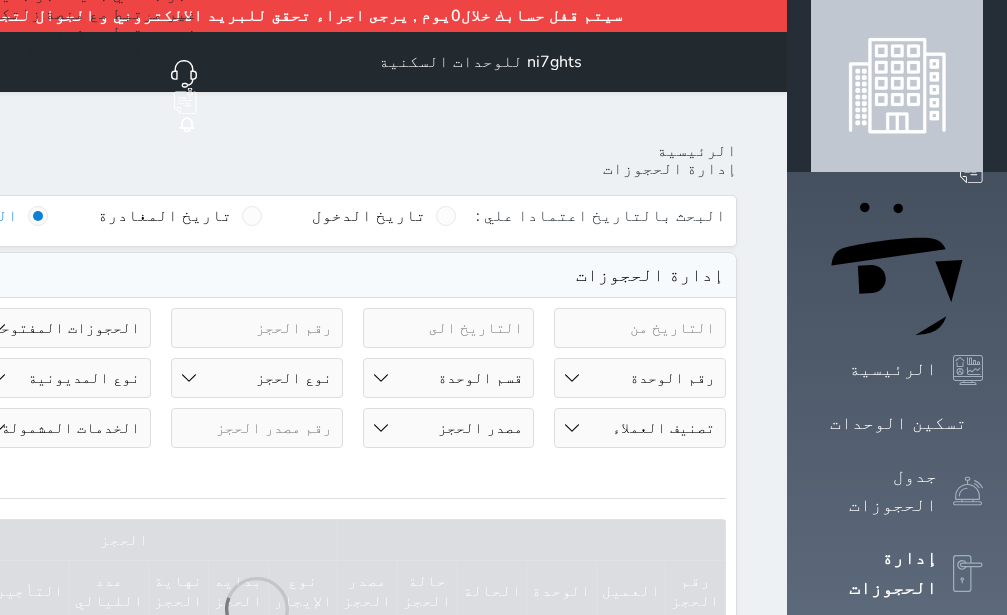 select on "checked_out" 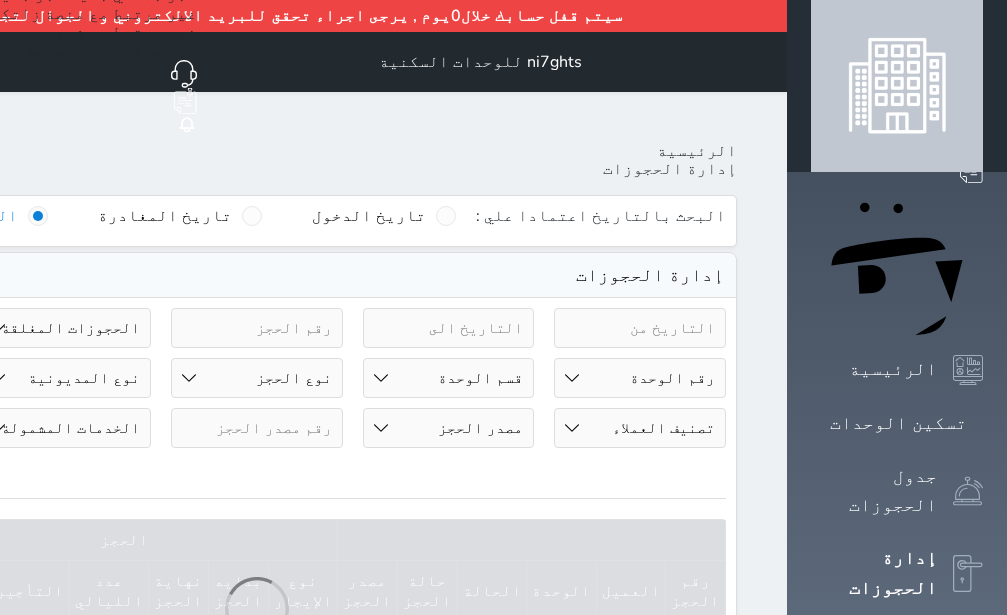 click on "الحجوزات المغلقة (تسجيل مغادرة)" at bounding box center [0, 0] 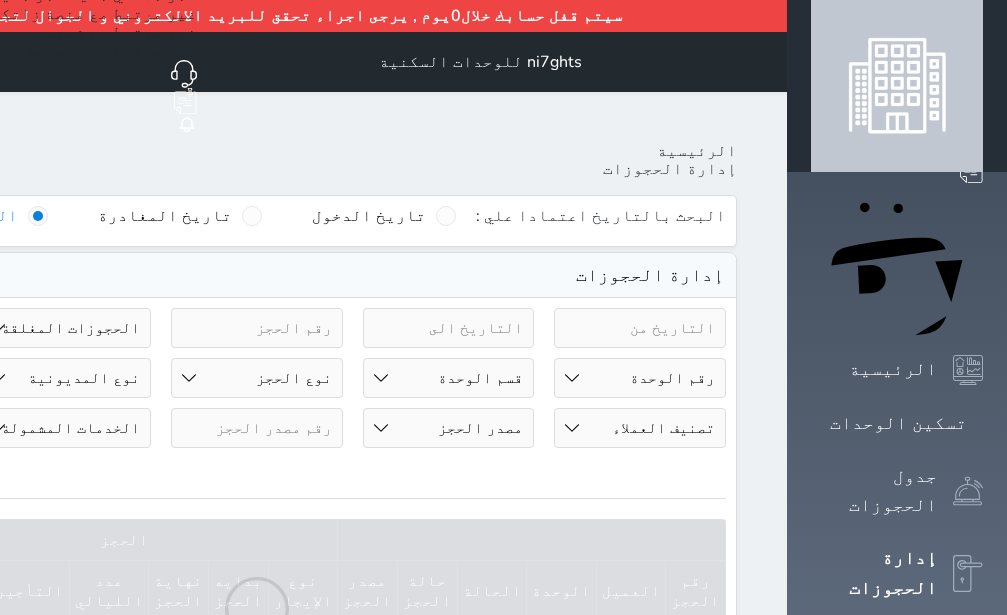 click at bounding box center [-126, 328] 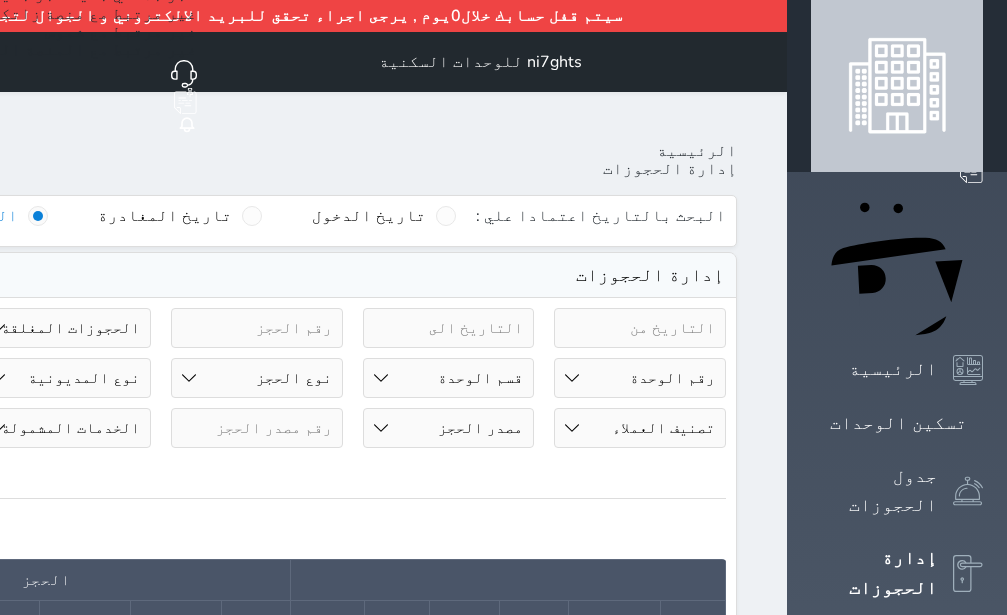 type on "بشار" 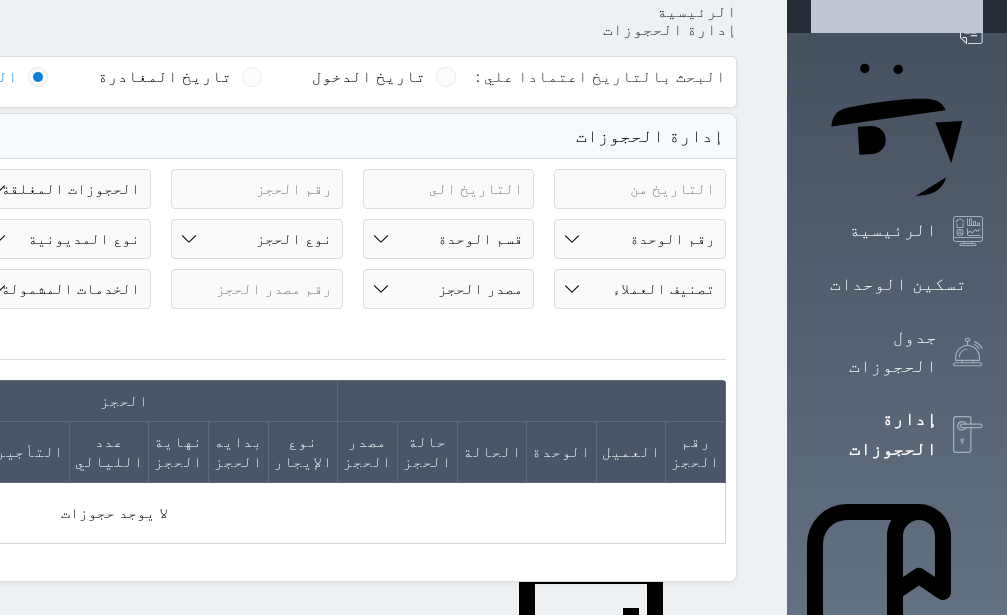 scroll, scrollTop: 161, scrollLeft: 0, axis: vertical 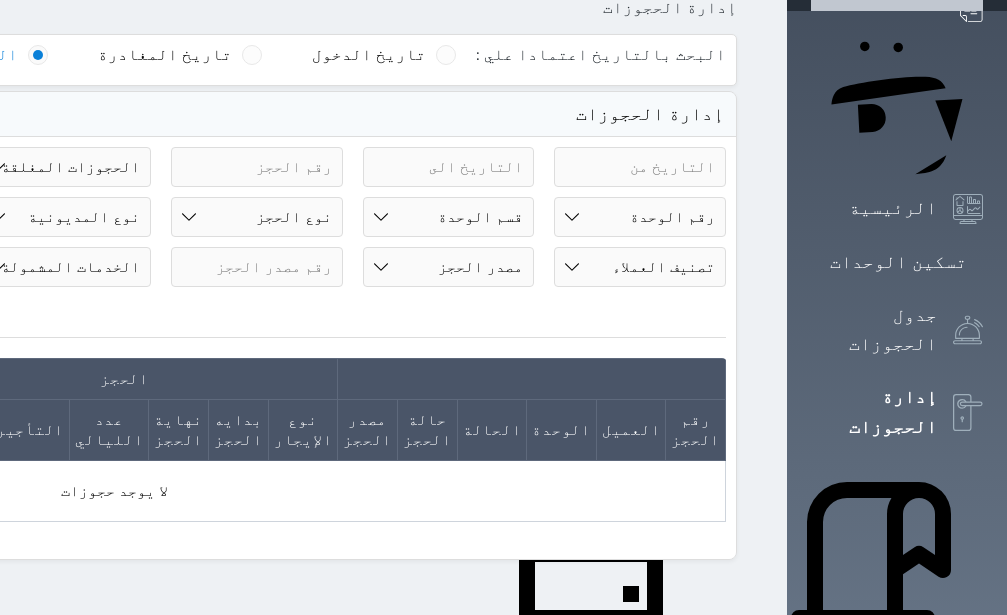 click on "حالة الحجز
الحجوزات المفتوحة (الكل)
الحجوزات المغلقة (الكل)
الحجوزات المفتوحة (مسجل دخول)
الحجوزات المغلقة (تسجيل مغادرة)
الحجوزات لم تسجل دخول
الحجوزات المؤكدة (الكل)
الحجوزات الملغية
الحجوزات المنتهية مهلة دفعها
حجوزات بانتظار الدفع
بشار
رقم الوحدة
B1 - غرفة مفردة
001 - غرفة وصالة
002 - غرفة مفردة
B2 - غرفة مفردة
B3 - غرفه ثلاثه اسره" at bounding box center [257, 242] 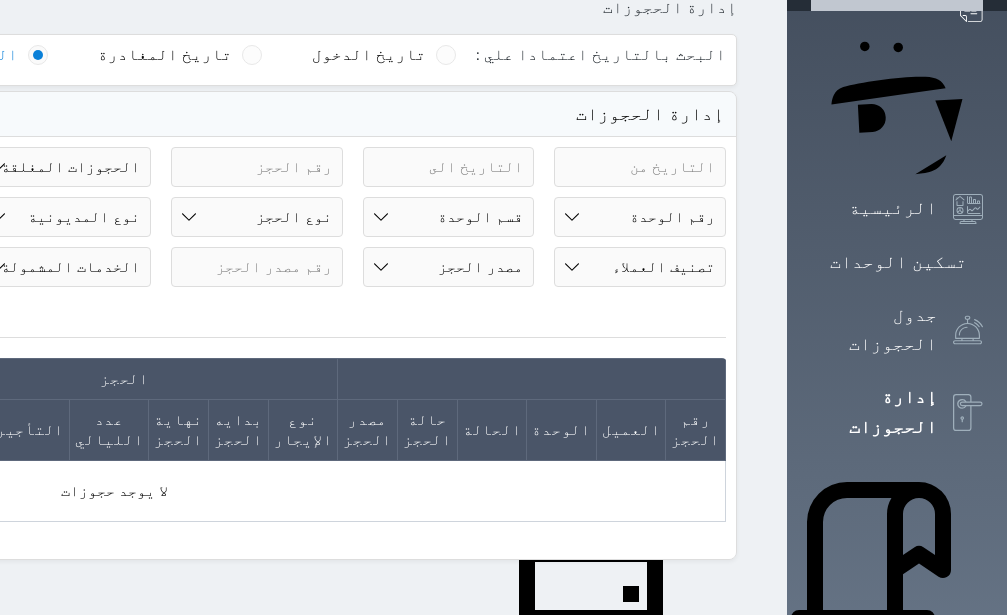 click on "بشار" at bounding box center [-126, 167] 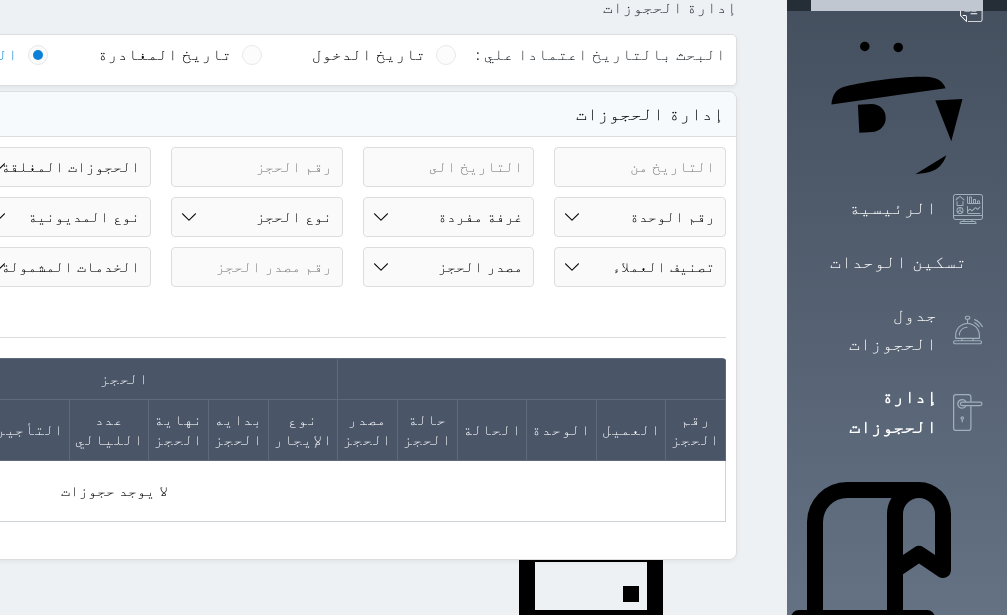 click on "حالة الحجز
الحجوزات المفتوحة (الكل)
الحجوزات المغلقة (الكل)
الحجوزات المفتوحة (مسجل دخول)
الحجوزات المغلقة (تسجيل مغادرة)
الحجوزات لم تسجل دخول
الحجوزات المؤكدة (الكل)
الحجوزات الملغية
الحجوزات المنتهية مهلة دفعها
حجوزات بانتظار الدفع" at bounding box center (66, 167) 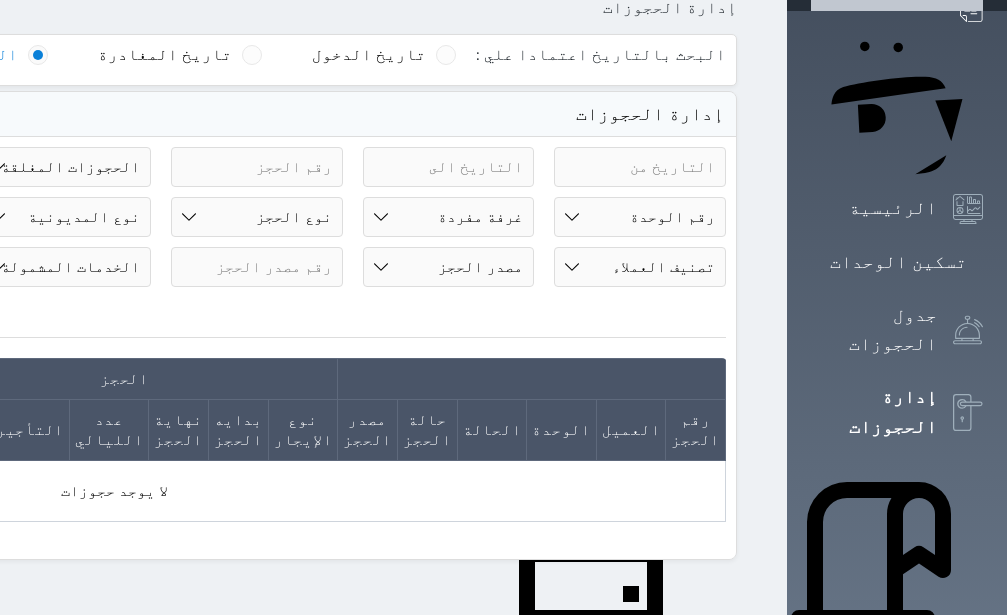 click on "الحجوزات المغلقة (تسجيل مغادرة)" at bounding box center [0, 0] 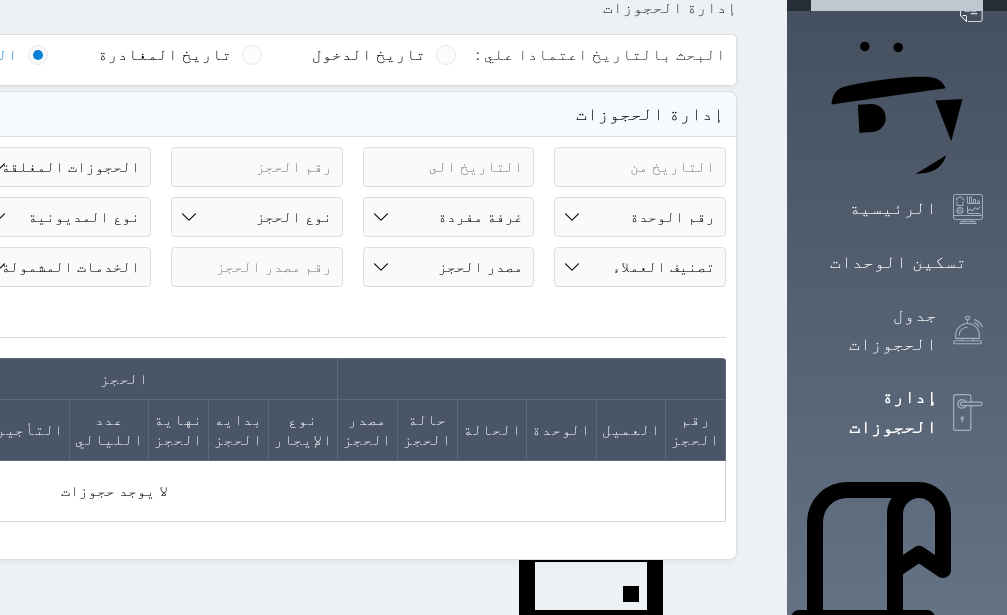 click on "بشار" at bounding box center [-126, 167] 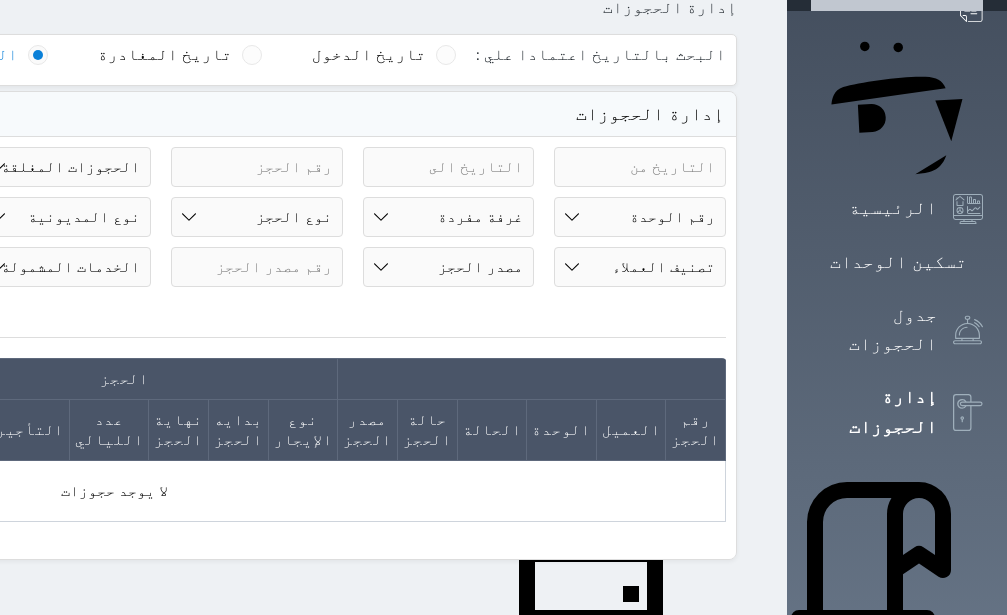 click on "بشار" at bounding box center [-126, 167] 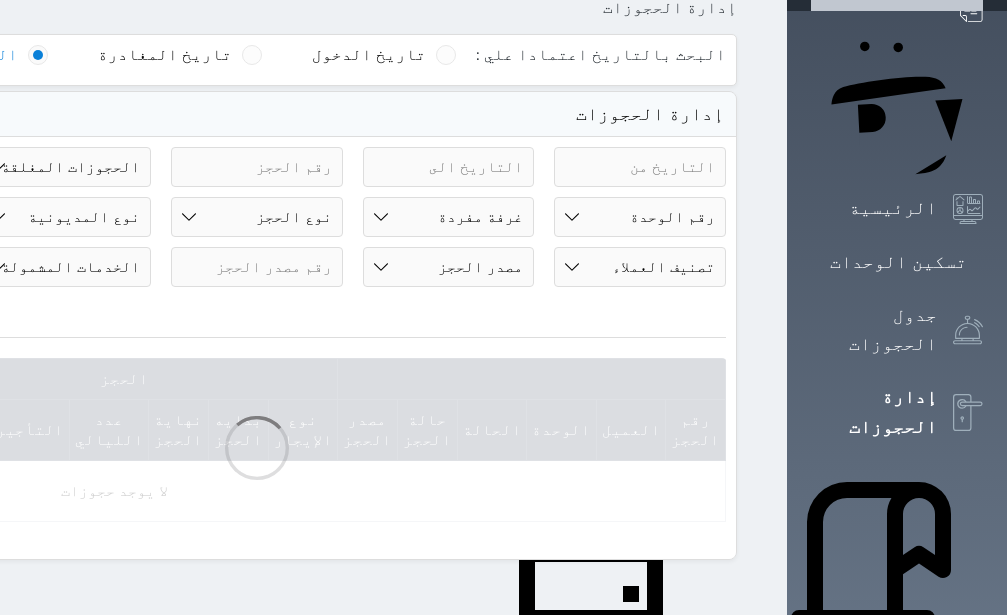 type on "بشار" 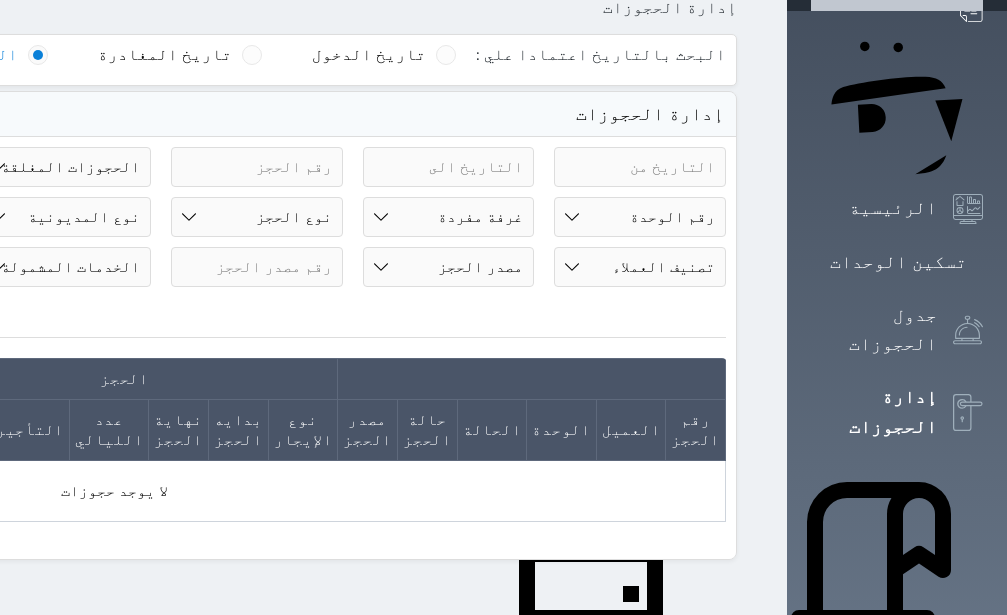 click on "بشار" at bounding box center (-126, 167) 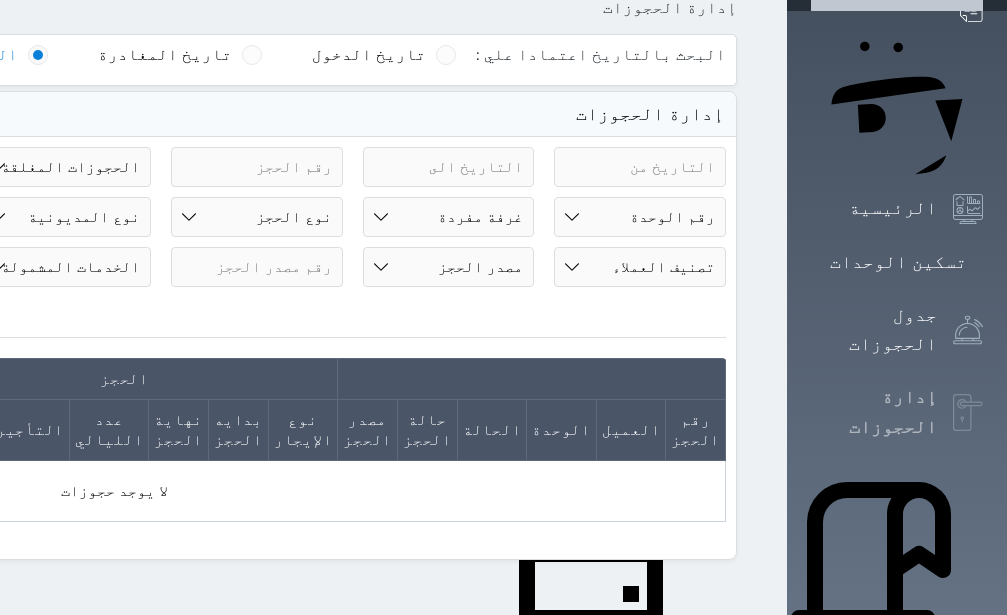click on "إدارة الحجوزات" at bounding box center [874, 412] 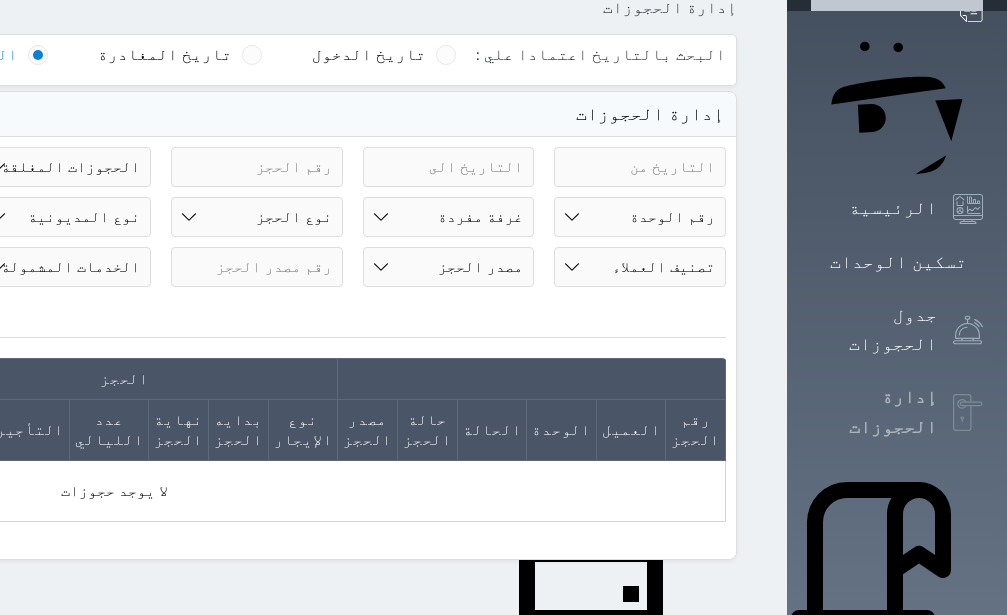 click on "إدارة الحجوزات" at bounding box center [874, 412] 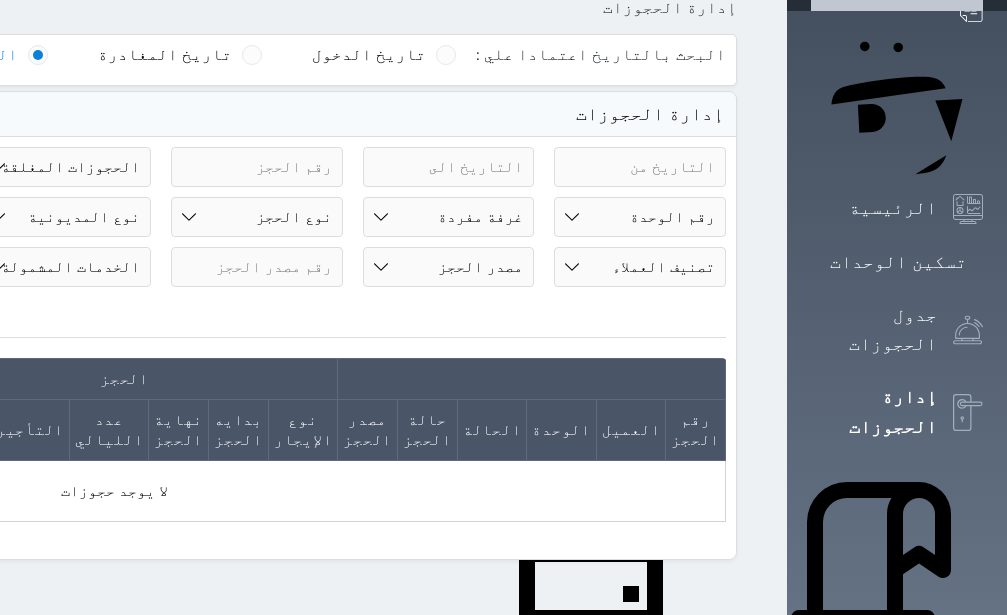 click on "حالة الحجز
الحجوزات المفتوحة (الكل)
الحجوزات المغلقة (الكل)
الحجوزات المفتوحة (مسجل دخول)
الحجوزات المغلقة (تسجيل مغادرة)
الحجوزات لم تسجل دخول
الحجوزات المؤكدة (الكل)
الحجوزات الملغية
الحجوزات المنتهية مهلة دفعها
حجوزات بانتظار الدفع" at bounding box center [66, 167] 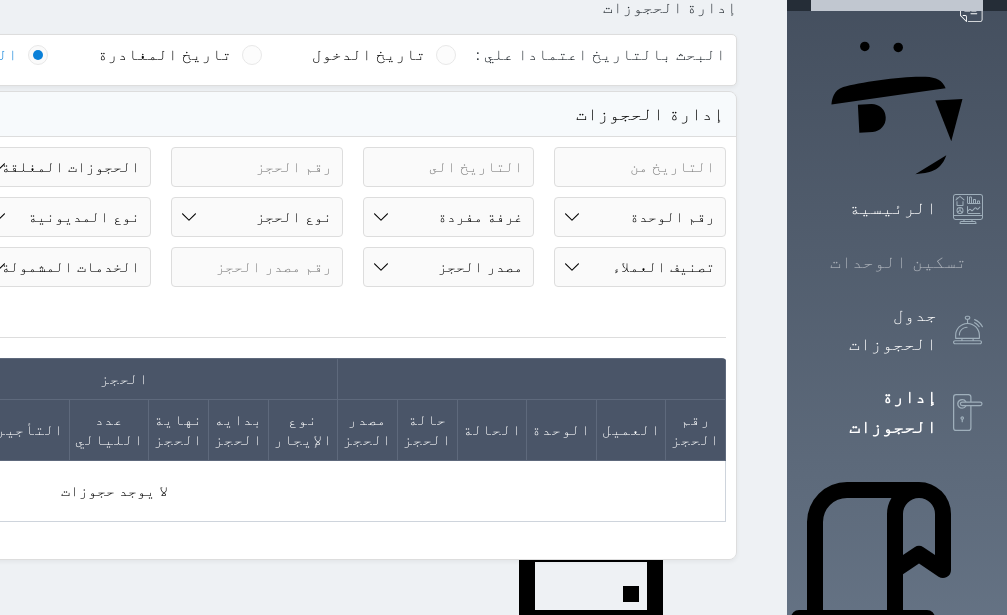 click on "تسكين الوحدات" at bounding box center [898, 262] 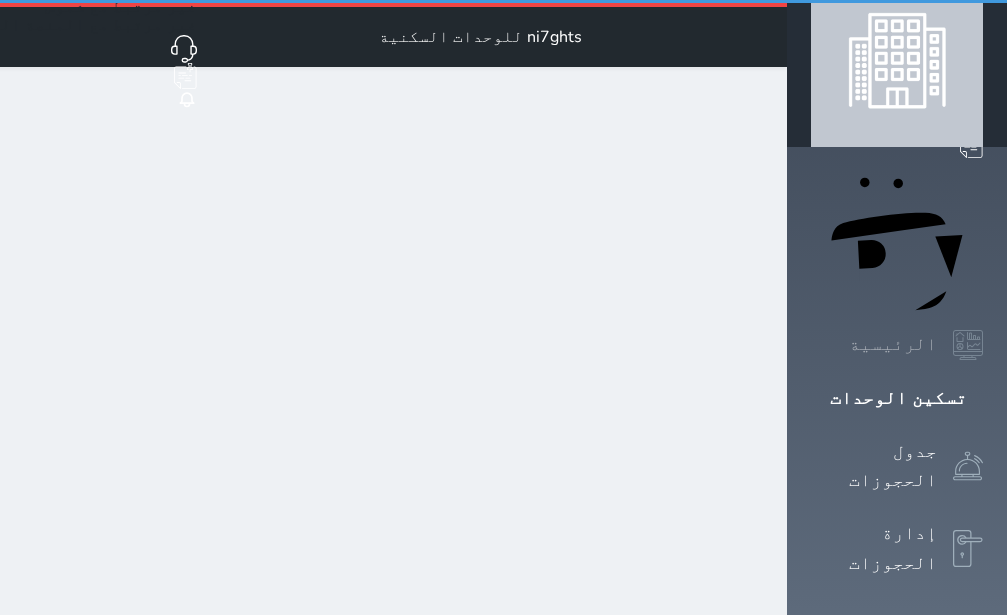 scroll, scrollTop: 0, scrollLeft: 0, axis: both 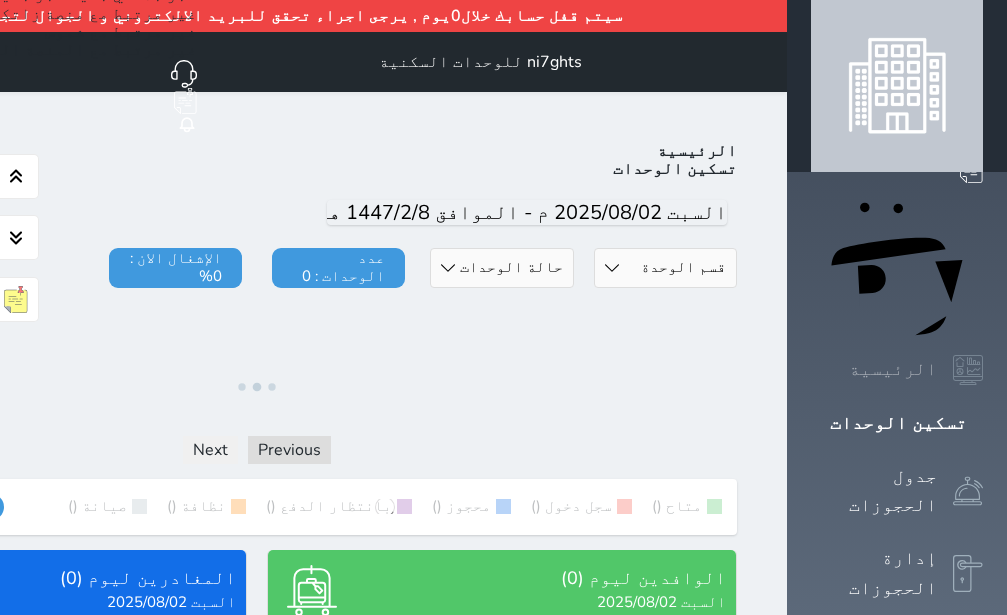 click on "الرئيسية" at bounding box center [893, 369] 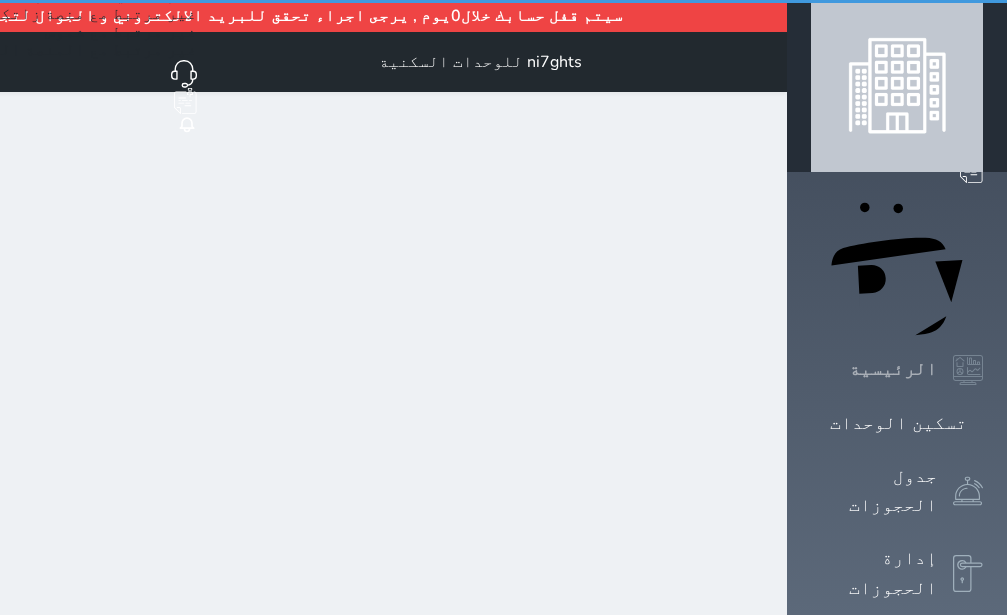 click on "الرئيسية" at bounding box center (893, 369) 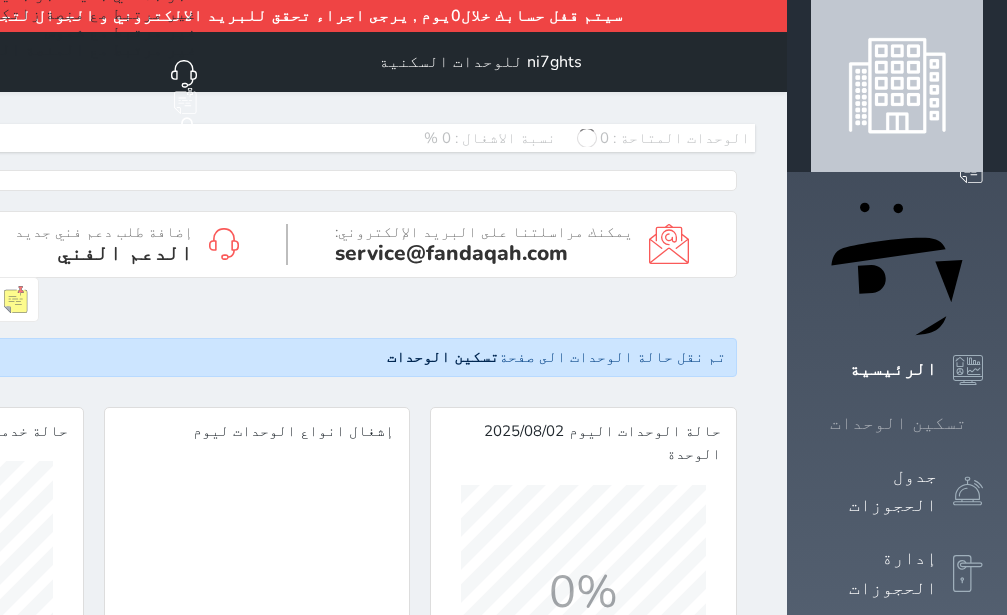 click on "تسكين الوحدات" at bounding box center [898, 423] 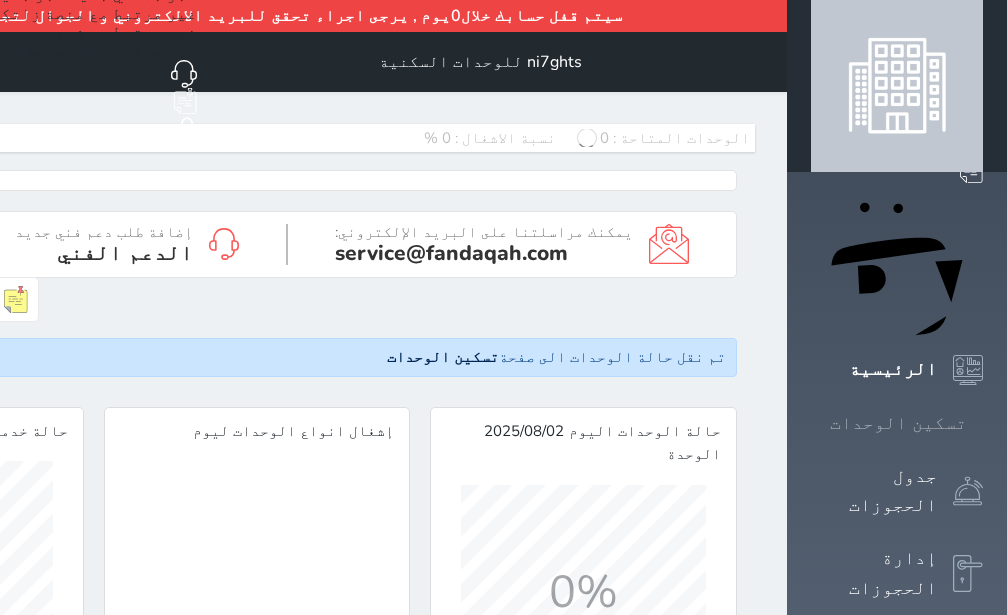 scroll, scrollTop: 0, scrollLeft: 0, axis: both 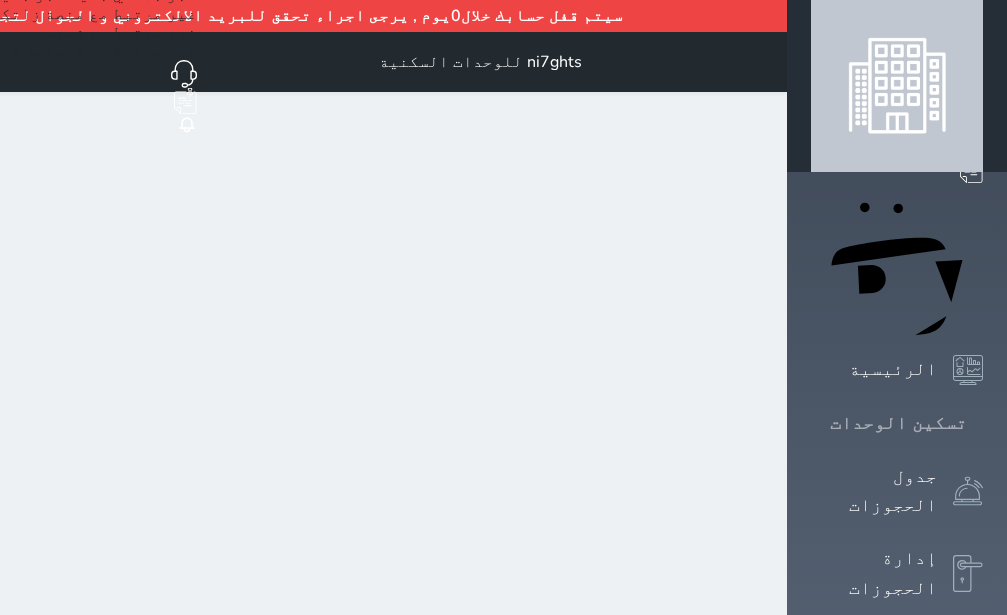 click on "تسكين الوحدات" at bounding box center (897, 423) 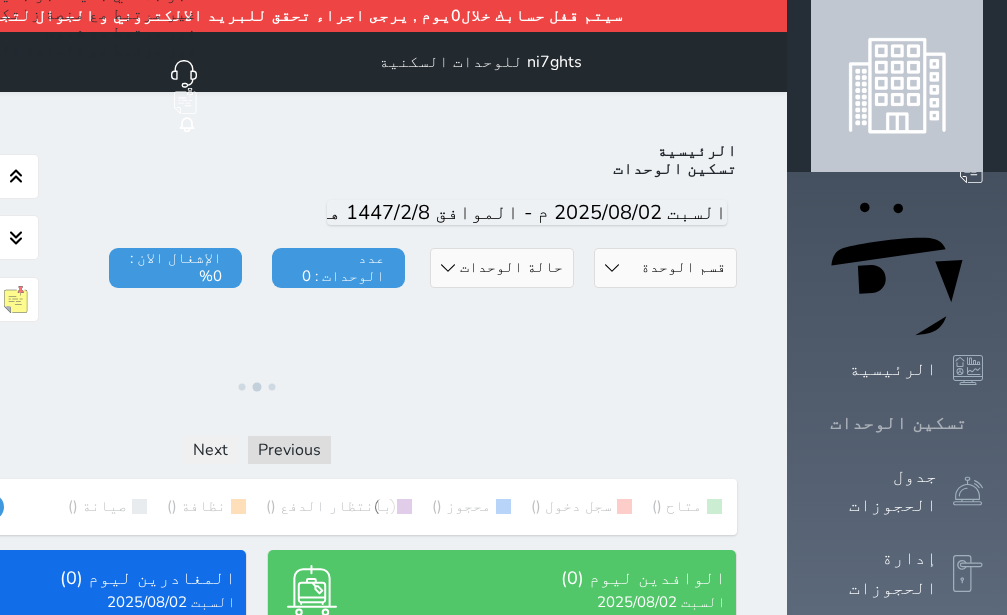 click 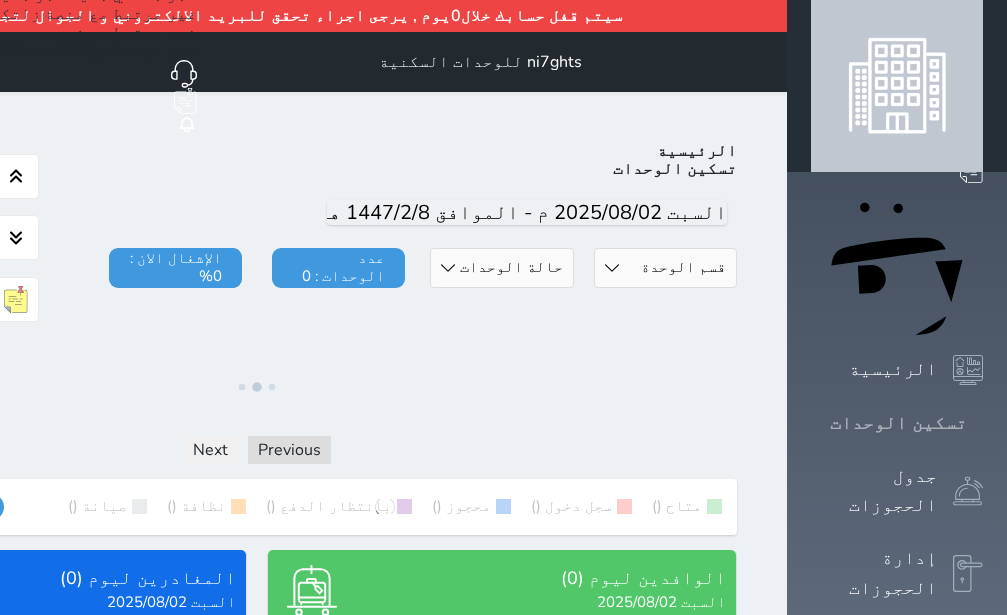 click 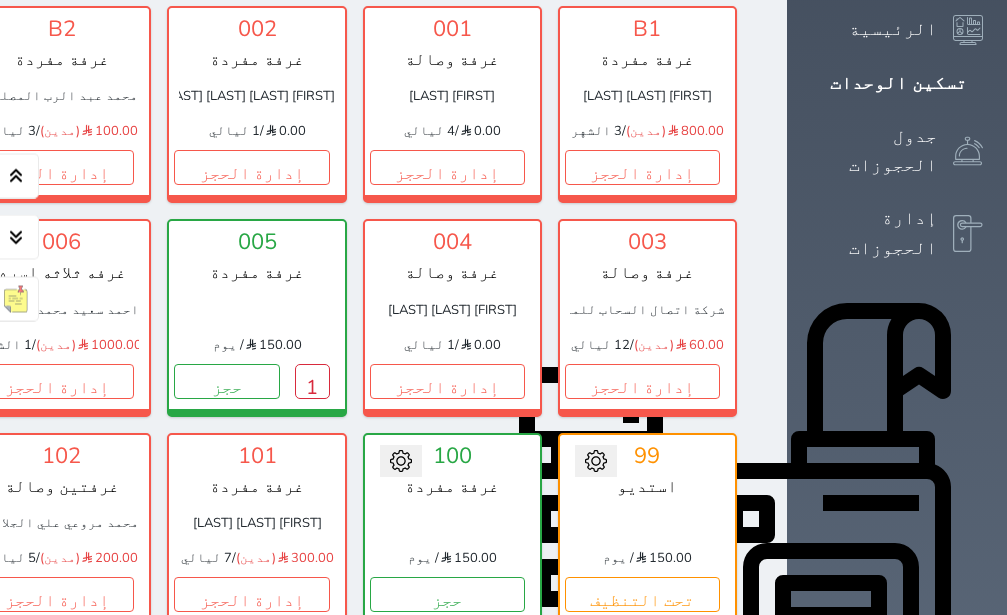 scroll, scrollTop: 0, scrollLeft: 0, axis: both 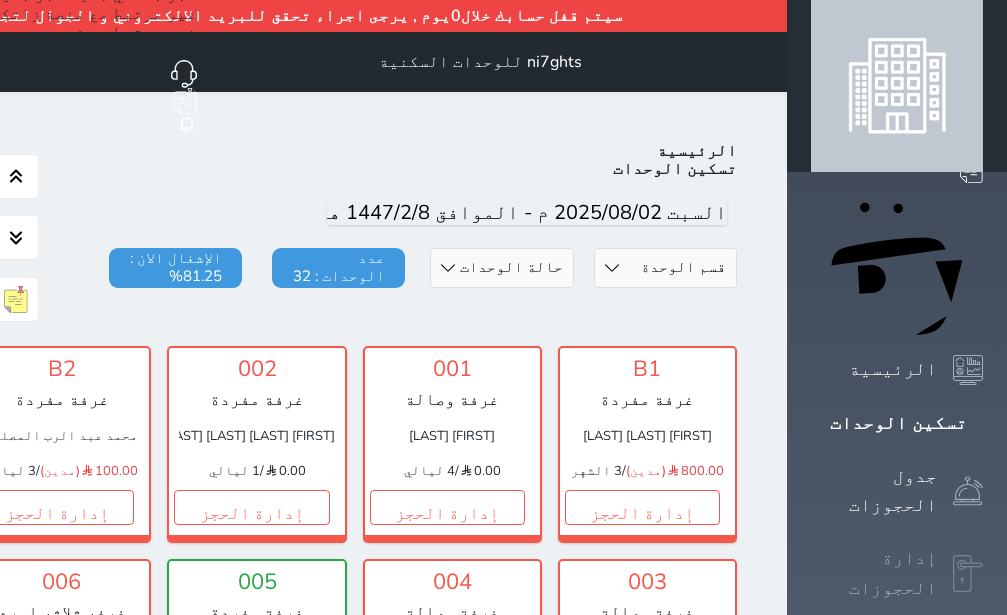 click on "إدارة الحجوزات" at bounding box center [897, 573] 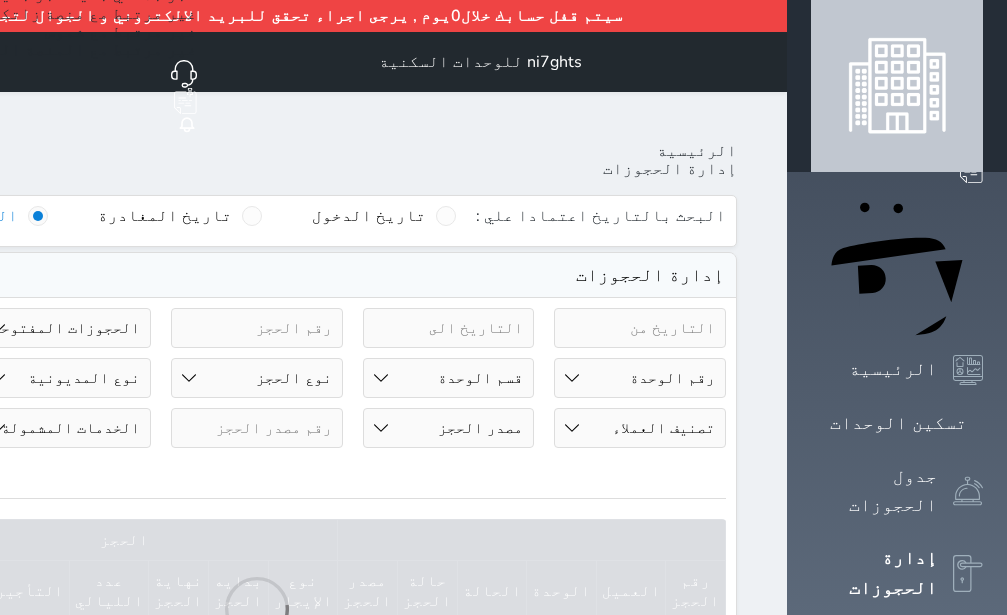 click on "حالة الحجز
الحجوزات المفتوحة (الكل)
الحجوزات المغلقة (الكل)
الحجوزات المفتوحة (مسجل دخول)
الحجوزات المغلقة (تسجيل مغادرة)
الحجوزات لم تسجل دخول
الحجوزات المؤكدة (الكل)
الحجوزات الملغية
الحجوزات المنتهية مهلة دفعها
حجوزات بانتظار الدفع" at bounding box center (66, 328) 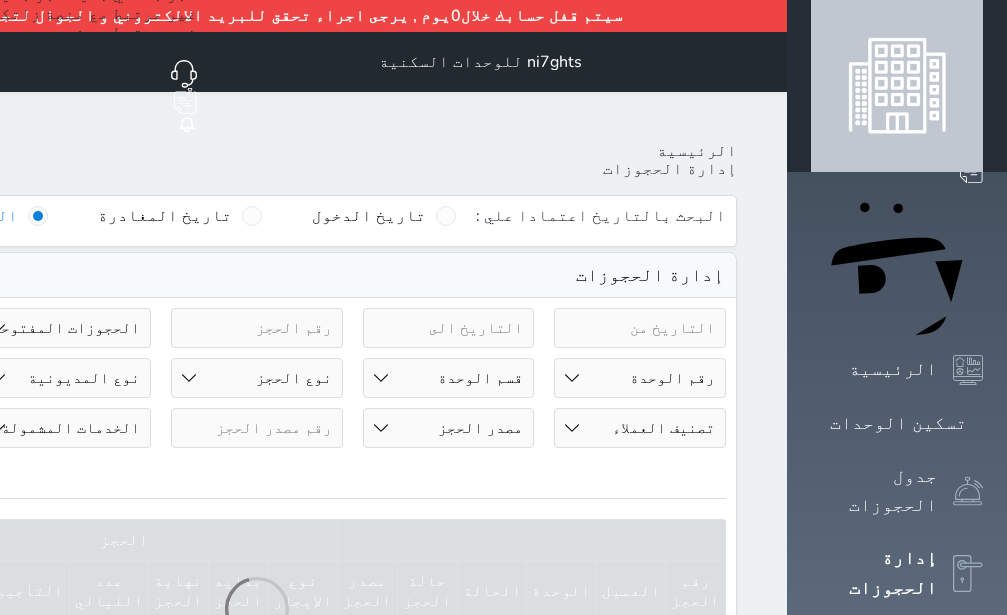 select on "checked_out" 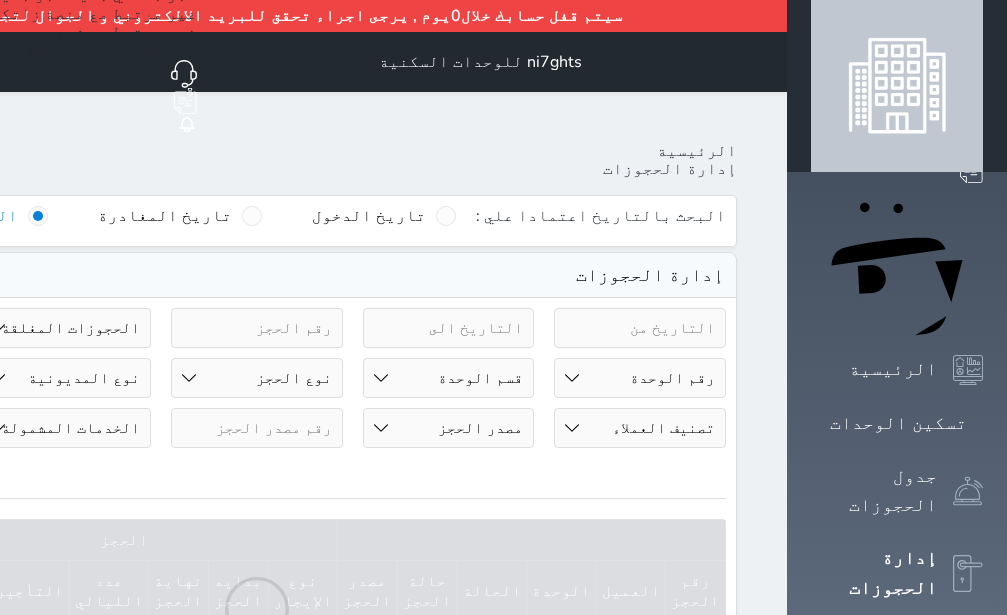 click on "الحجوزات المغلقة (تسجيل مغادرة)" at bounding box center [0, 0] 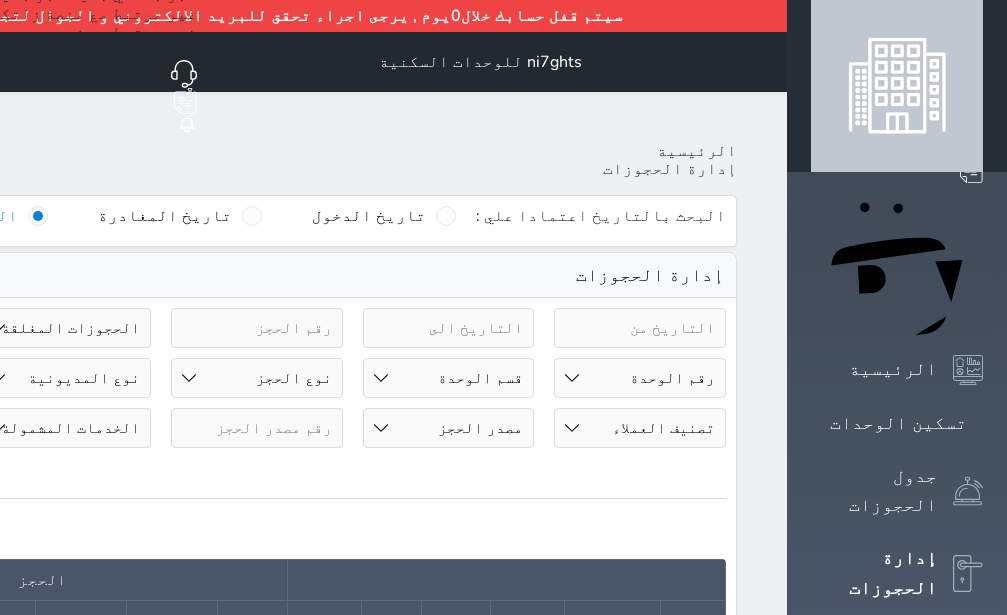 click at bounding box center (-126, 328) 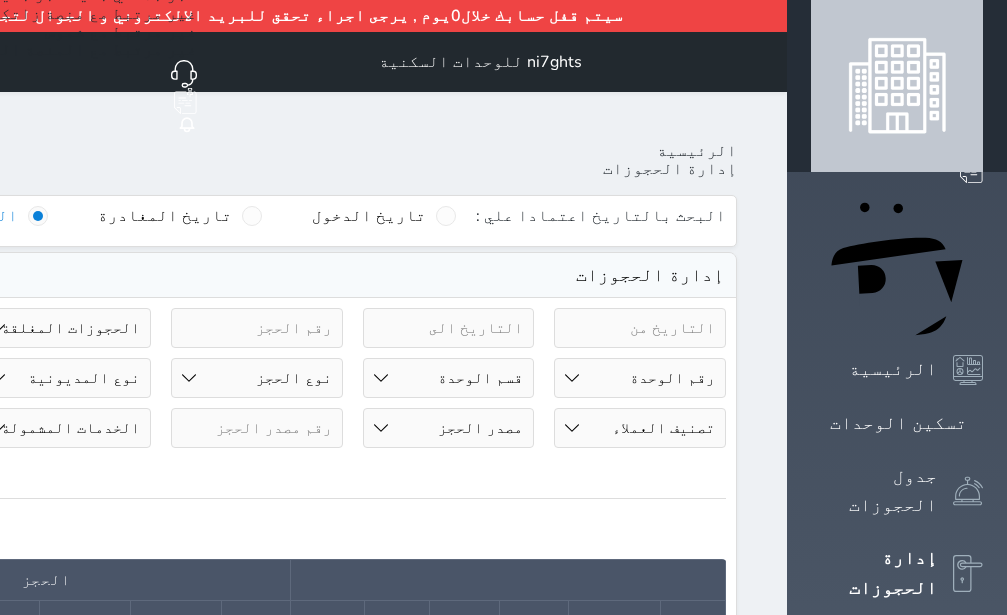 select on "34892" 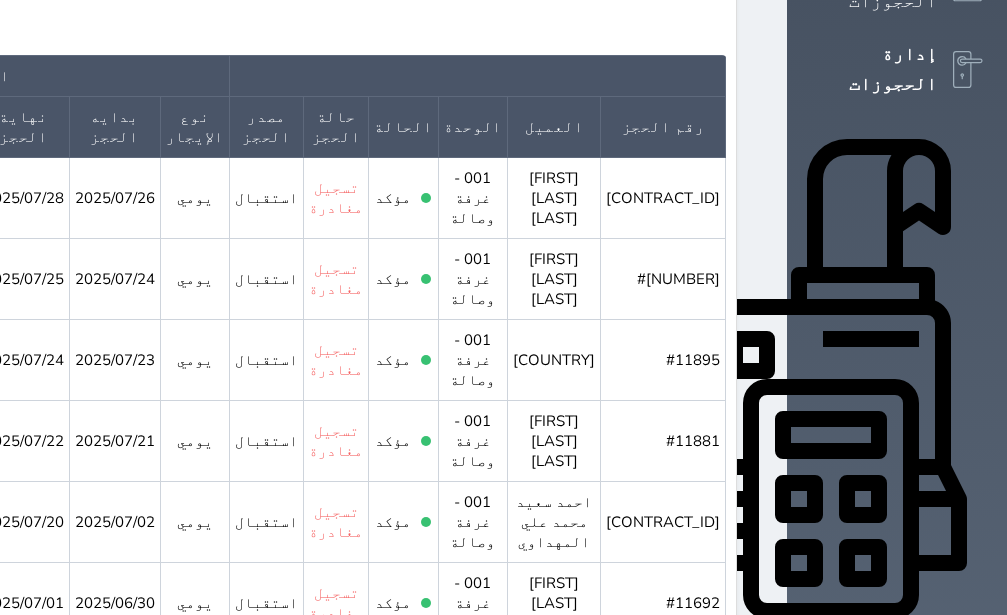 scroll, scrollTop: 528, scrollLeft: 0, axis: vertical 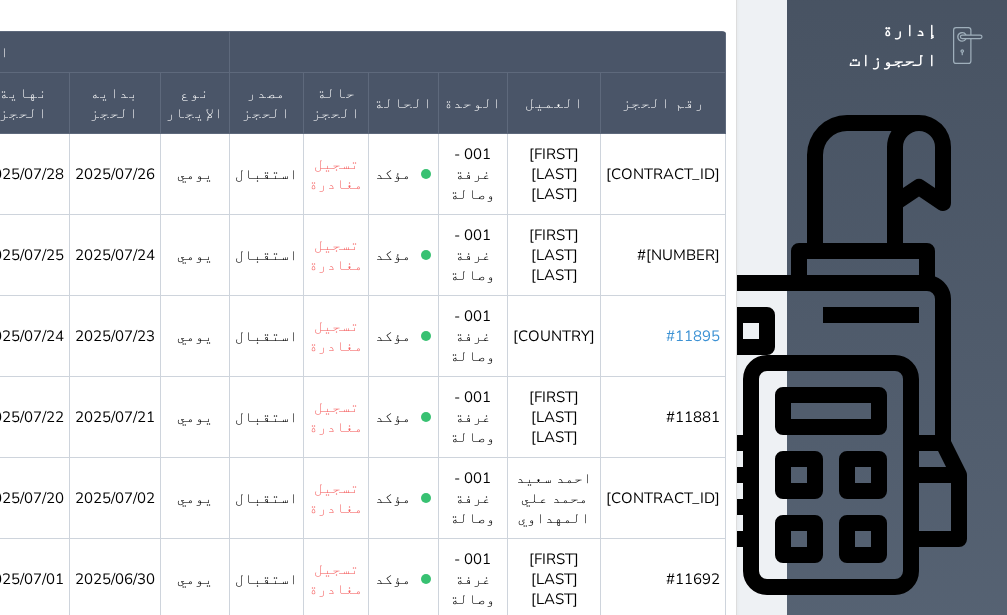 click on "#11895" at bounding box center (693, 336) 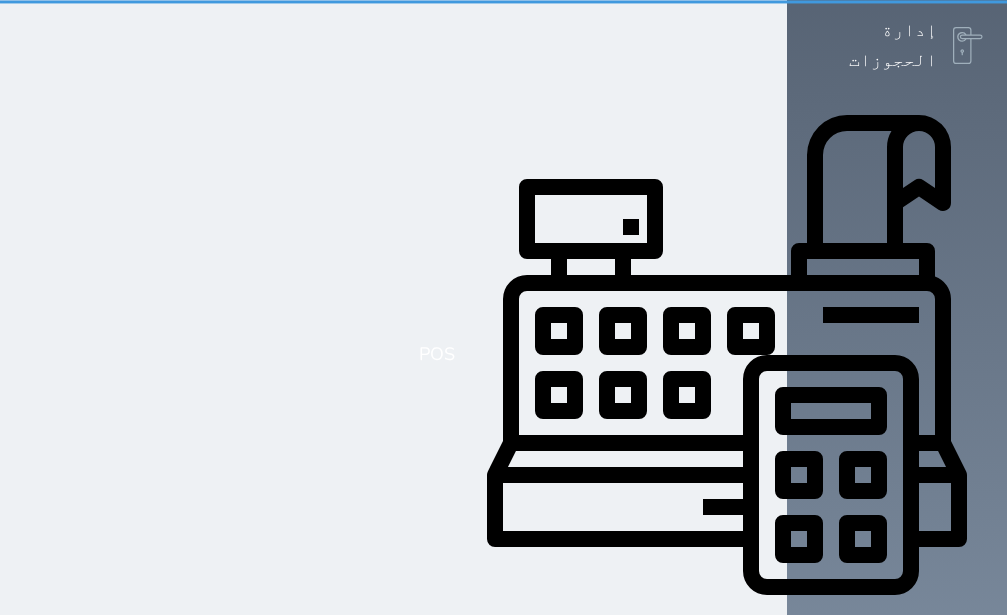 scroll, scrollTop: 0, scrollLeft: 0, axis: both 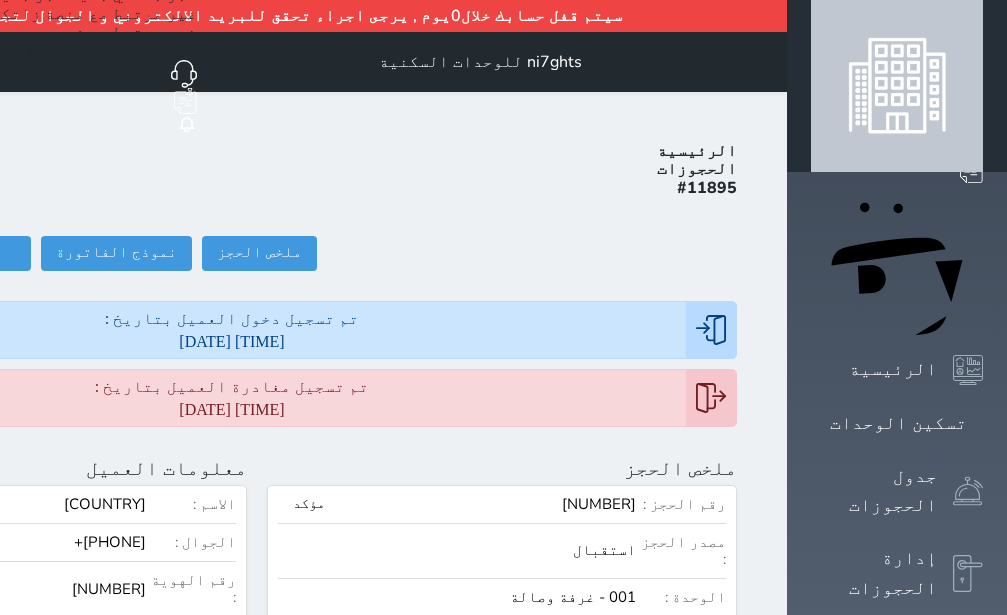 click on "7026648837" at bounding box center (-33, 589) 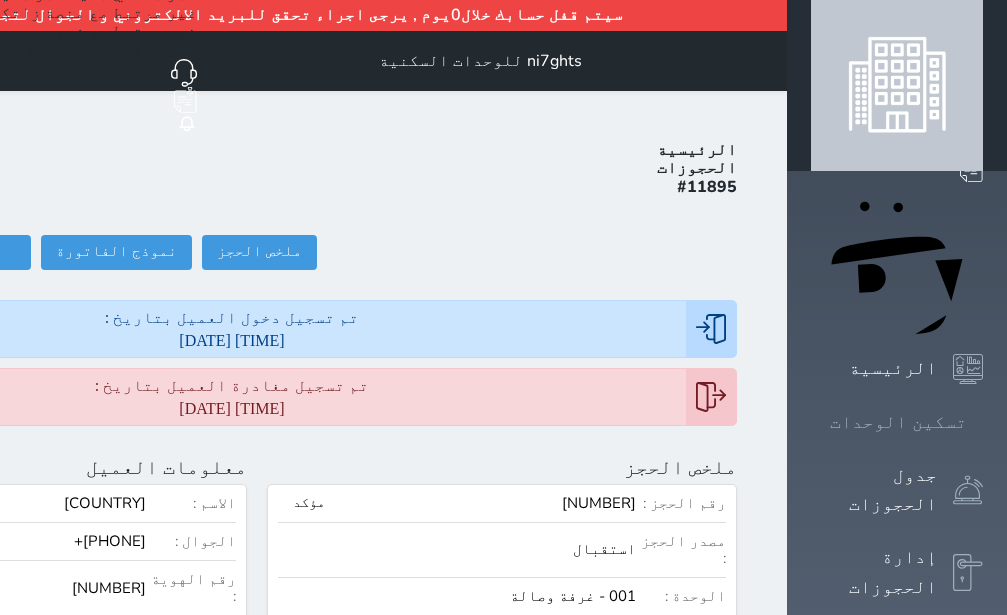 scroll, scrollTop: 0, scrollLeft: 0, axis: both 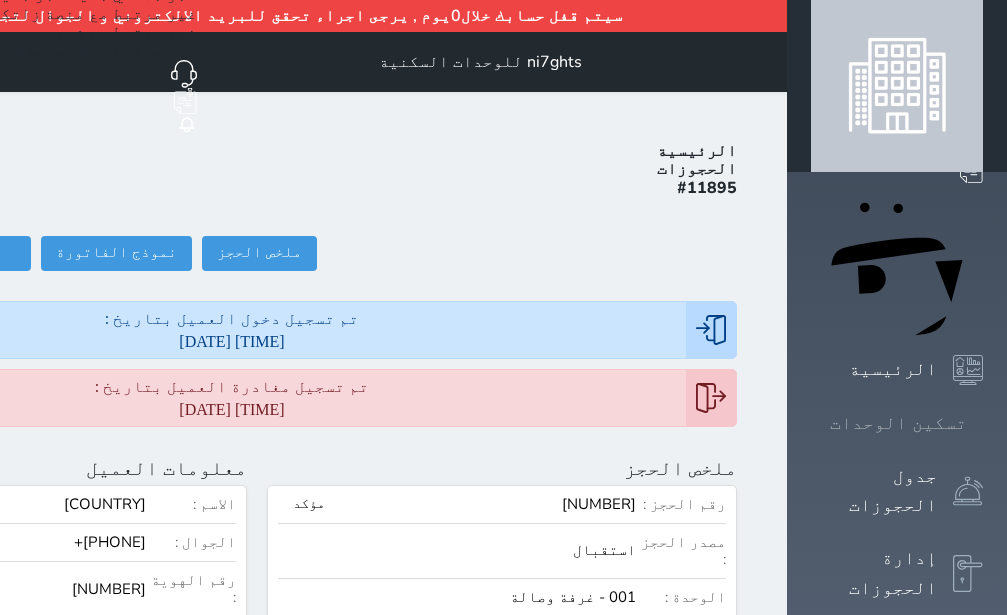 click on "تسكين الوحدات" at bounding box center (897, 423) 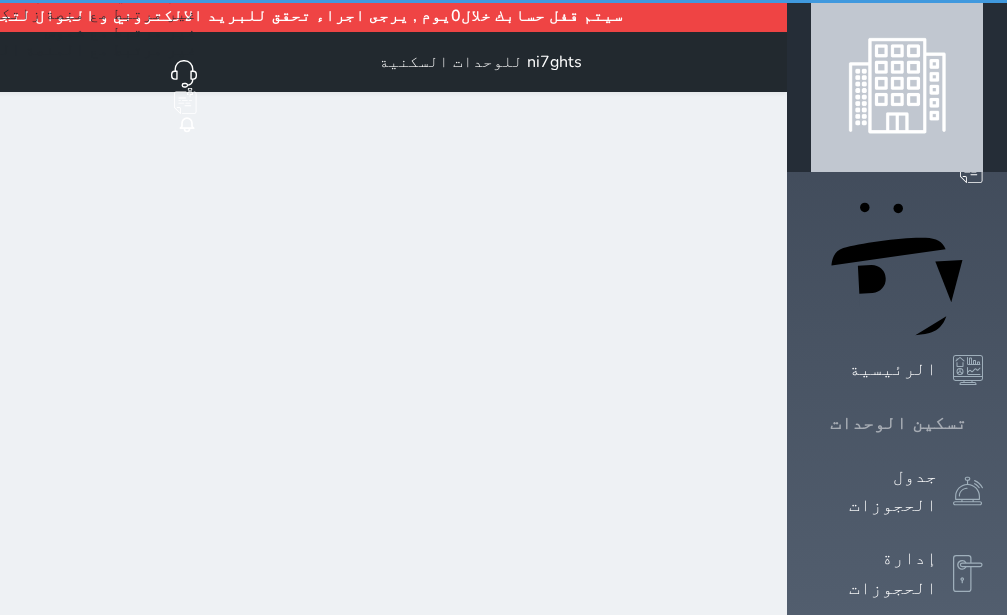 click on "تسكين الوحدات" at bounding box center (897, 423) 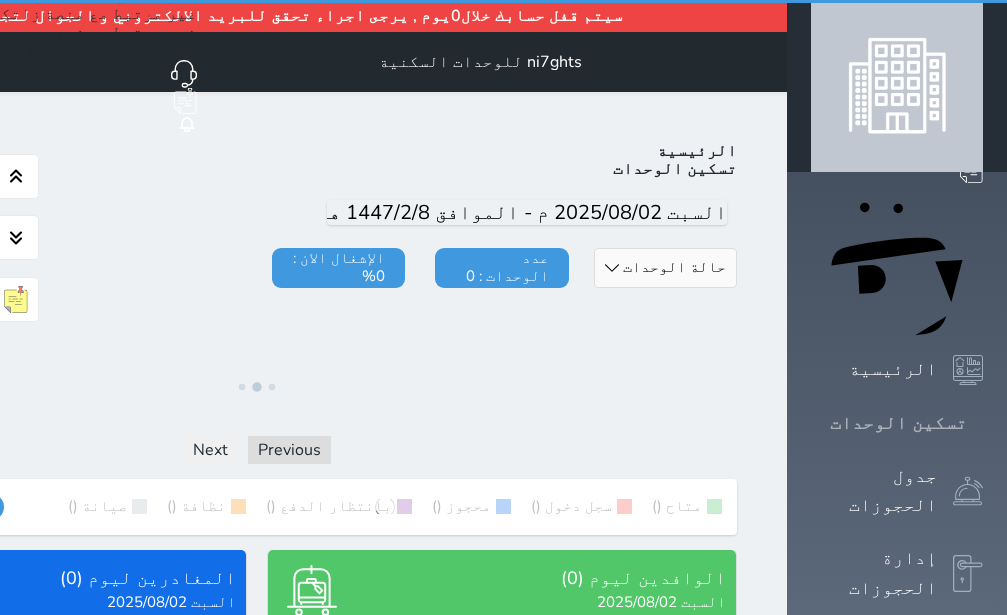 click on "تسكين الوحدات" at bounding box center [897, 423] 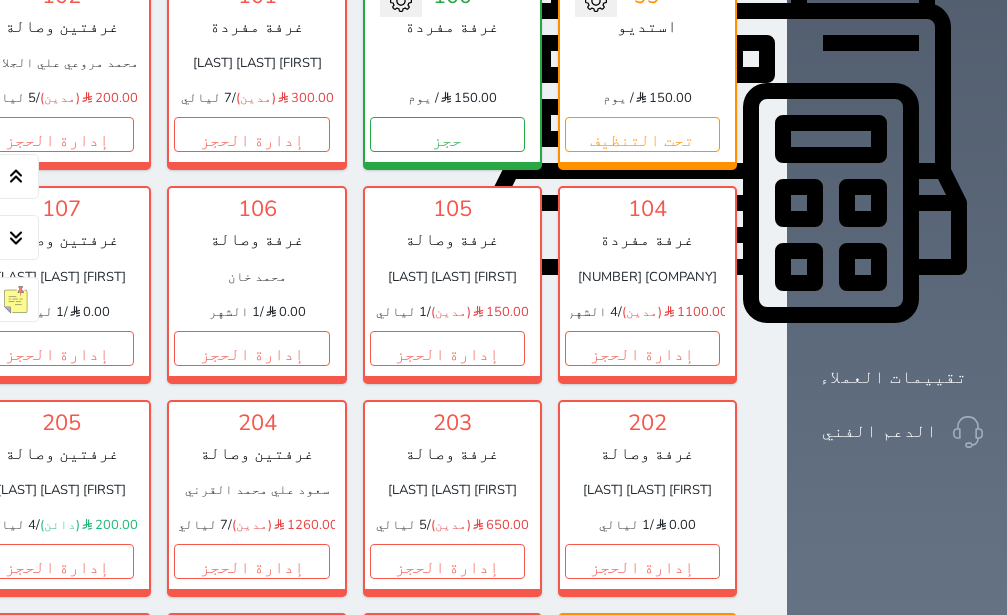 scroll, scrollTop: 866, scrollLeft: 0, axis: vertical 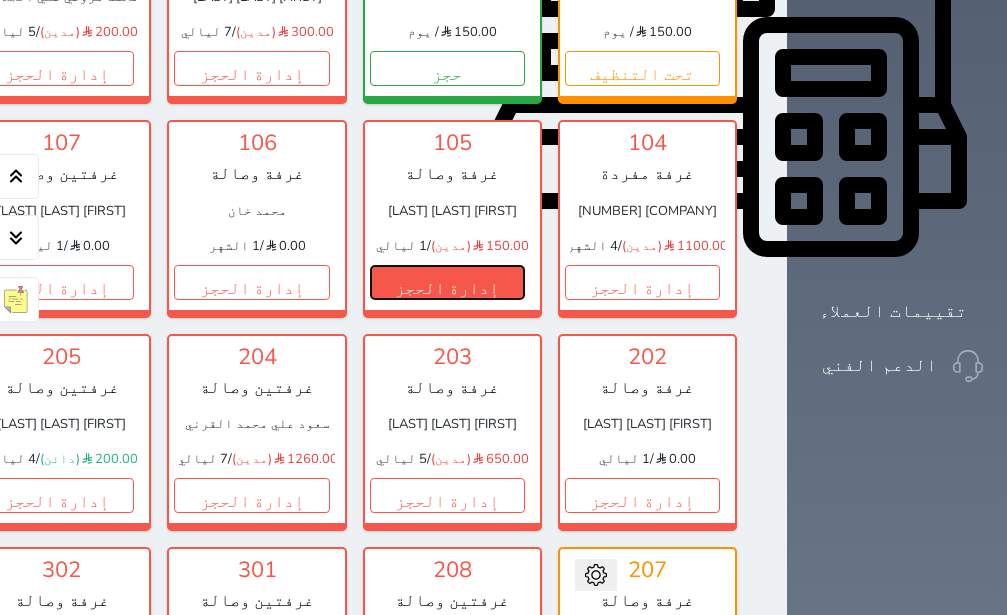 click on "إدارة الحجز" at bounding box center (447, 282) 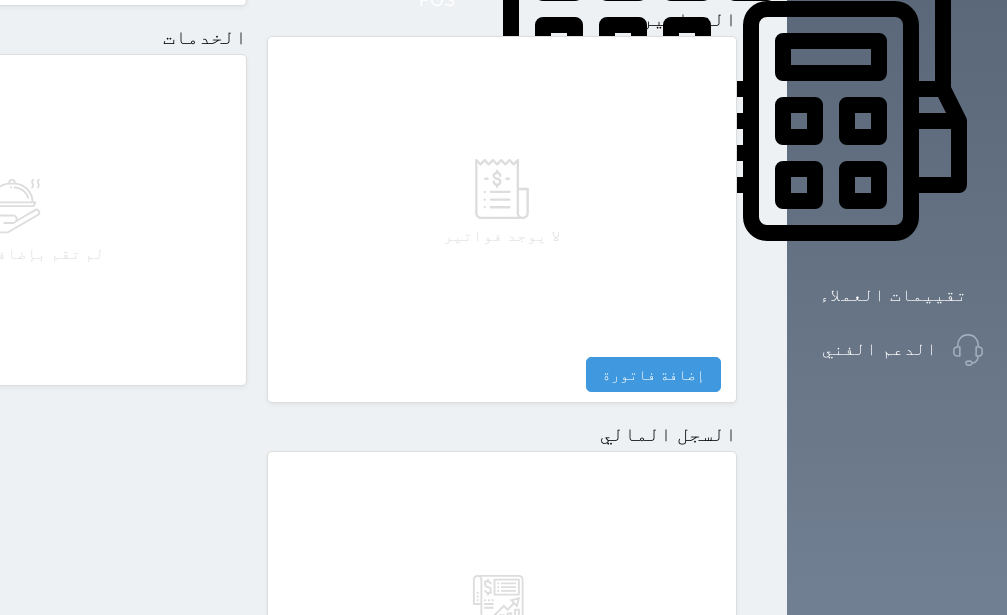 scroll, scrollTop: 1142, scrollLeft: 0, axis: vertical 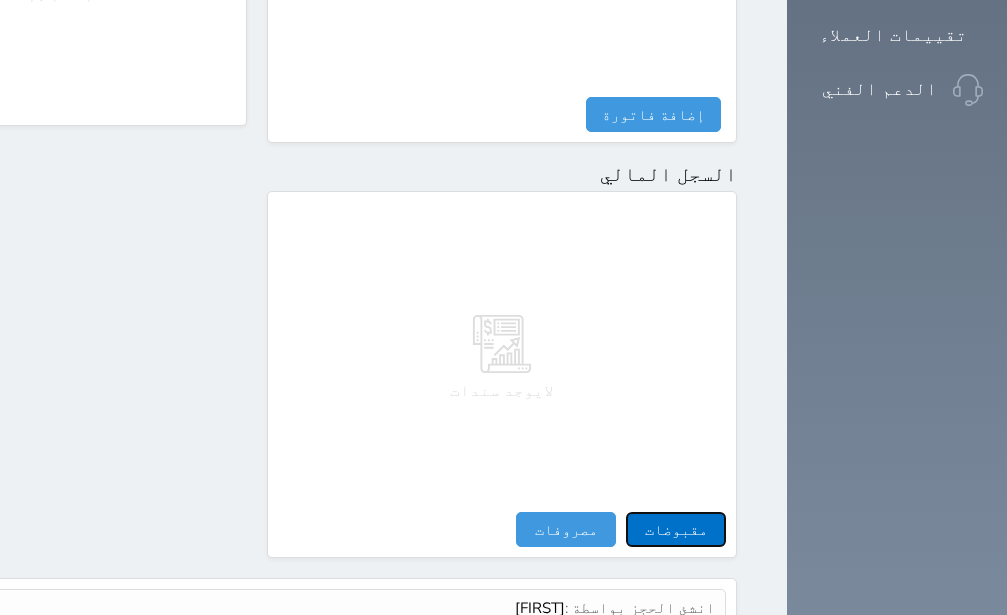 click on "مقبوضات" at bounding box center (676, 529) 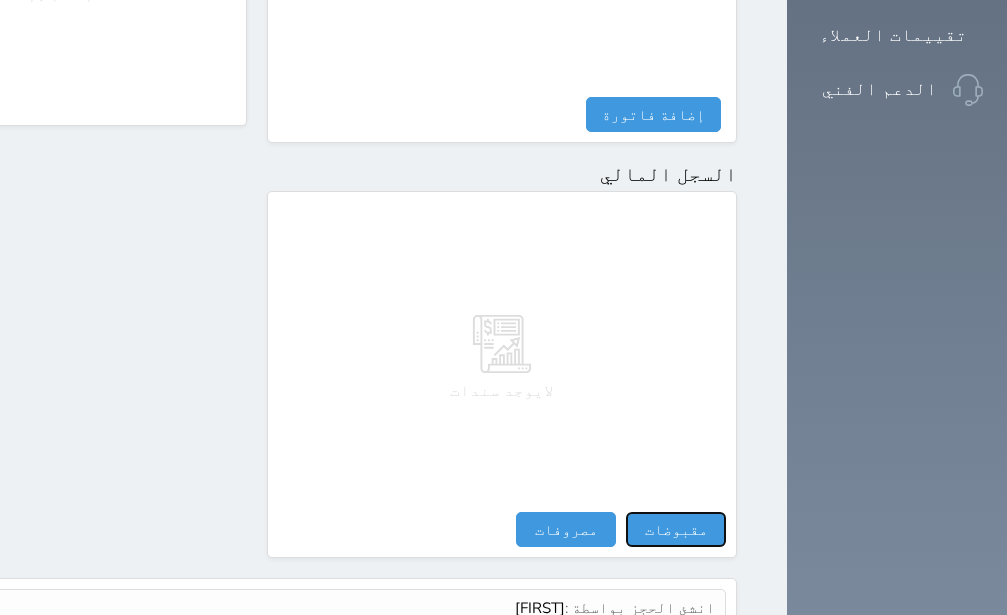 select 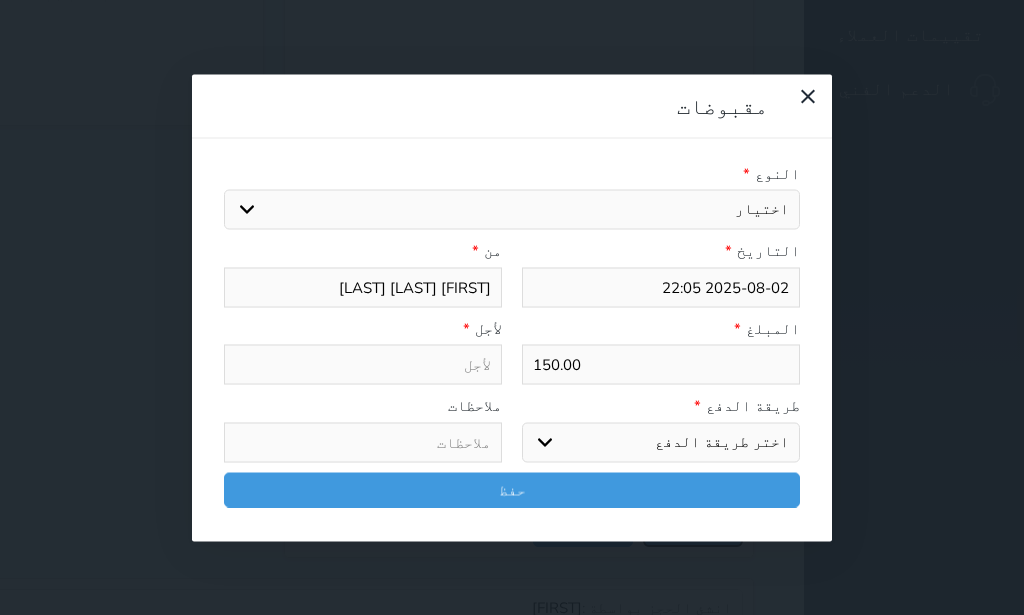 select 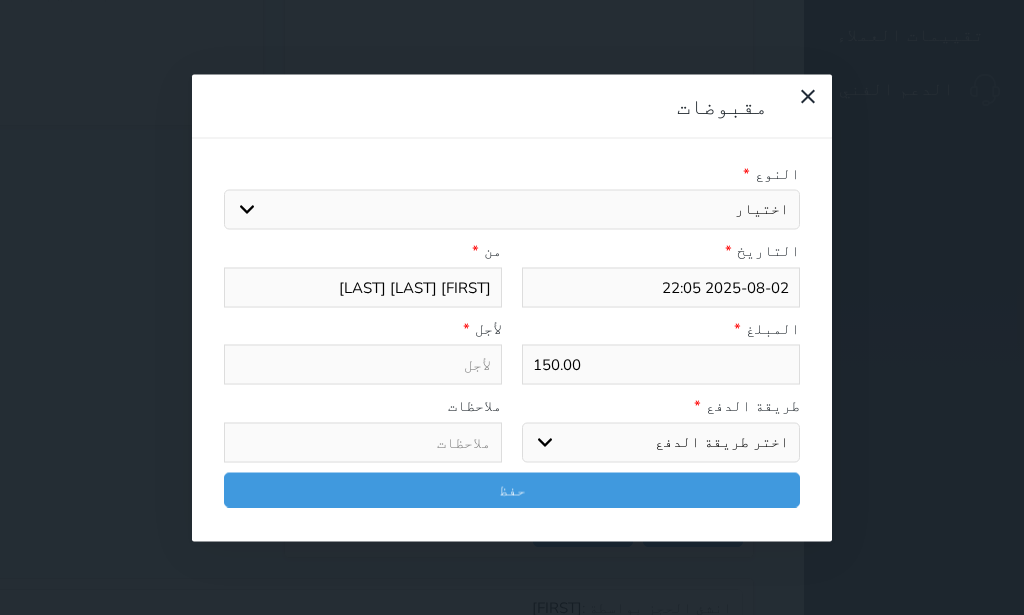click on "اختيار   ايجار تامين عربون" at bounding box center (512, 210) 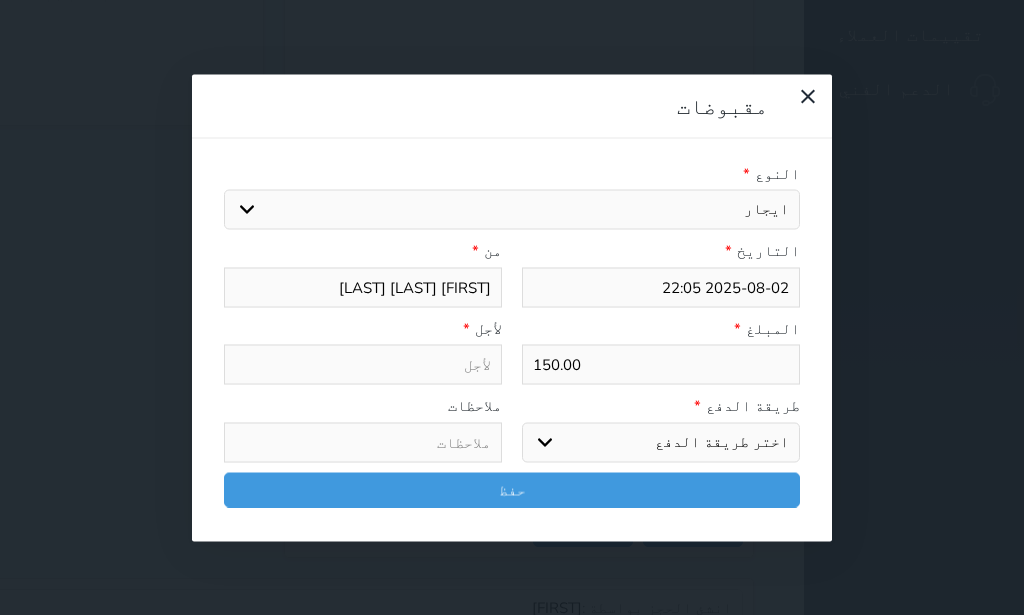 click on "ايجار" at bounding box center (0, 0) 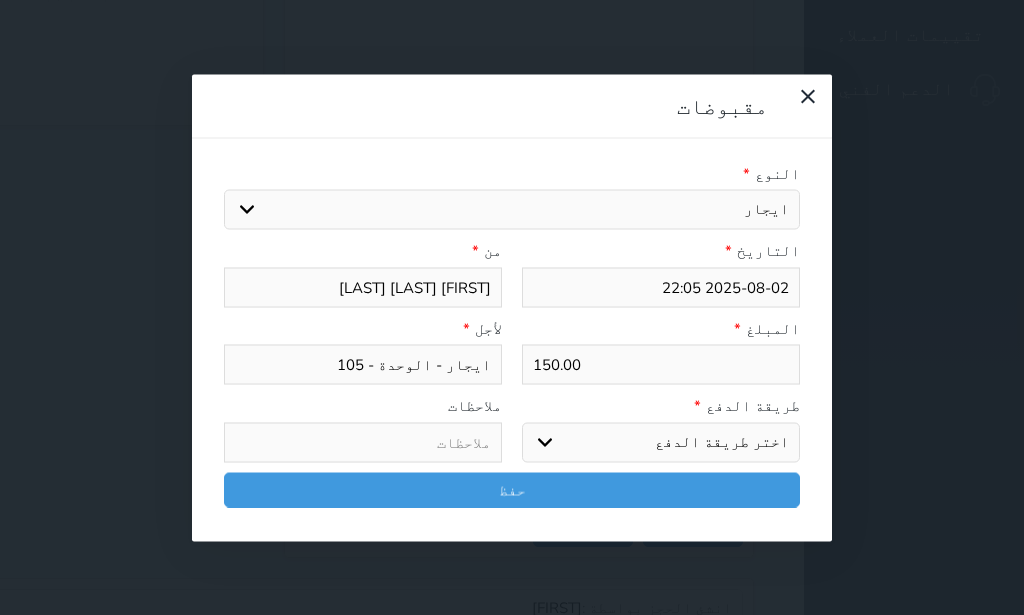 click on "اختر طريقة الدفع   دفع نقدى   تحويل بنكى   مدى   بطاقة ائتمان   آجل" at bounding box center [661, 442] 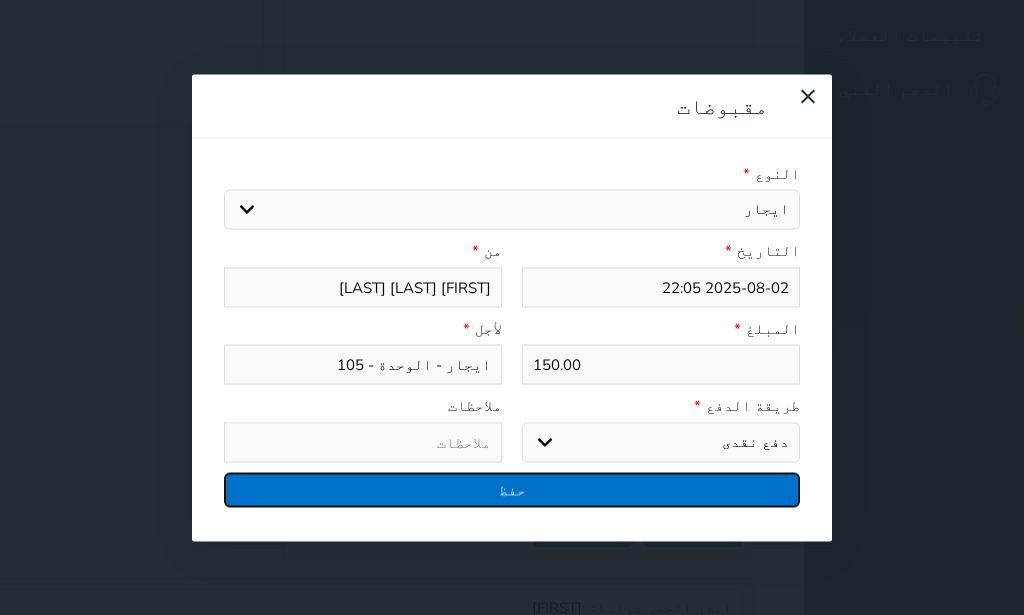 click on "حفظ" at bounding box center (512, 489) 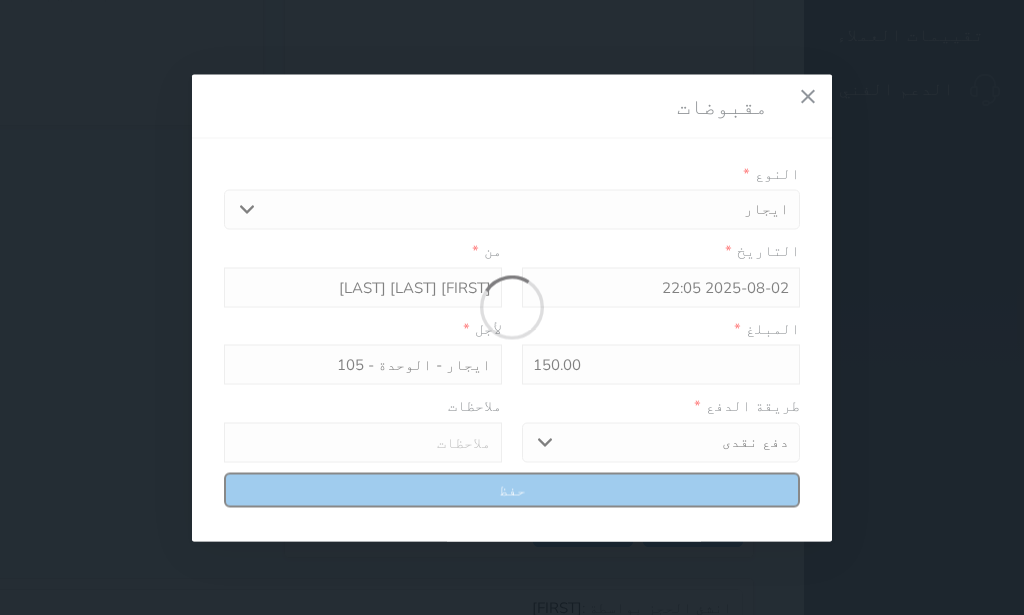 select 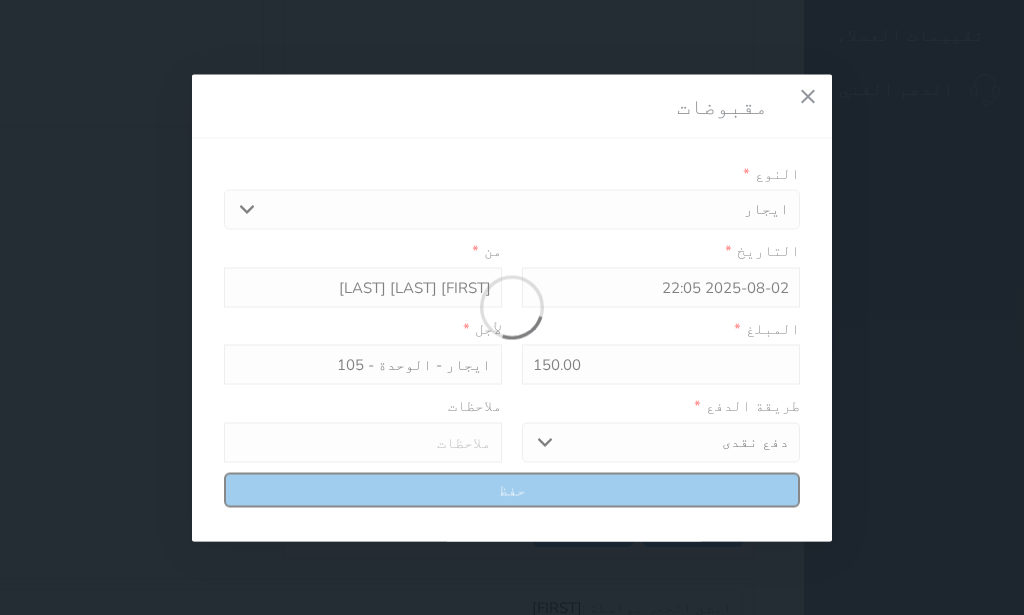 type 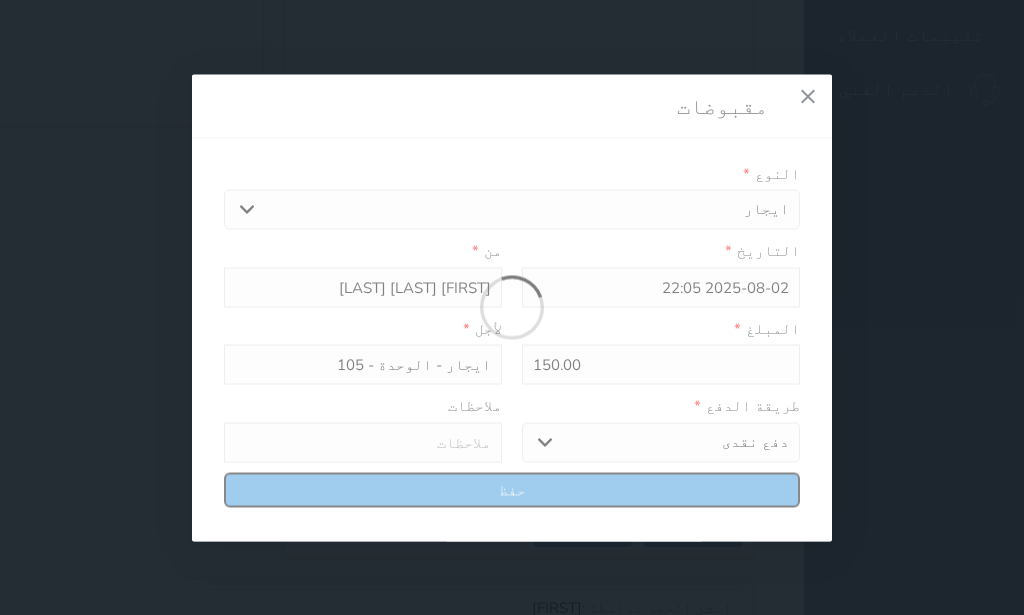type on "0" 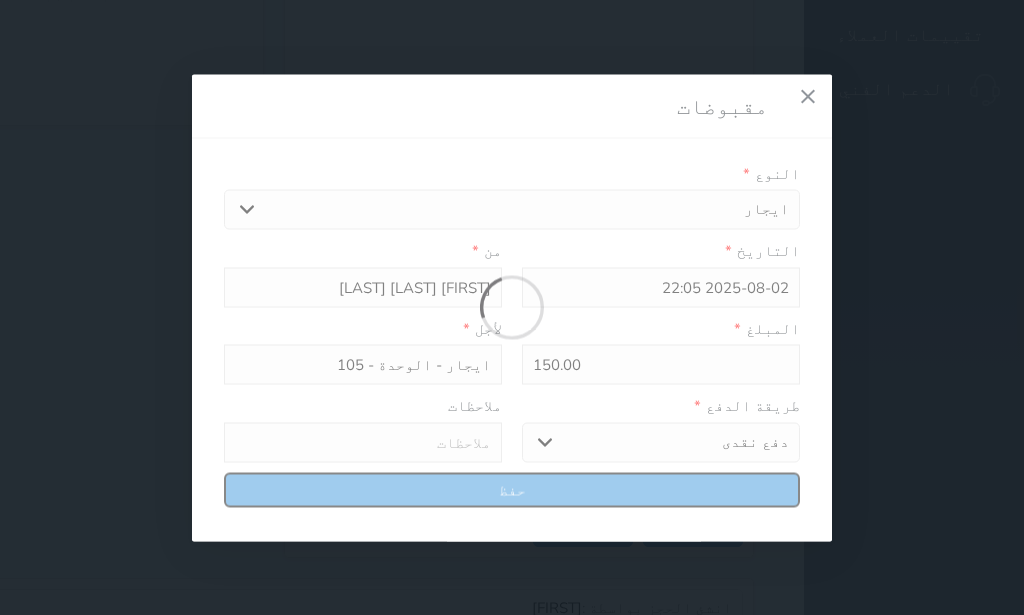 select 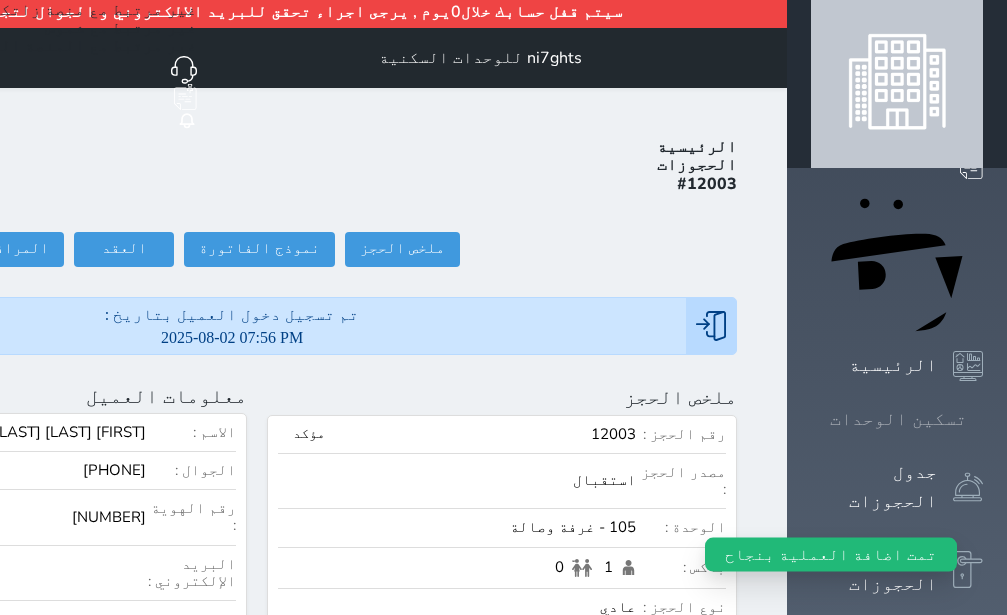 scroll, scrollTop: 0, scrollLeft: 0, axis: both 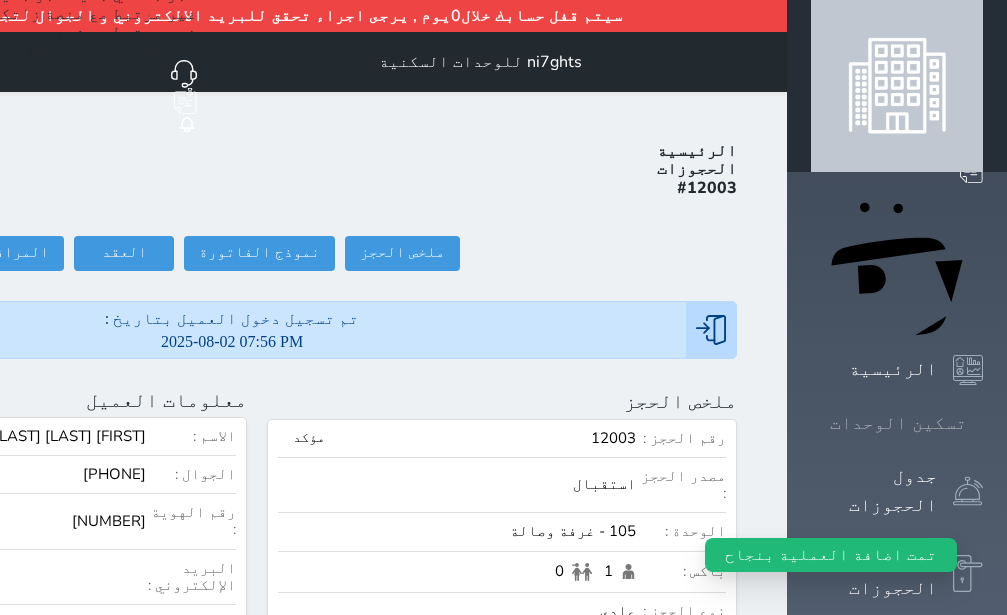 click on "تسكين الوحدات" at bounding box center [898, 423] 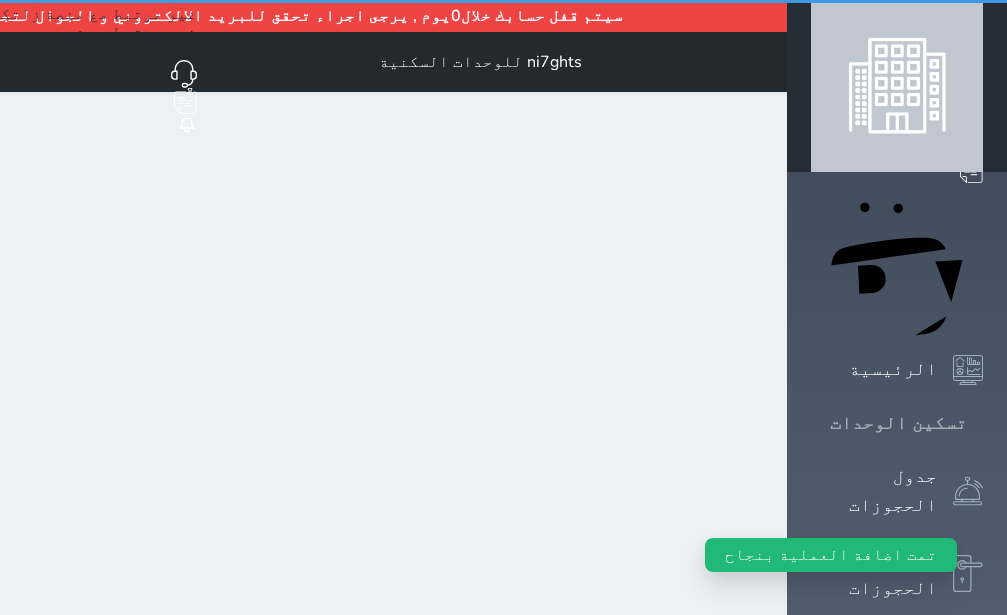 click on "تسكين الوحدات" at bounding box center (898, 423) 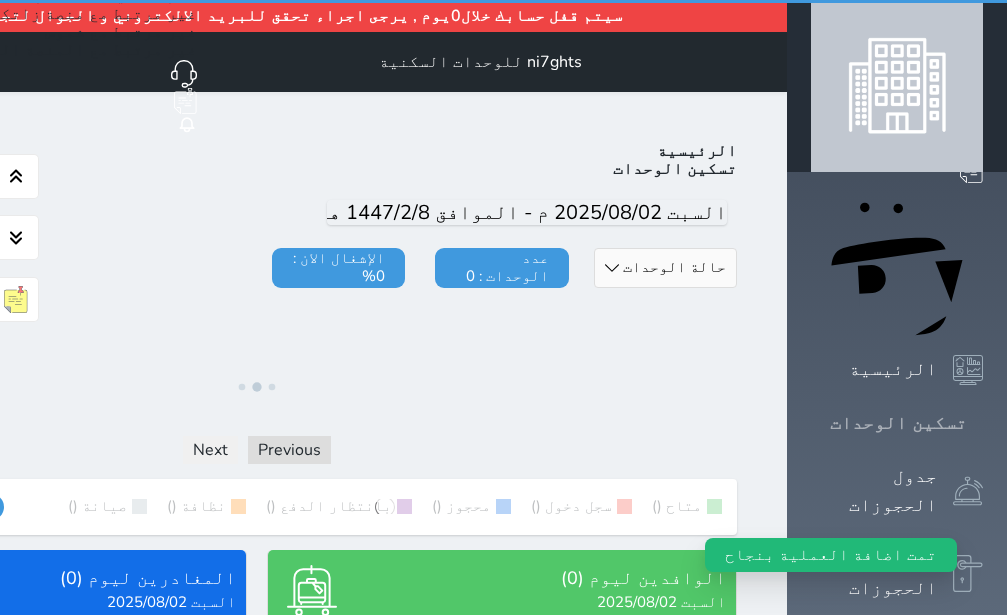 click on "تسكين الوحدات" at bounding box center [898, 423] 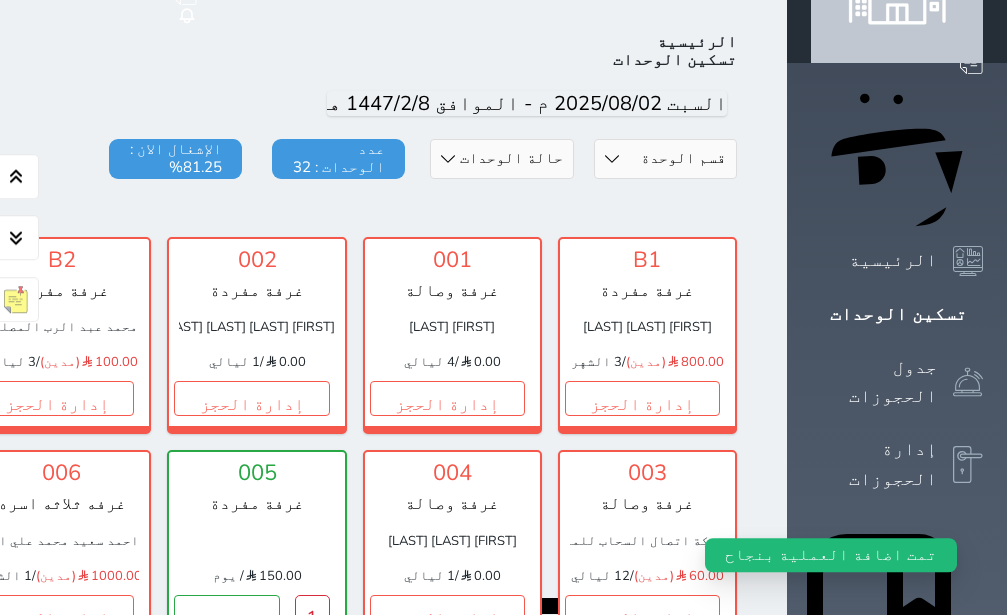 scroll, scrollTop: 110, scrollLeft: 0, axis: vertical 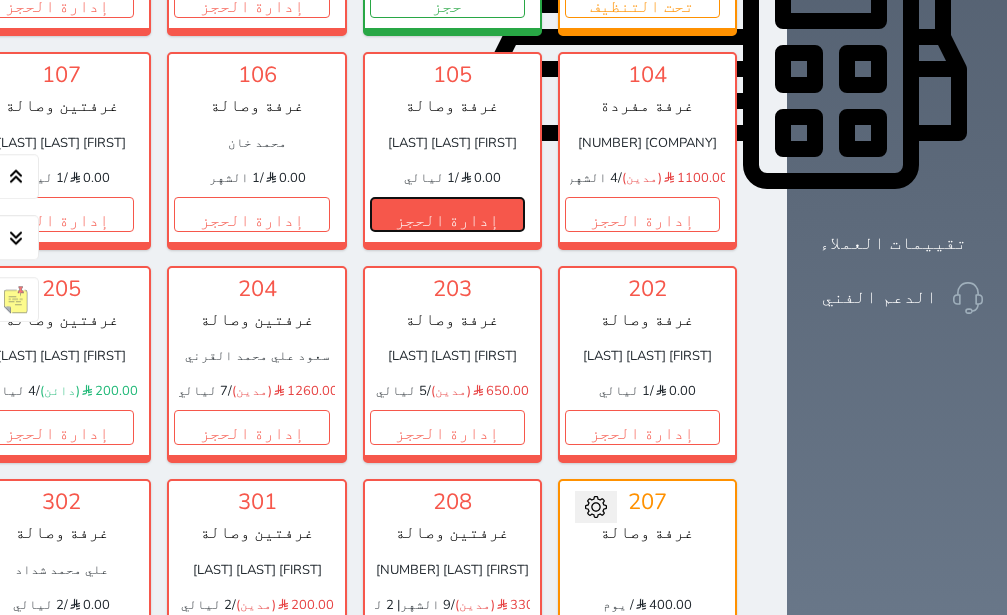 click on "إدارة الحجز" at bounding box center (447, 214) 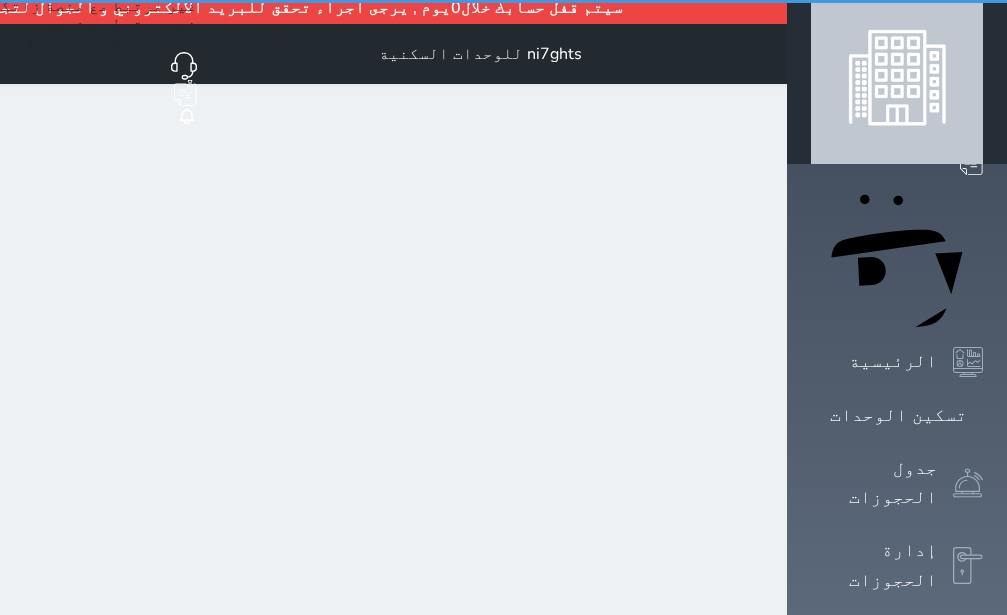 scroll, scrollTop: 0, scrollLeft: 0, axis: both 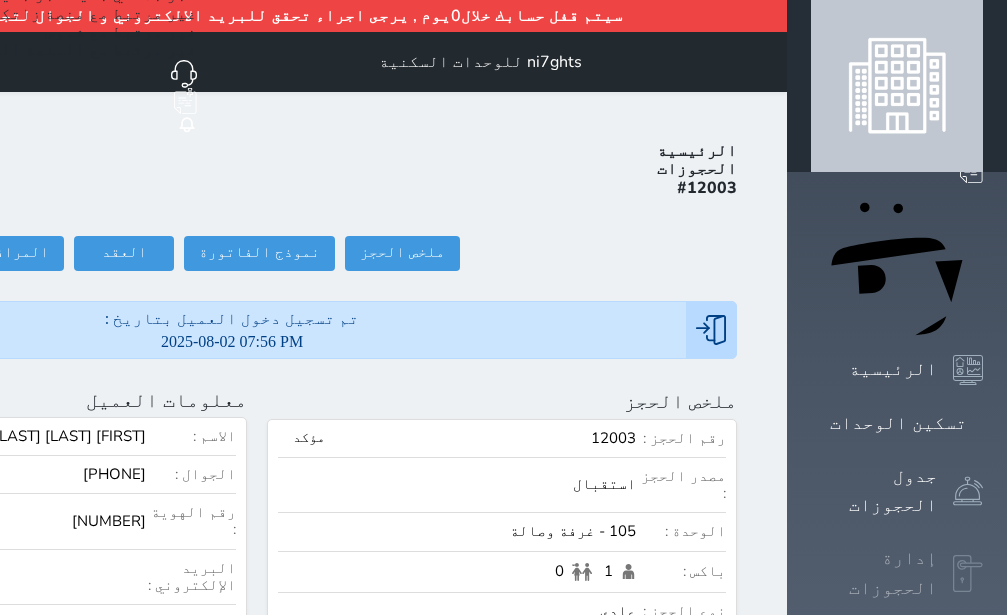 click 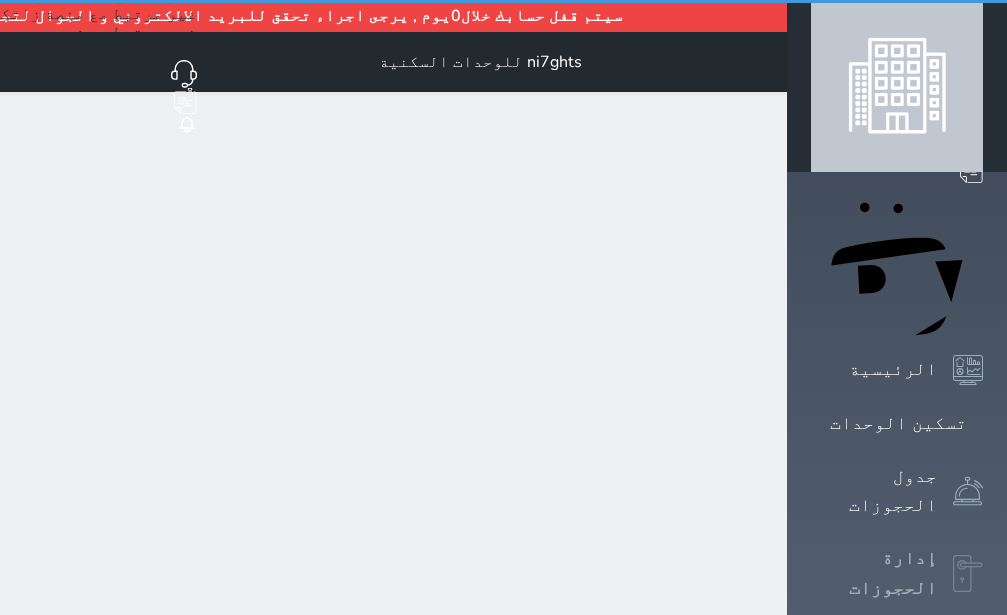 click 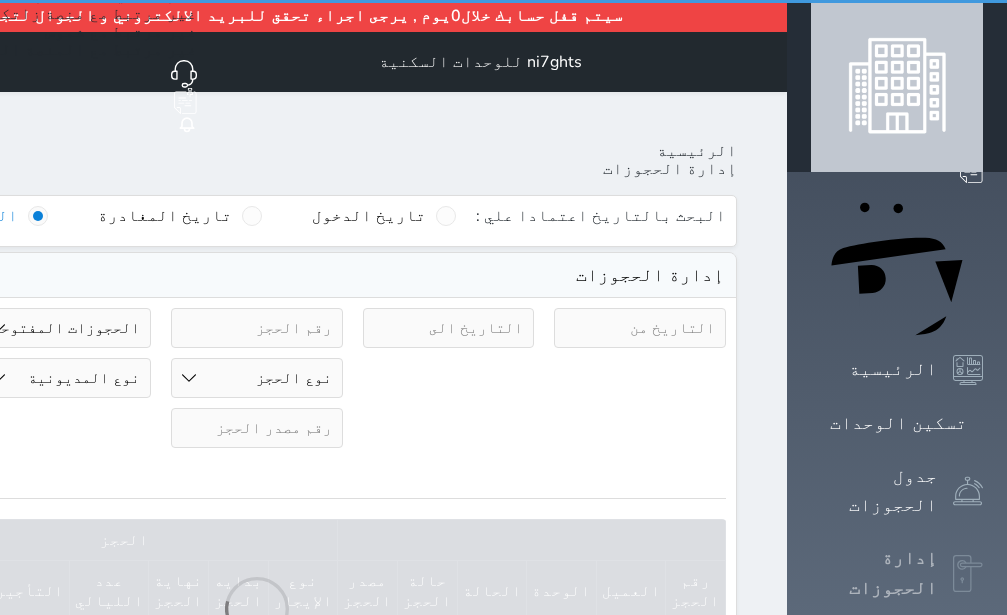 click 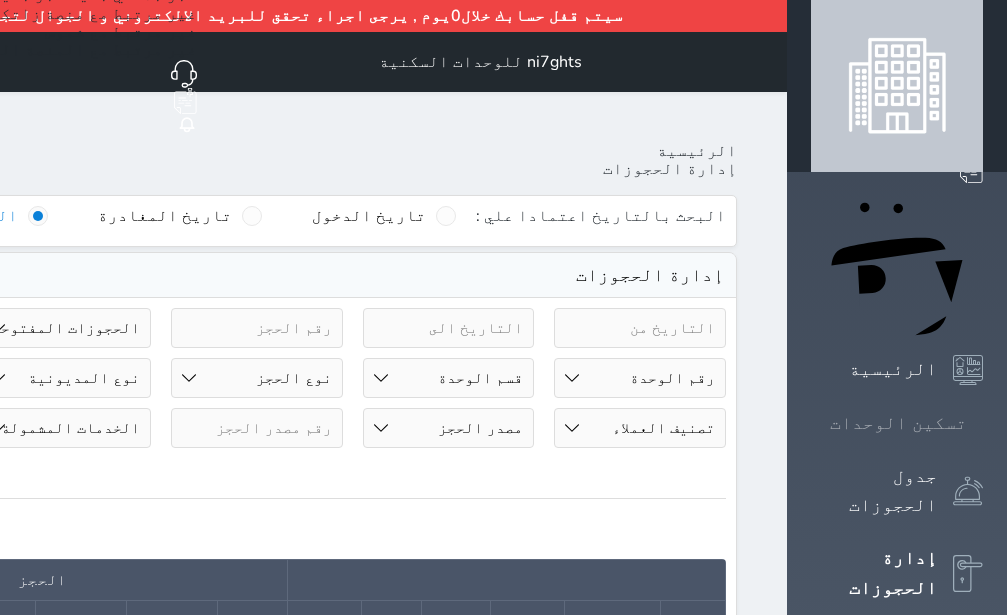 click on "تسكين الوحدات" at bounding box center [898, 423] 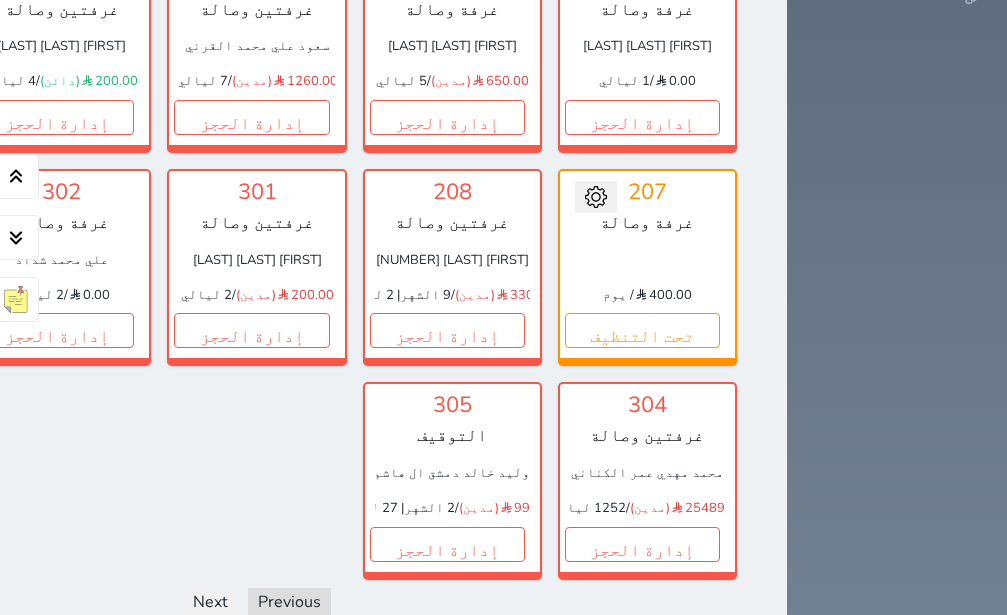 scroll, scrollTop: 1622, scrollLeft: 0, axis: vertical 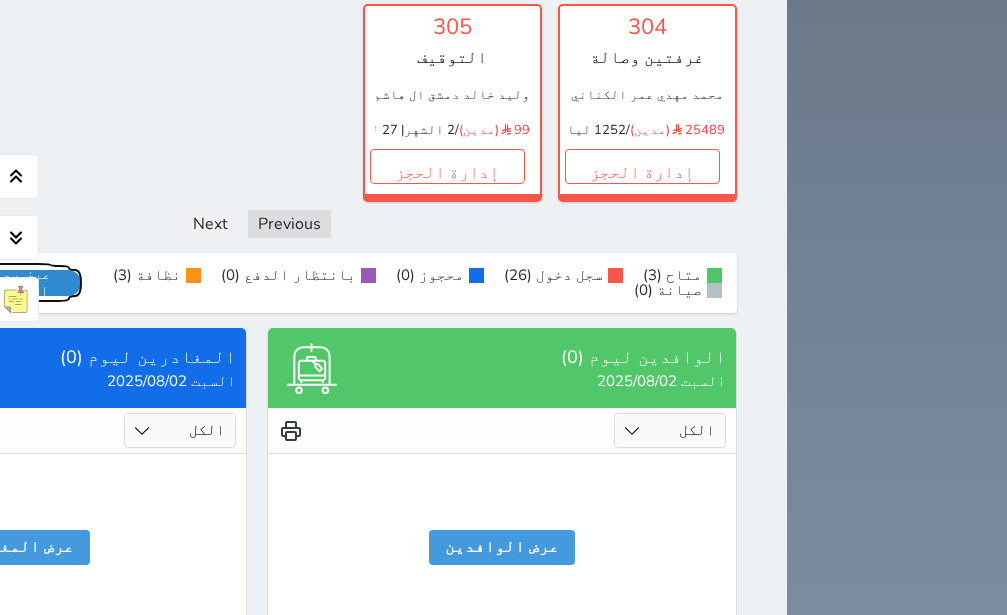 click on "عرض رصيد الصندوق" at bounding box center (17, 283) 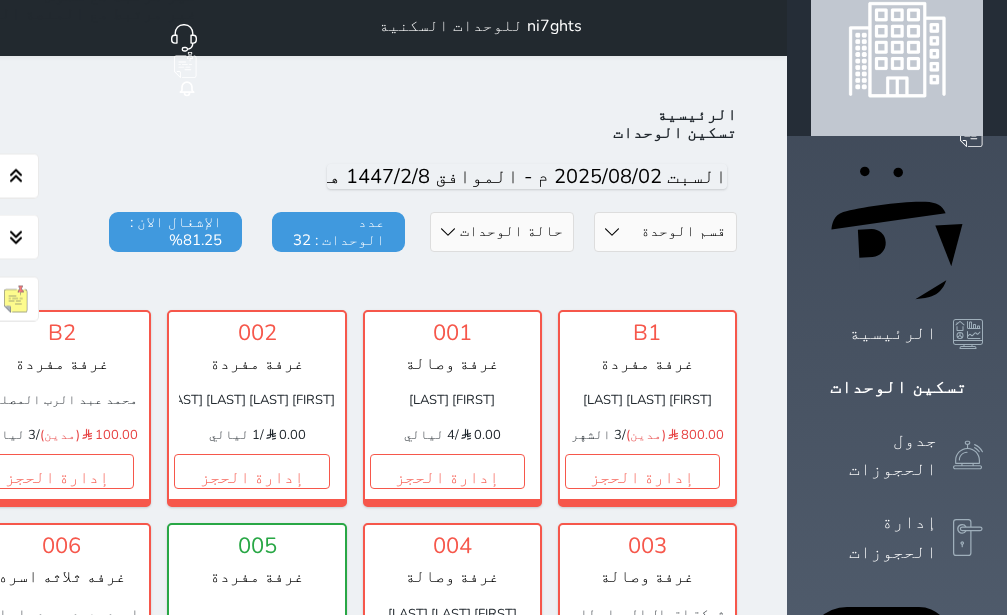 scroll, scrollTop: 0, scrollLeft: 0, axis: both 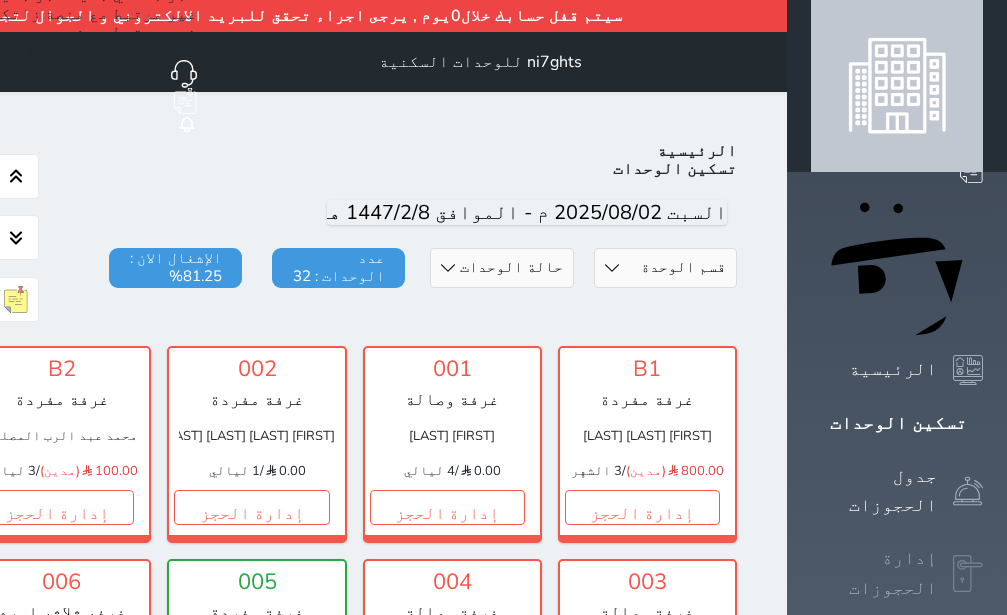 click on "إدارة الحجوزات" at bounding box center [874, 573] 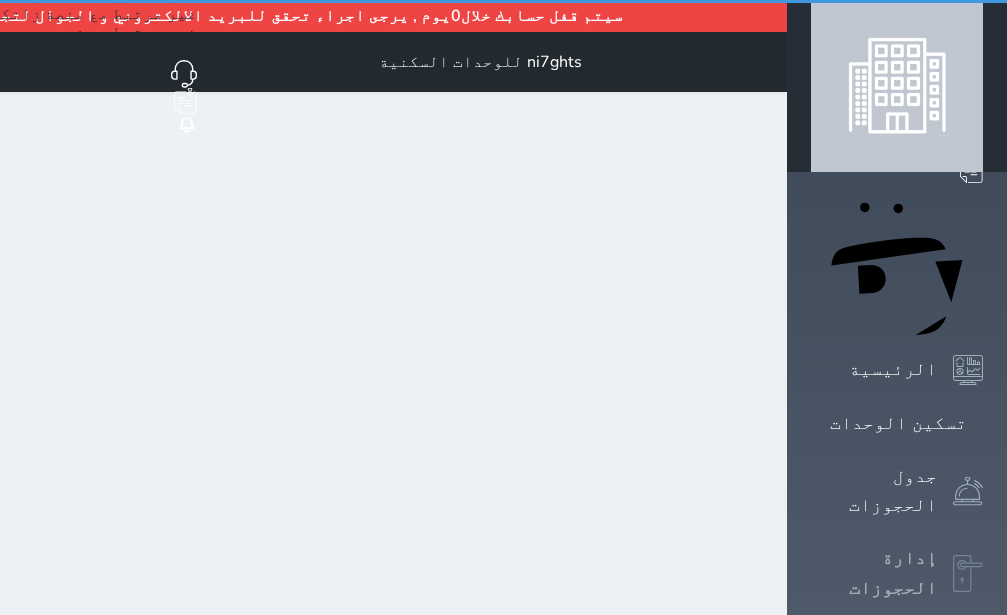 click on "إدارة الحجوزات" at bounding box center (874, 573) 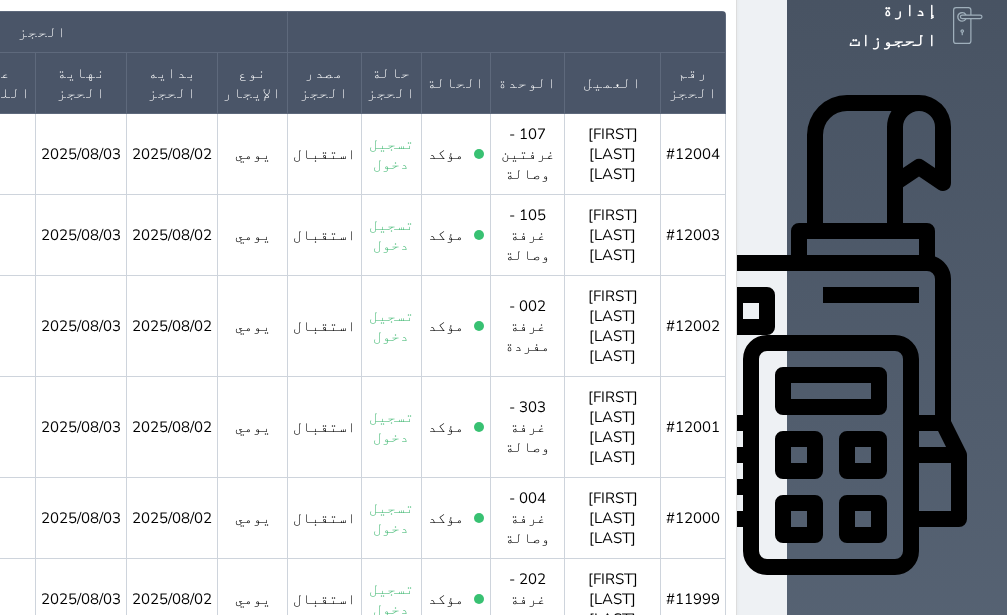 scroll, scrollTop: 519, scrollLeft: 0, axis: vertical 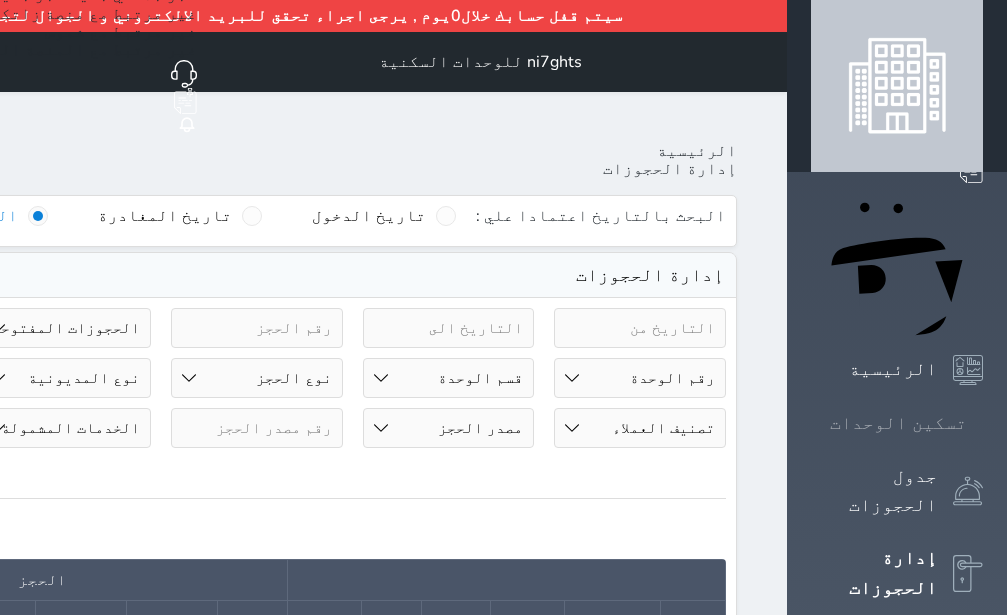 click on "تسكين الوحدات" at bounding box center (897, 423) 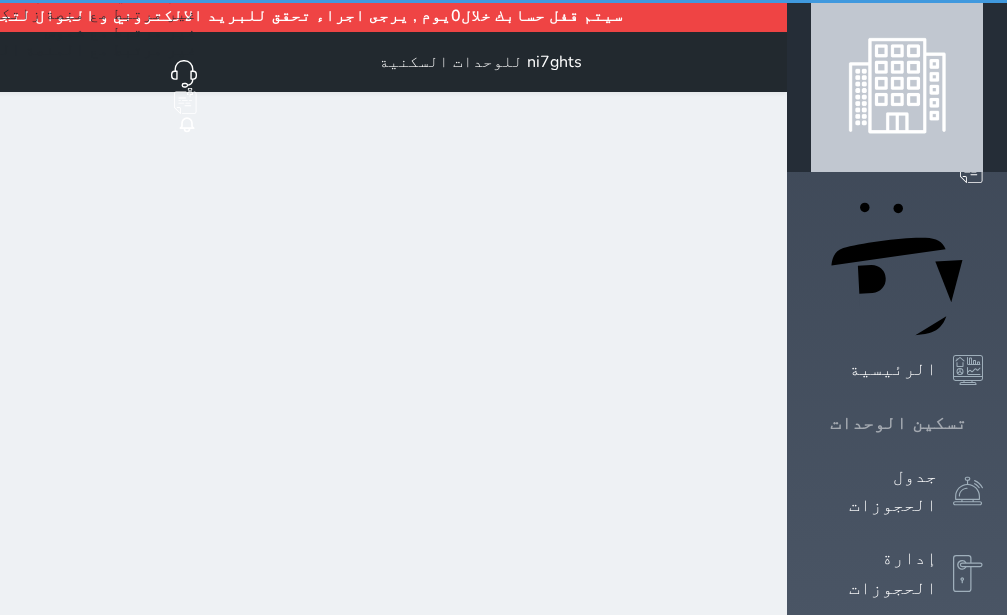 click 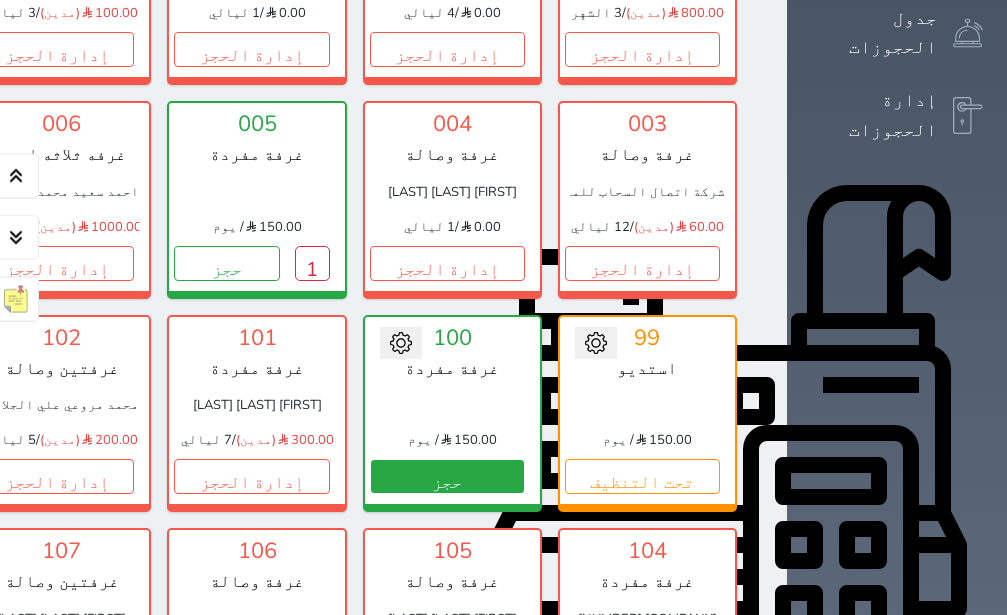 scroll, scrollTop: 378, scrollLeft: 0, axis: vertical 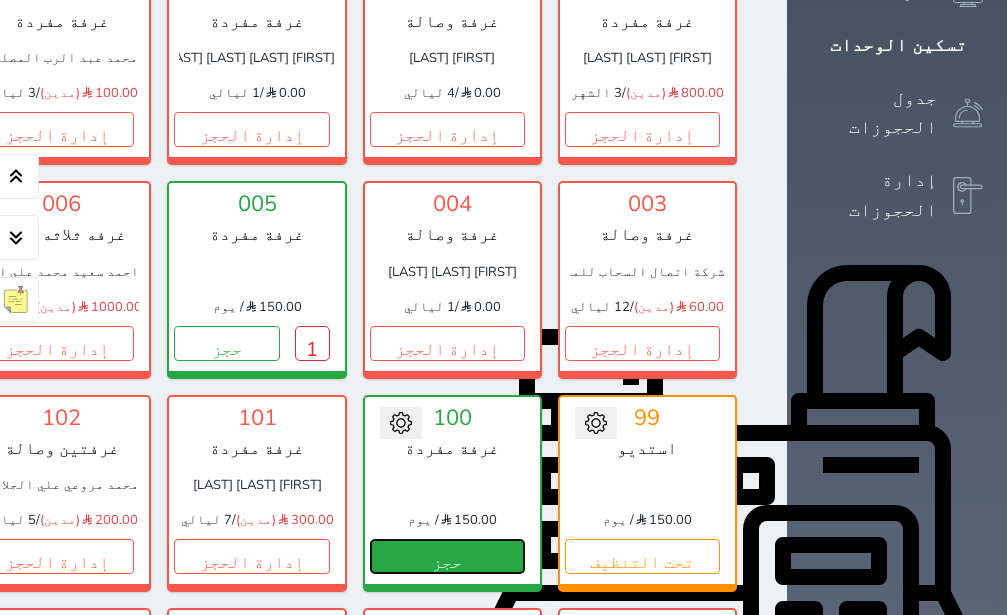 click on "حجز" at bounding box center (447, 556) 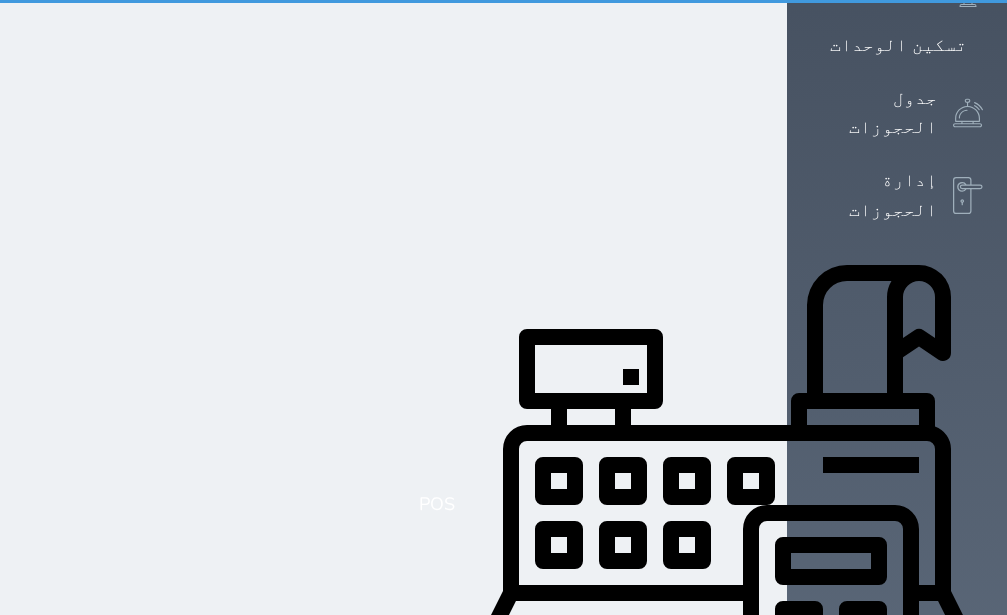 scroll, scrollTop: 26, scrollLeft: 0, axis: vertical 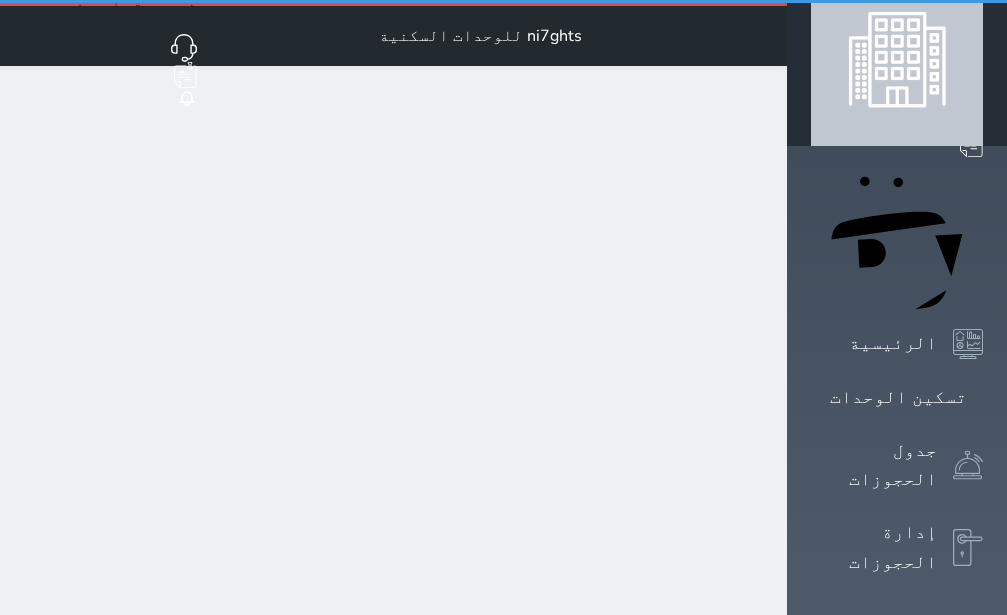 select on "1" 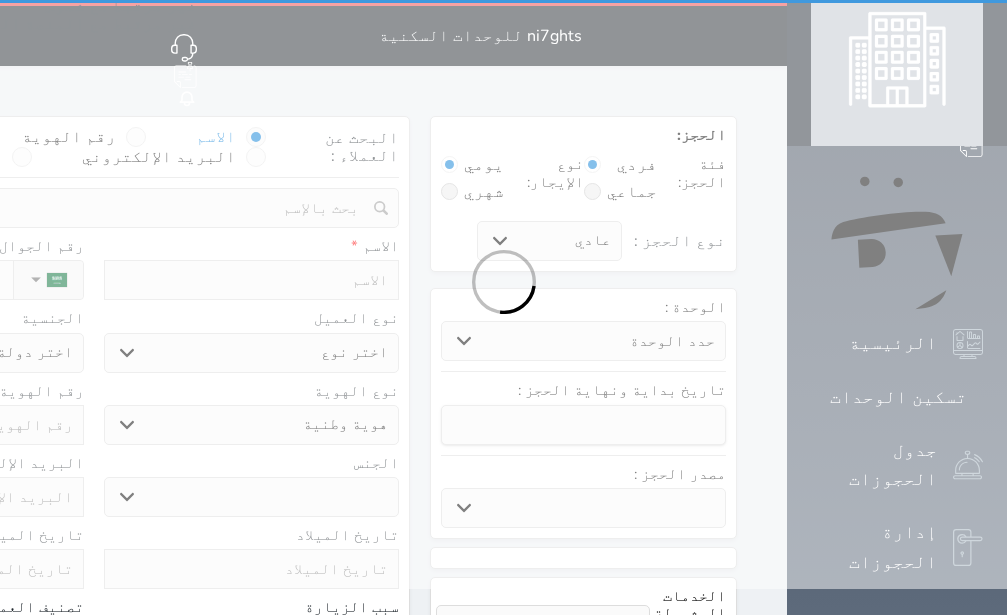 scroll, scrollTop: 0, scrollLeft: 0, axis: both 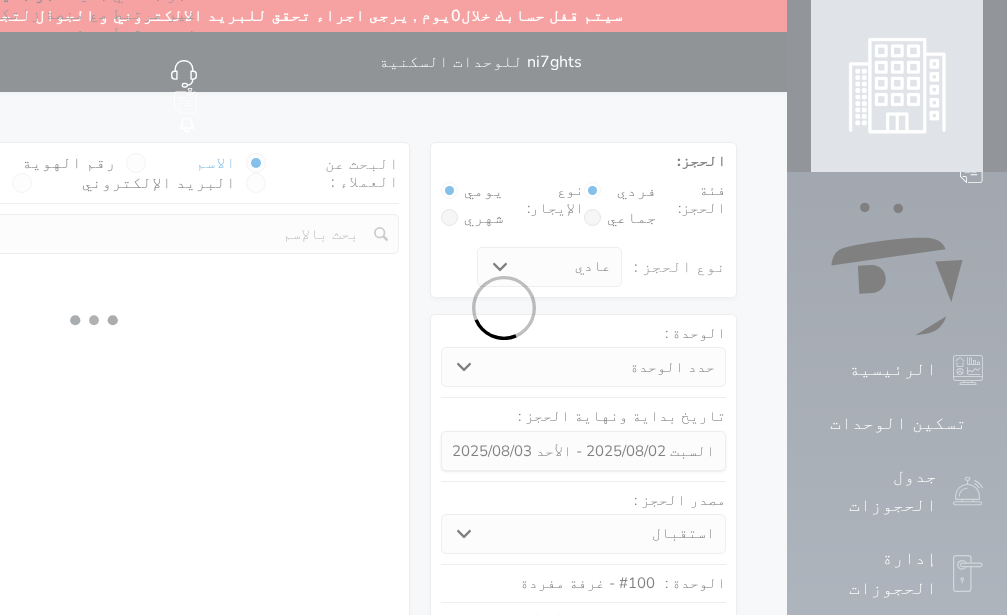 click at bounding box center [503, 307] 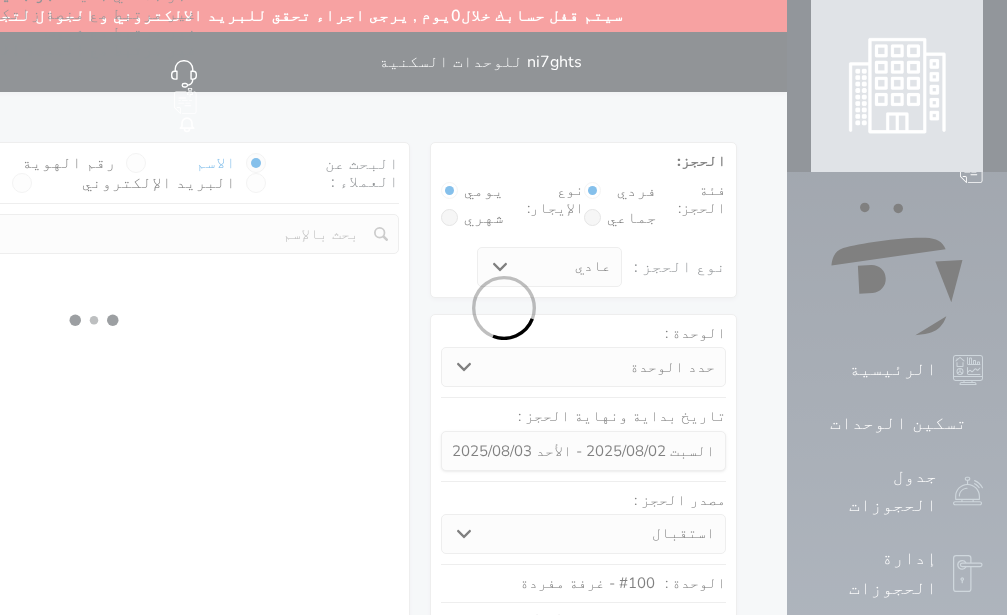 click at bounding box center (503, 307) 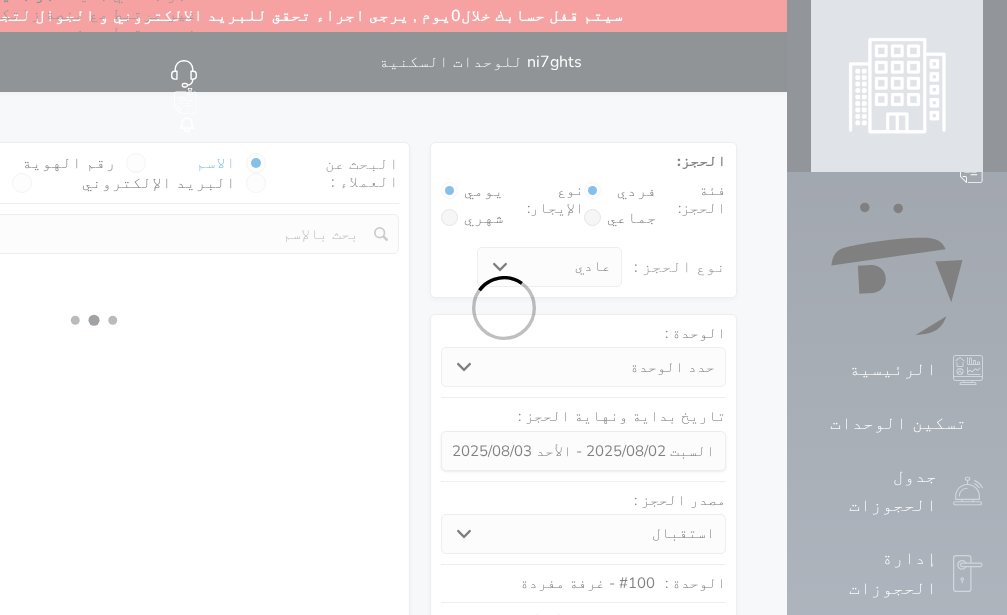 select 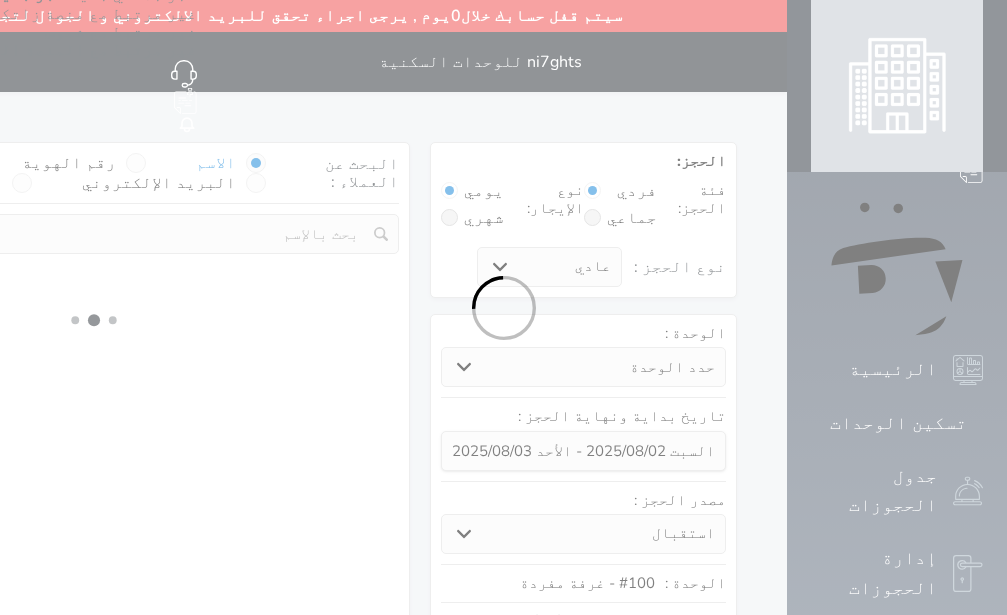 select on "113" 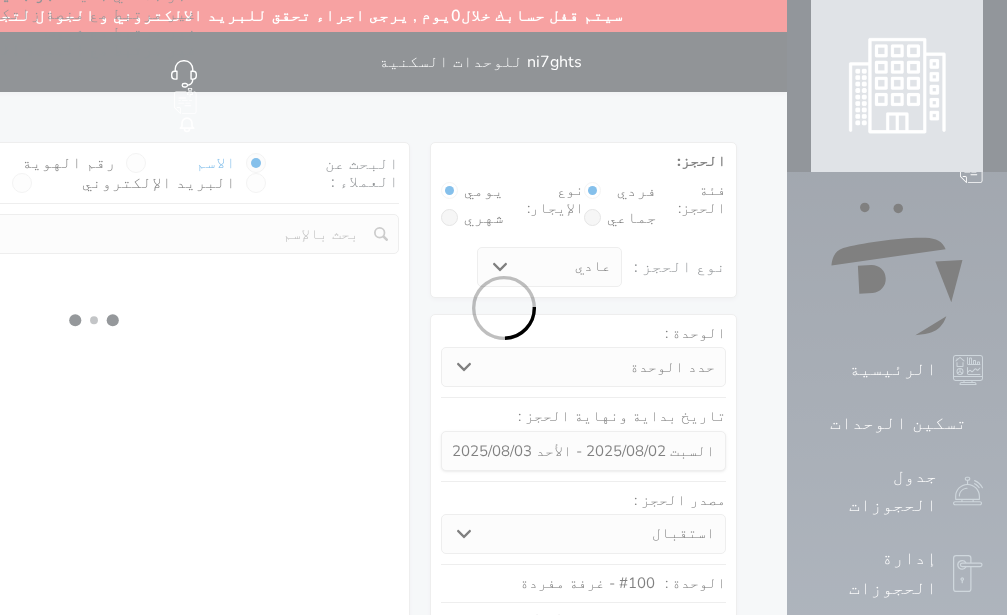 select on "1" 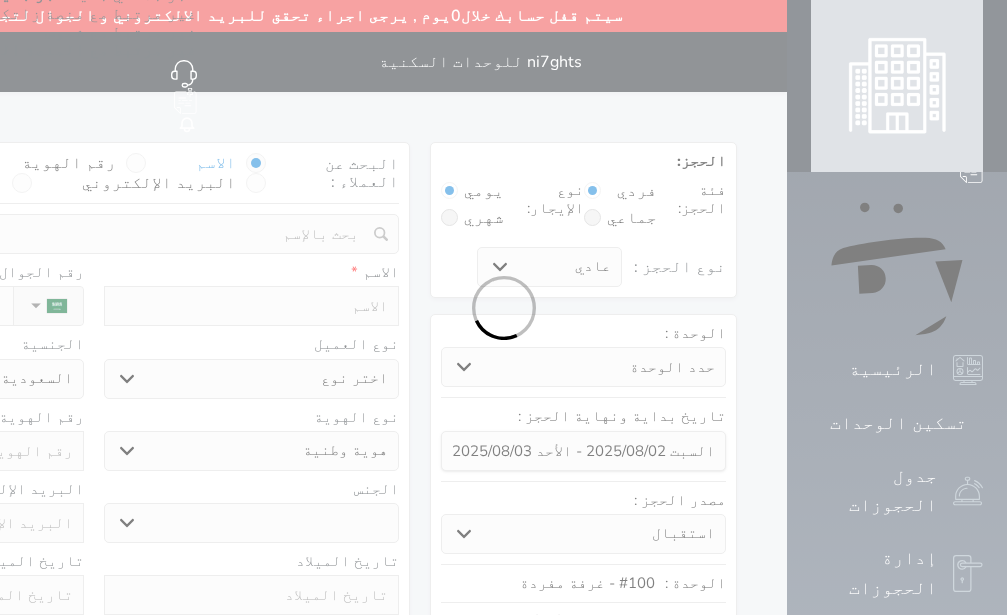 select 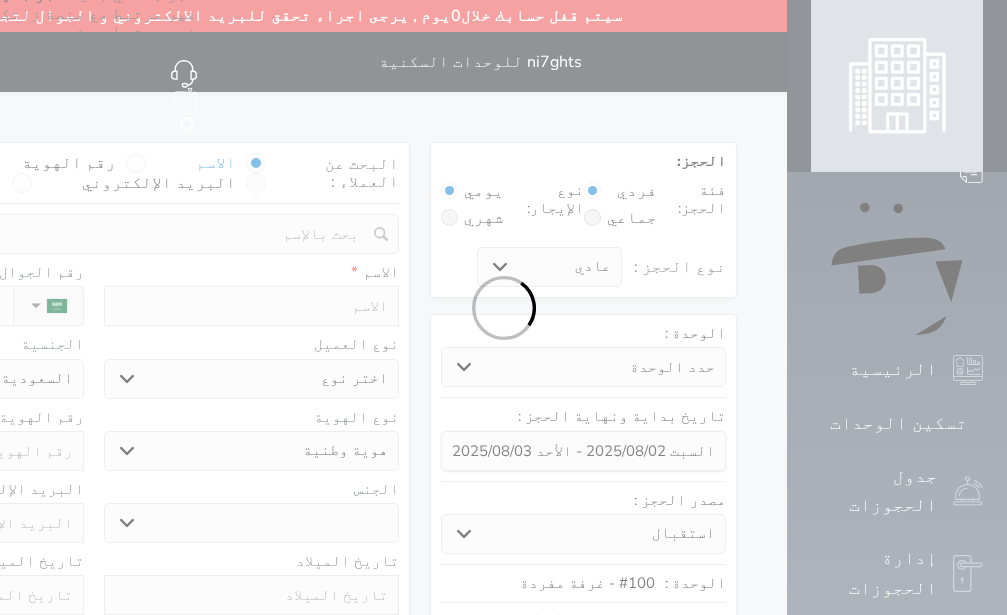 click on "رقم الهوية" at bounding box center [84, 163] 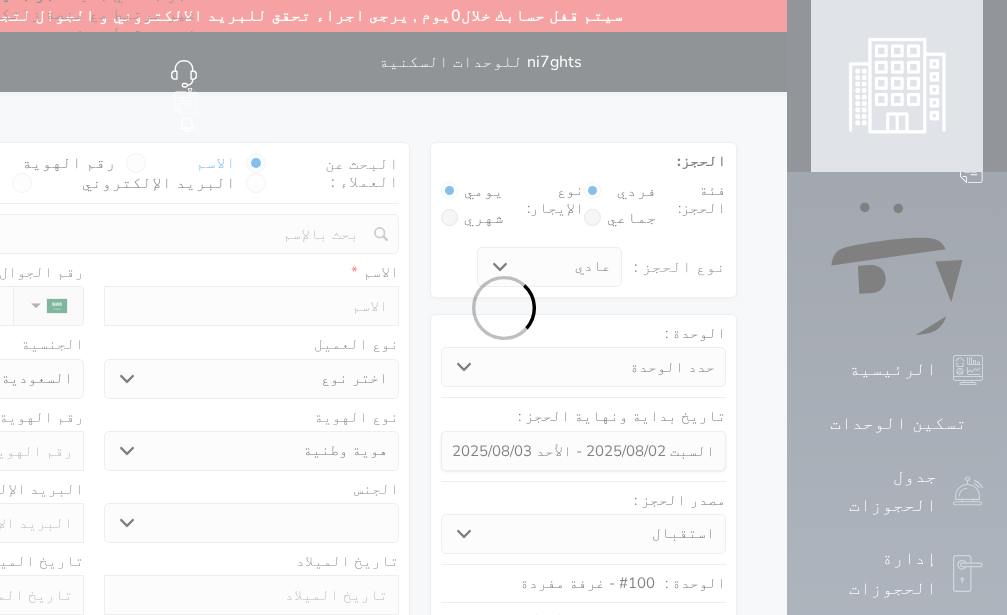 click on "رقم الهوية" at bounding box center (116, 173) 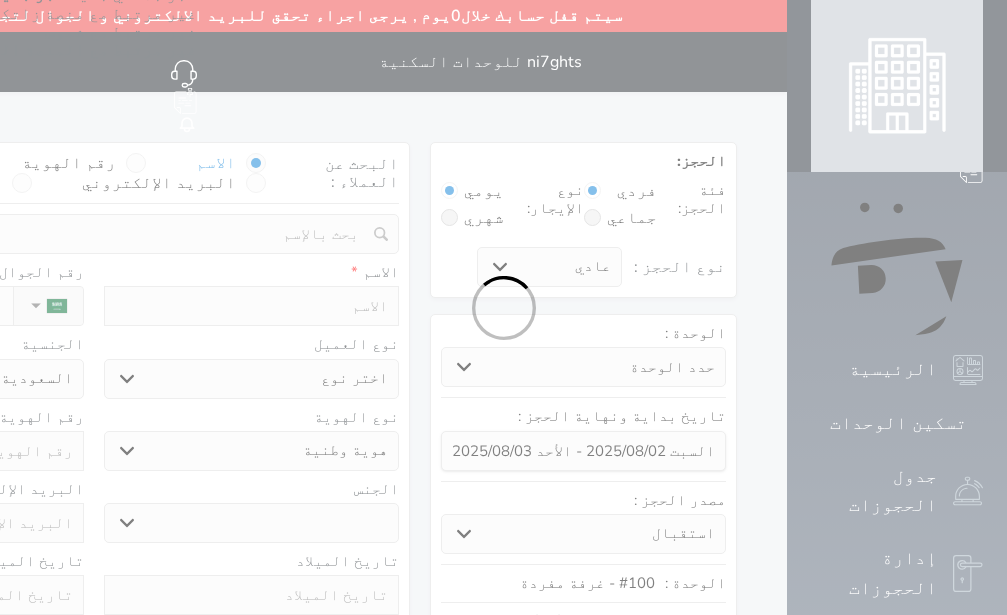 radio on "true" 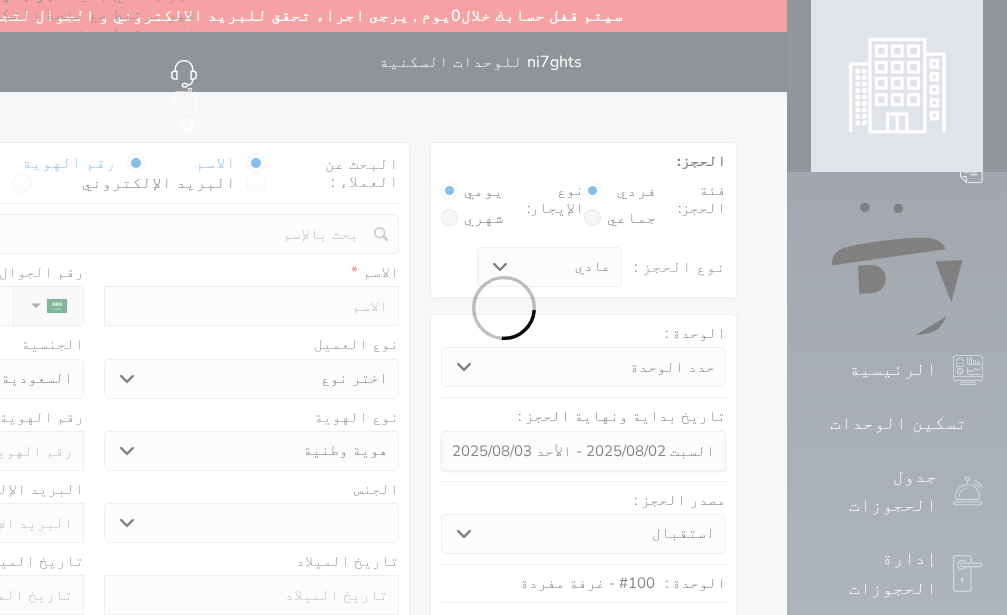 select on "1" 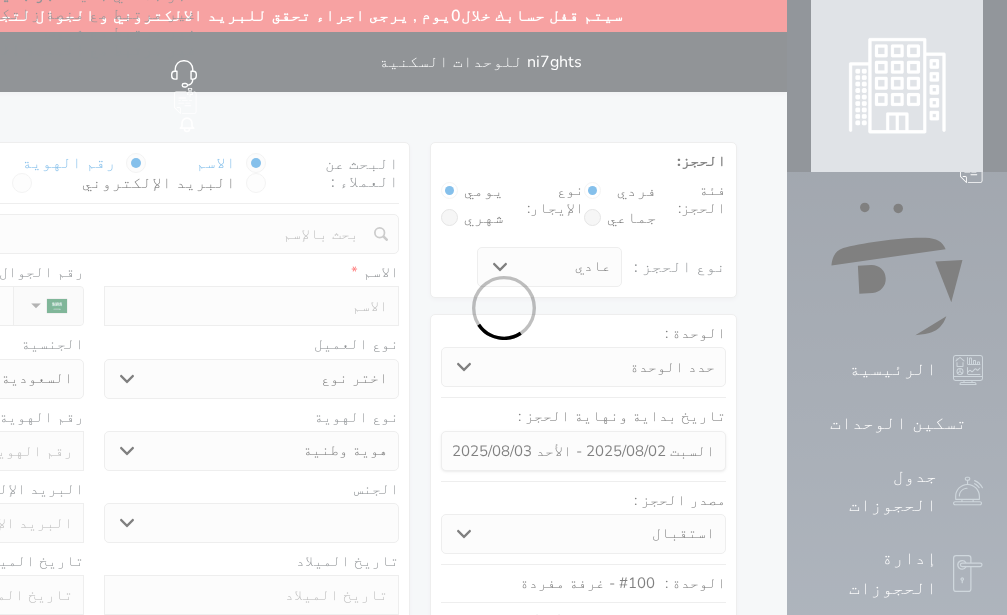 select on "7" 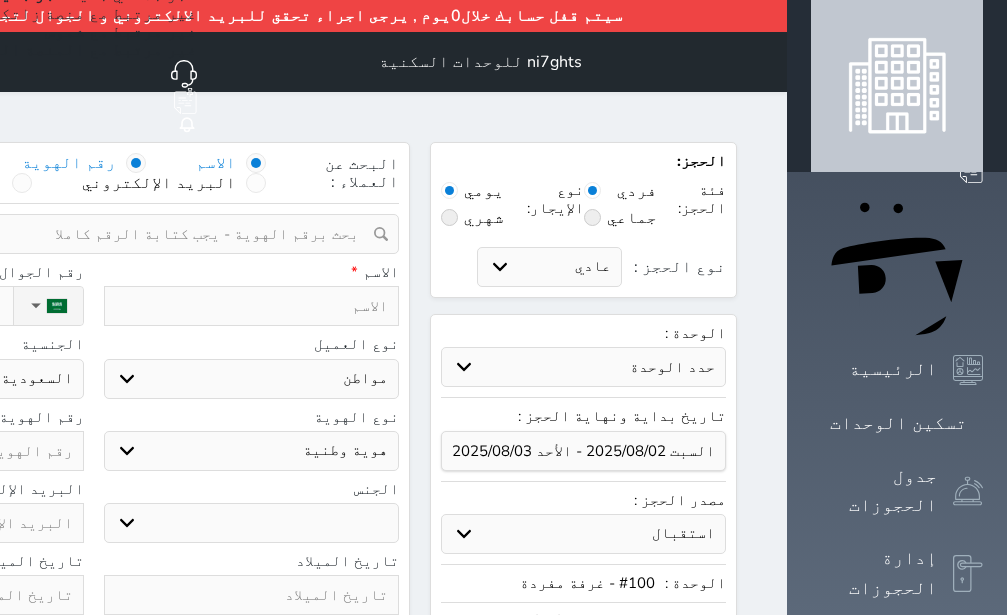 radio on "false" 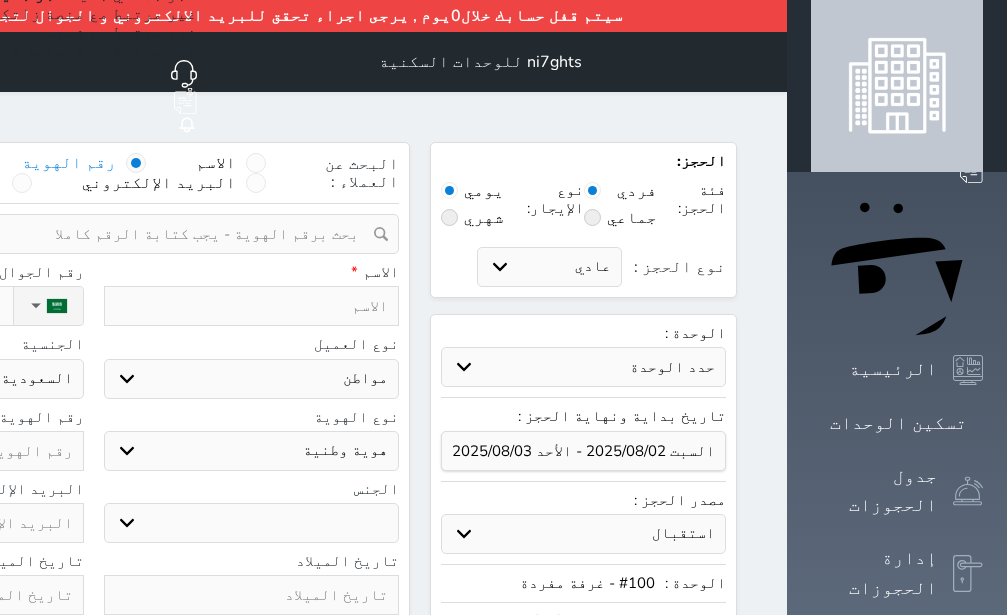 select 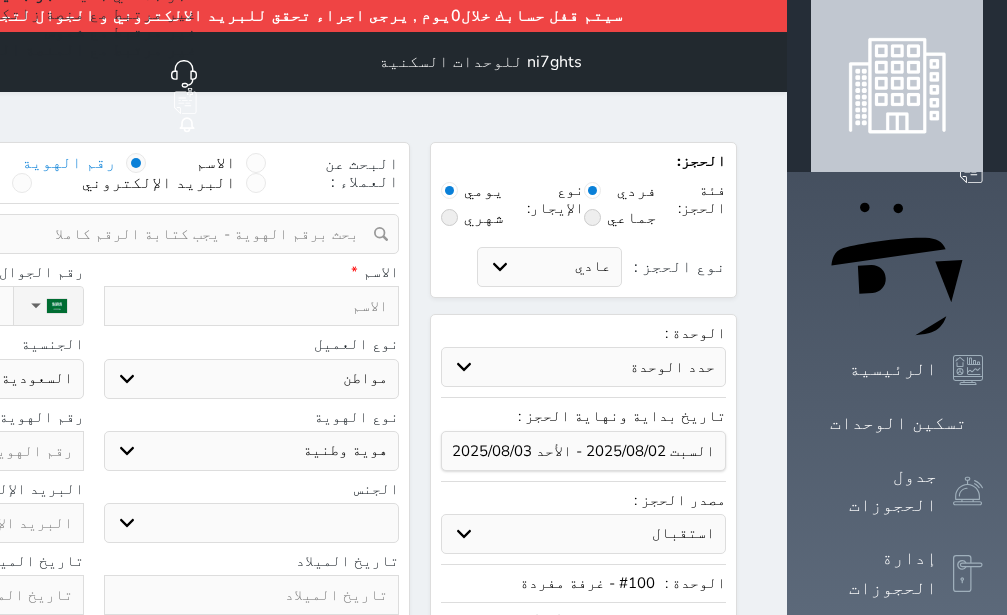 click at bounding box center (86, 234) 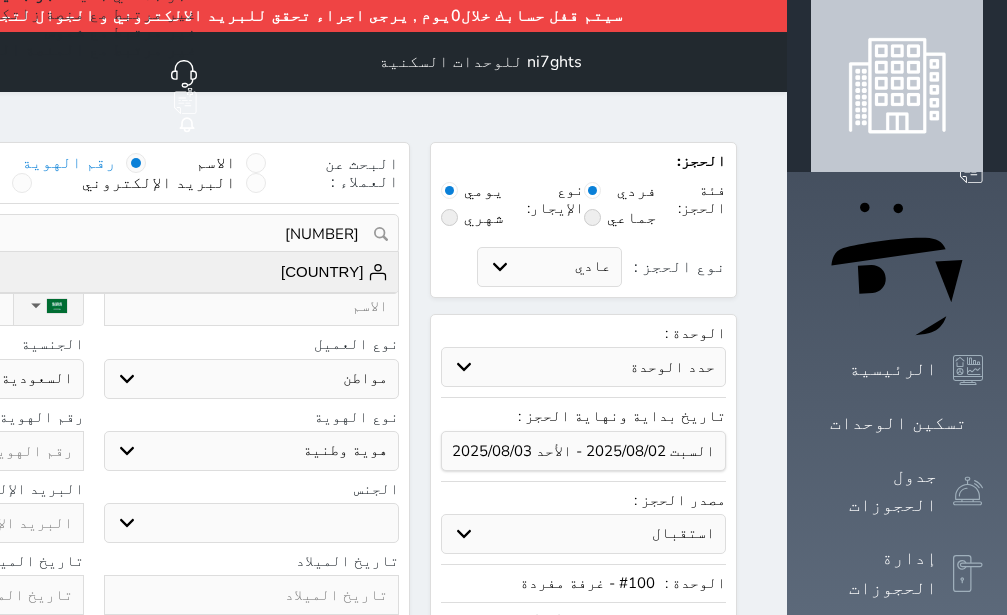click on "بنقلاديش   +966510798116" at bounding box center [93, 272] 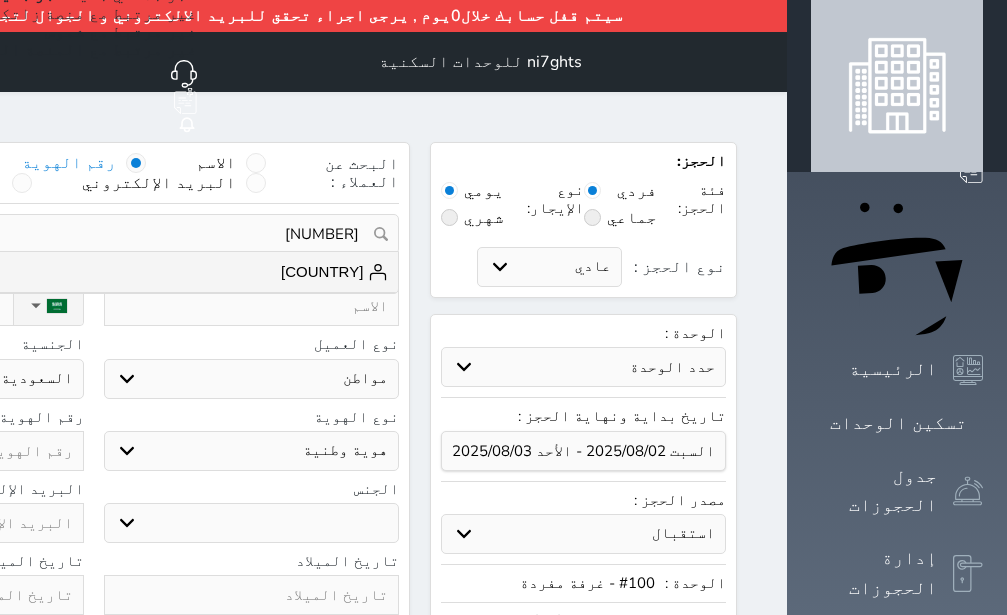 type on "بنقلاديش  ||  +966510798116" 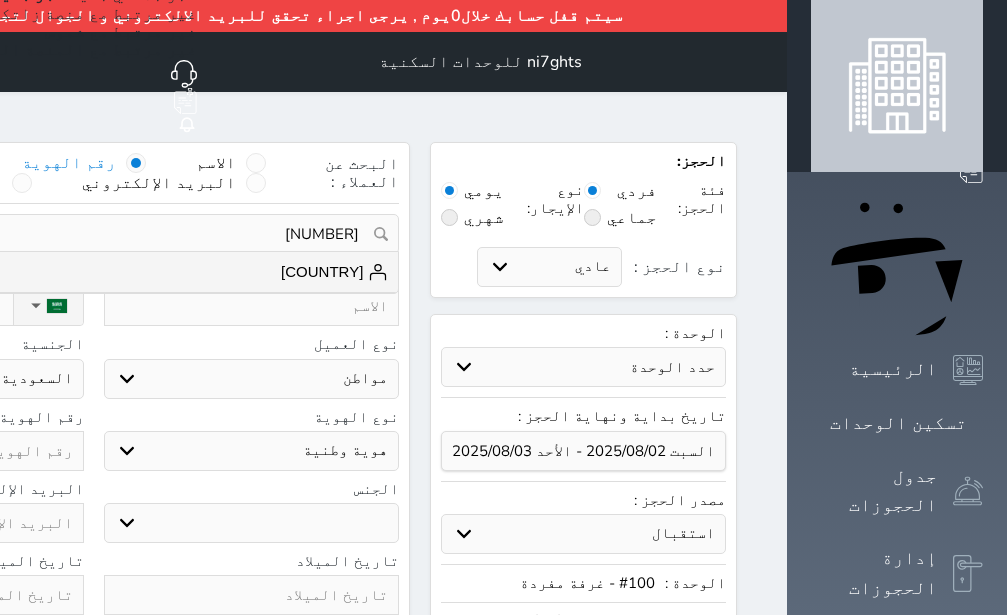 type on "بنقلاديش" 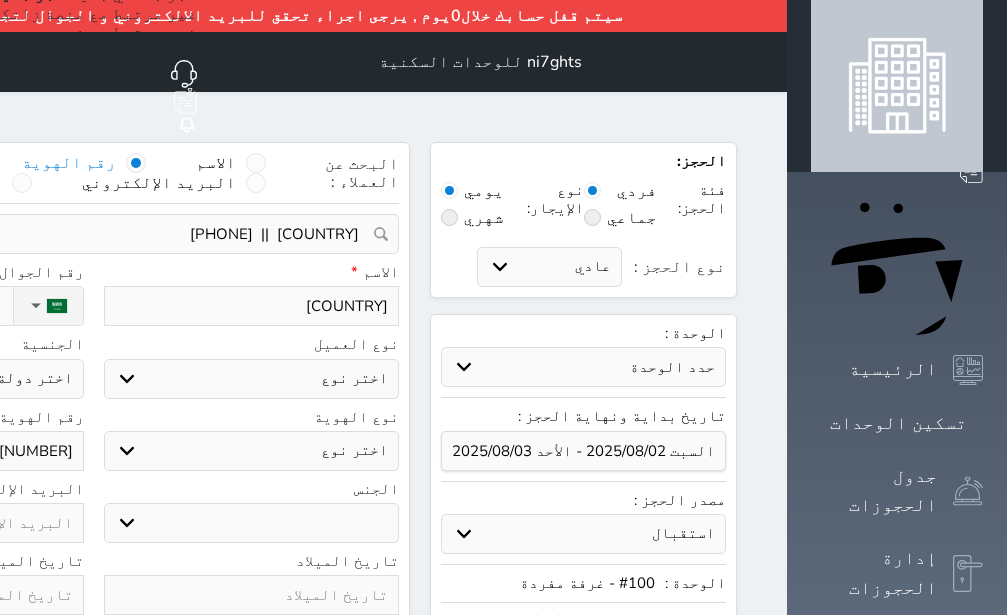 select 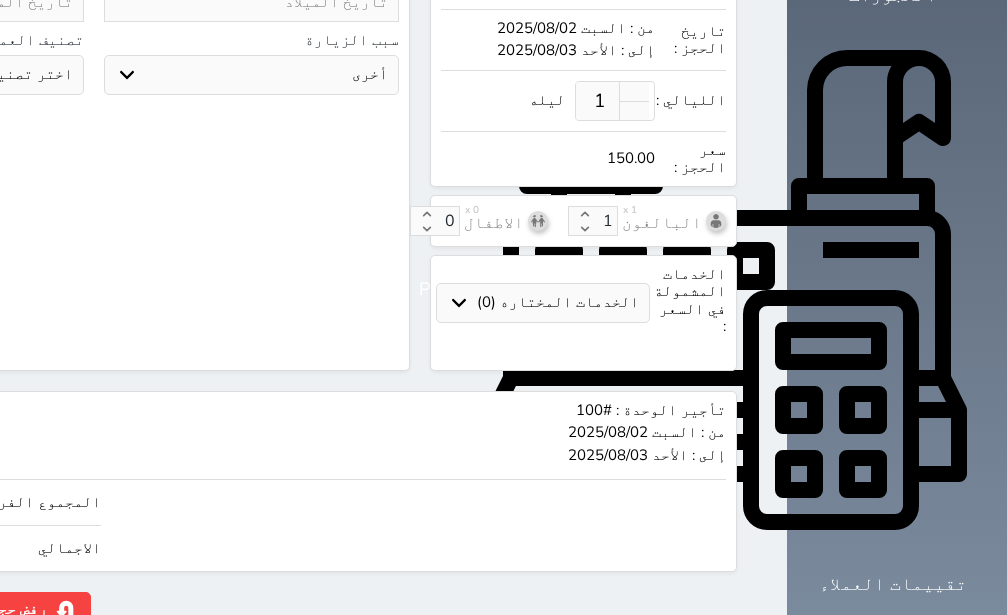 select 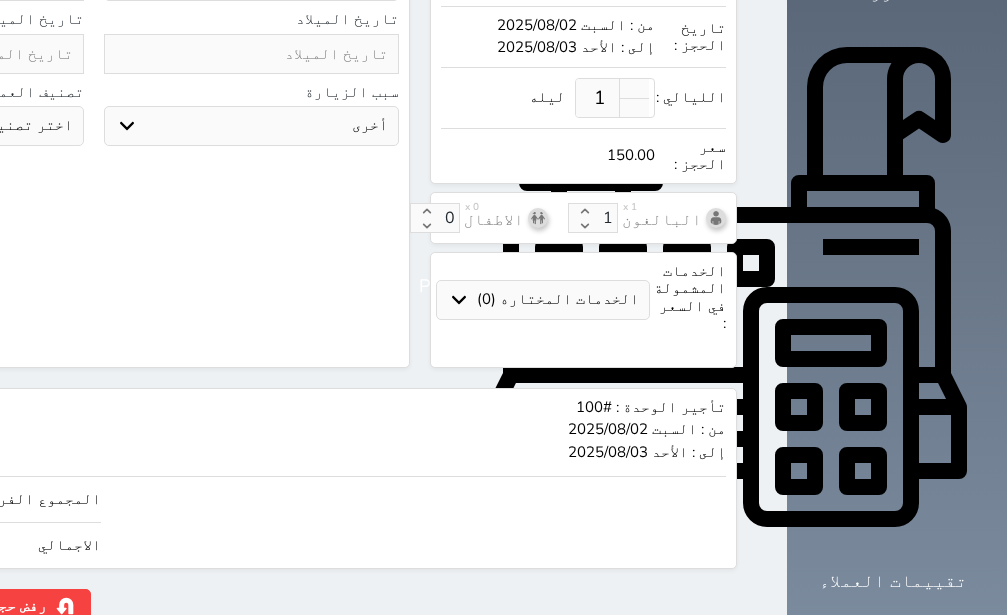 select 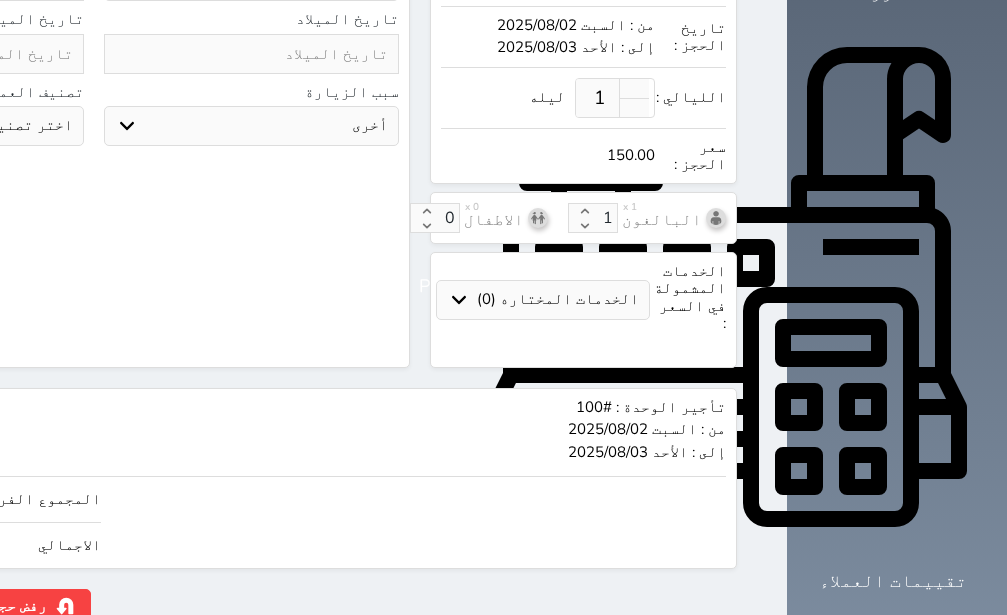 select 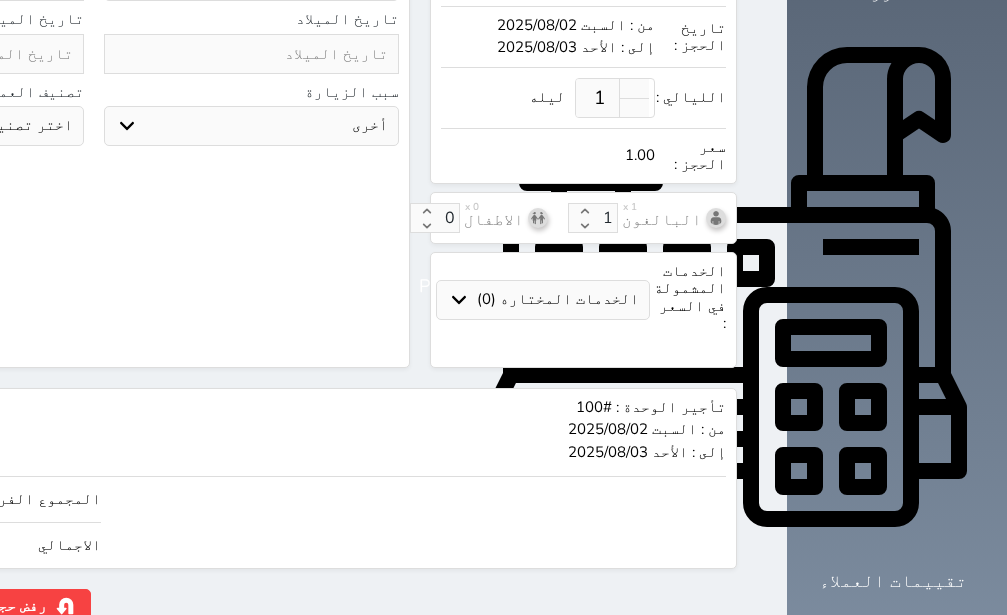 type on "13" 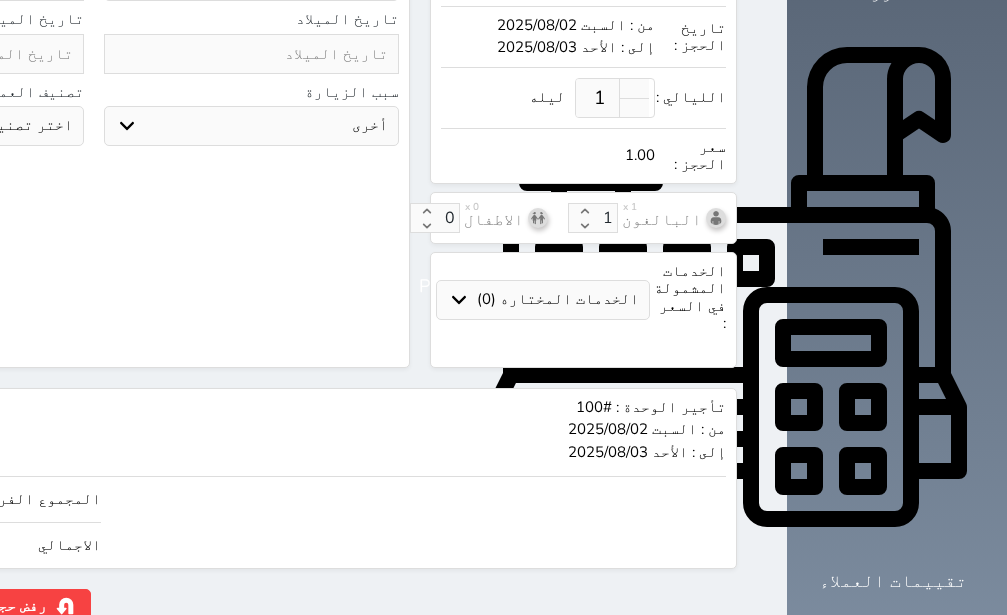 type on "13.00" 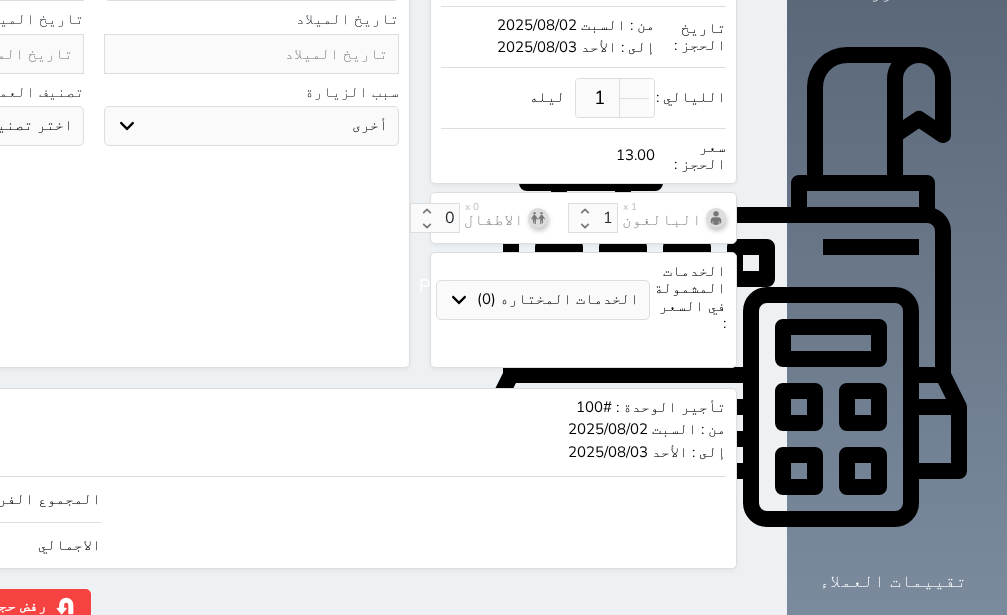 type on "130" 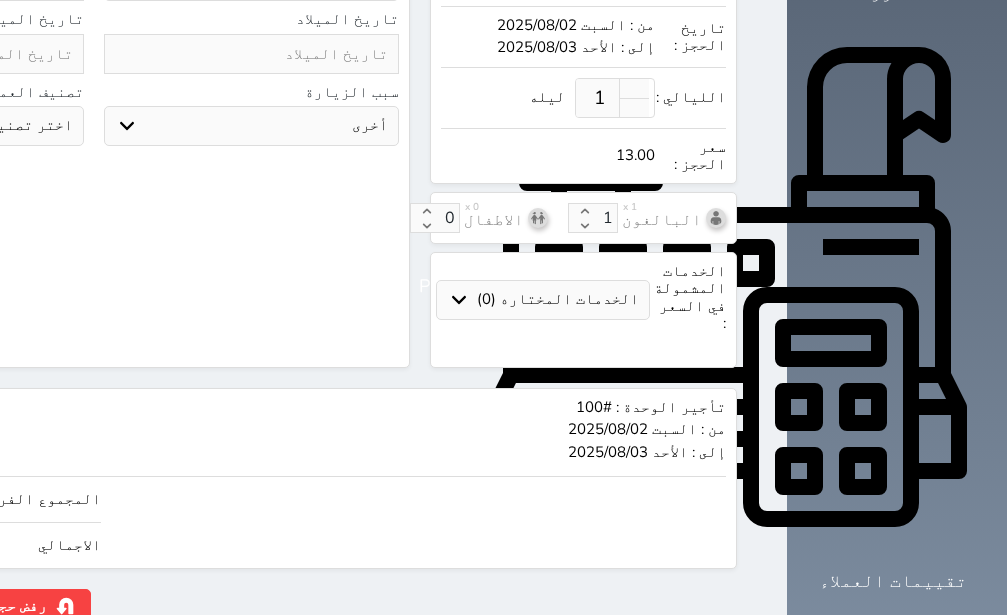 type on "130.00" 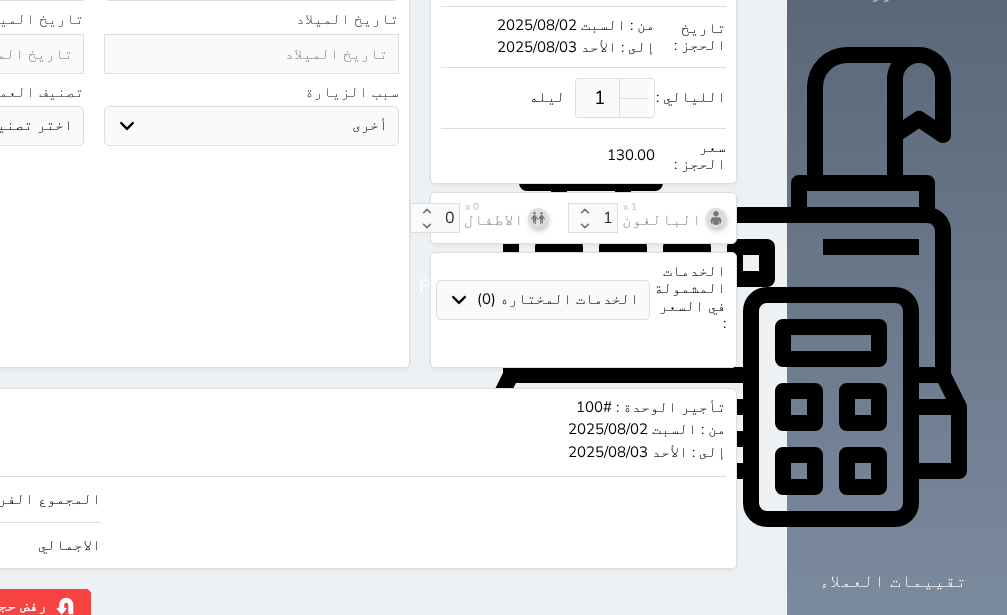 type on "130.00" 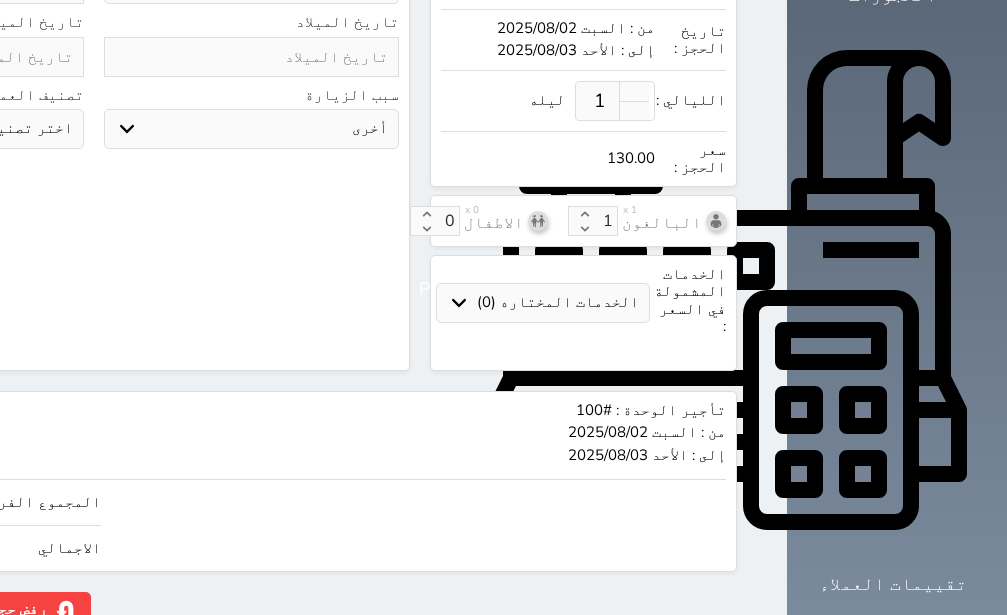 scroll, scrollTop: 0, scrollLeft: 0, axis: both 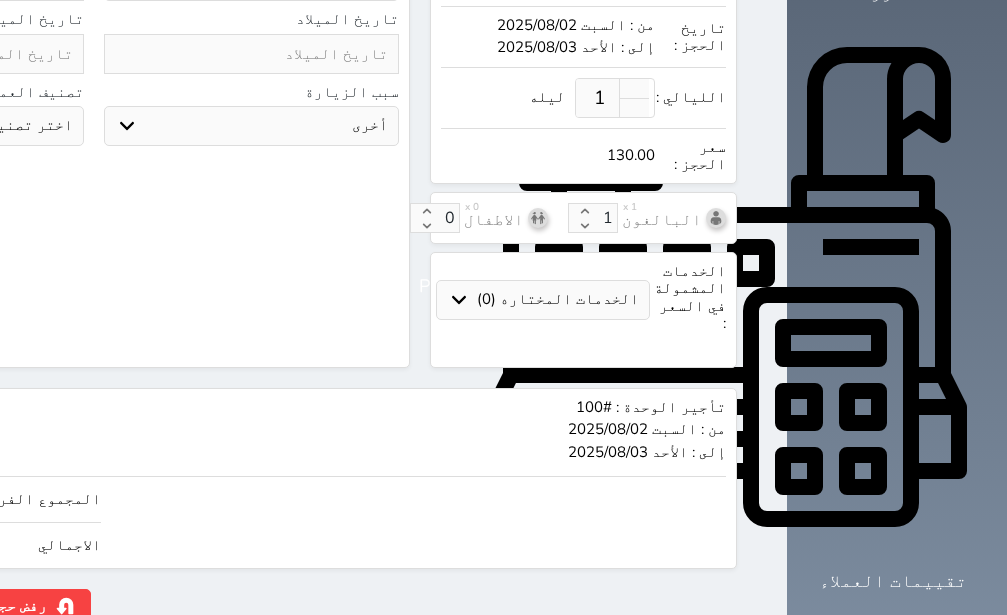 click on "حجز" at bounding box center (-130, 606) 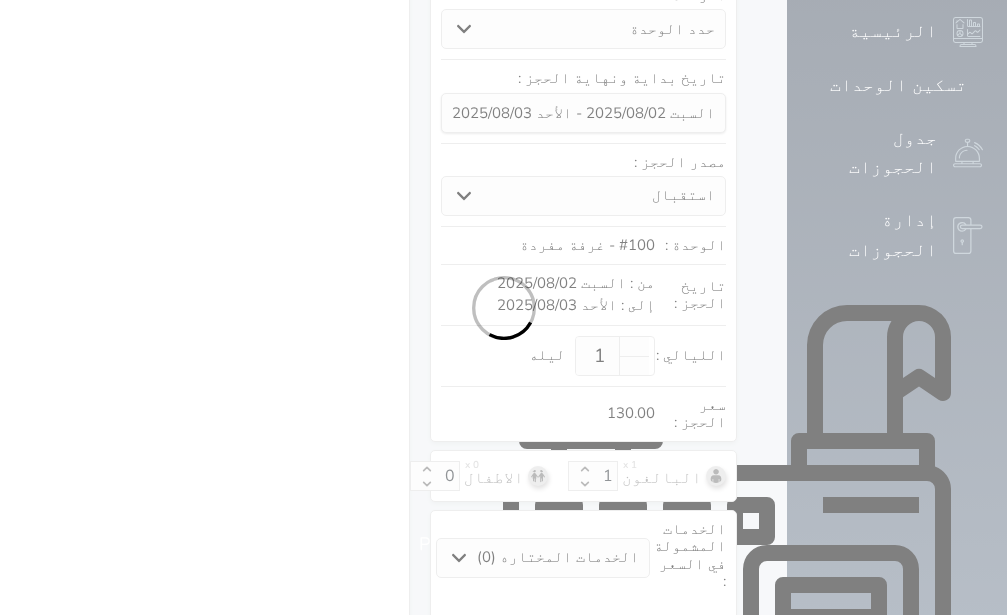 select 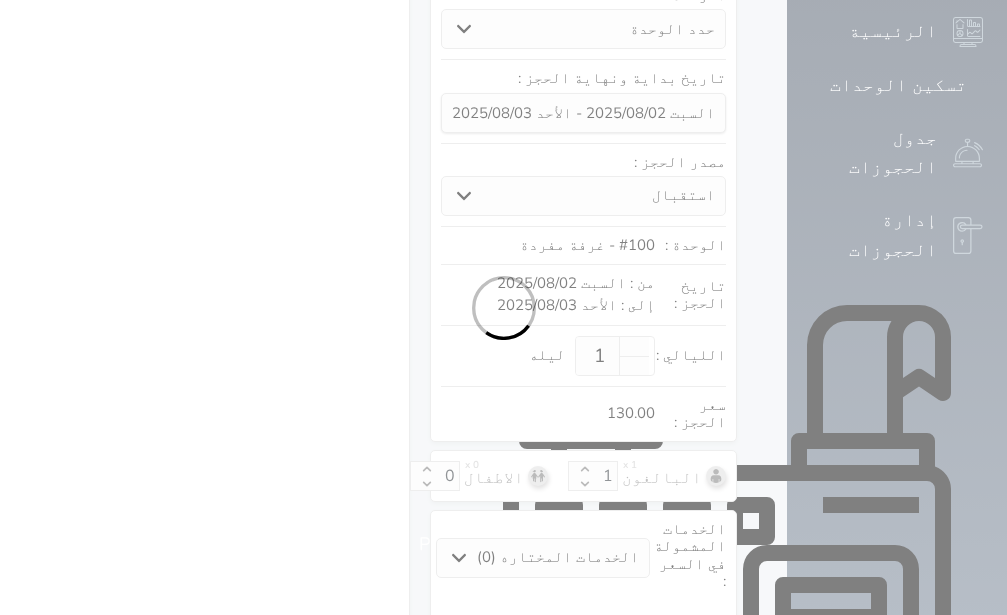 select on "7" 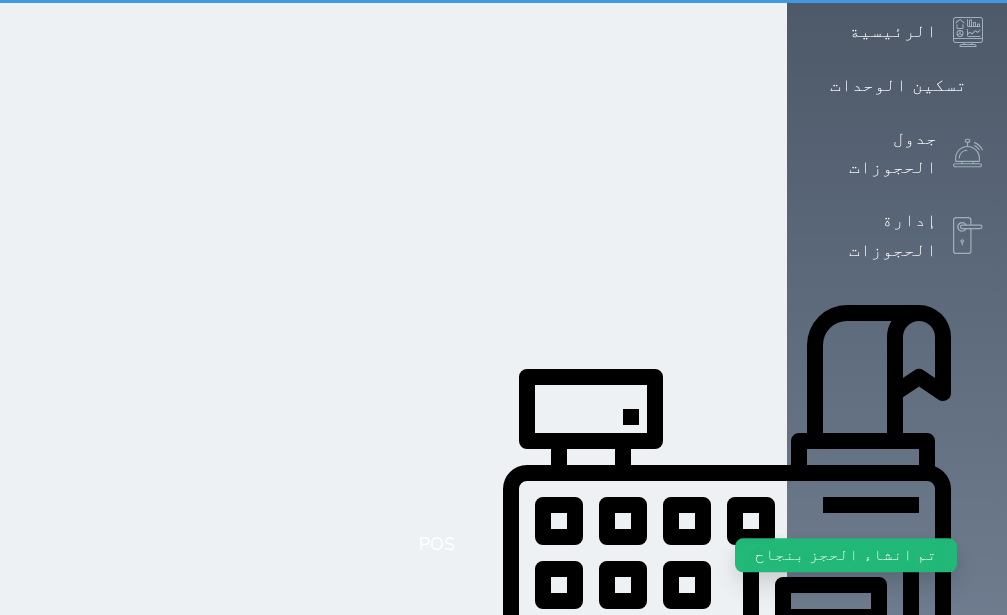 scroll, scrollTop: 0, scrollLeft: 0, axis: both 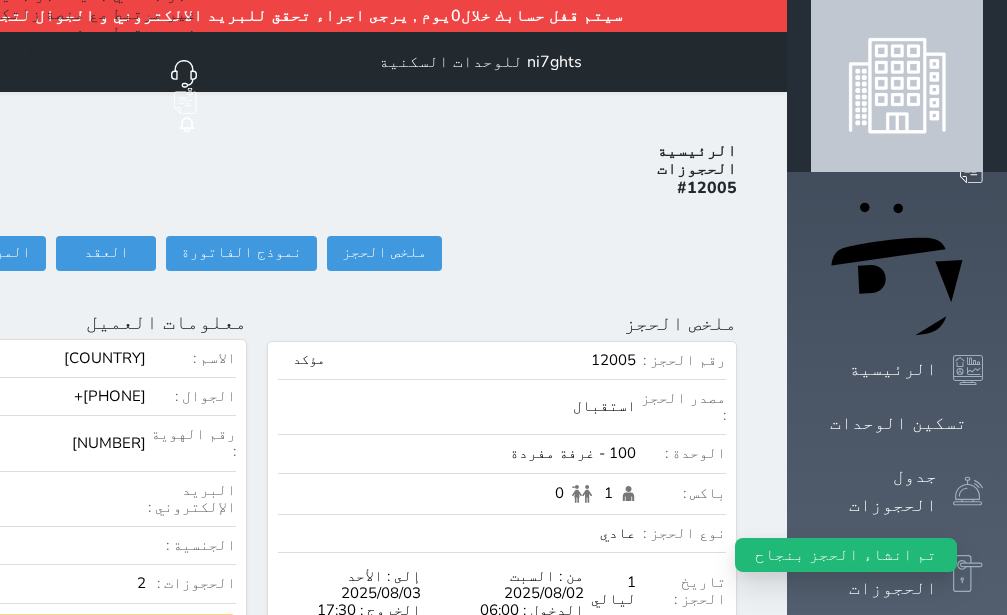 select 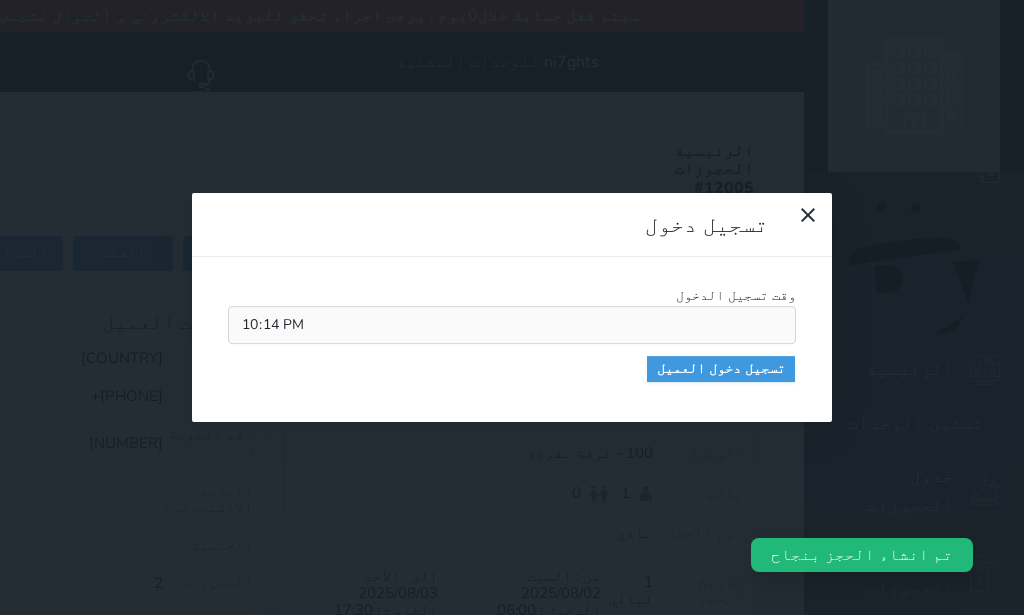 click on "وقت تسجيل الدخول    22:14   تسجيل دخول العميل" at bounding box center [512, 340] 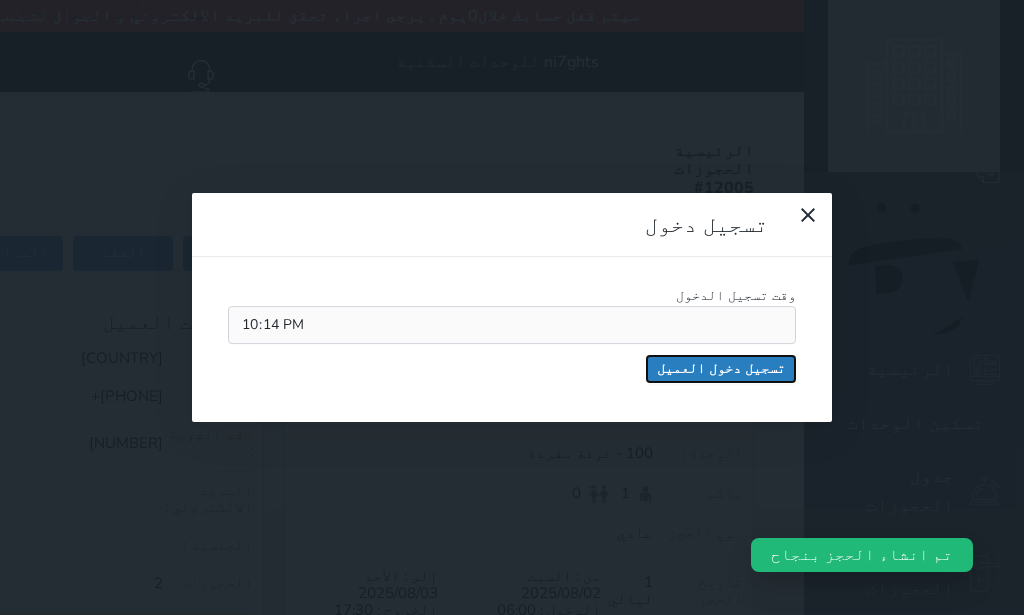 click on "تسجيل دخول العميل" at bounding box center [721, 369] 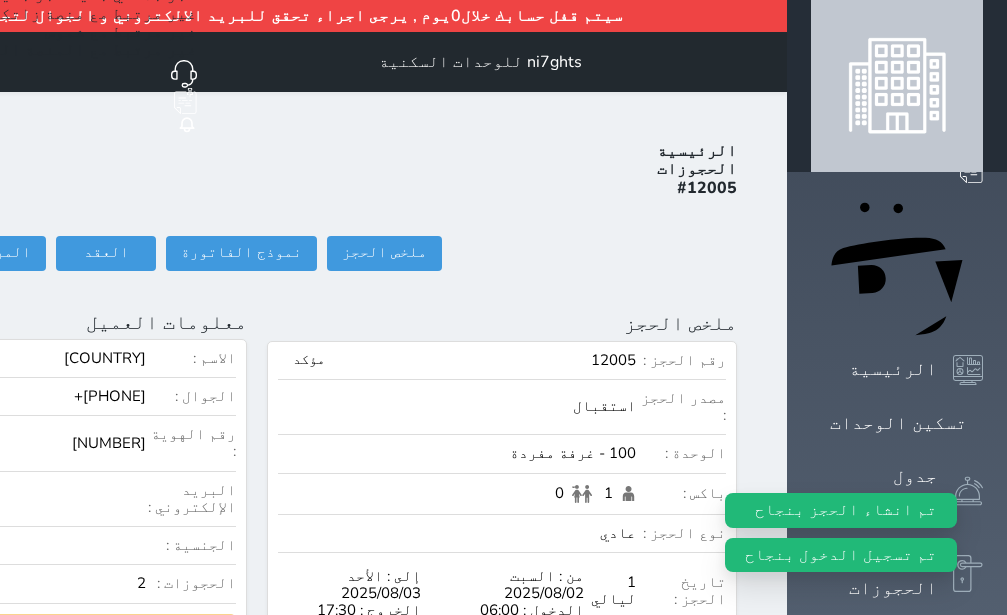 select 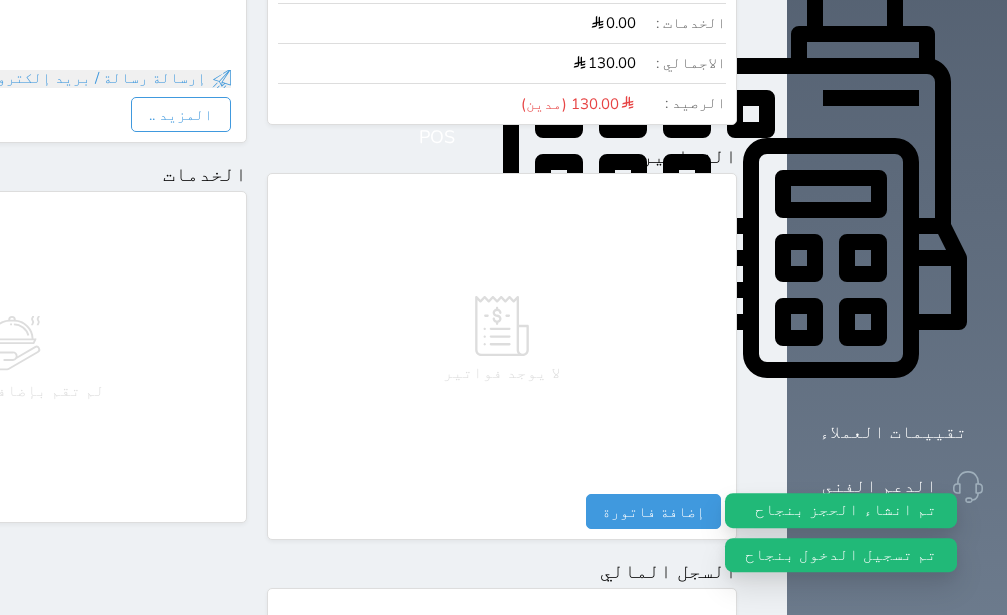 scroll, scrollTop: 1142, scrollLeft: 0, axis: vertical 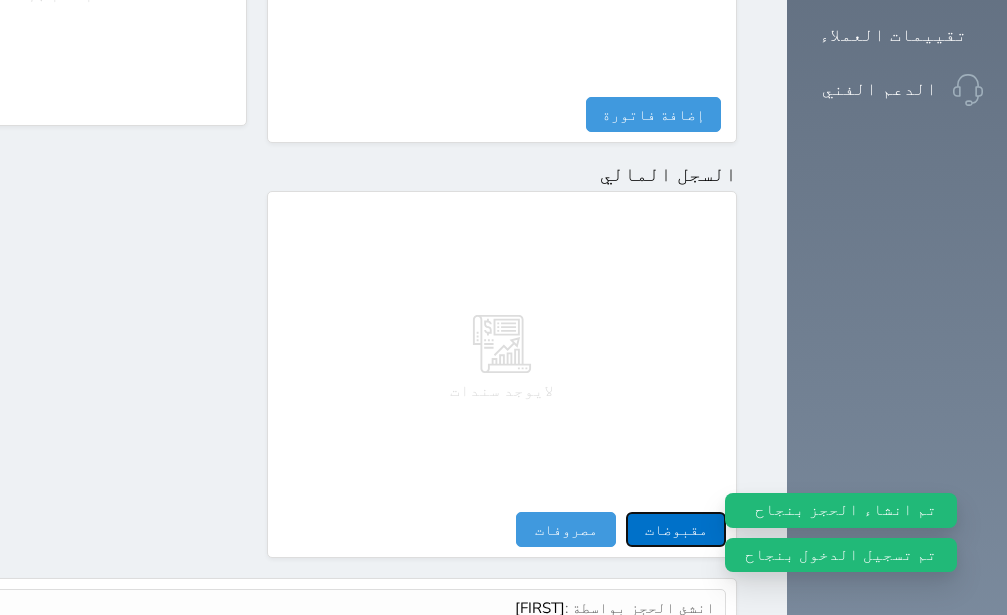 click on "مقبوضات" at bounding box center [676, 529] 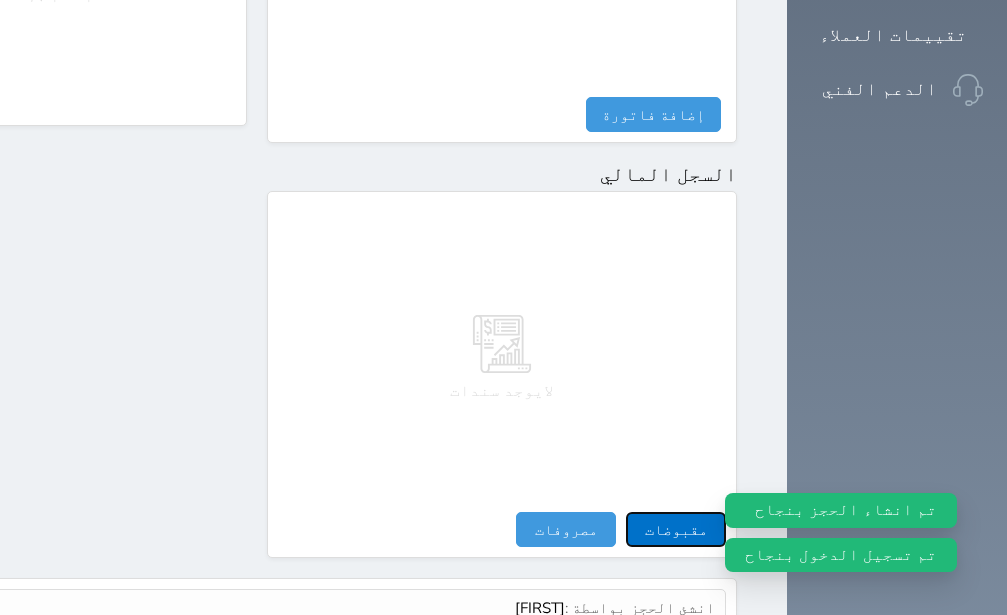 select 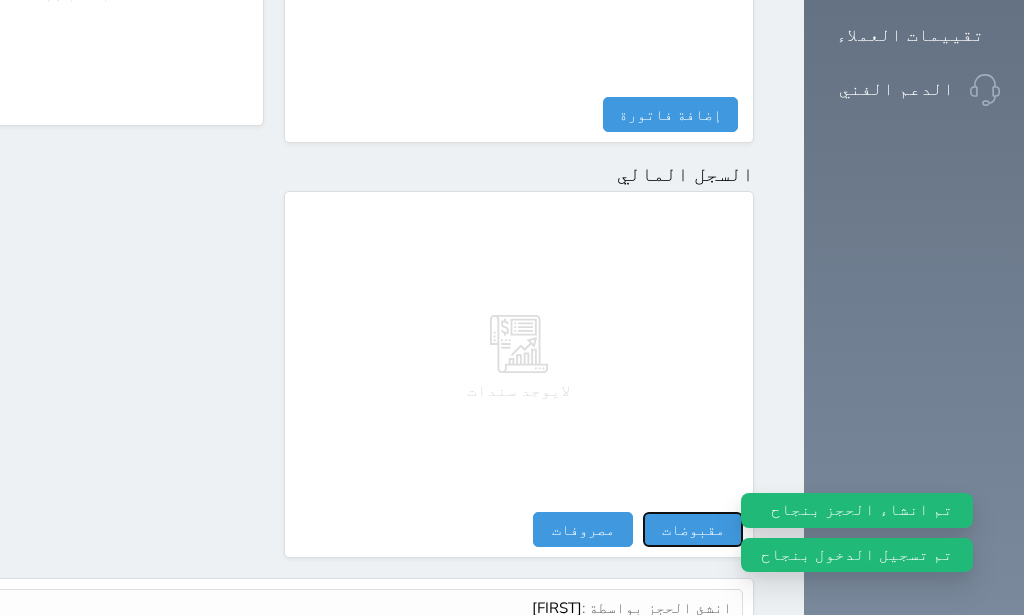 select 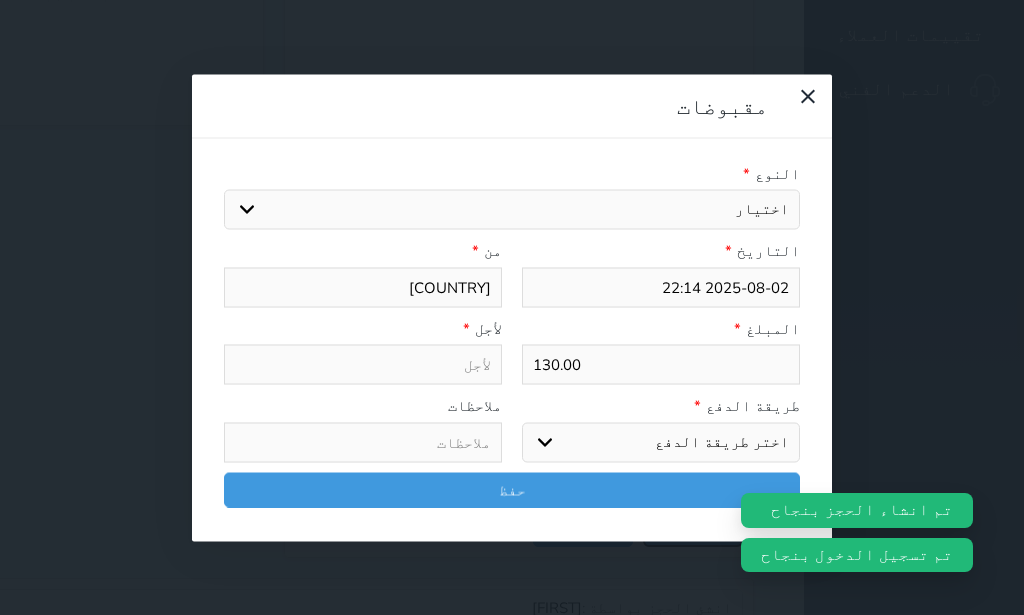 select 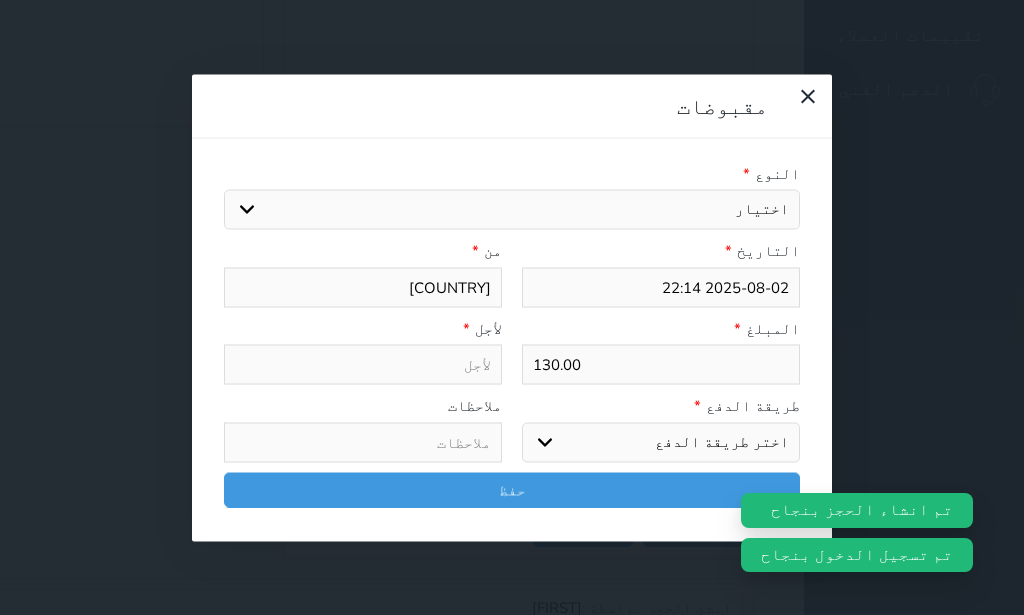 click on "اختيار   ايجار تامين عربون" at bounding box center (512, 210) 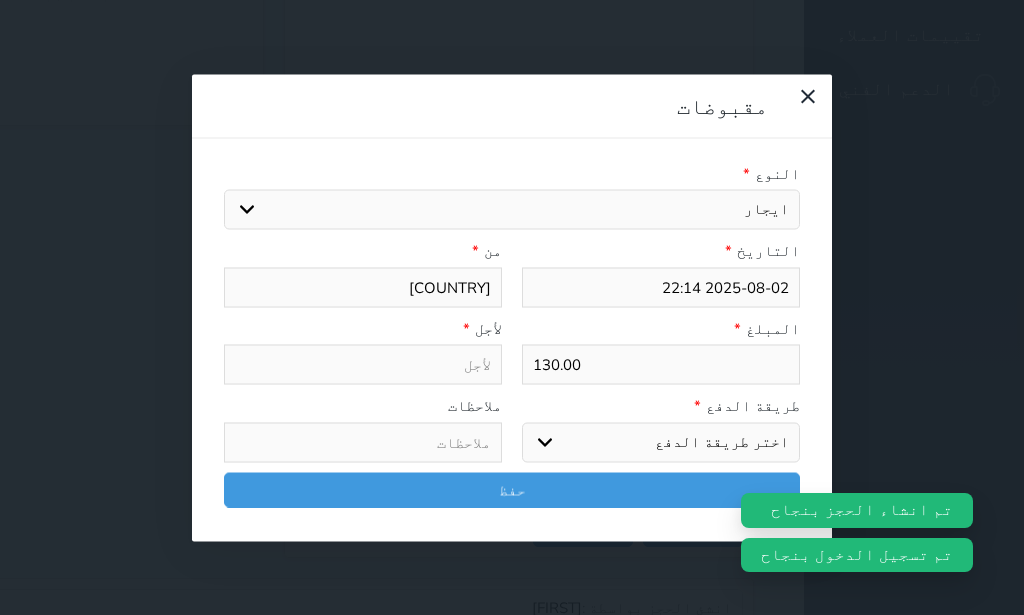 click on "ايجار" at bounding box center [0, 0] 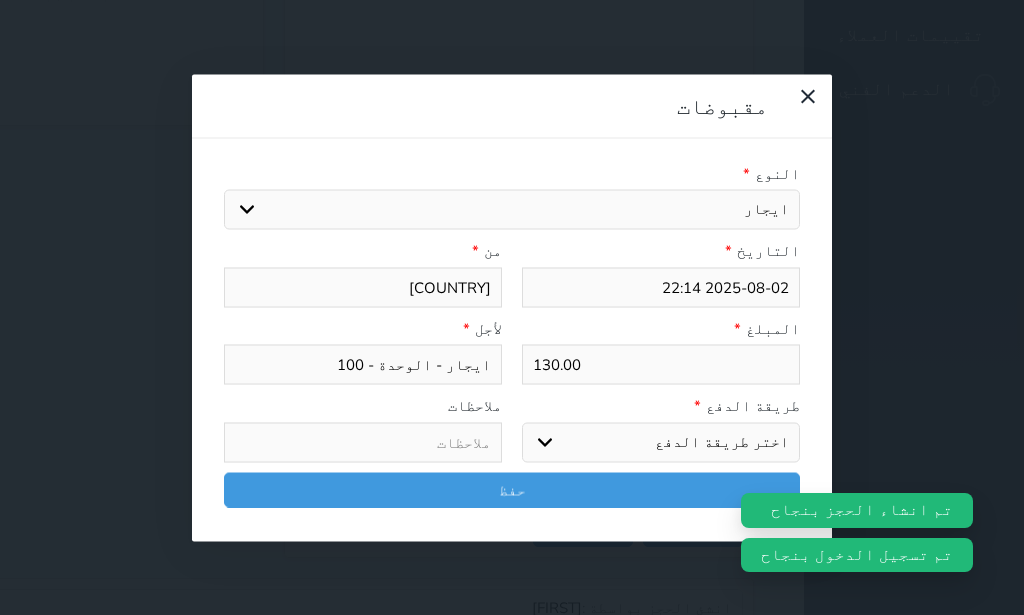 drag, startPoint x: 780, startPoint y: 369, endPoint x: 780, endPoint y: 388, distance: 19 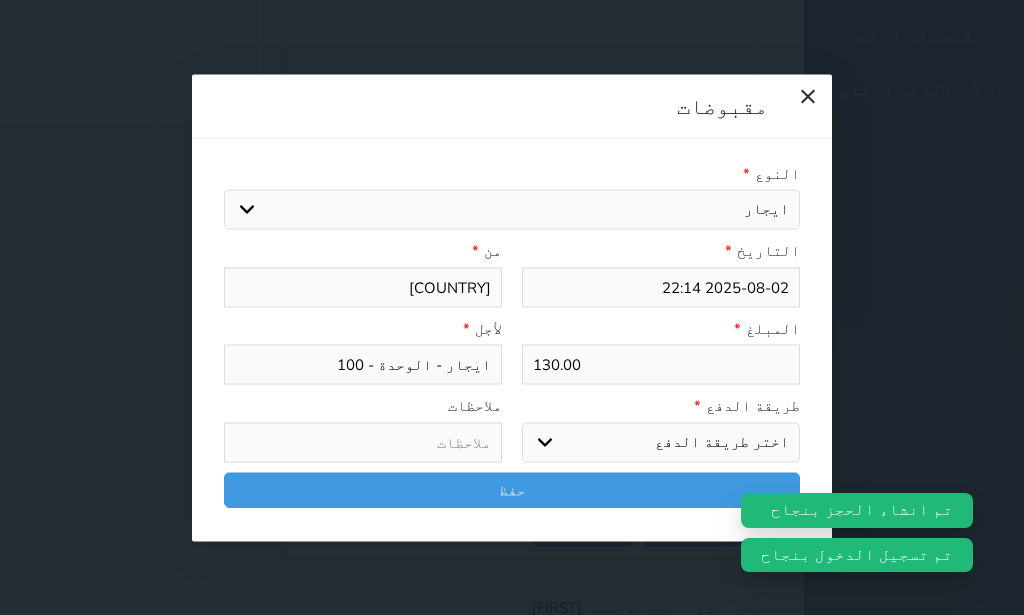 click on "اختر طريقة الدفع   دفع نقدى   تحويل بنكى   مدى   بطاقة ائتمان   آجل" at bounding box center (661, 442) 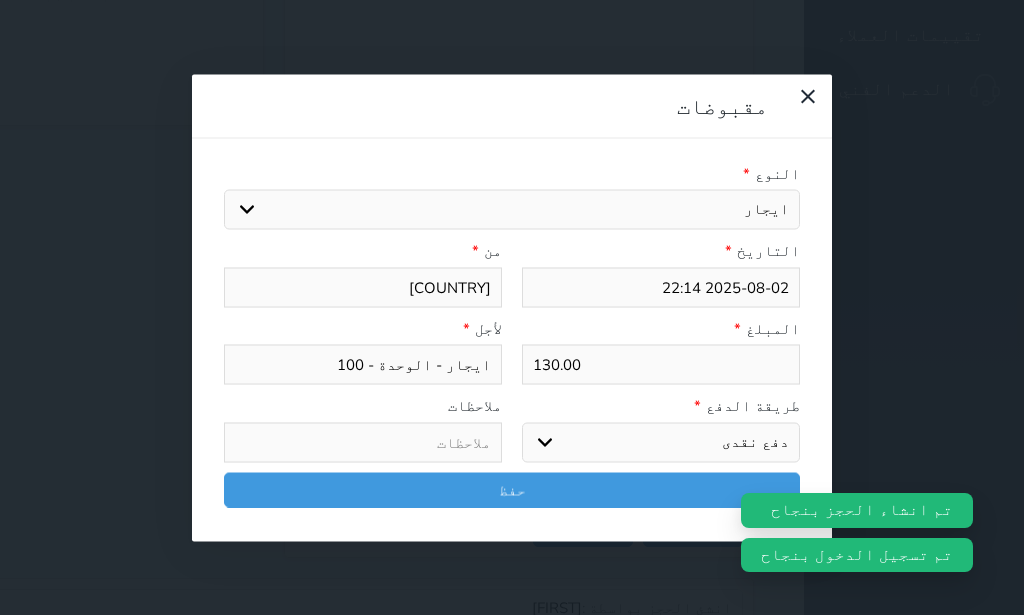 click on "دفع نقدى" at bounding box center [0, 0] 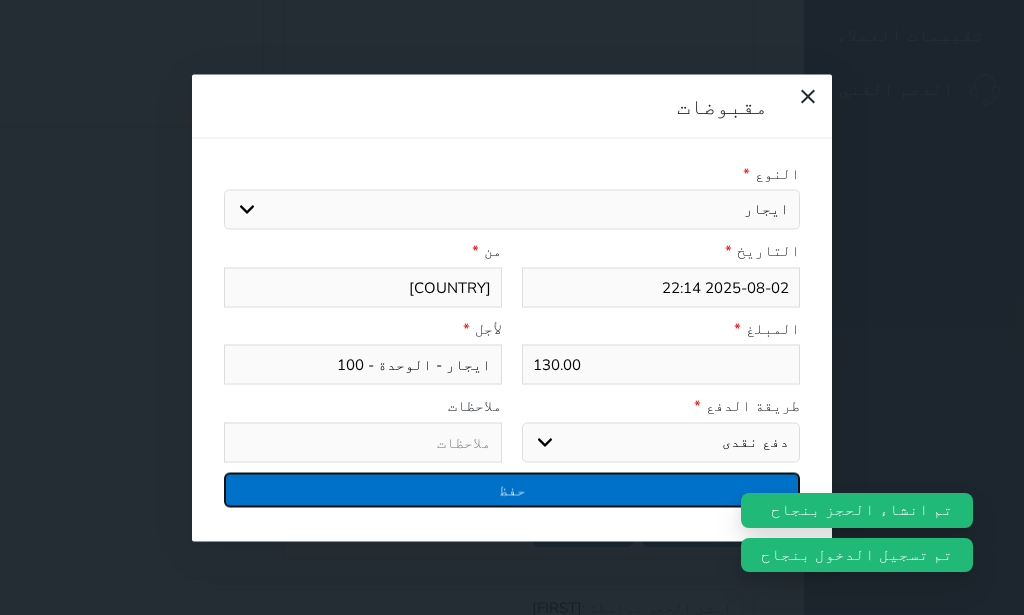 click on "حفظ" at bounding box center [512, 489] 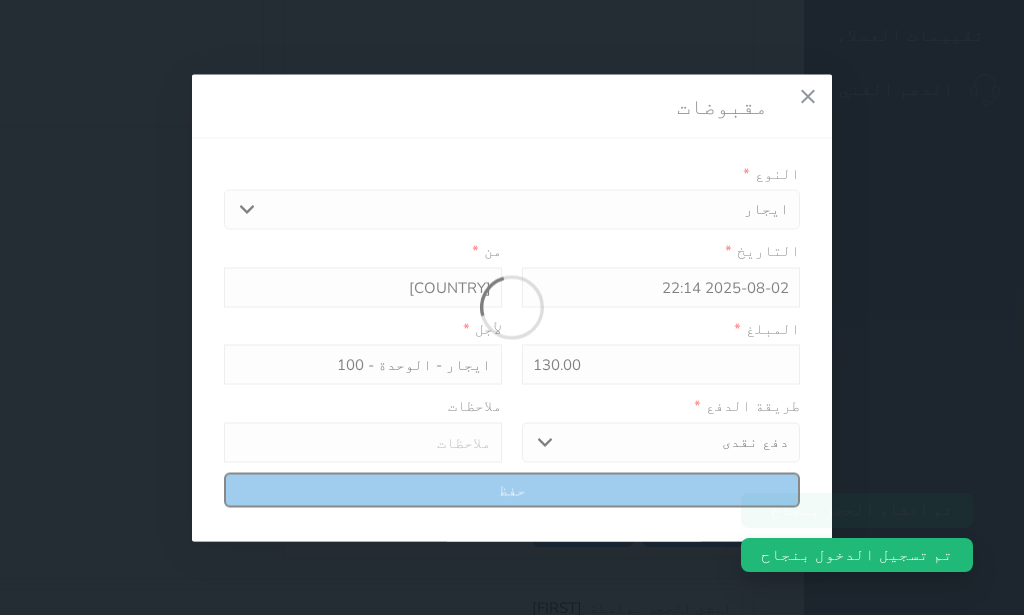 select 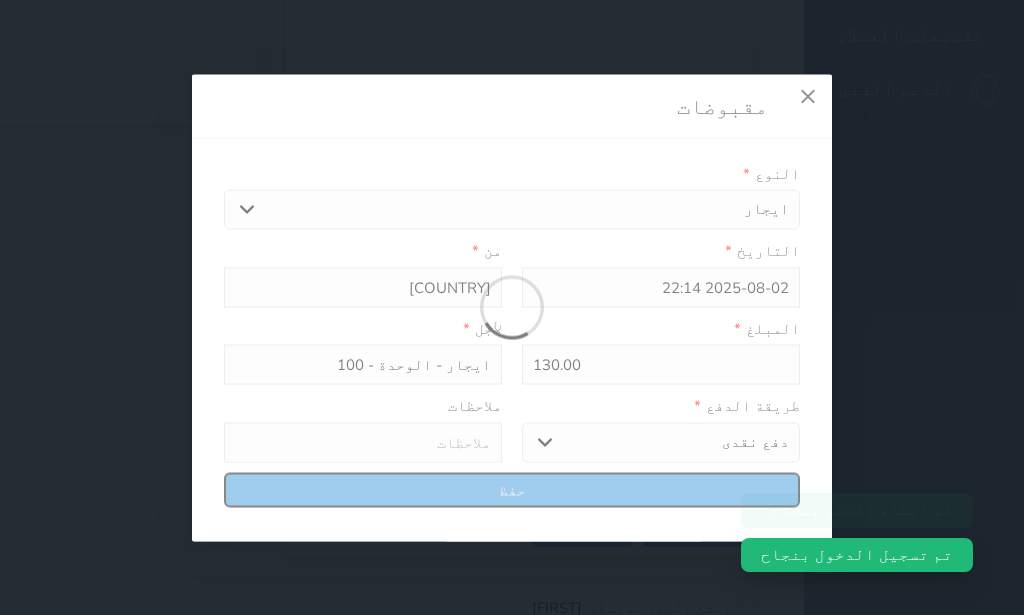type 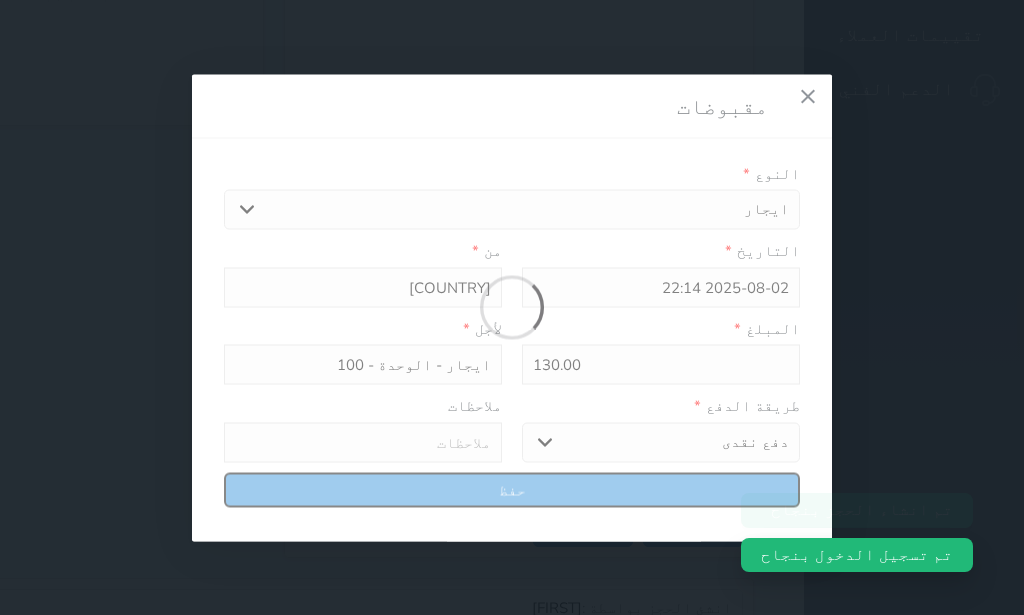 type on "0" 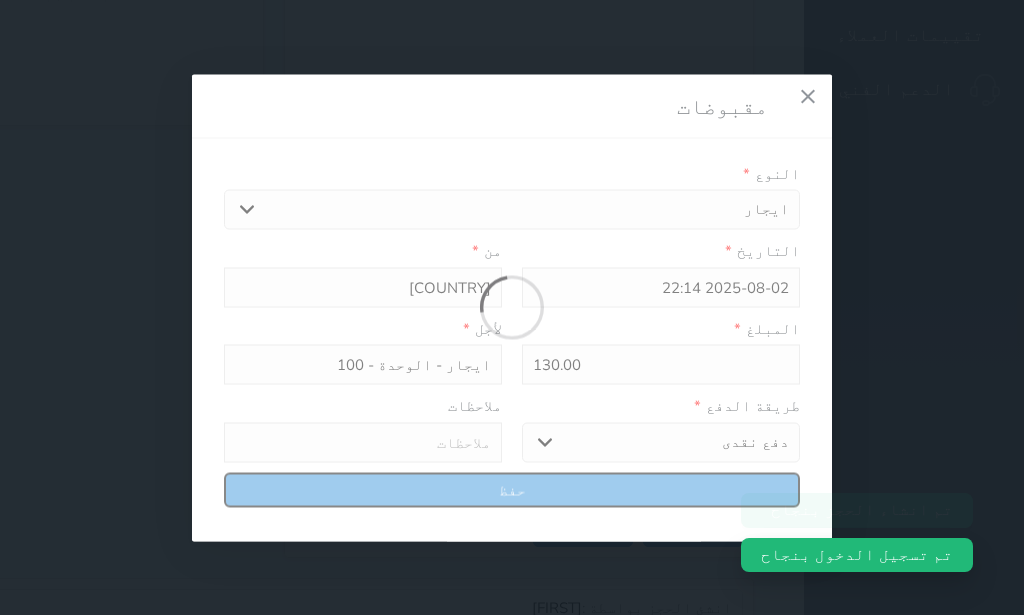 select 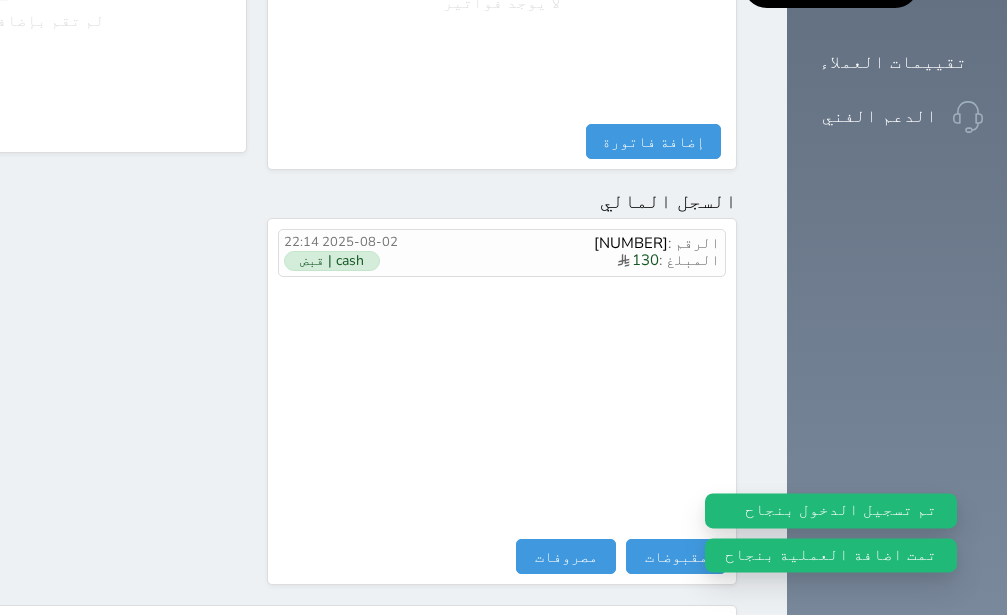 scroll, scrollTop: 0, scrollLeft: 0, axis: both 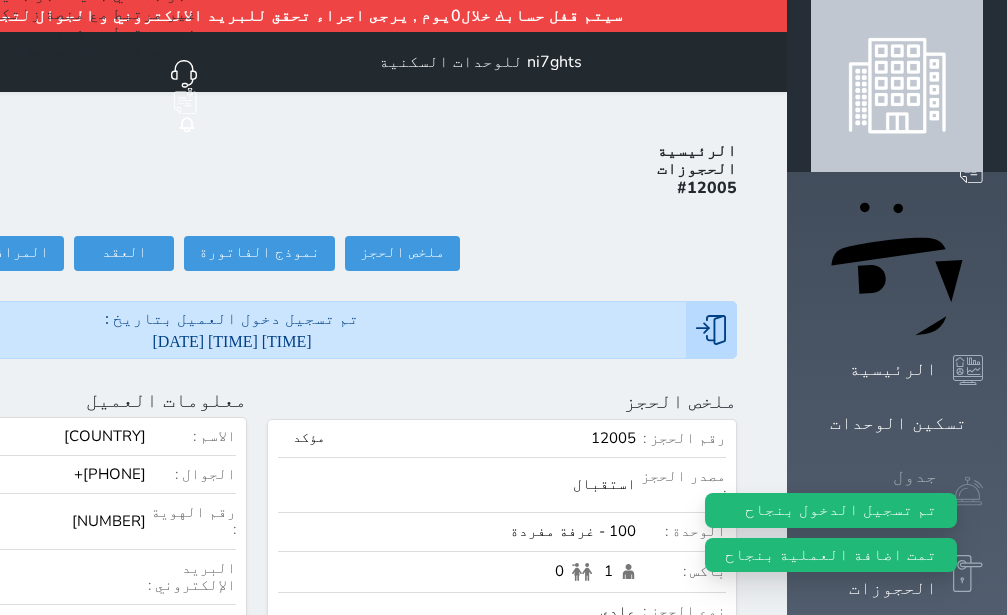 click on "جدول الحجوزات" at bounding box center [874, 491] 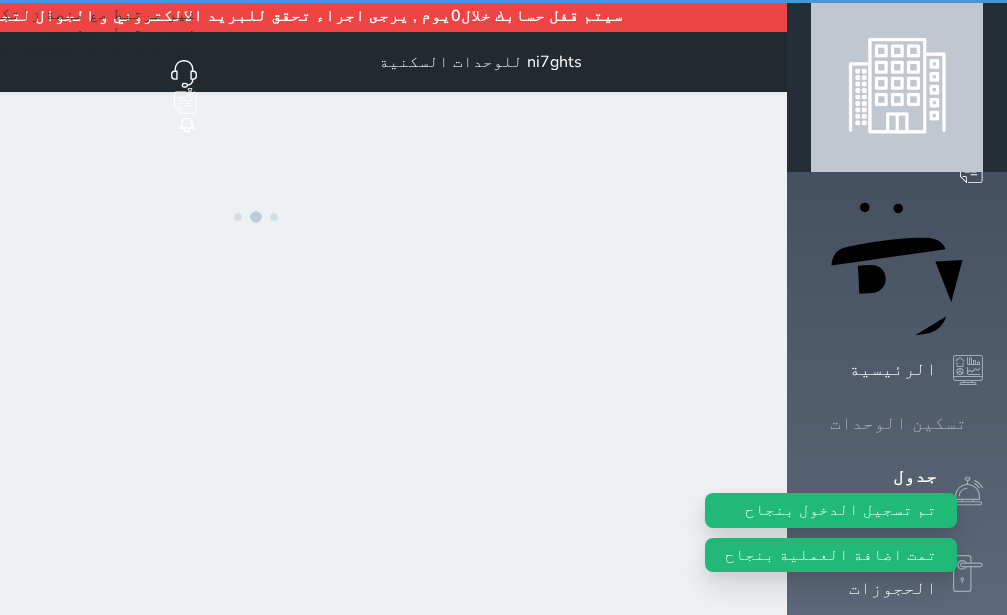 click on "تسكين الوحدات" at bounding box center [898, 423] 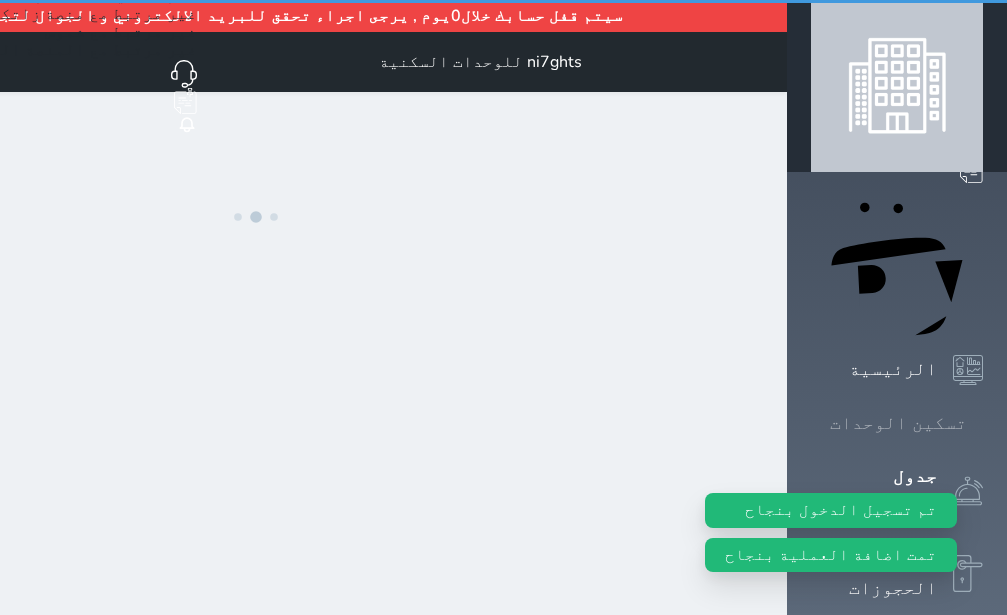 click on "تسكين الوحدات" at bounding box center [898, 423] 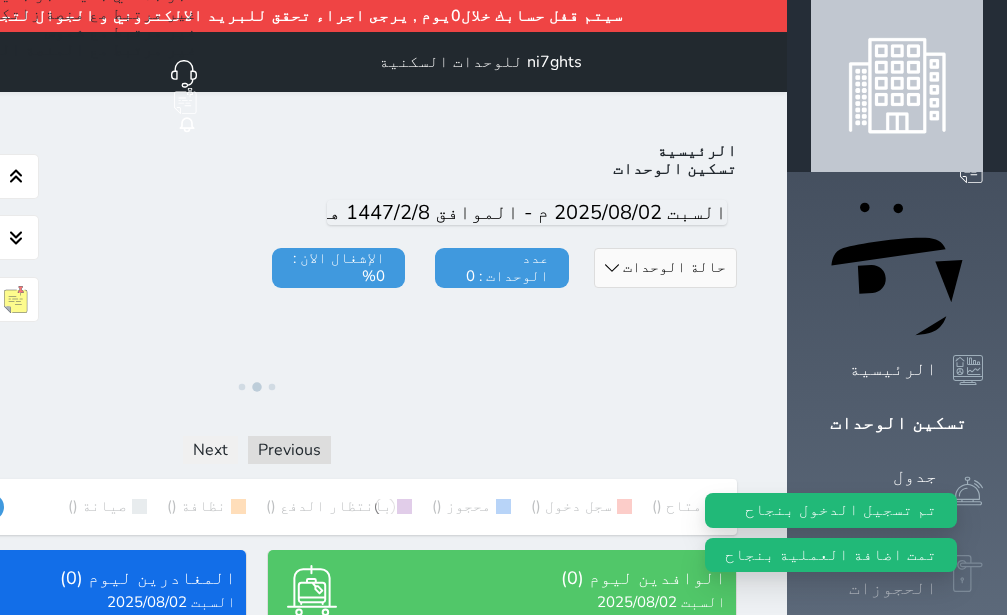 click 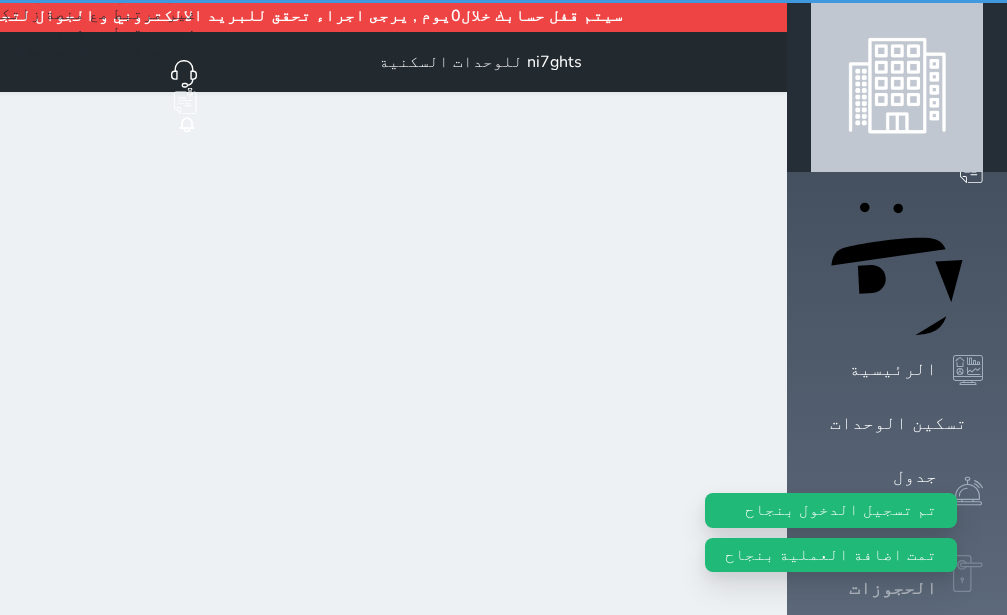 click 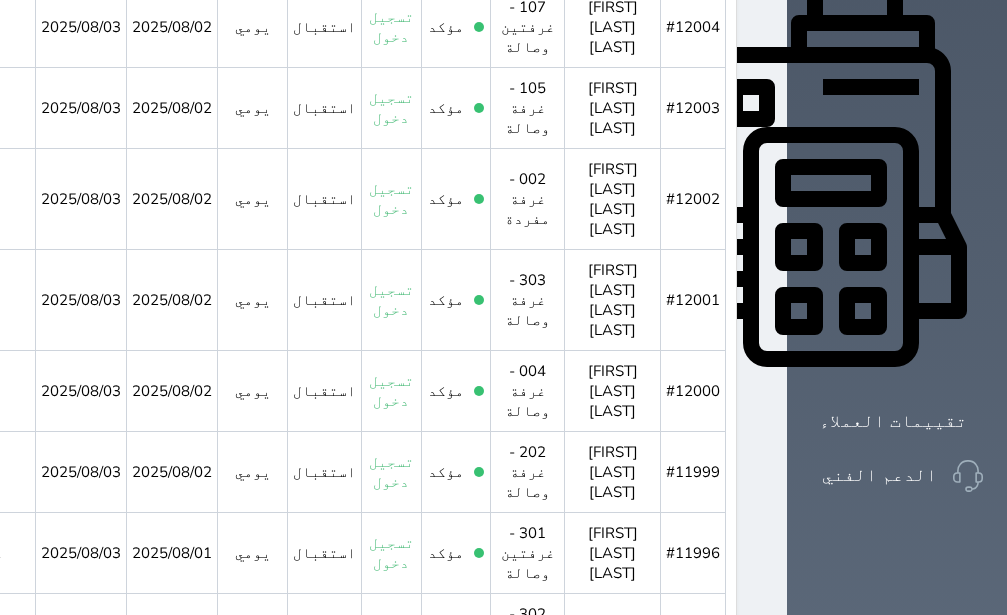 scroll, scrollTop: 0, scrollLeft: 0, axis: both 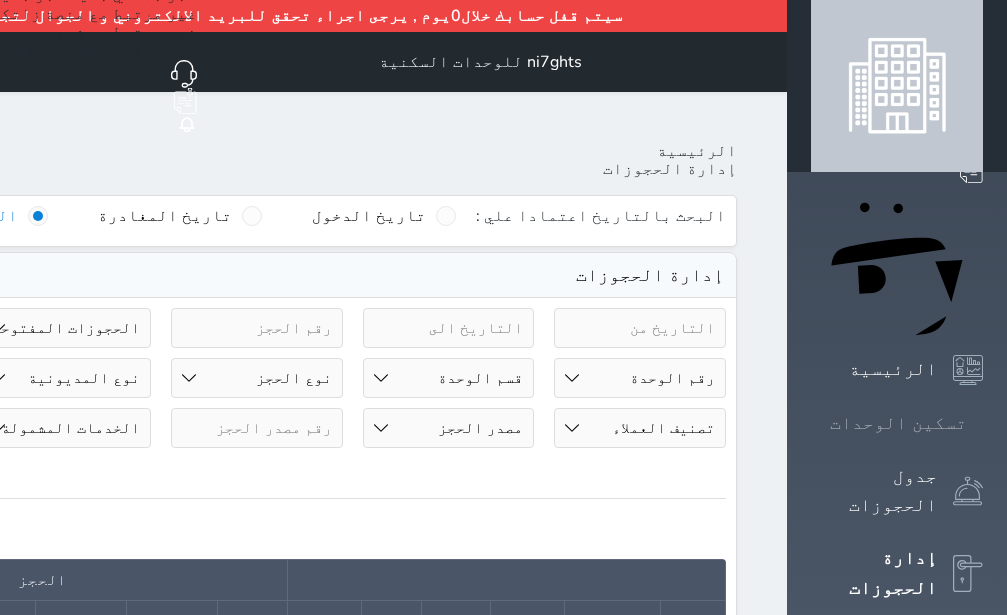 click on "تسكين الوحدات" at bounding box center [897, 423] 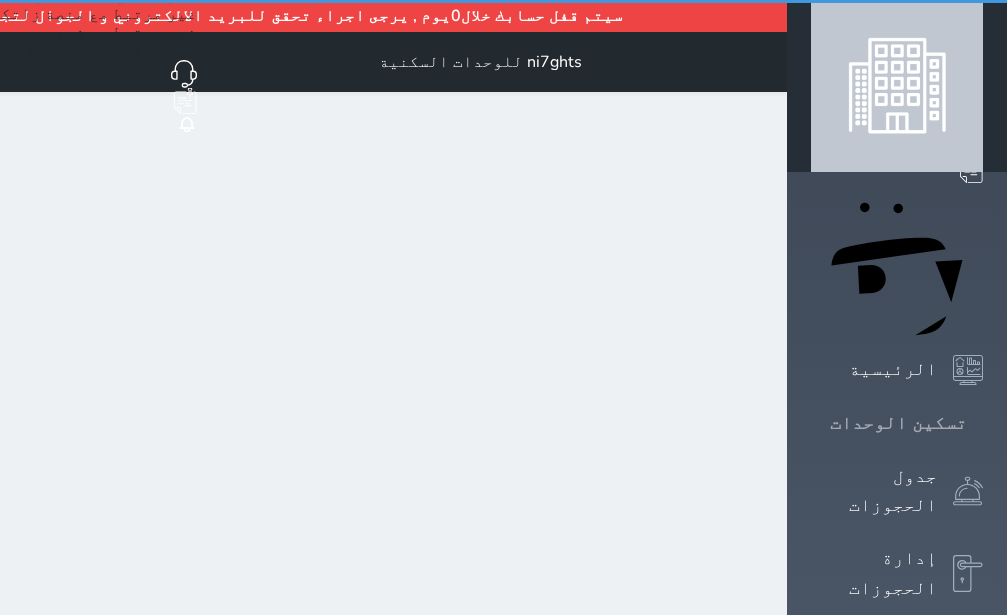 click on "تسكين الوحدات" at bounding box center (897, 423) 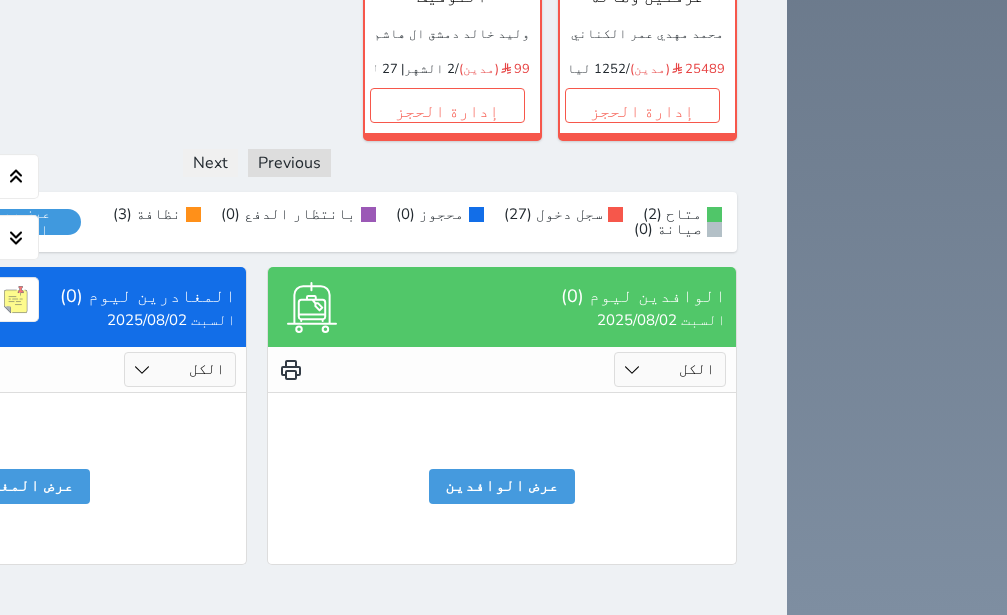scroll, scrollTop: 1835, scrollLeft: 0, axis: vertical 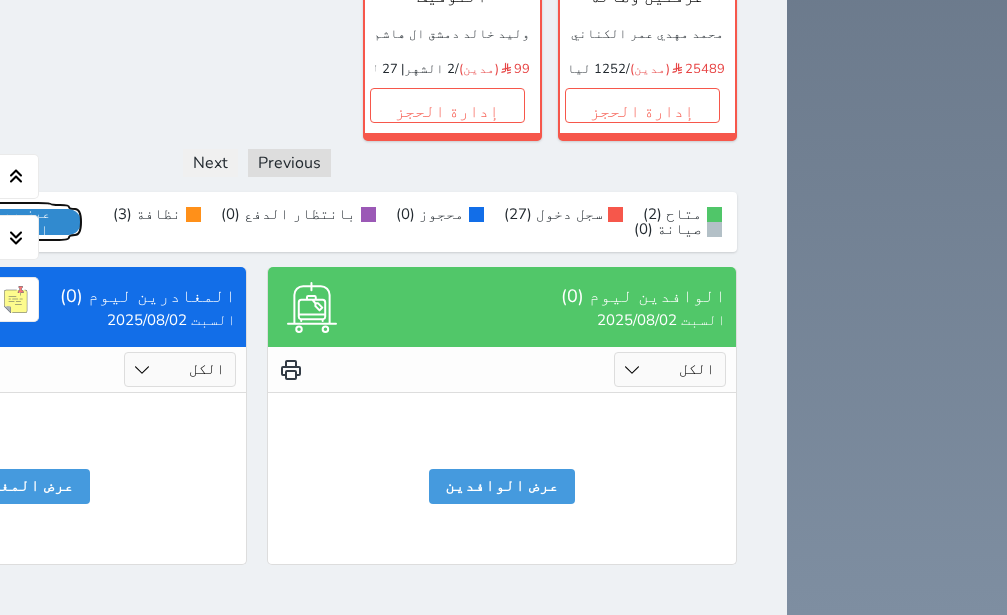 click on "عرض رصيد الصندوق" at bounding box center (17, 222) 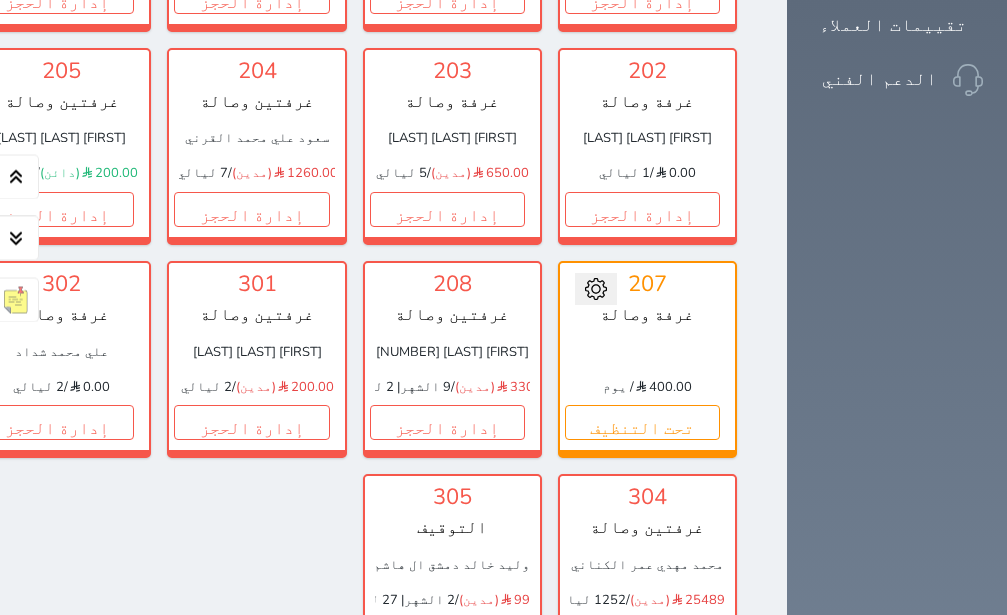 scroll, scrollTop: 1205, scrollLeft: 0, axis: vertical 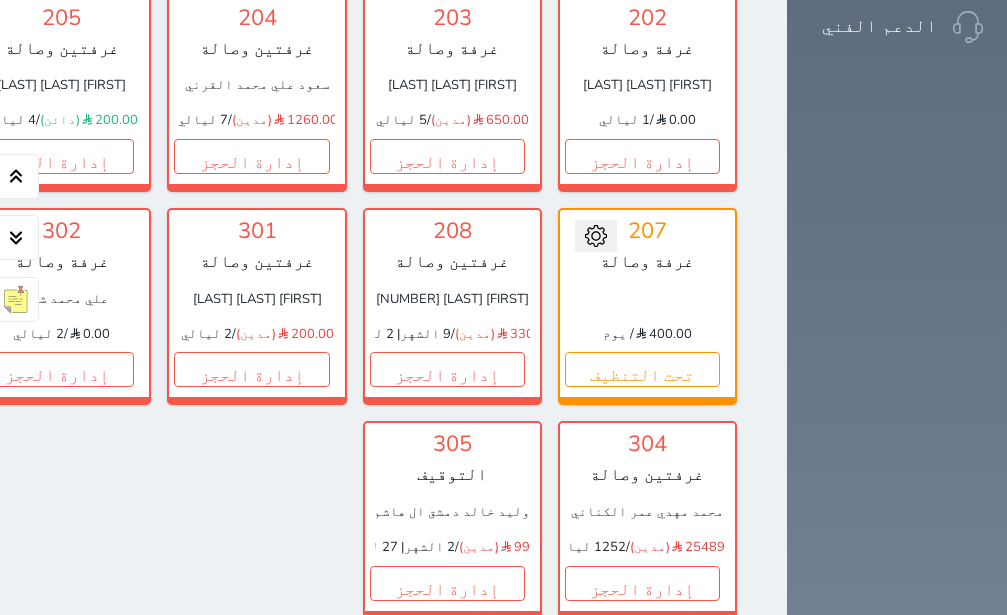 click at bounding box center (-185, 23) 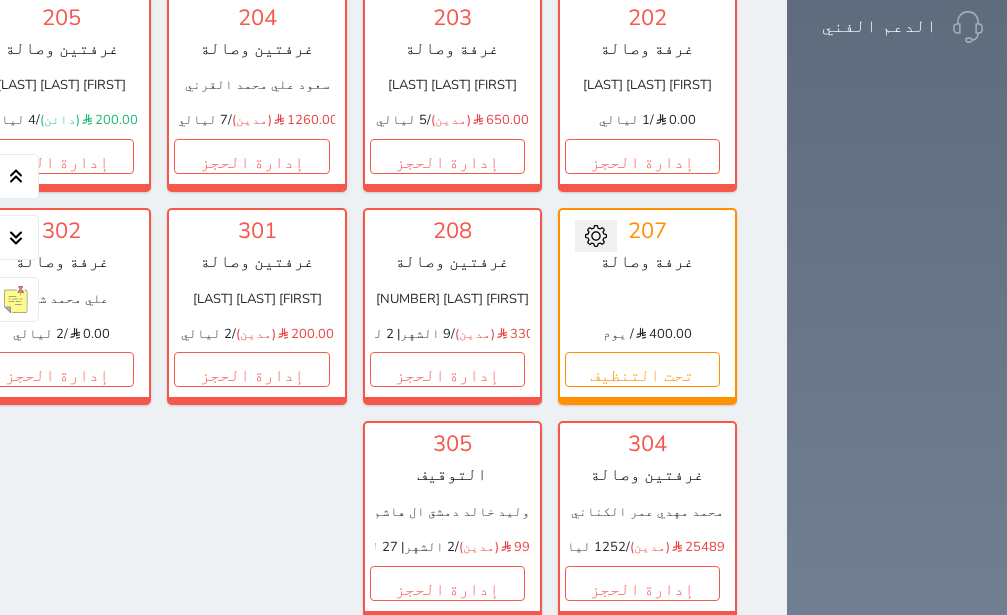 click on "تحويل لتحت التنظيف" at bounding box center [-134, 130] 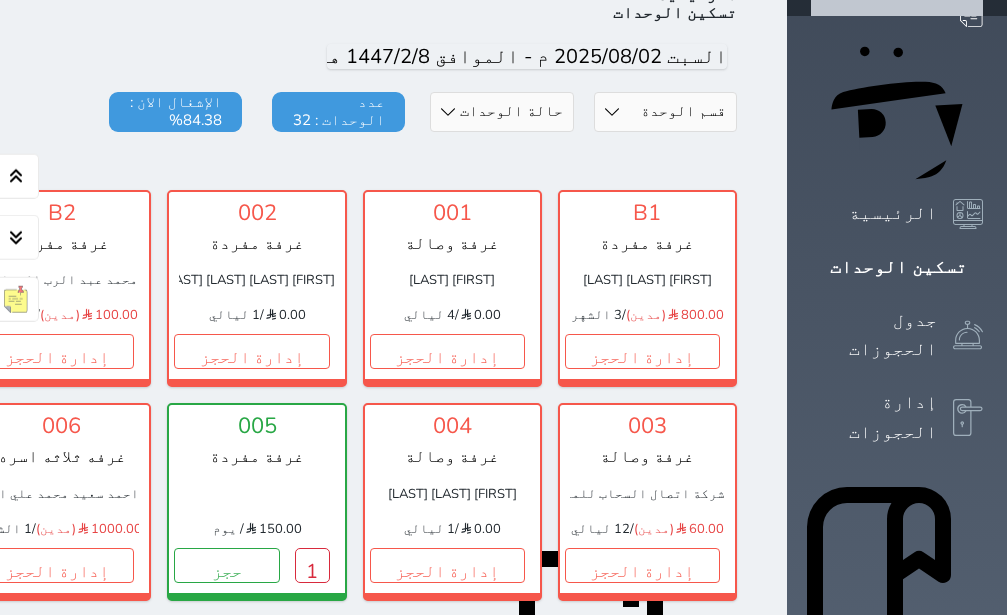 scroll, scrollTop: 0, scrollLeft: 0, axis: both 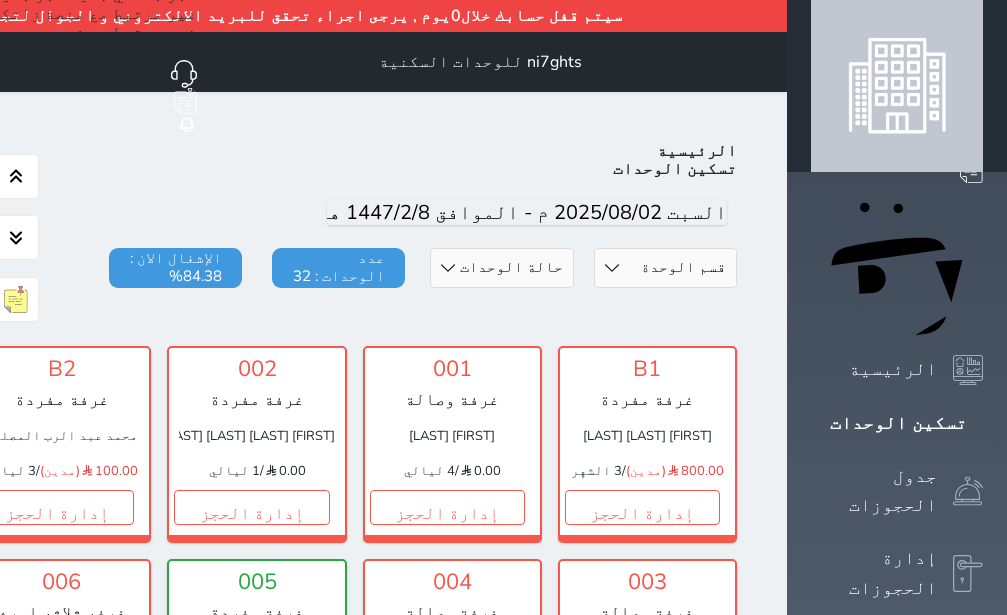 click 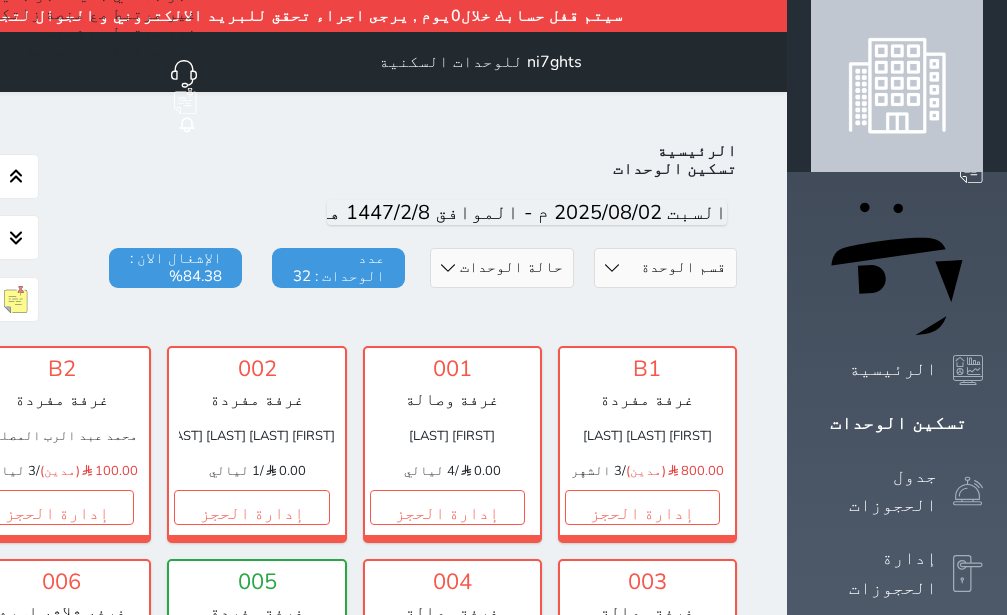 click on "الخروج" at bounding box center [-228, 243] 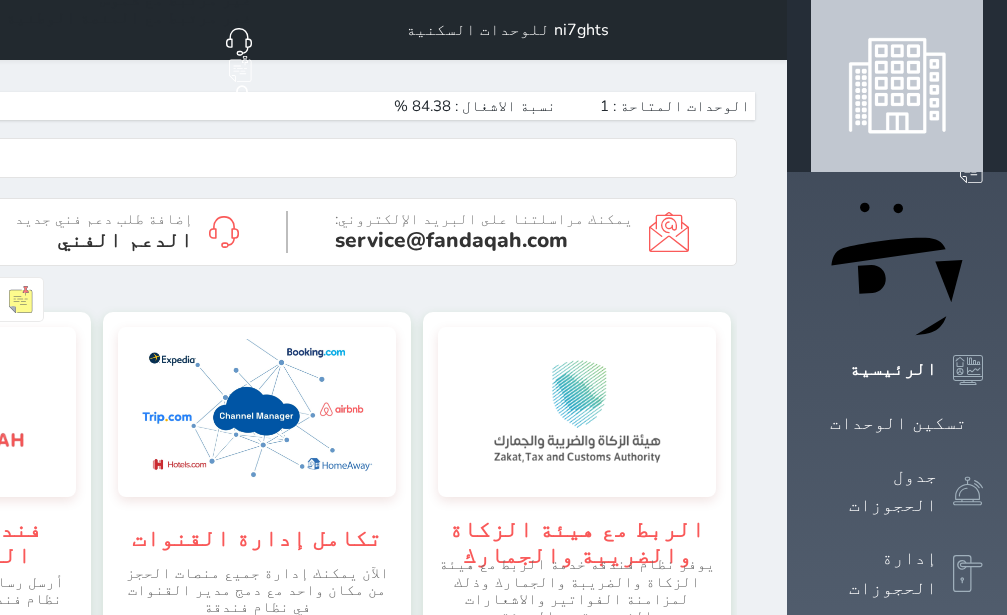 scroll, scrollTop: 0, scrollLeft: 0, axis: both 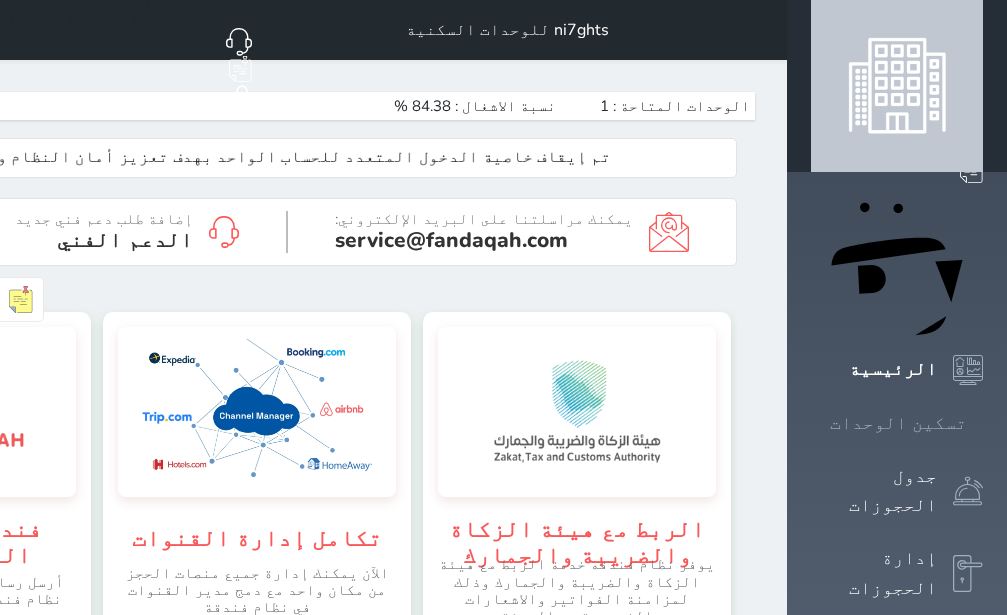 click on "تسكين الوحدات" at bounding box center [898, 423] 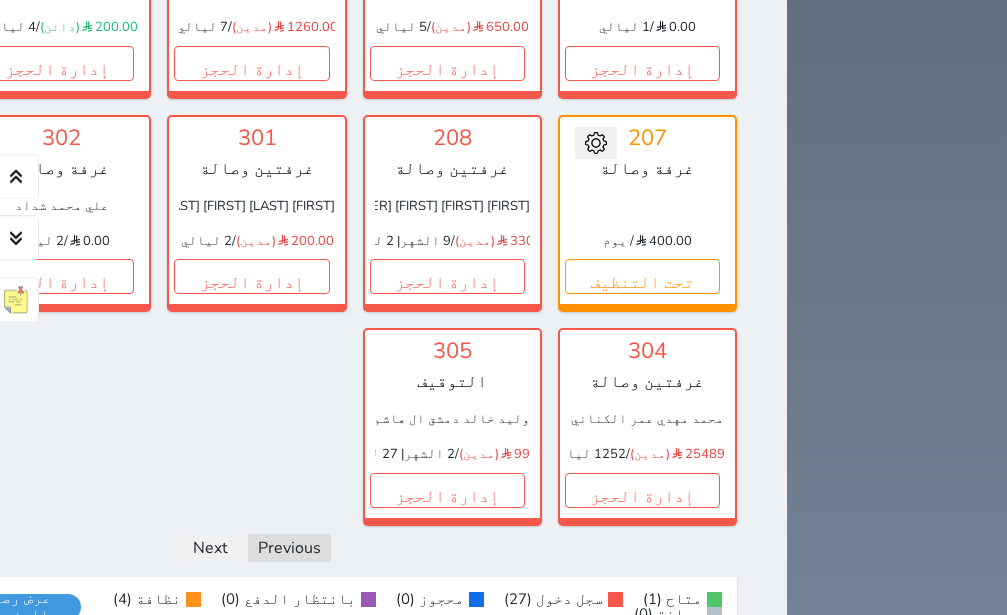 scroll, scrollTop: 1260, scrollLeft: 0, axis: vertical 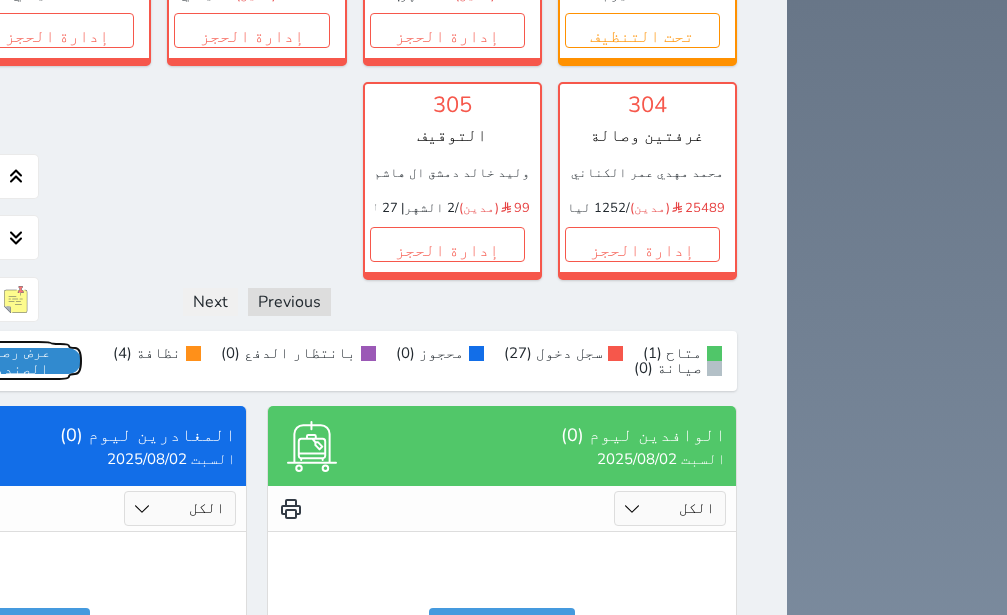 click on "عرض رصيد الصندوق" at bounding box center [17, 361] 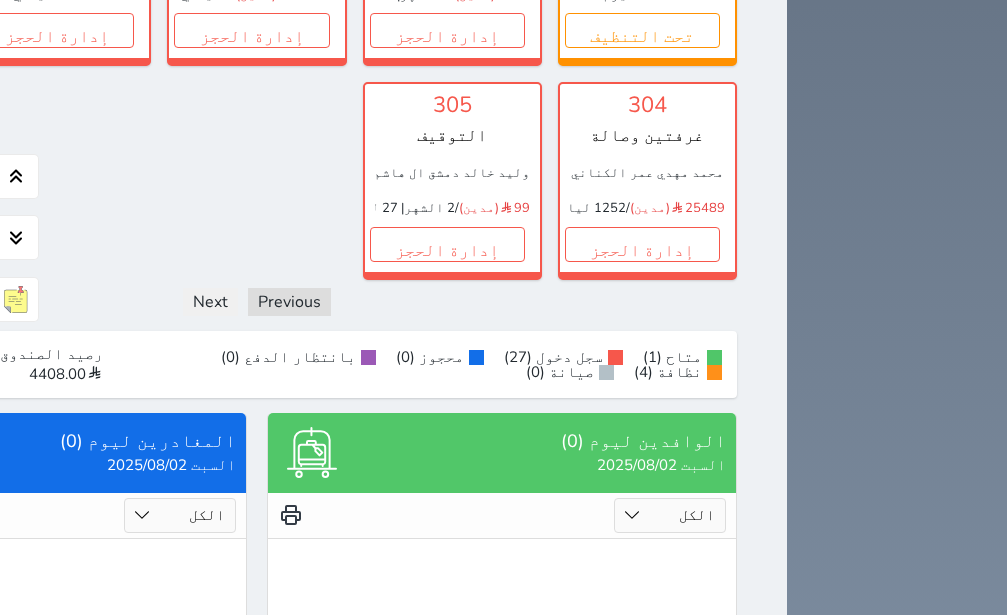drag, startPoint x: 813, startPoint y: 195, endPoint x: 790, endPoint y: 197, distance: 23.086792 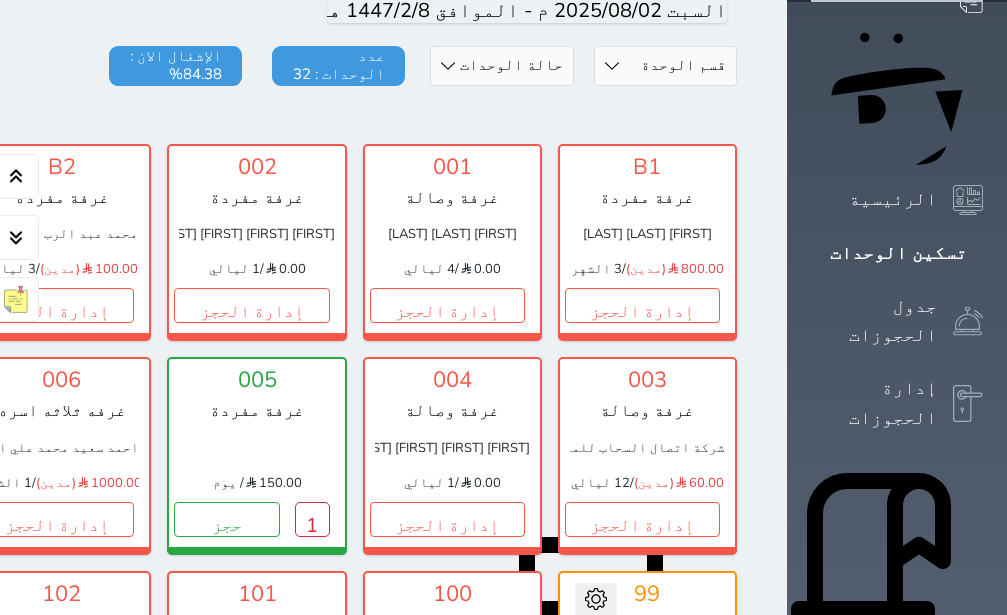 scroll, scrollTop: 0, scrollLeft: 0, axis: both 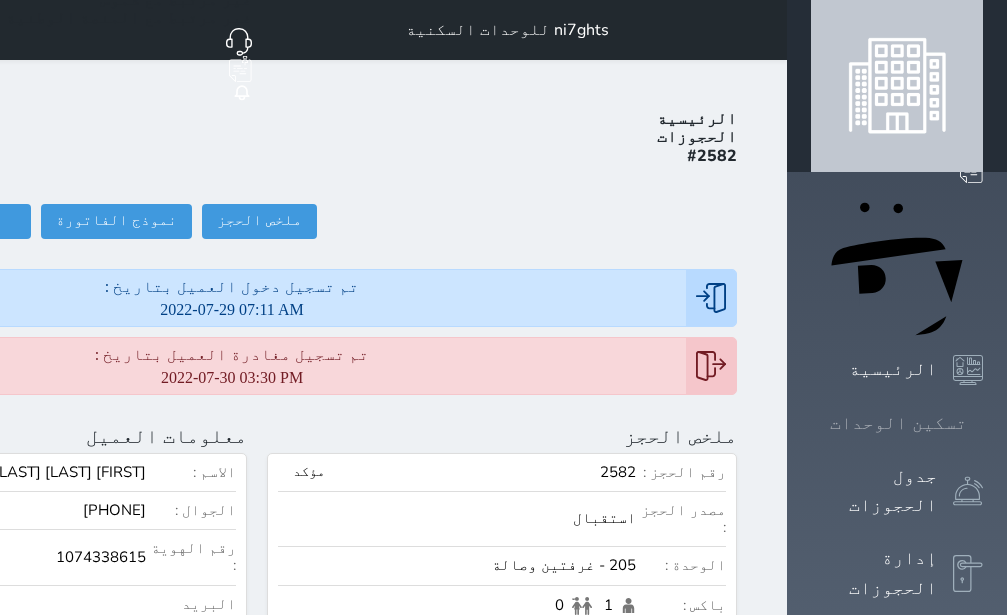 click on "تسكين الوحدات" at bounding box center [898, 423] 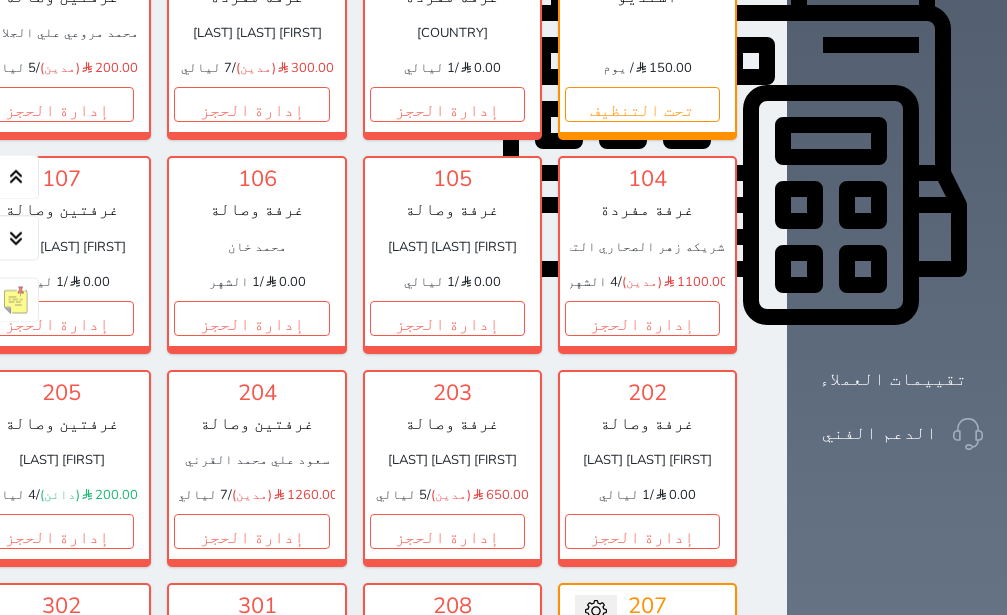 scroll, scrollTop: 834, scrollLeft: 0, axis: vertical 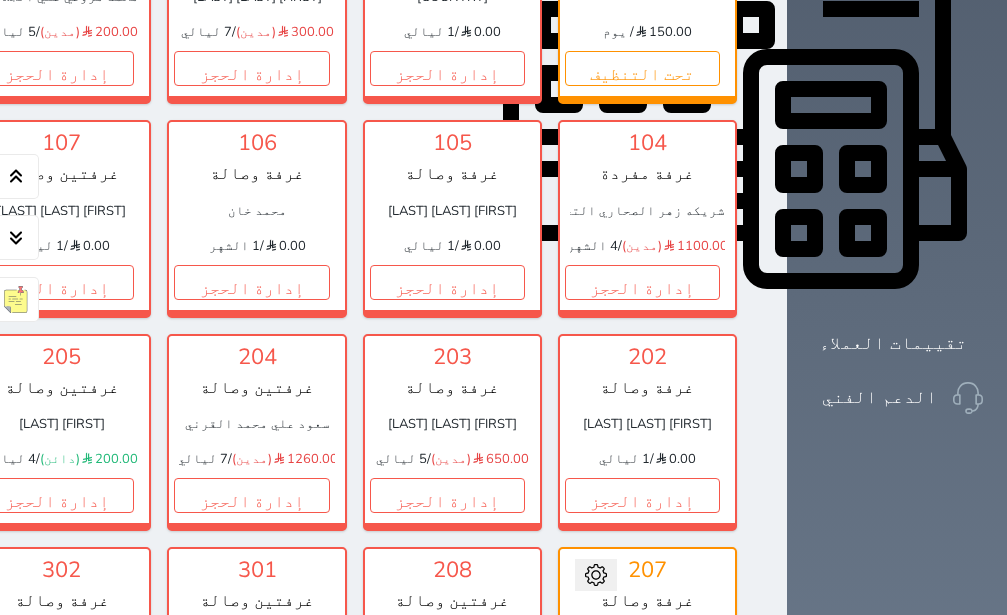 click on "تحت التنظيف" at bounding box center (-139, 282) 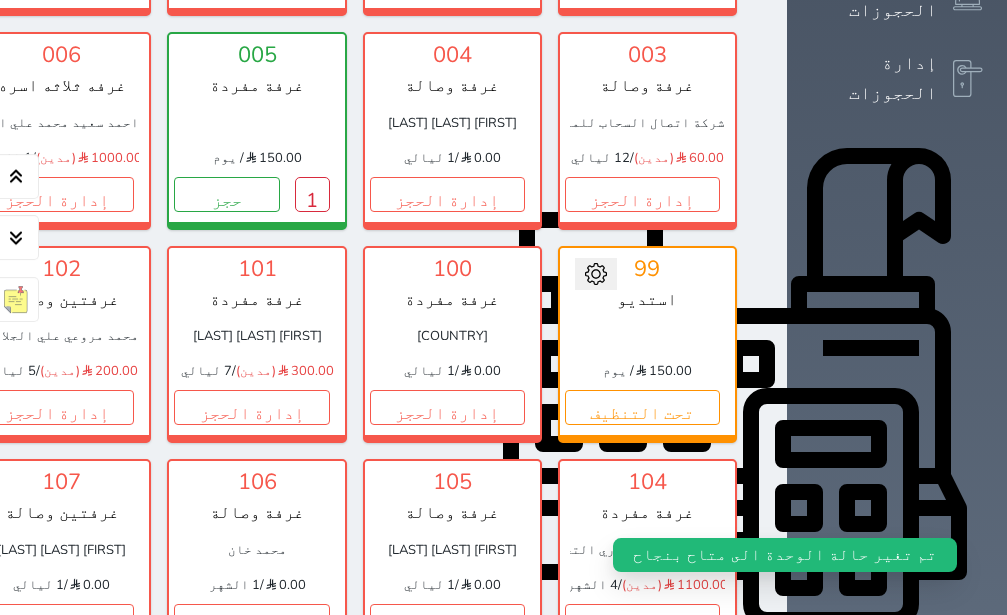scroll, scrollTop: 456, scrollLeft: 0, axis: vertical 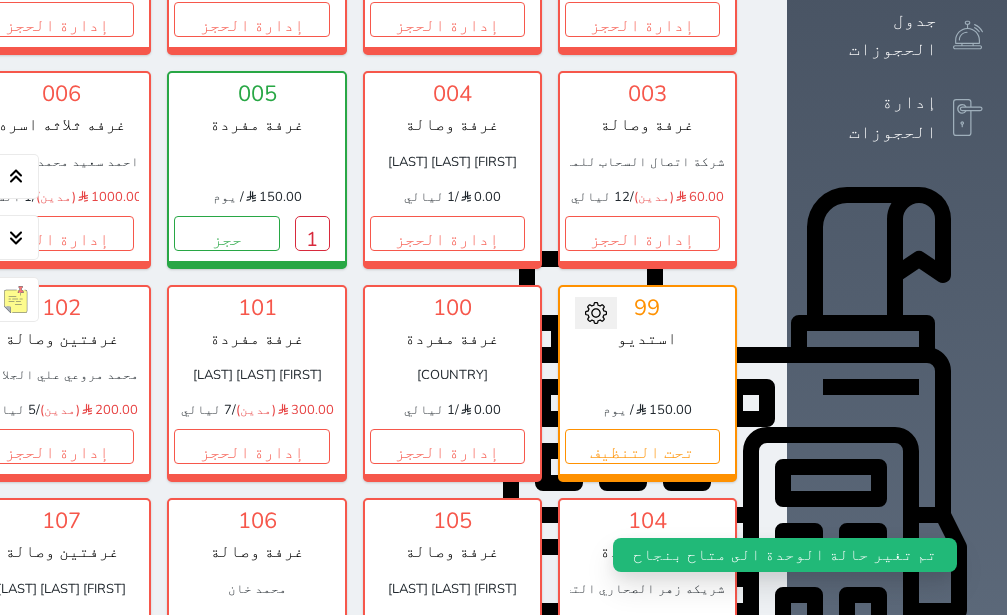 click on "تحت التنظيف" at bounding box center [-139, 233] 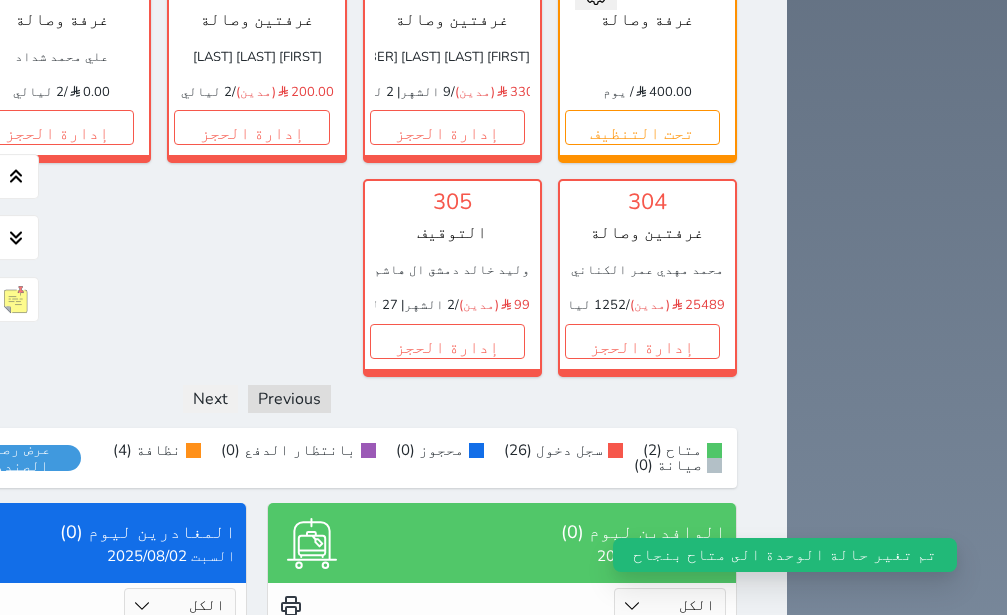 scroll, scrollTop: 1338, scrollLeft: 0, axis: vertical 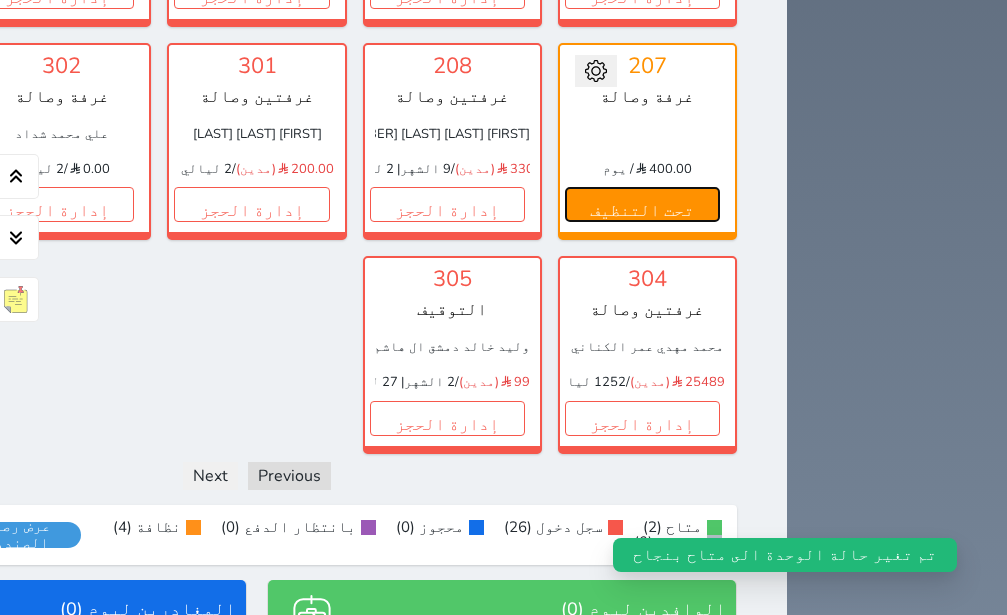 click on "تحت التنظيف" at bounding box center [642, 204] 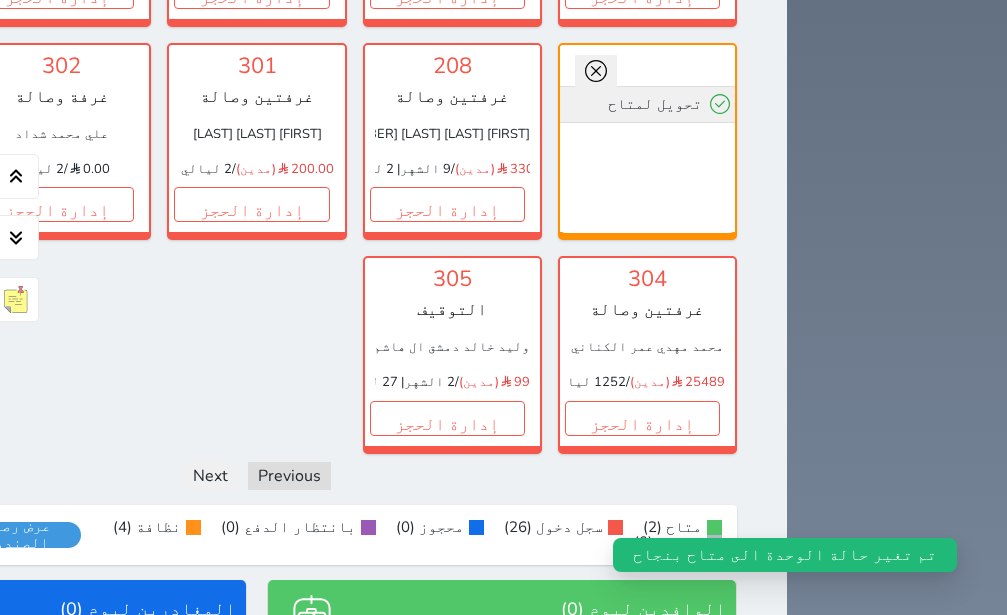 click on "تحويل لمتاح" at bounding box center (647, 104) 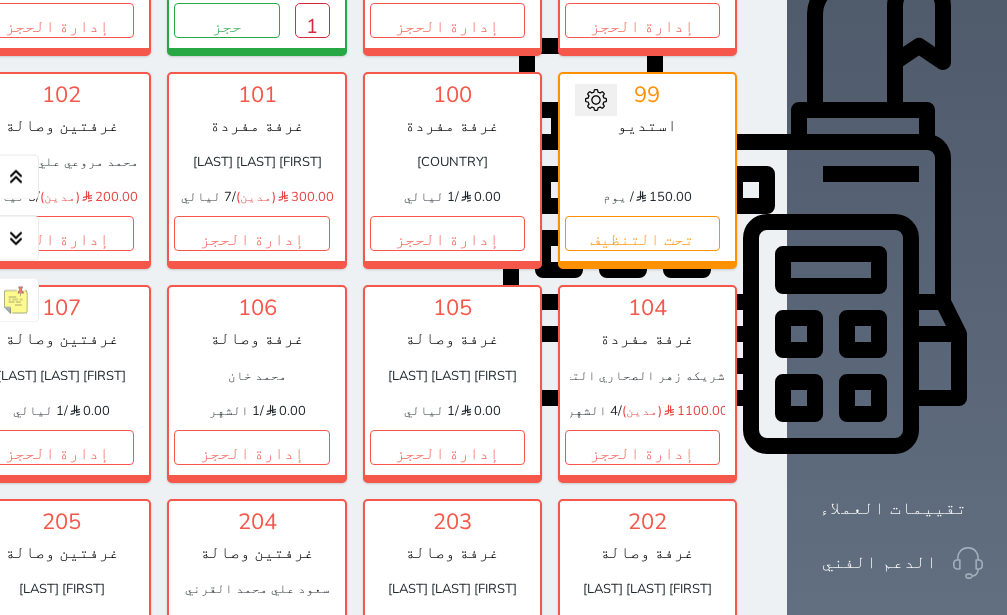 scroll, scrollTop: 630, scrollLeft: 0, axis: vertical 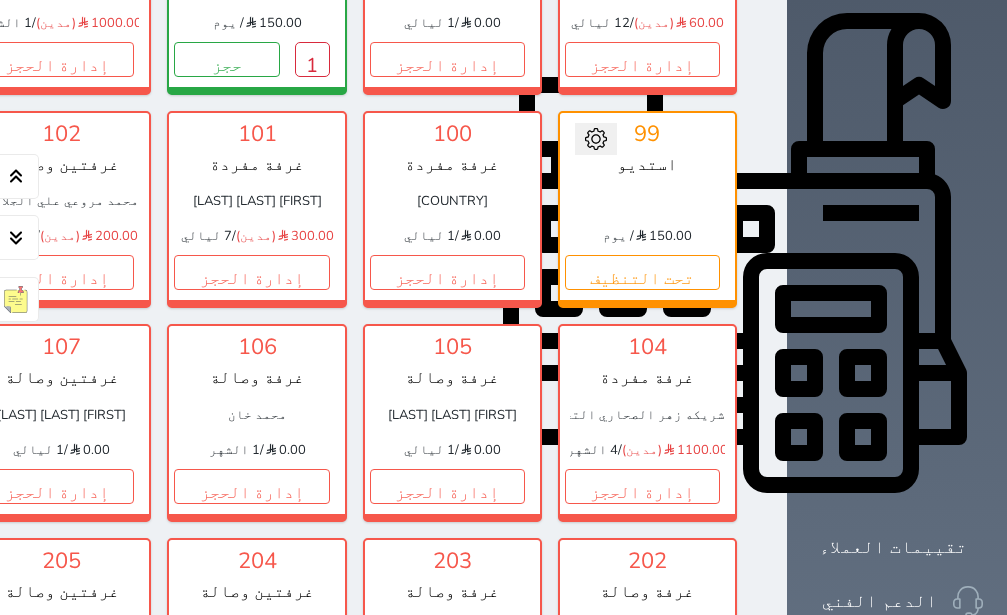 click at bounding box center [-185, -75] 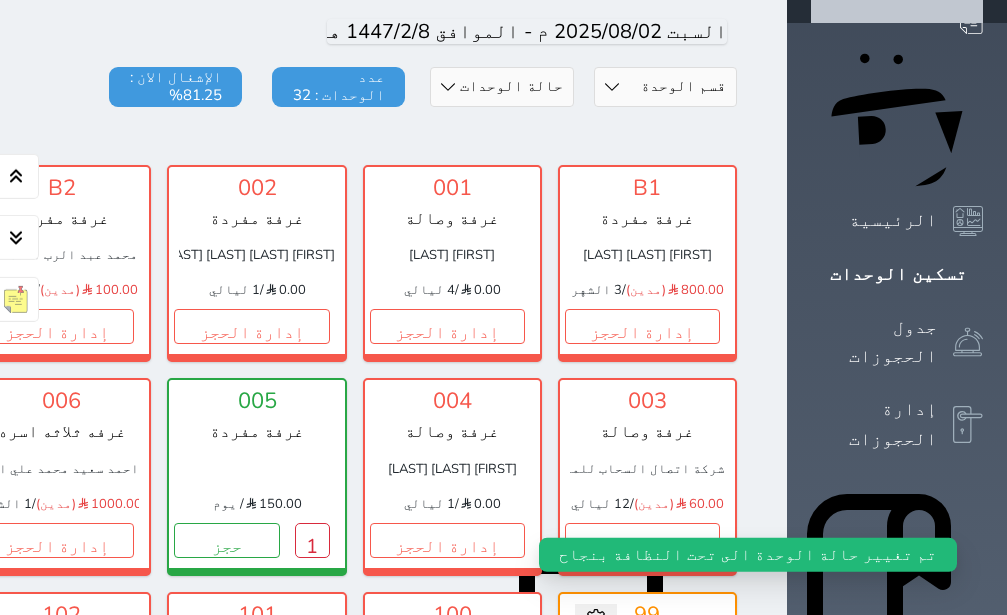 scroll, scrollTop: 0, scrollLeft: 0, axis: both 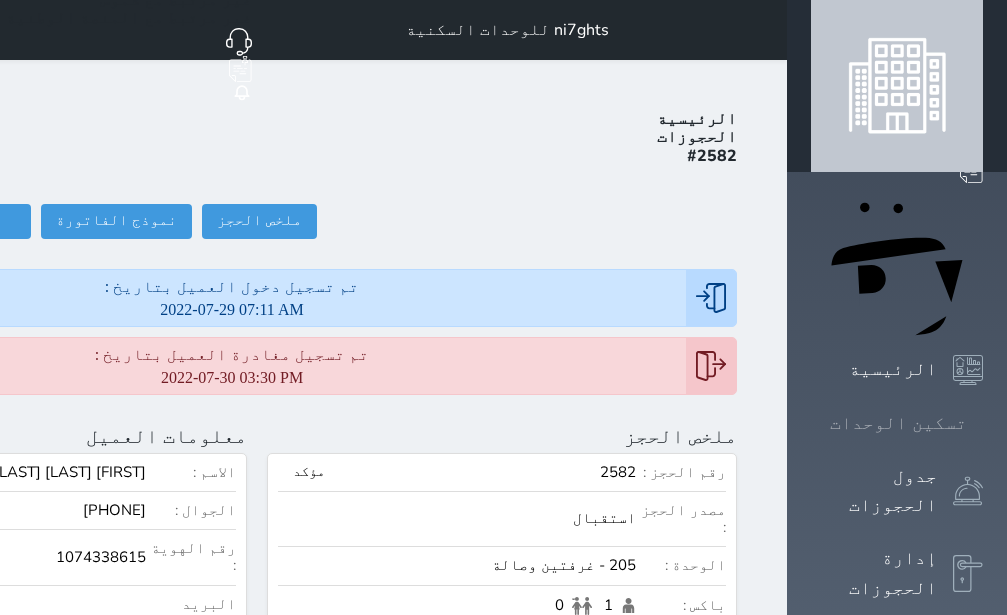 click on "تسكين الوحدات" at bounding box center [898, 423] 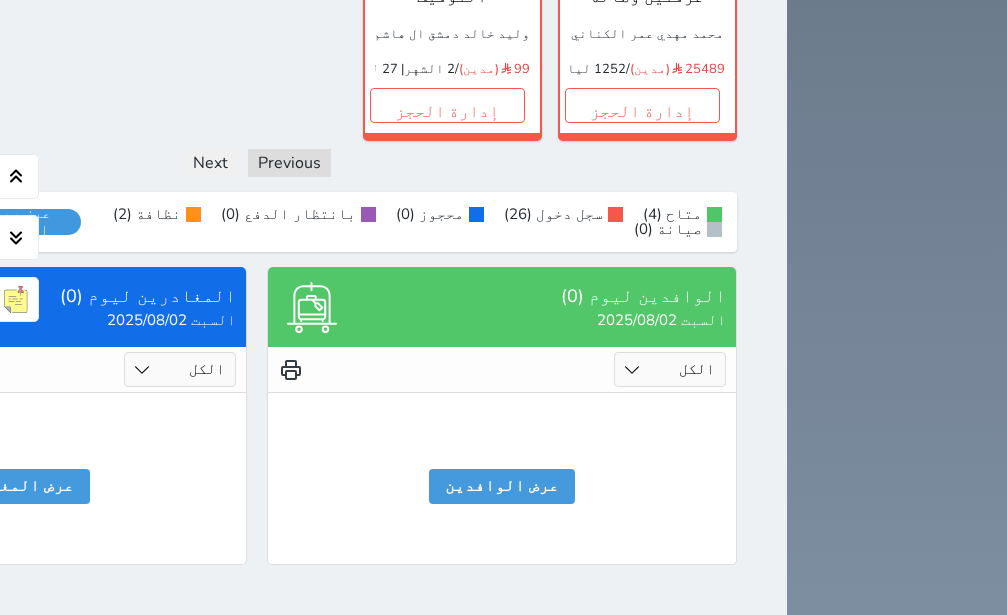 scroll, scrollTop: 1803, scrollLeft: 0, axis: vertical 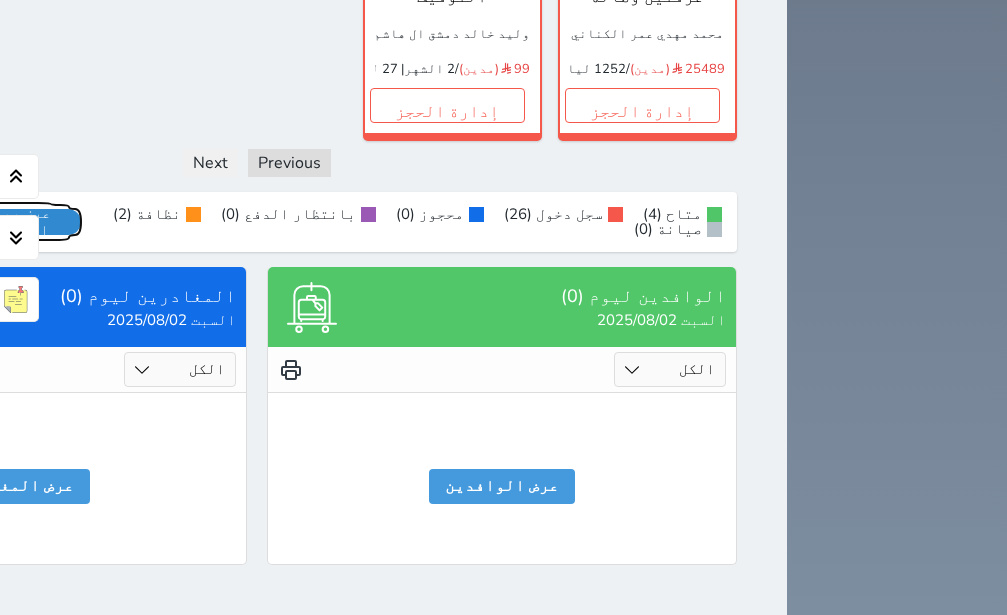 click on "عرض رصيد الصندوق" at bounding box center [17, 222] 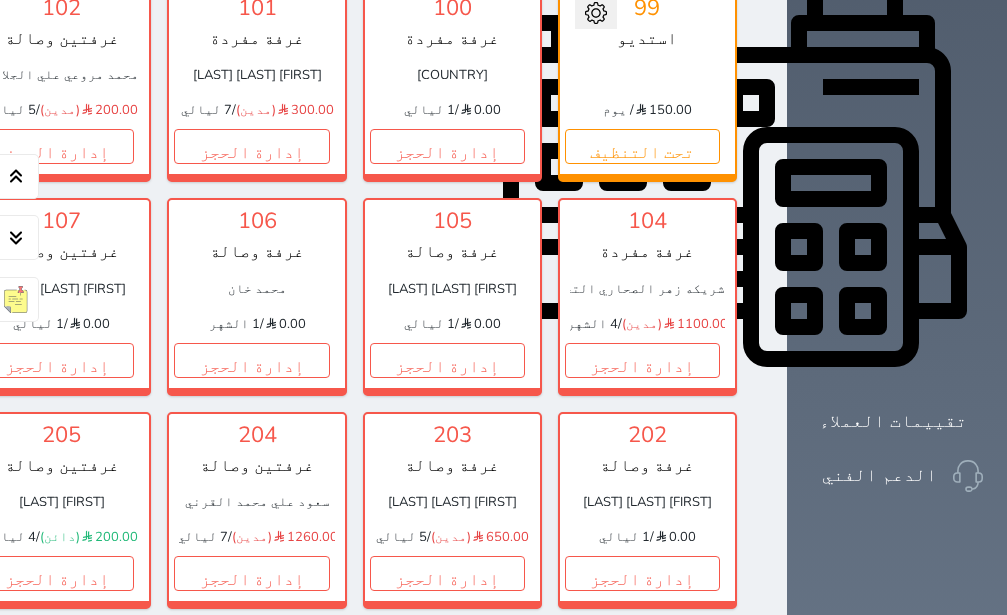 scroll, scrollTop: 378, scrollLeft: 0, axis: vertical 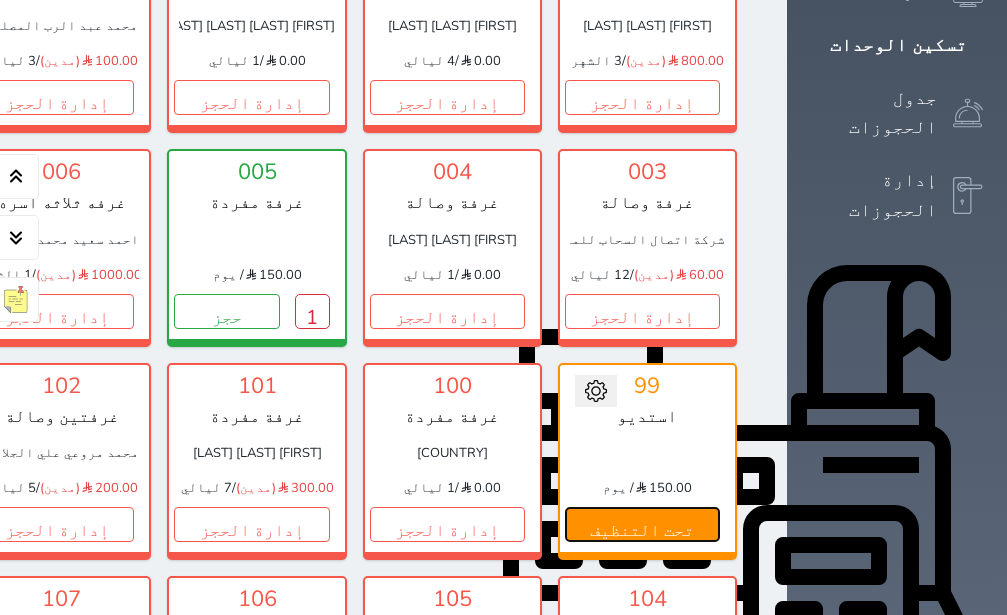 click on "تحت التنظيف" at bounding box center (642, 524) 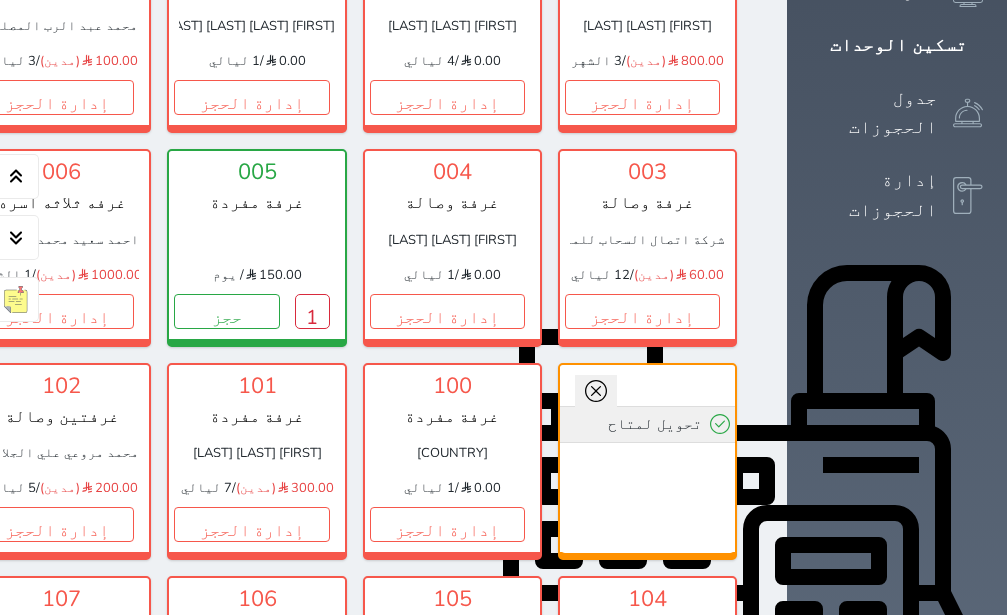 click on "تحويل لمتاح" at bounding box center [647, 424] 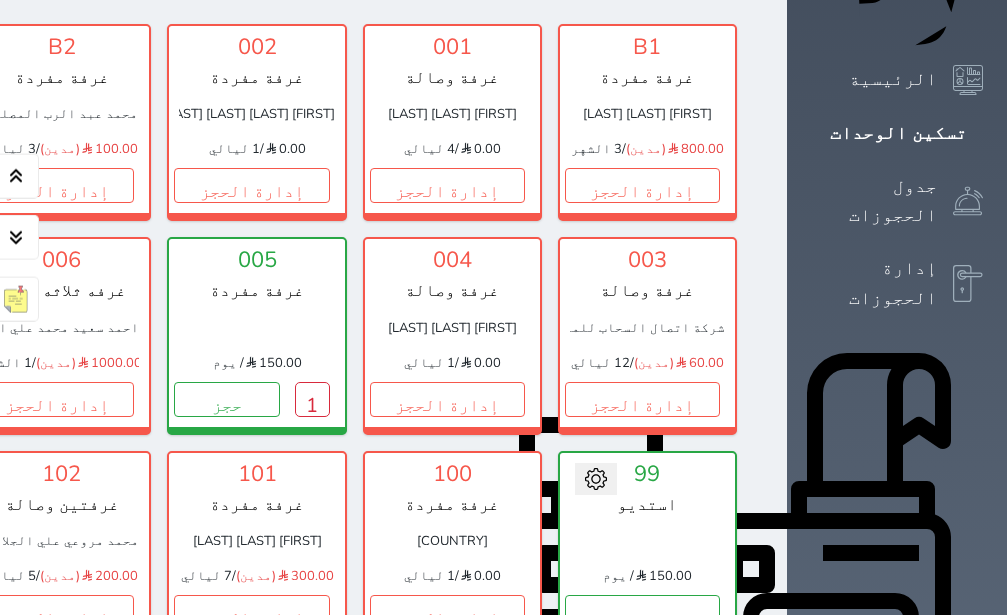 scroll, scrollTop: 0, scrollLeft: 0, axis: both 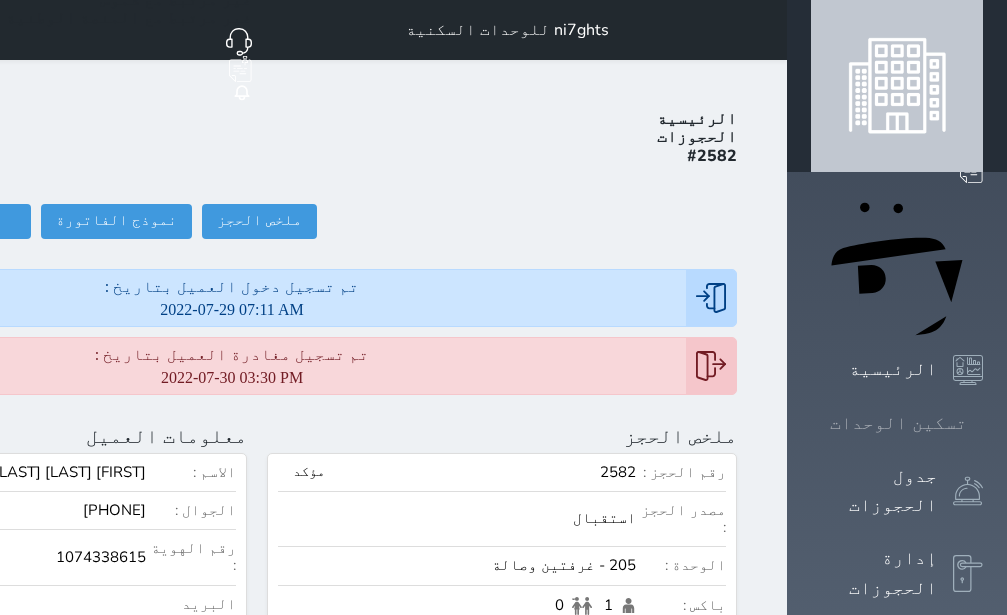click on "تسكين الوحدات" at bounding box center (898, 423) 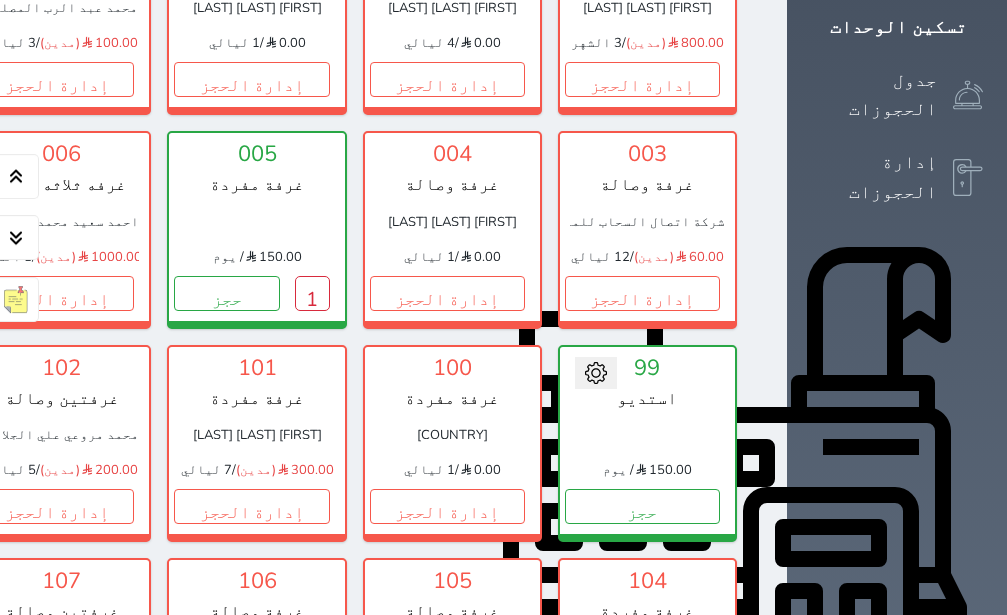 scroll, scrollTop: 573, scrollLeft: 0, axis: vertical 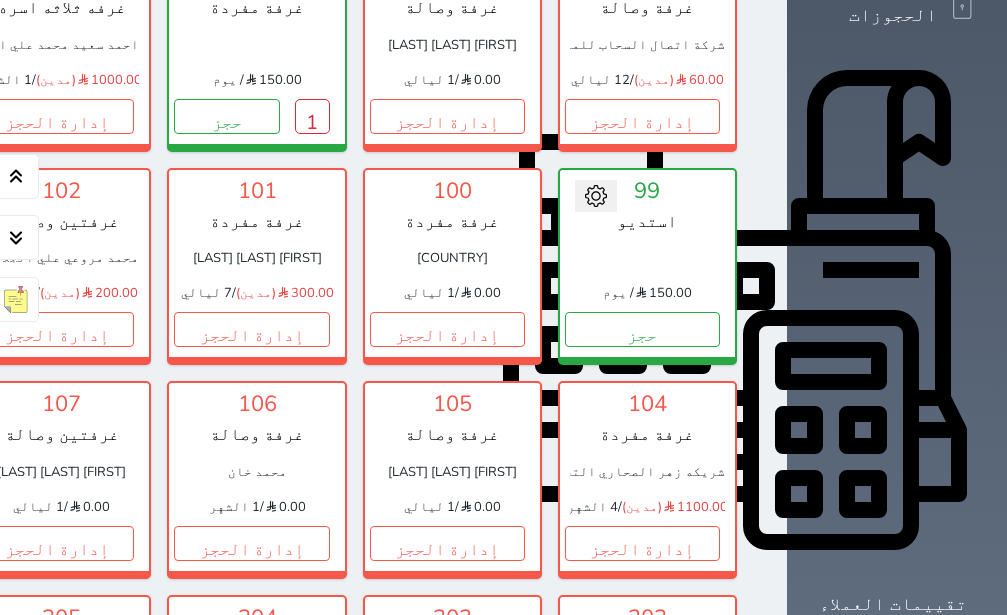 click on "تحت التنظيف" at bounding box center (-139, 116) 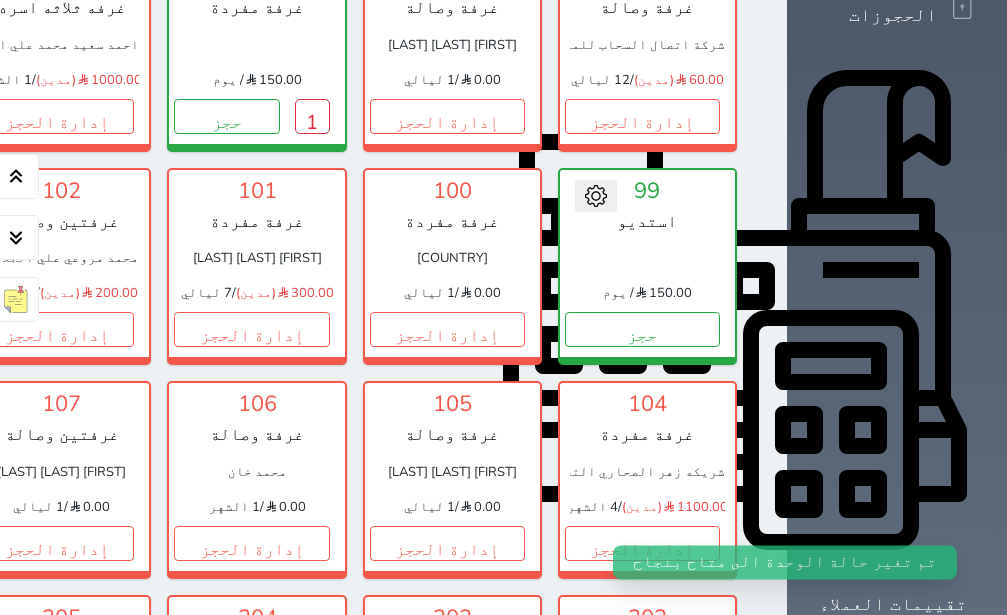 click on "007   غرفه مفرده
150.00
/ يوم       حجز" at bounding box center (-134, 52) 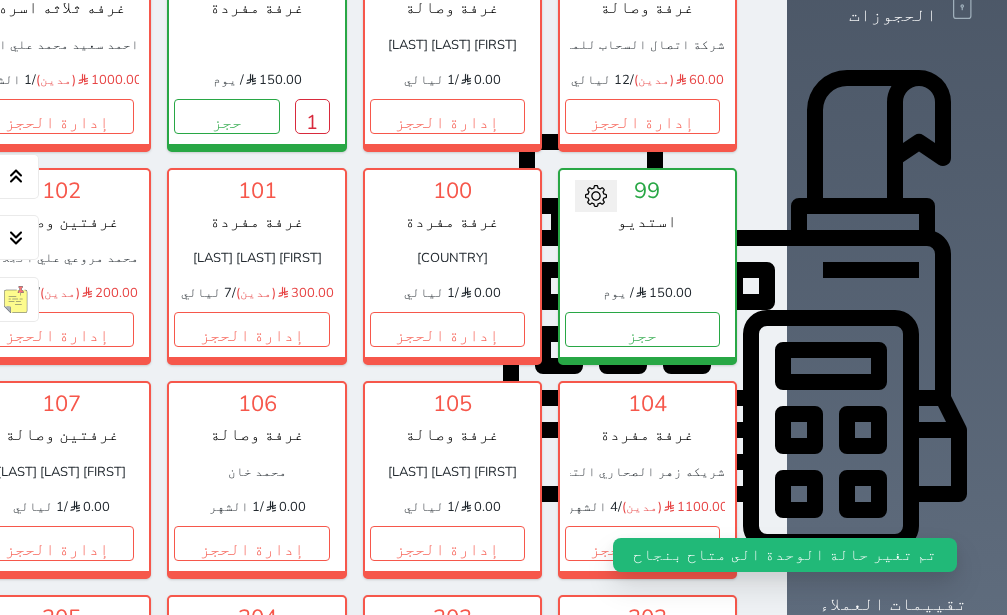 click on "غرفه مفرده" at bounding box center [-134, 8] 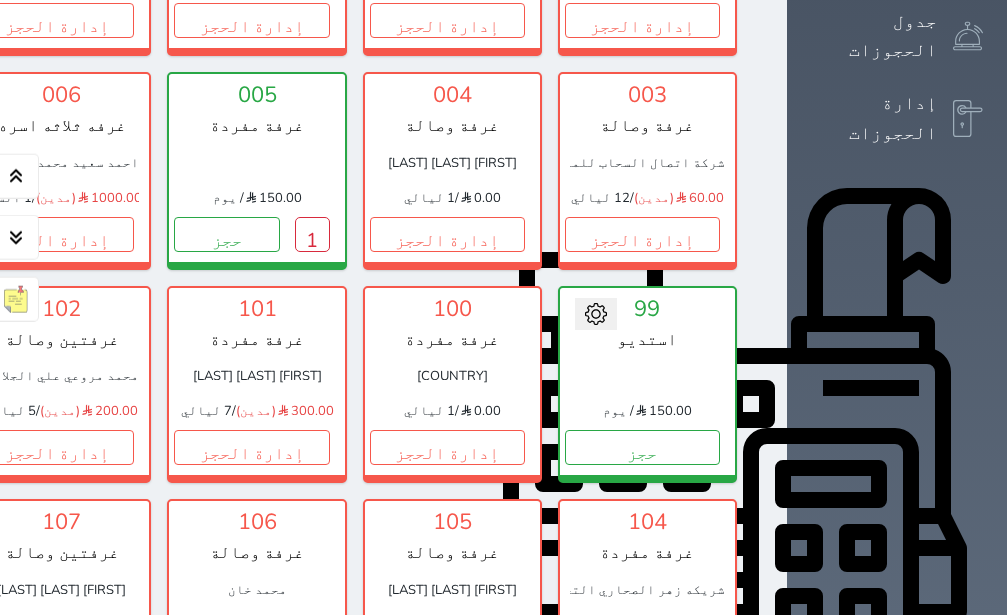 scroll, scrollTop: 165, scrollLeft: 0, axis: vertical 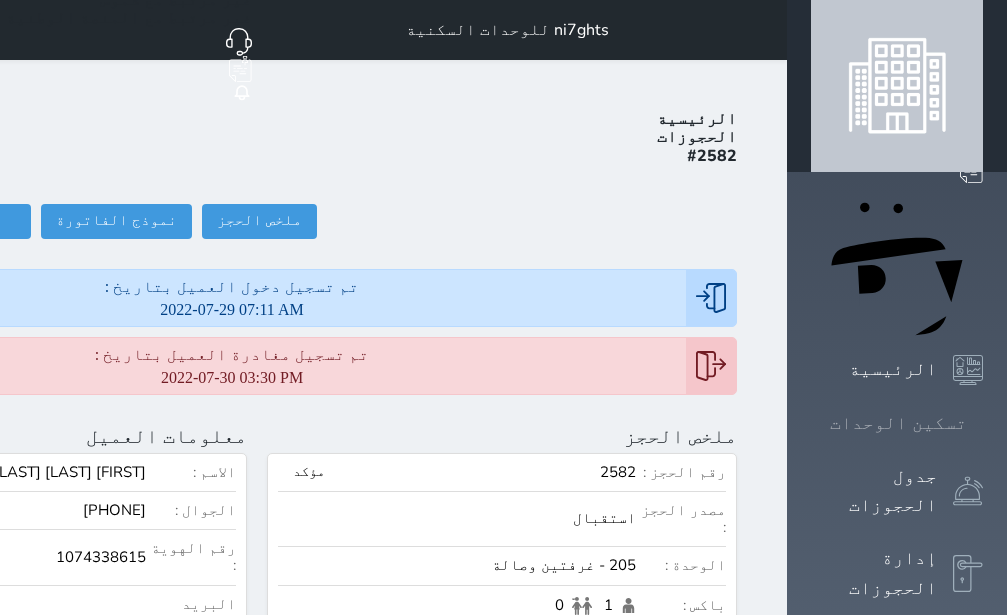click at bounding box center (983, 423) 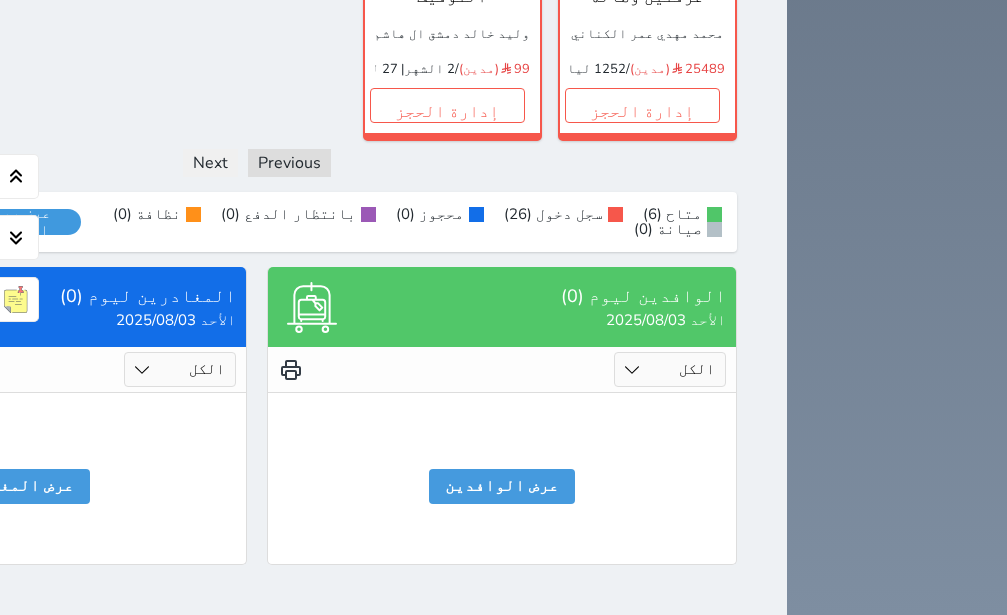 scroll, scrollTop: 1677, scrollLeft: 0, axis: vertical 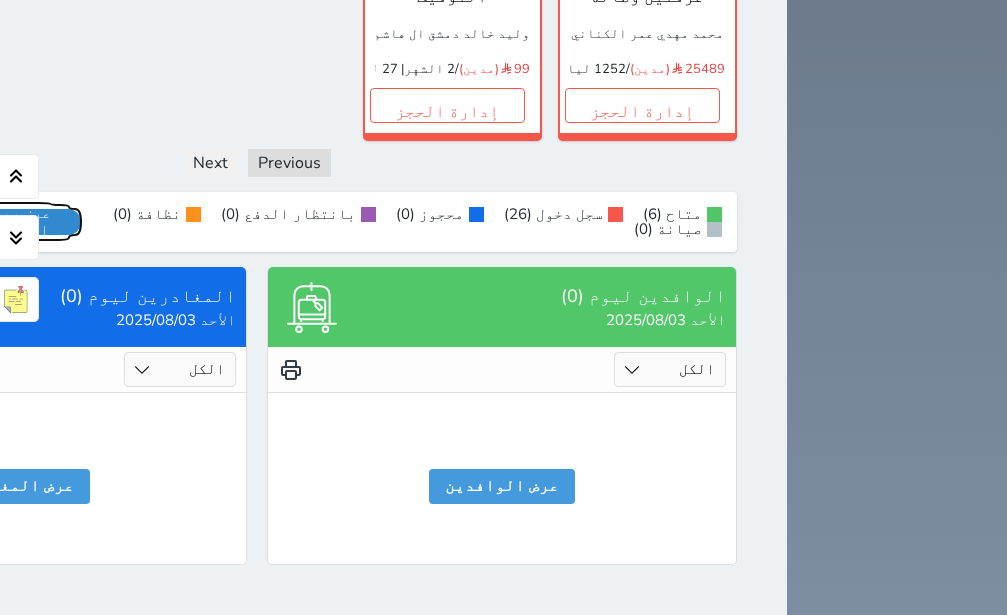 click on "عرض رصيد الصندوق" at bounding box center (17, 222) 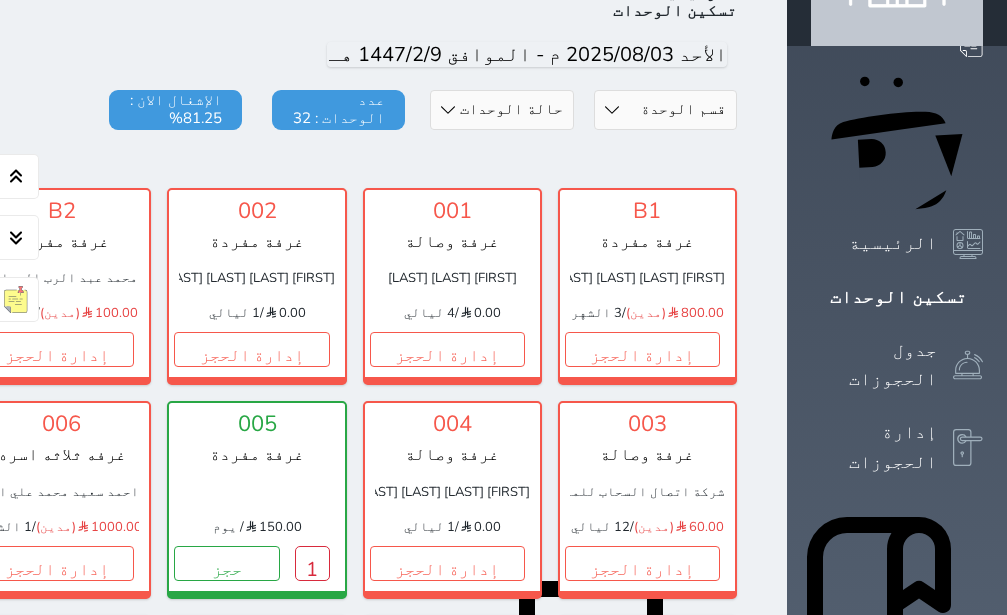 scroll, scrollTop: 0, scrollLeft: 0, axis: both 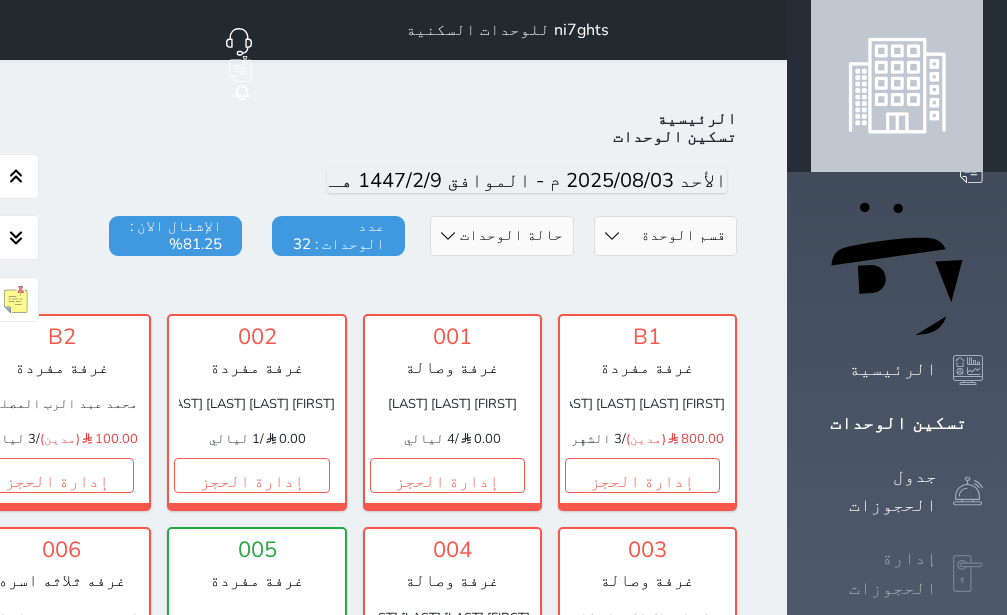 click on "إدارة الحجوزات" at bounding box center (897, 573) 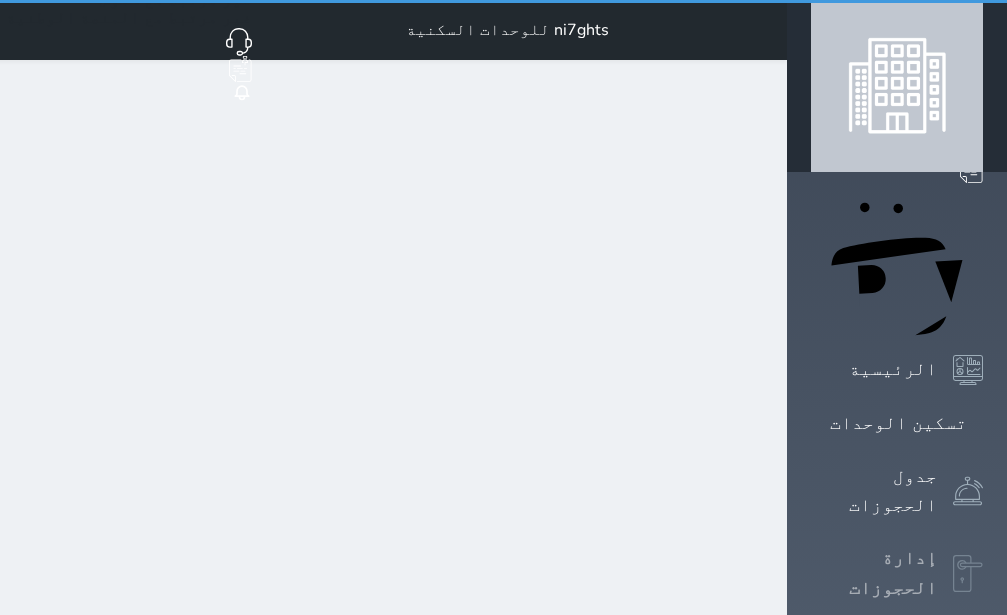 select on "open_all" 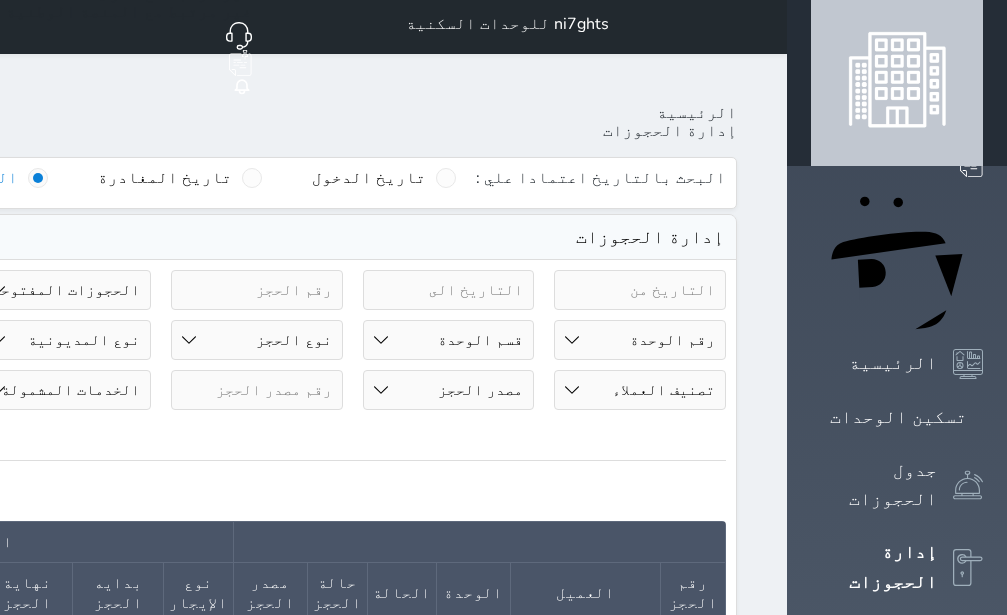scroll, scrollTop: 0, scrollLeft: 0, axis: both 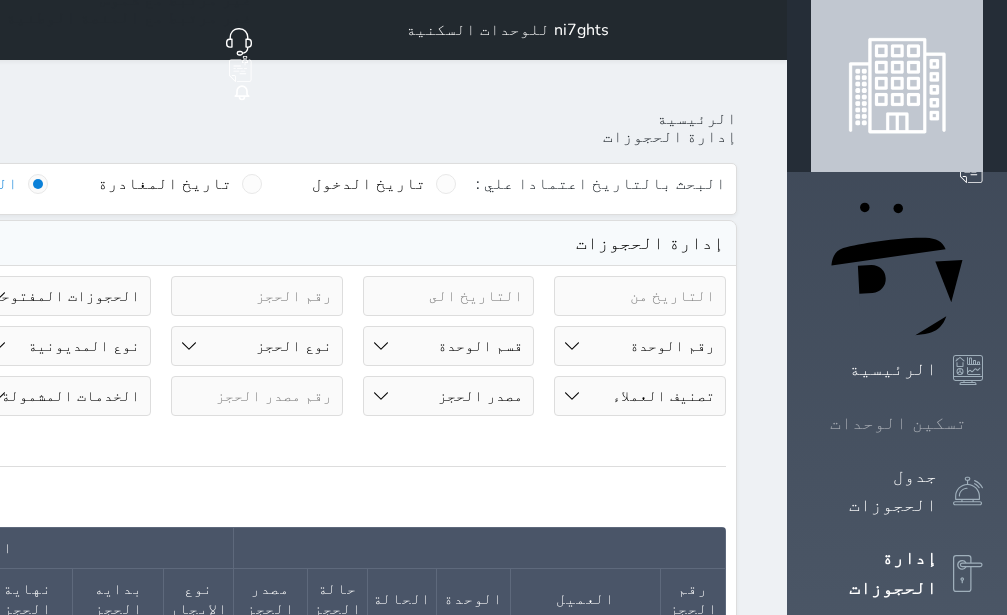 click on "تسكين الوحدات" at bounding box center (898, 423) 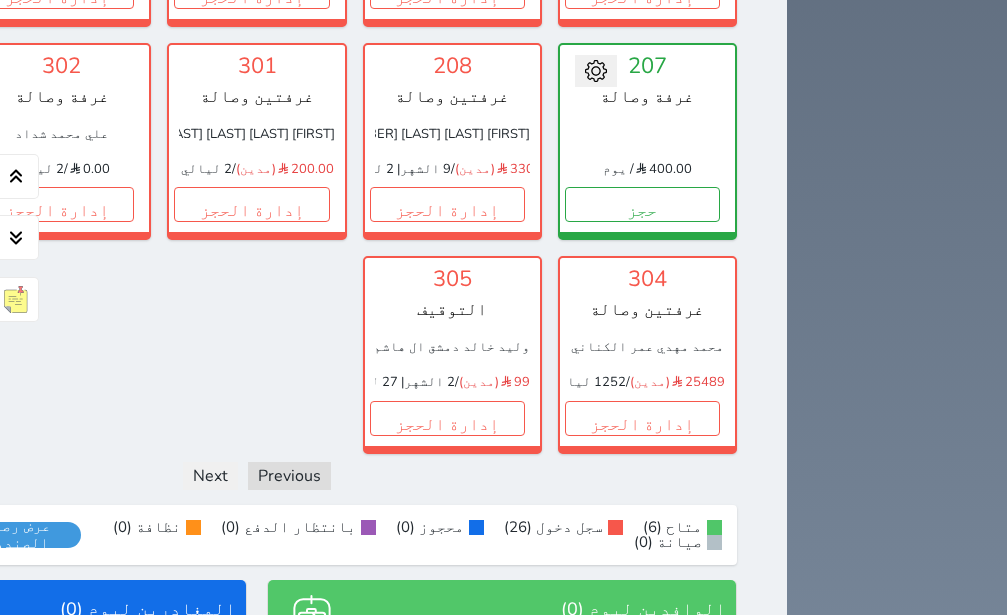 scroll, scrollTop: 1803, scrollLeft: 0, axis: vertical 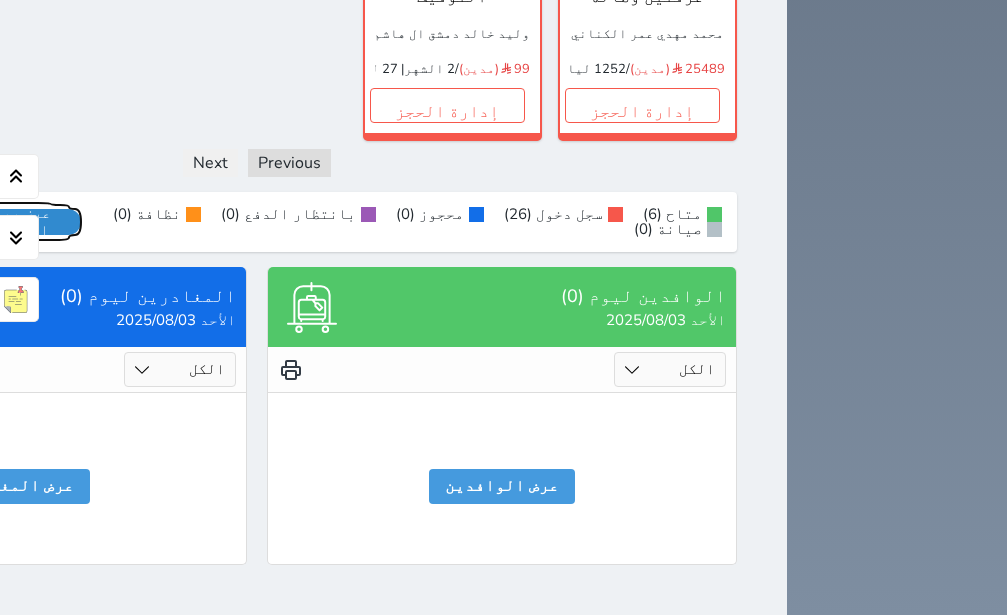 click on "عرض رصيد الصندوق" at bounding box center [17, 222] 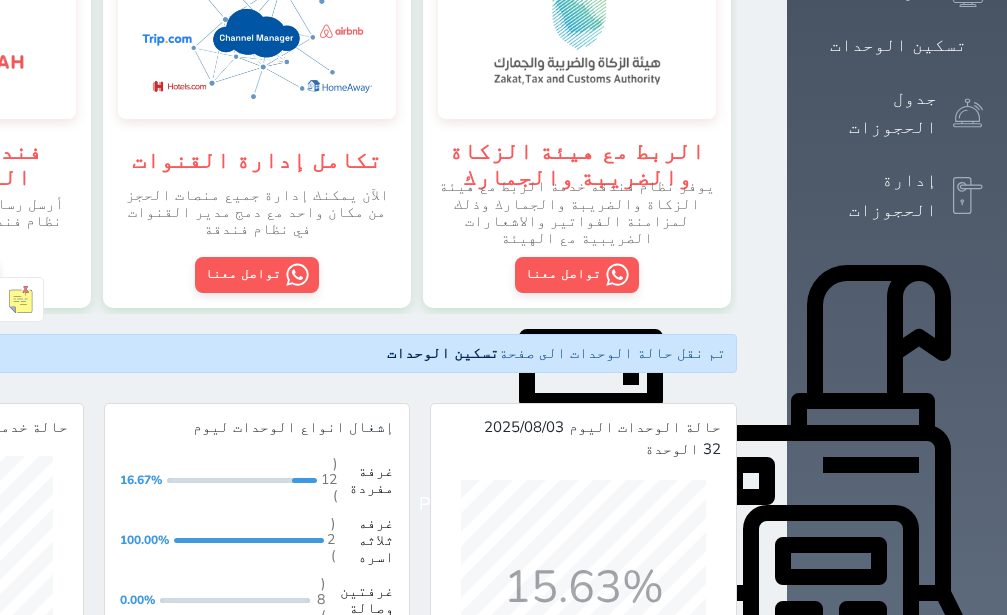 scroll, scrollTop: 378, scrollLeft: 0, axis: vertical 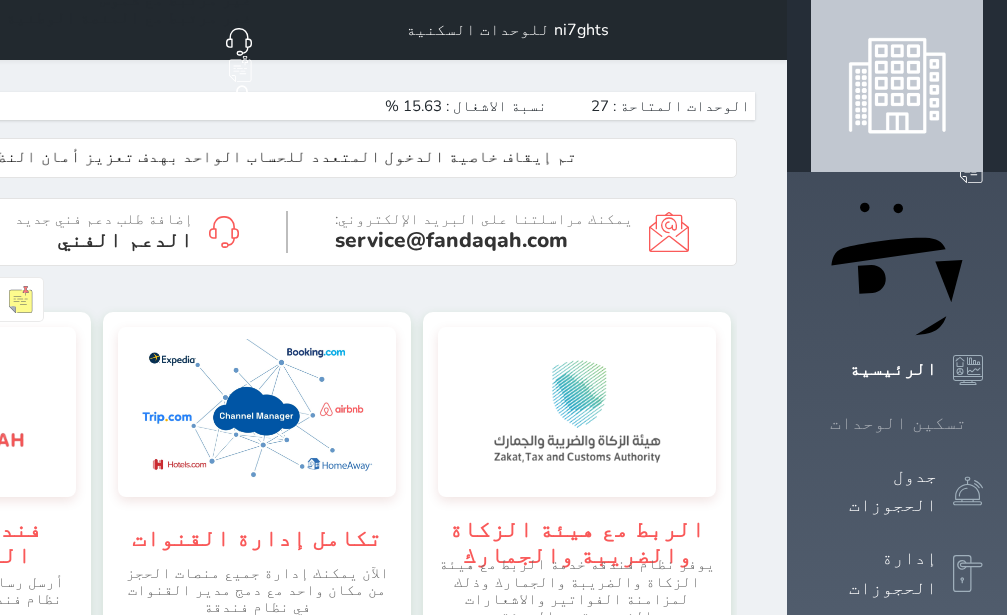 click on "تسكين الوحدات" at bounding box center (898, 423) 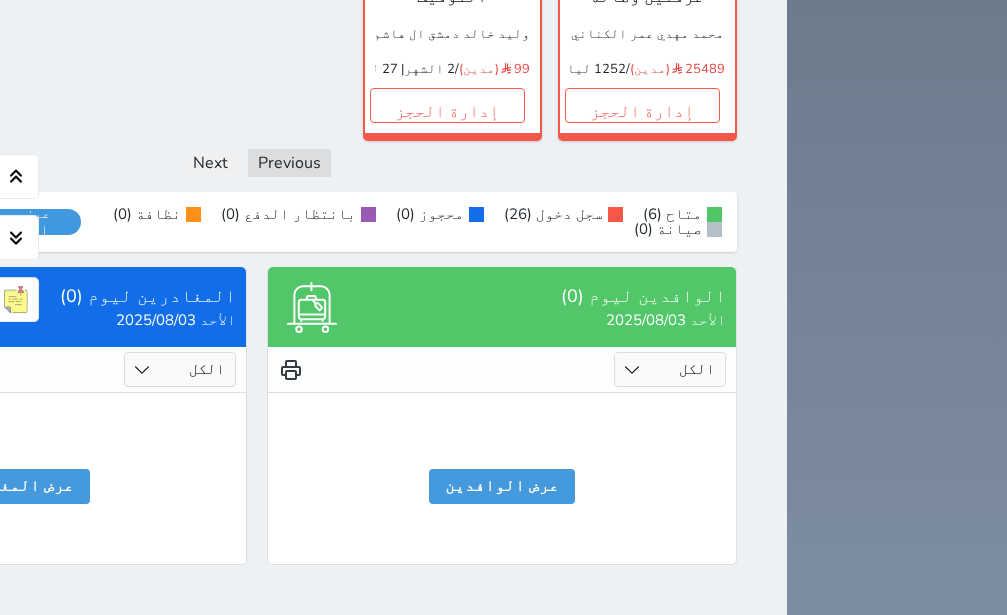 scroll, scrollTop: 1776, scrollLeft: 0, axis: vertical 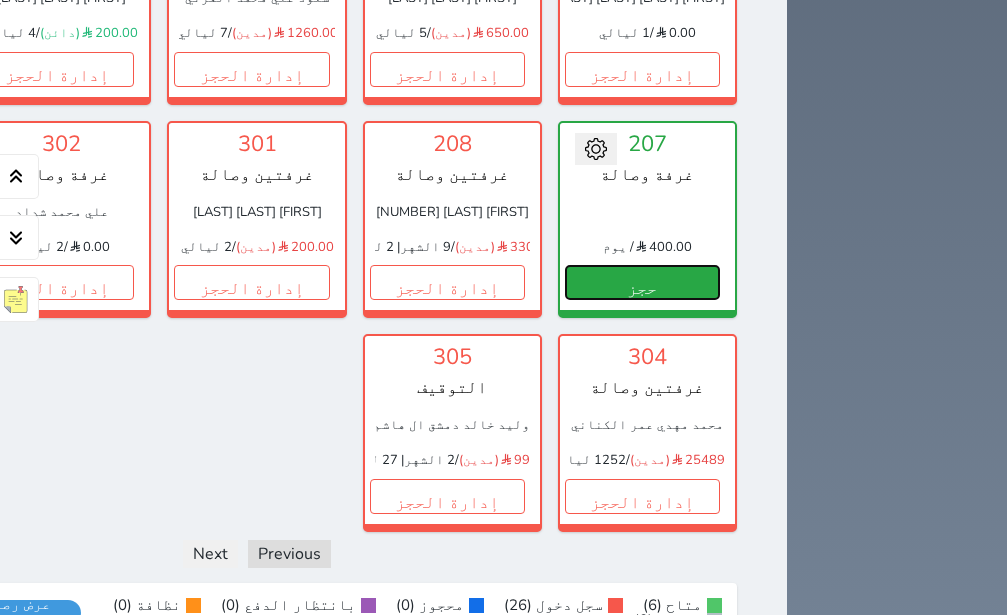 click on "حجز" at bounding box center [642, 282] 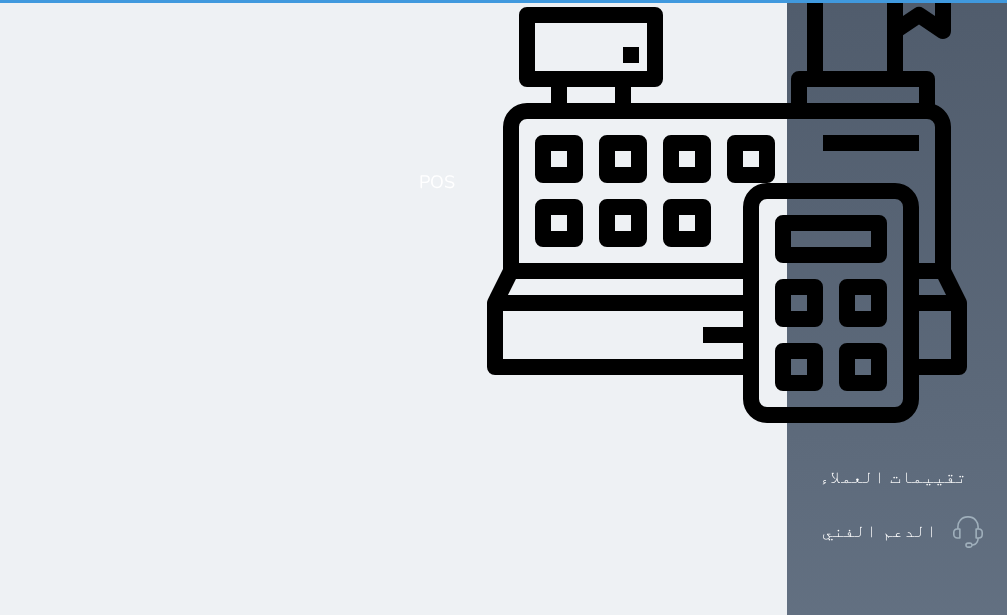 scroll, scrollTop: 30, scrollLeft: 0, axis: vertical 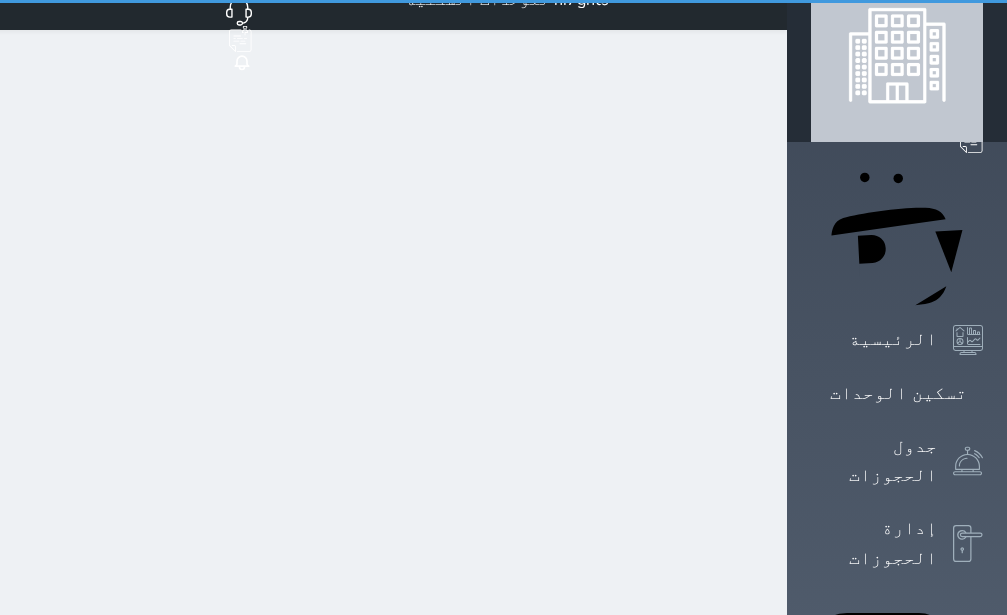 select on "1" 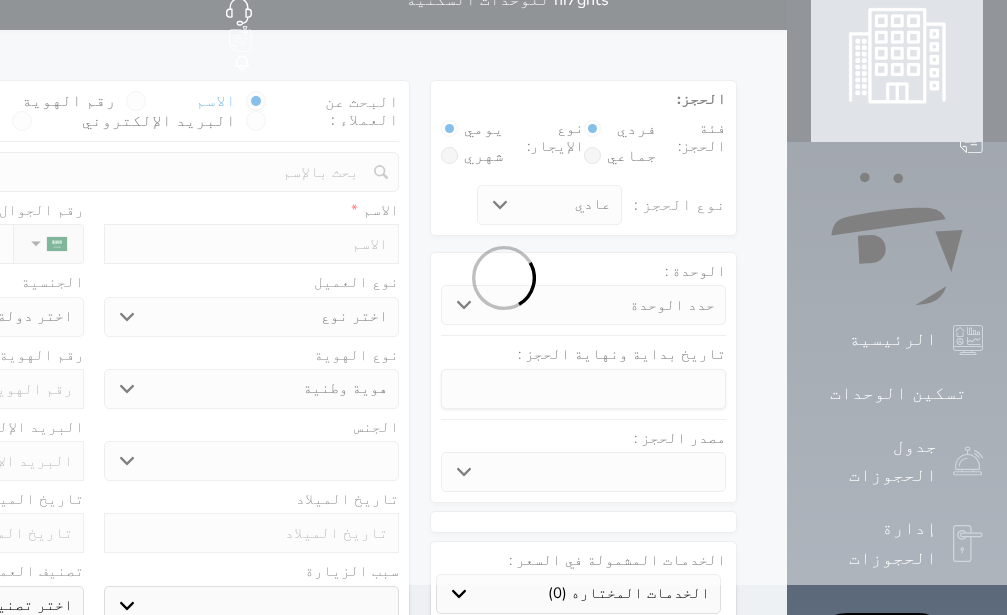 scroll, scrollTop: 0, scrollLeft: 0, axis: both 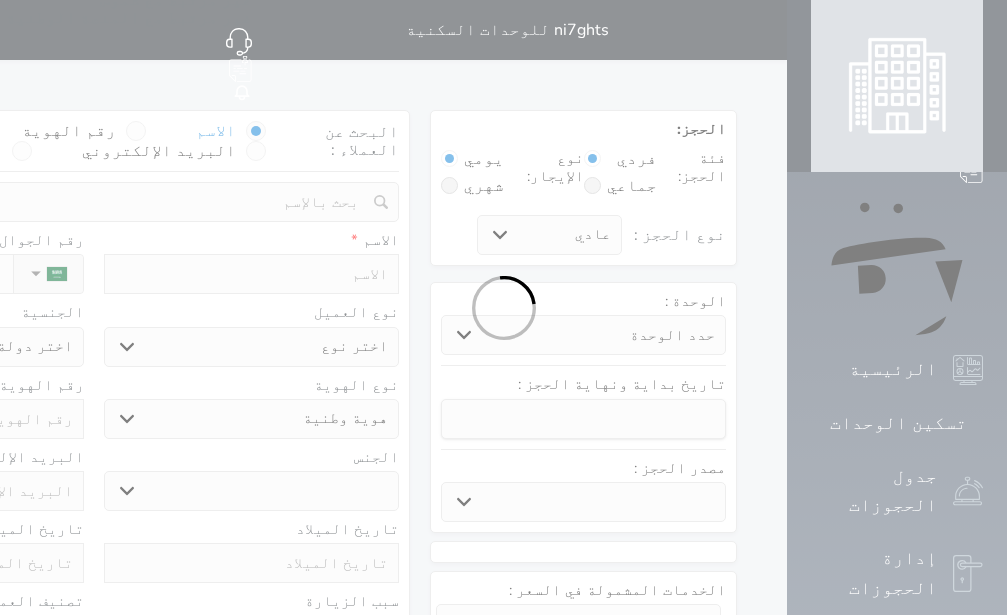 select 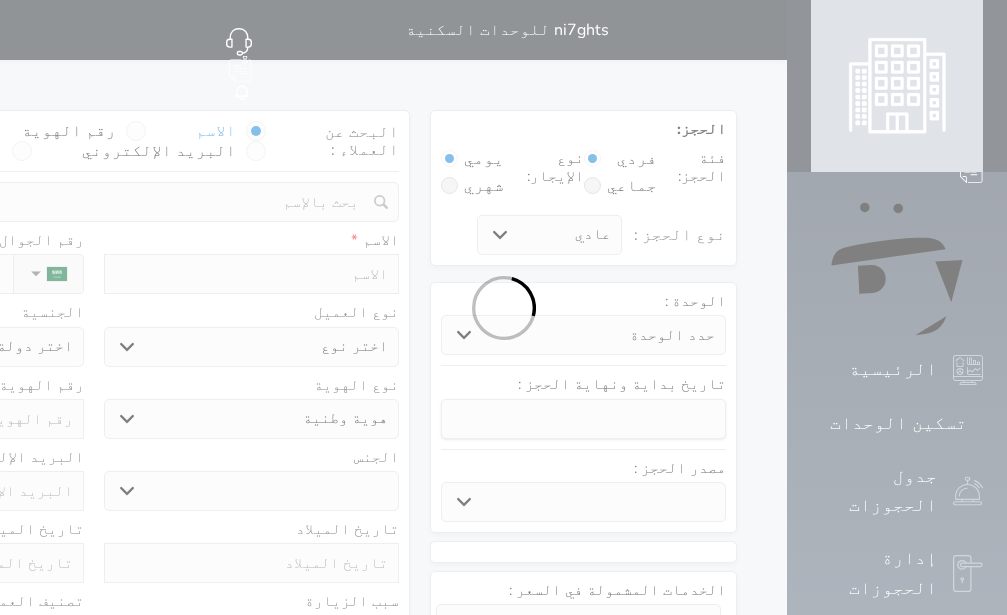 select 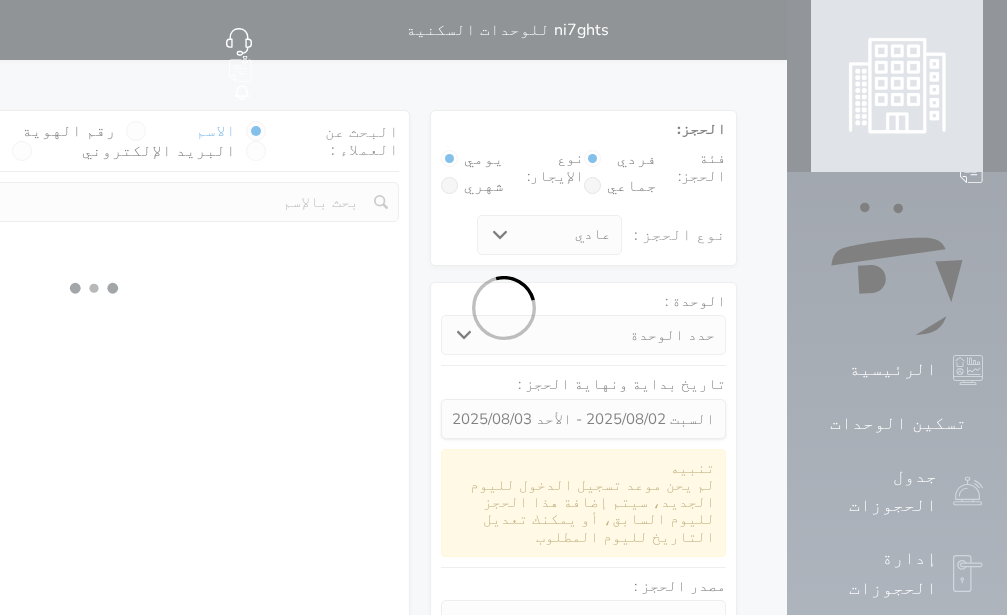 select 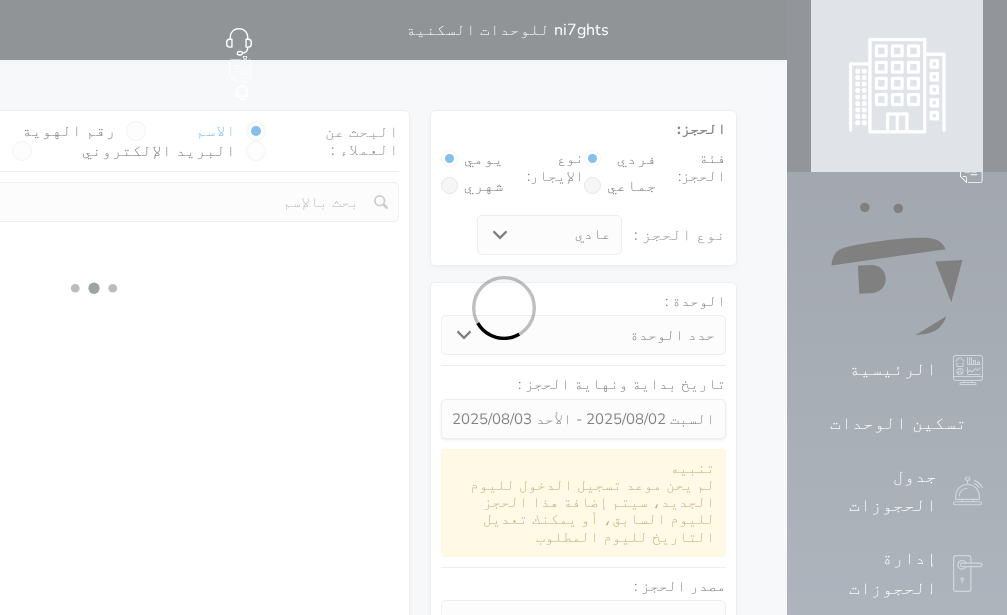 select on "1" 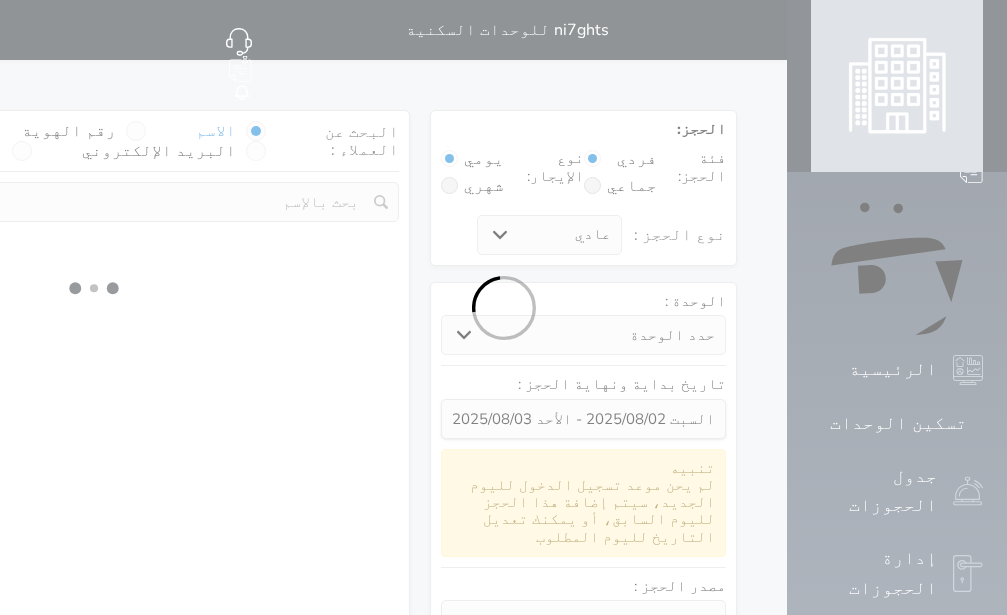 select on "113" 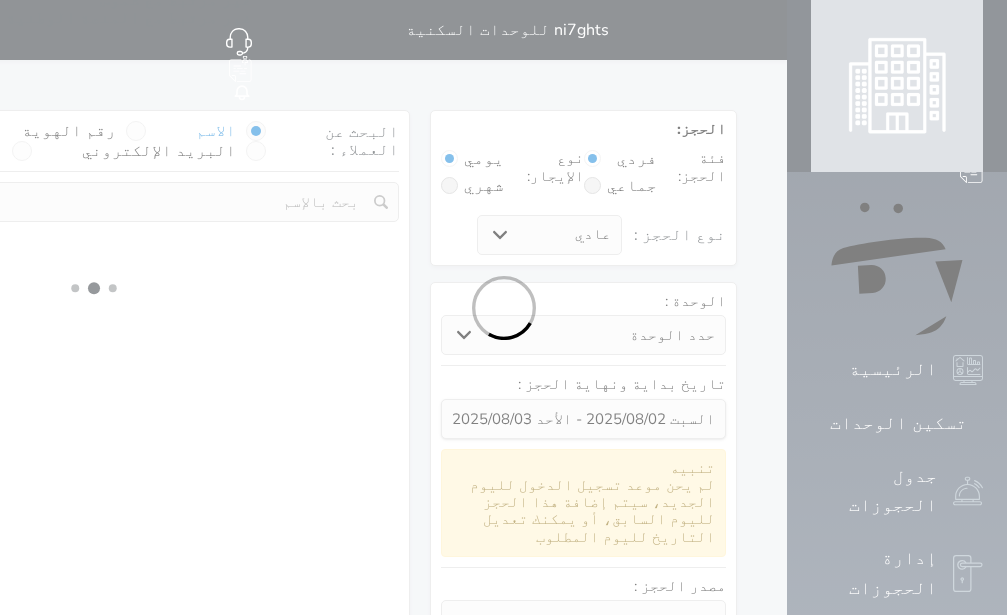 select on "1" 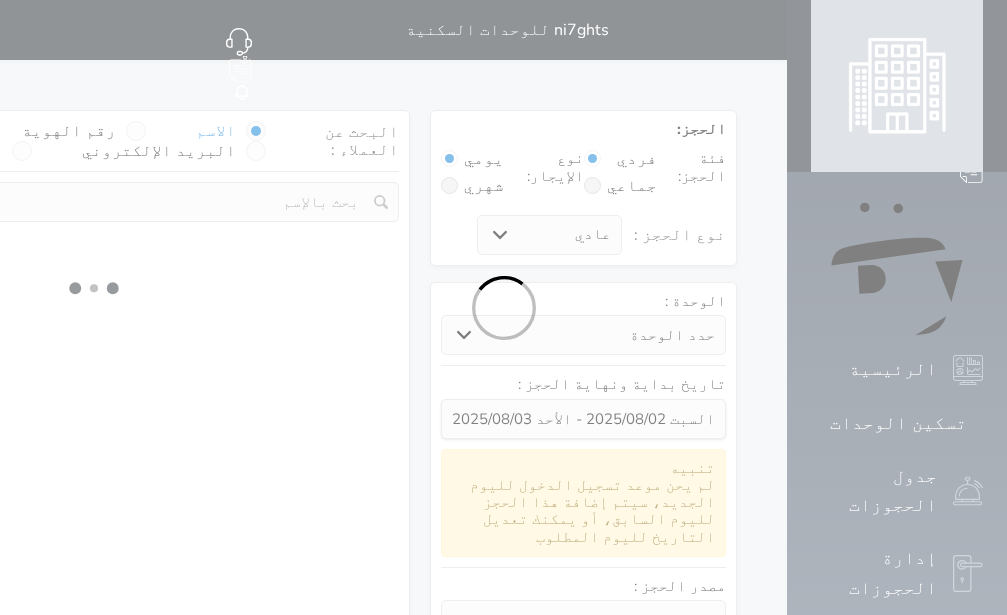 select 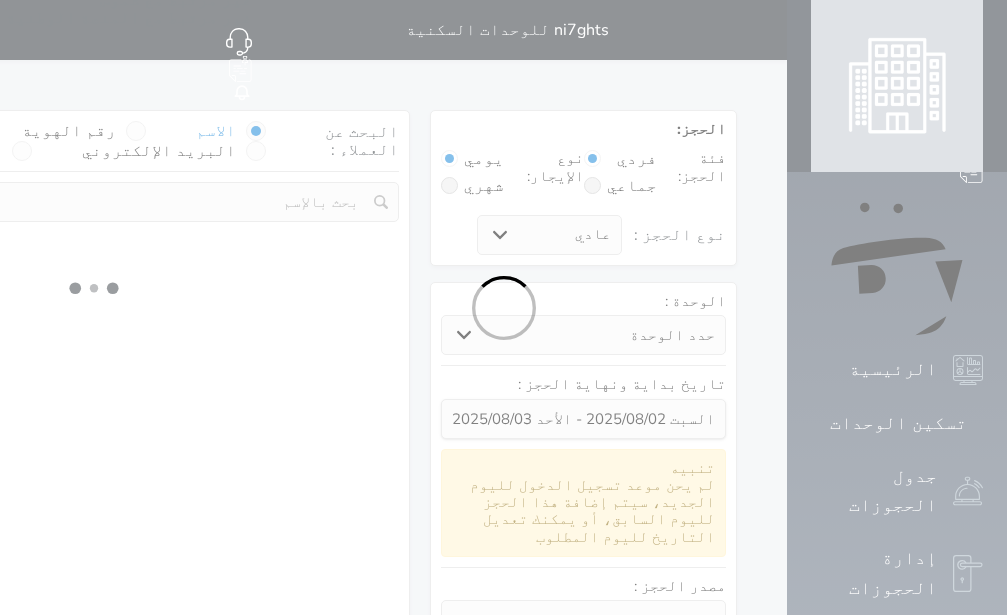 select on "7" 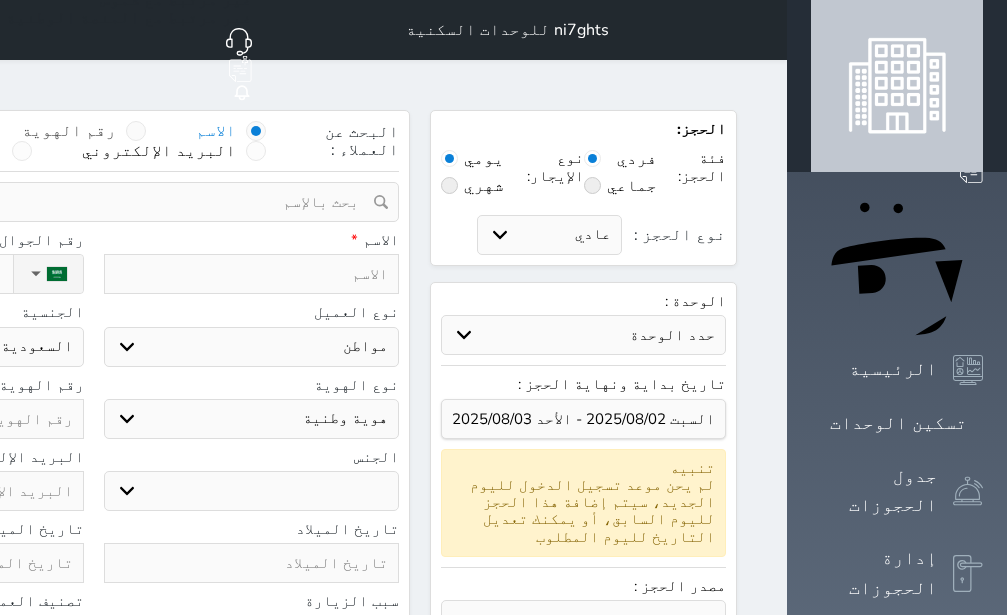 select 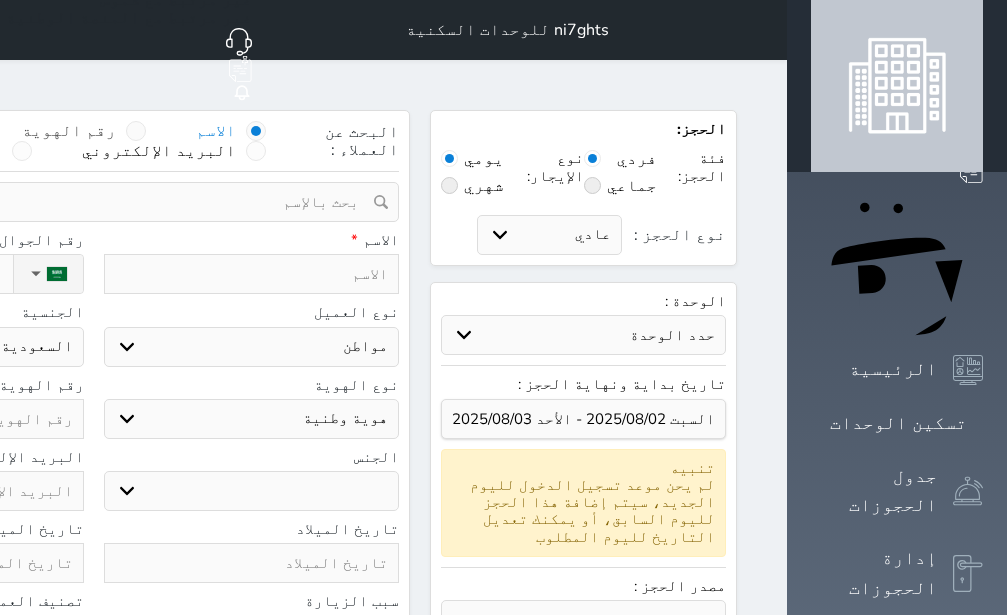 click at bounding box center (136, 131) 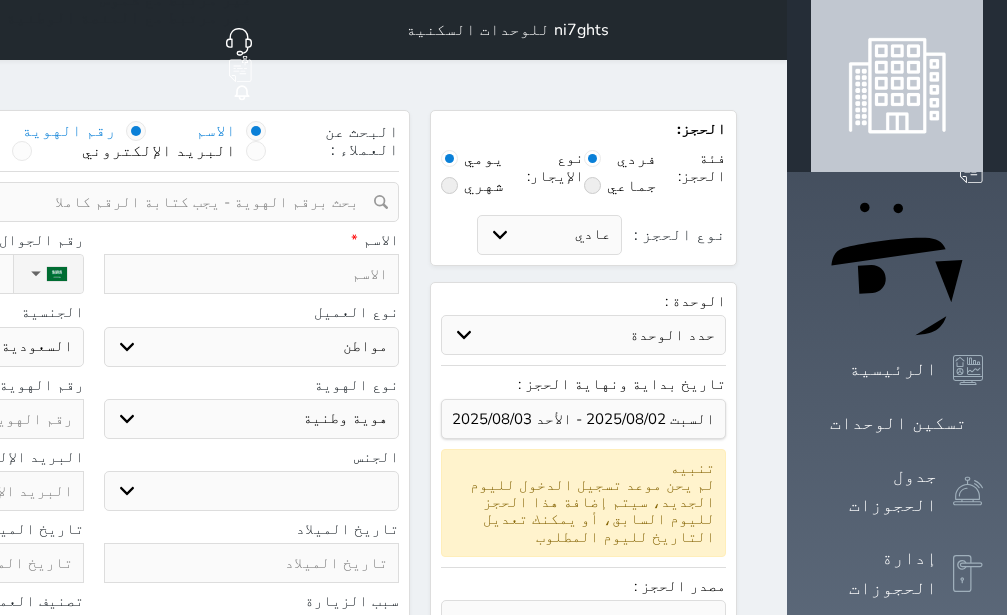 radio on "false" 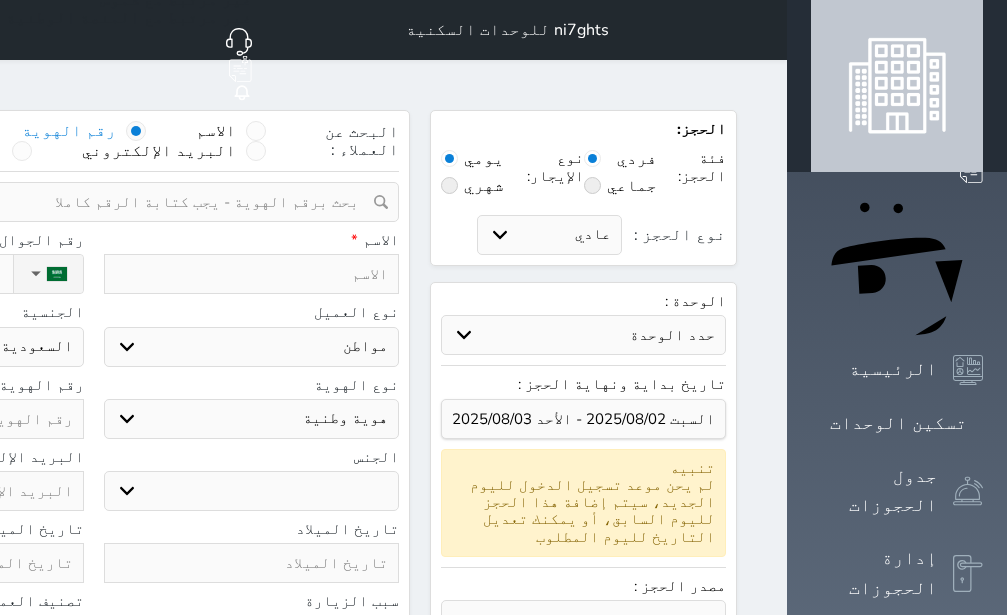 click at bounding box center [86, 202] 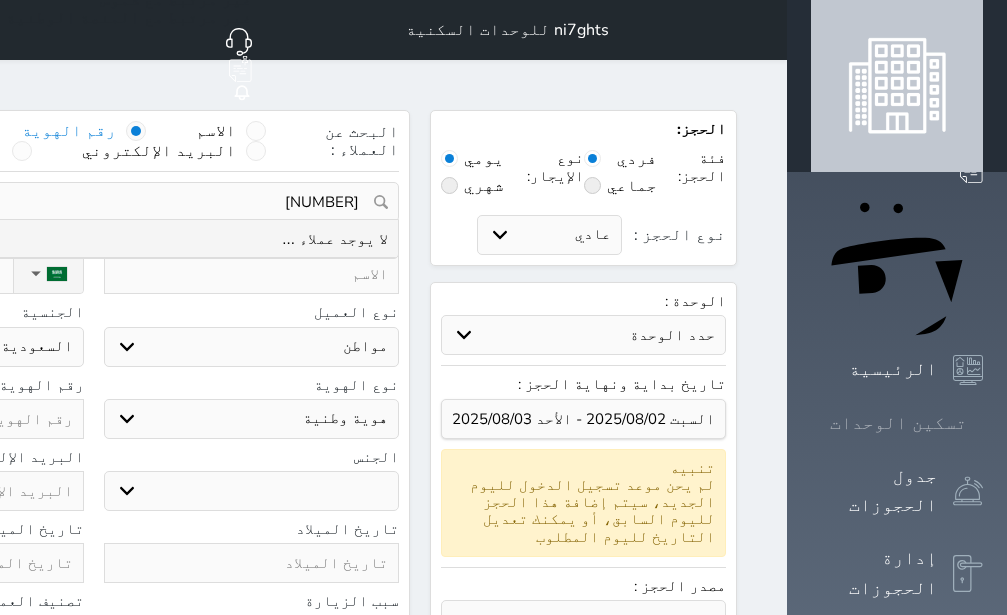 type on "[NUMBER]" 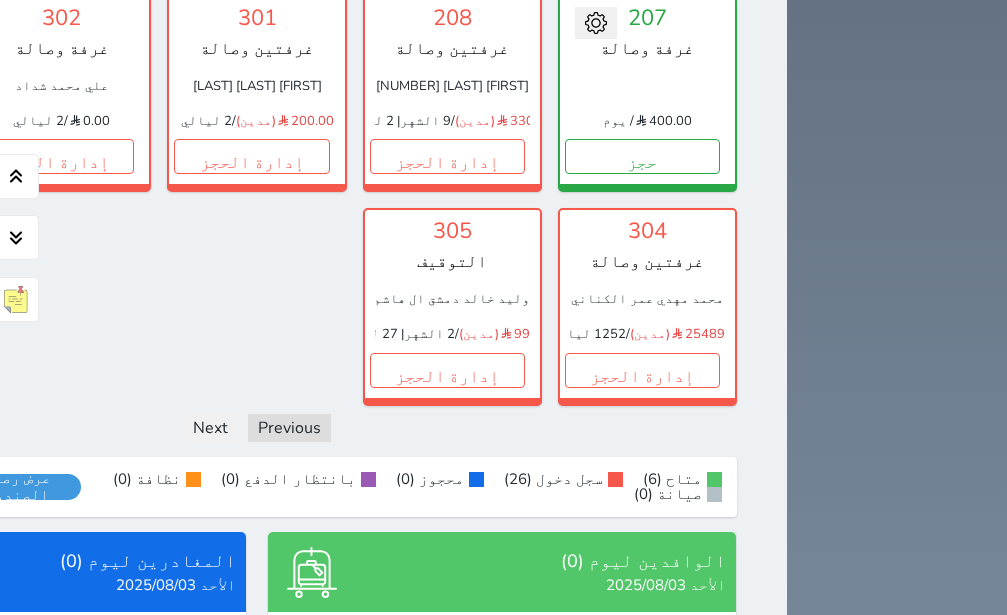 scroll, scrollTop: 1260, scrollLeft: 0, axis: vertical 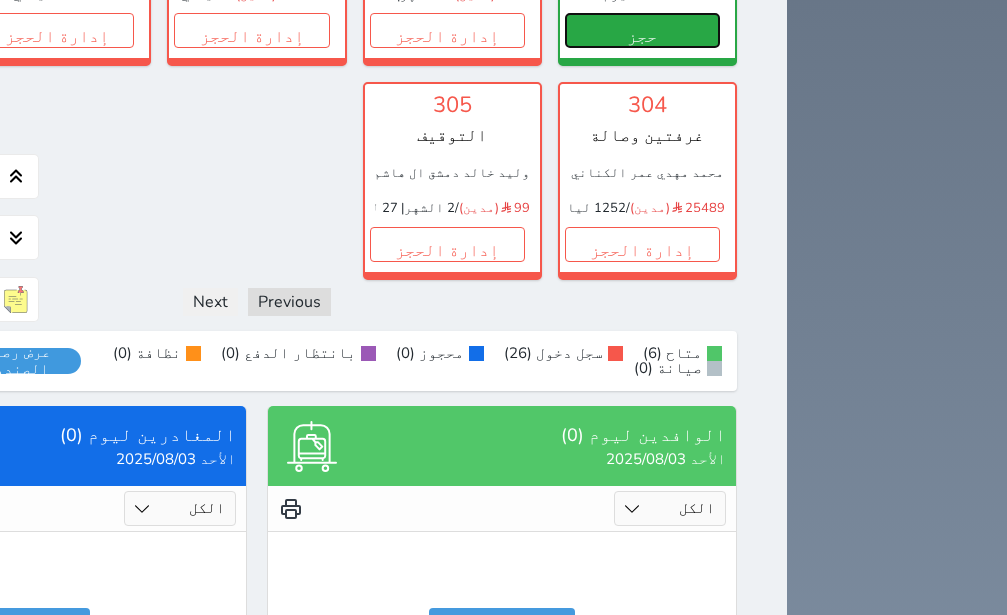 click on "حجز" at bounding box center (642, 30) 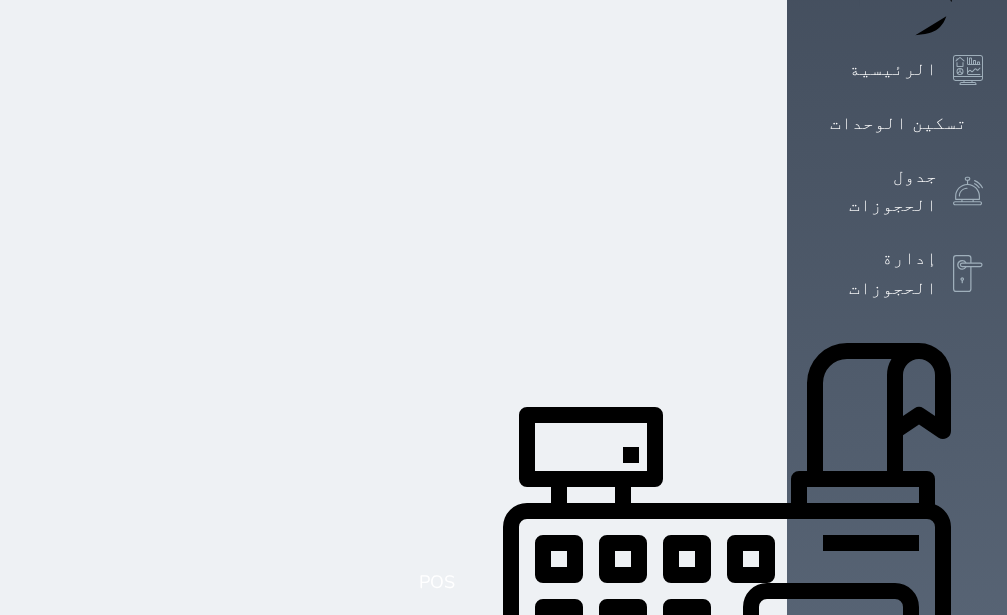scroll, scrollTop: 0, scrollLeft: 0, axis: both 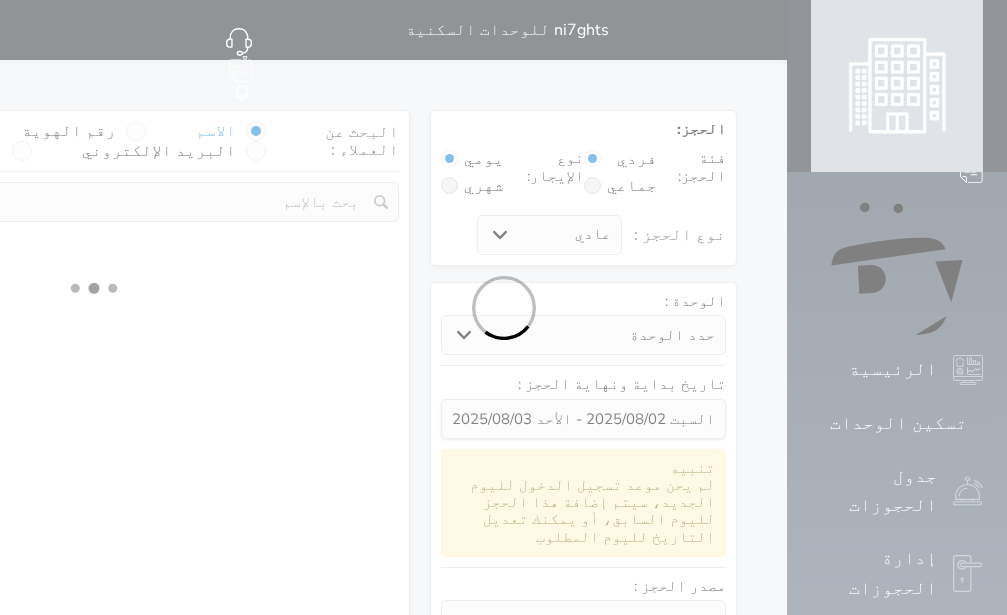 select 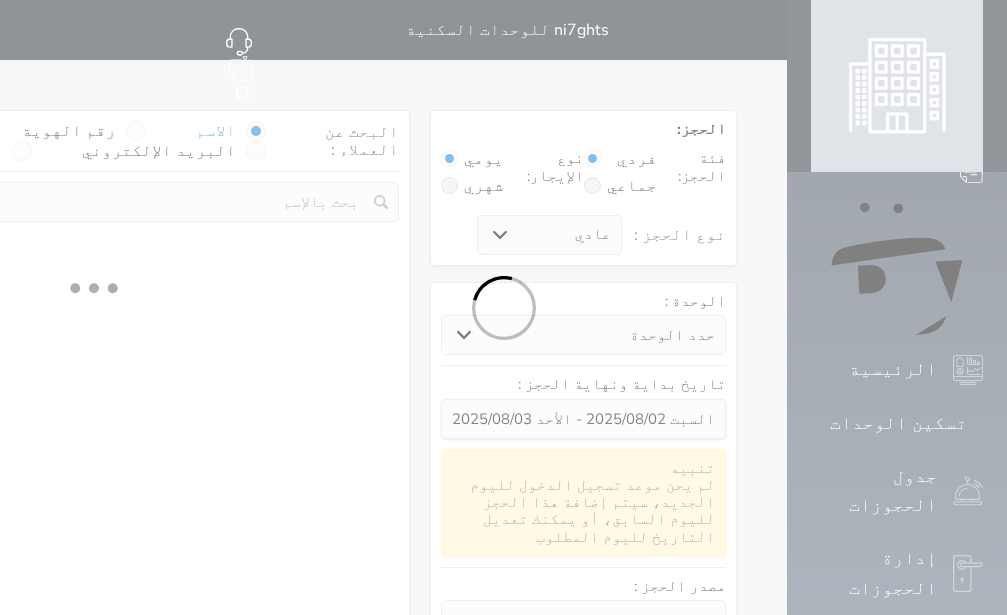 select on "113" 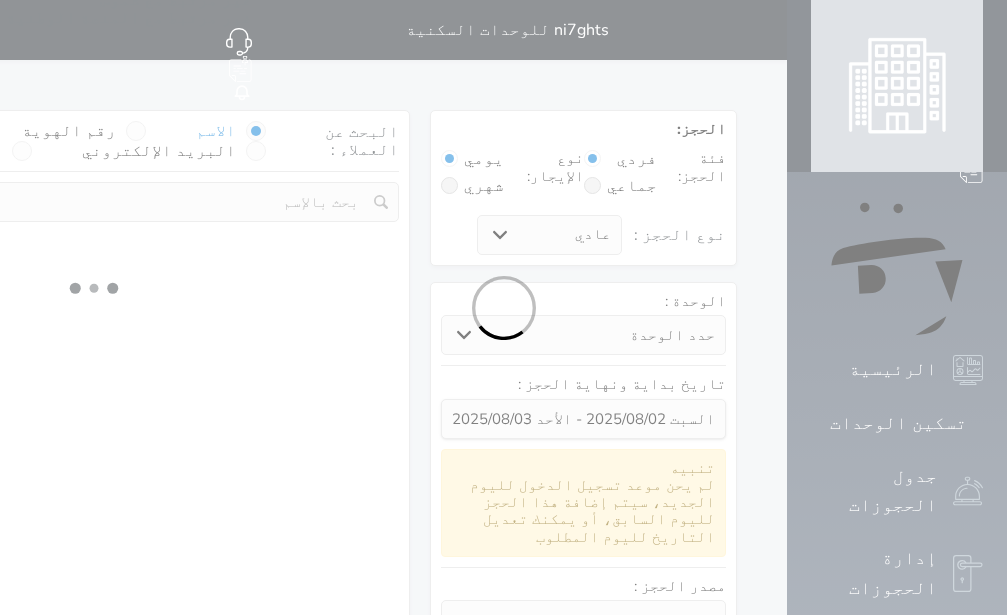 select on "1" 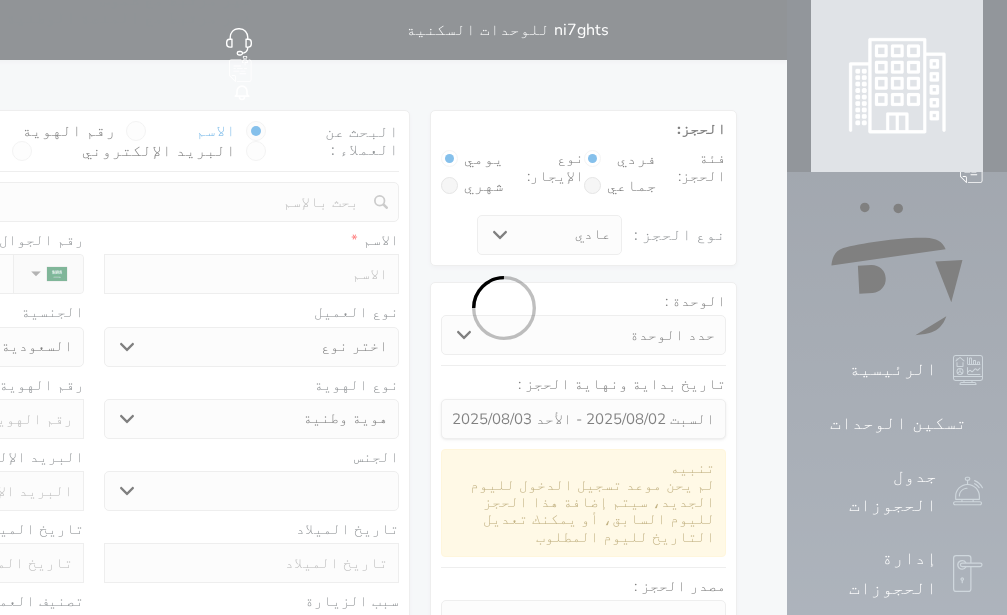 select 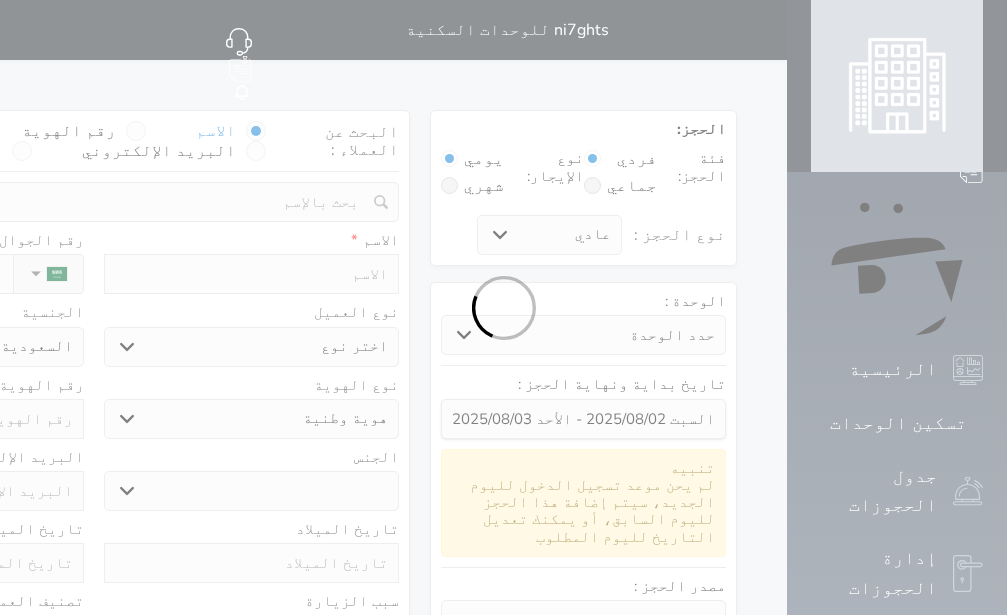 select on "[NUMBER]" 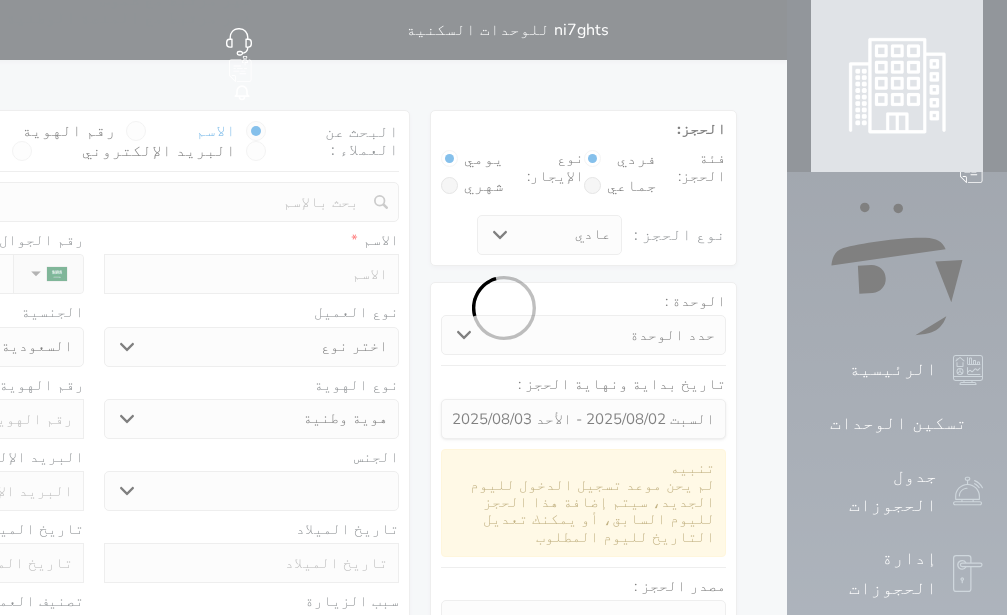 select on "1" 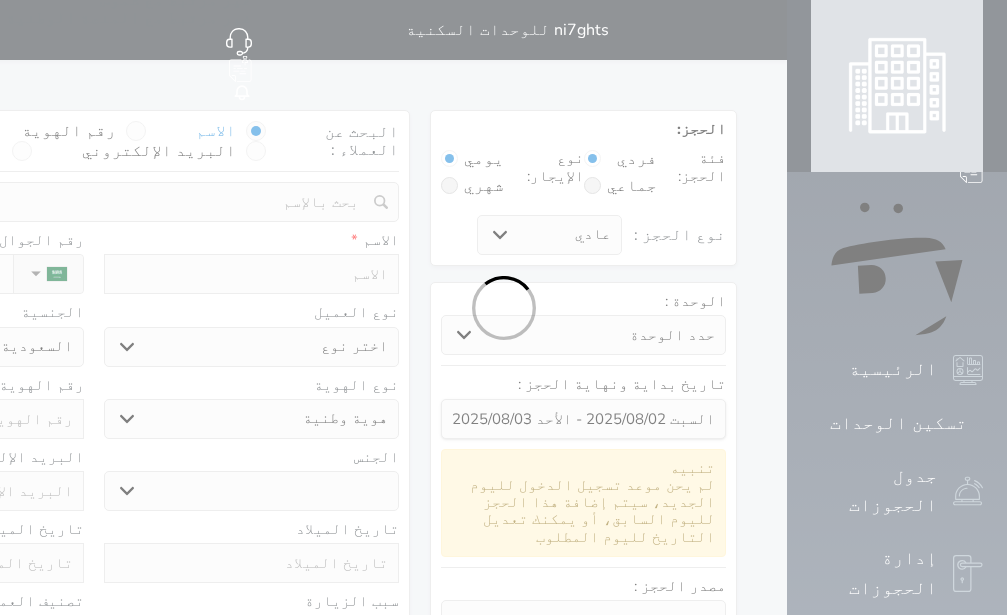 select on "7" 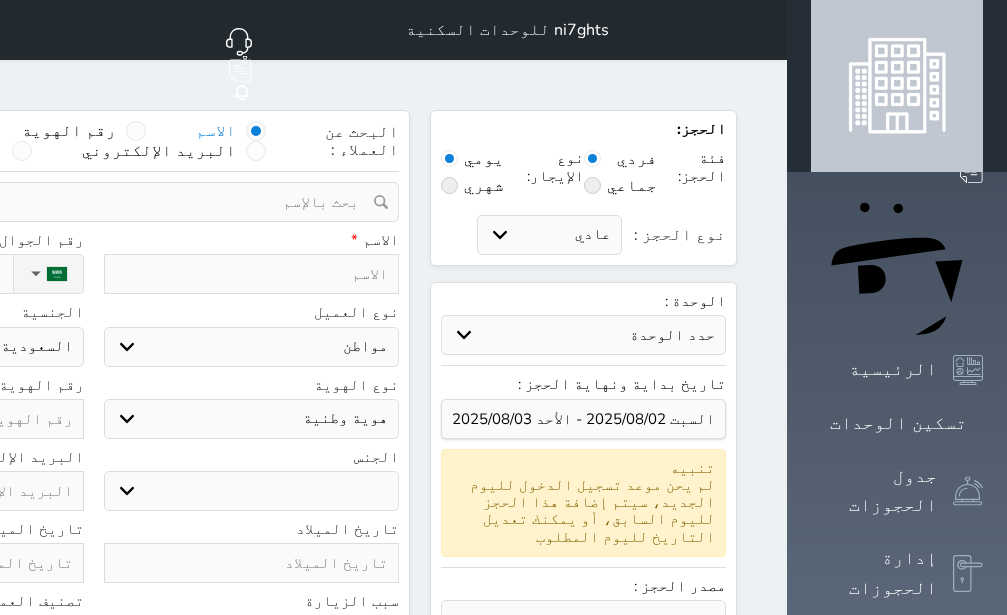 select 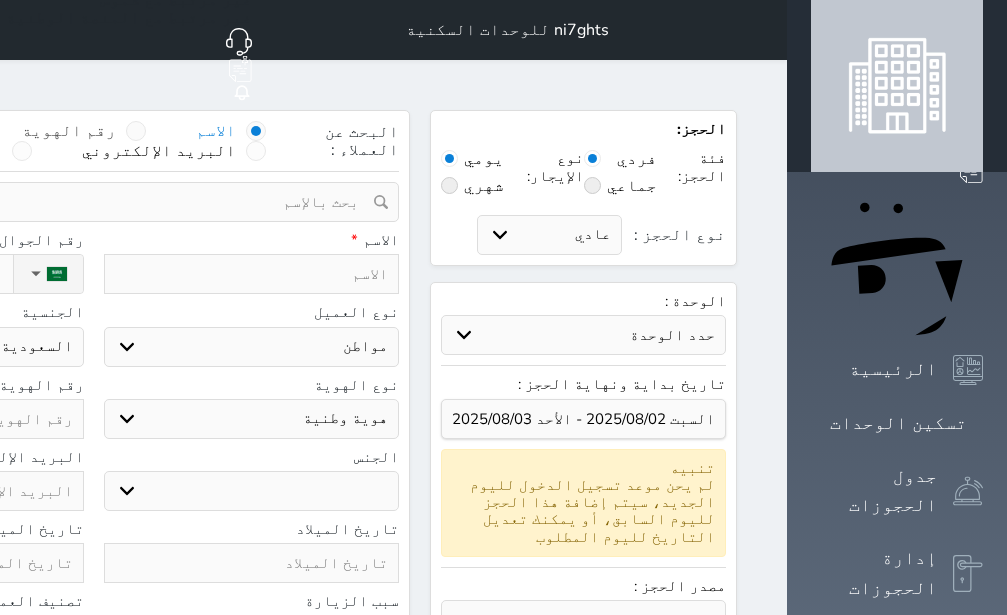 click at bounding box center (136, 131) 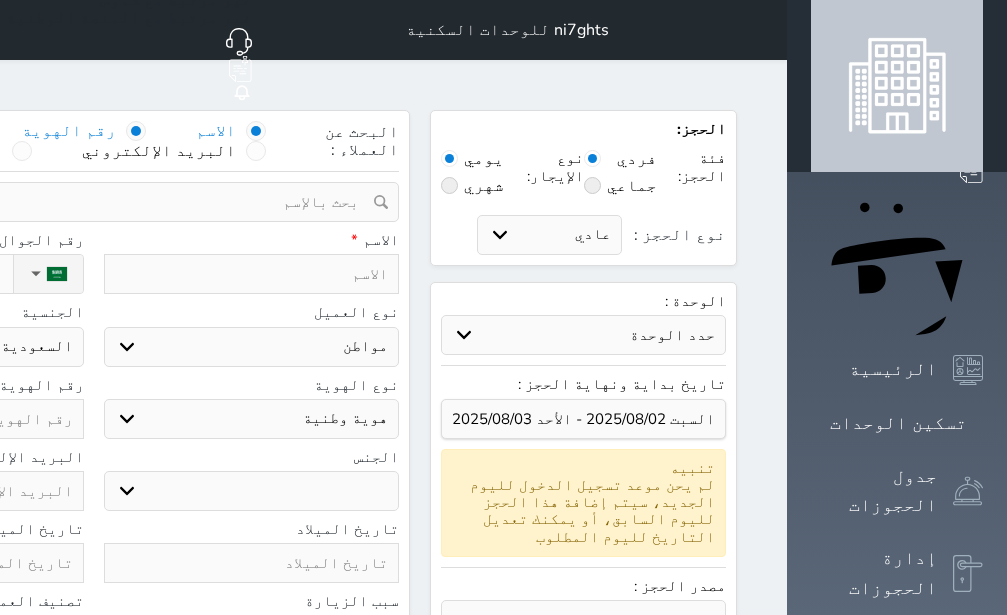 radio on "false" 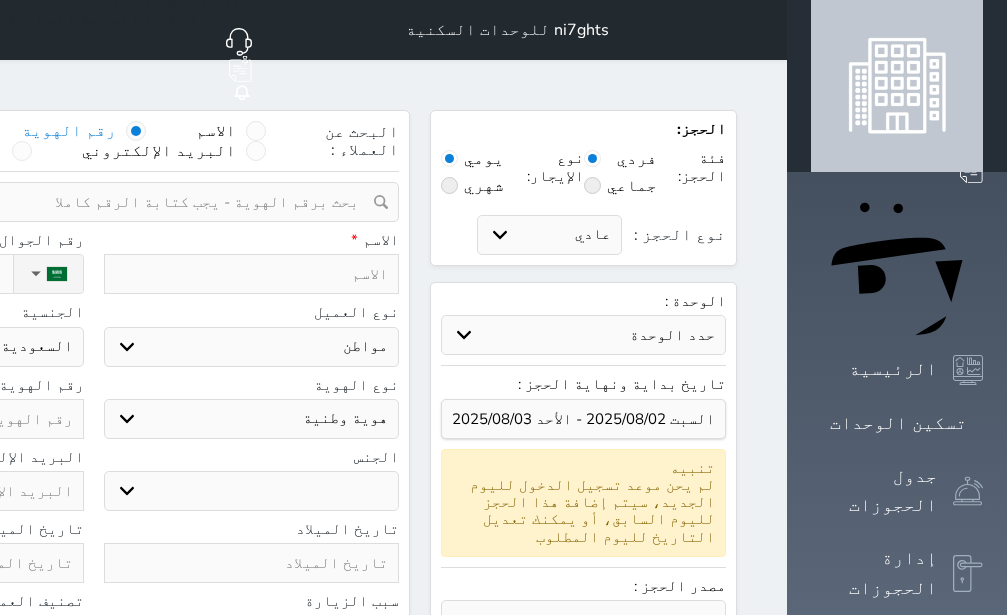 click at bounding box center (86, 202) 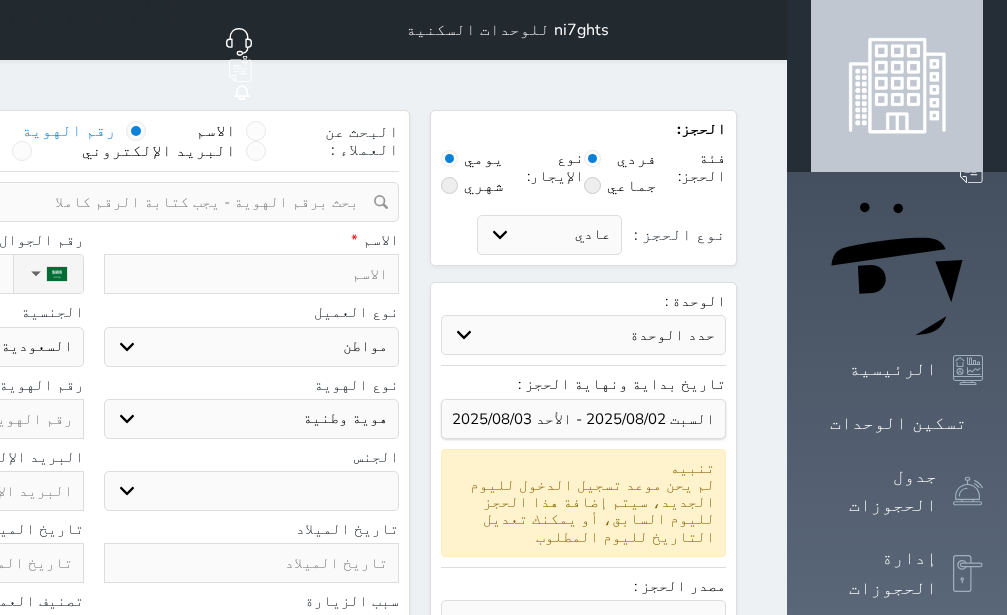 type on "u" 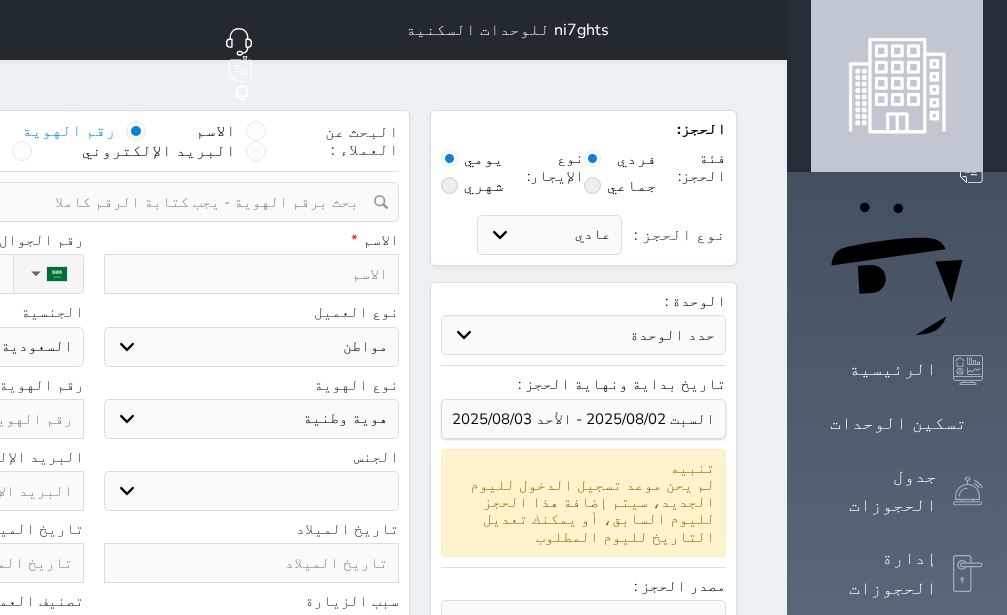 select 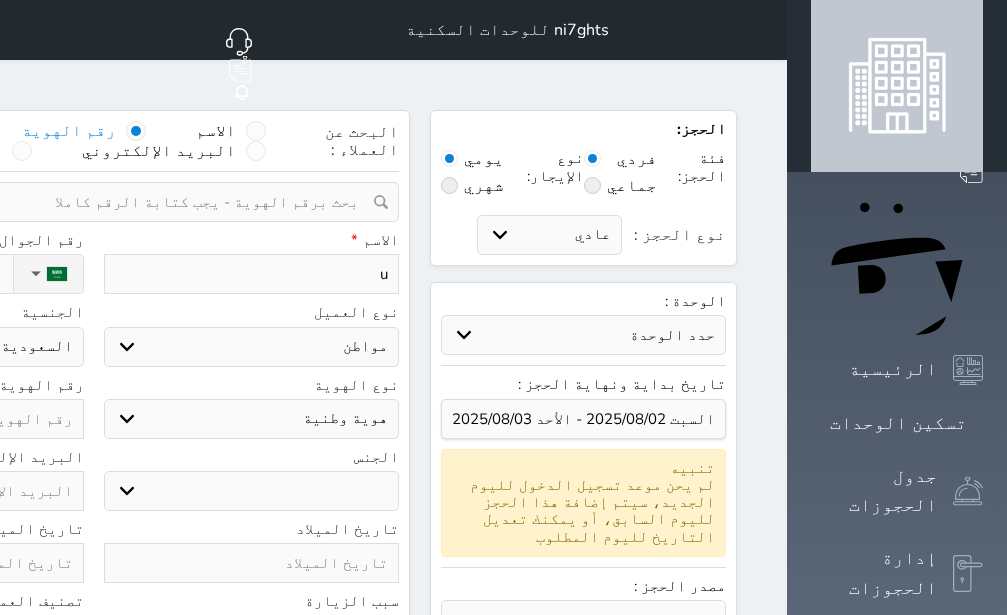 type on "uf" 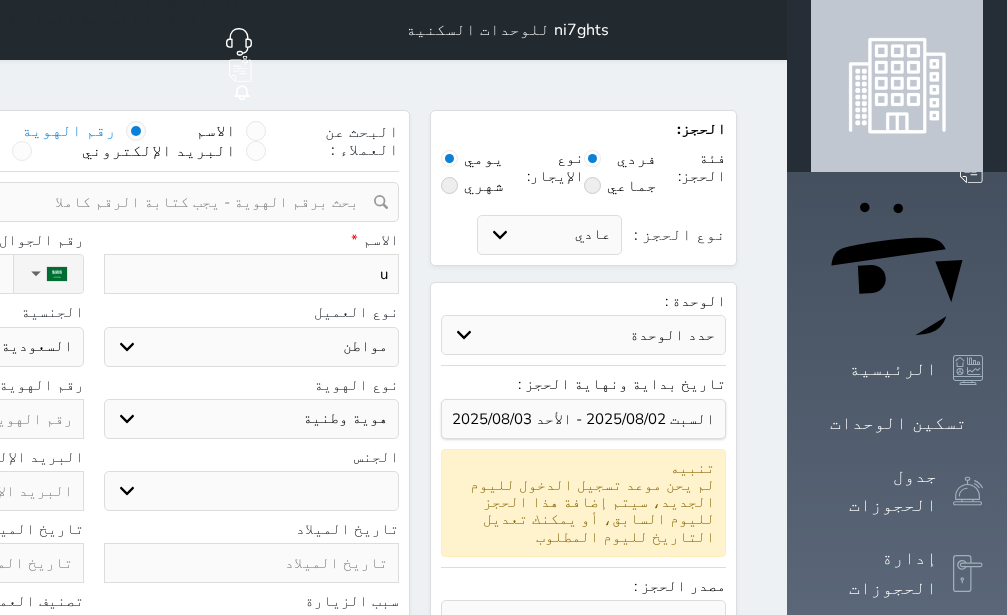 select 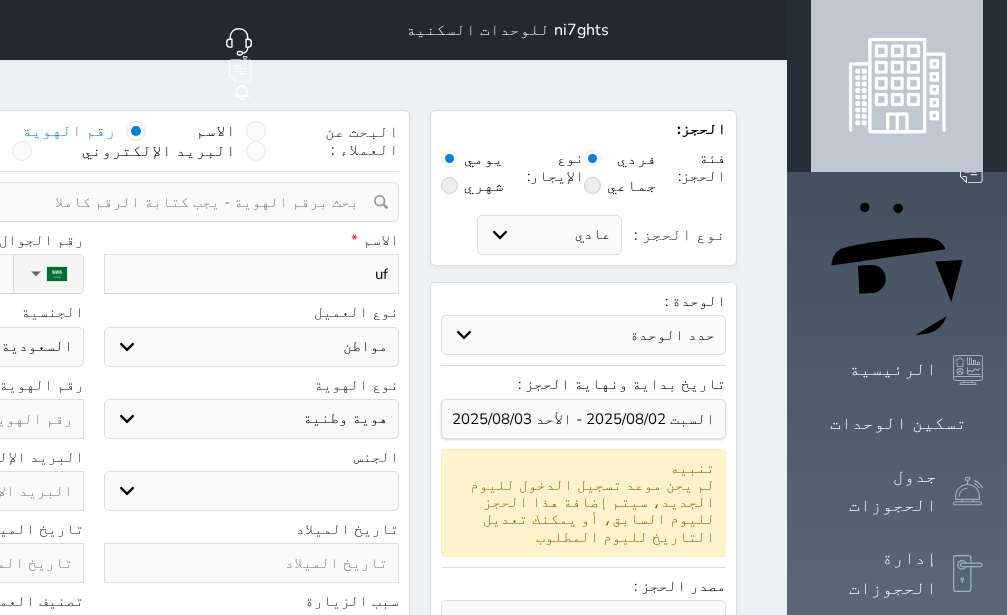 type on "u" 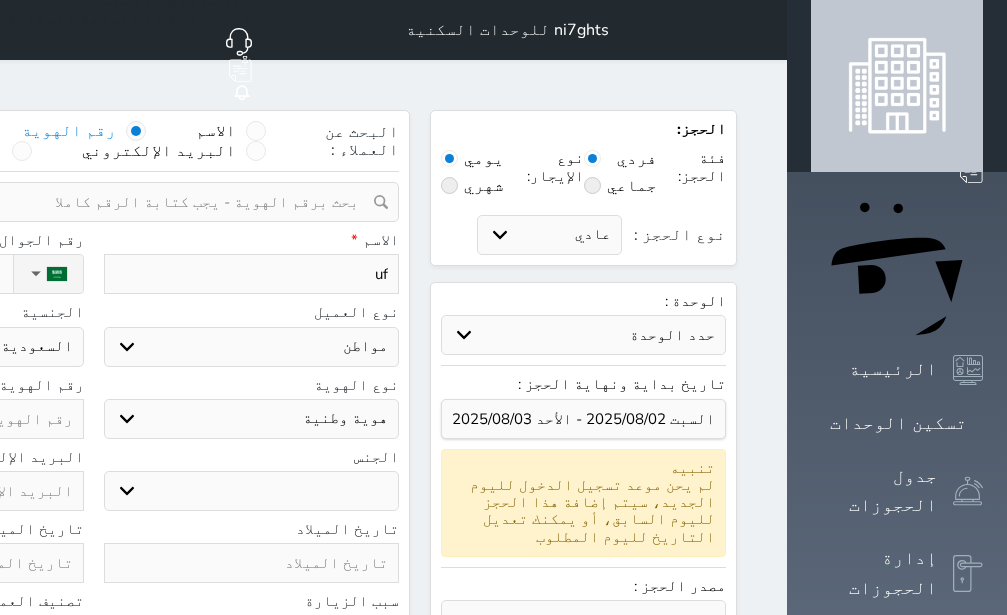 select 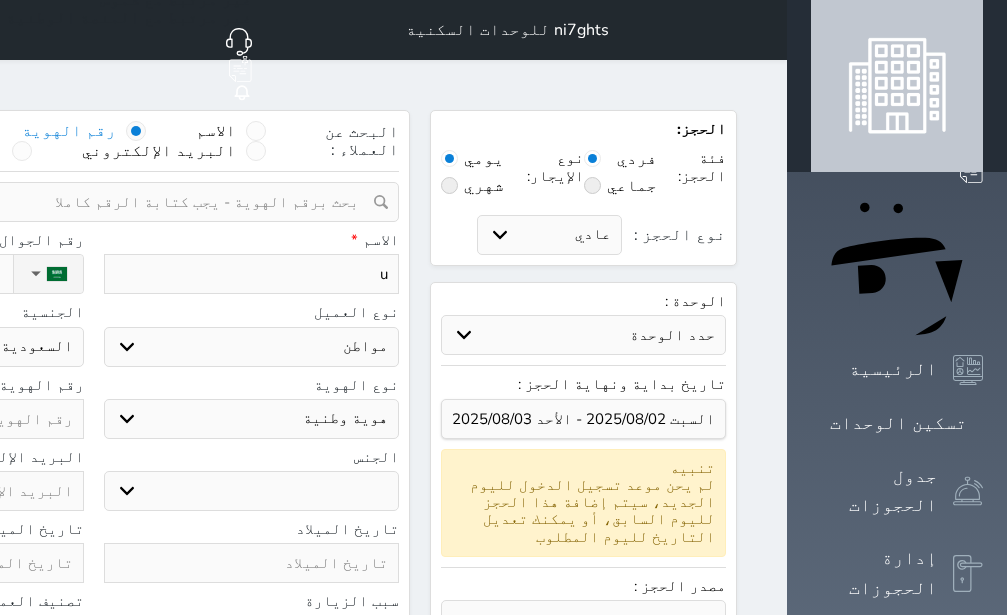 type 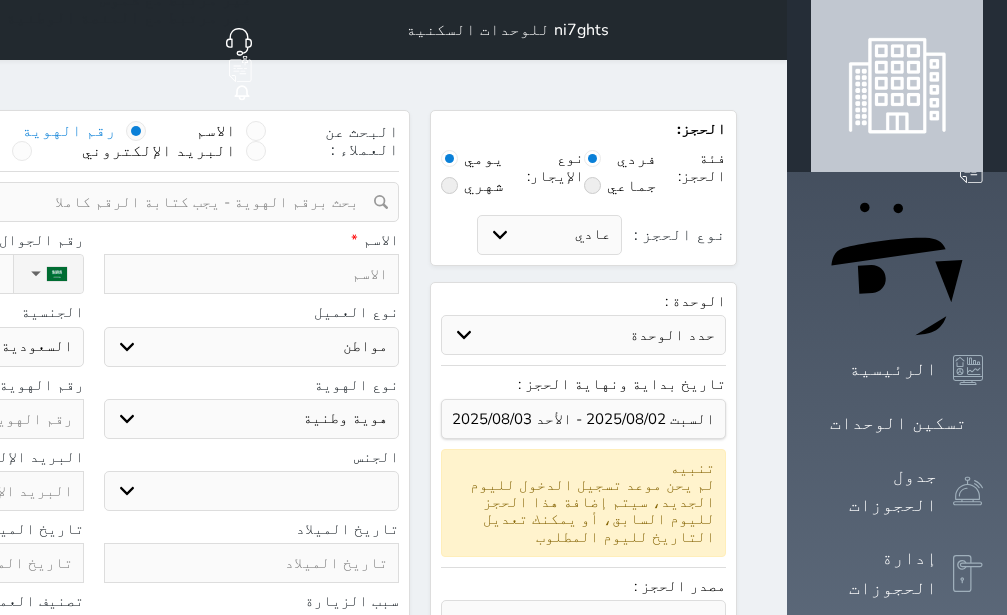type on "ع" 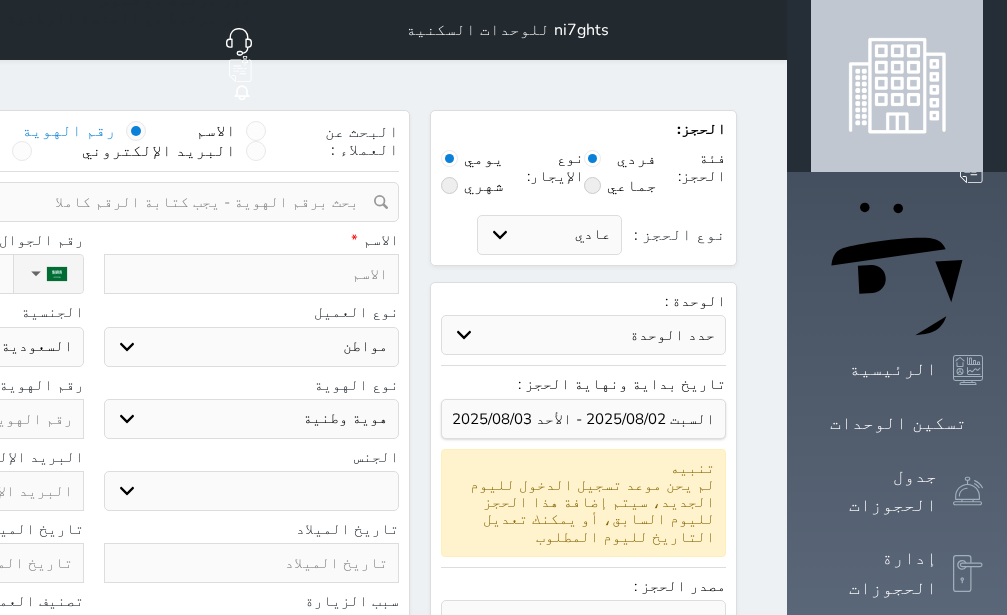 select 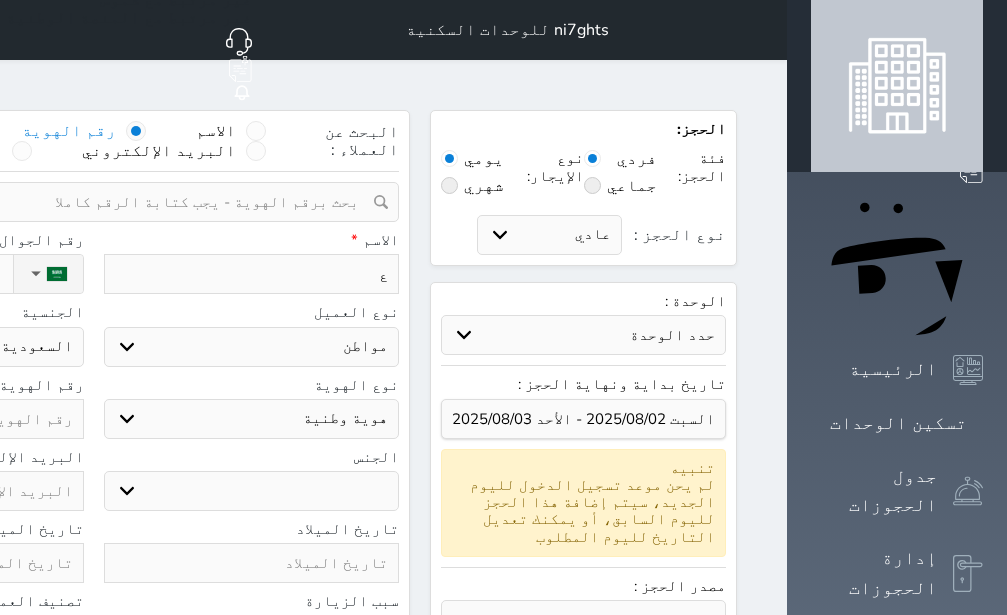 type on "عب" 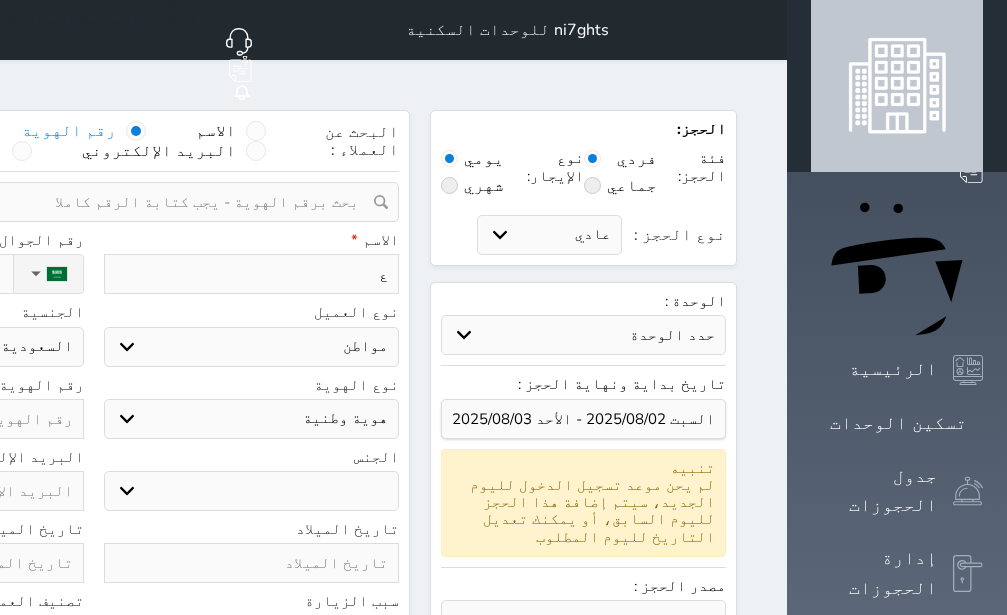 select 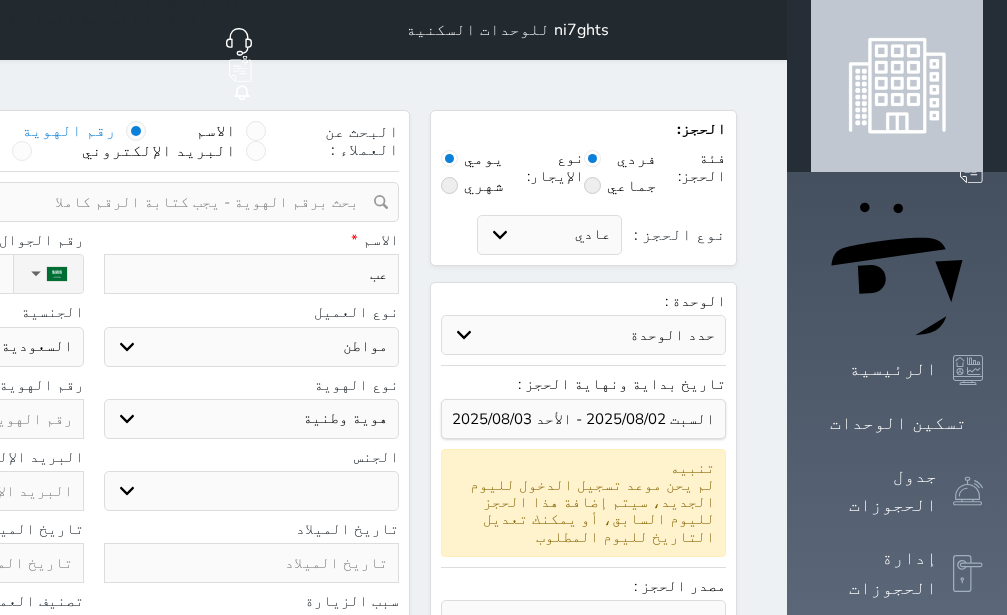 type on "عبد" 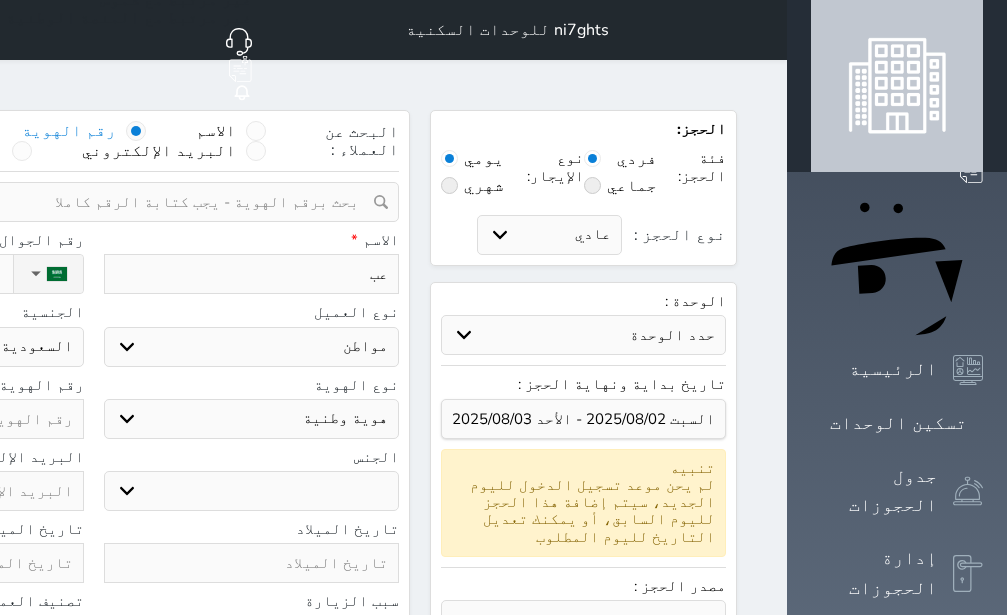 select 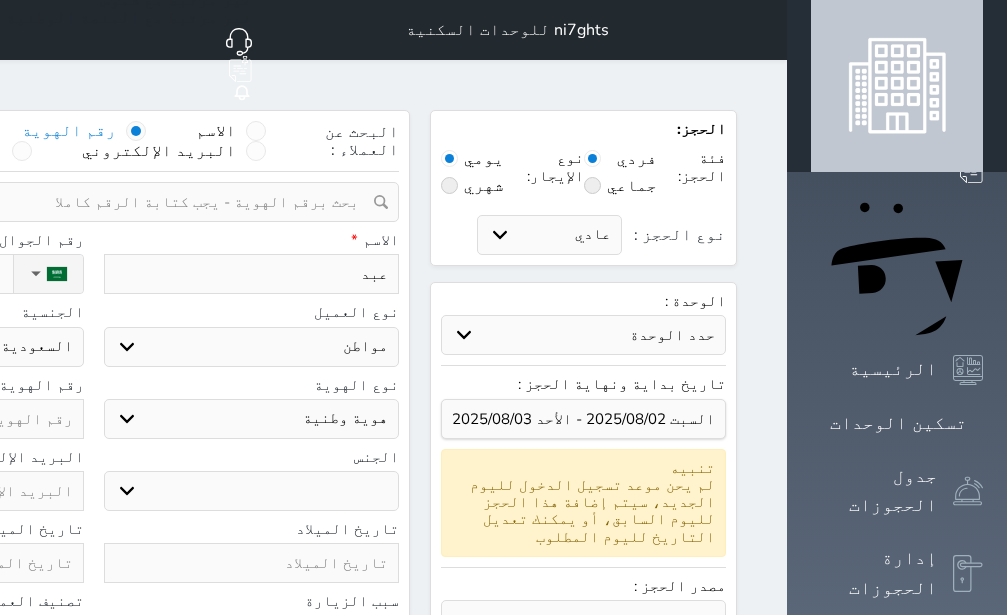 type on "عبدا" 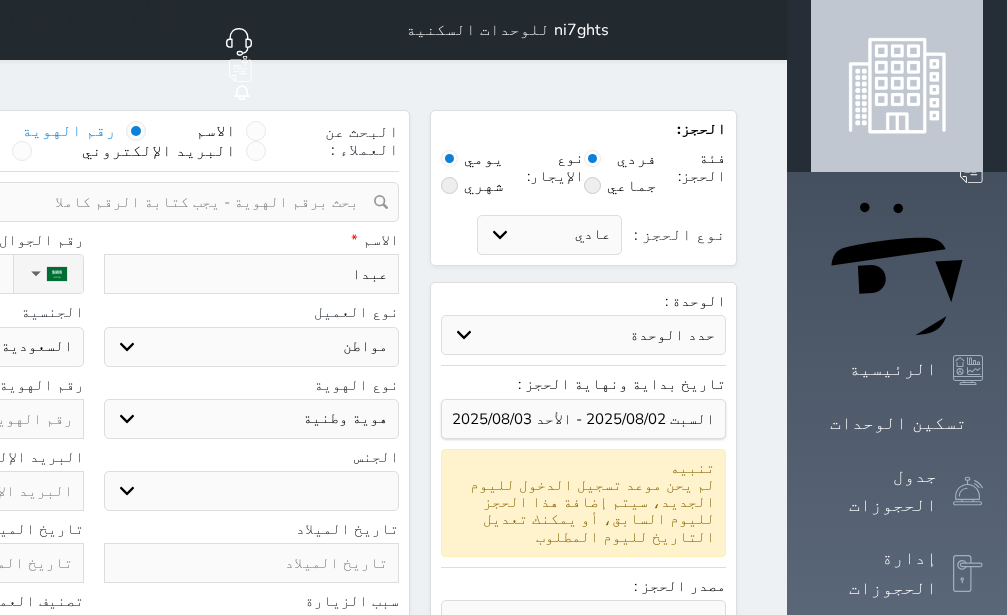 type on "عبدال" 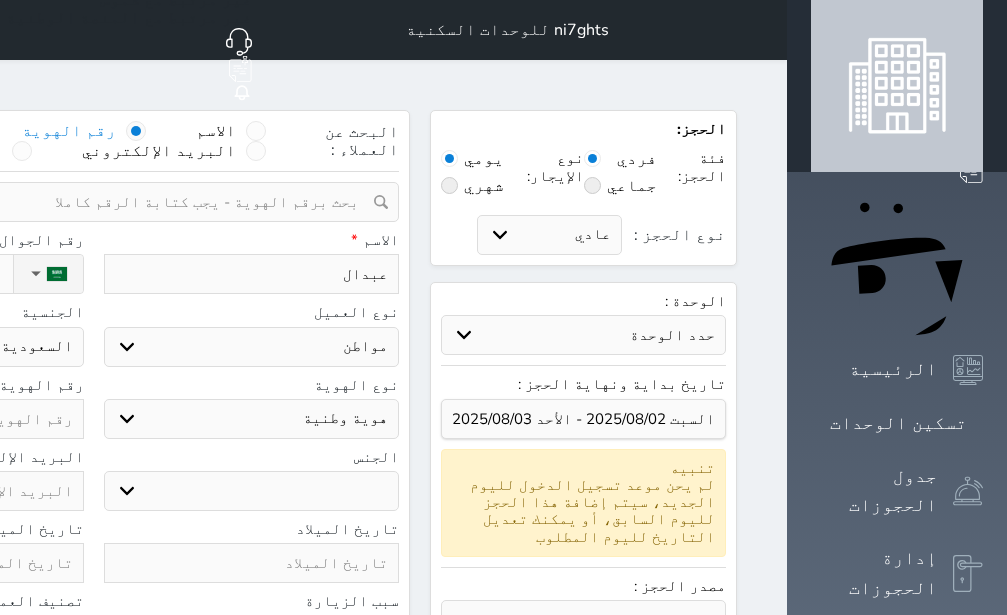 type on "عبدالع" 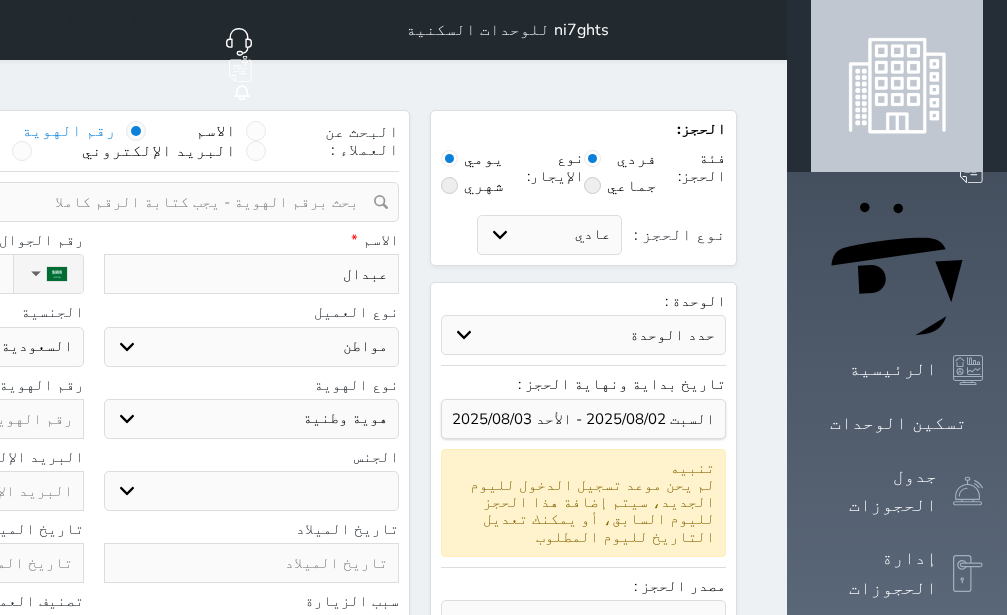 select 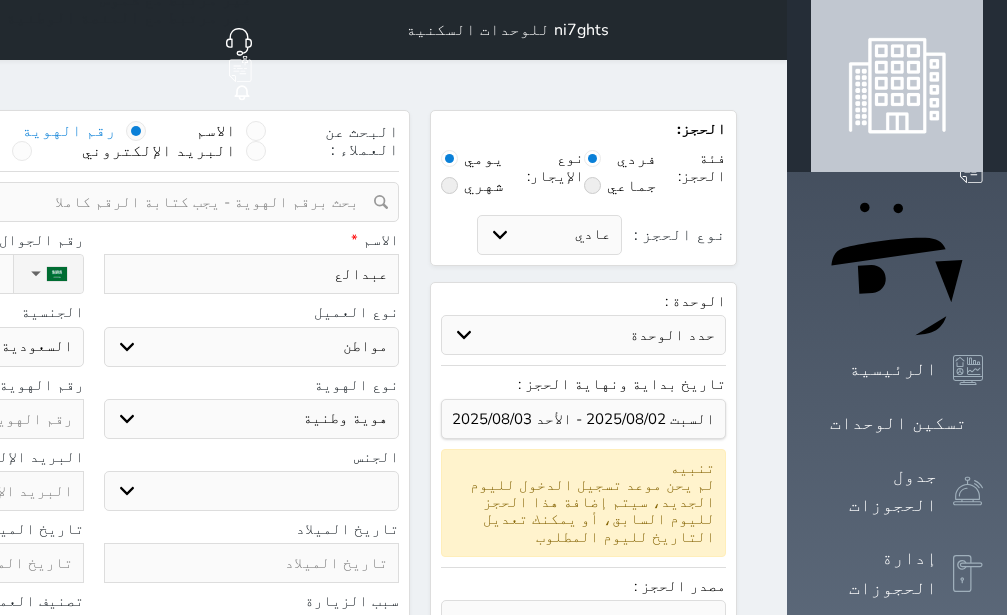 type on "عبدالعز" 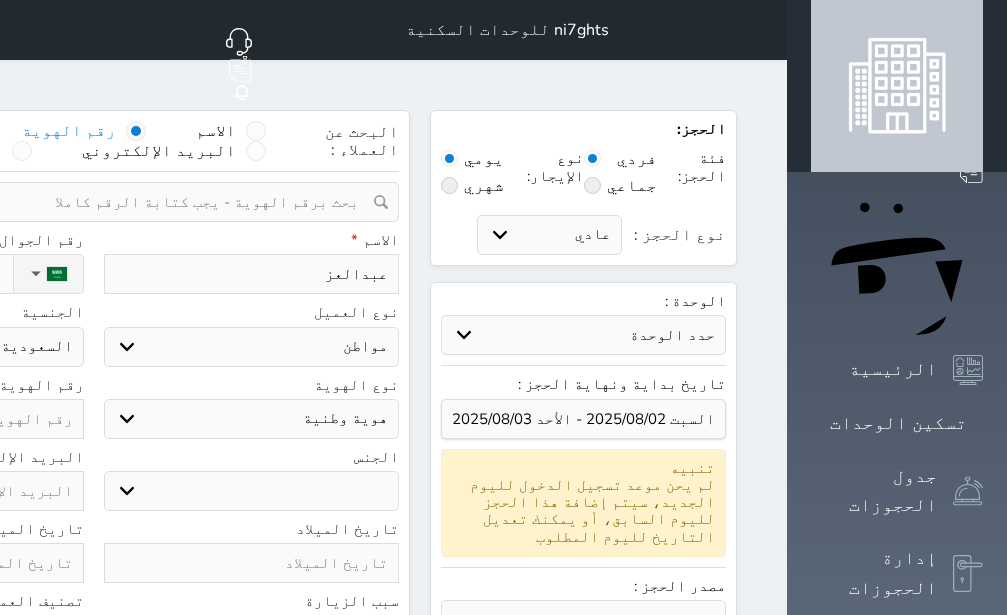 type on "عبدالعزي" 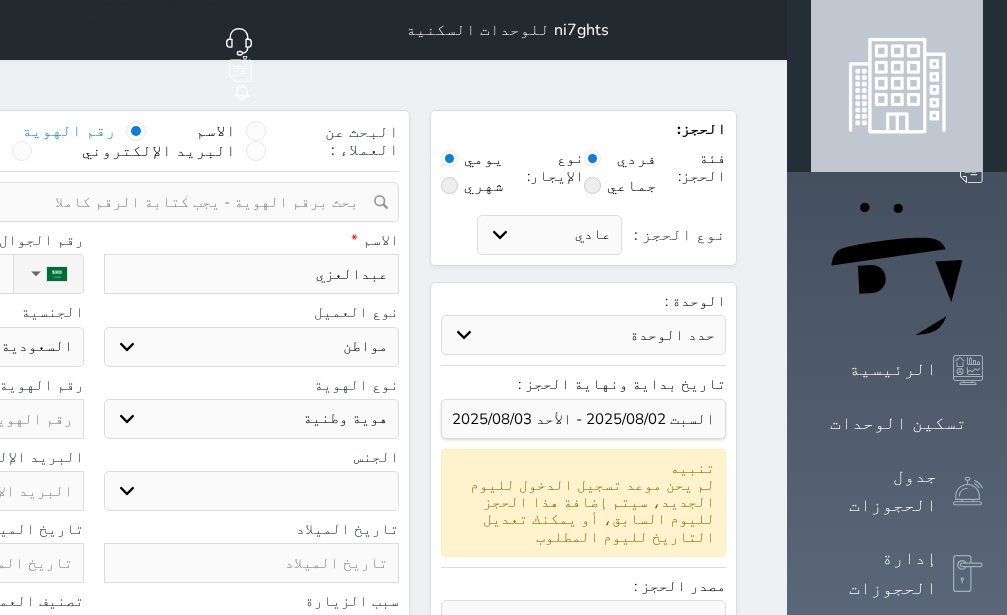 type on "عبدالعزيز" 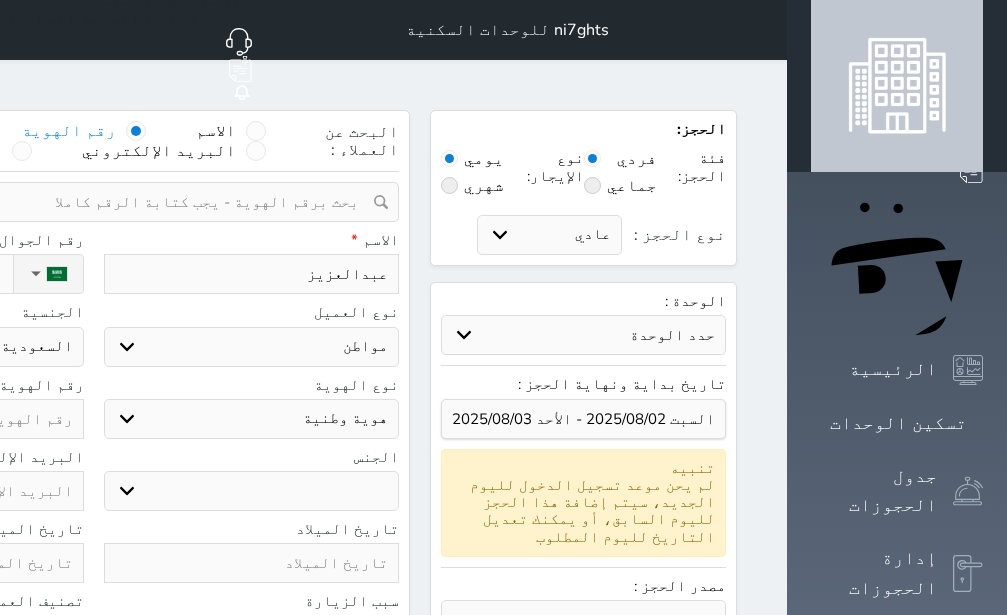 select 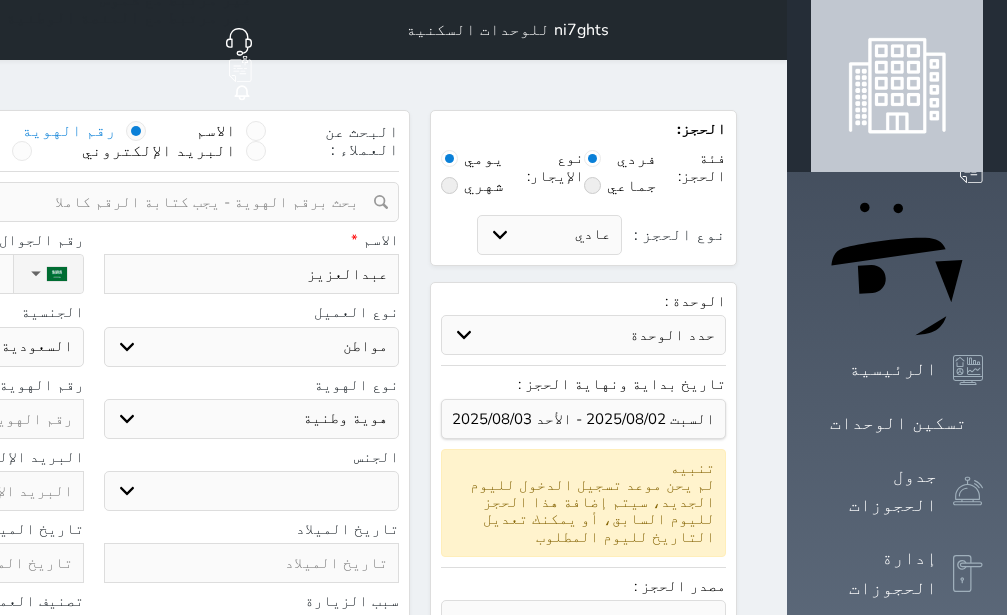 type on "عبدالعزيز" 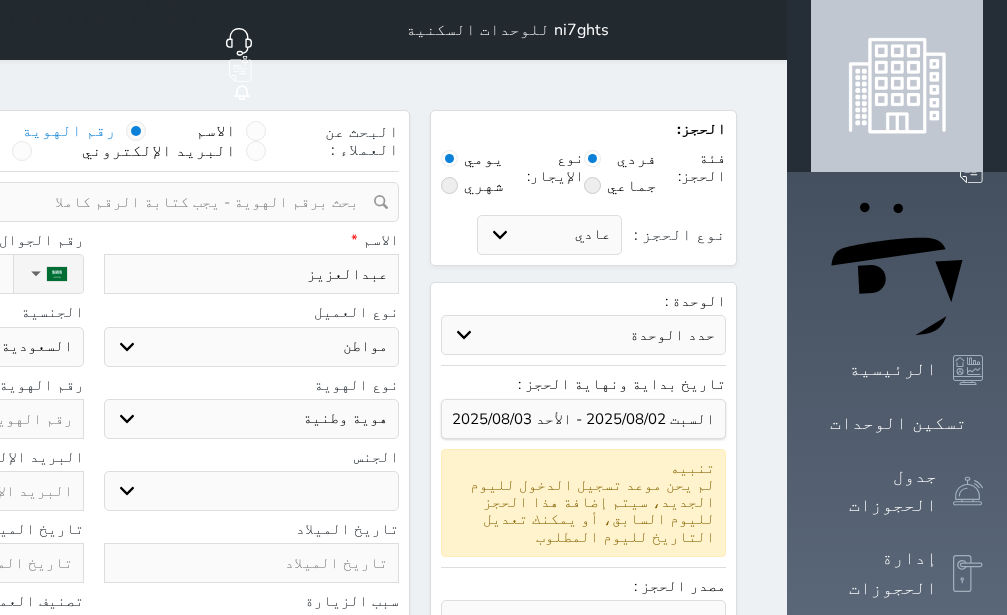 select 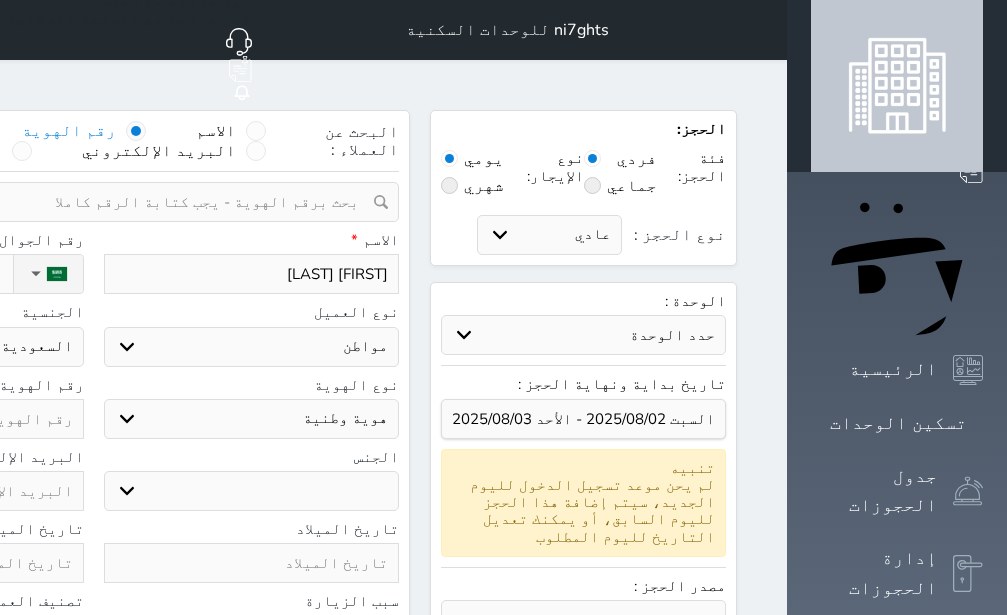 type on "[FIRST] [LAST]" 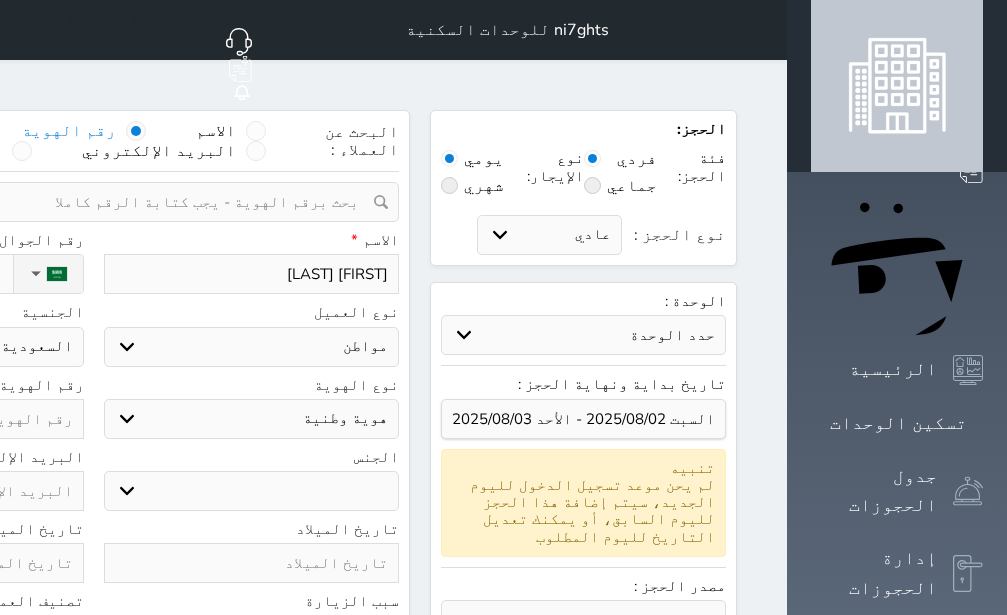 type on "[FIRST] [LAST]" 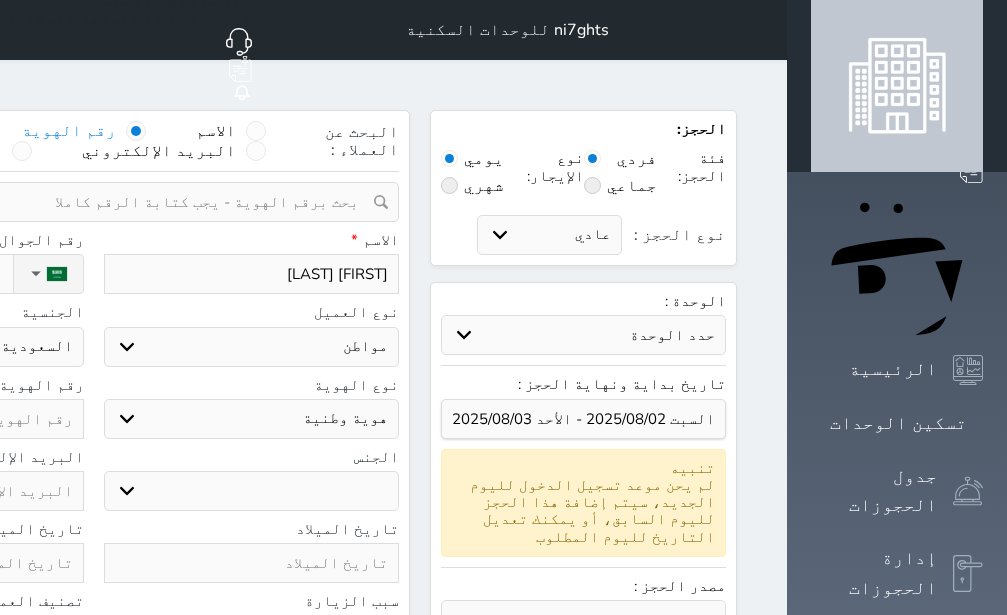 select 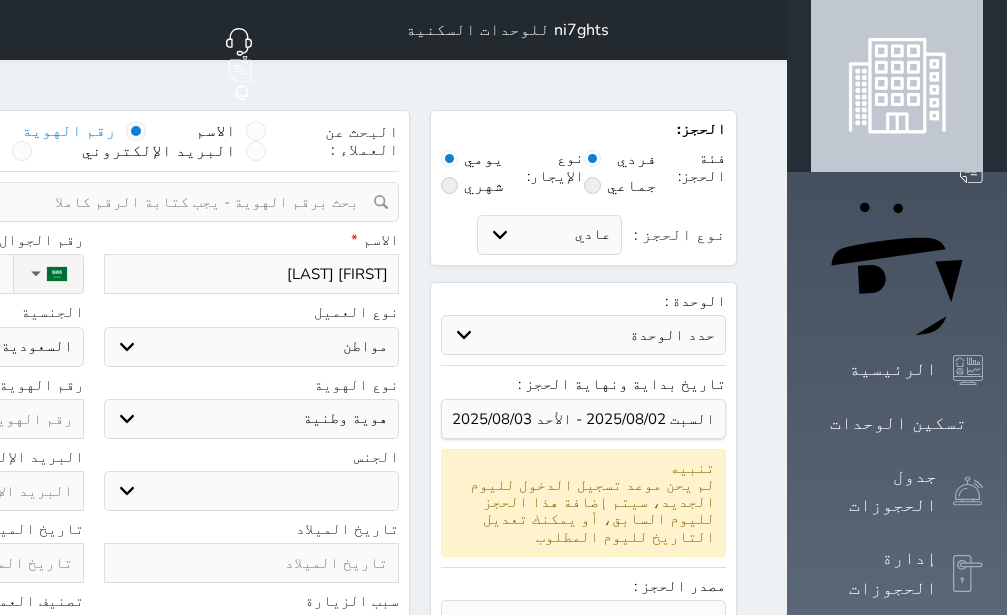 type on "[FIRST] [LAST]" 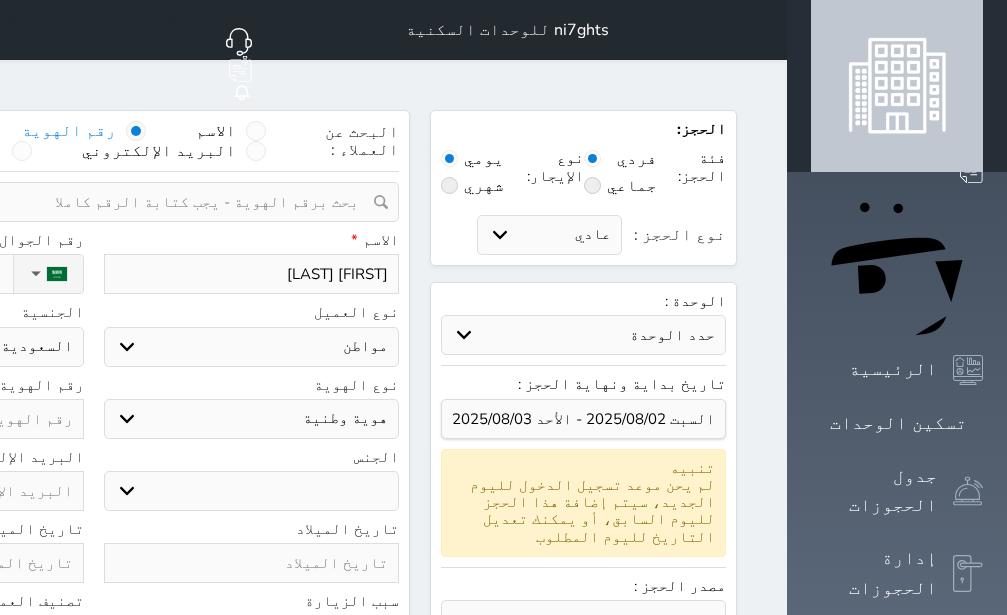 select 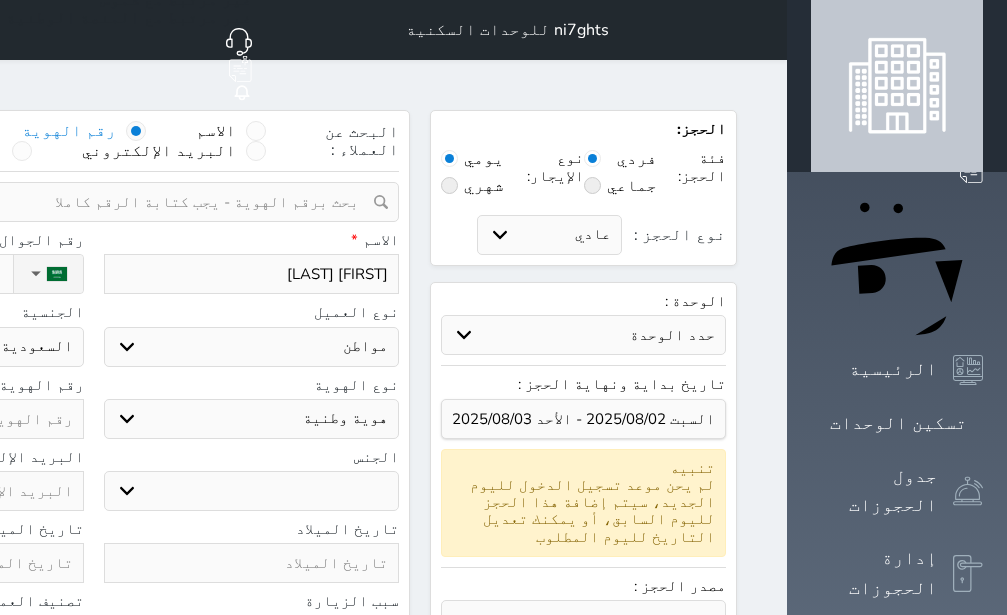 type on "[FIRST] [LAST]" 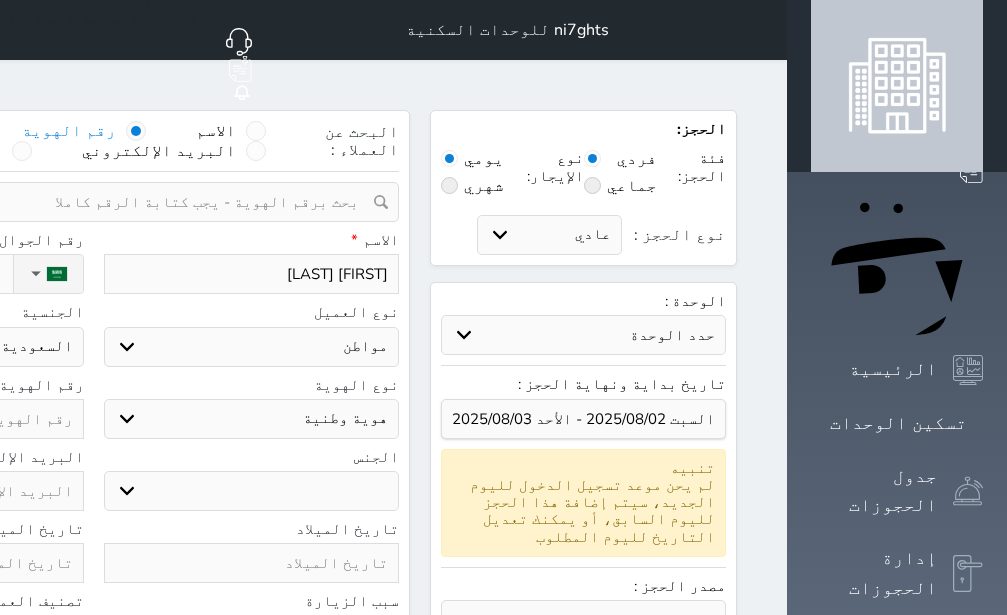 select 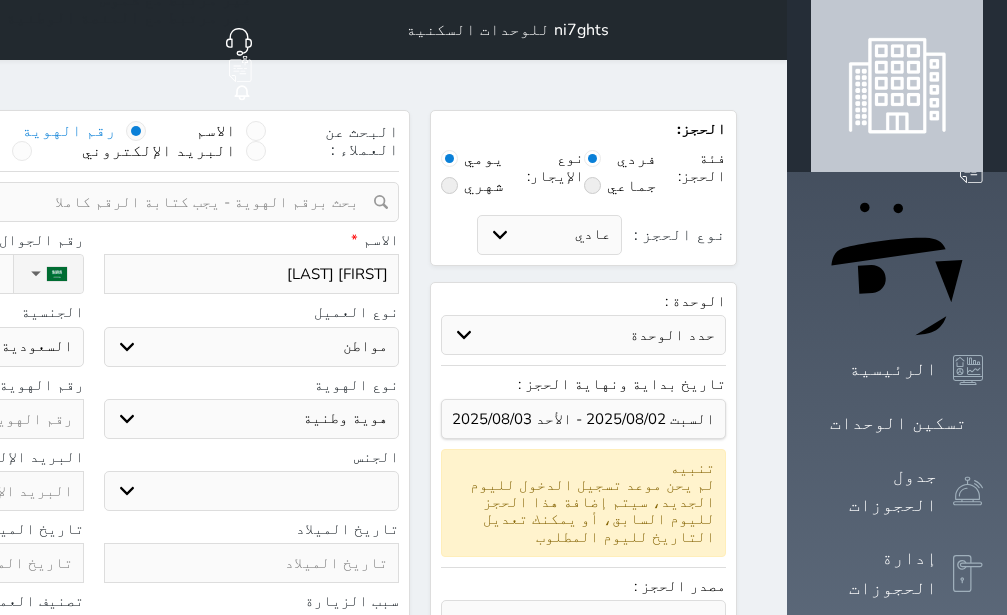 type on "[FIRST] [LAST] [LAST]" 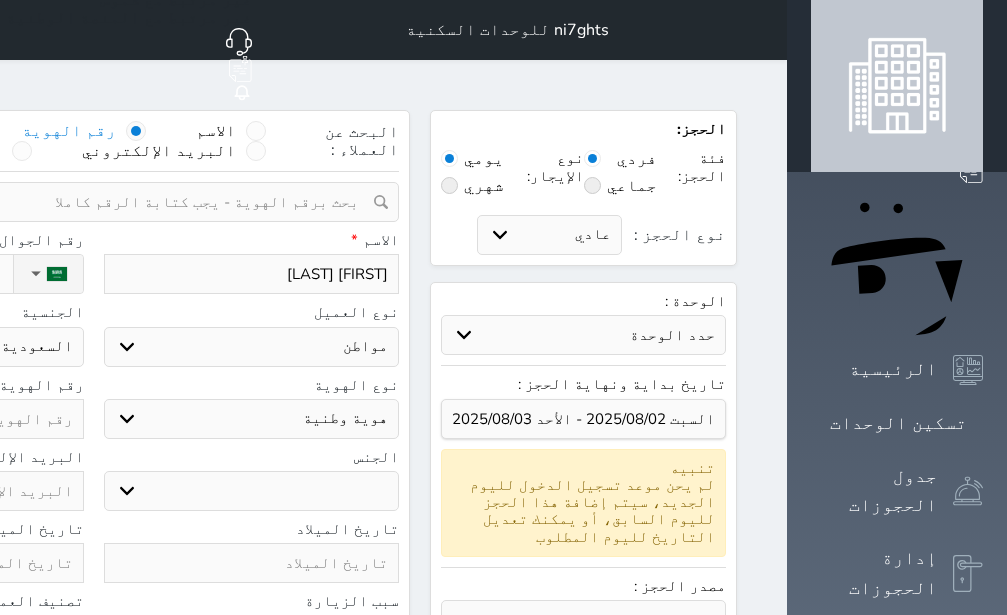 select 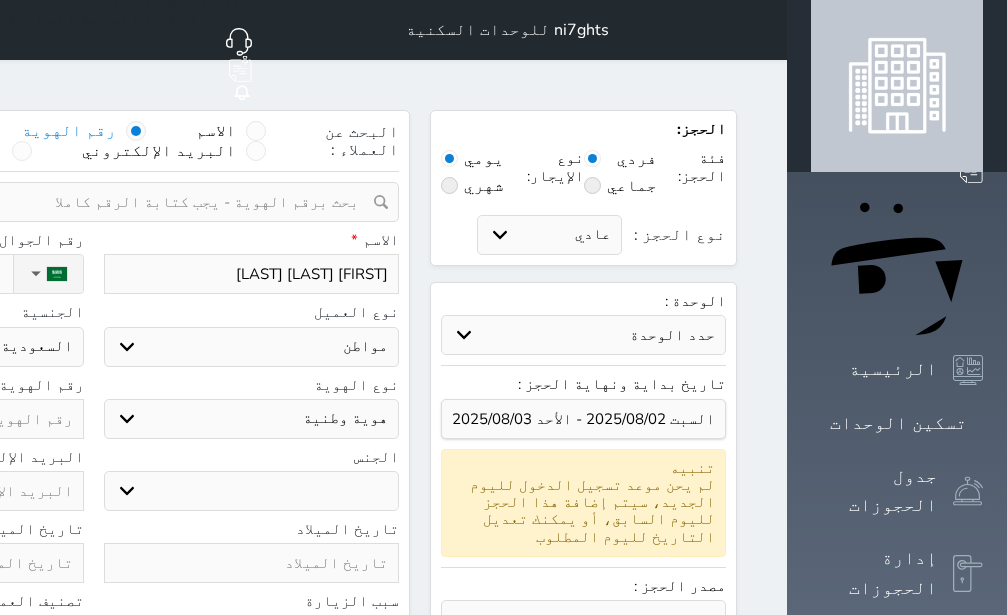type on "[FIRST] [LAST] [LAST]" 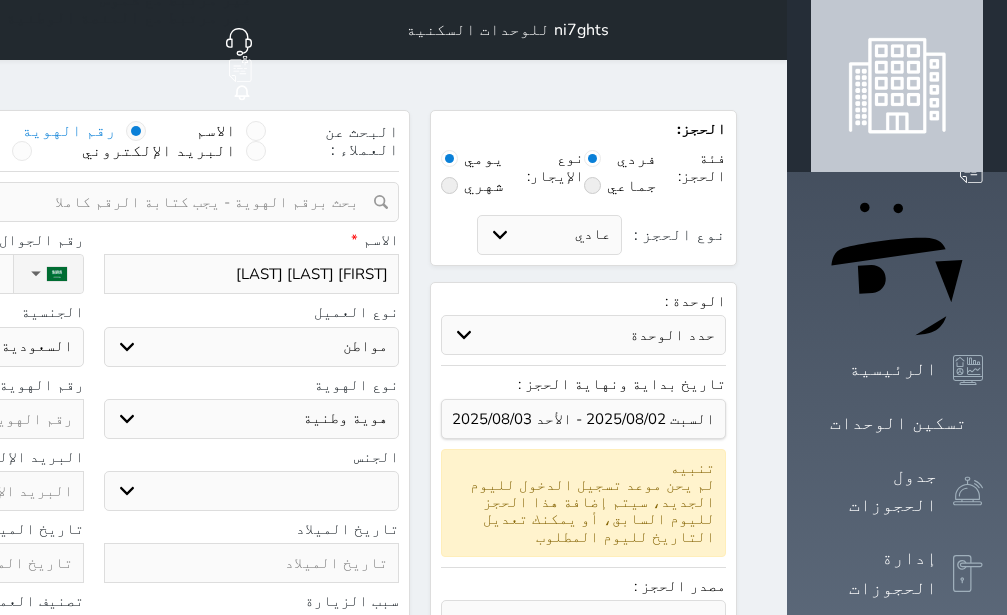 type on "[FIRST] [LAST] [LAST]" 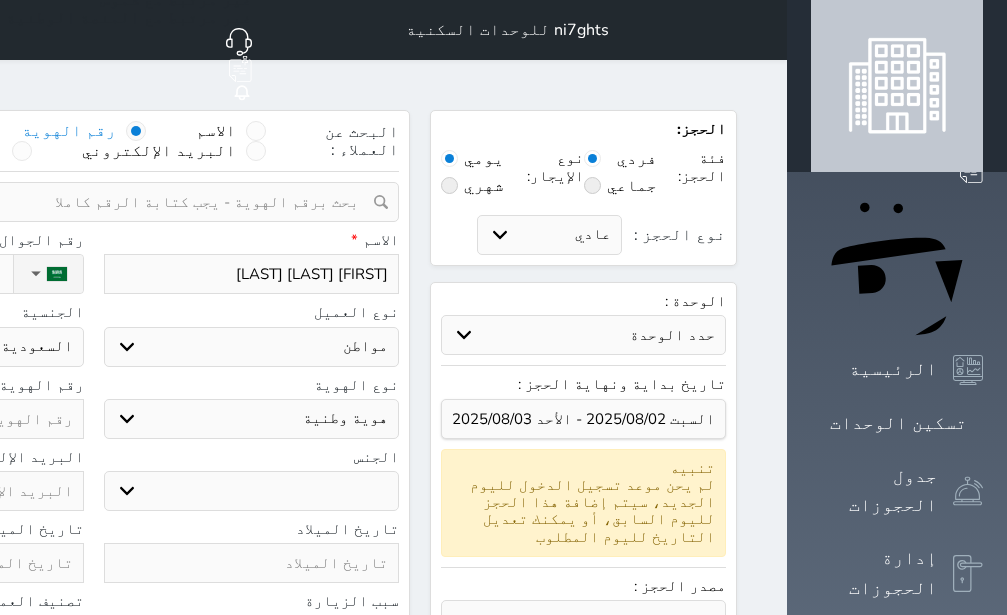 select 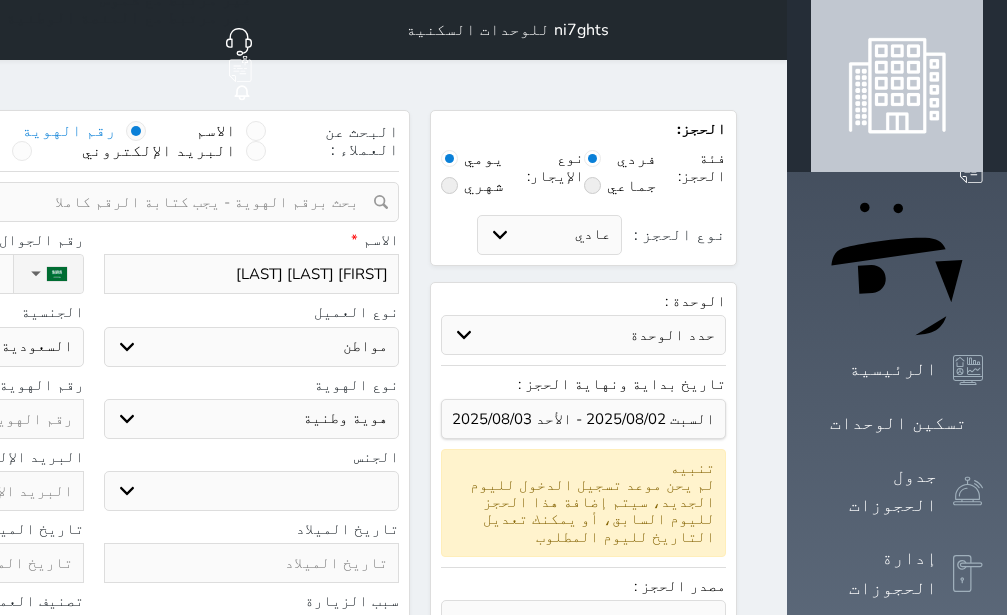 type on "[FIRST] [LAST] [LAST]" 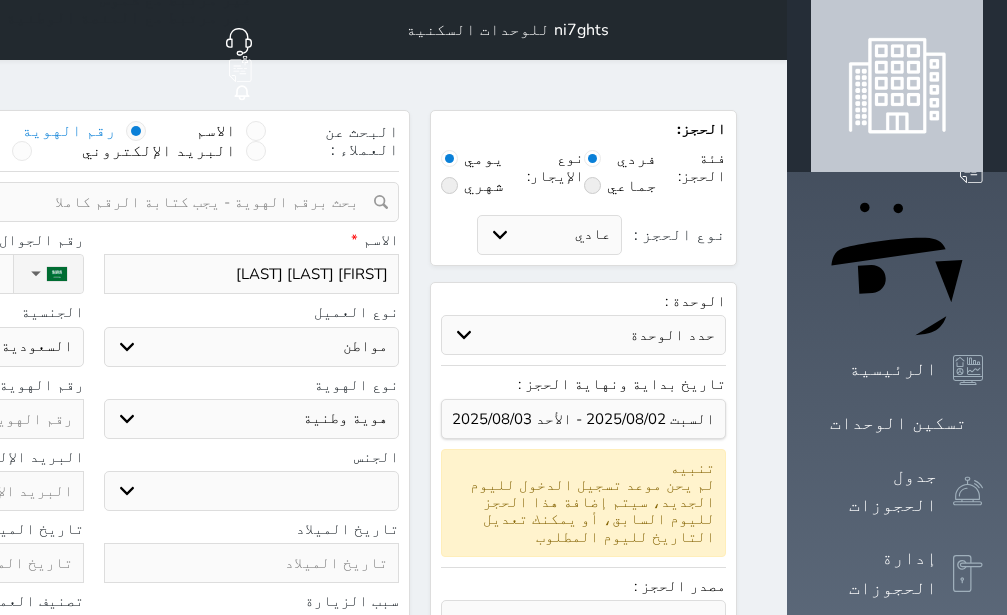 select 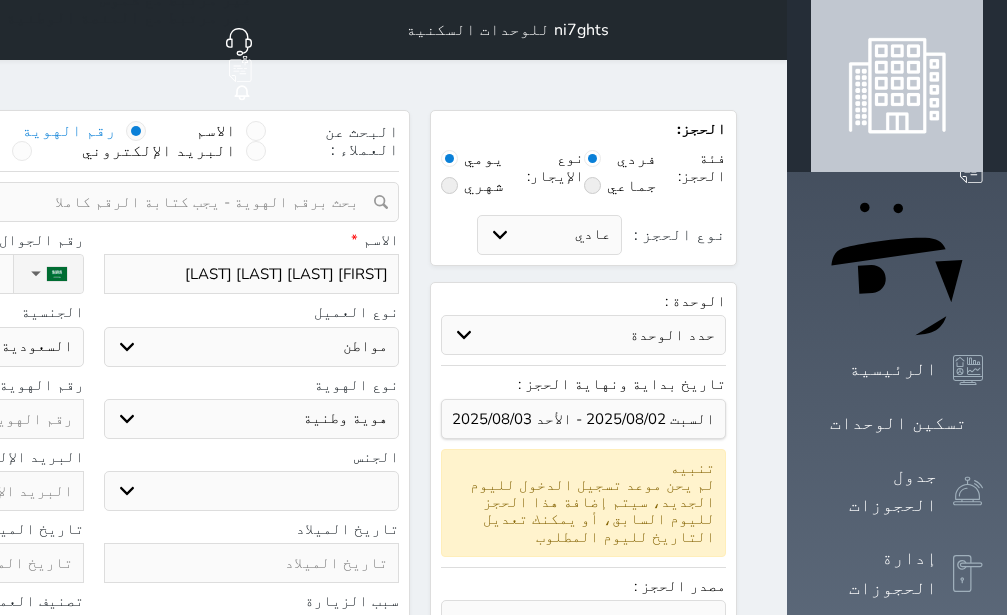 type on "[FIRST] [LAST] [LAST] [LAST]" 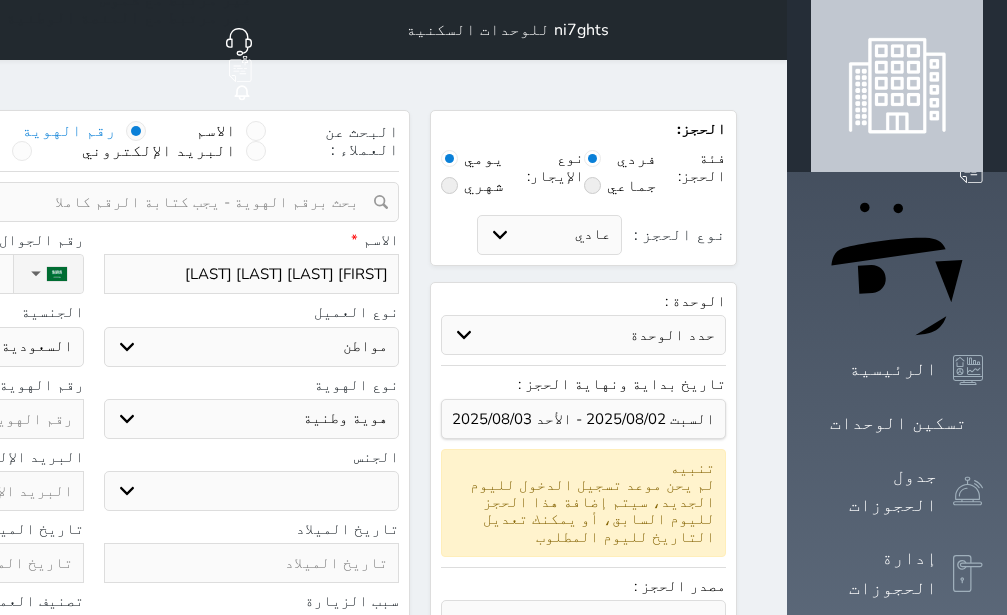 select 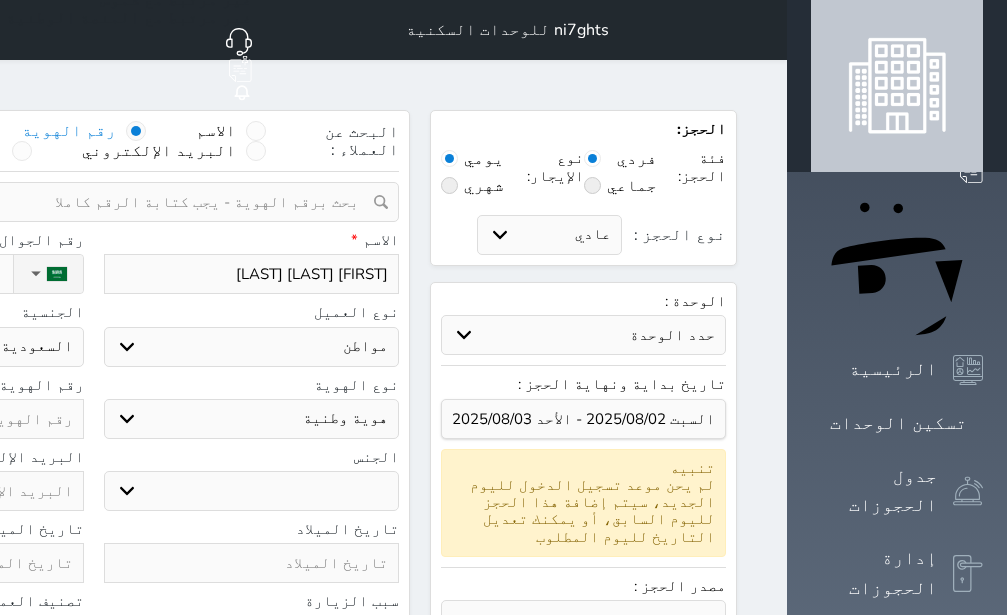 type on "[FIRST] [LAST] [LAST] [LAST]" 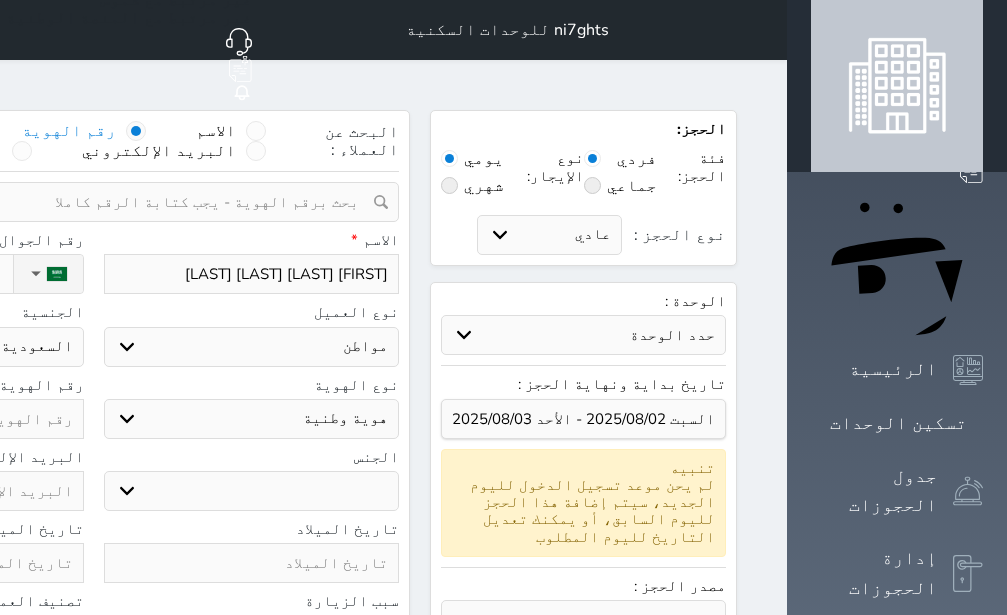 type on "[FIRST] [LAST] [LAST] [LAST]" 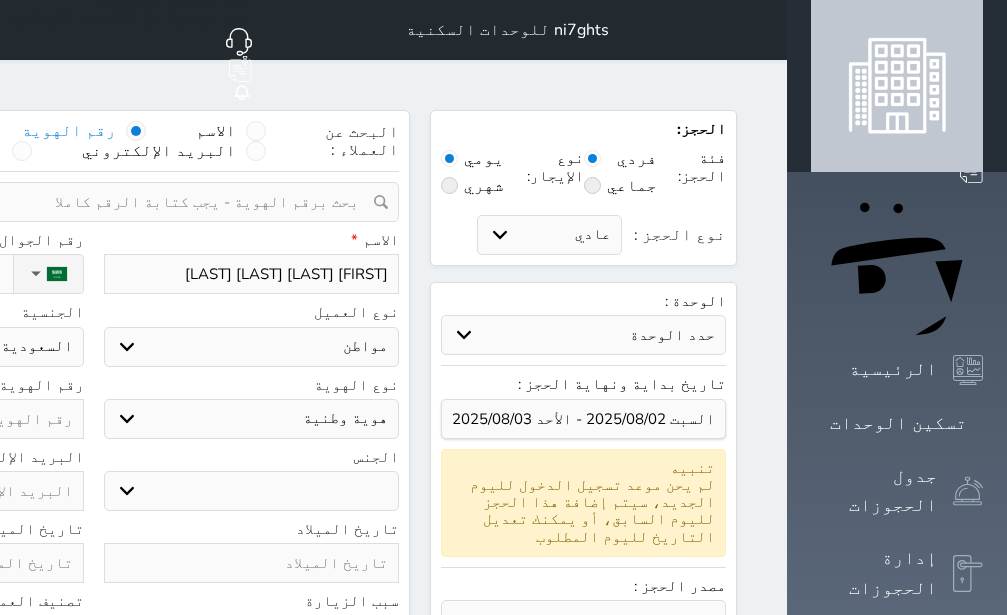 select 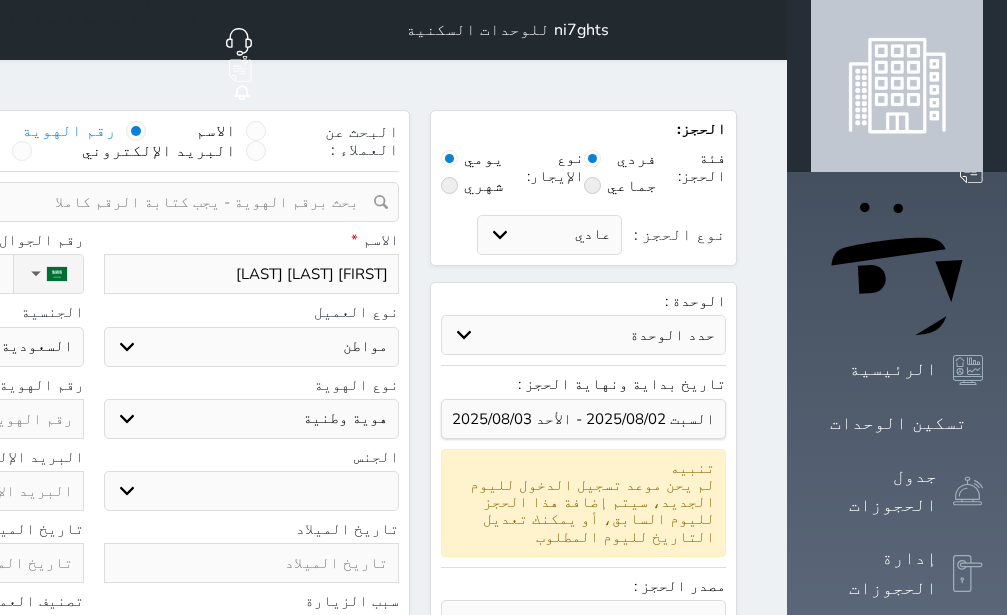 type on "[FIRST] [LAST] [LAST]" 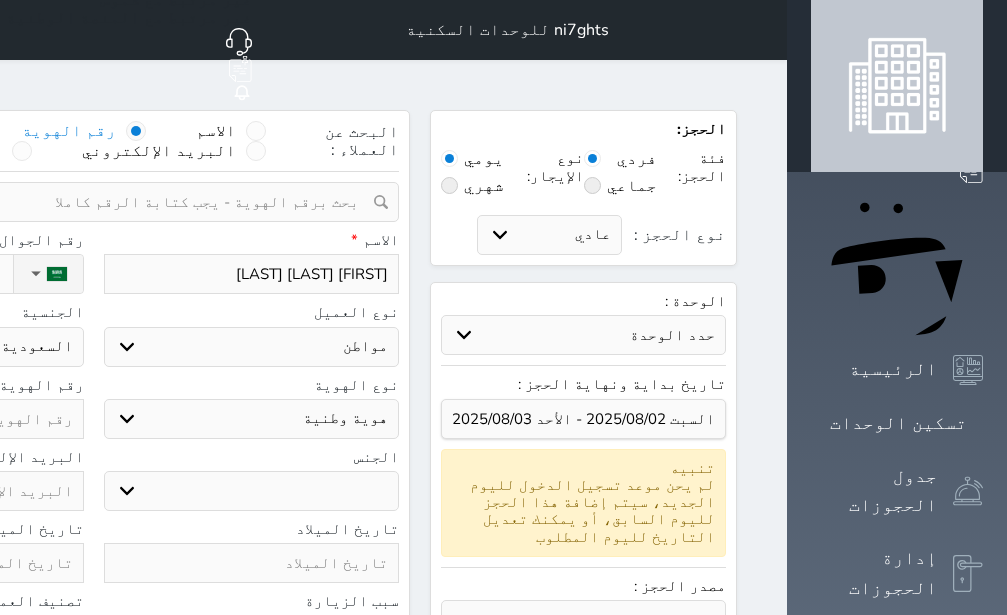 type on "[FIRST] [LAST] [LAST]" 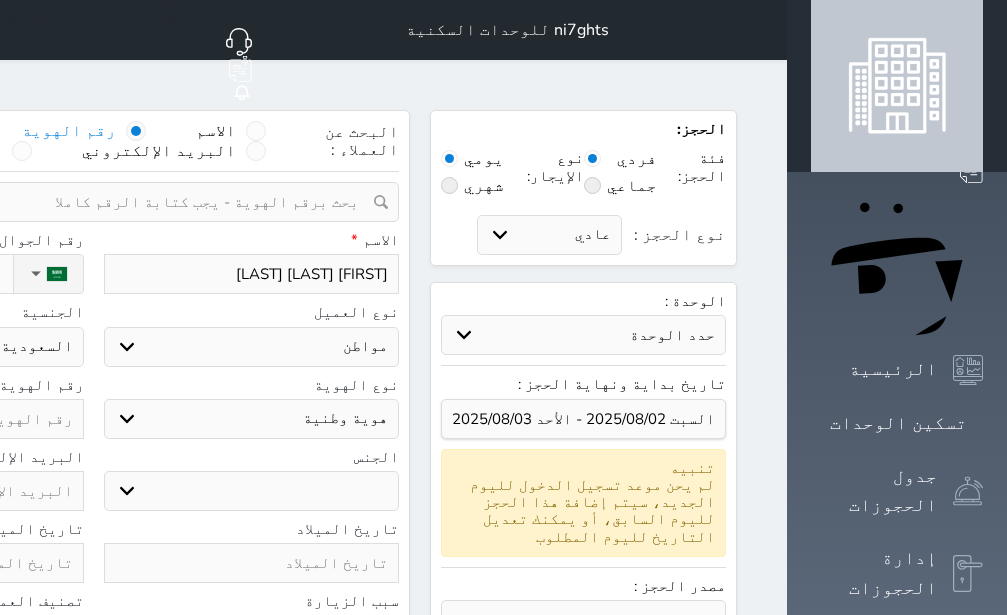 select 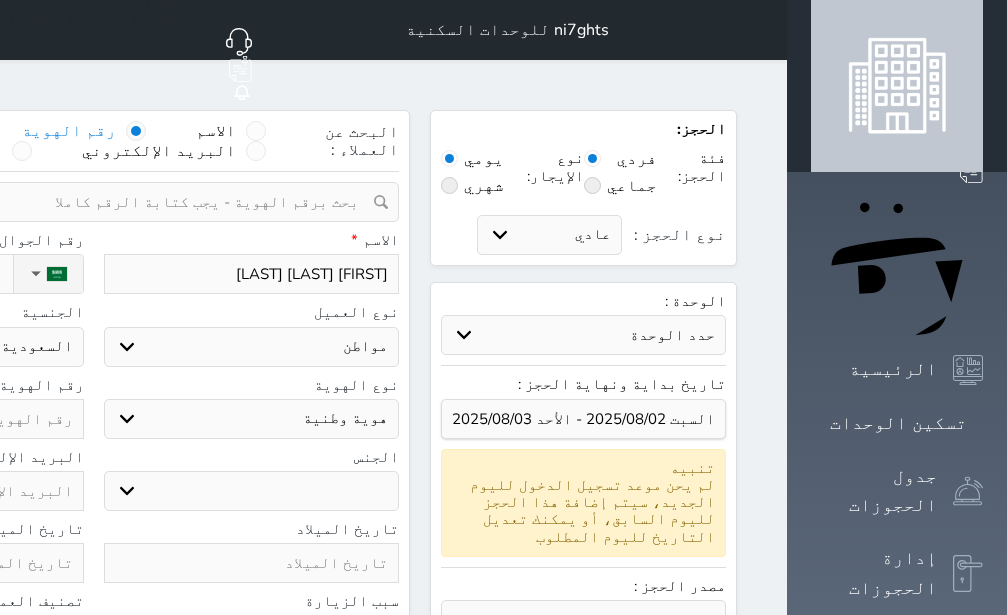 type on "[FIRST] [LAST] [LAST] [LAST]" 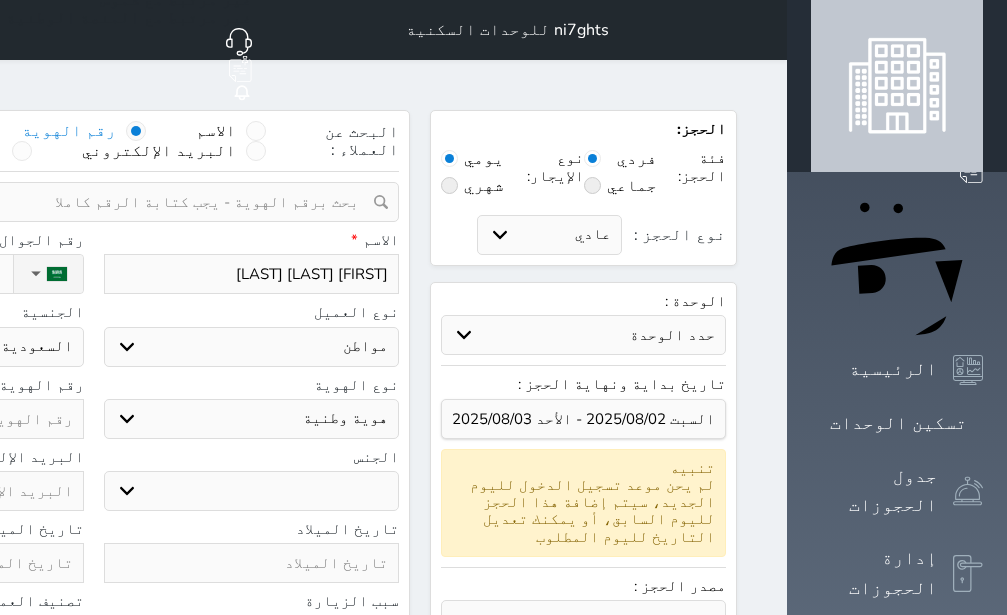 select 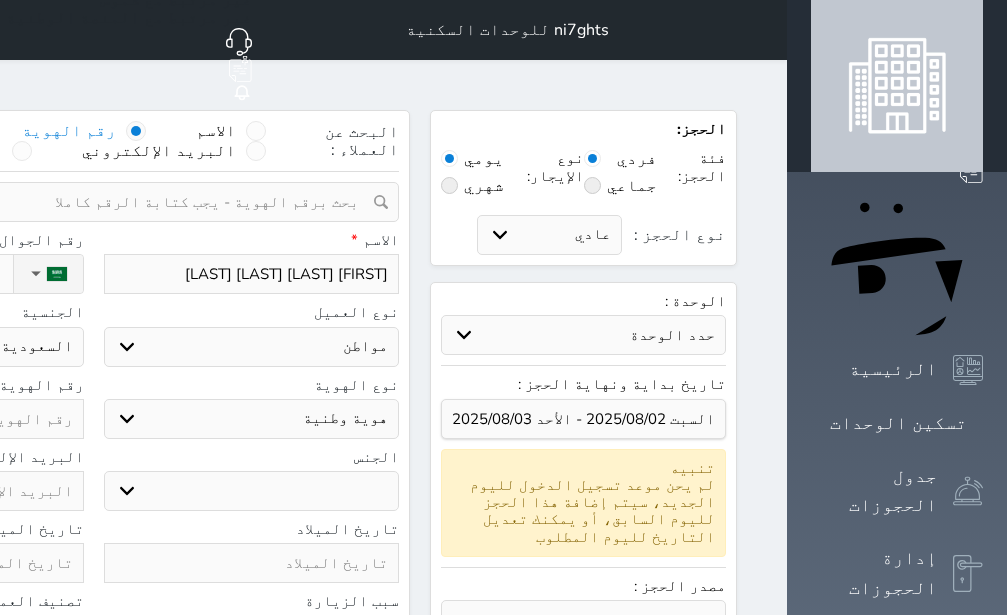type on "[FIRST] [LAST] [LAST]" 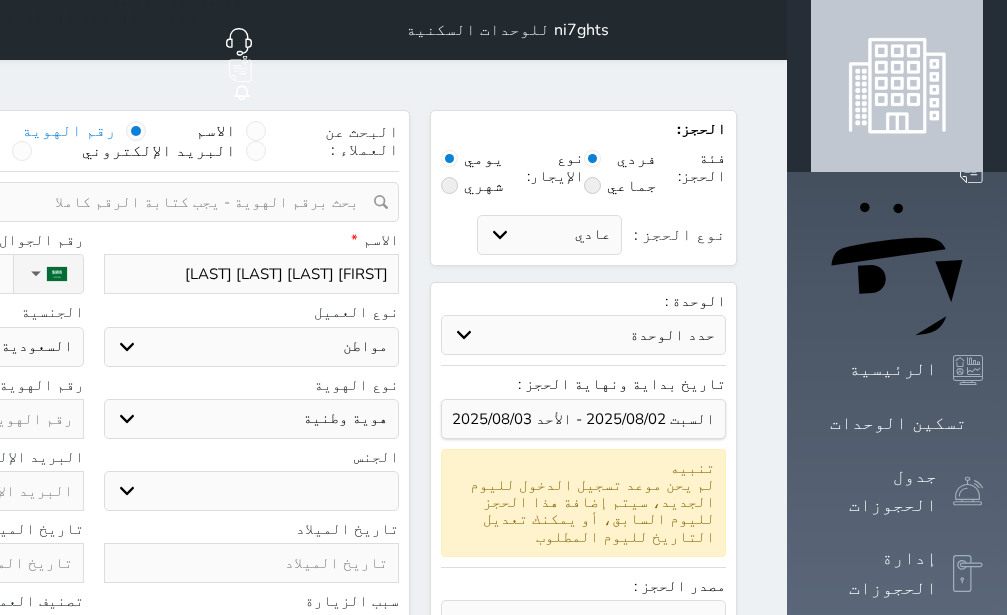 select 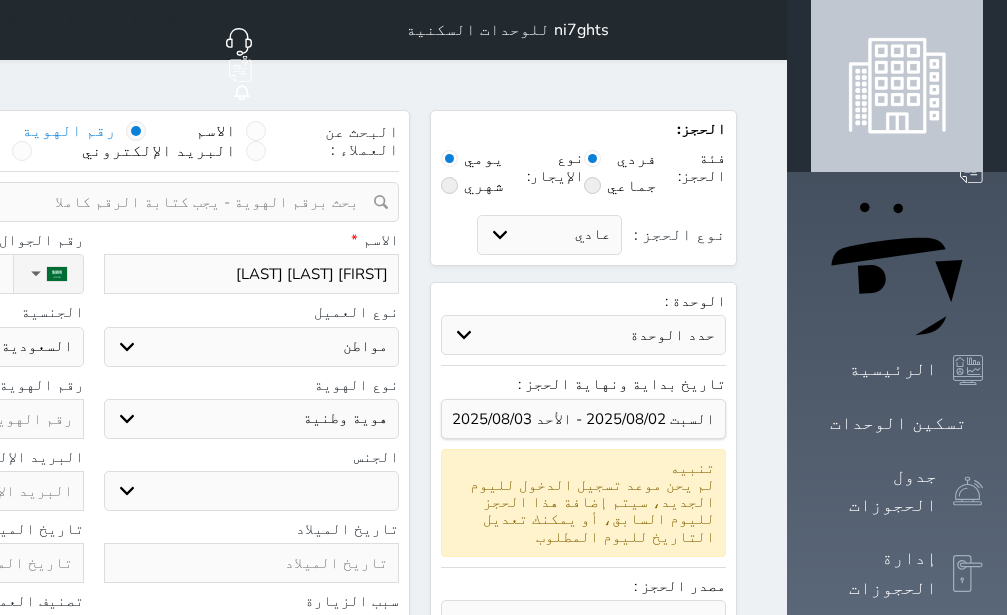 type on "[FIRST] [LAST] [LAST] [LAST] [LAST]" 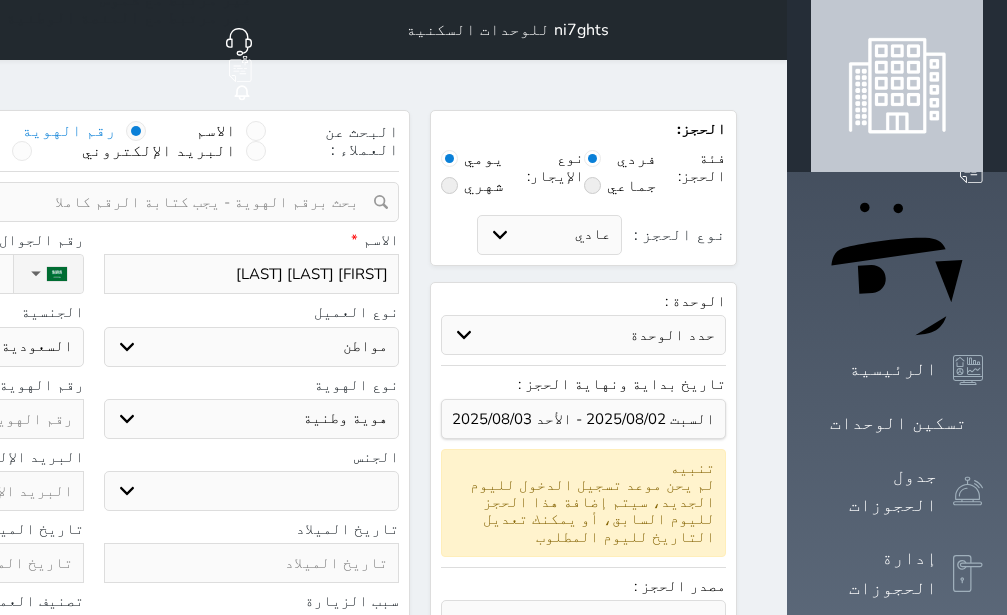 select 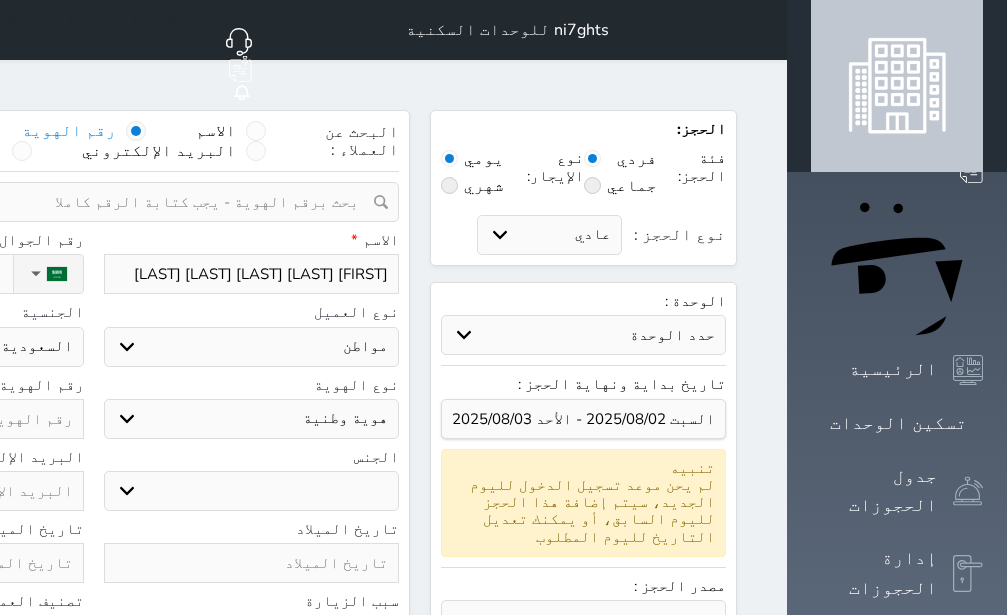 type on "[FIRST] [LAST] [LAST] [LAST] [LAST]" 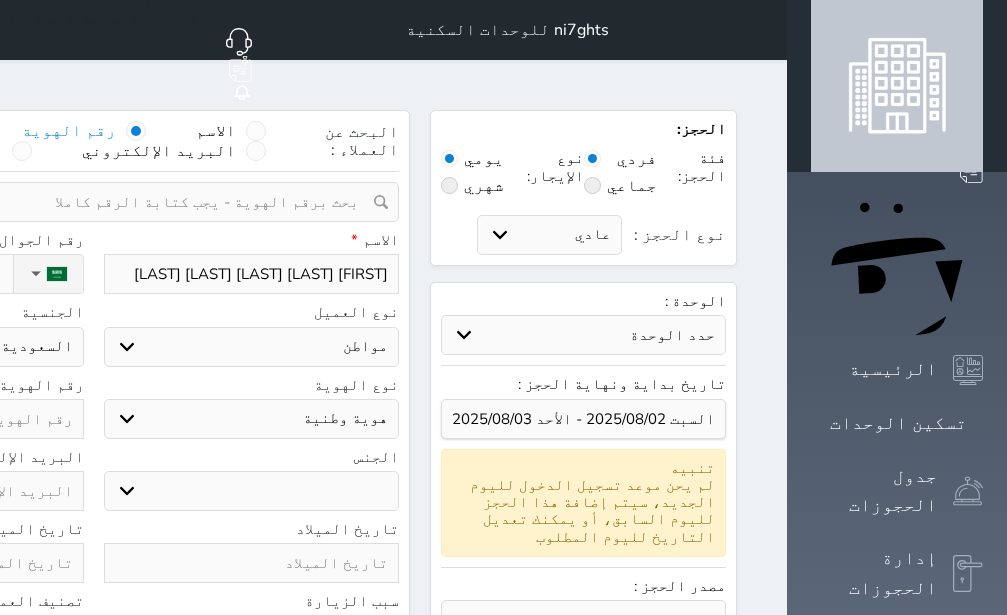 type on "1" 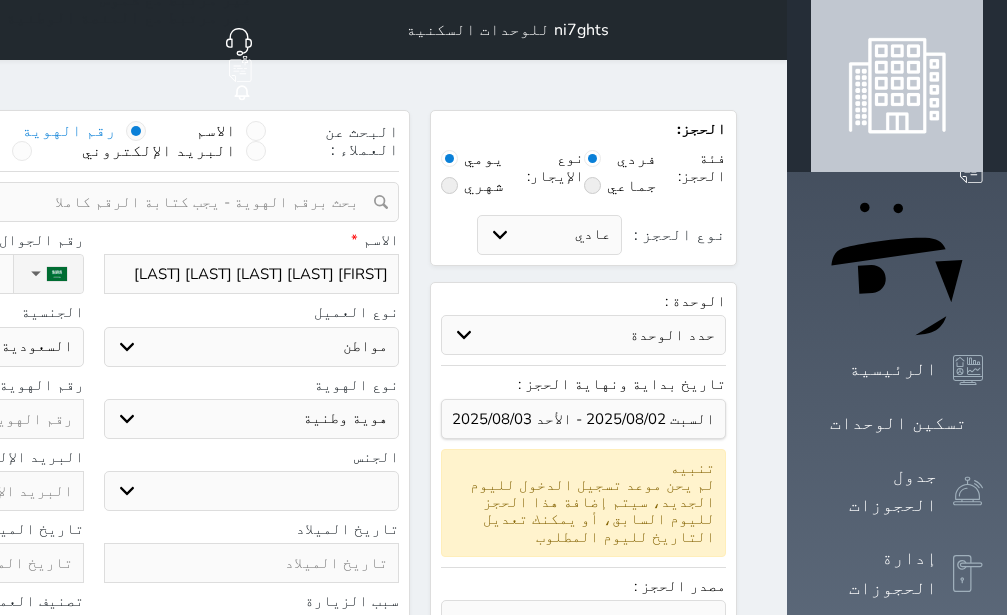 select 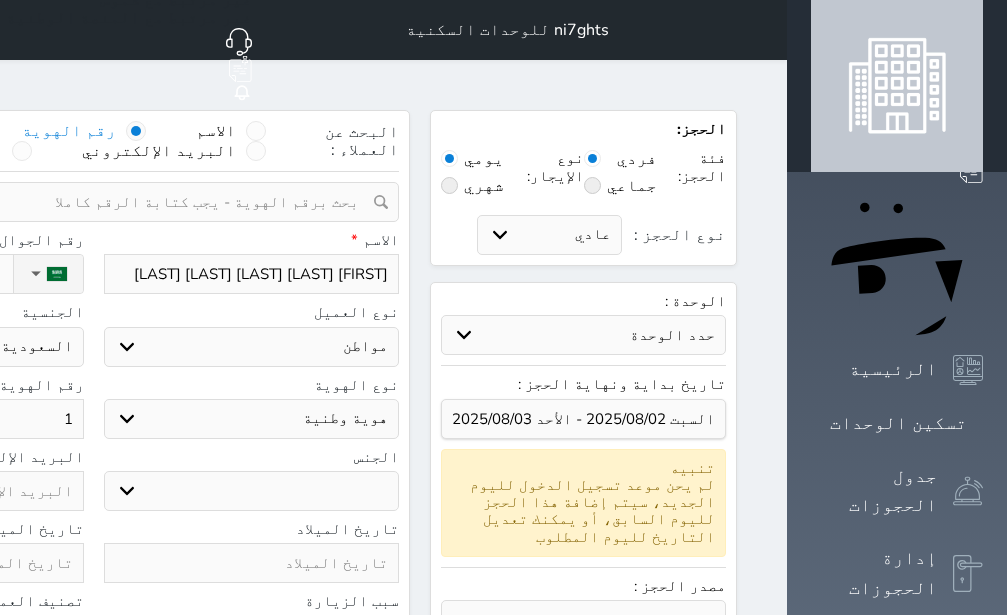 type on "10" 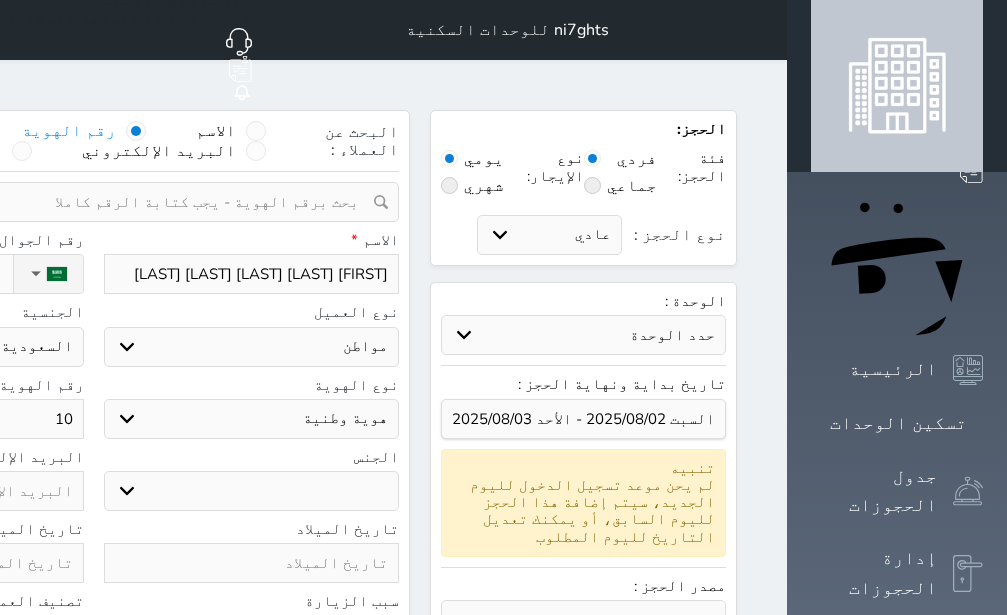 type on "108" 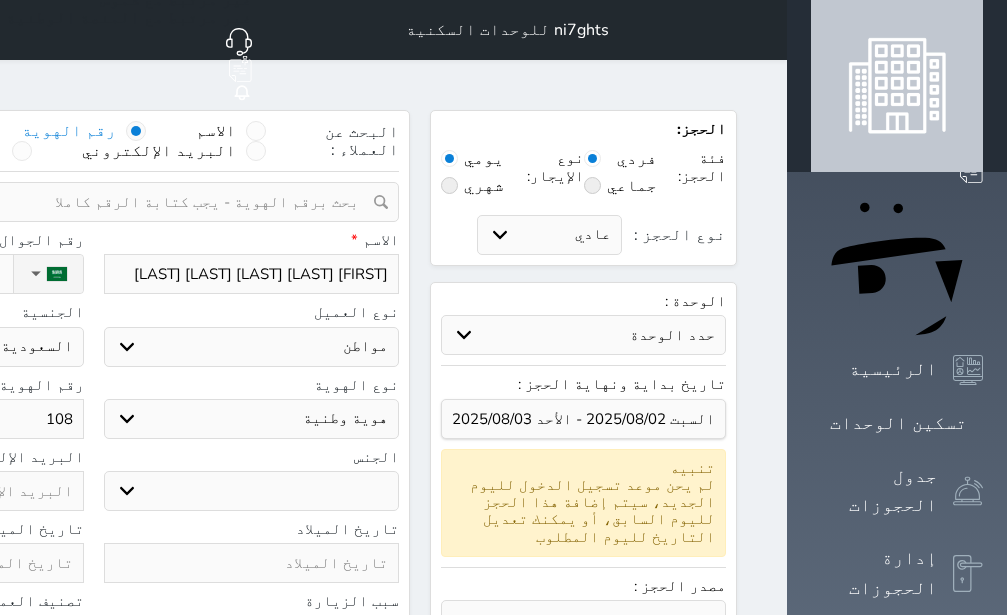 type on "1089" 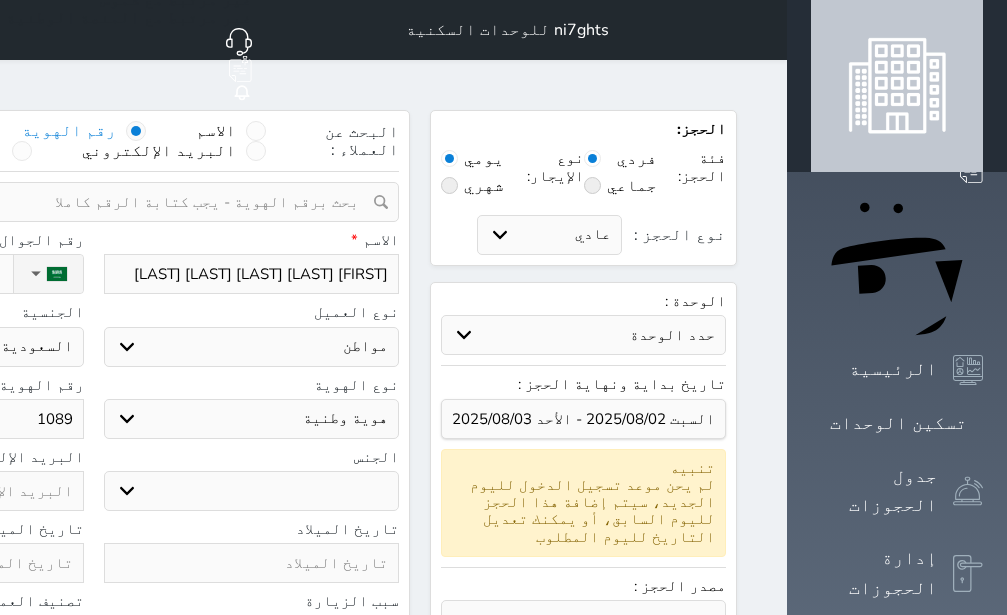 select 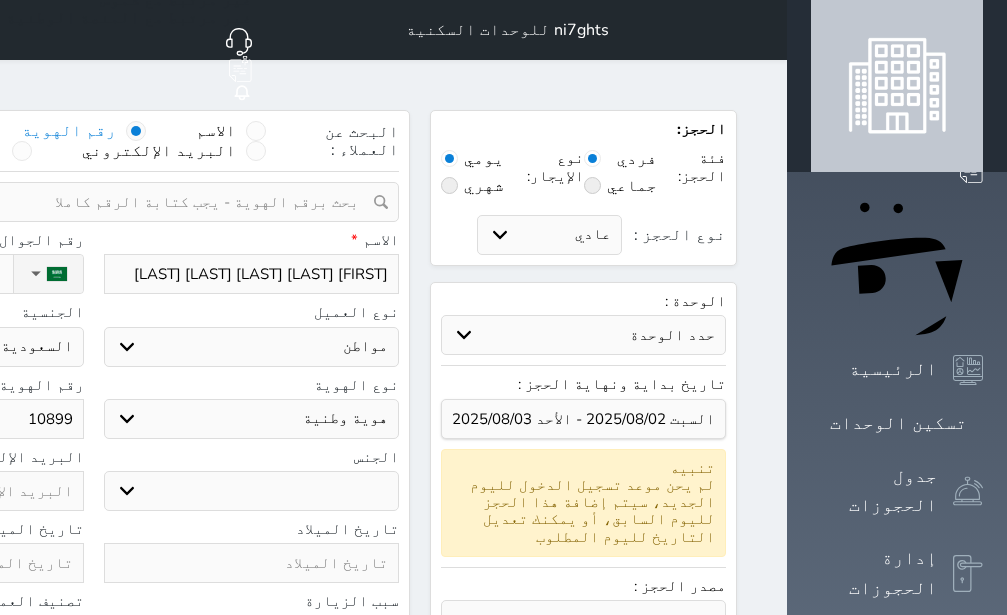 type on "[NUMBER]" 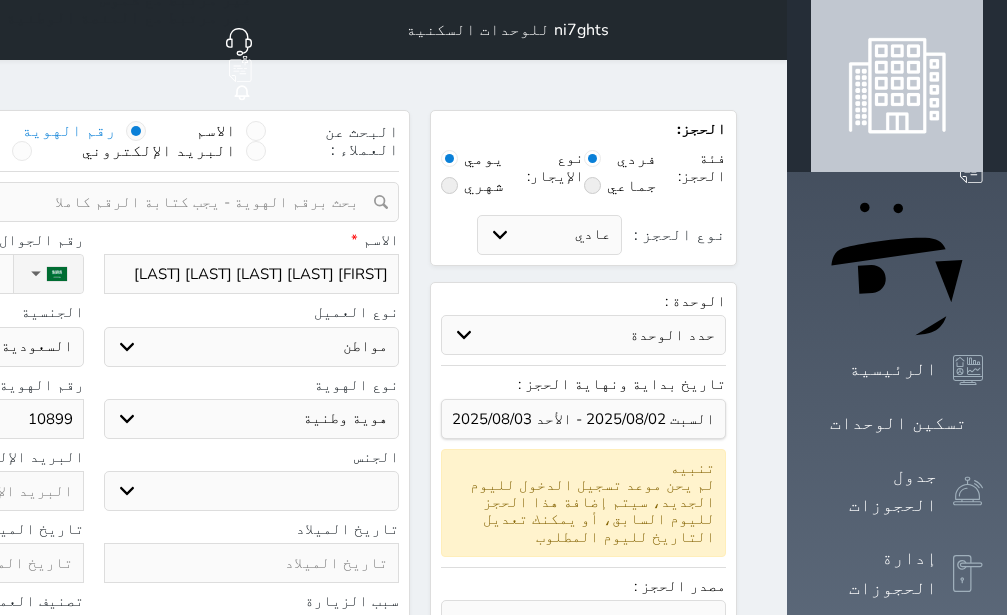 select 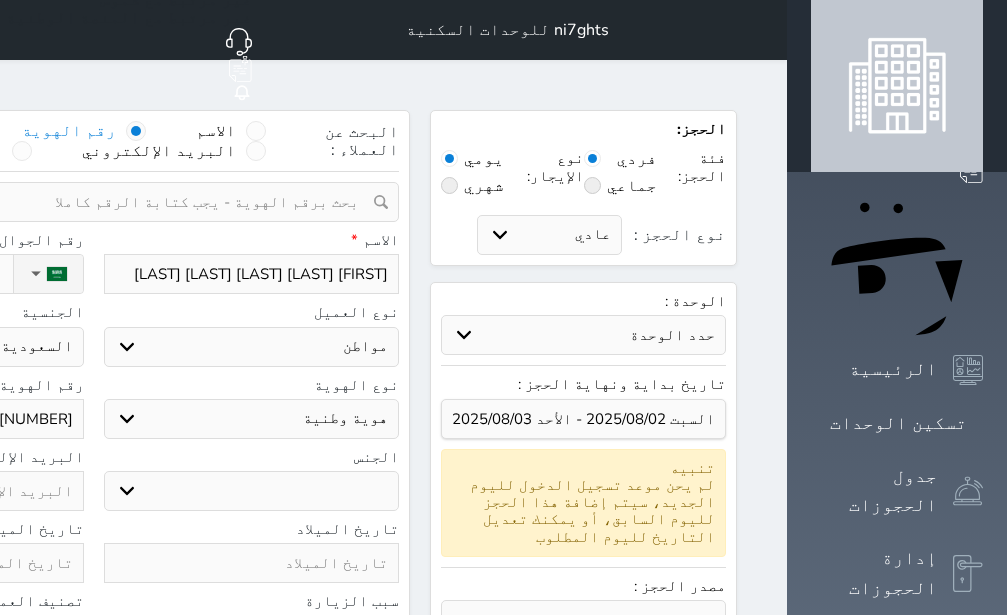type on "[NUMBER]" 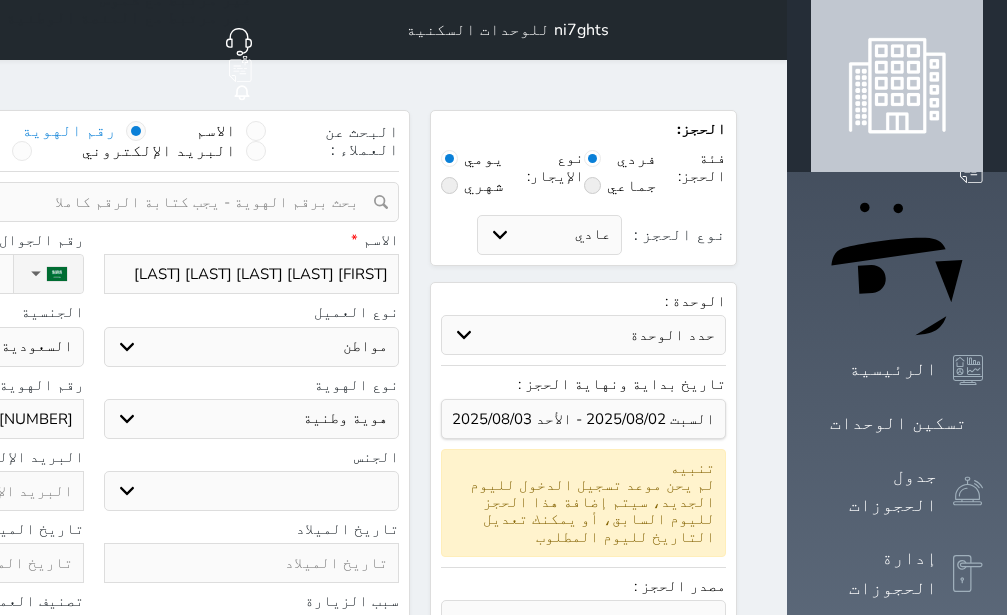 select 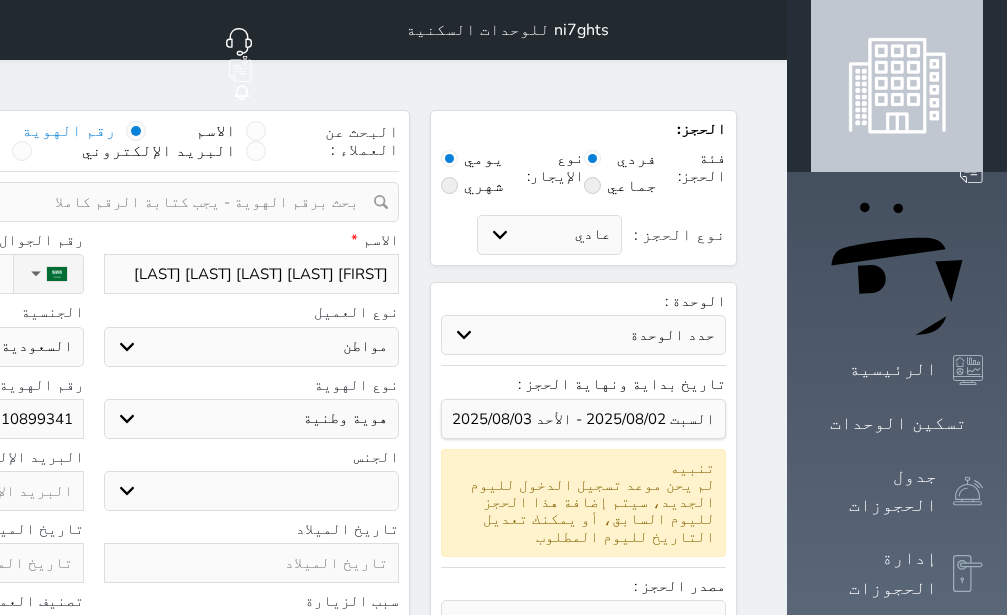 type on "[NUMBER]" 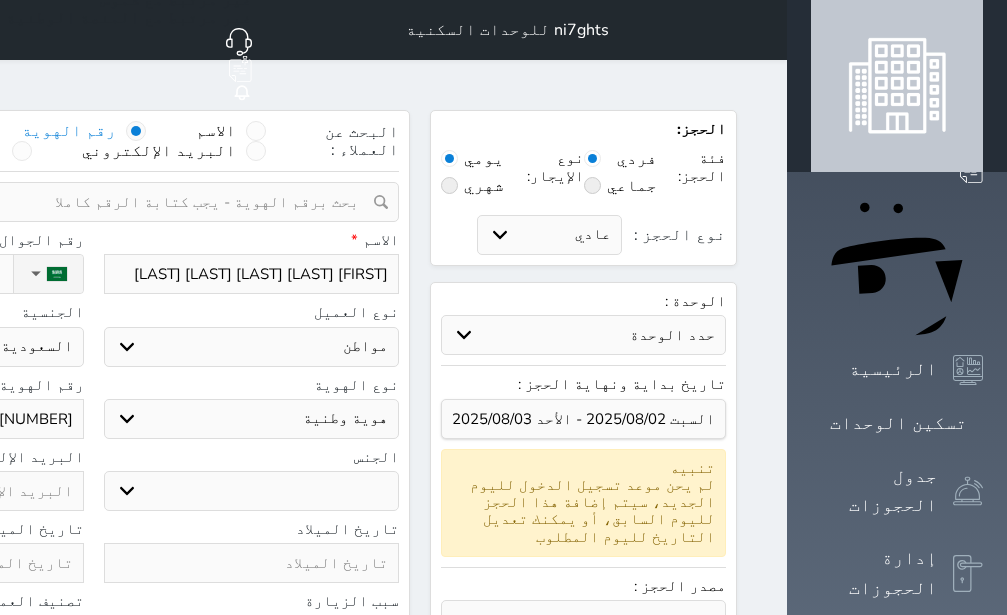 type on "[NUMBER]" 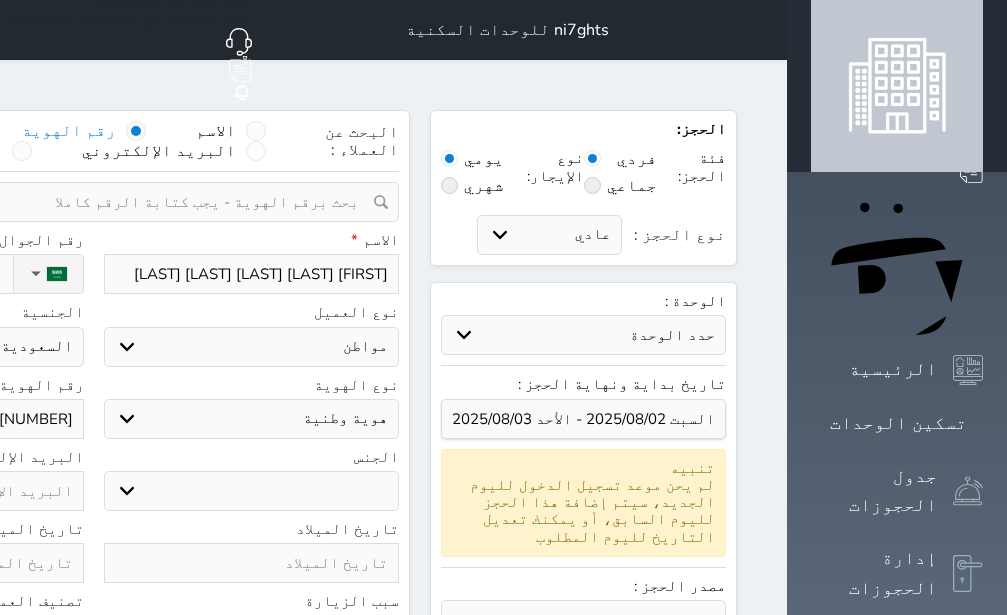 select 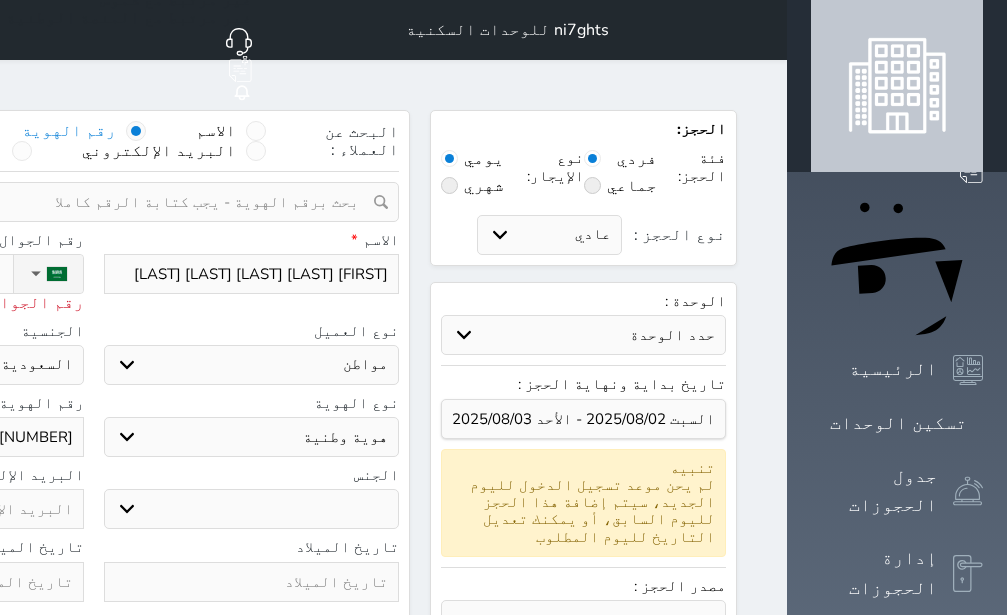 type on "05" 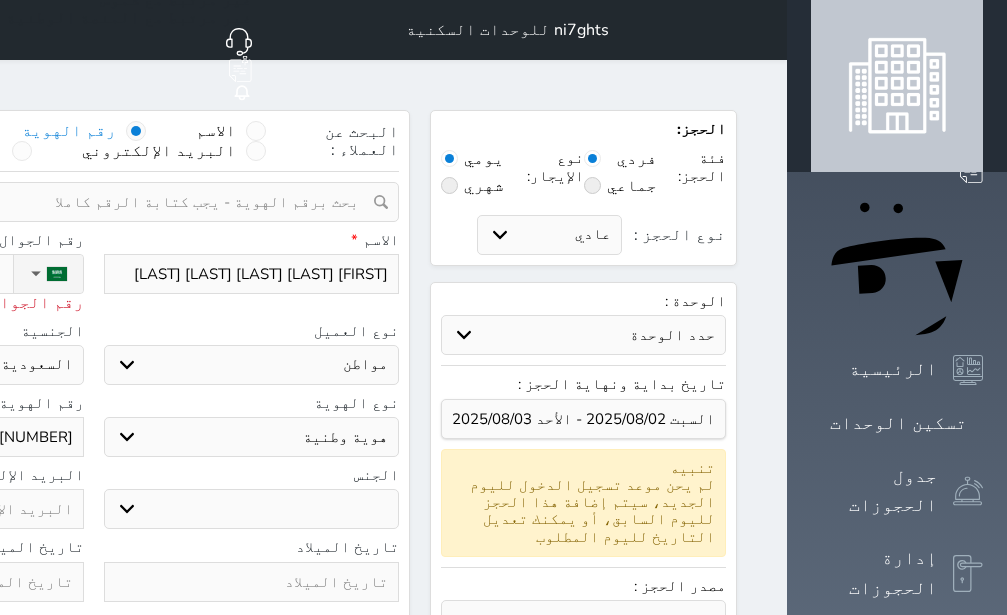 type on "055" 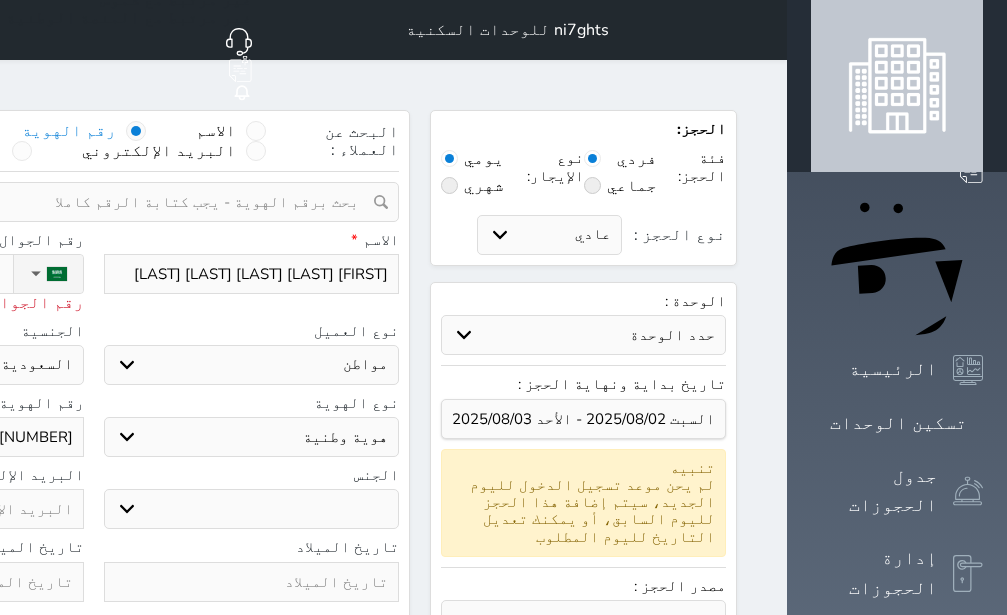 select 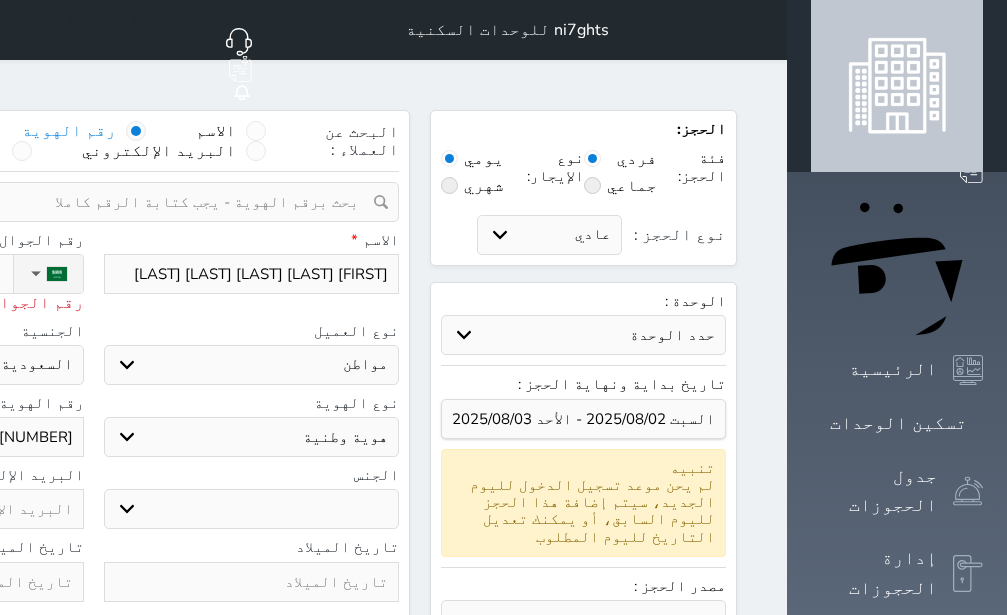 type on "055145" 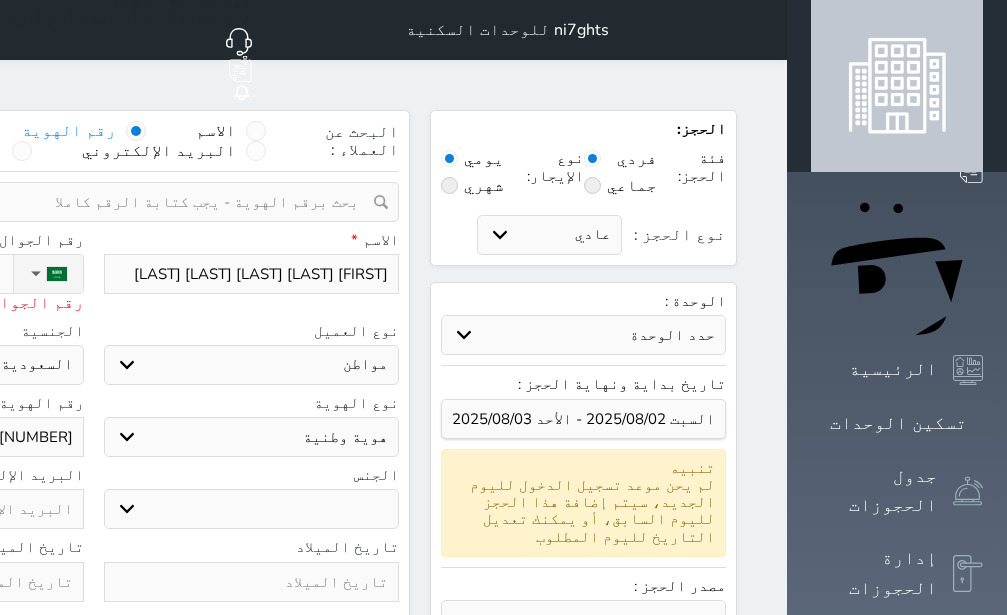 select 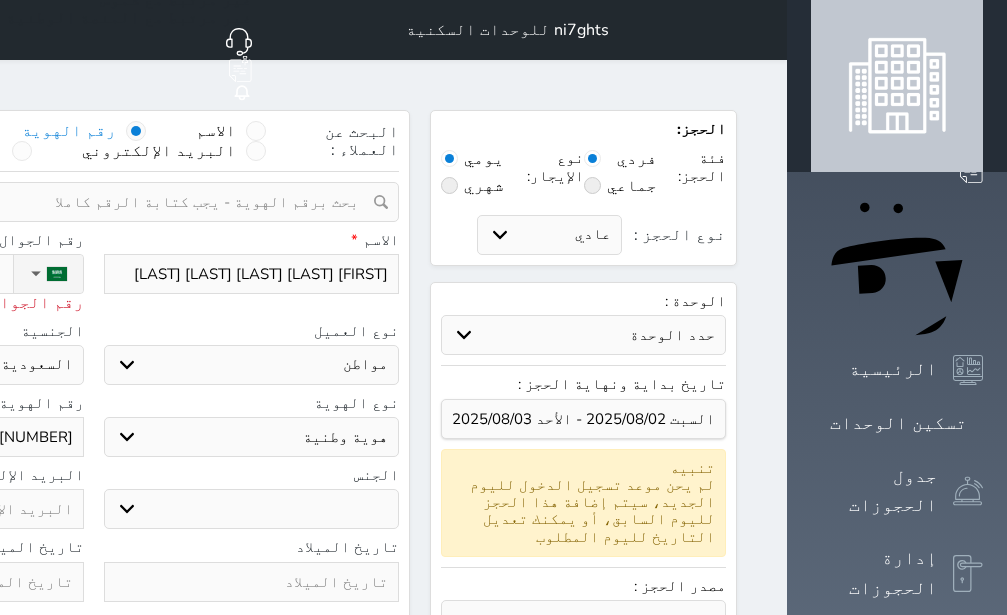 type on "[PHONE]" 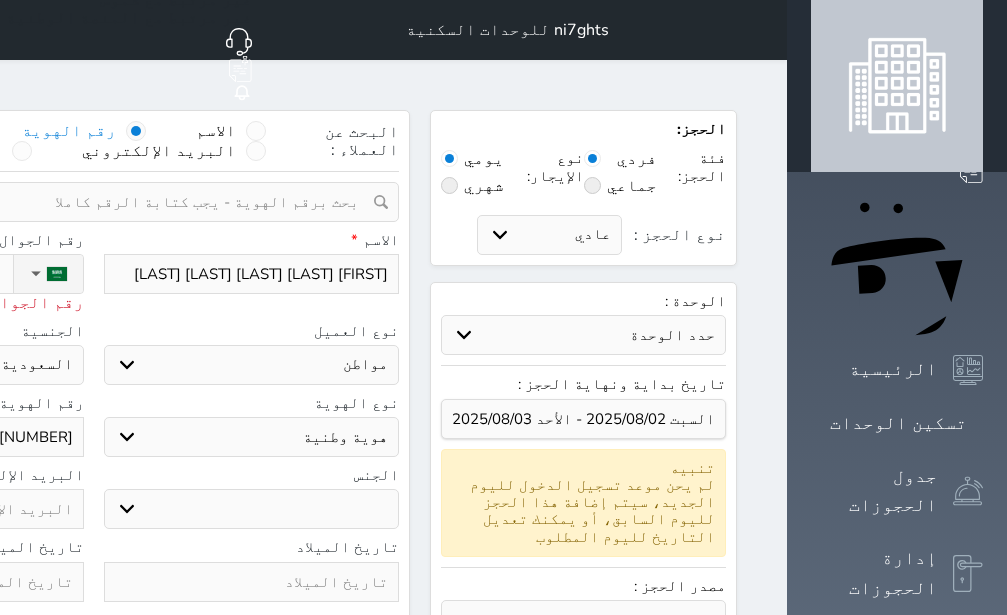select 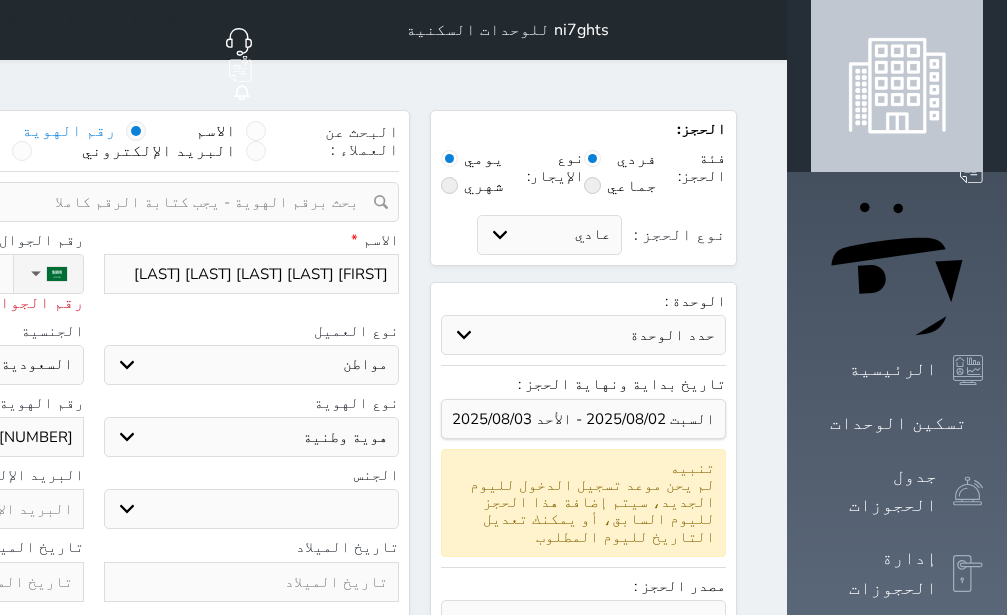 type on "[PHONE]" 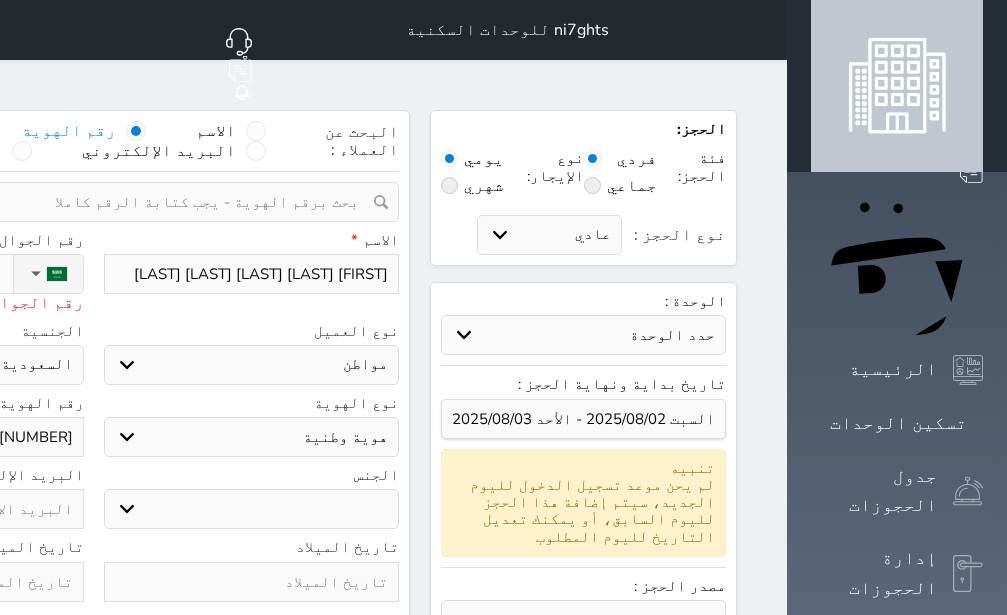 select 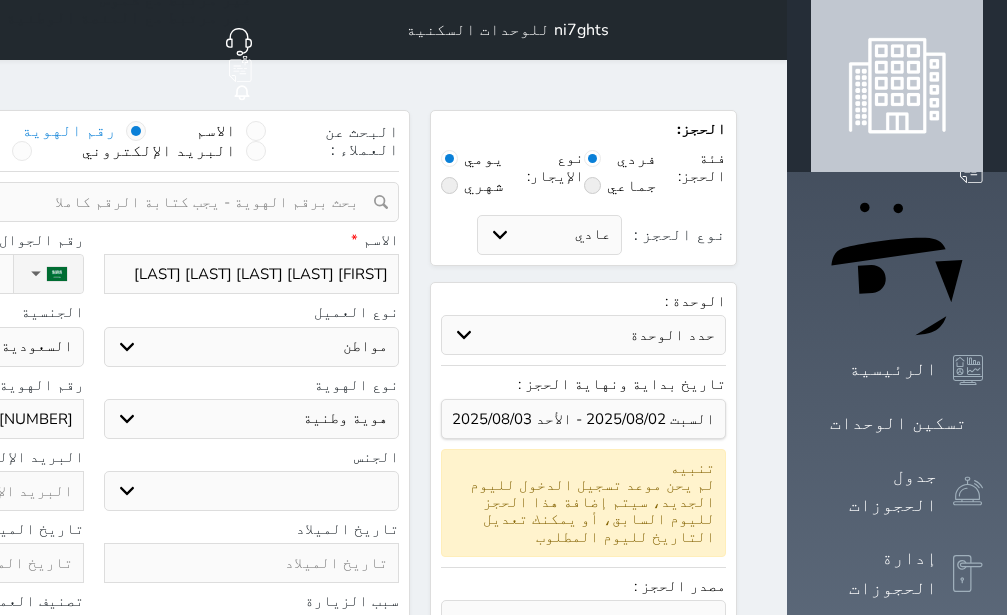 type on "[PHONE]" 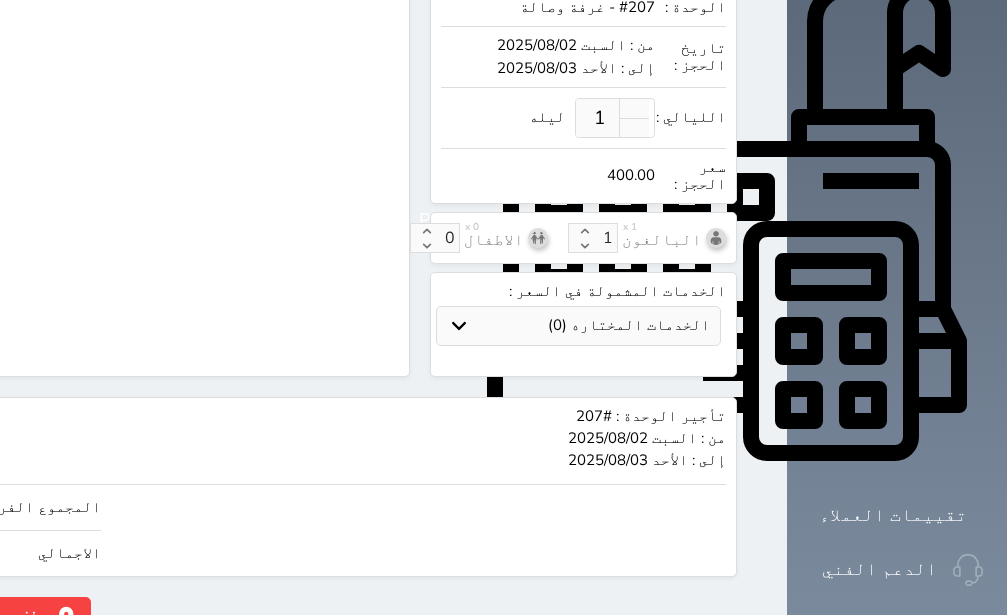 scroll, scrollTop: 670, scrollLeft: 0, axis: vertical 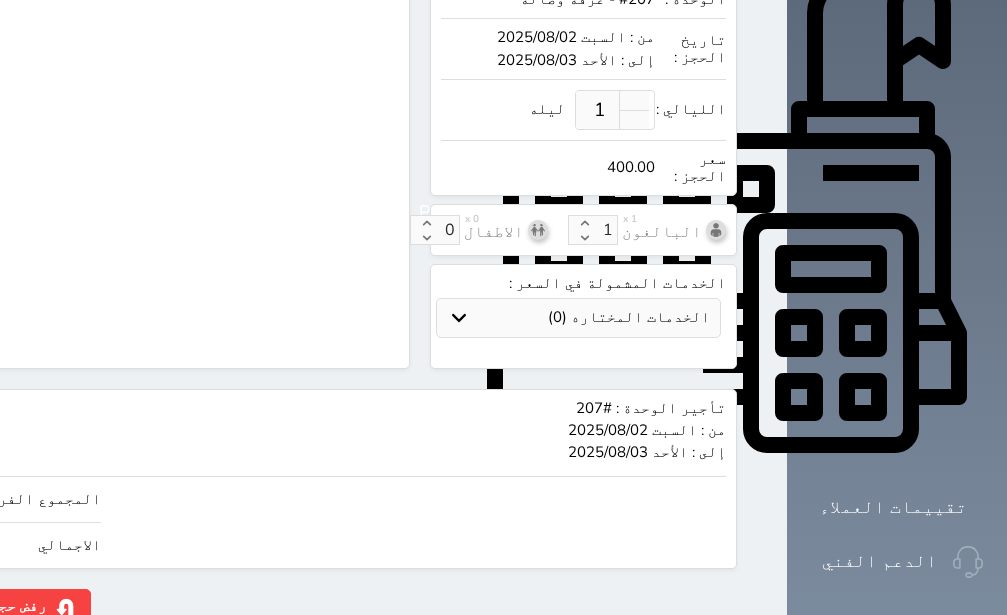 click on "400" at bounding box center [-147, 499] 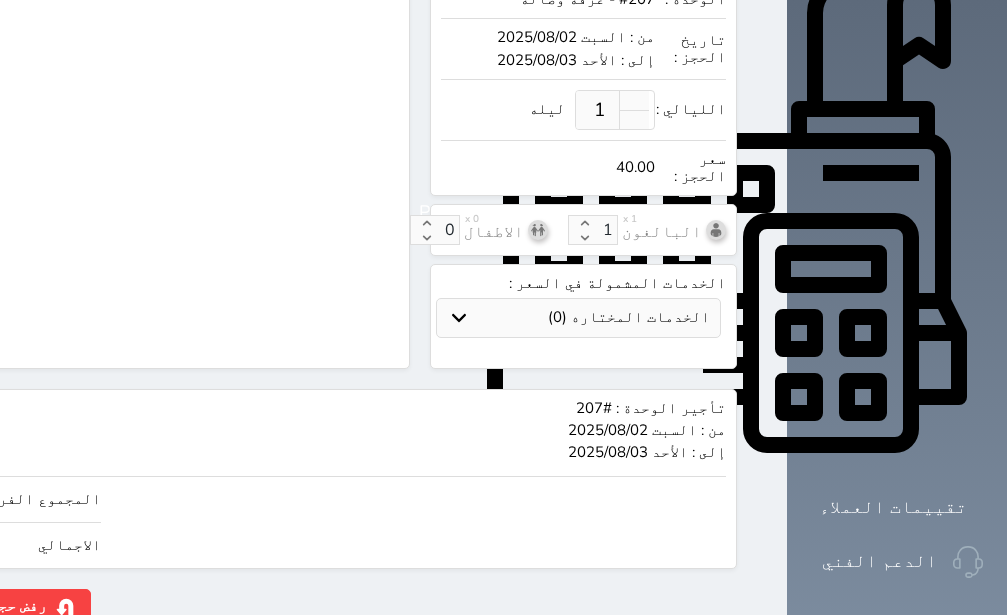 type on "4" 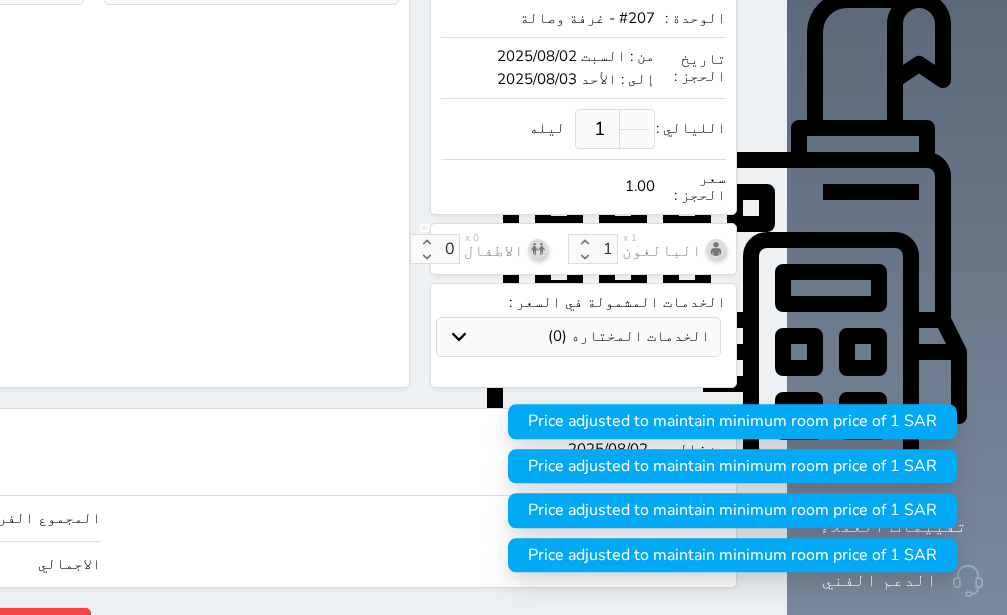 scroll, scrollTop: 670, scrollLeft: 0, axis: vertical 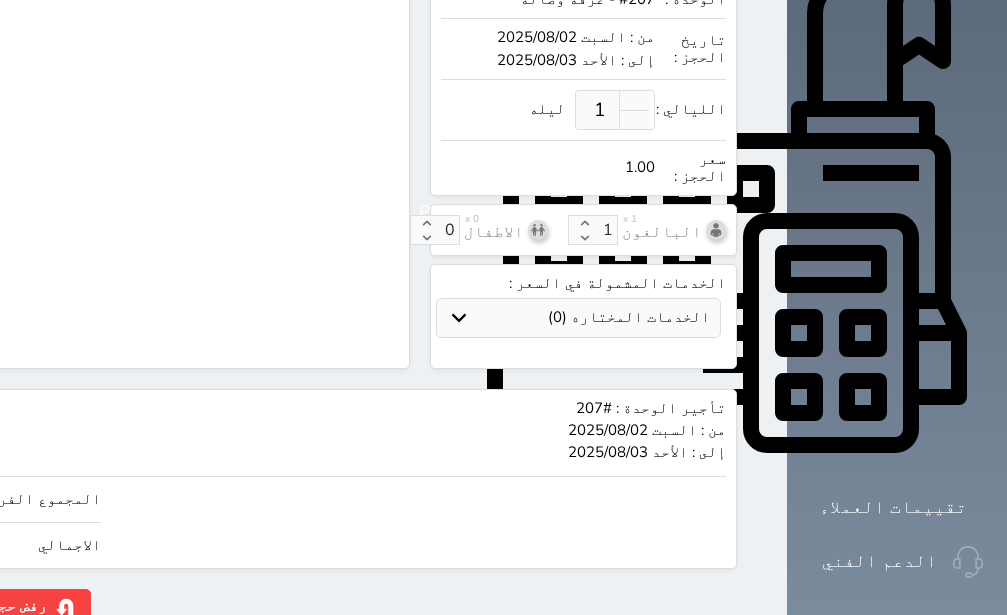 type on "1" 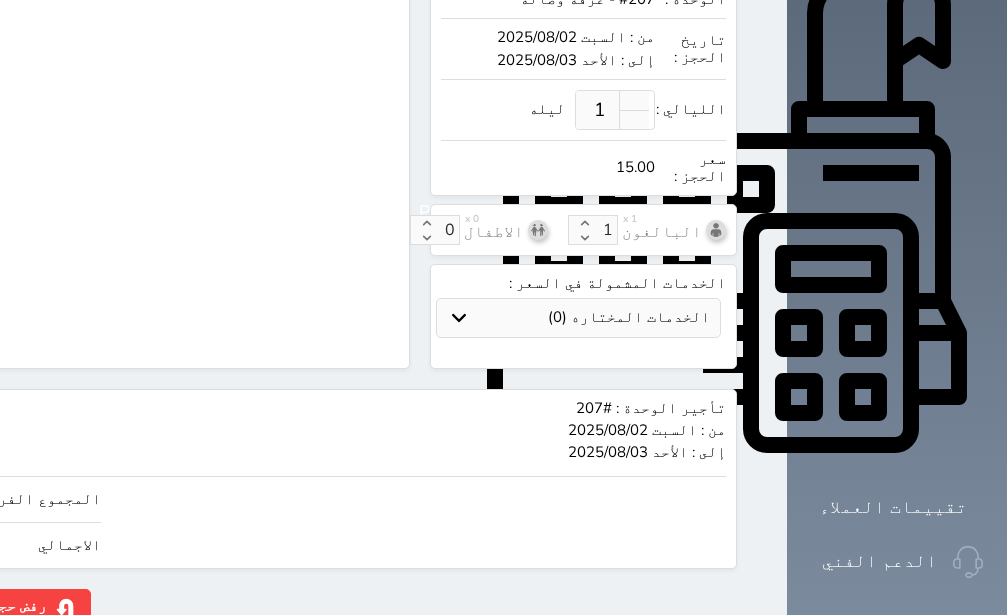 type on "150" 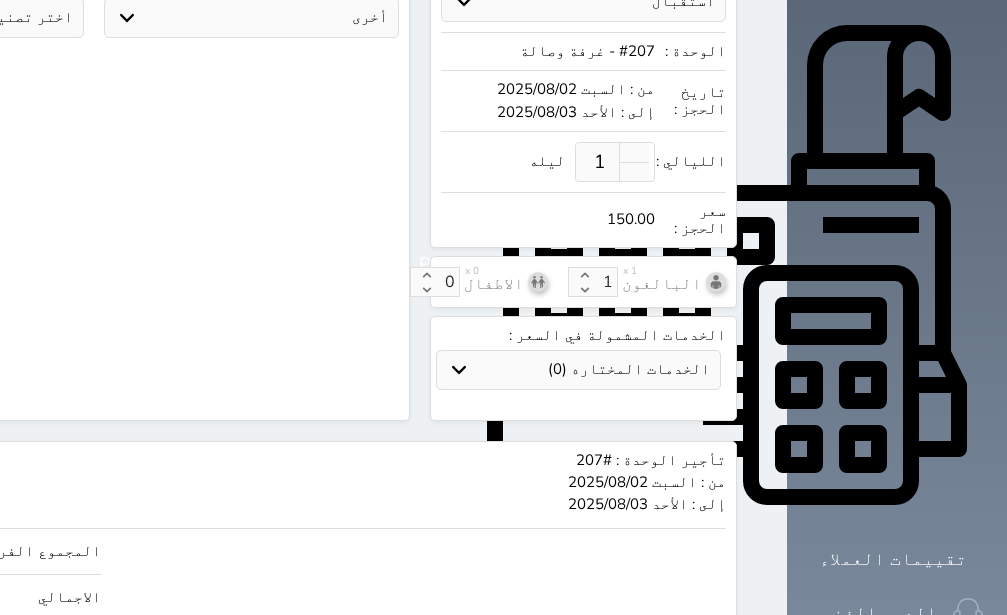 scroll, scrollTop: 670, scrollLeft: 0, axis: vertical 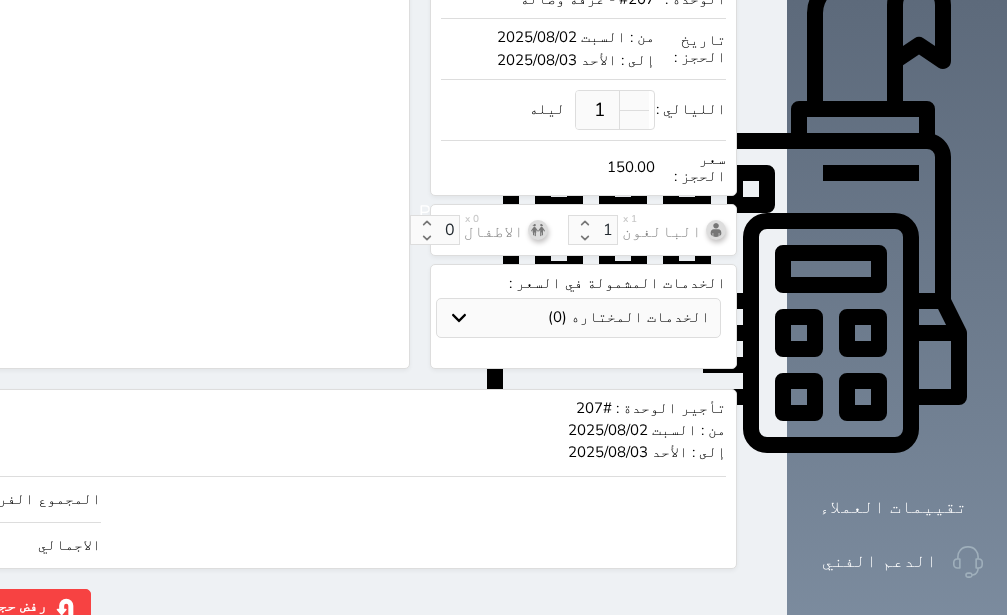 type on "150.00" 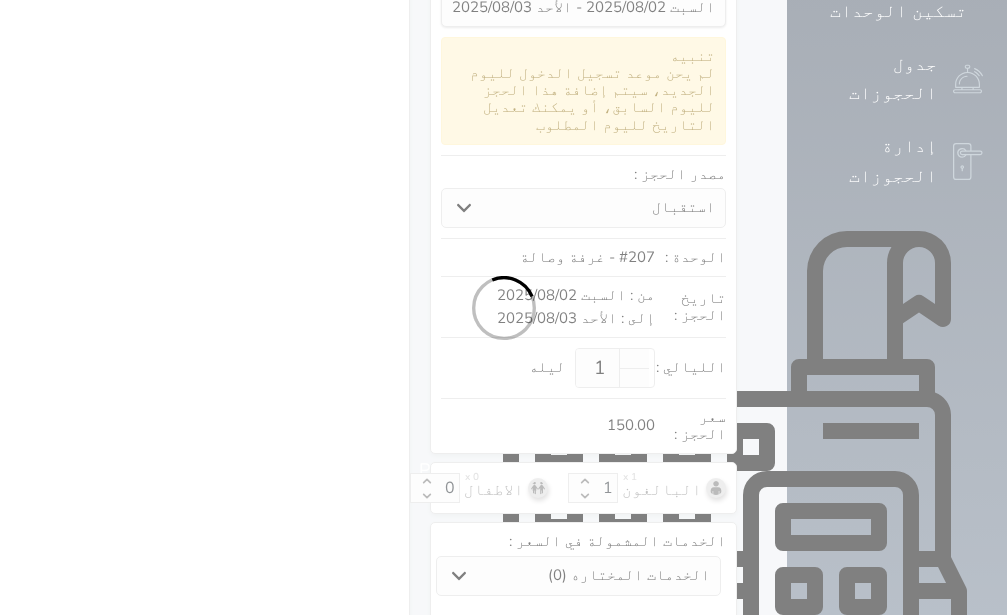 select on "1" 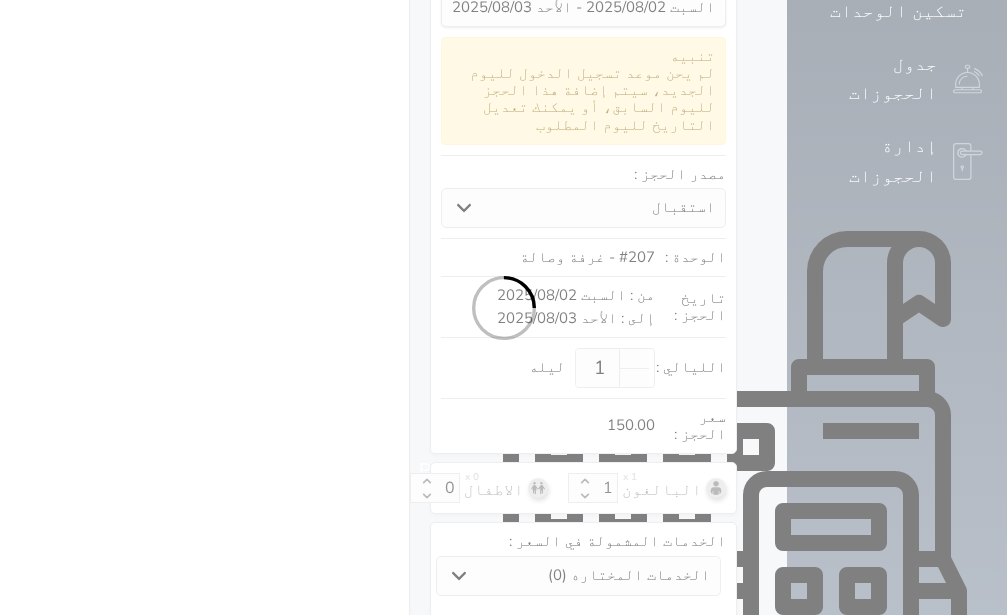 select on "113" 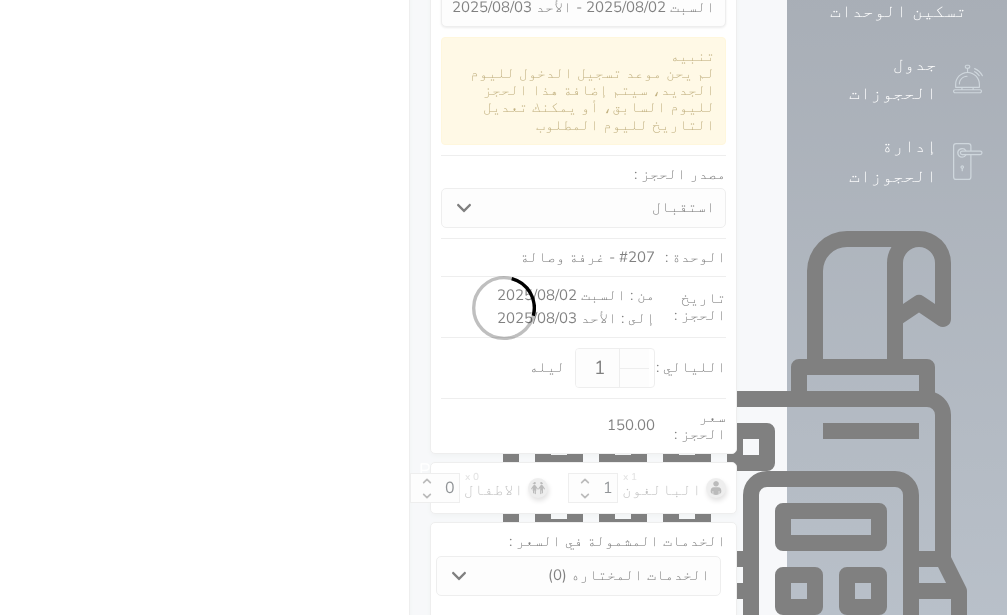 select on "1" 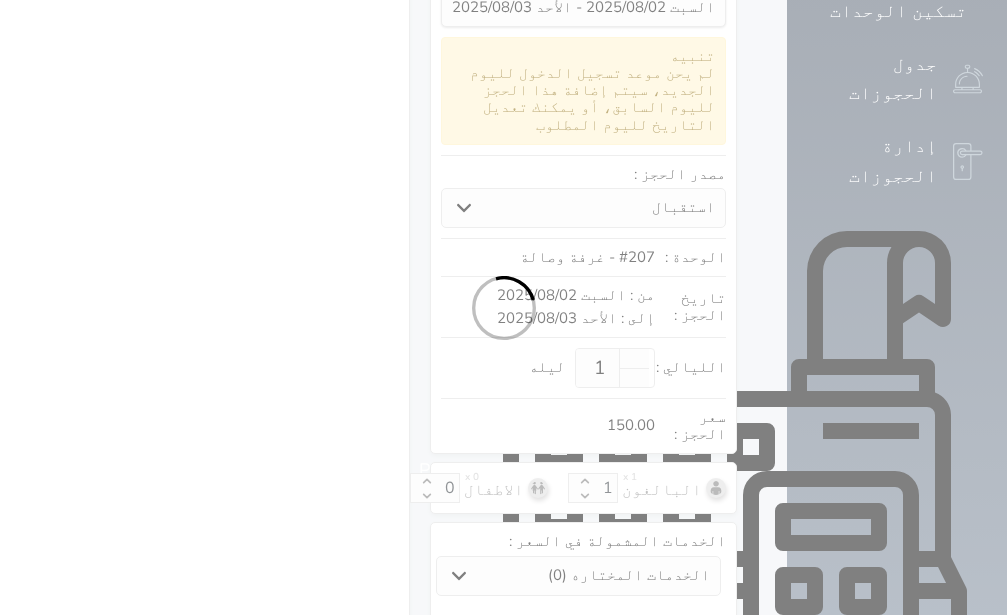 select 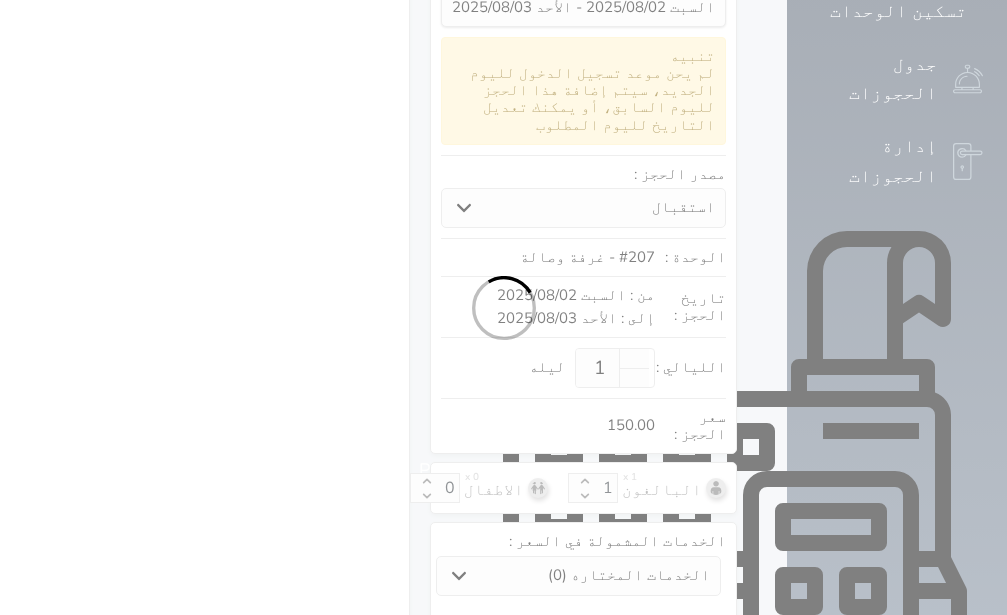 select on "7" 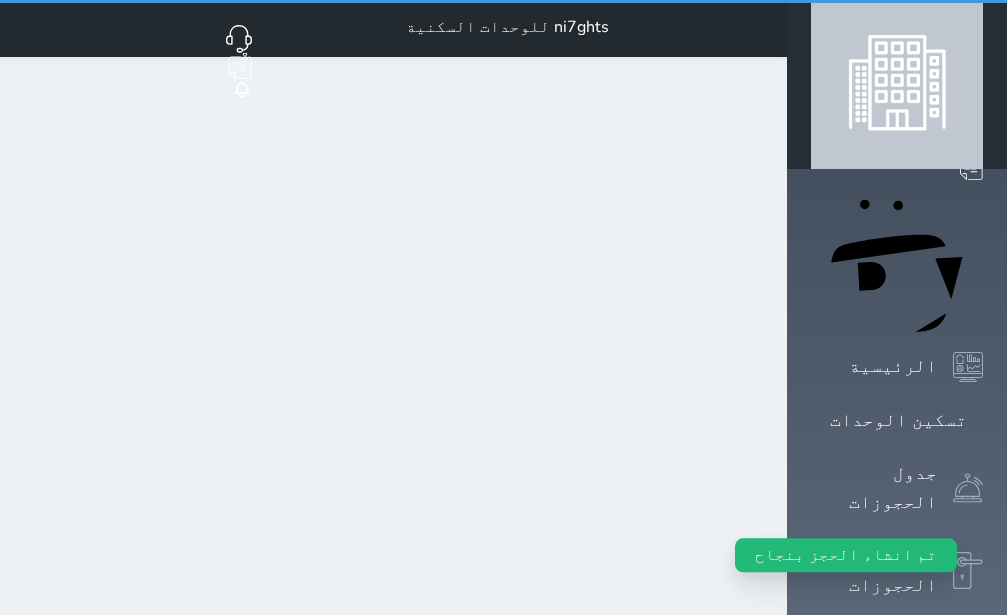 scroll, scrollTop: 0, scrollLeft: 0, axis: both 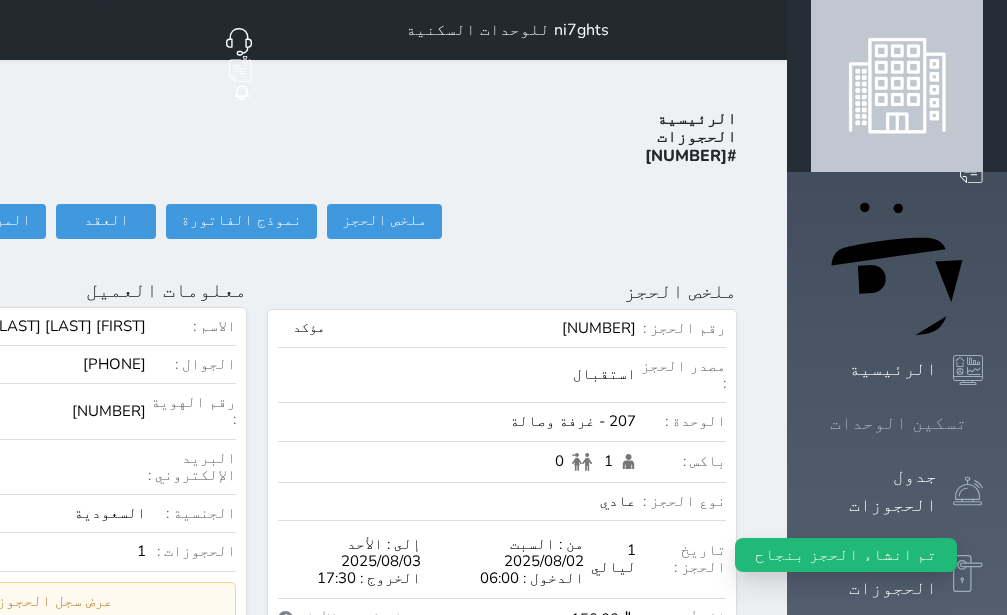 click on "تسكين الوحدات" at bounding box center [898, 423] 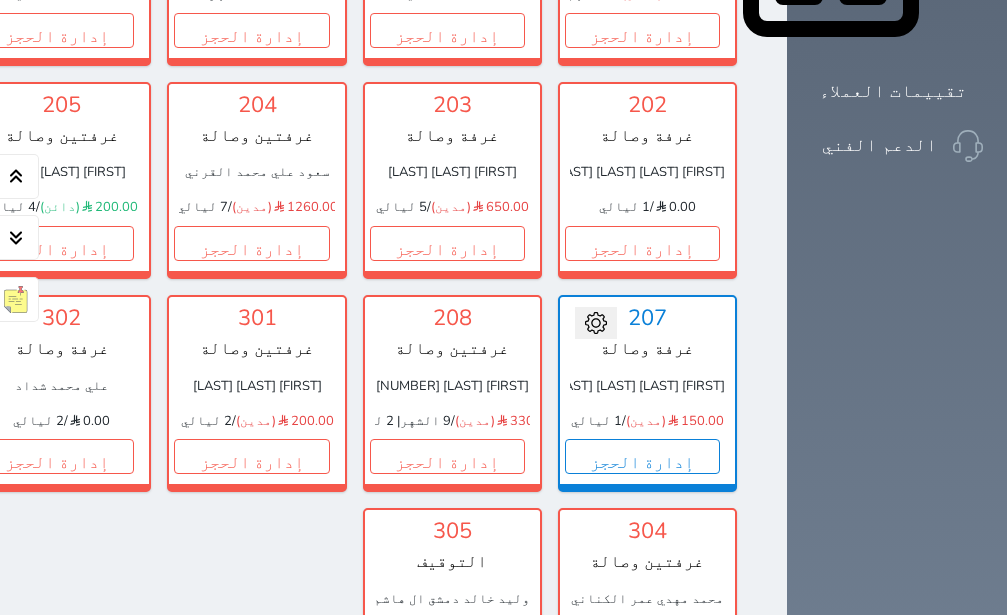 scroll, scrollTop: 1212, scrollLeft: 0, axis: vertical 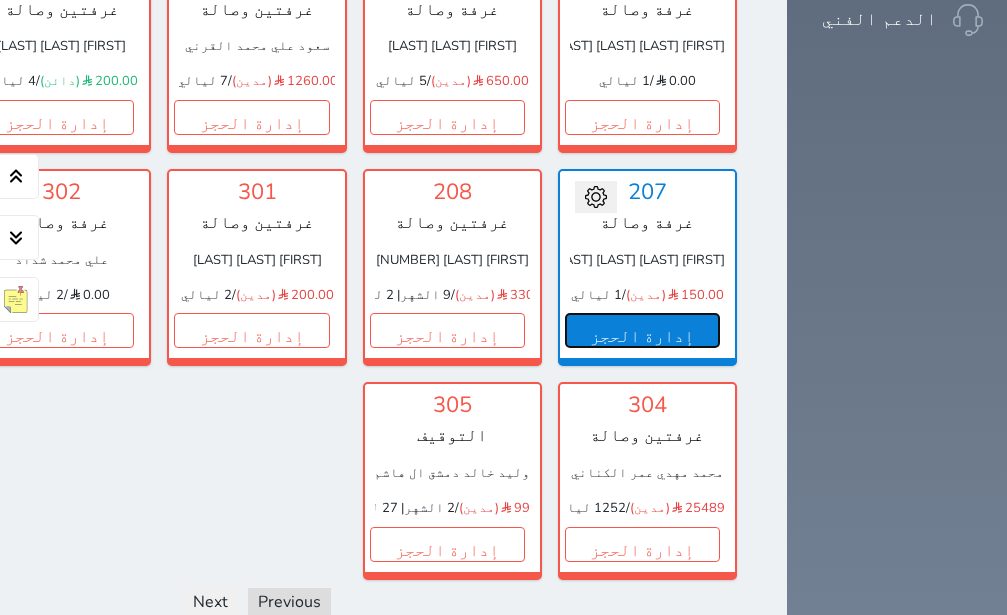 click on "إدارة الحجز" at bounding box center [642, 330] 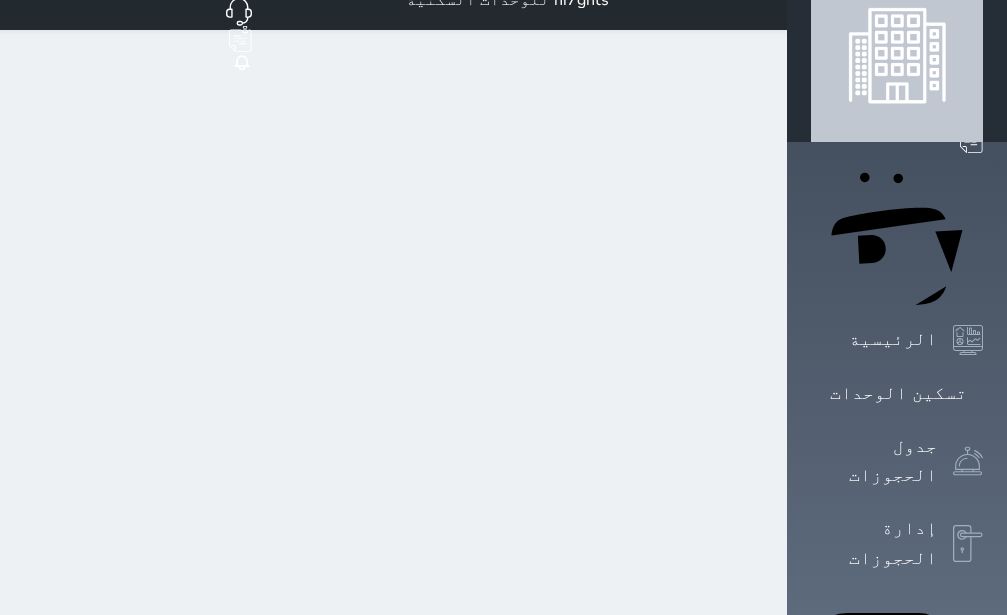 scroll, scrollTop: 0, scrollLeft: 0, axis: both 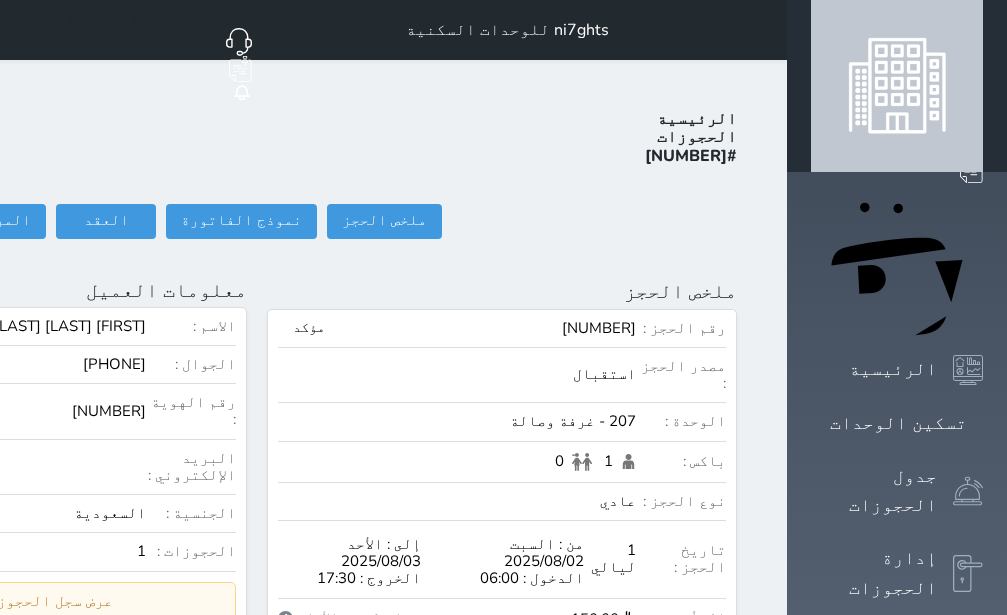 click on "الاسم :" at bounding box center [191, 326] 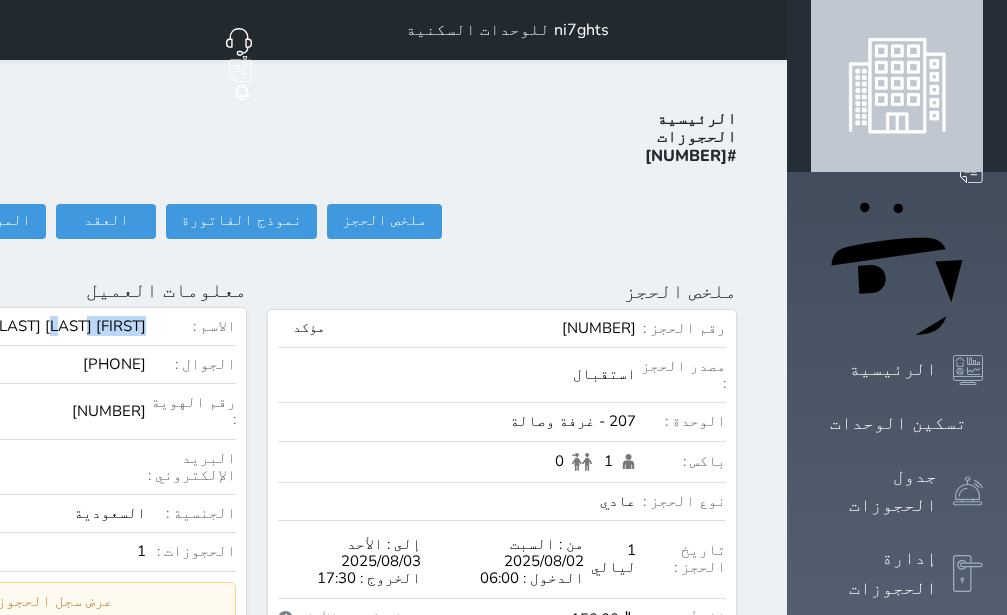 click on "[FIRST] [LAST] [LAST] [LAST] [LAST]" at bounding box center (19, 326) 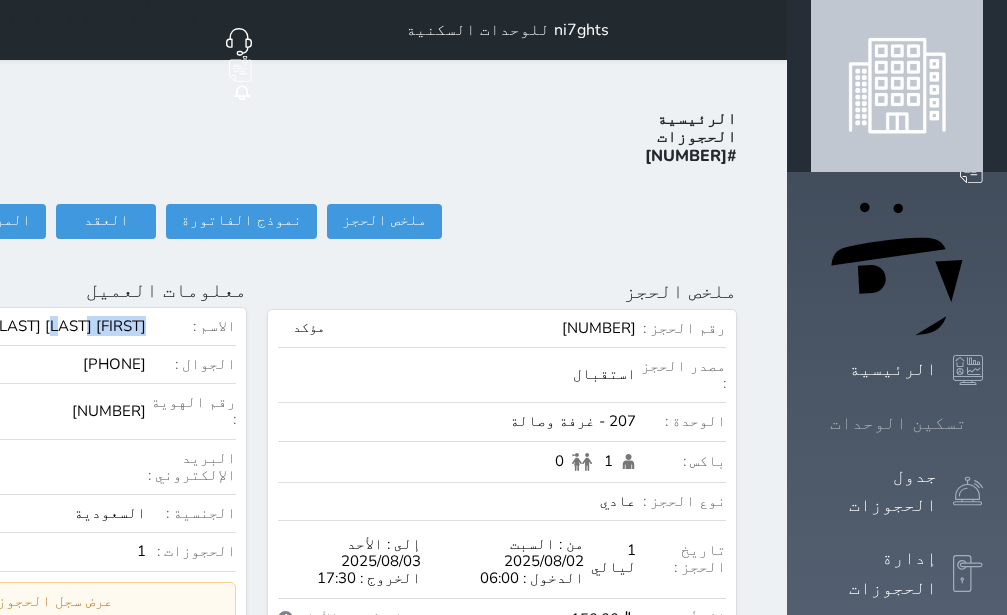 click on "تسكين الوحدات" at bounding box center [898, 423] 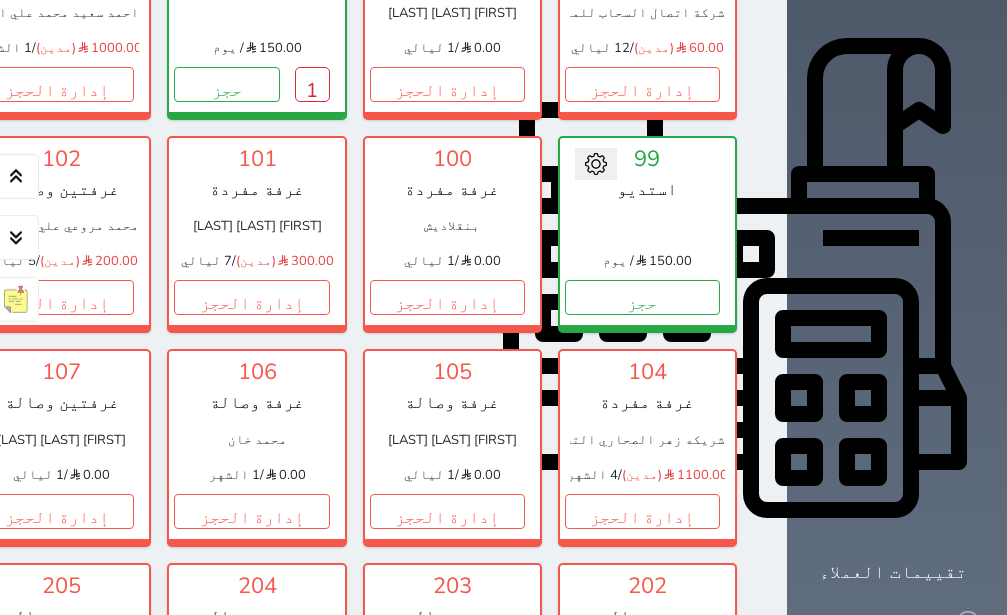 scroll, scrollTop: 582, scrollLeft: 0, axis: vertical 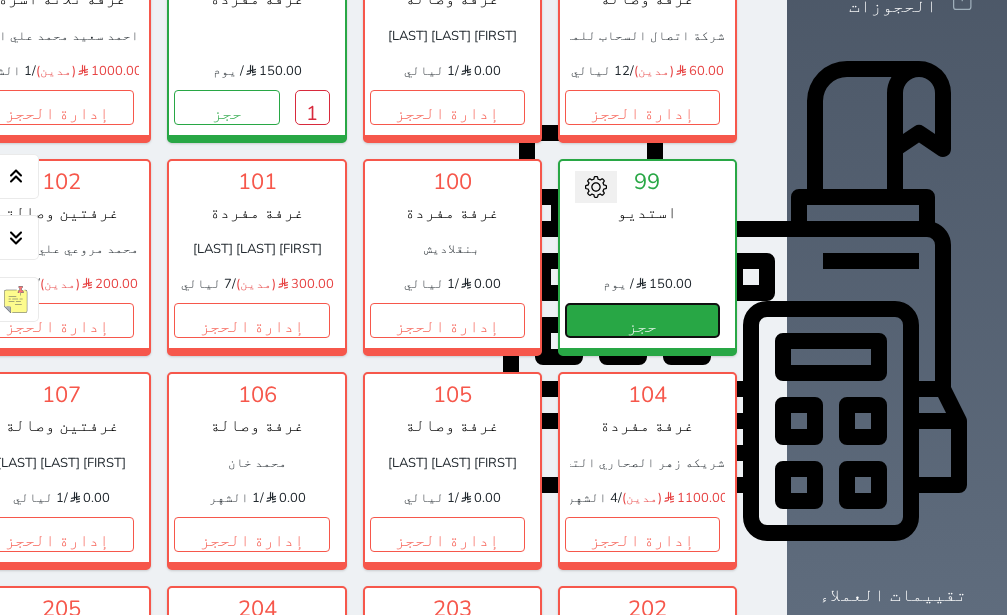 click on "حجز" at bounding box center (642, 320) 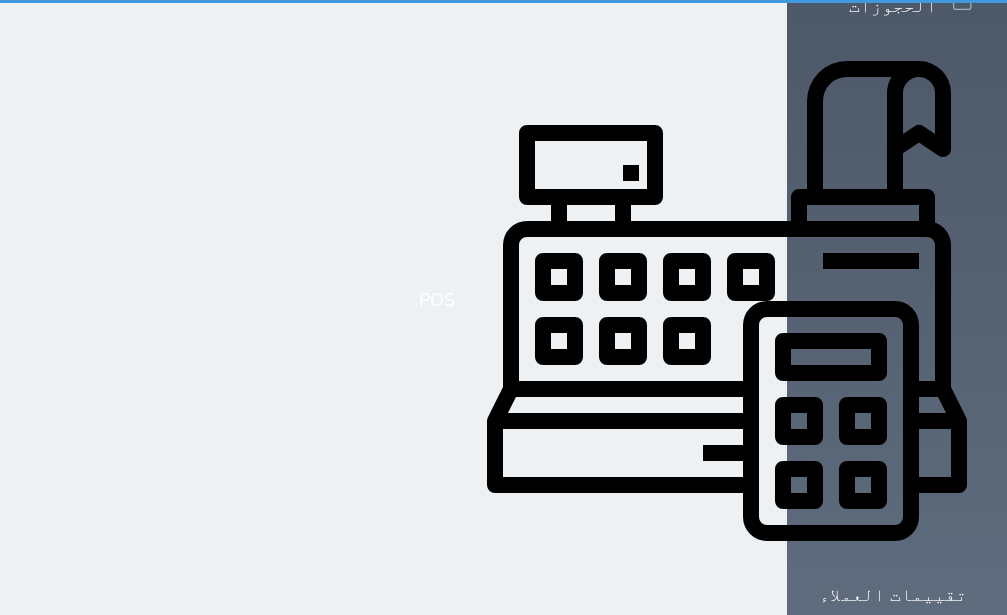 select on "1" 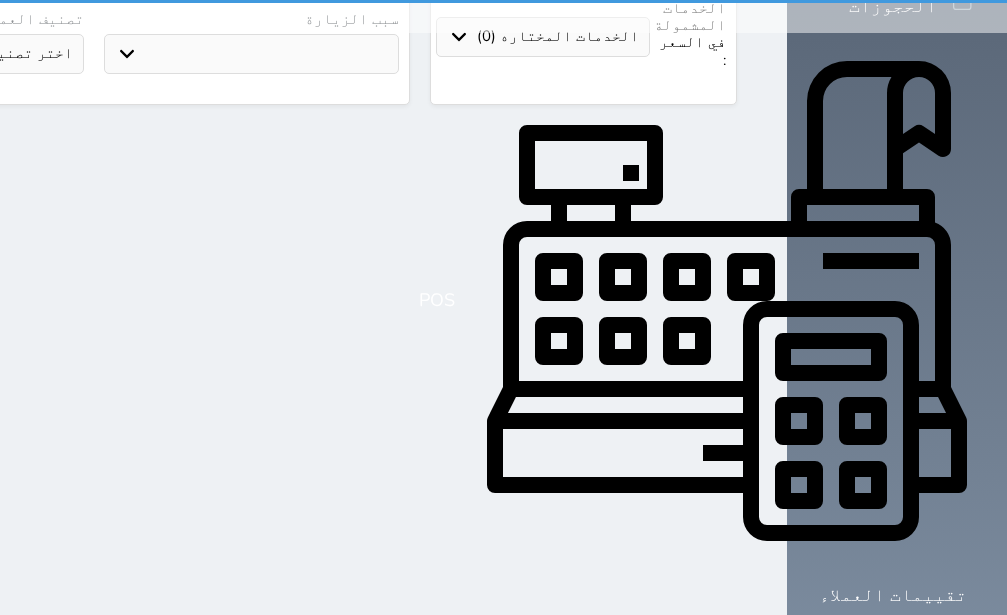 scroll, scrollTop: 0, scrollLeft: 0, axis: both 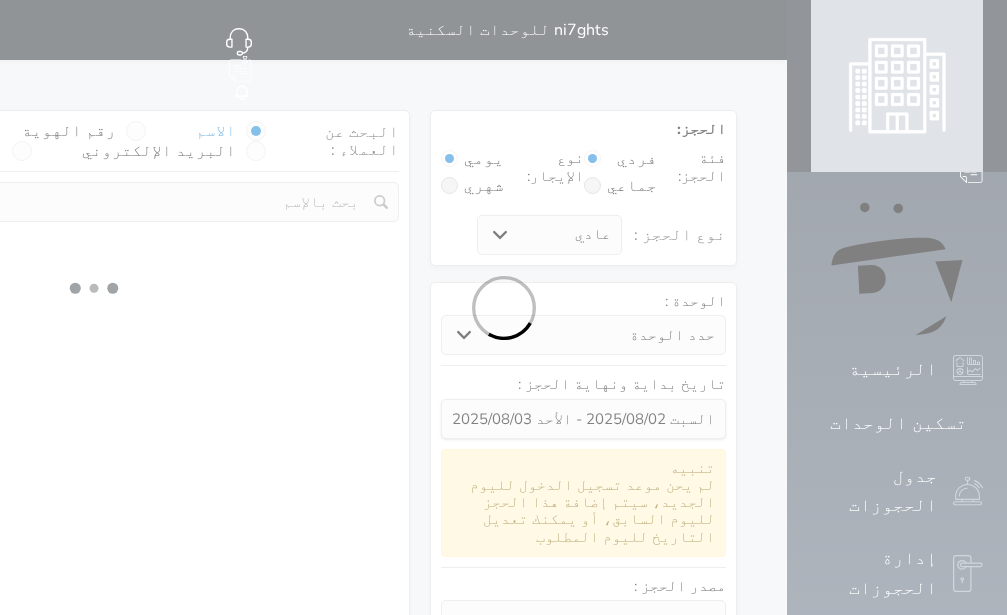 select 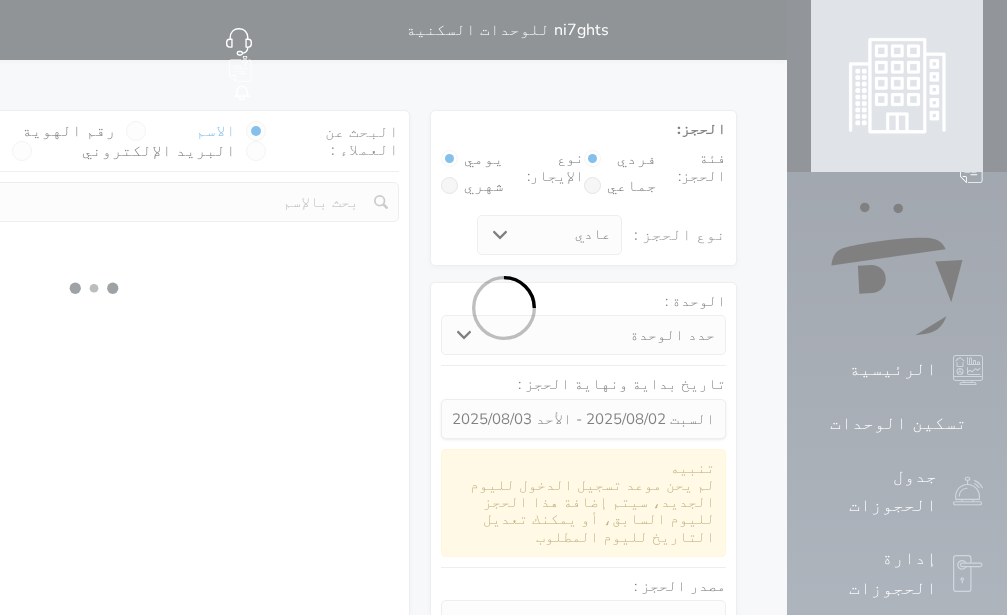 select on "1" 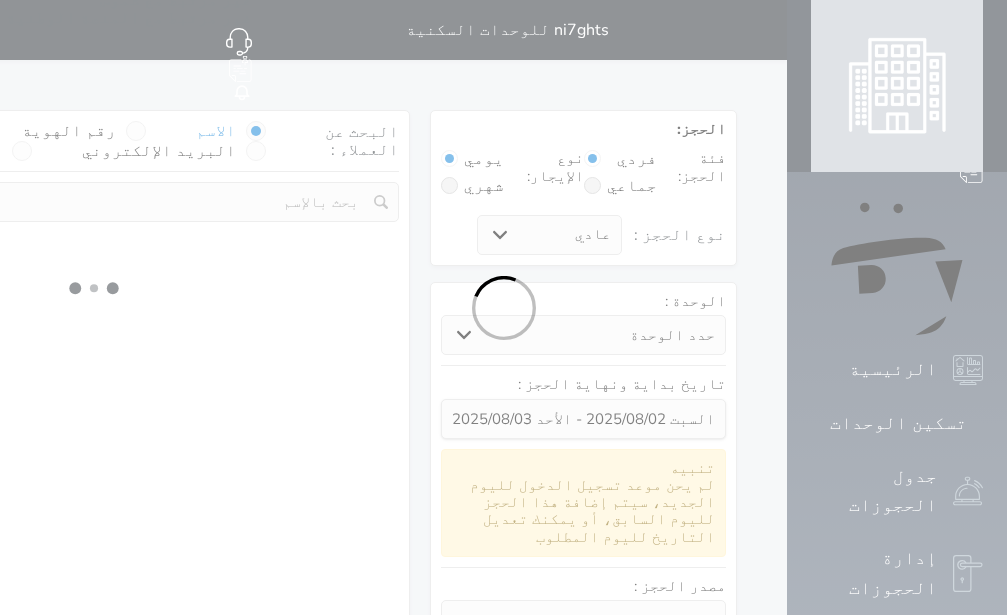 select on "113" 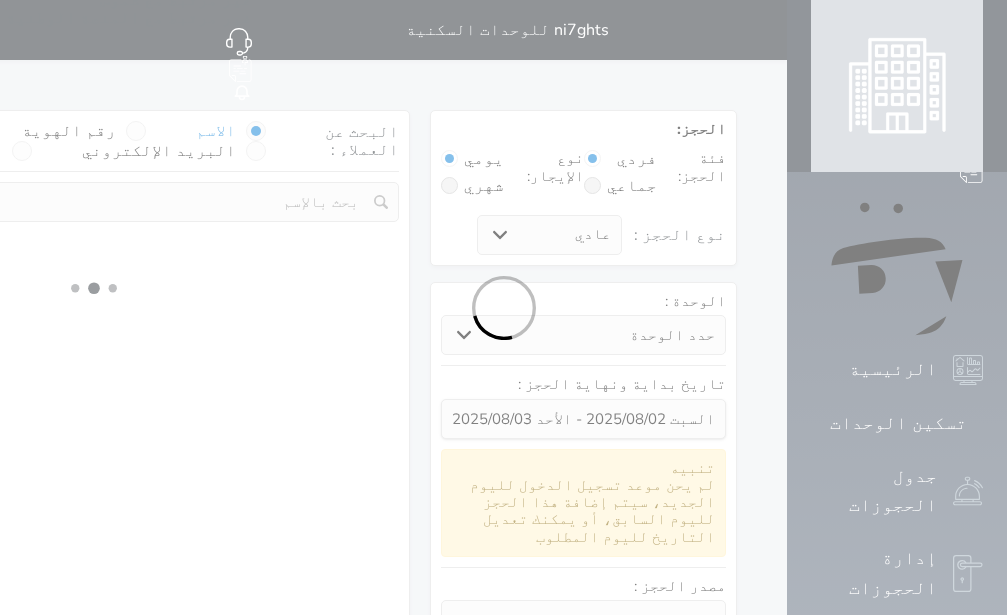 select on "1" 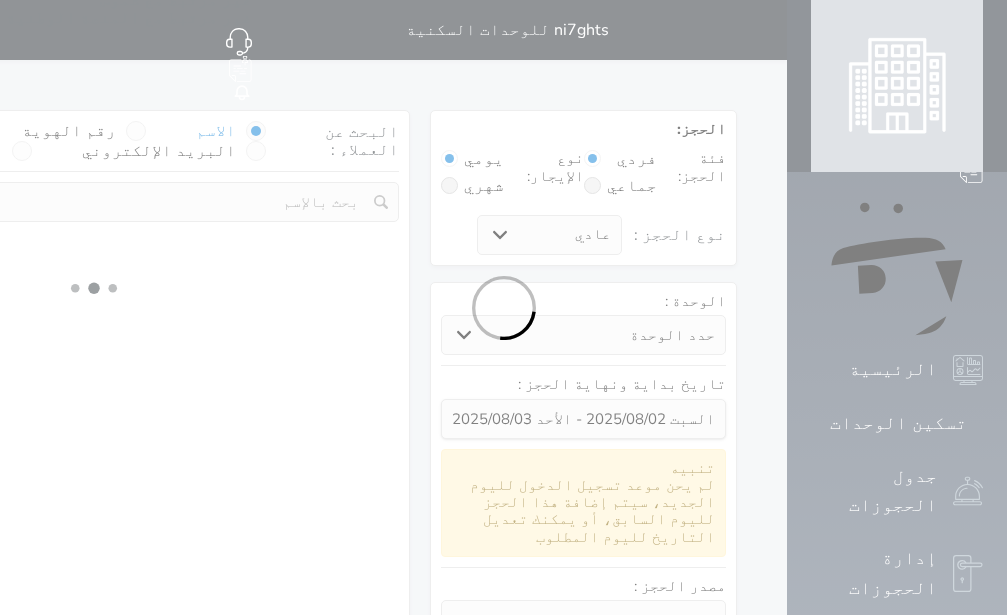 select 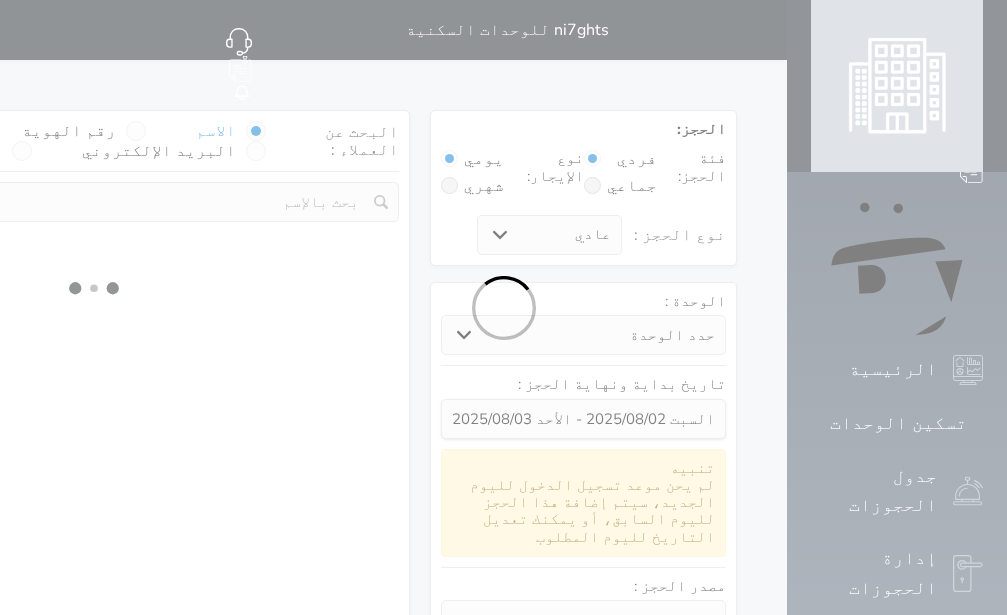 select on "7" 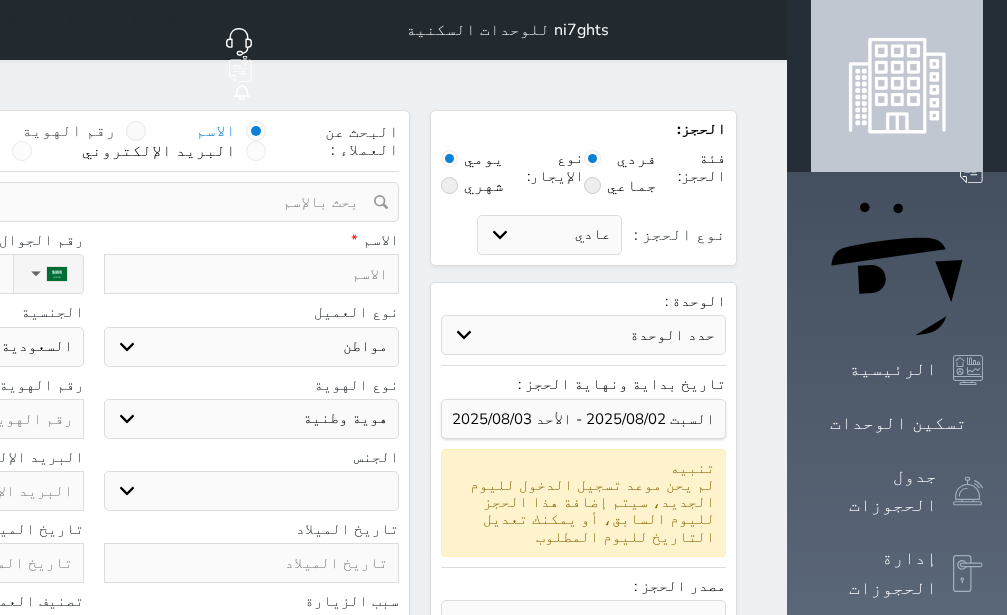click at bounding box center (136, 131) 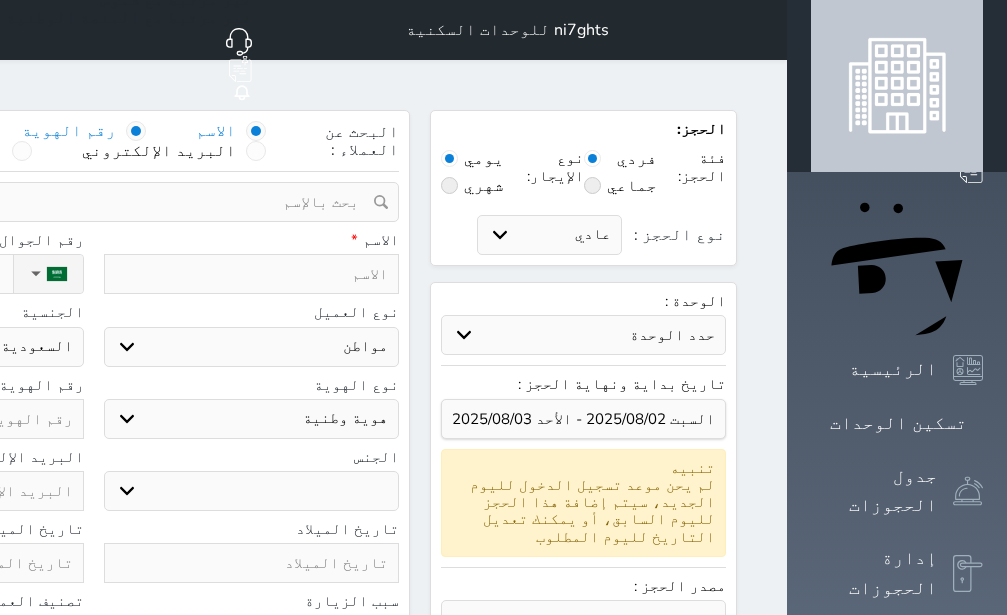 radio on "false" 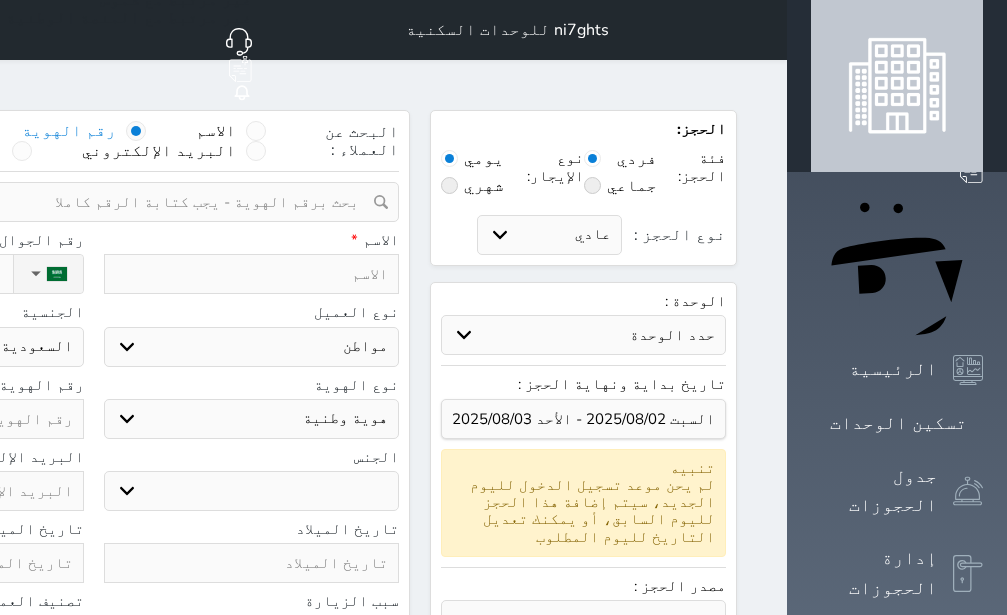 click at bounding box center [86, 202] 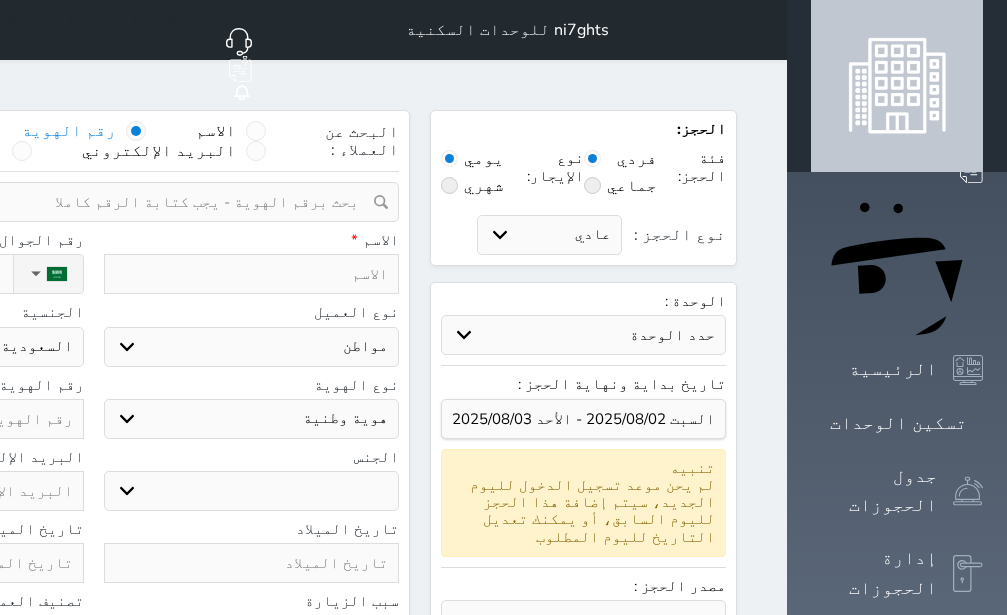 select 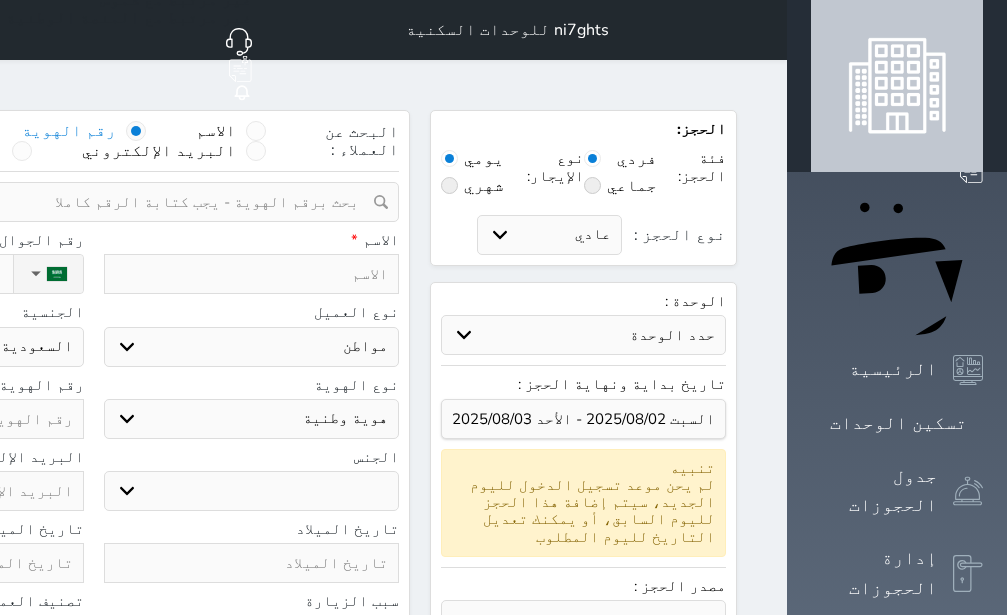 type on "1" 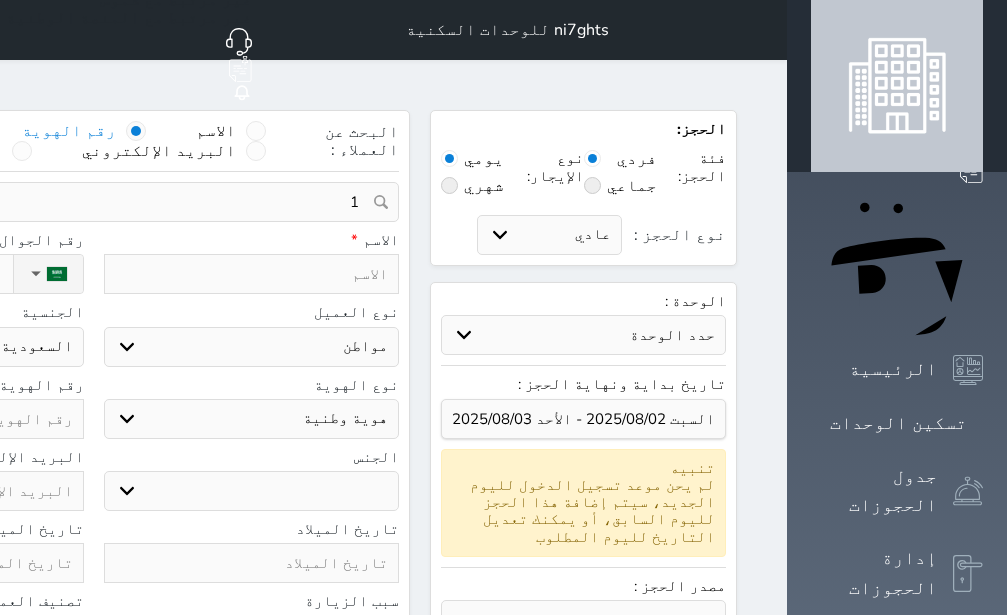 select 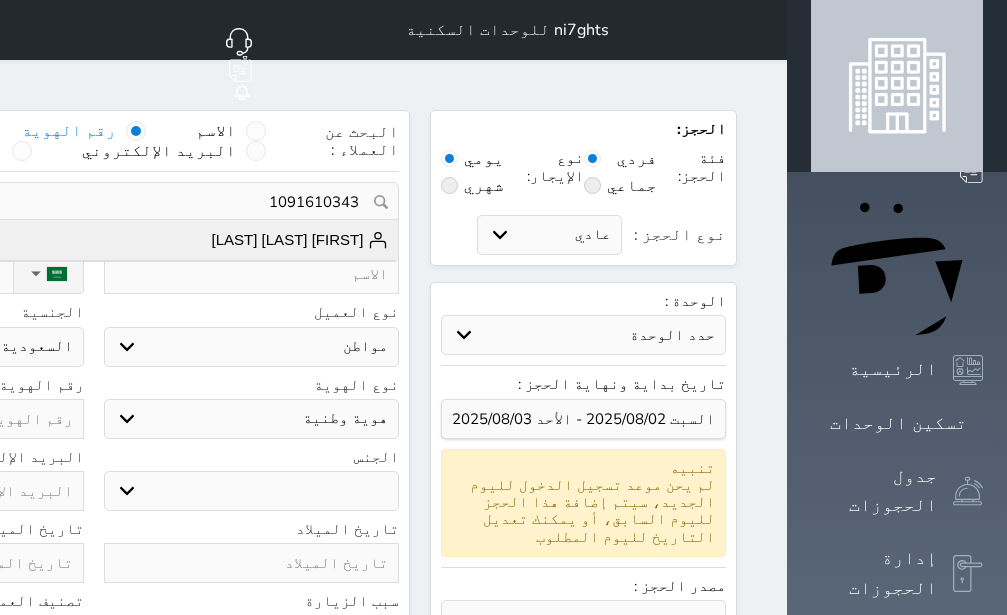 click on "[FIRST] [LAST] [LAST]  [PHONE]" at bounding box center (93, 240) 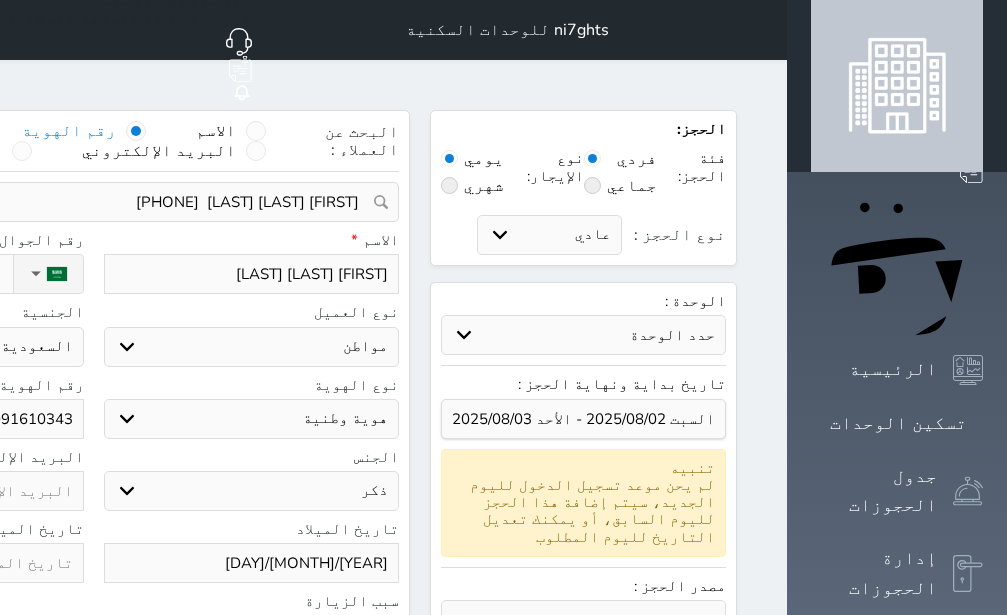 click on "[FIRST] [LAST] [LAST]" at bounding box center [252, 274] 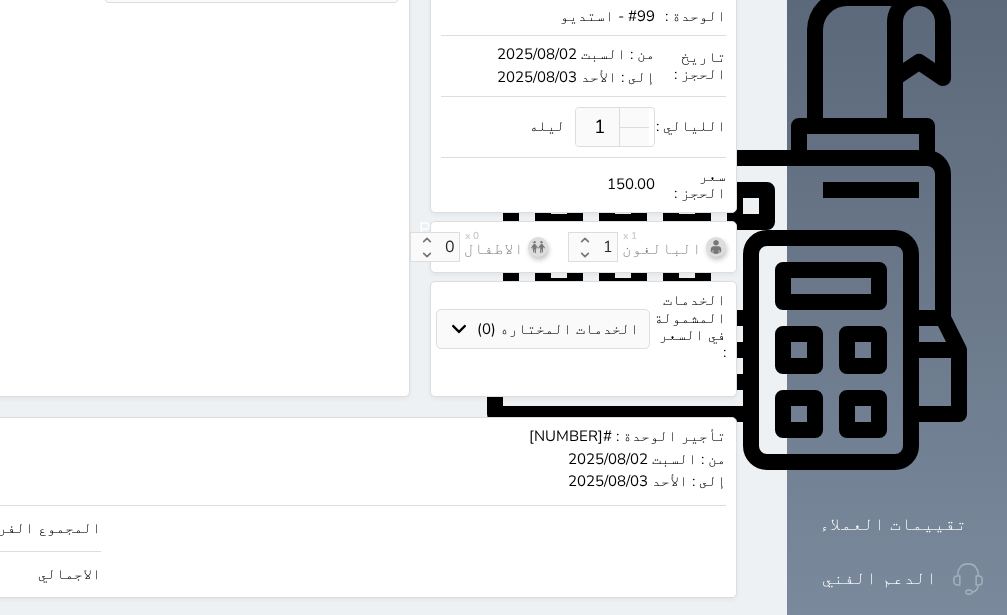 scroll, scrollTop: 665, scrollLeft: 0, axis: vertical 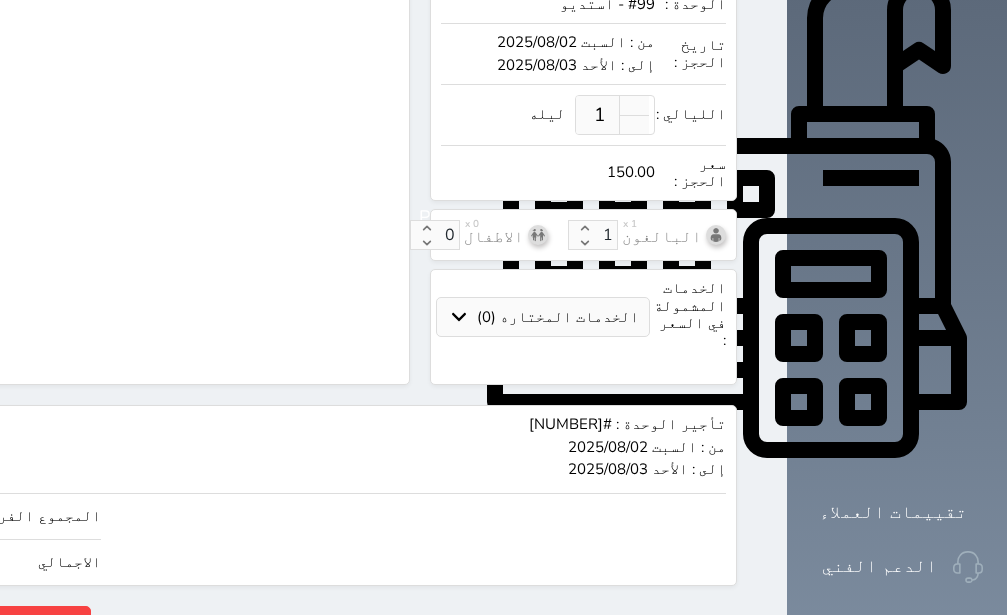 click on "150" at bounding box center (-147, 516) 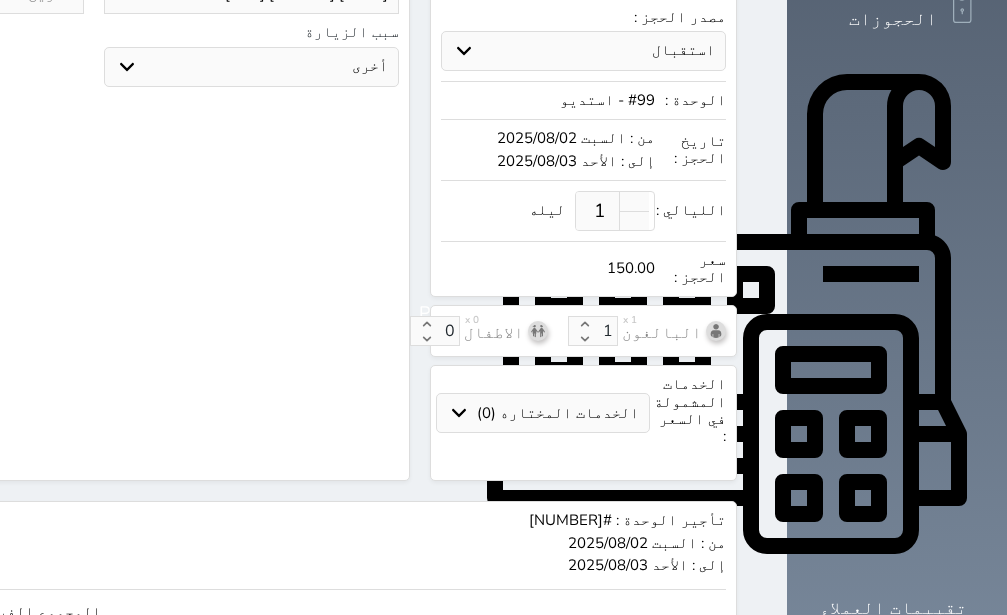 scroll, scrollTop: 665, scrollLeft: 0, axis: vertical 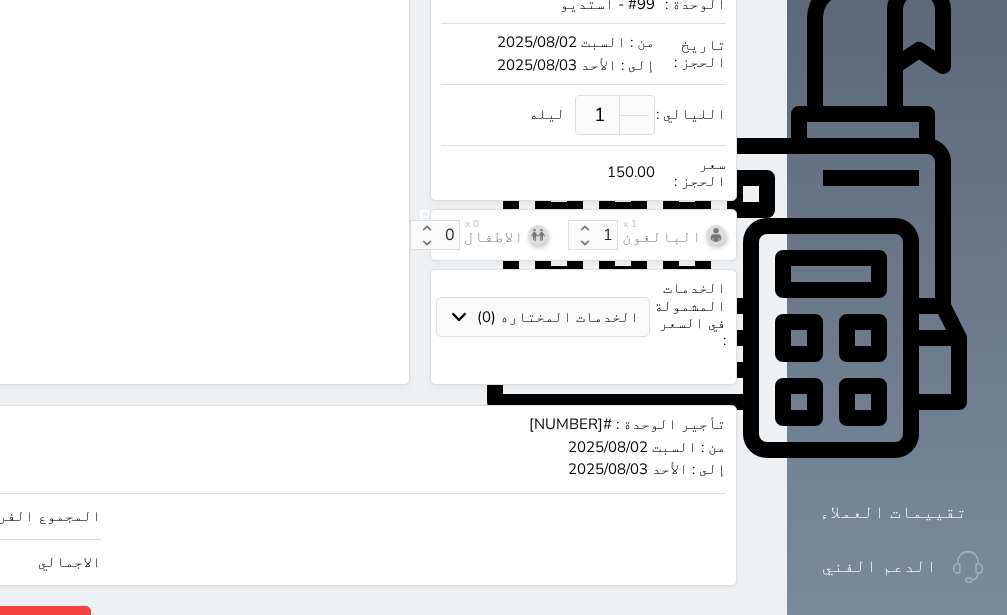 click on "حجز" at bounding box center [-130, 623] 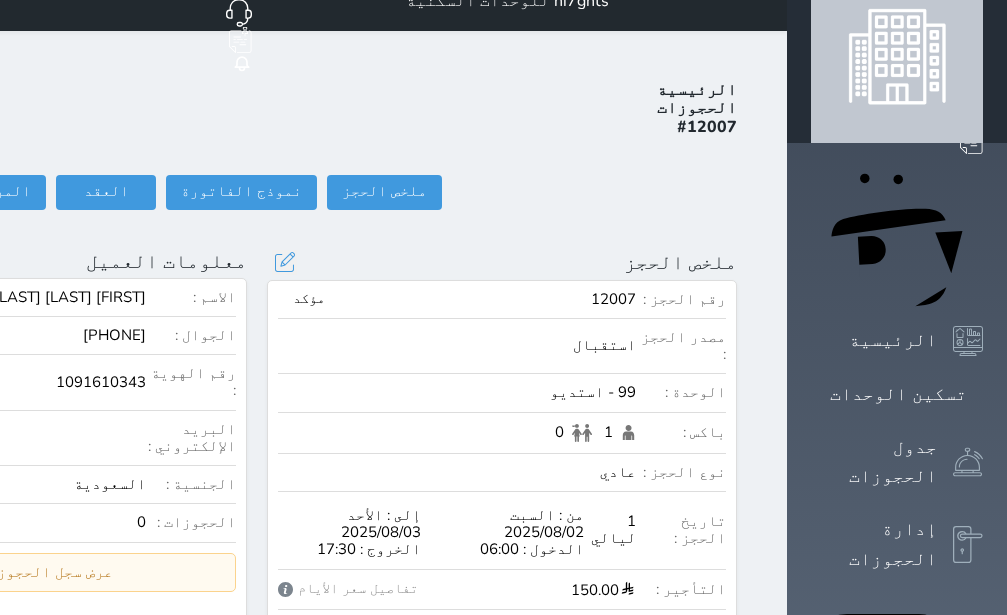 scroll, scrollTop: 0, scrollLeft: 0, axis: both 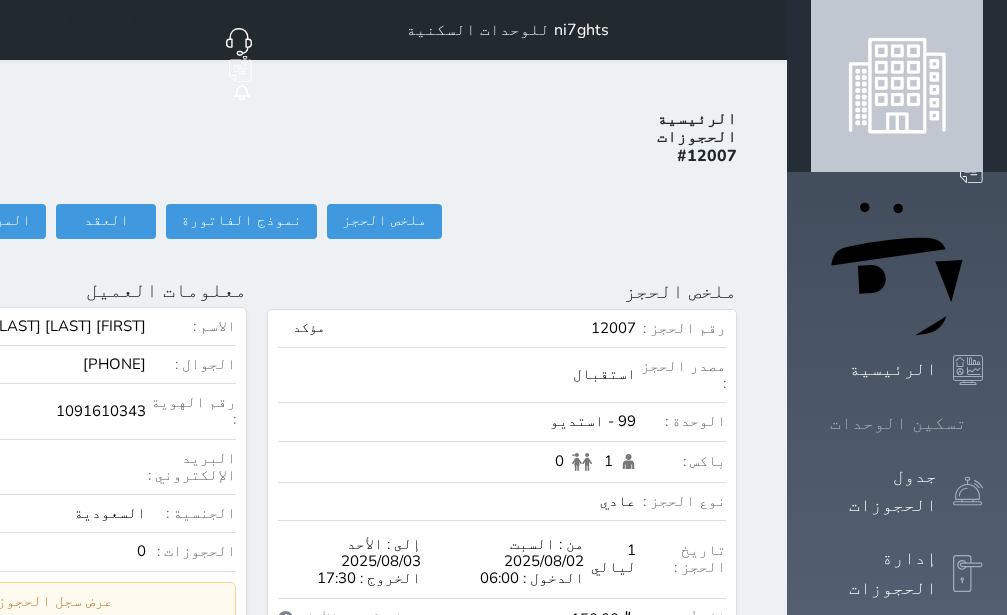 click on "تسكين الوحدات" at bounding box center [898, 423] 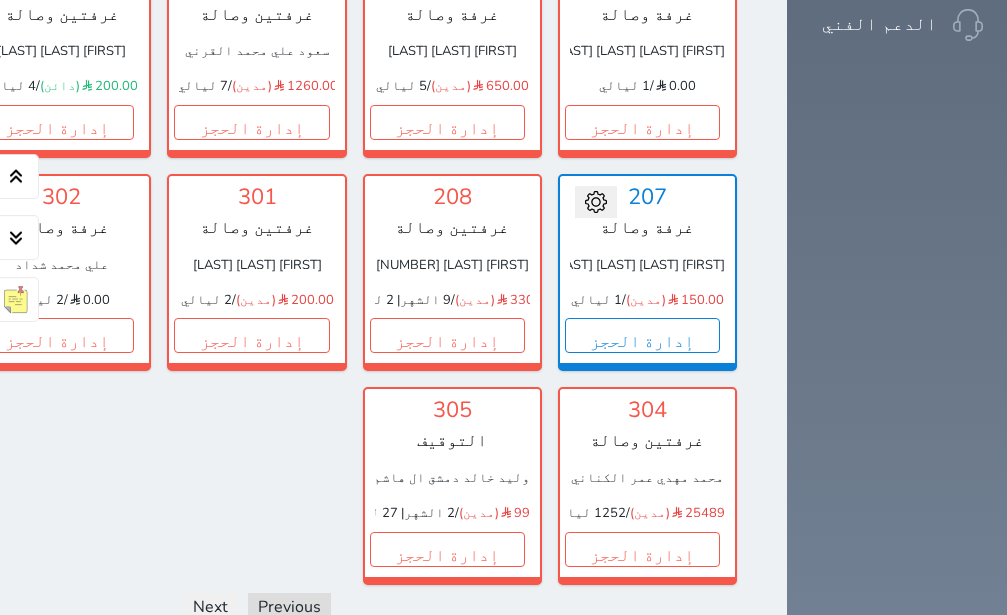 scroll, scrollTop: 1212, scrollLeft: 0, axis: vertical 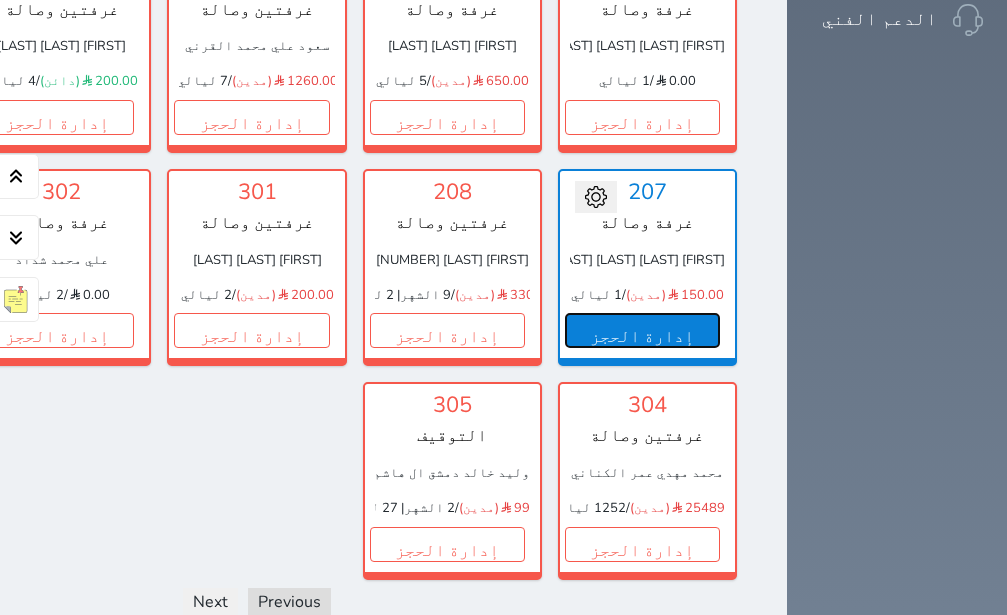 click on "إدارة الحجز" at bounding box center (642, 330) 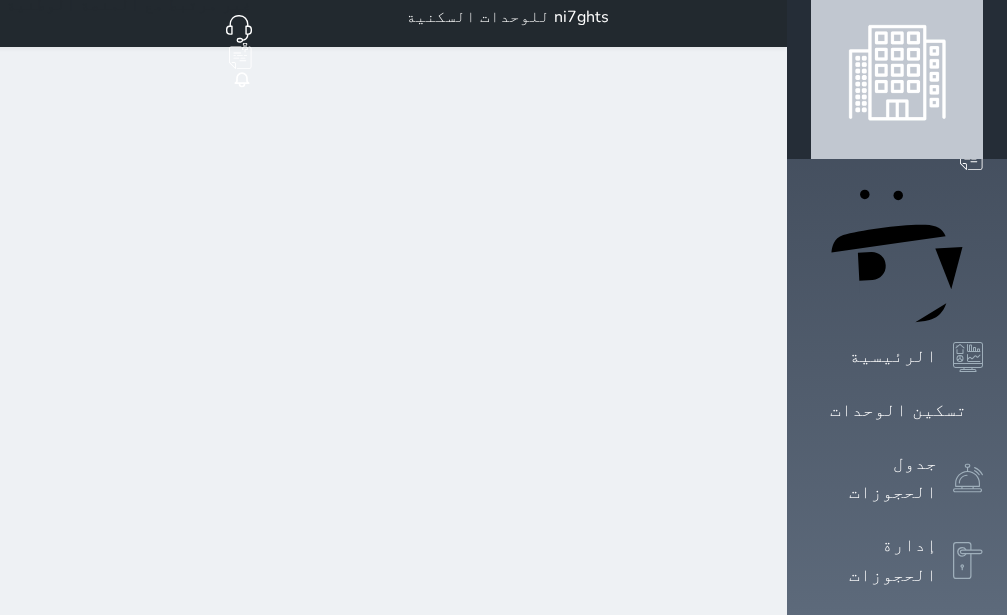 scroll, scrollTop: 0, scrollLeft: 0, axis: both 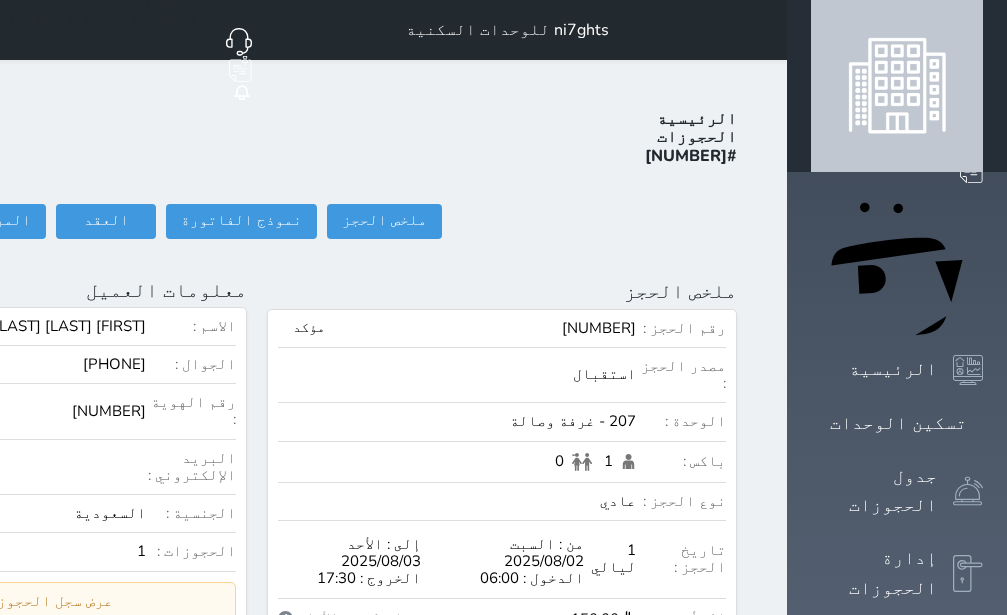 click on "تسجيل دخول" at bounding box center [-156, 221] 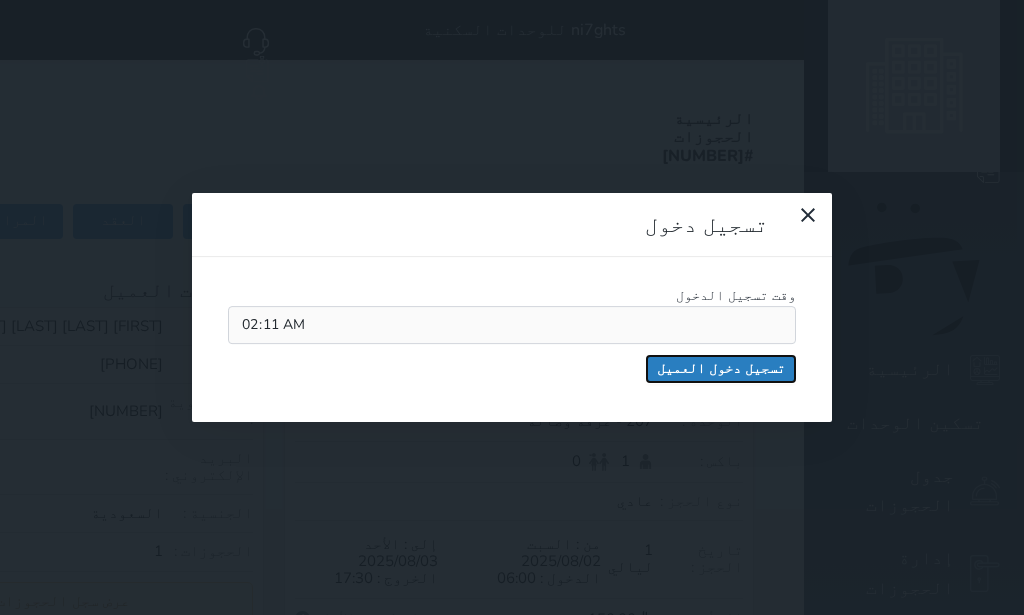 click on "تسجيل دخول العميل" at bounding box center [721, 369] 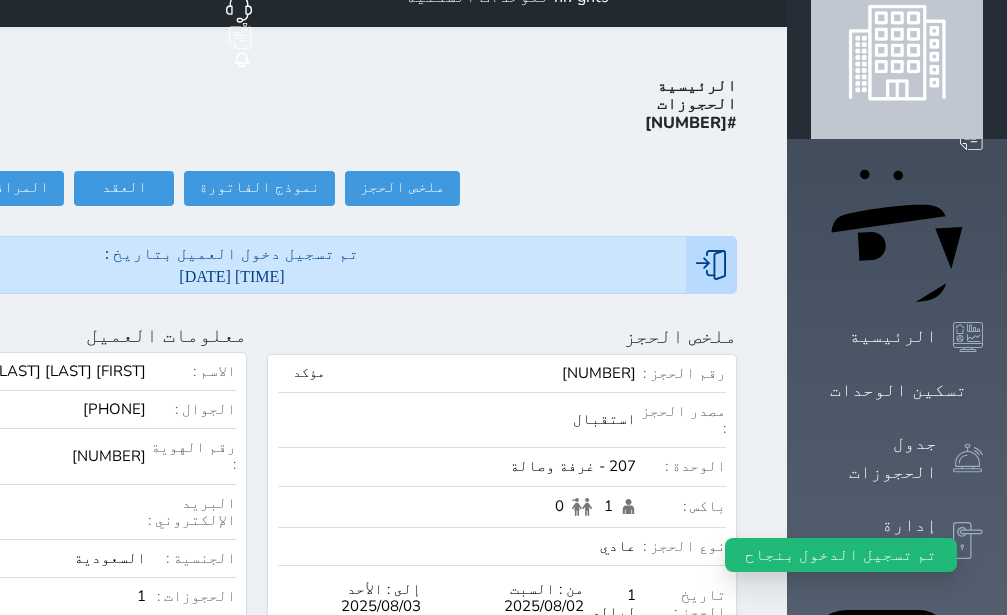 scroll, scrollTop: 0, scrollLeft: 0, axis: both 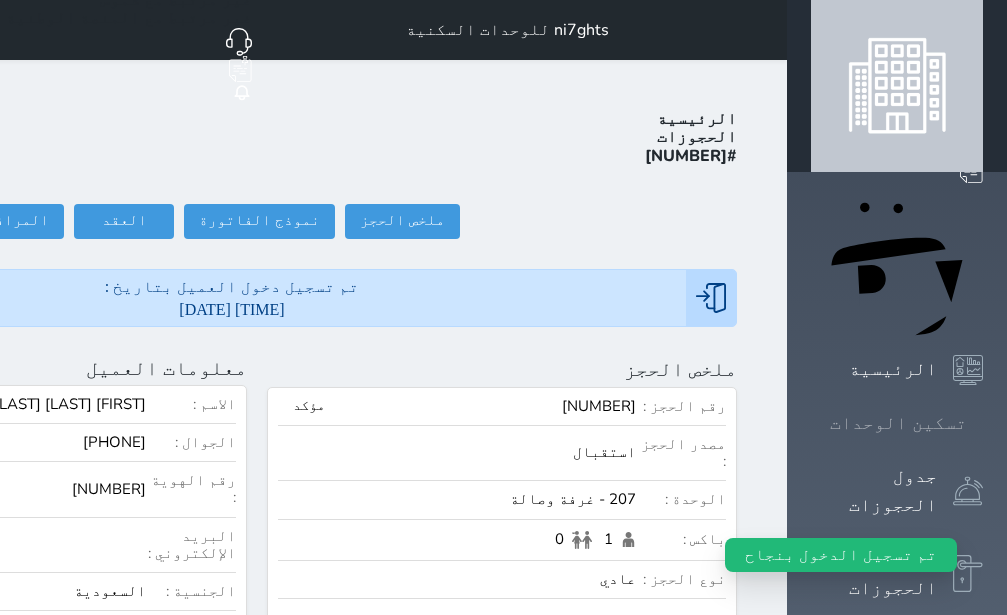 click at bounding box center [983, 423] 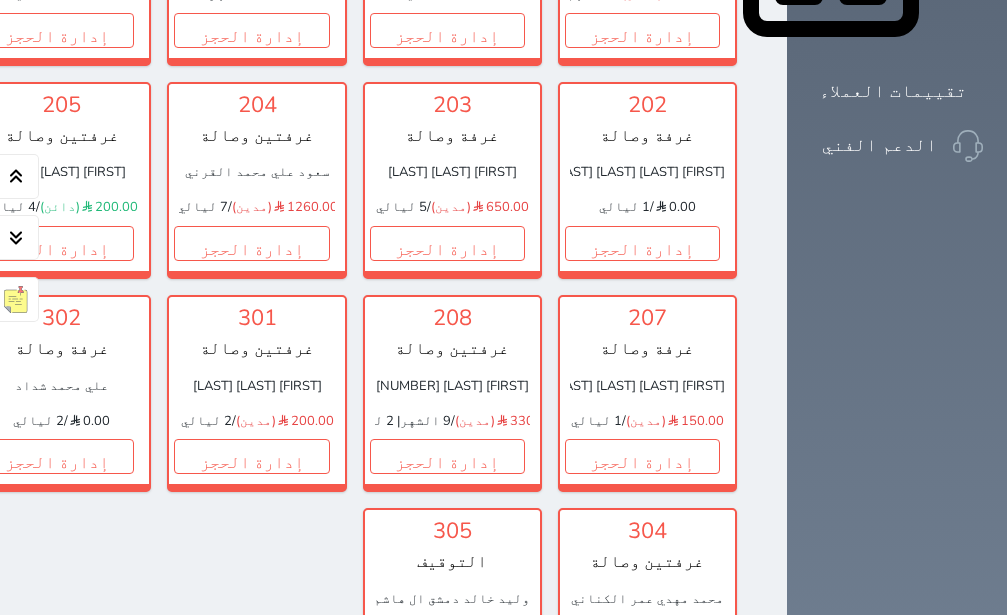 scroll, scrollTop: 1590, scrollLeft: 0, axis: vertical 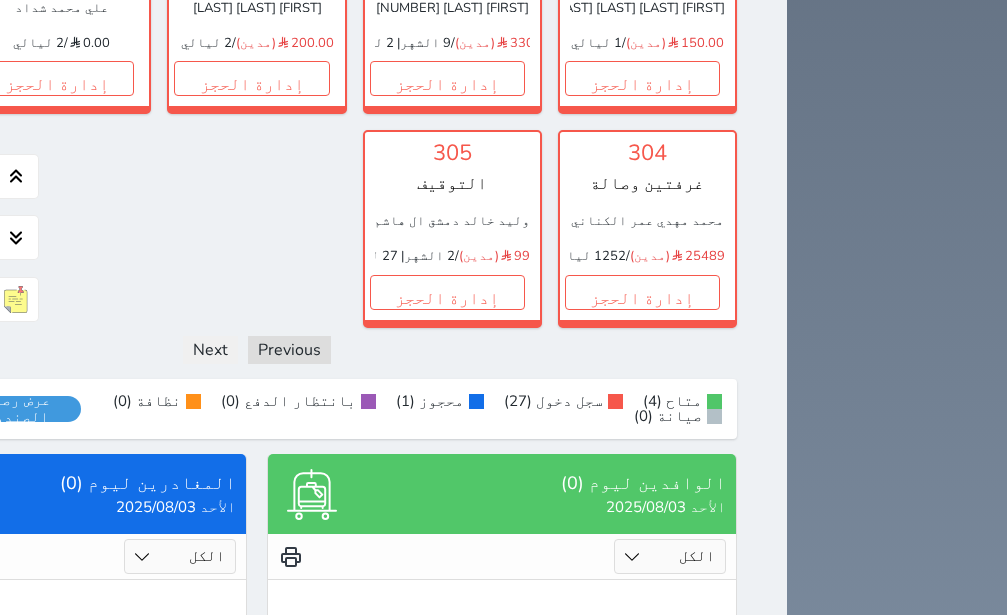 click on "حجز" at bounding box center [-139, -135] 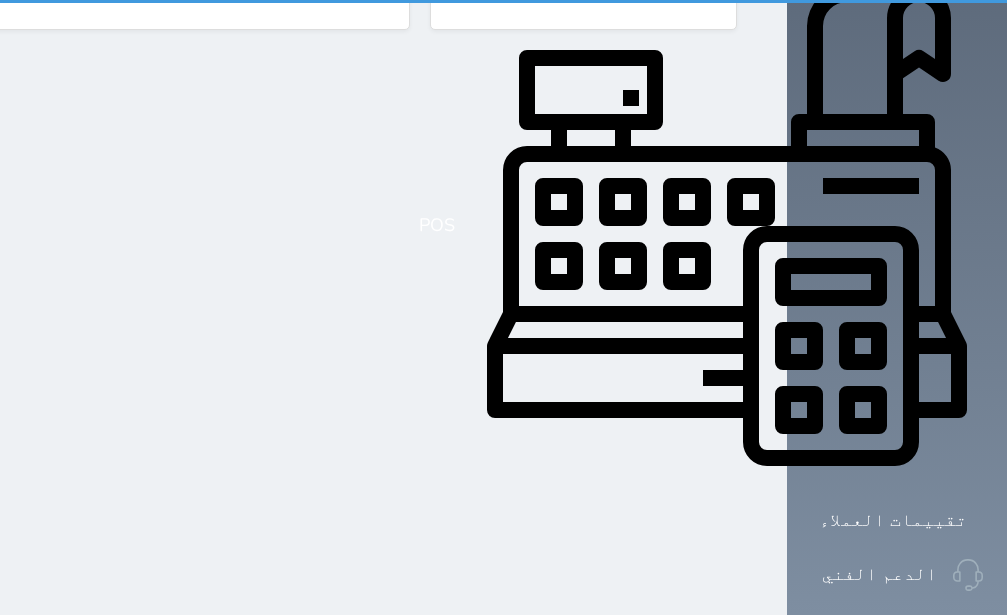 scroll, scrollTop: 0, scrollLeft: 0, axis: both 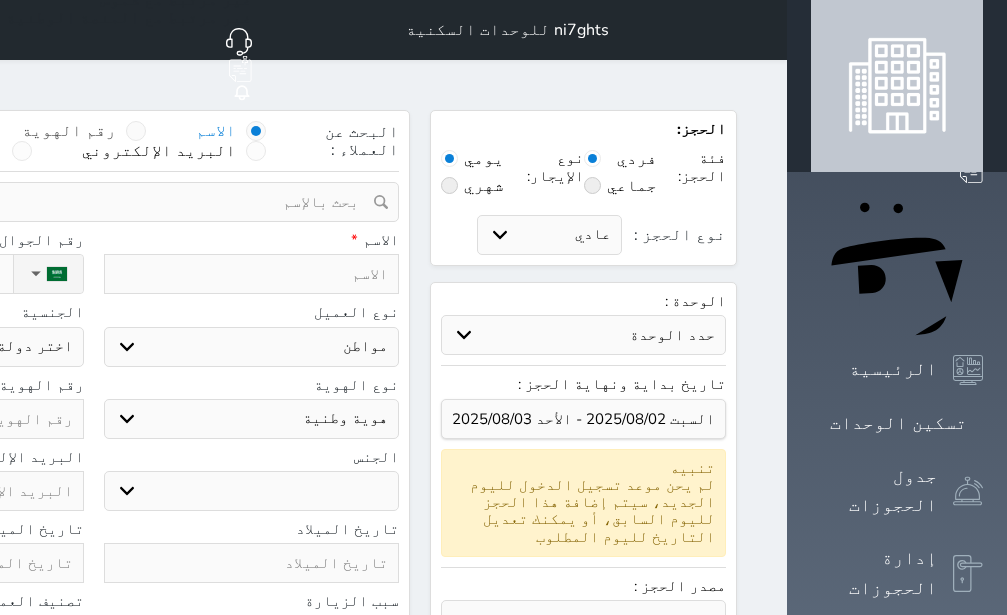click at bounding box center (136, 131) 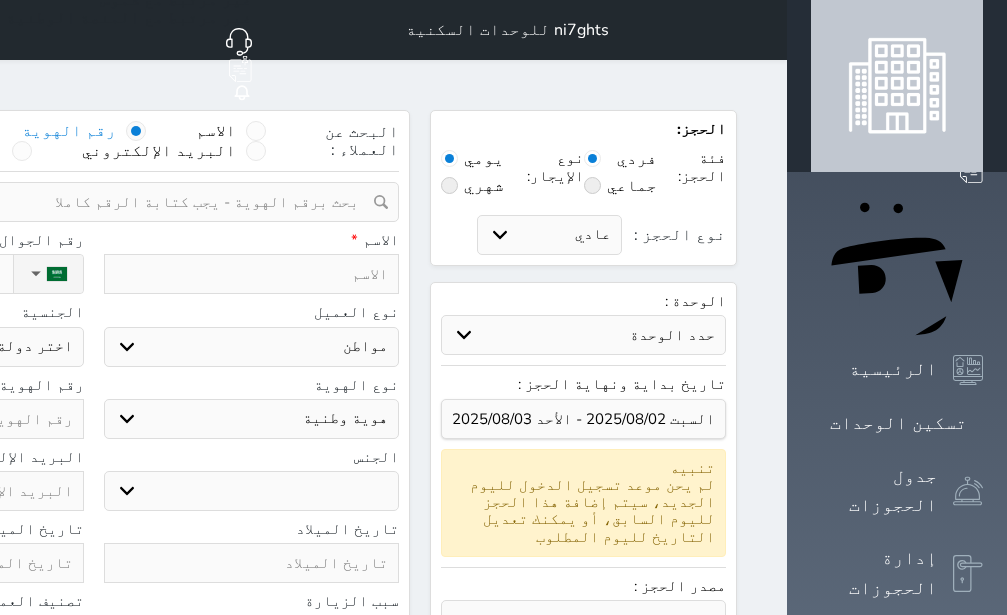 click at bounding box center (86, 202) 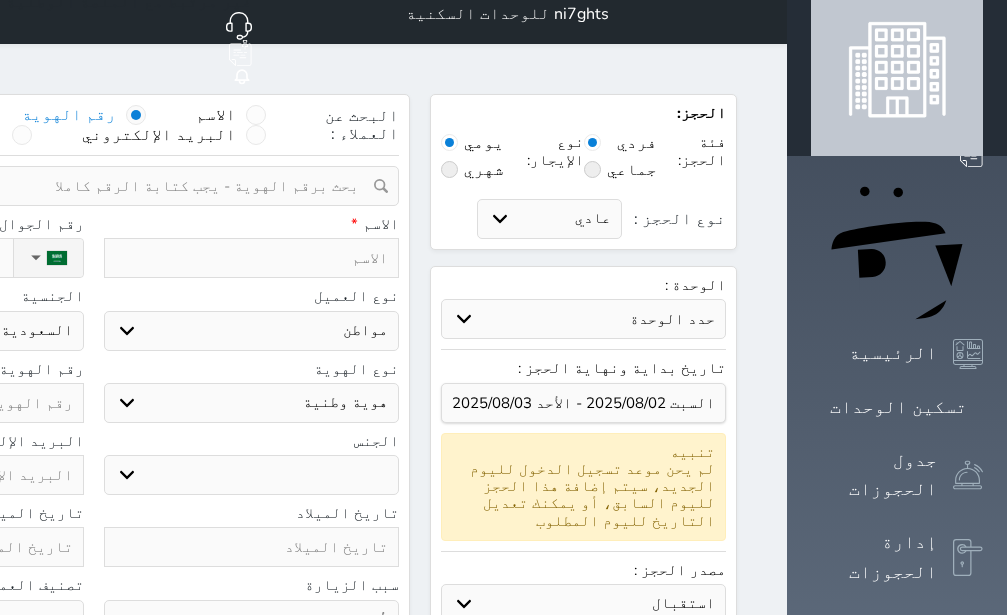 scroll, scrollTop: 0, scrollLeft: 0, axis: both 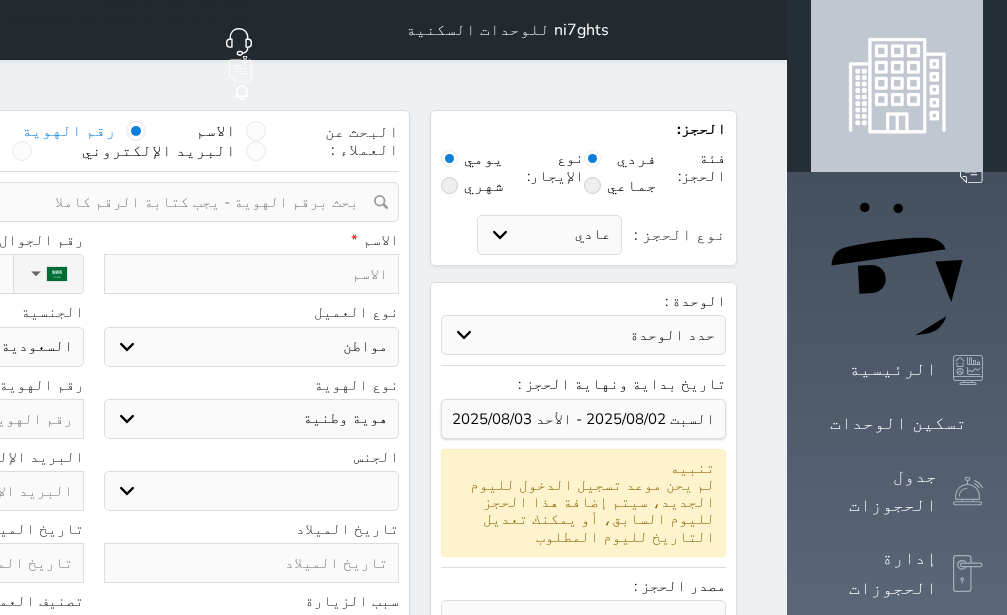 click at bounding box center [86, 202] 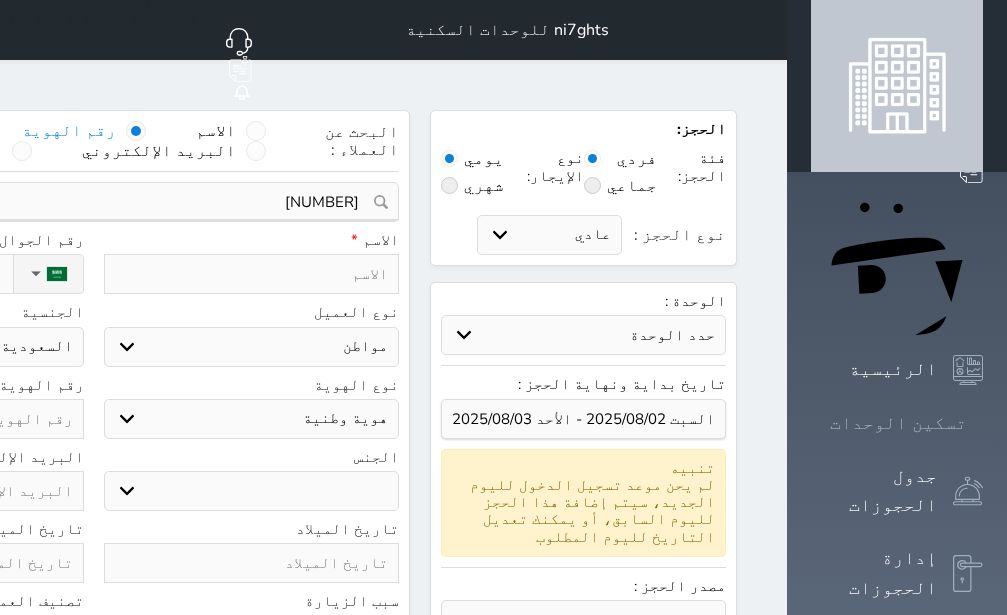 click on "تسكين الوحدات" at bounding box center [898, 423] 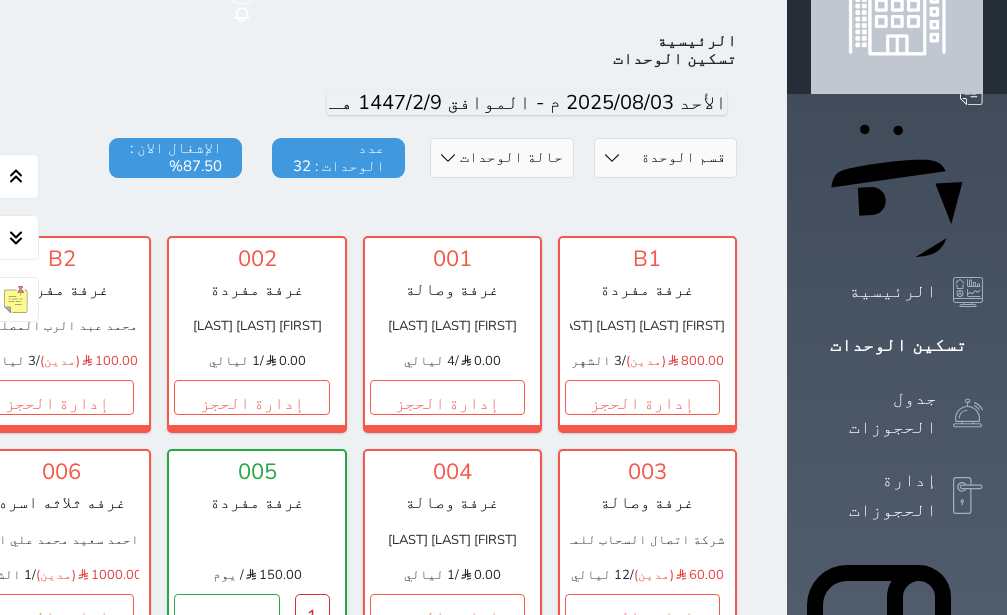 scroll, scrollTop: 204, scrollLeft: 0, axis: vertical 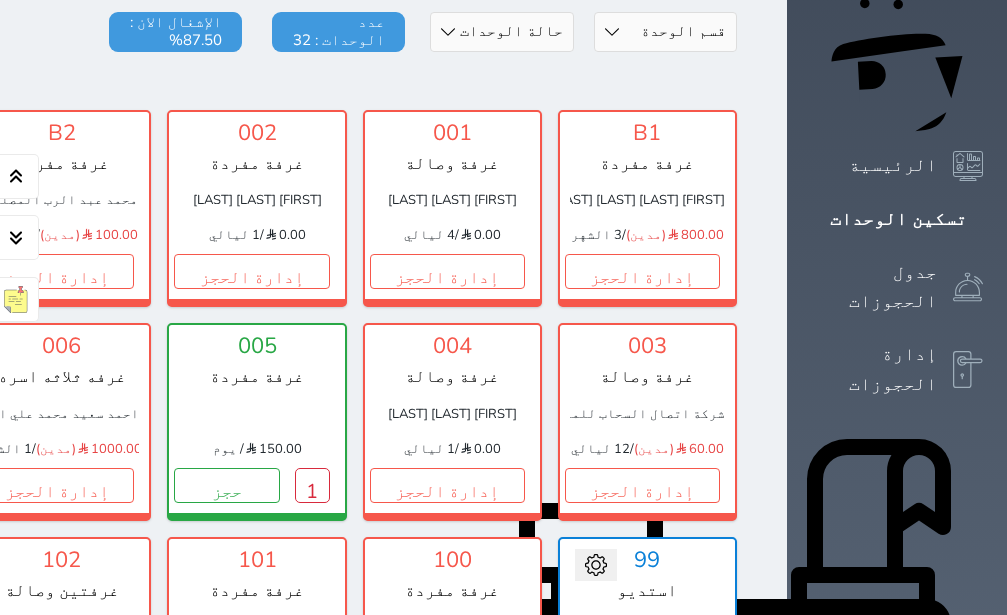 click on "إدارة الحجز" at bounding box center [-139, 271] 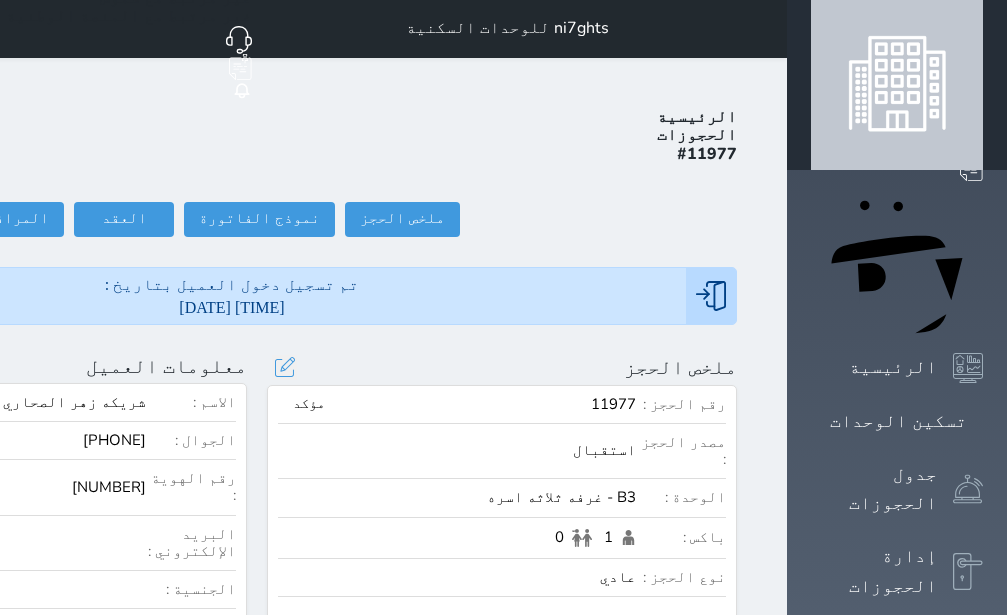 scroll, scrollTop: 0, scrollLeft: 0, axis: both 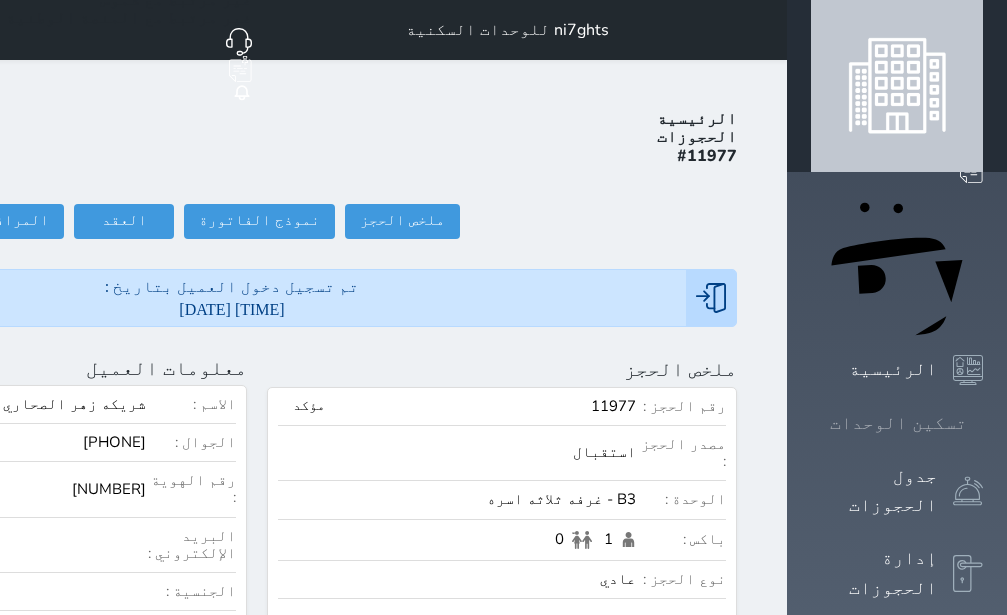 click on "تسكين الوحدات" at bounding box center (898, 423) 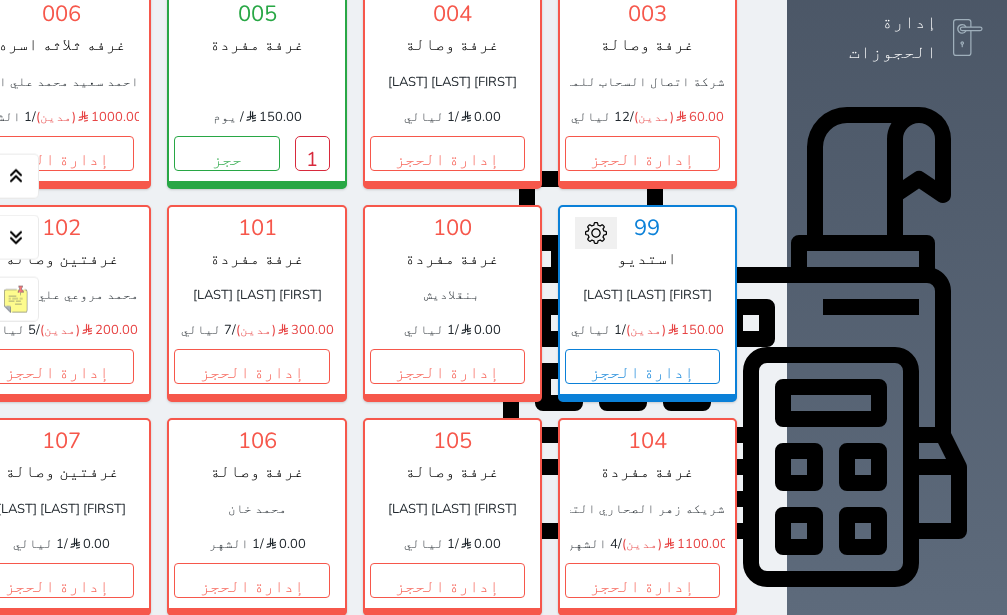 scroll, scrollTop: 582, scrollLeft: 0, axis: vertical 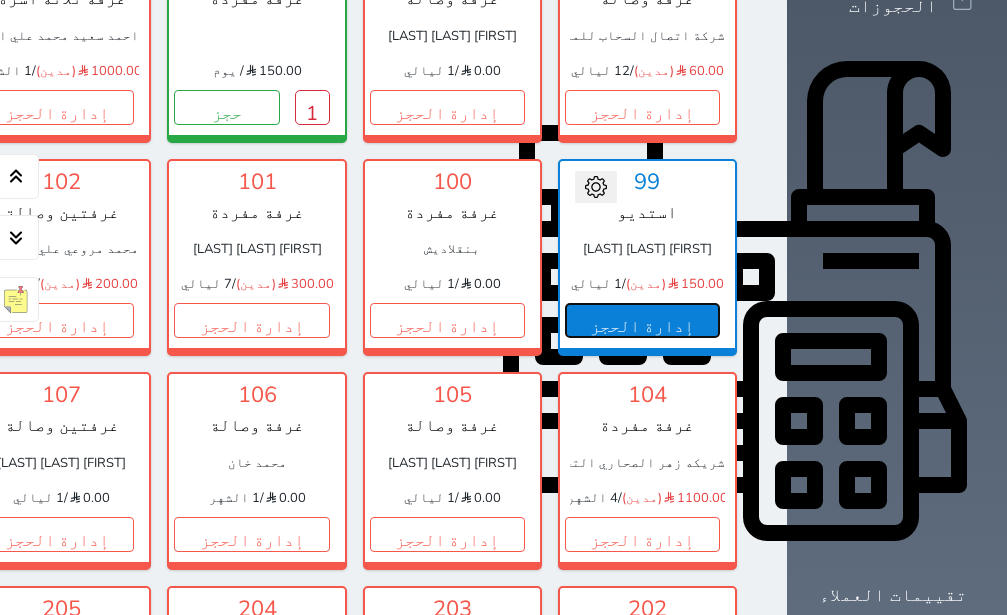 click on "إدارة الحجز" at bounding box center (642, 320) 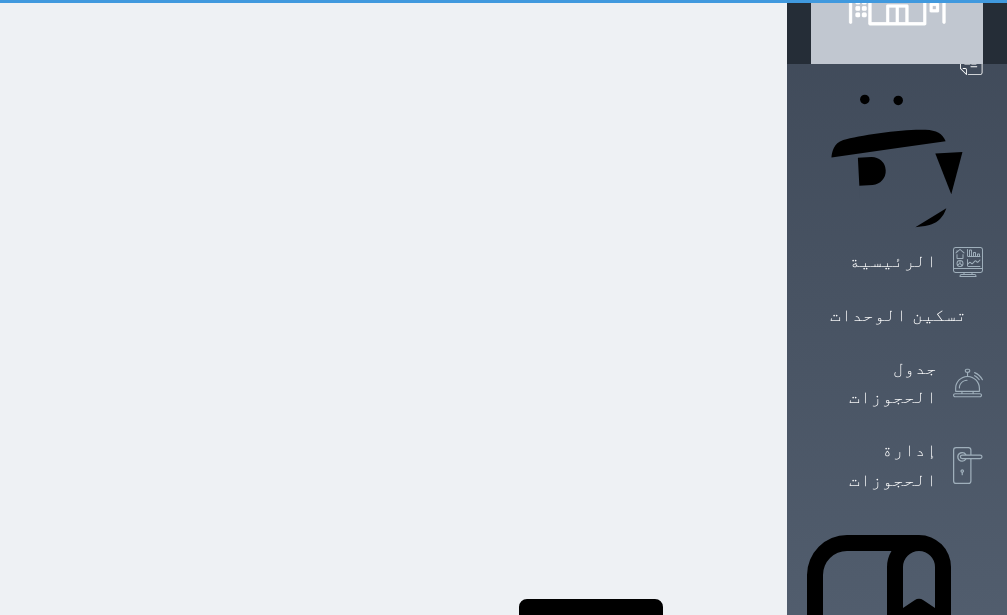 scroll, scrollTop: 0, scrollLeft: 0, axis: both 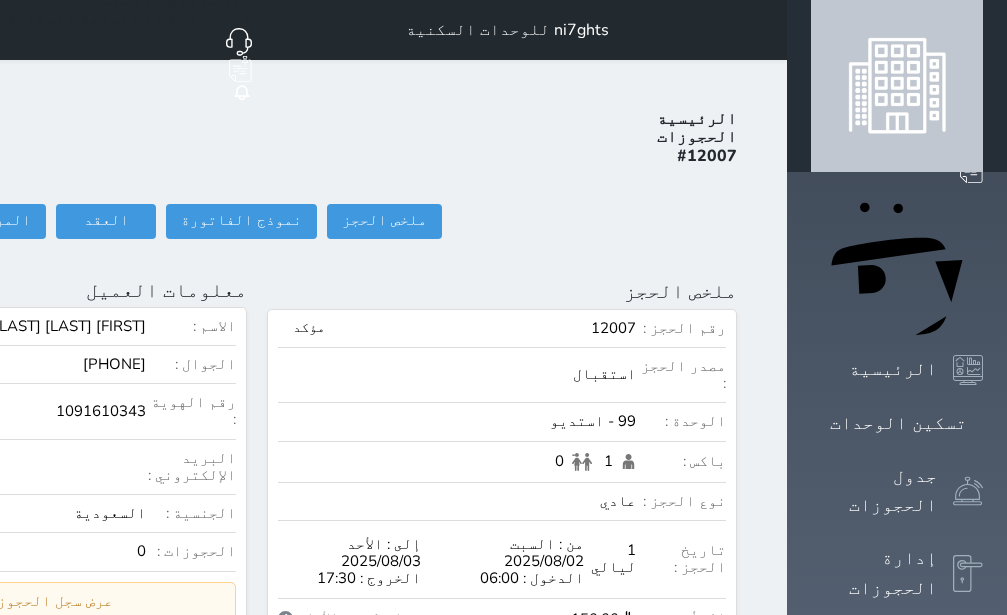 click on "تسجيل دخول" at bounding box center (-156, 221) 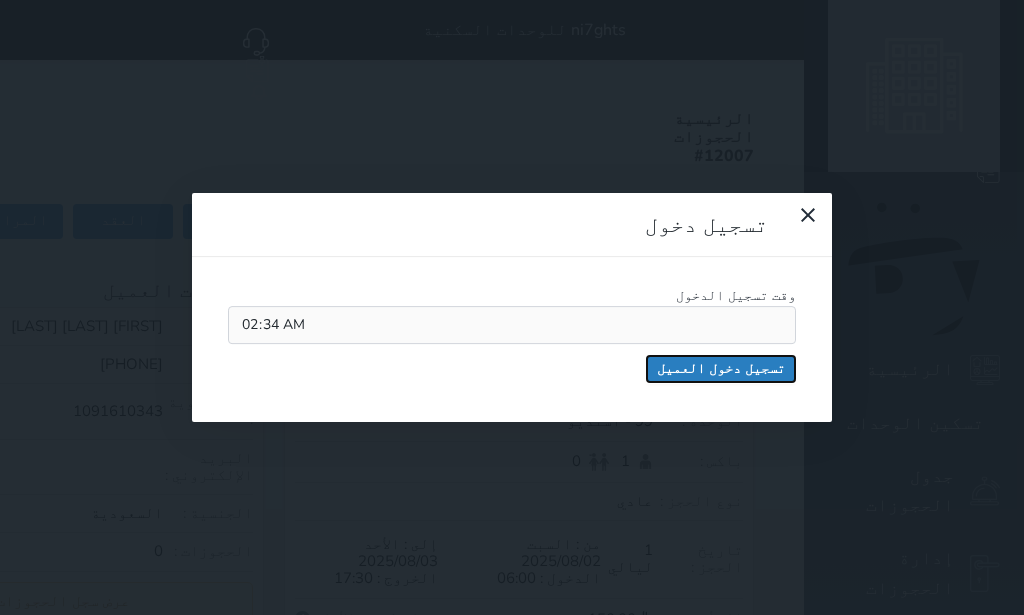 click on "تسجيل دخول العميل" at bounding box center [721, 369] 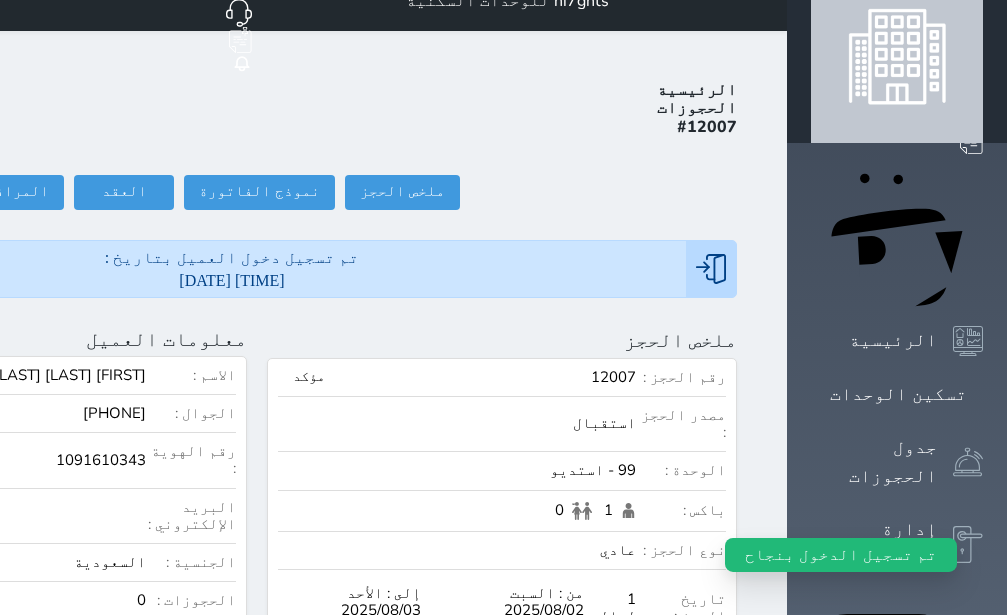 scroll, scrollTop: 0, scrollLeft: 0, axis: both 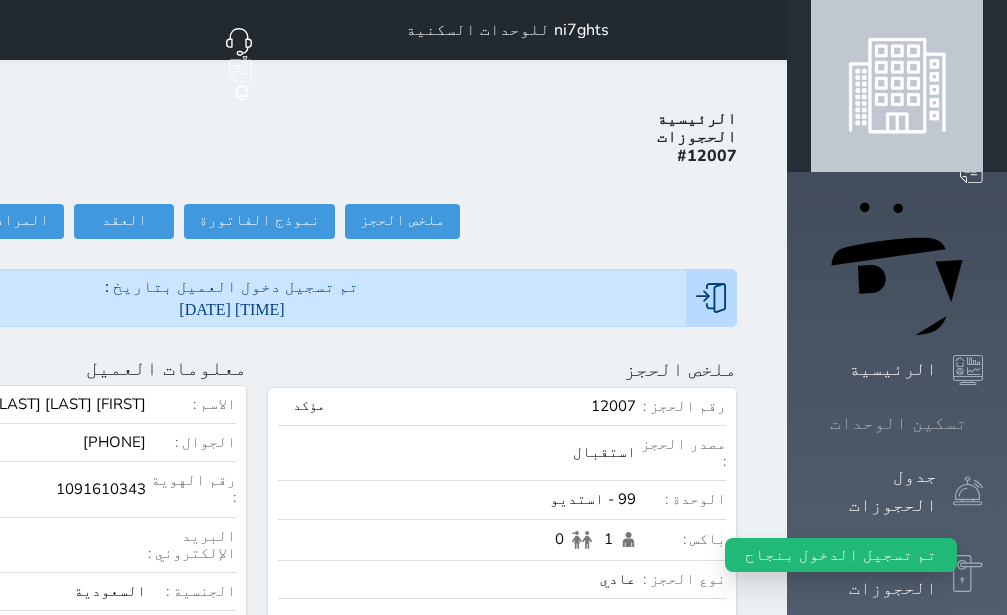 click on "تسكين الوحدات" at bounding box center [898, 423] 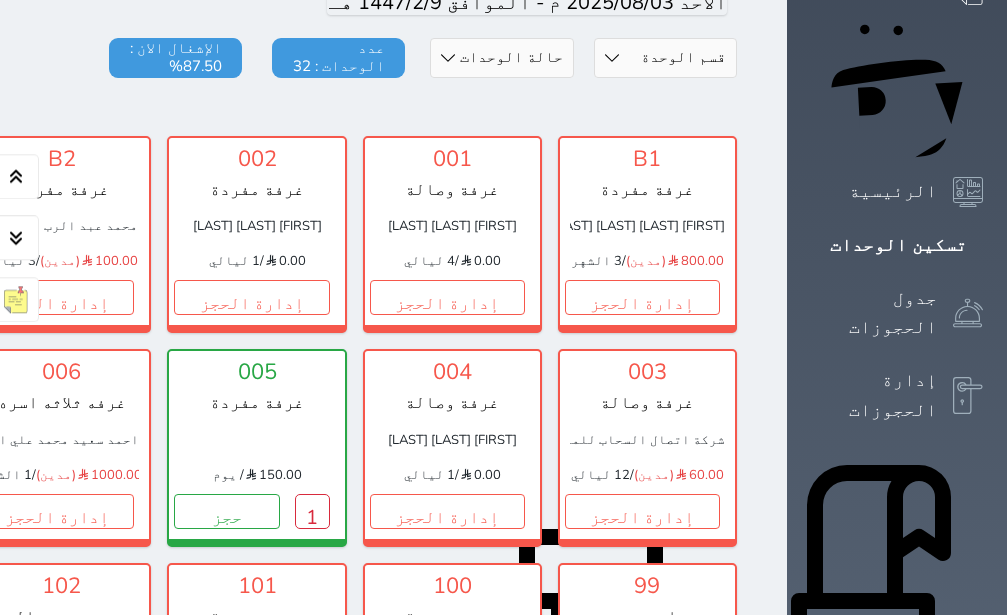 scroll, scrollTop: 126, scrollLeft: 0, axis: vertical 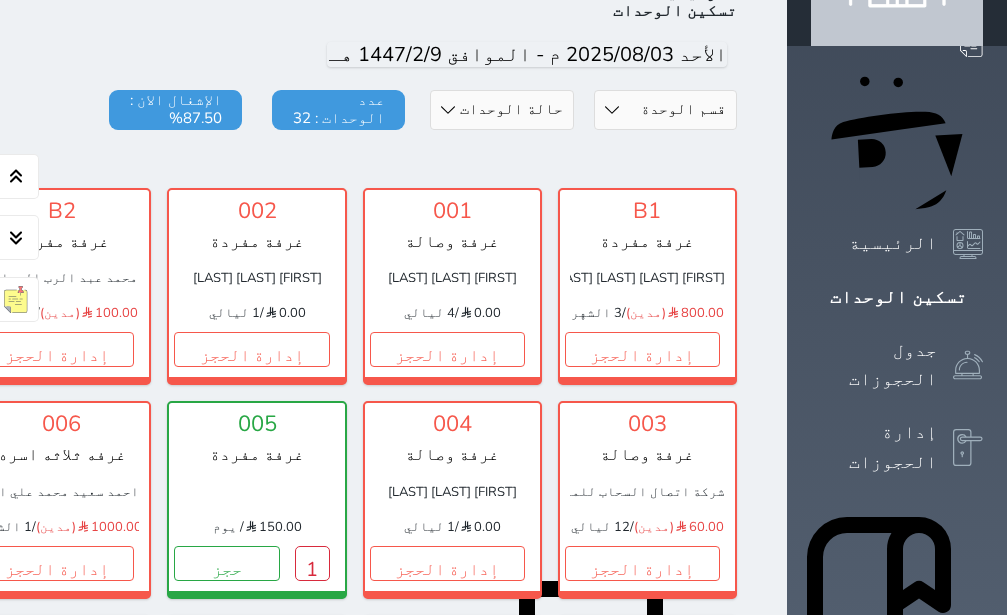 click on "إدارة الحجز" at bounding box center [-139, 349] 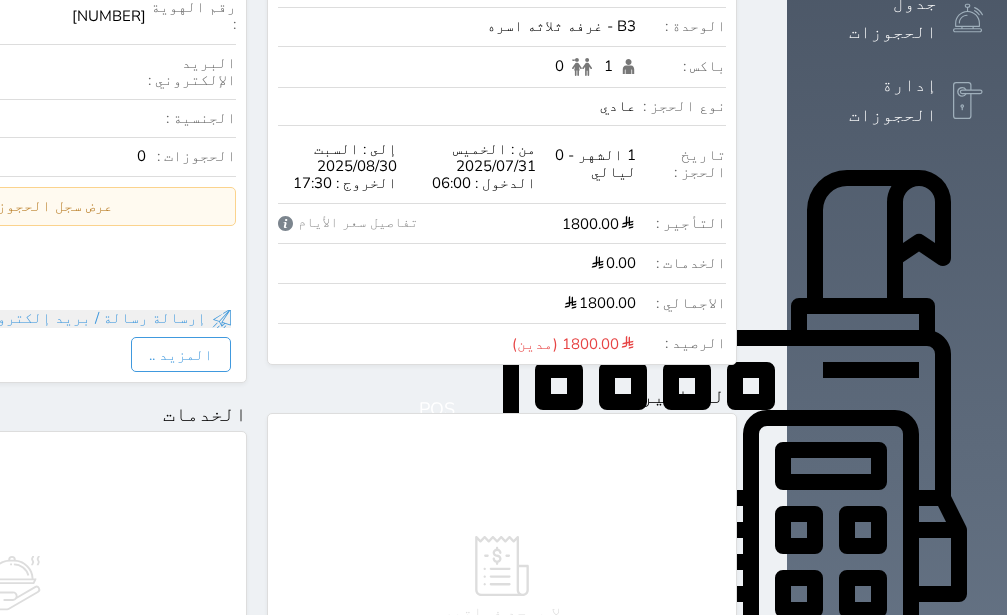 scroll, scrollTop: 126, scrollLeft: 0, axis: vertical 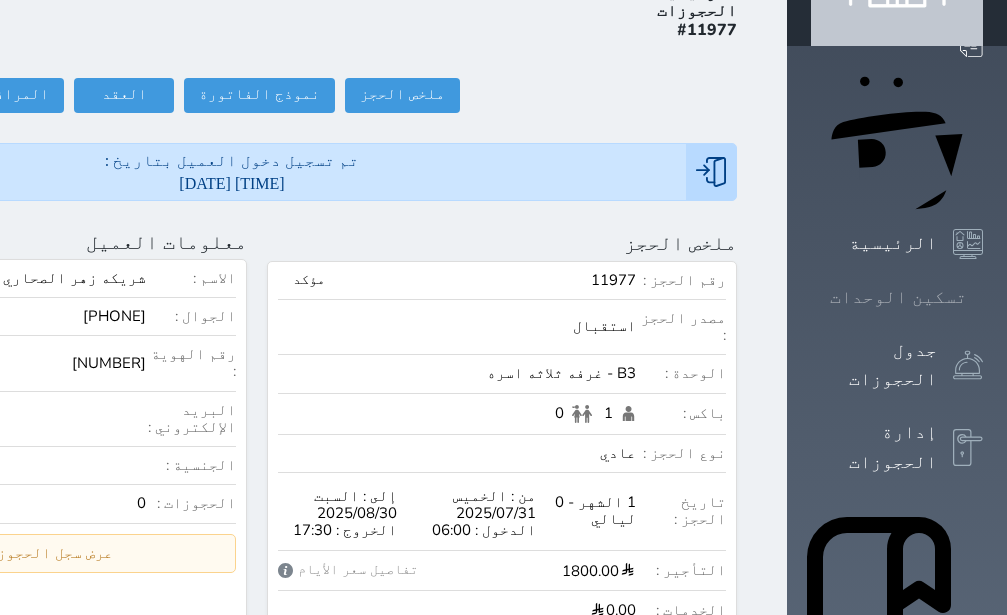 click on "تسكين الوحدات" at bounding box center [898, 297] 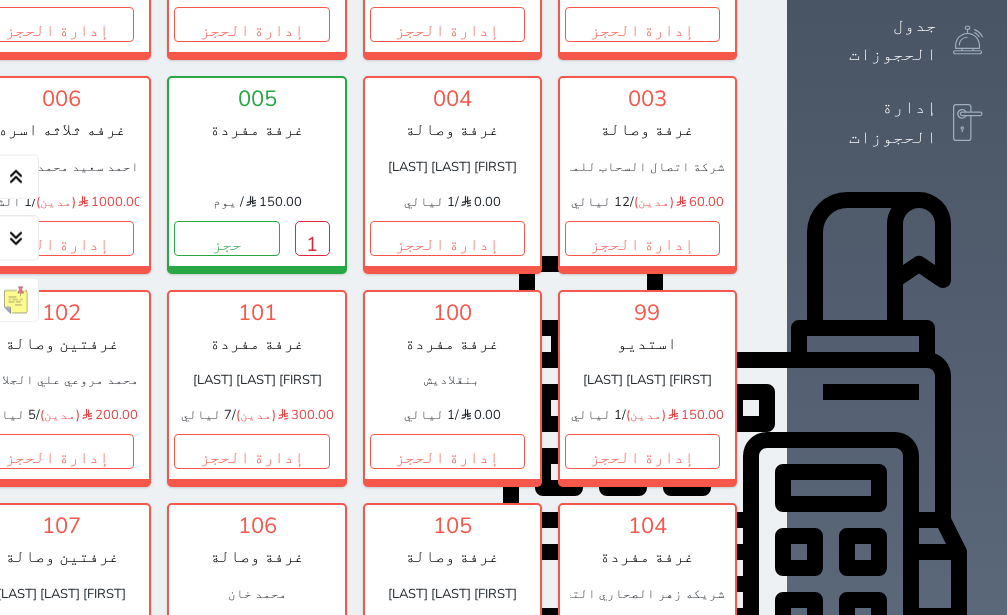 scroll, scrollTop: 456, scrollLeft: 0, axis: vertical 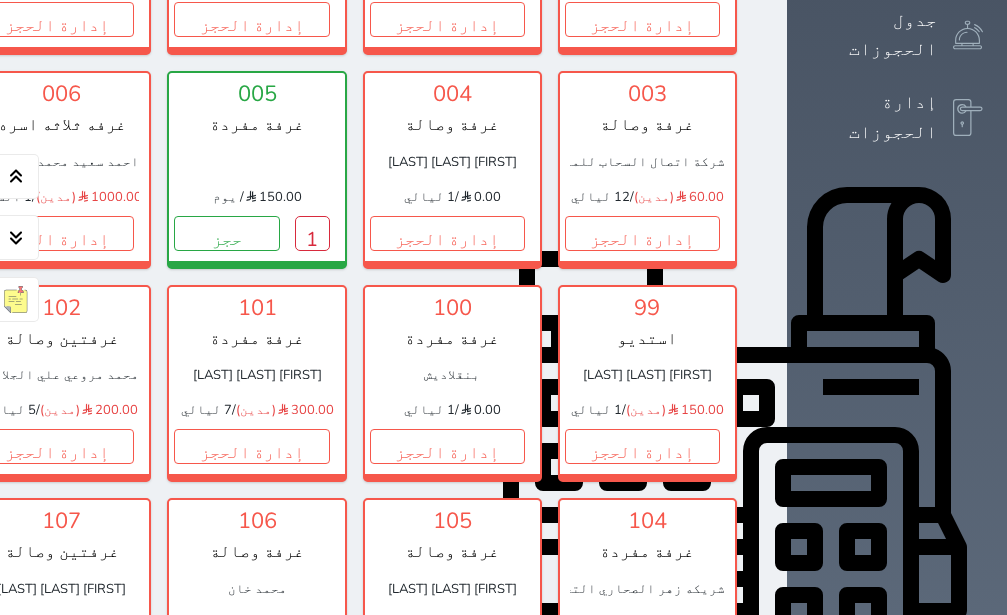 click on "حجز" at bounding box center [-139, 233] 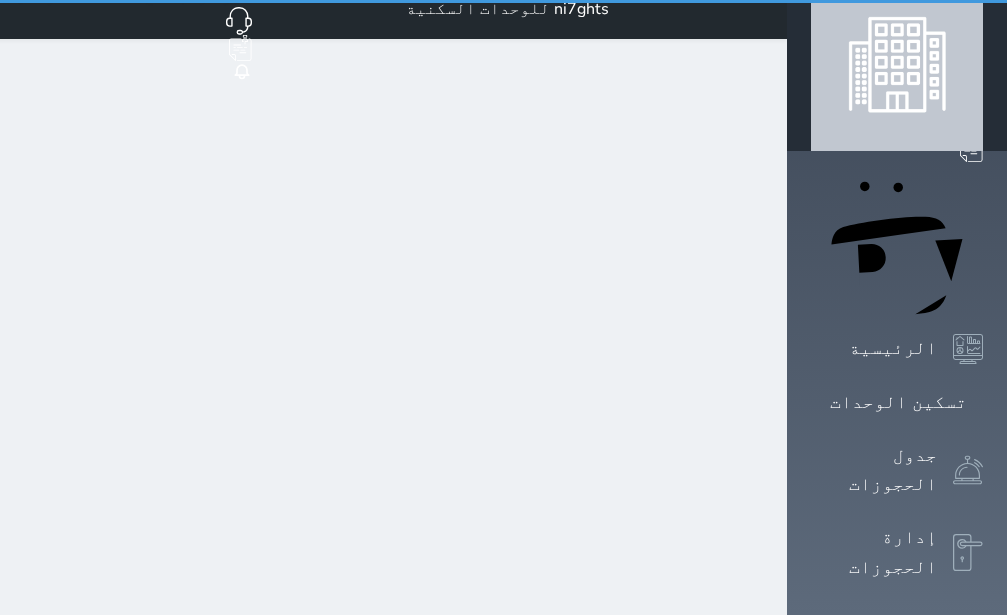 scroll, scrollTop: 0, scrollLeft: 0, axis: both 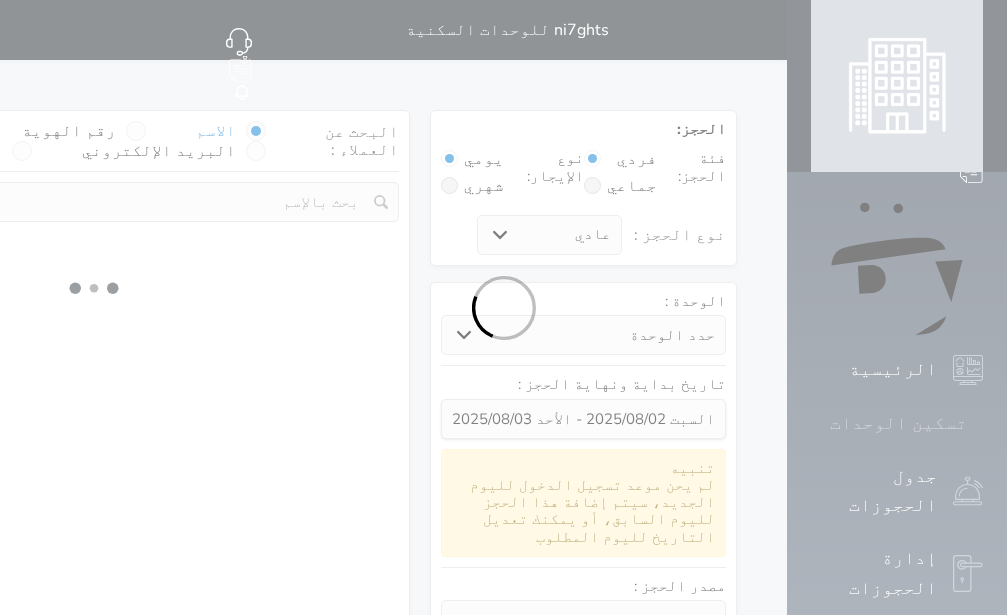 click on "تسكين الوحدات" at bounding box center (898, 423) 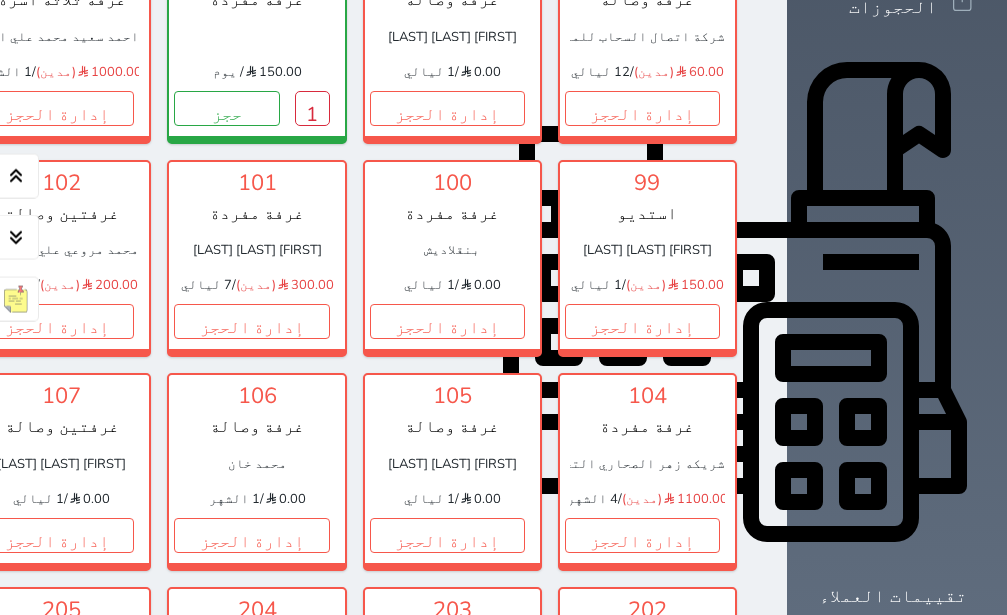 scroll, scrollTop: 582, scrollLeft: 0, axis: vertical 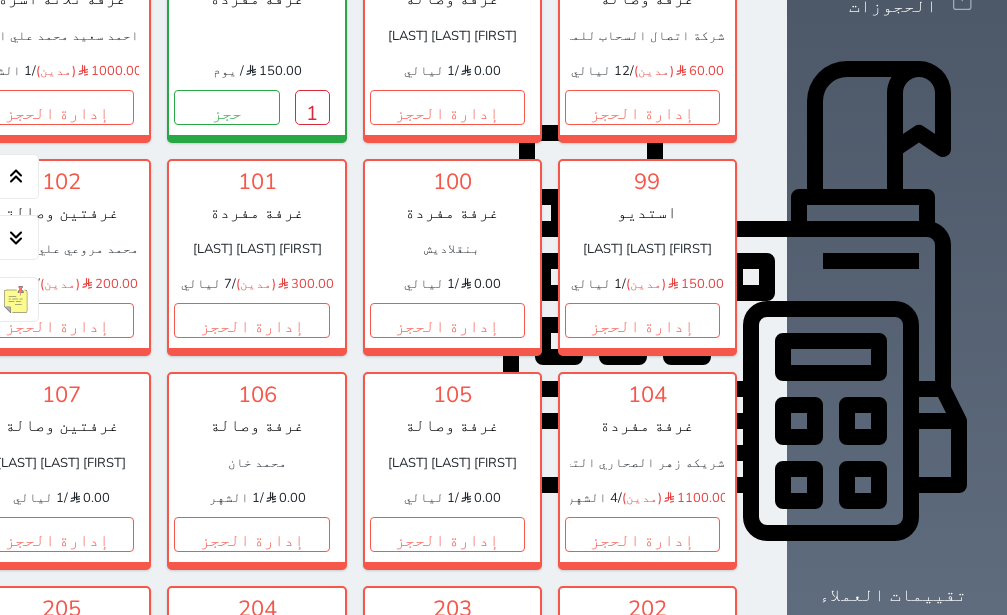 click on "حجز" at bounding box center (-139, 107) 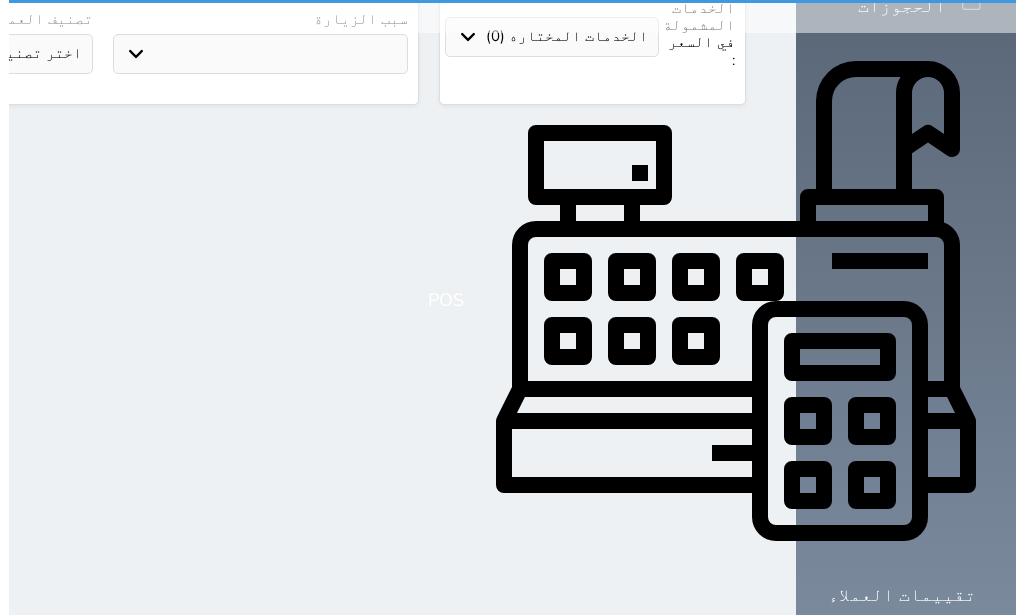 scroll, scrollTop: 0, scrollLeft: 0, axis: both 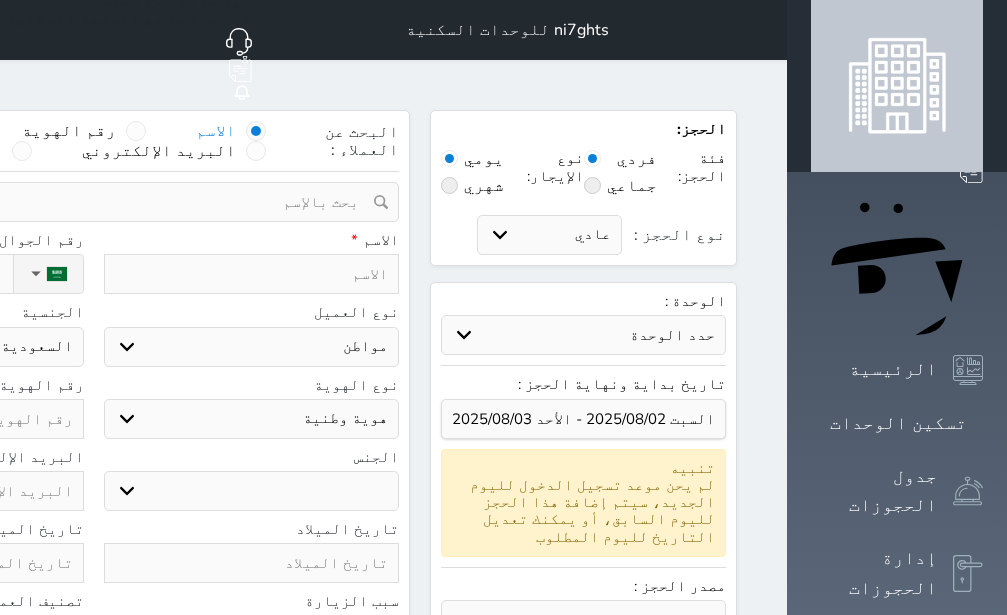 click at bounding box center (136, 131) 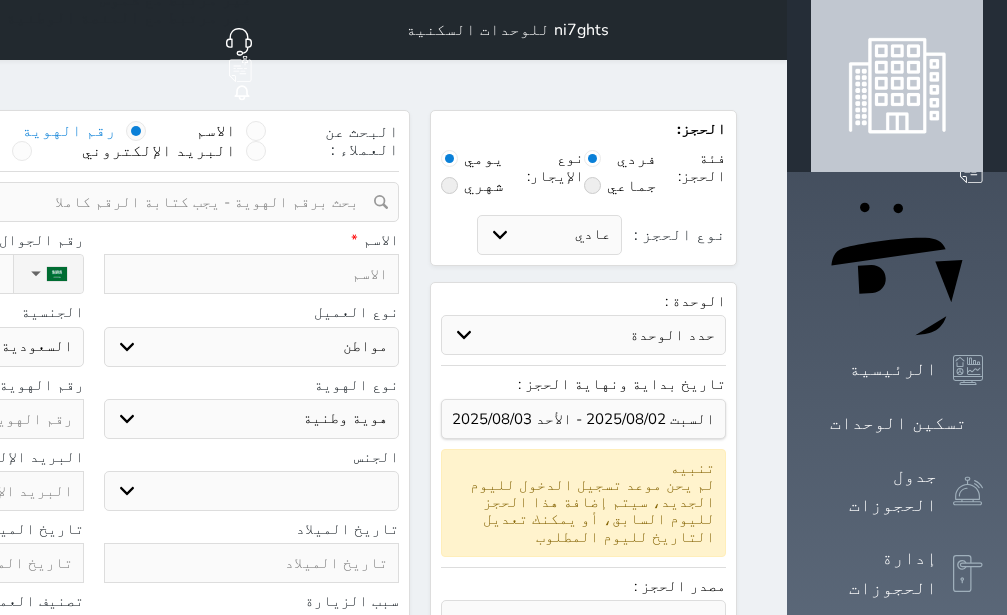 click at bounding box center [86, 202] 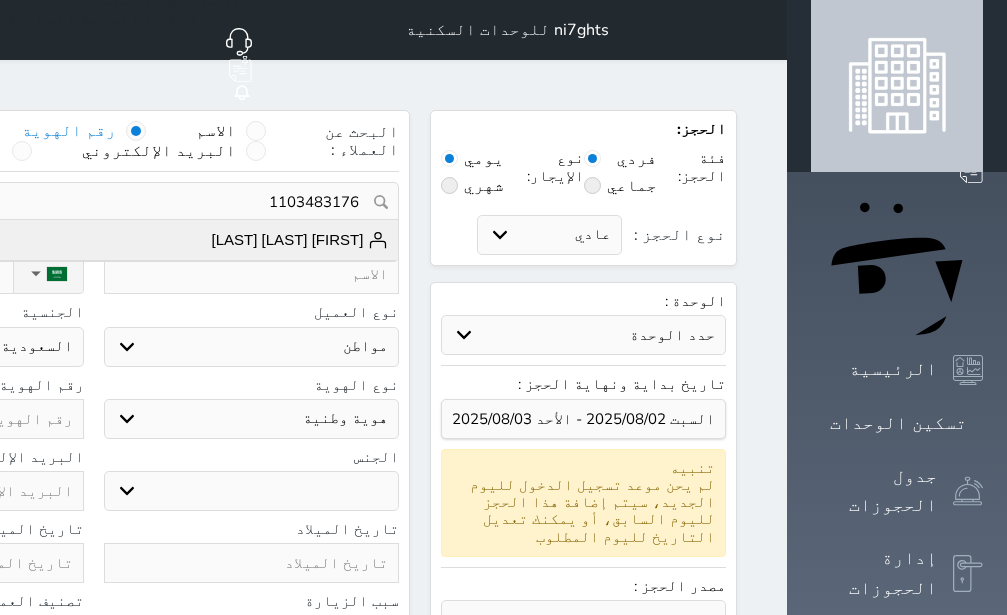 click on "[FIRST] [LAST] [LAST] [LAST] [LAST]   [PHONE]" at bounding box center [93, 240] 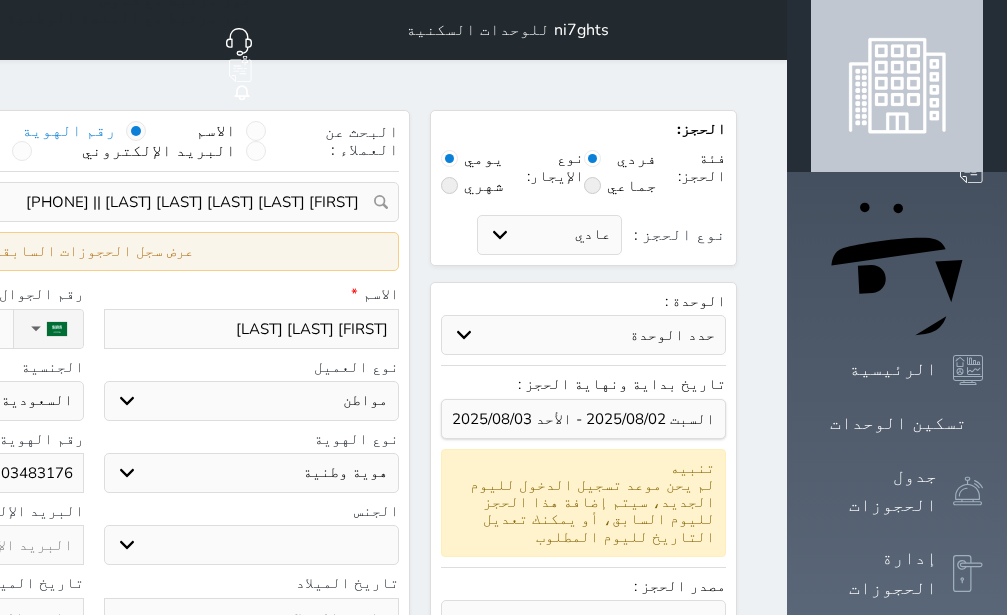 click on "عرض سجل الحجوزات السابقة" at bounding box center [93, 251] 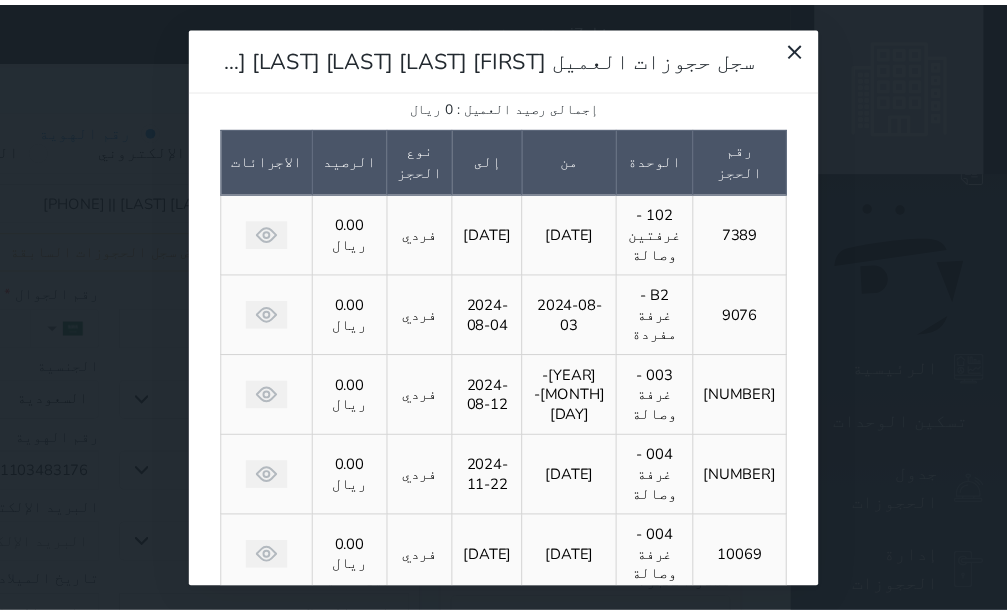 scroll, scrollTop: 0, scrollLeft: 0, axis: both 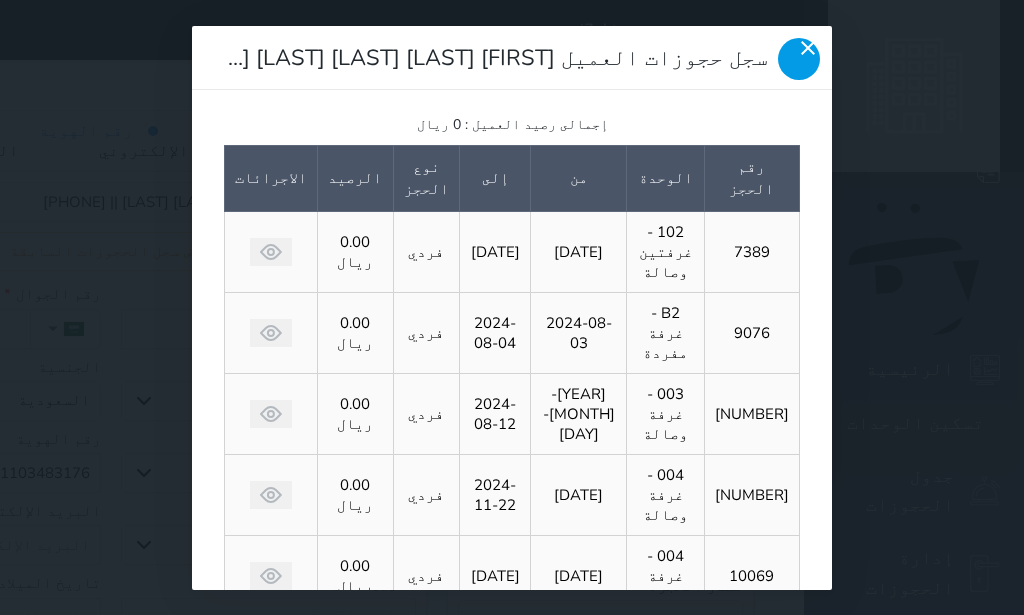 click 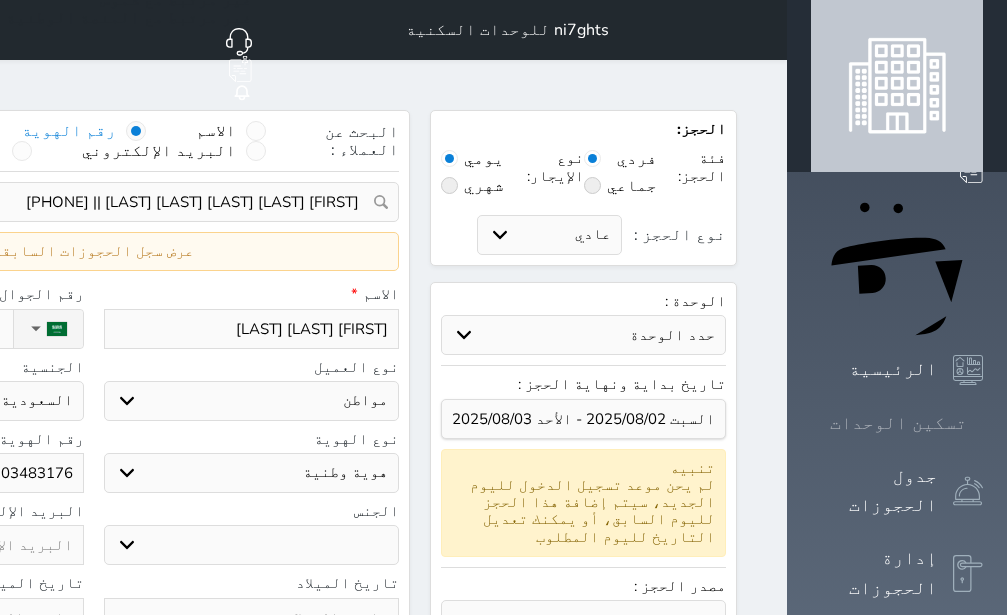 click on "تسكين الوحدات" at bounding box center (898, 423) 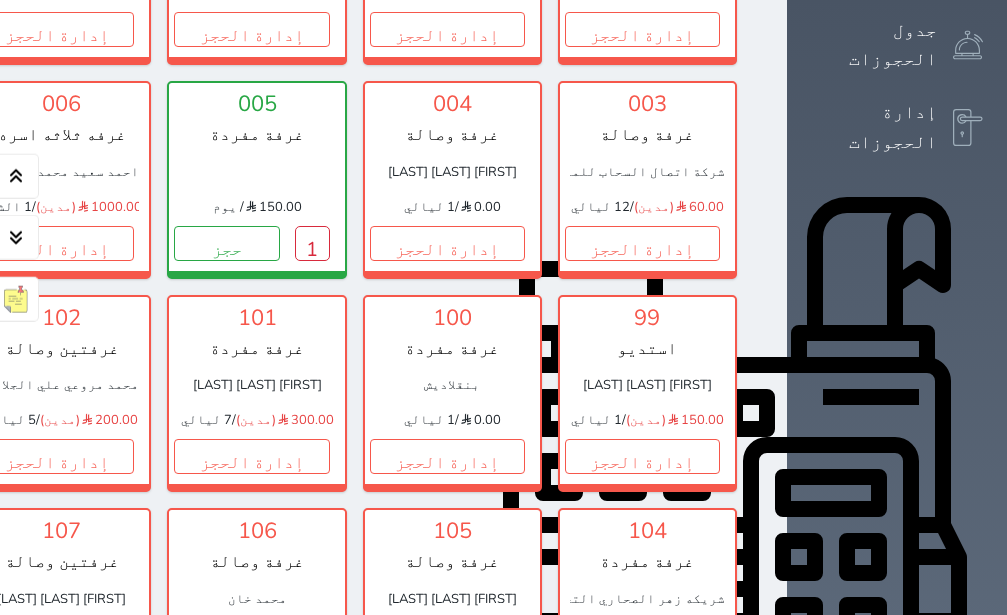 scroll, scrollTop: 456, scrollLeft: 0, axis: vertical 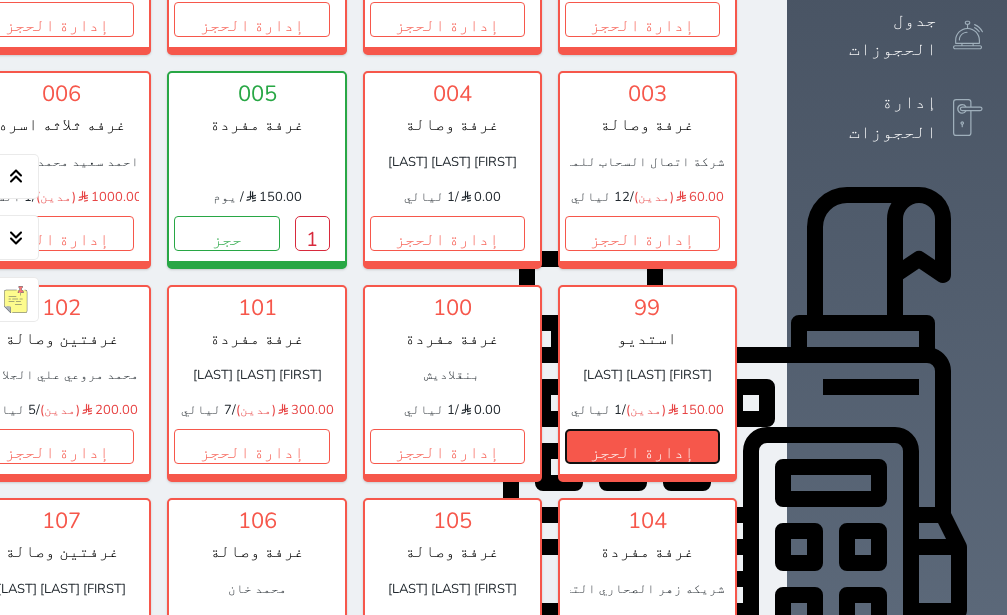click on "إدارة الحجز" at bounding box center [642, 446] 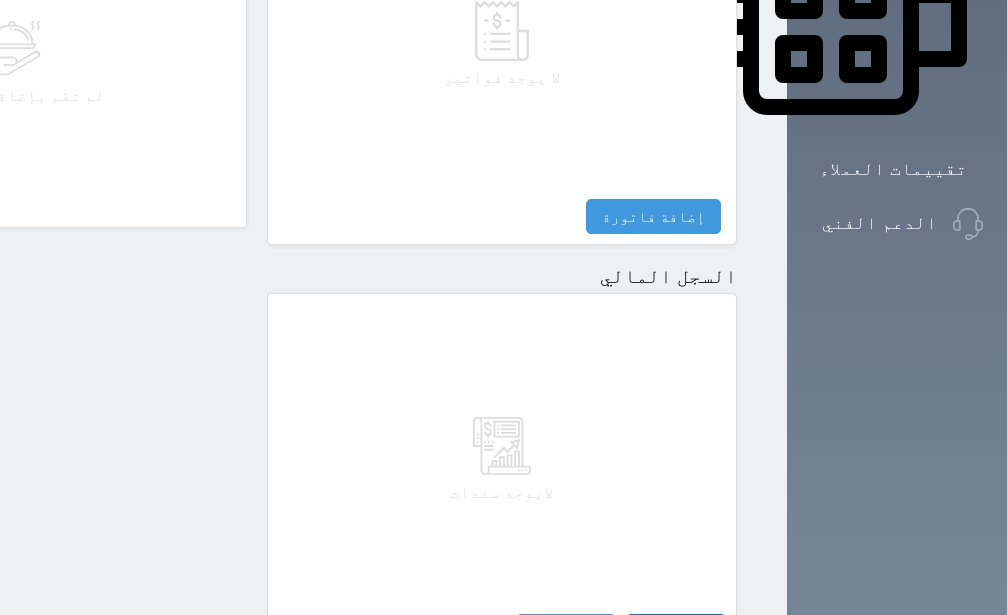scroll, scrollTop: 1110, scrollLeft: 0, axis: vertical 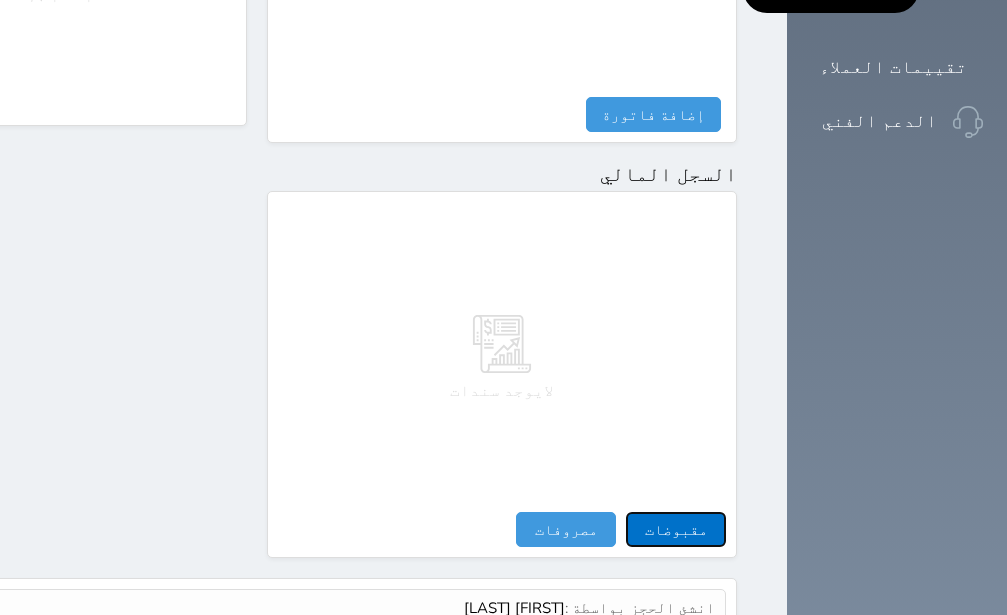 click on "مقبوضات" at bounding box center [676, 529] 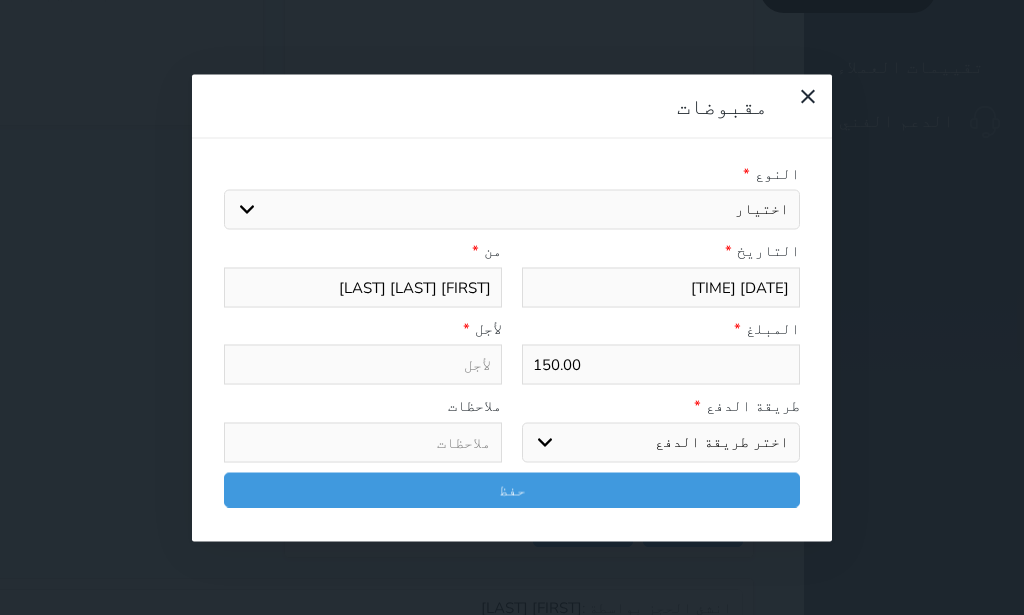 click on "اختيار   ايجار تامين عربون" at bounding box center (512, 210) 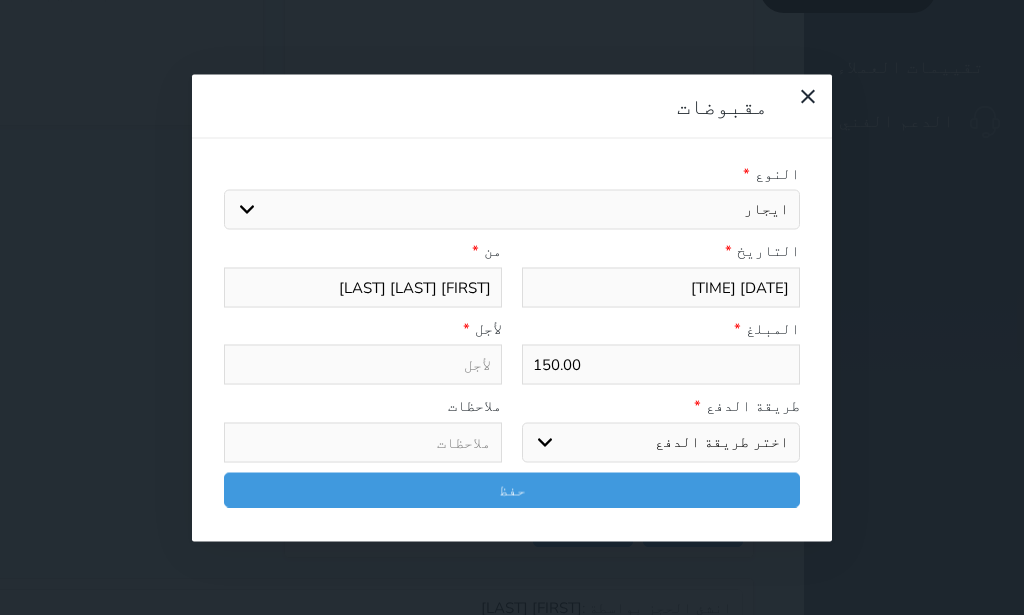 click on "ايجار" at bounding box center [0, 0] 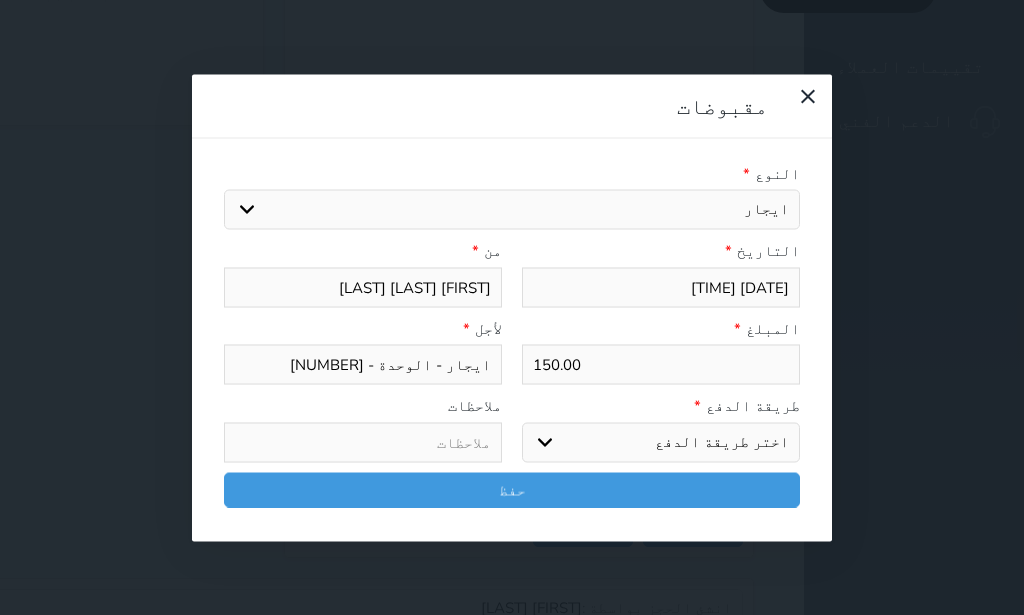 click on "اختر طريقة الدفع   دفع نقدى   تحويل بنكى   مدى   بطاقة ائتمان   آجل" at bounding box center [661, 442] 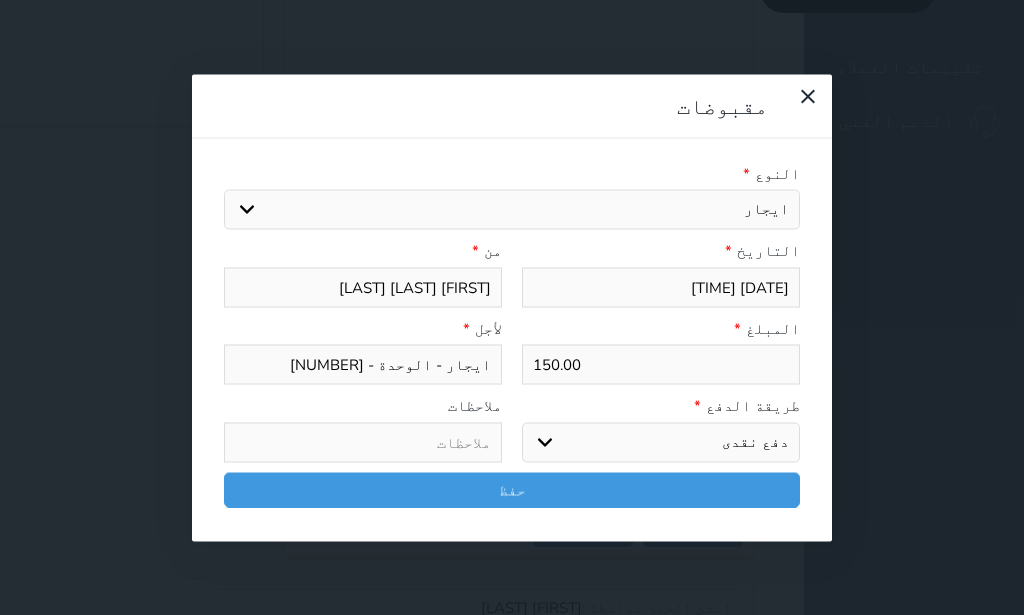 click on "طريقة الدفع *   اختر طريقة الدفع   دفع نقدى   تحويل بنكى   مدى   بطاقة ائتمان   آجل   ملاحظات" at bounding box center (512, 434) 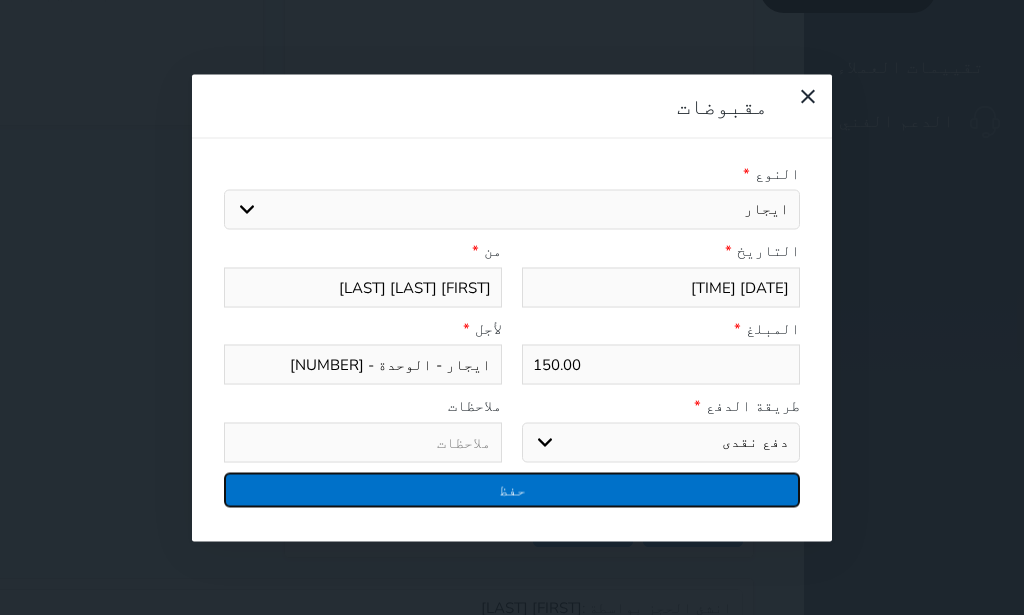 click on "حفظ" at bounding box center [512, 489] 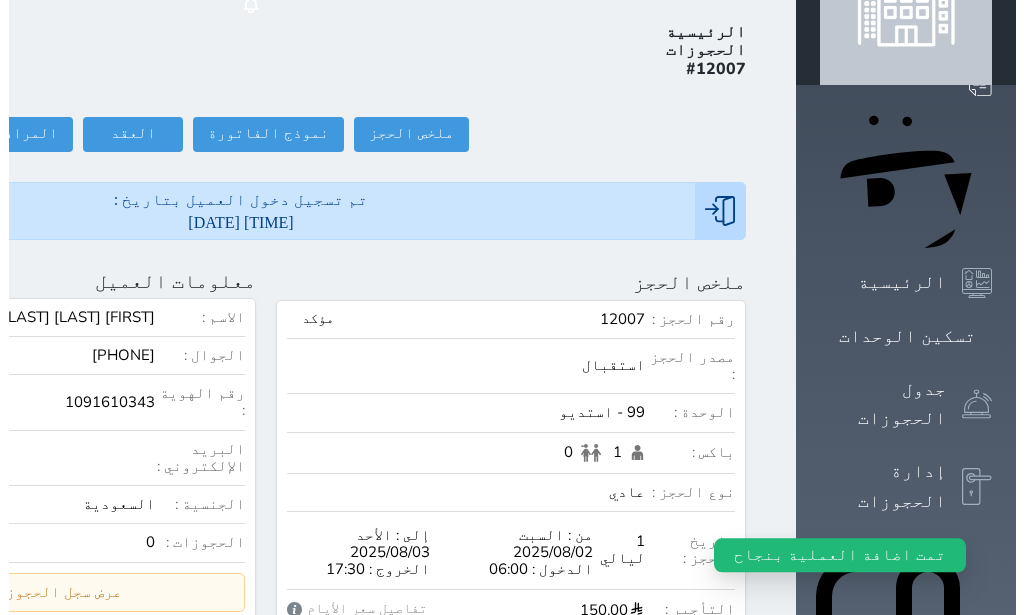 scroll, scrollTop: 0, scrollLeft: 0, axis: both 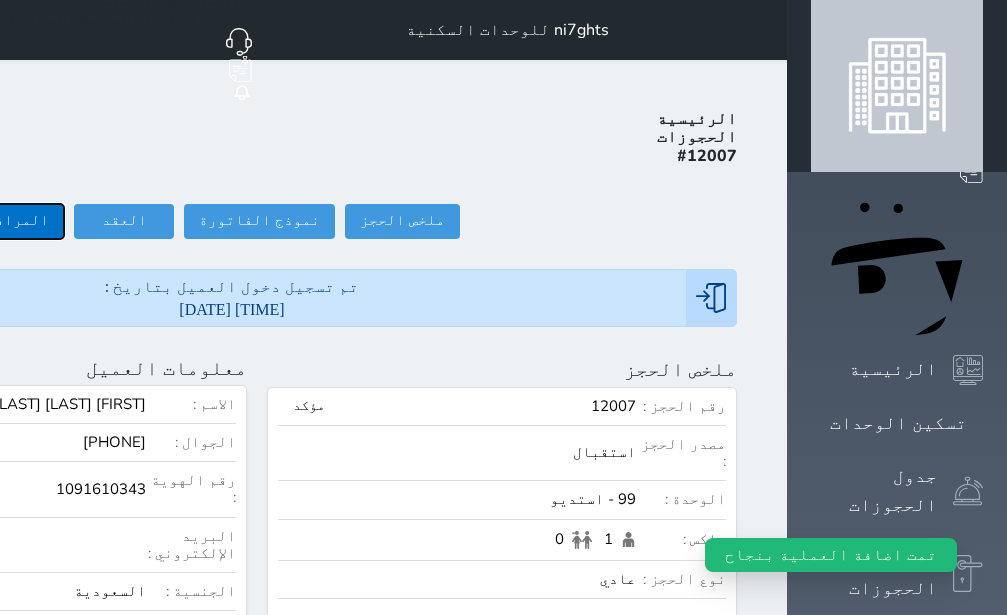 click on "المرافقين (0)" at bounding box center [-3, 221] 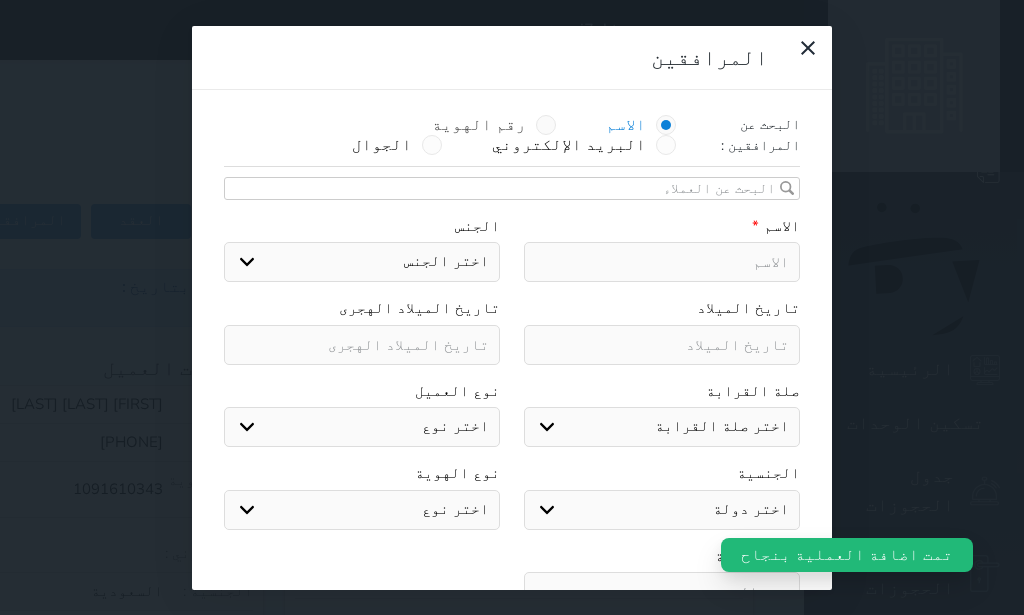 click on "رقم الهوية" at bounding box center (494, 125) 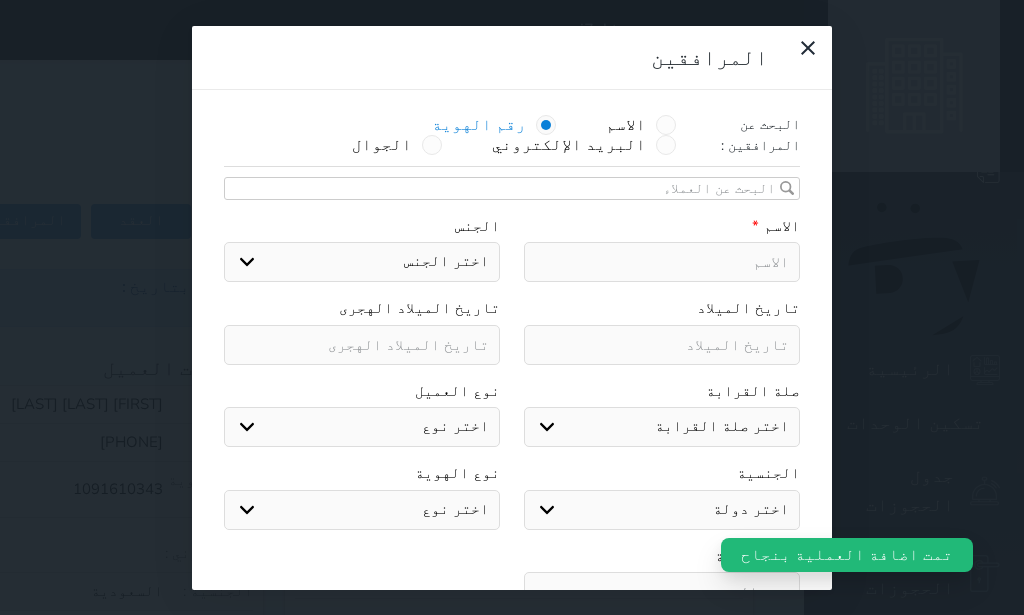 click at bounding box center (505, 189) 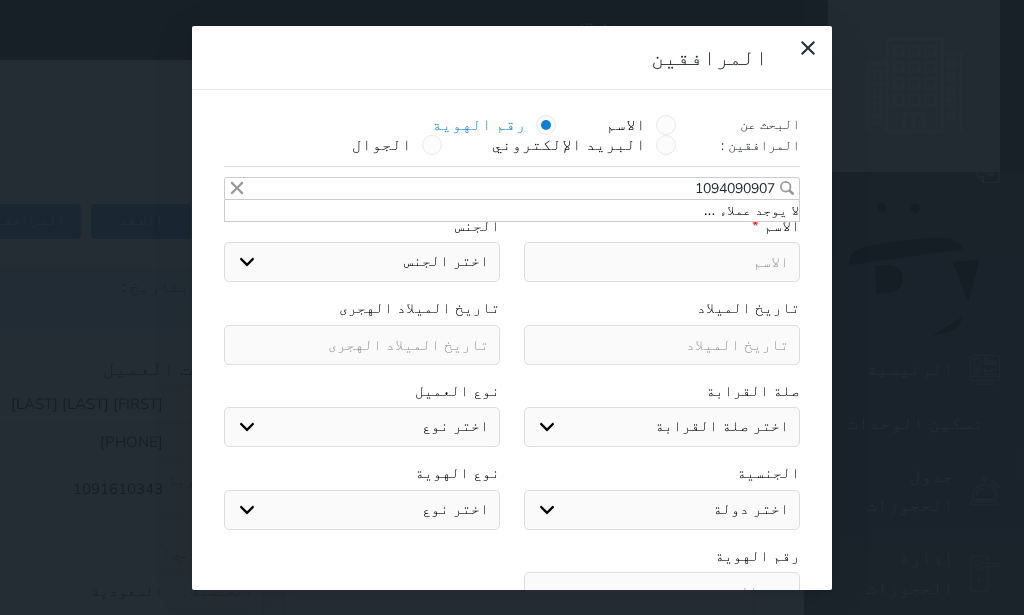 click at bounding box center [662, 262] 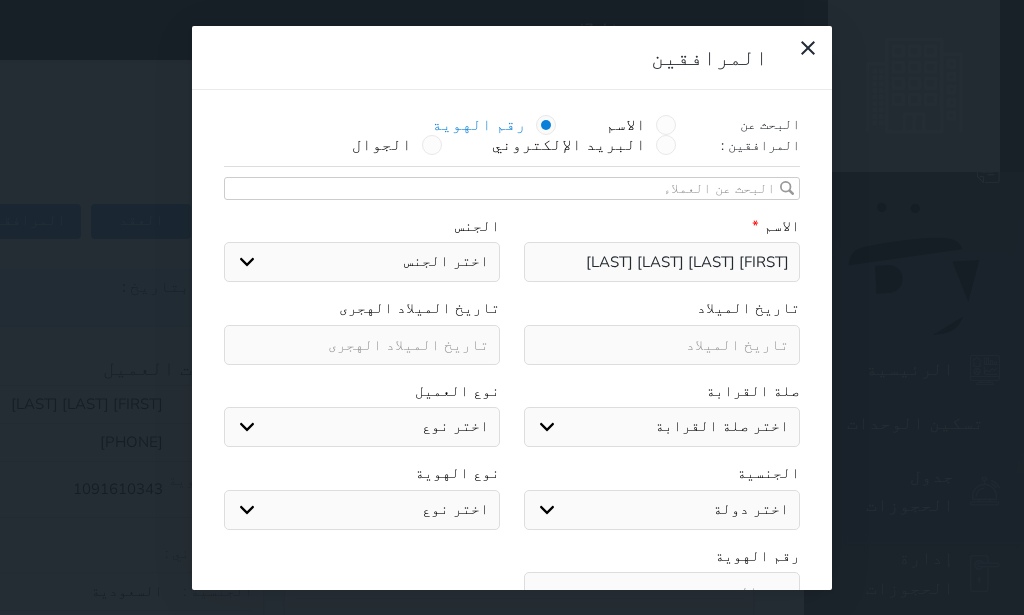 click on "اختر الجنس   ذكر انثى" at bounding box center [362, 262] 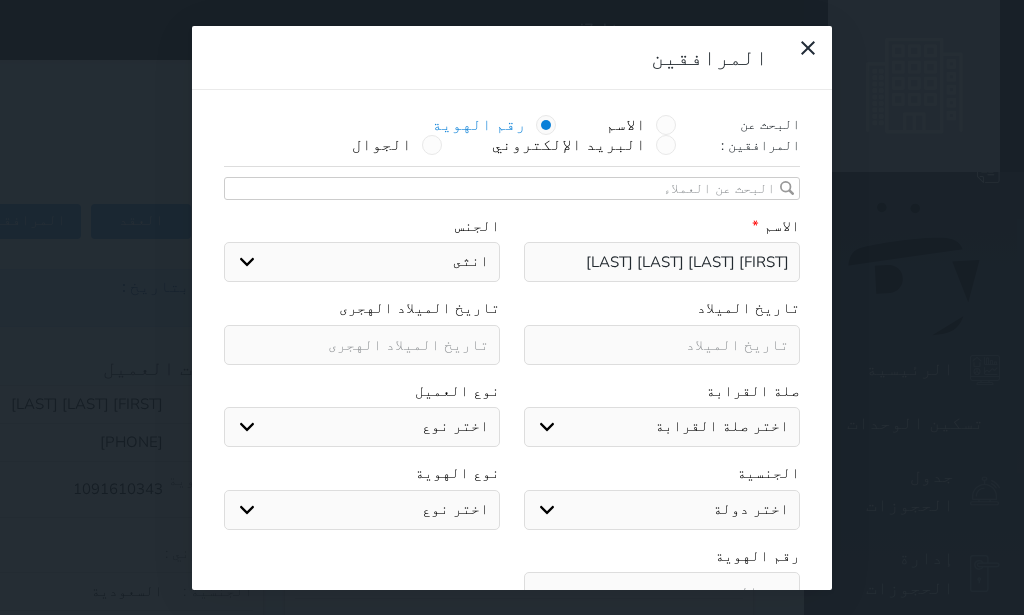 click on "انثى" at bounding box center [0, 0] 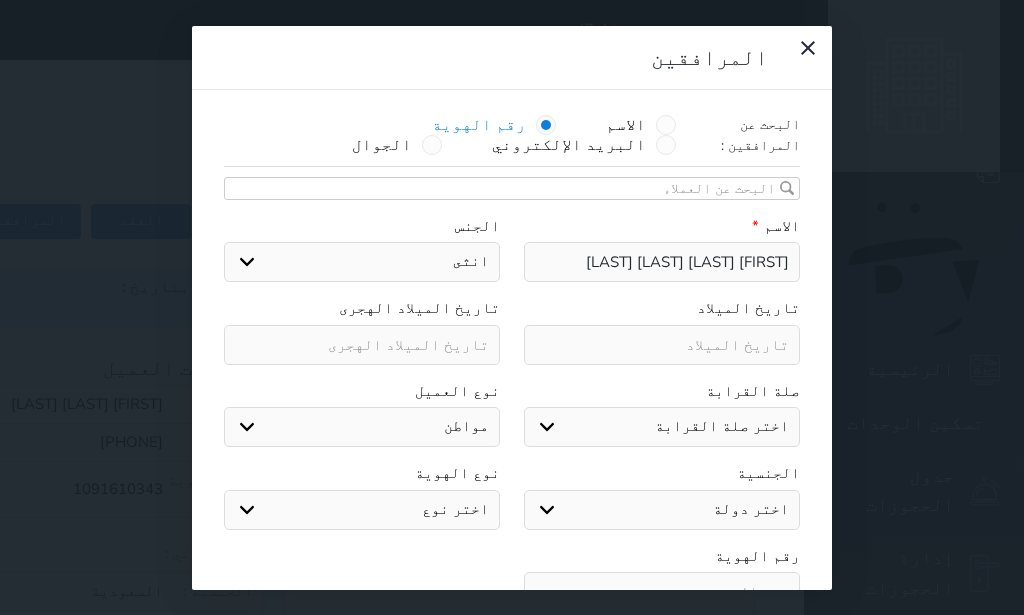 click on "مواطن" at bounding box center (0, 0) 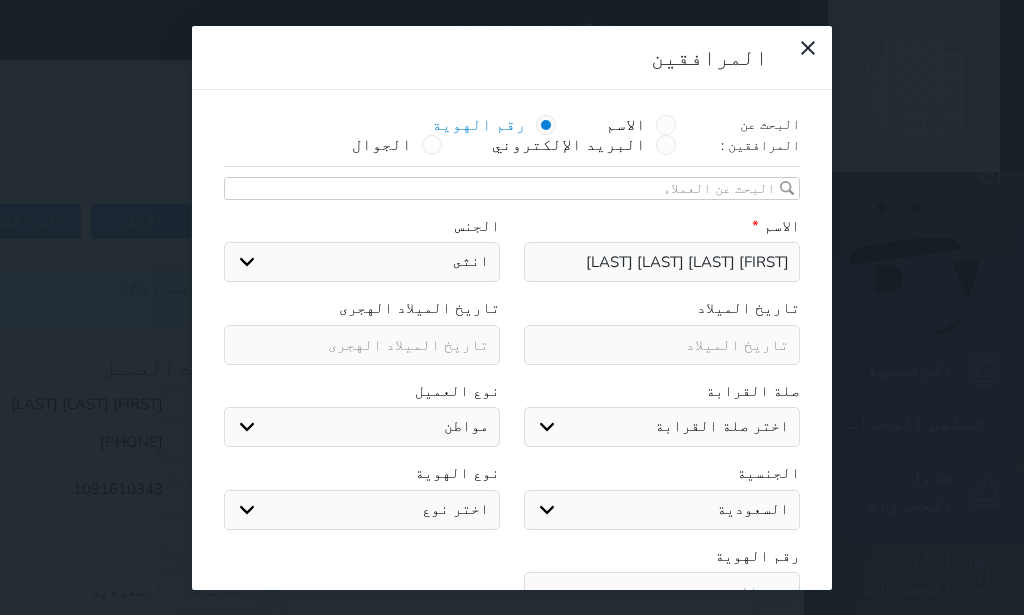 click on "اختر نوع   هوية وطنية هوية عائلية جواز السفر" at bounding box center (362, 510) 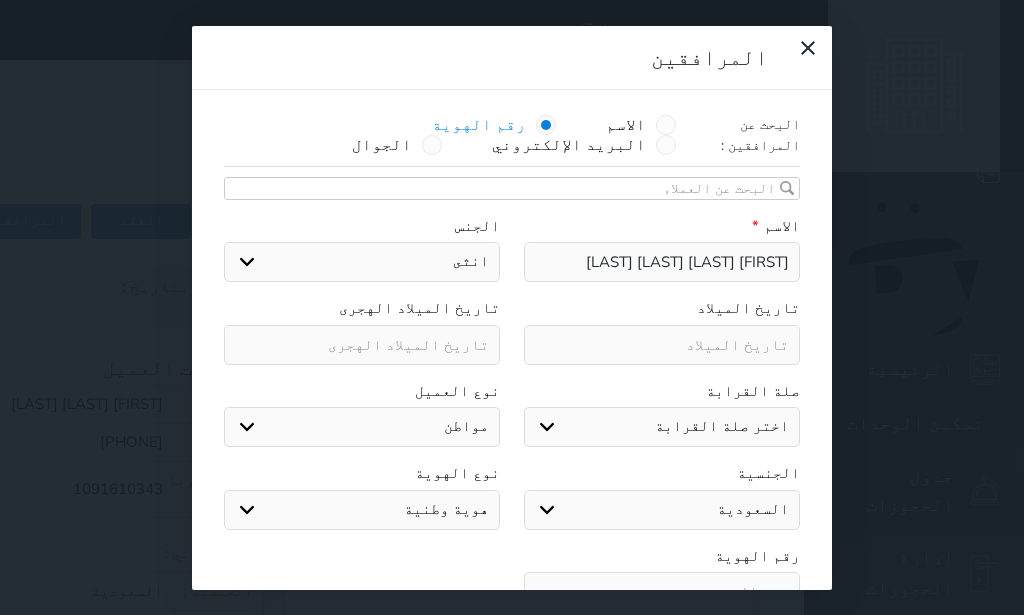 click on "هوية وطنية" at bounding box center (0, 0) 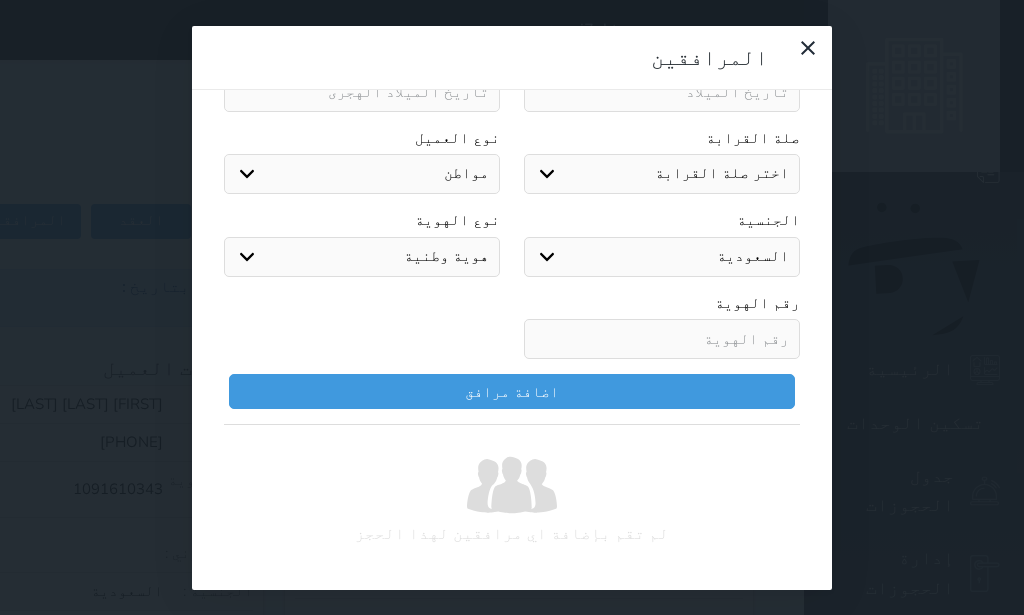 click at bounding box center (662, 339) 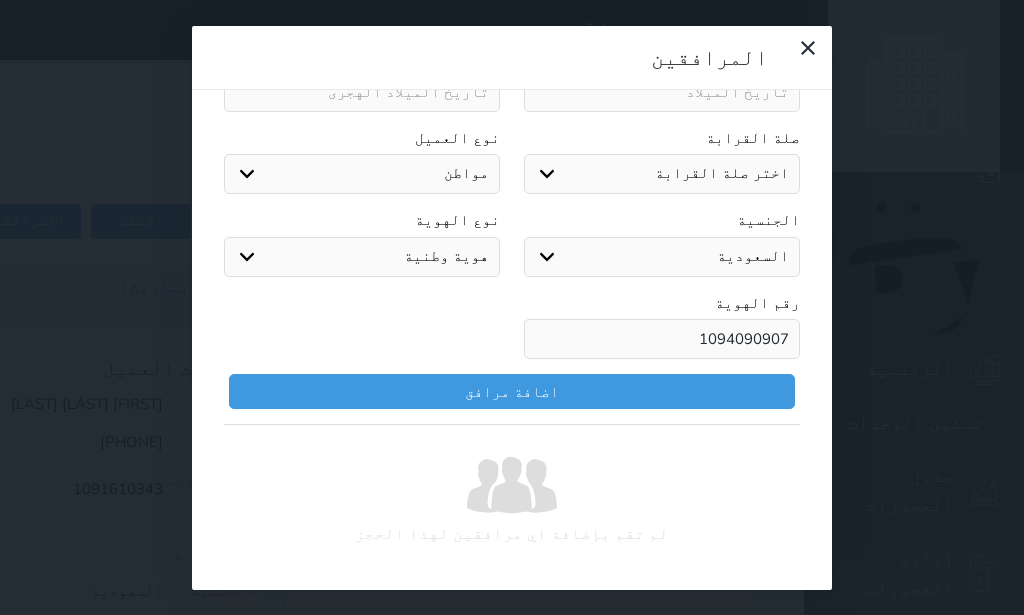 click on "اختر صلة القرابة   ابن ابنه زوجة اخ اخت اب ام زوج أخرى" at bounding box center [662, 174] 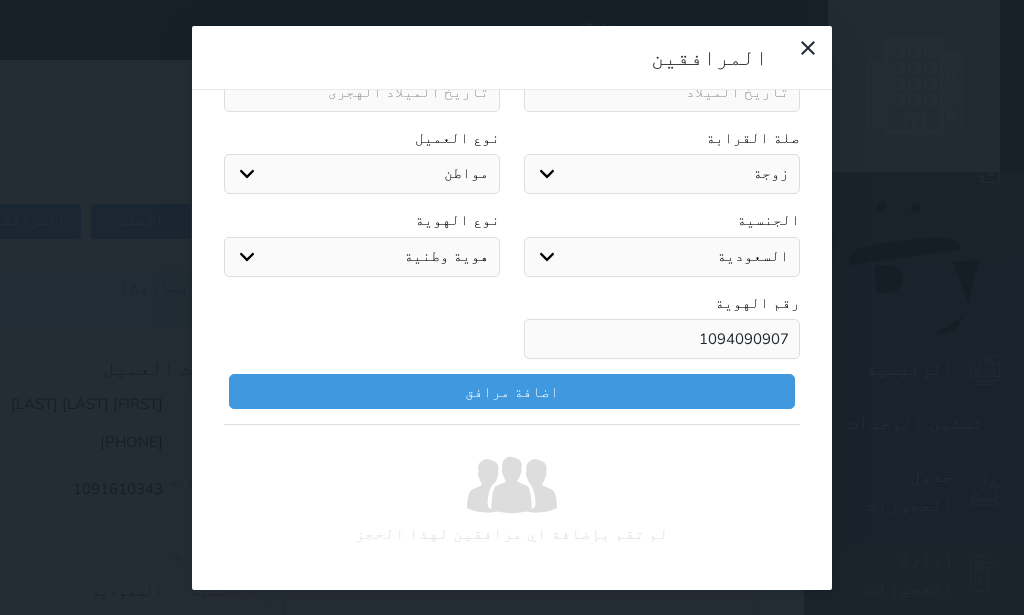 click on "زوجة" at bounding box center (0, 0) 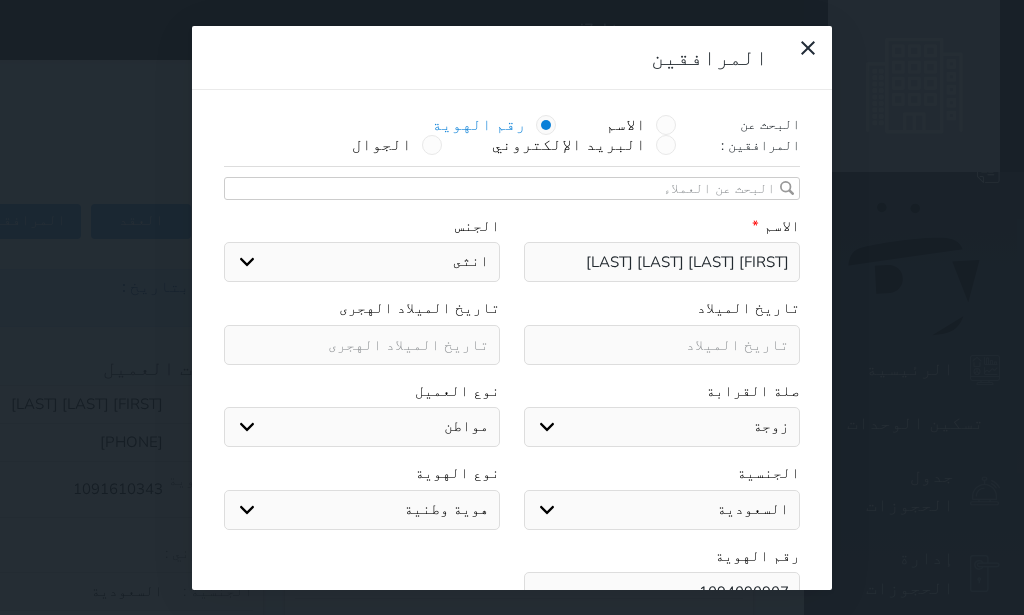 scroll, scrollTop: 253, scrollLeft: 0, axis: vertical 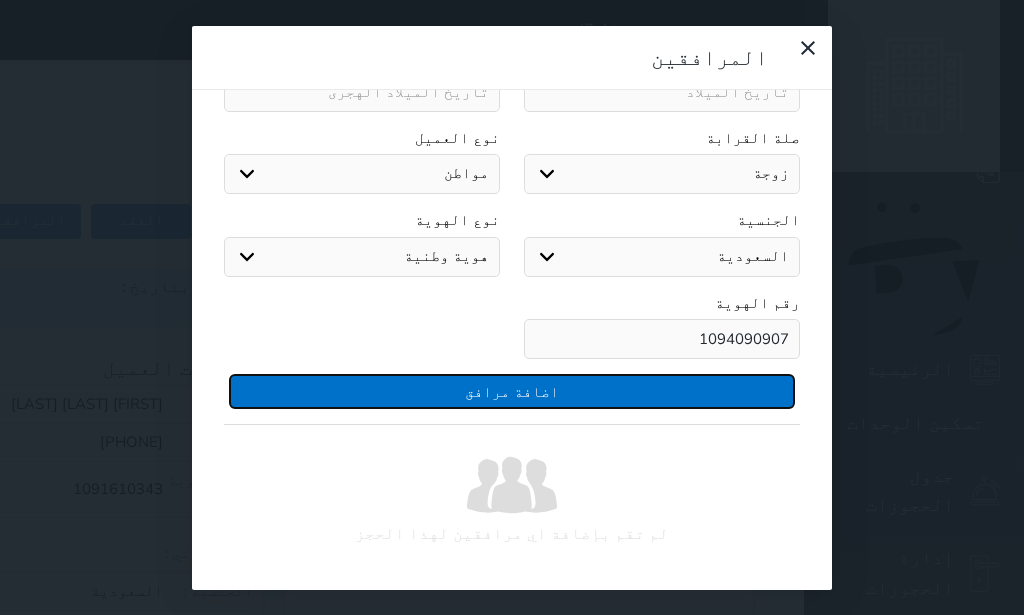click on "اضافة مرافق" at bounding box center (512, 391) 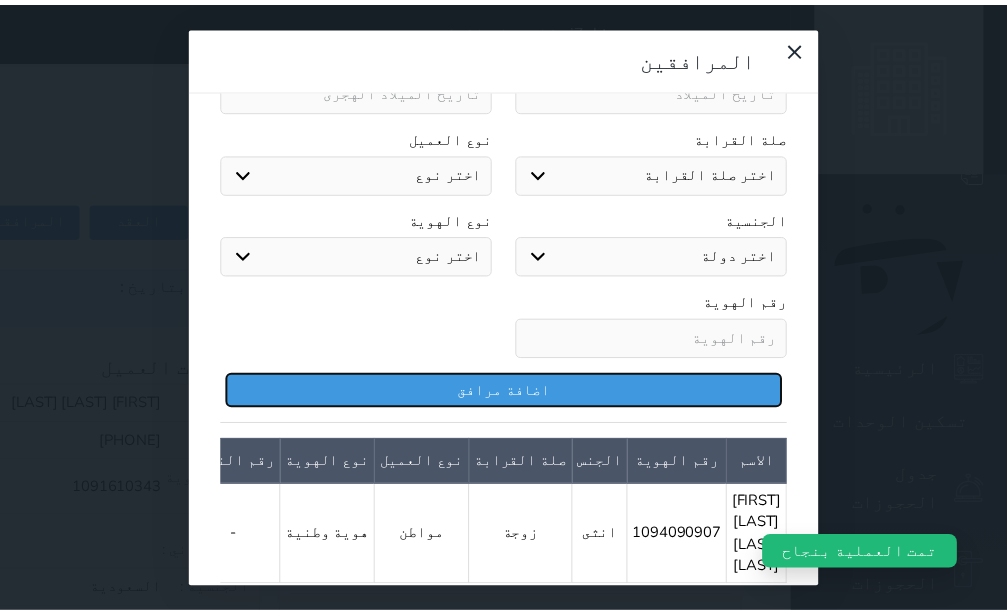 scroll, scrollTop: 0, scrollLeft: 0, axis: both 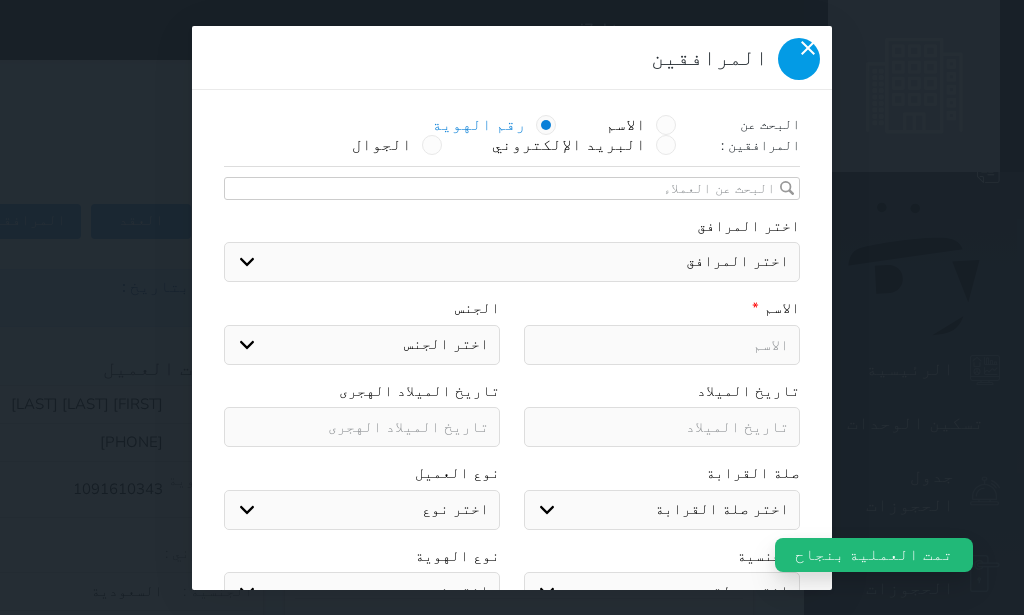 click at bounding box center (799, 59) 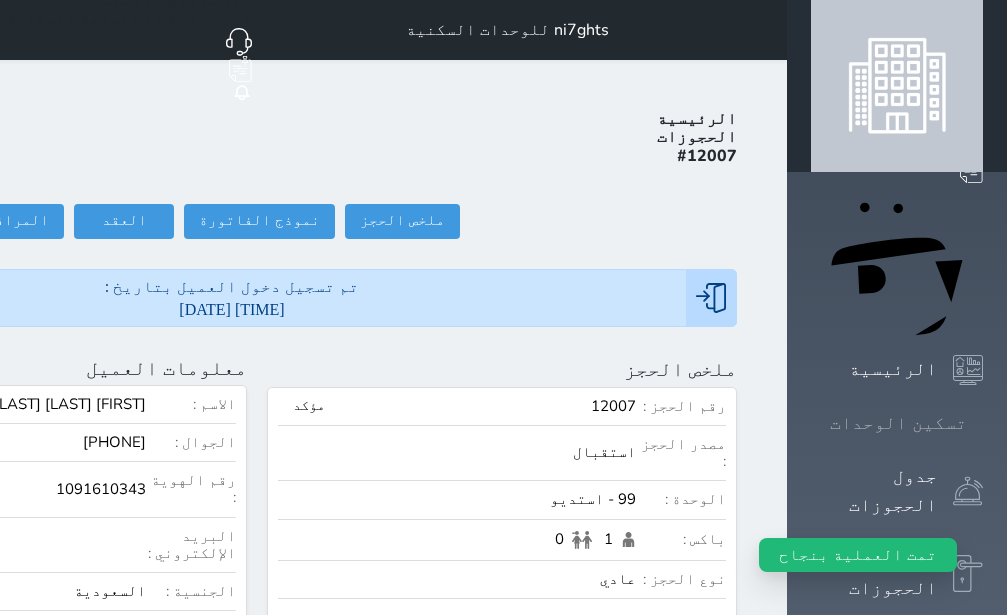 click on "تسكين الوحدات" at bounding box center [898, 423] 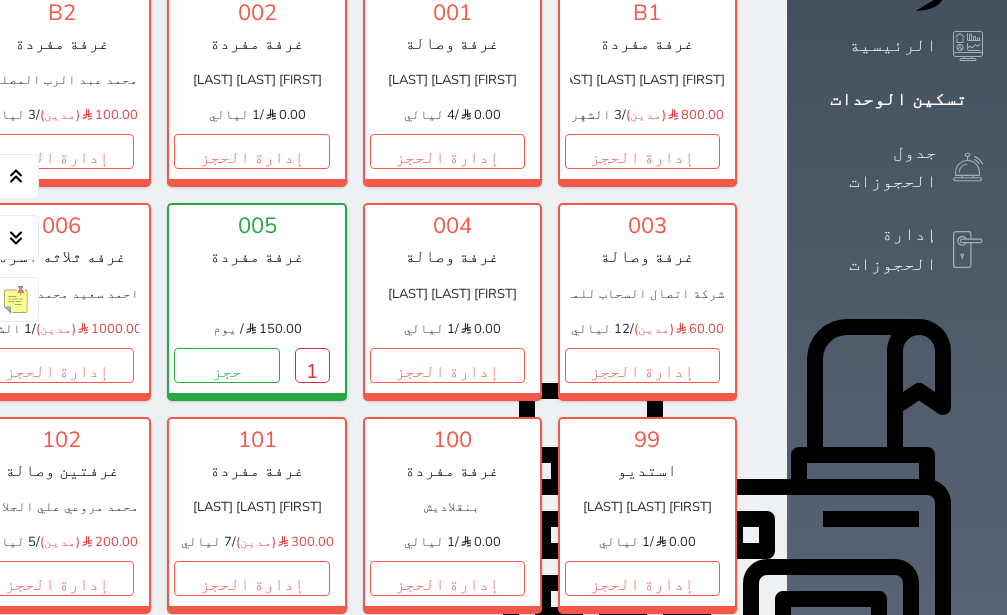 scroll, scrollTop: 378, scrollLeft: 0, axis: vertical 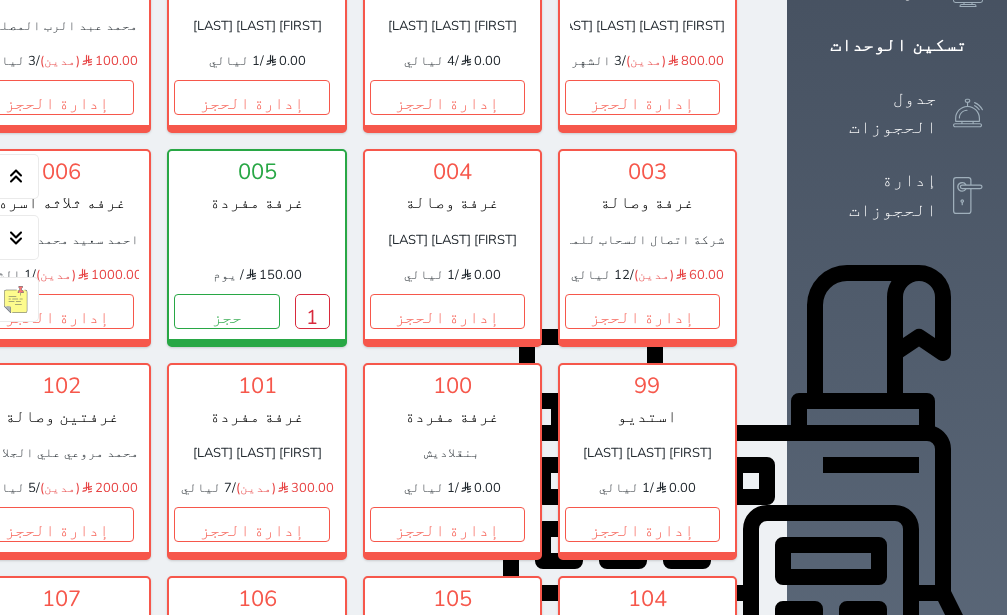 click on "حجز" at bounding box center [-139, 311] 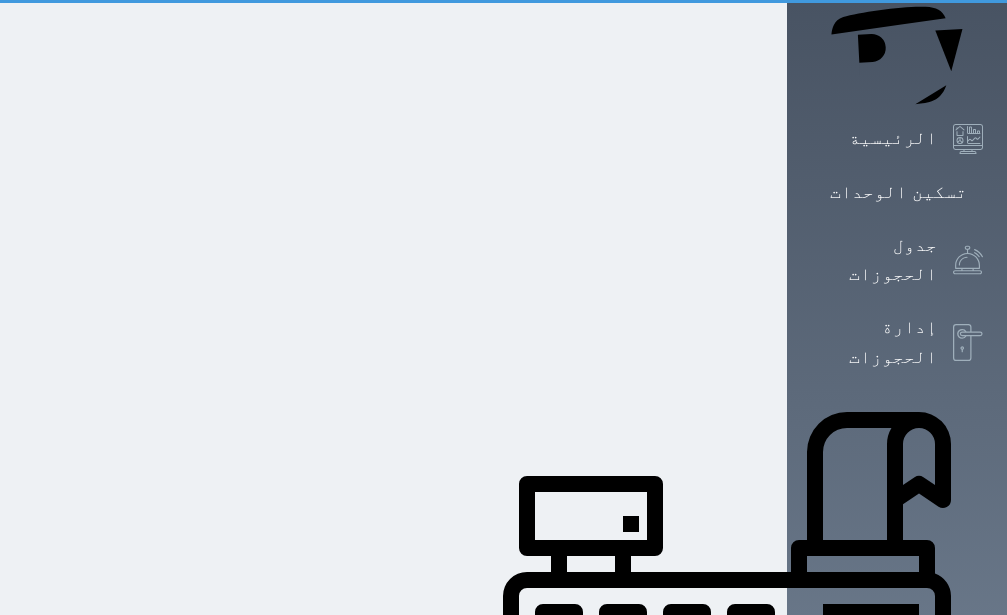 scroll, scrollTop: 0, scrollLeft: 0, axis: both 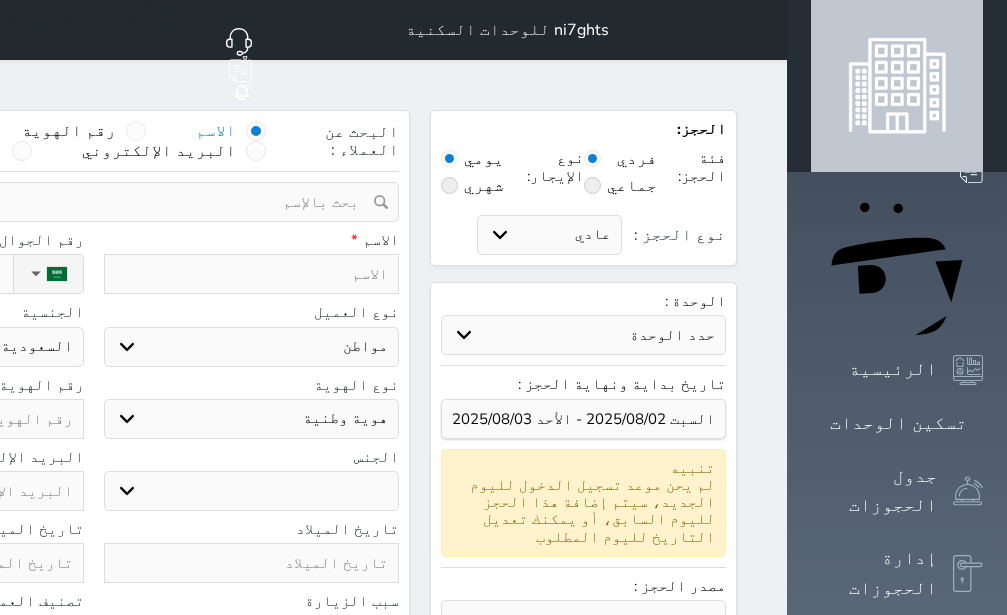 click at bounding box center (136, 131) 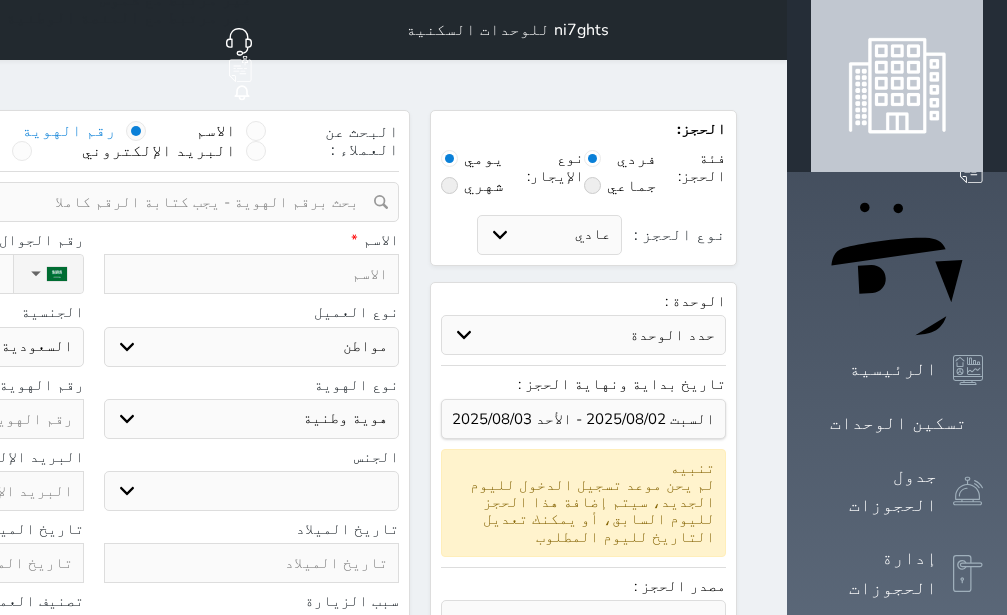 click at bounding box center [86, 202] 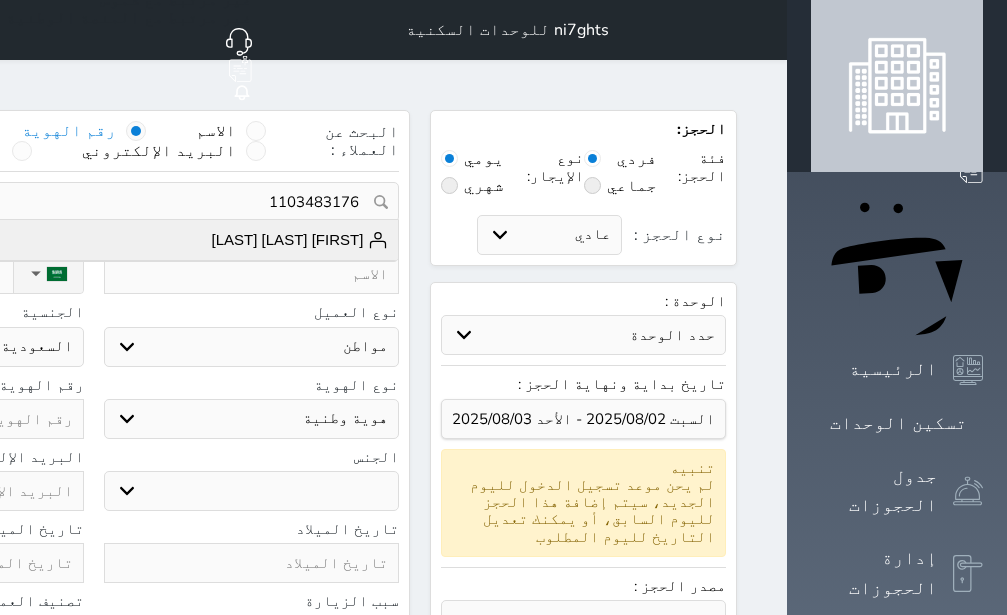 click on "[FIRST] [LAST] [LAST] [LAST] [LAST]   [PHONE]" at bounding box center (93, 240) 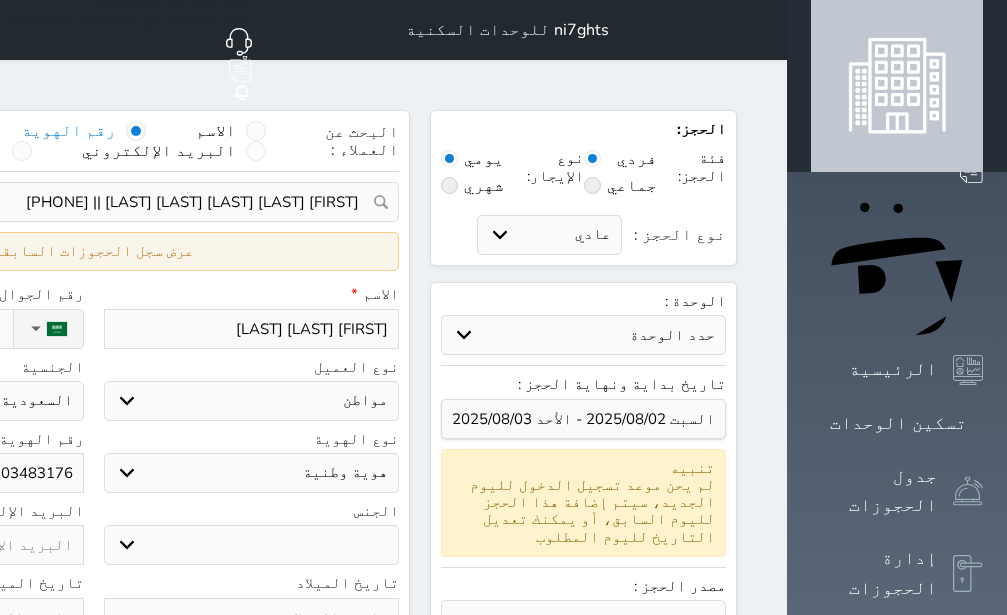 scroll, scrollTop: 665, scrollLeft: 0, axis: vertical 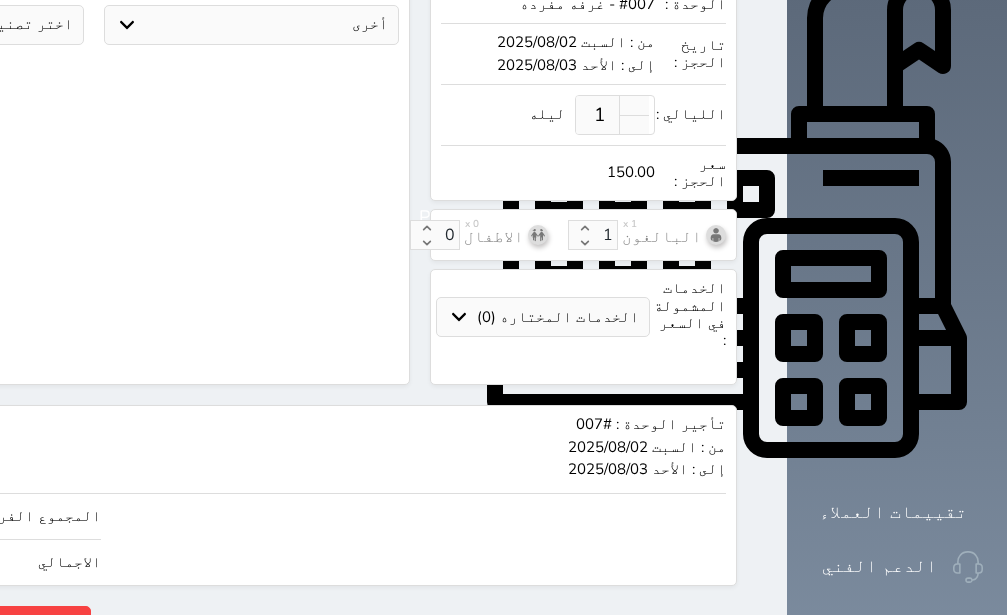 click on "150" at bounding box center [-147, 516] 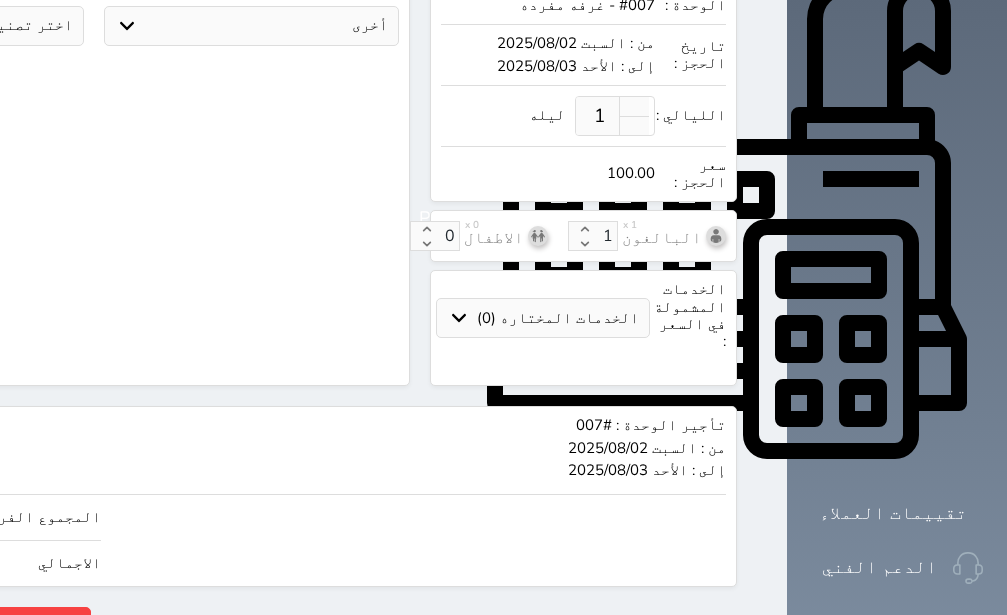 scroll, scrollTop: 665, scrollLeft: 0, axis: vertical 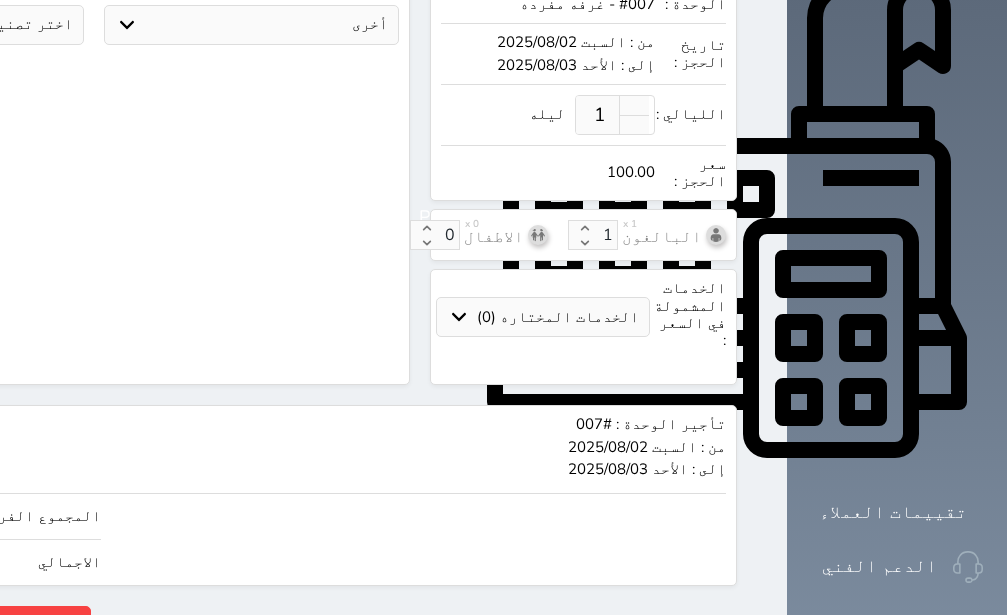 click on "حجز" at bounding box center (-130, 623) 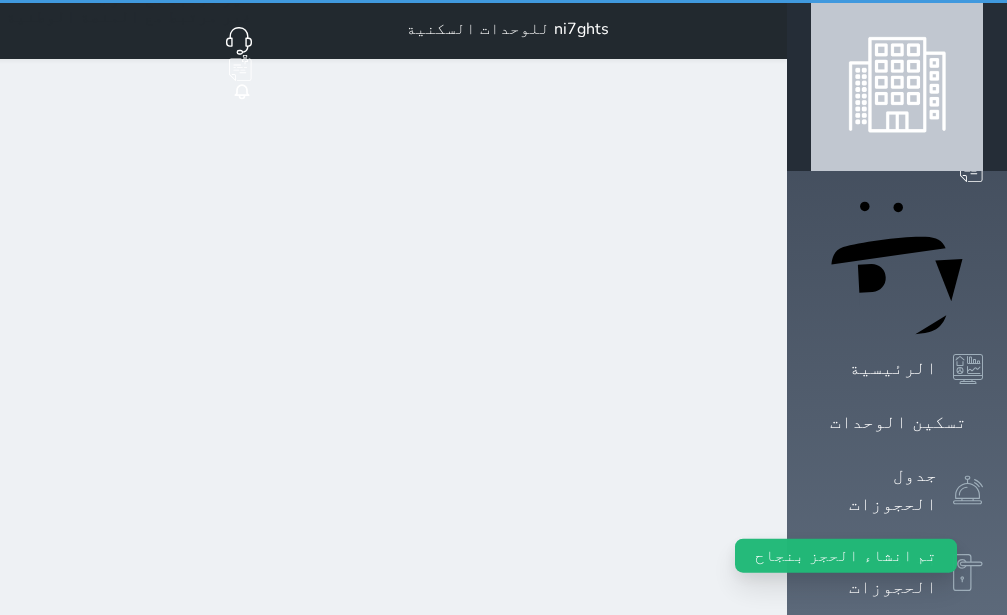 scroll, scrollTop: 0, scrollLeft: 0, axis: both 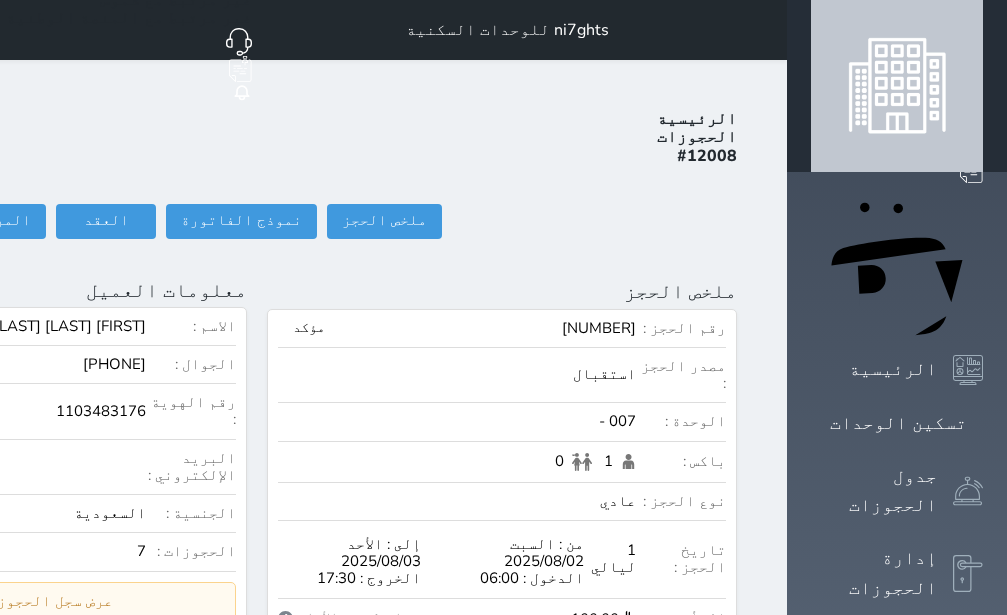 click on "تسجيل دخول" at bounding box center (-156, 221) 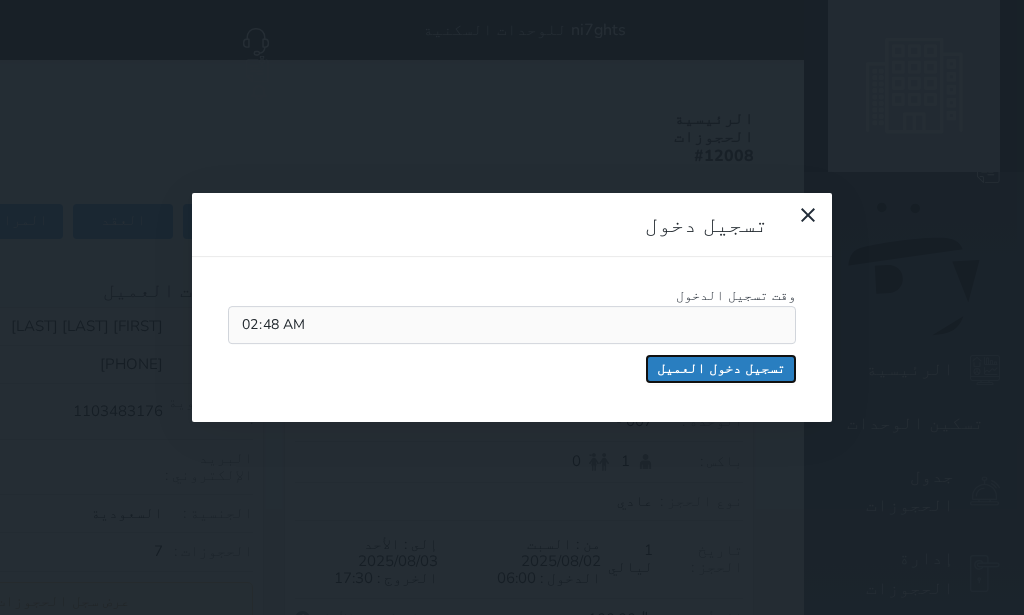 click on "تسجيل دخول العميل" at bounding box center (721, 369) 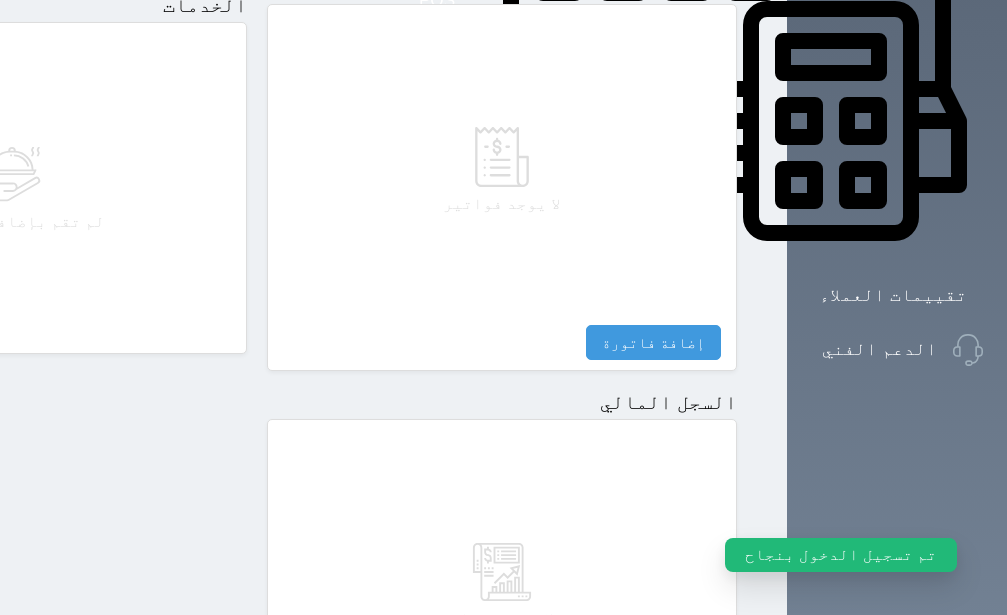 scroll, scrollTop: 1110, scrollLeft: 0, axis: vertical 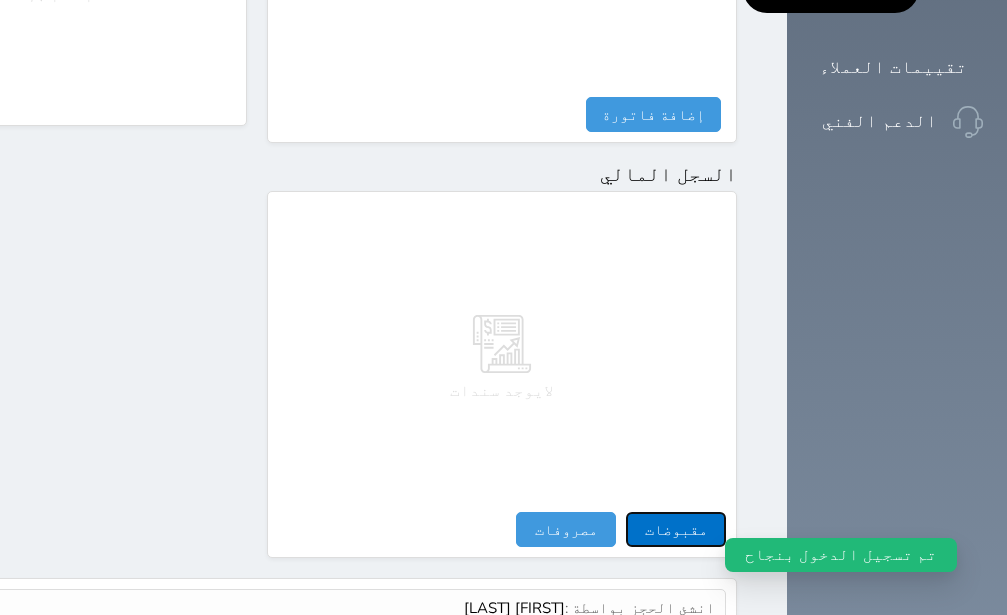 click on "مقبوضات" at bounding box center [676, 529] 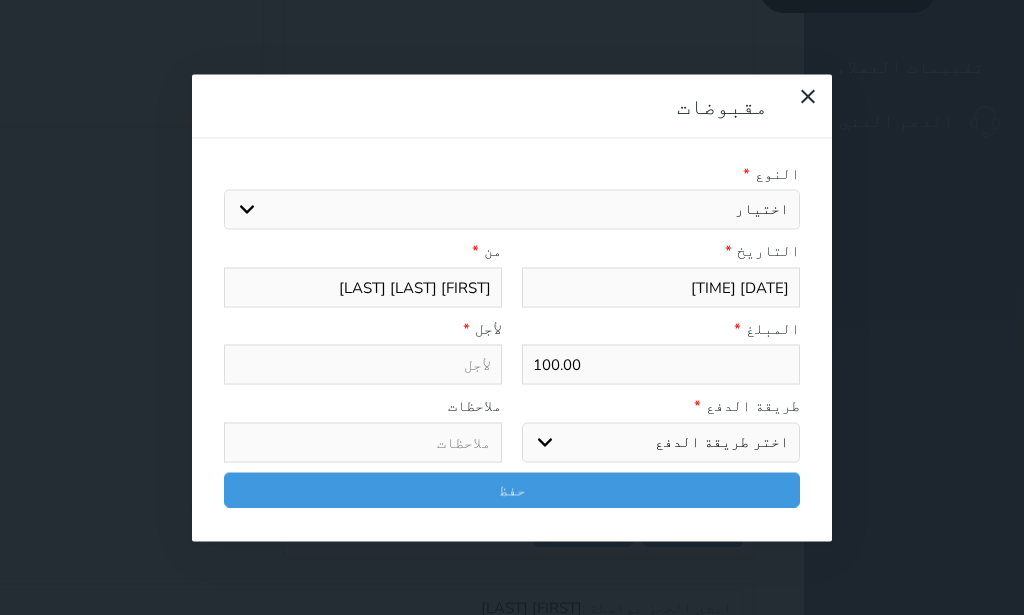 click on "اختيار   ايجار تامين عربون" at bounding box center (512, 210) 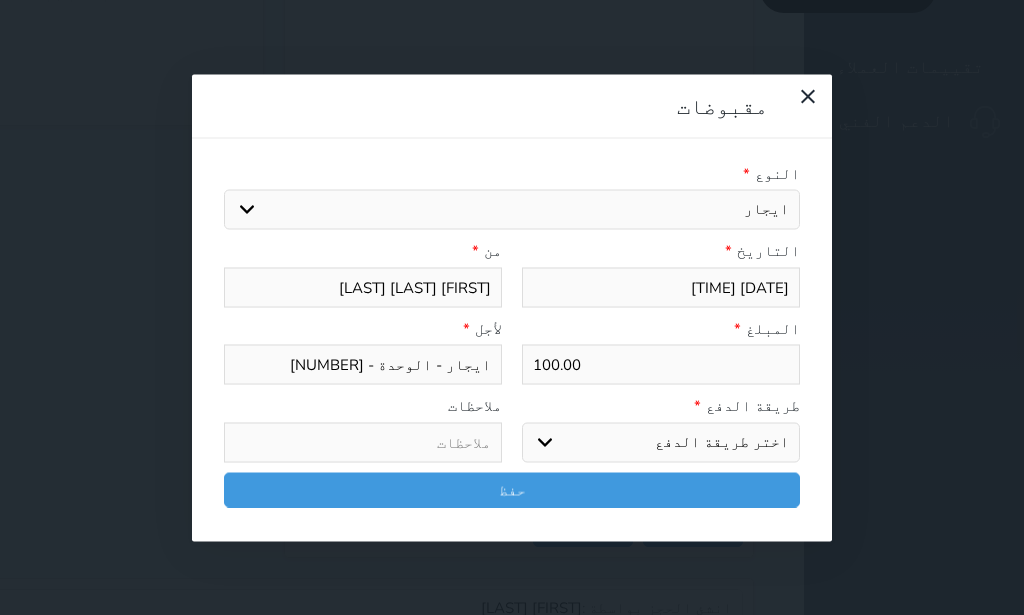 click on "اختر طريقة الدفع   دفع نقدى   تحويل بنكى   مدى   بطاقة ائتمان   آجل" at bounding box center (661, 442) 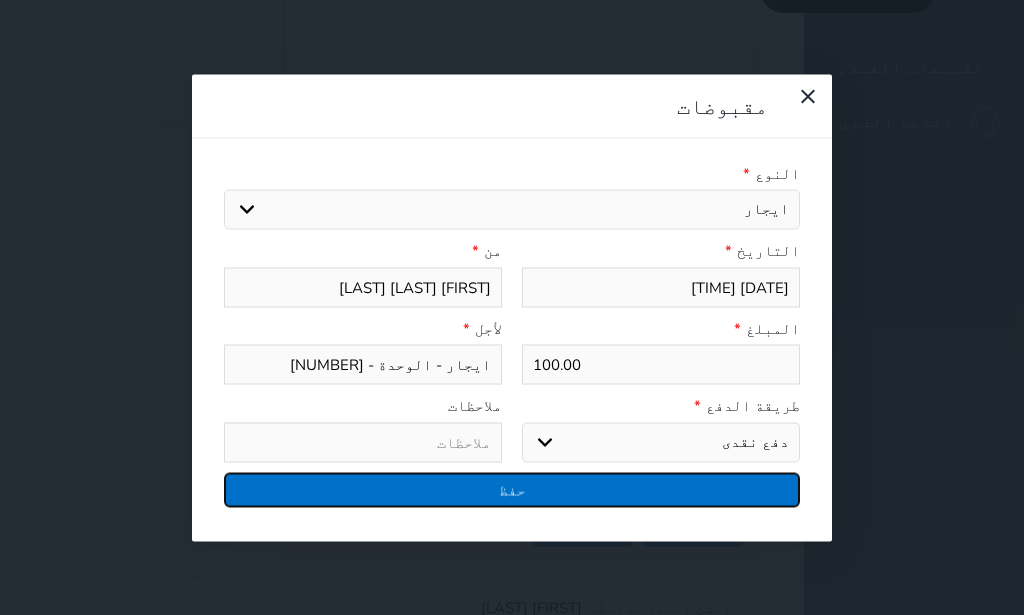 click on "حفظ" at bounding box center (512, 489) 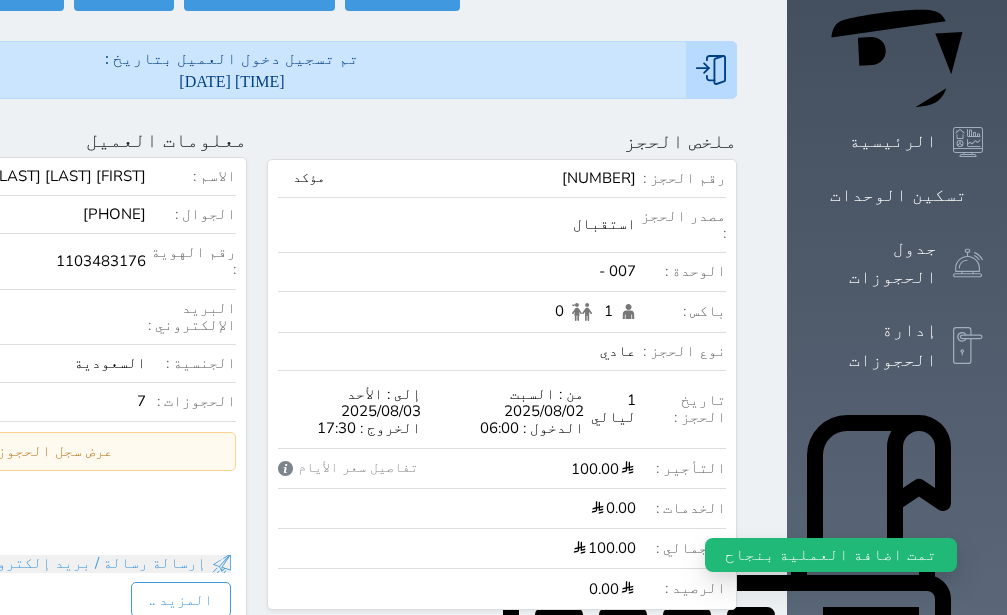 scroll, scrollTop: 0, scrollLeft: 0, axis: both 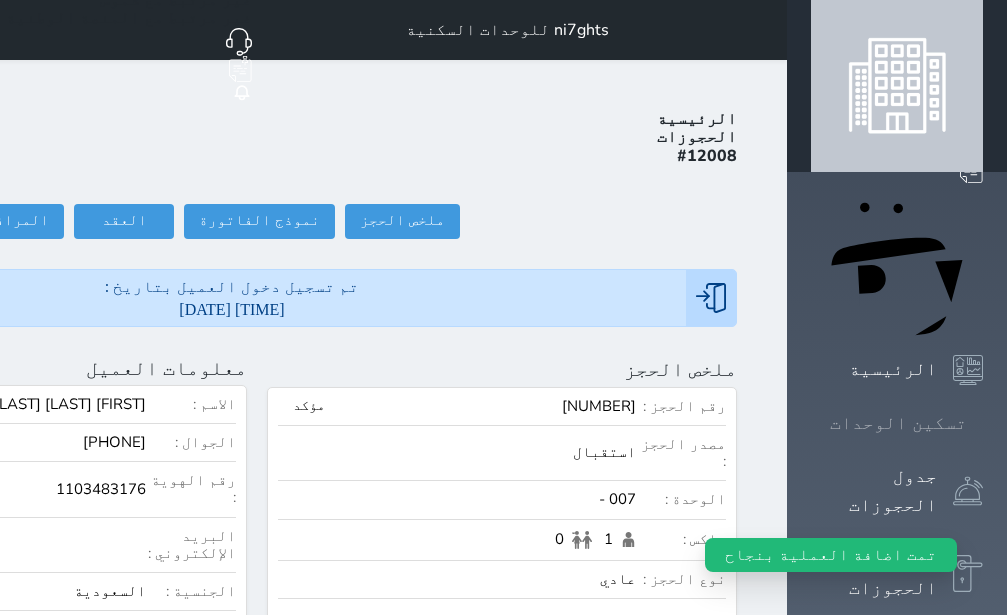 click on "تسكين الوحدات" at bounding box center (898, 423) 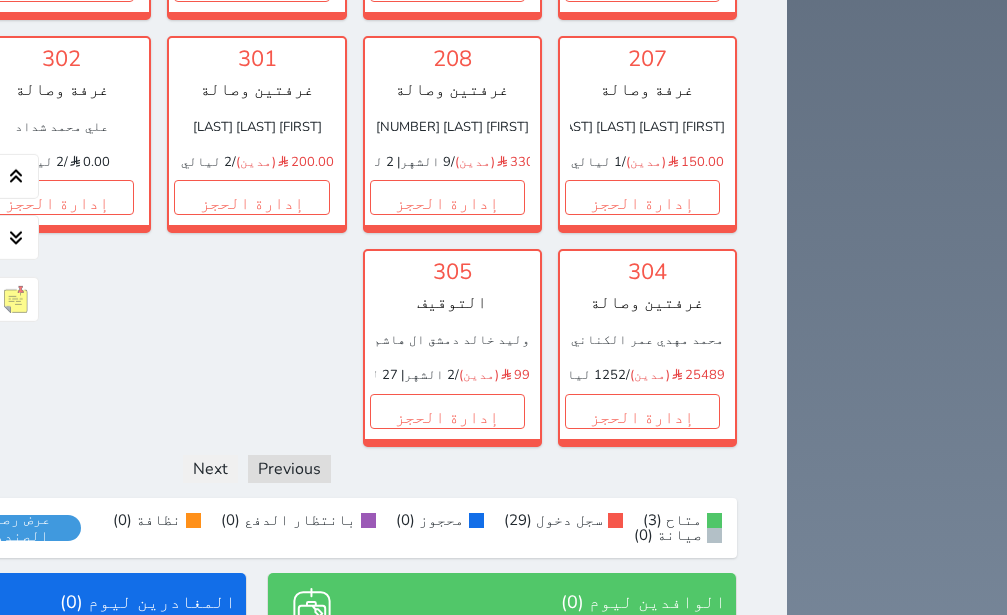 scroll, scrollTop: 1386, scrollLeft: 0, axis: vertical 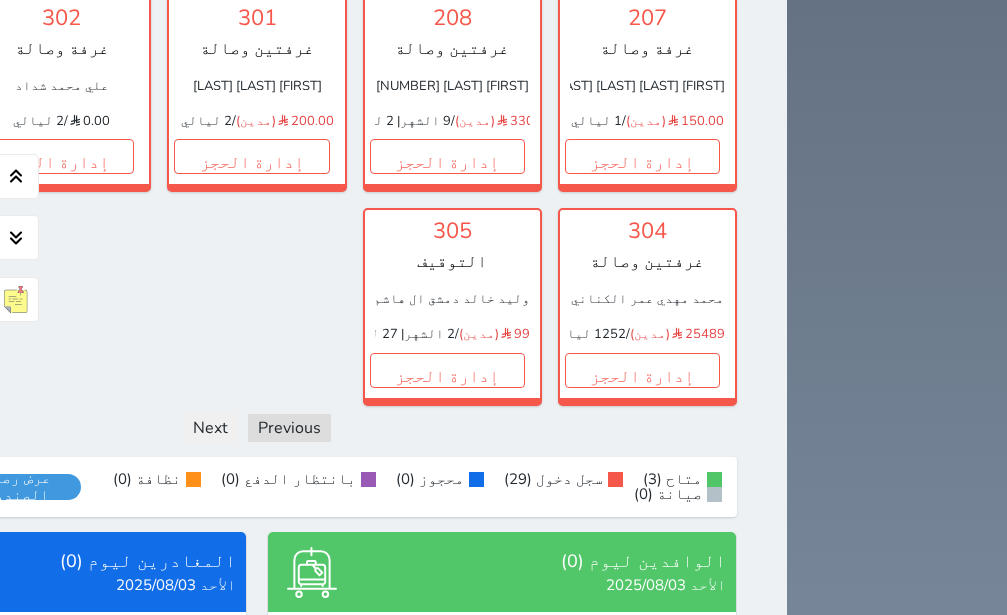 click on "حجز" at bounding box center (-139, -57) 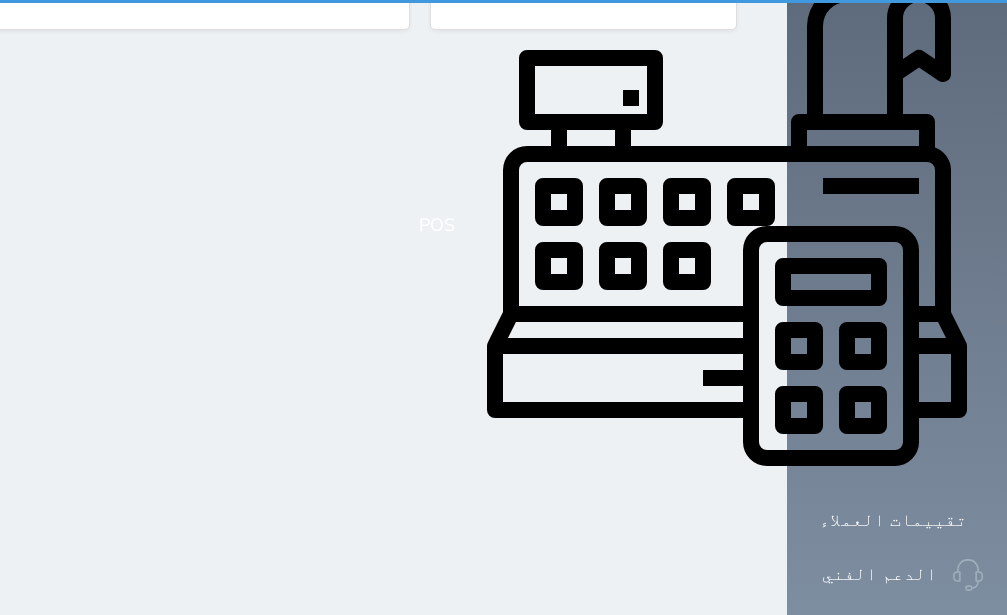 scroll, scrollTop: 0, scrollLeft: 0, axis: both 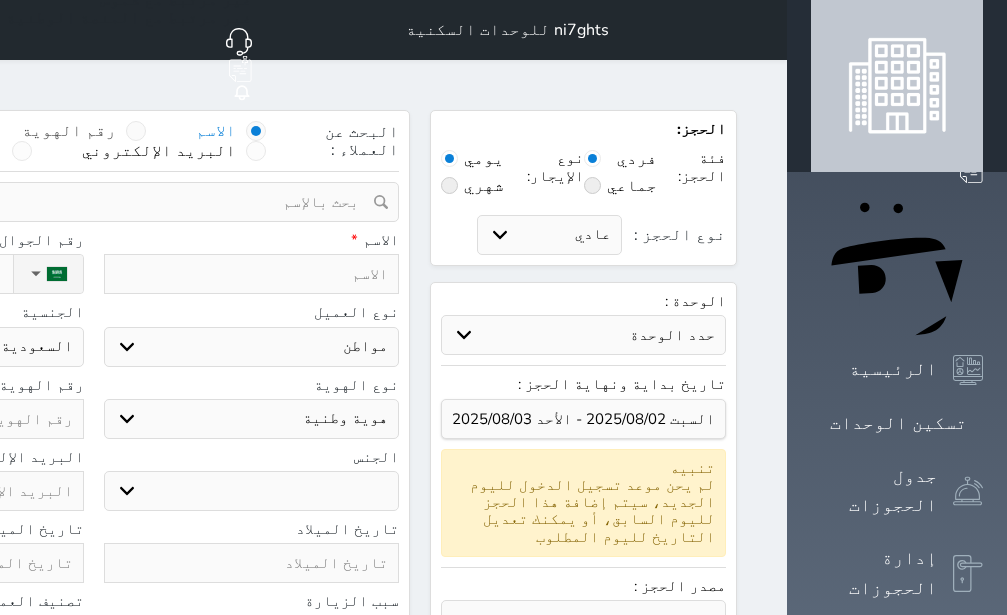 click at bounding box center [136, 131] 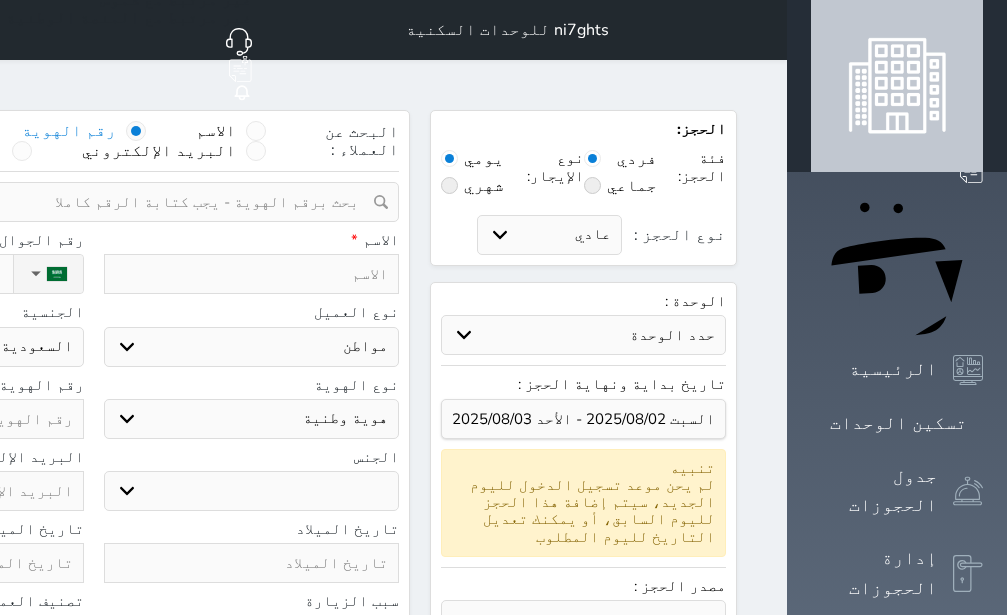 click at bounding box center (86, 202) 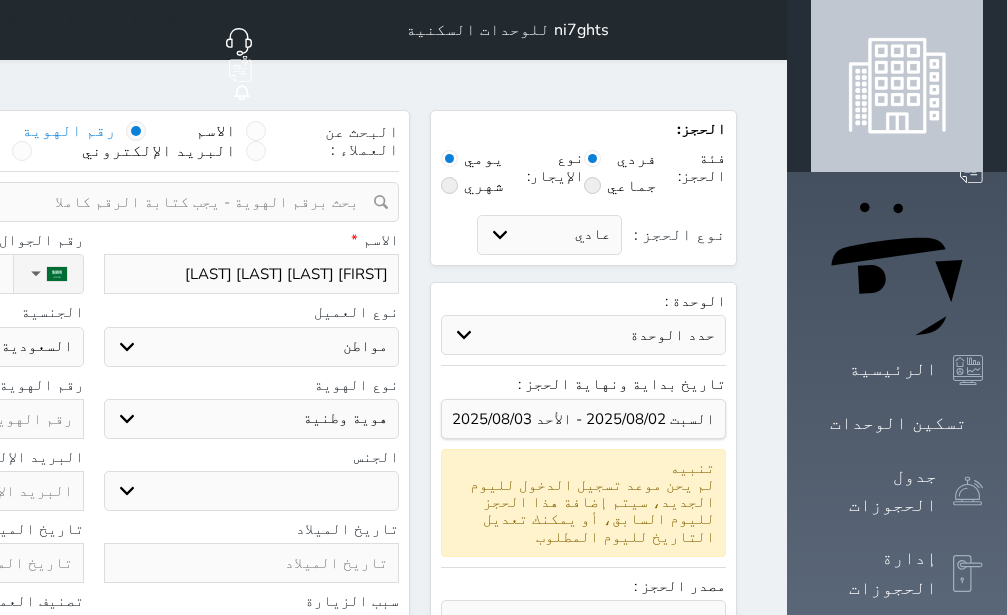 click on "رقم الهوية" at bounding box center [-64, 408] 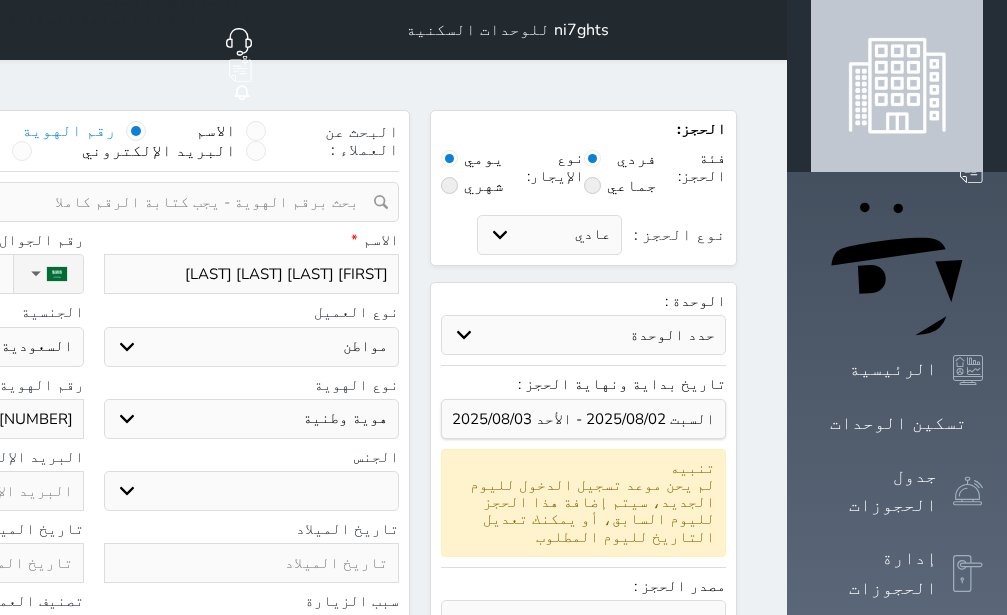 click on "نوع الحجز :" at bounding box center (-100, 274) 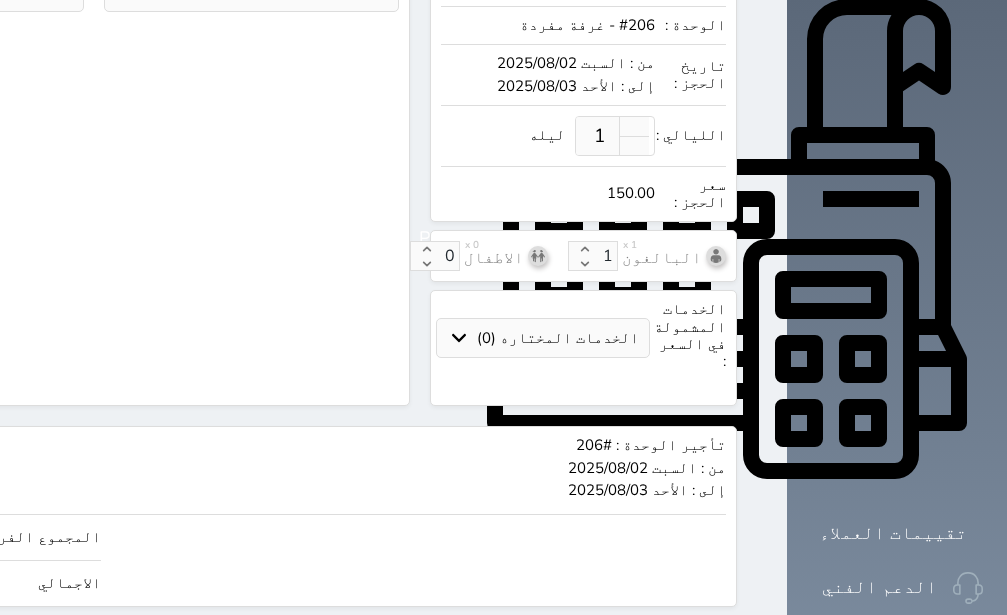 scroll, scrollTop: 665, scrollLeft: 0, axis: vertical 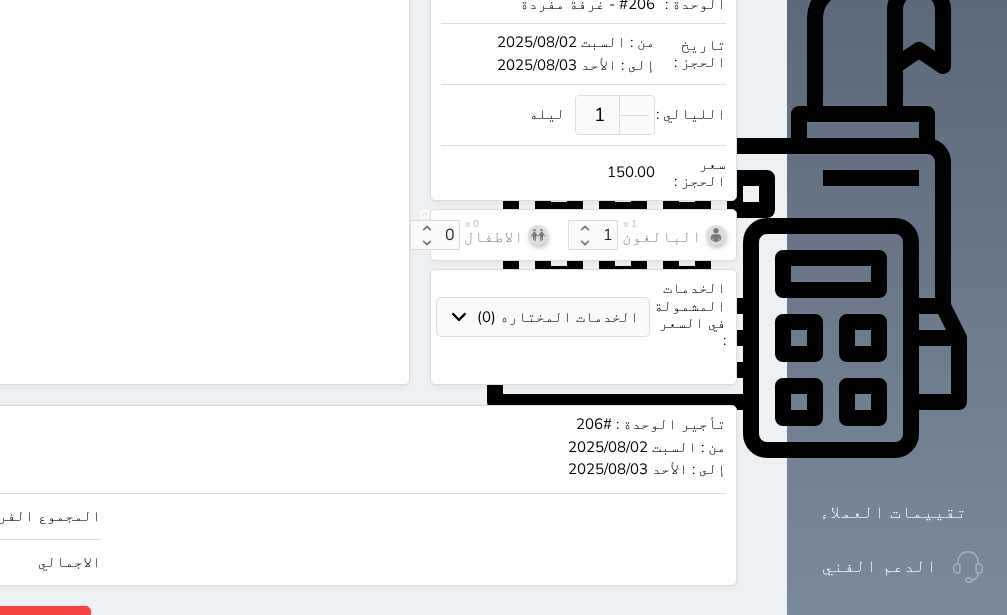 click on "150" at bounding box center (-147, 516) 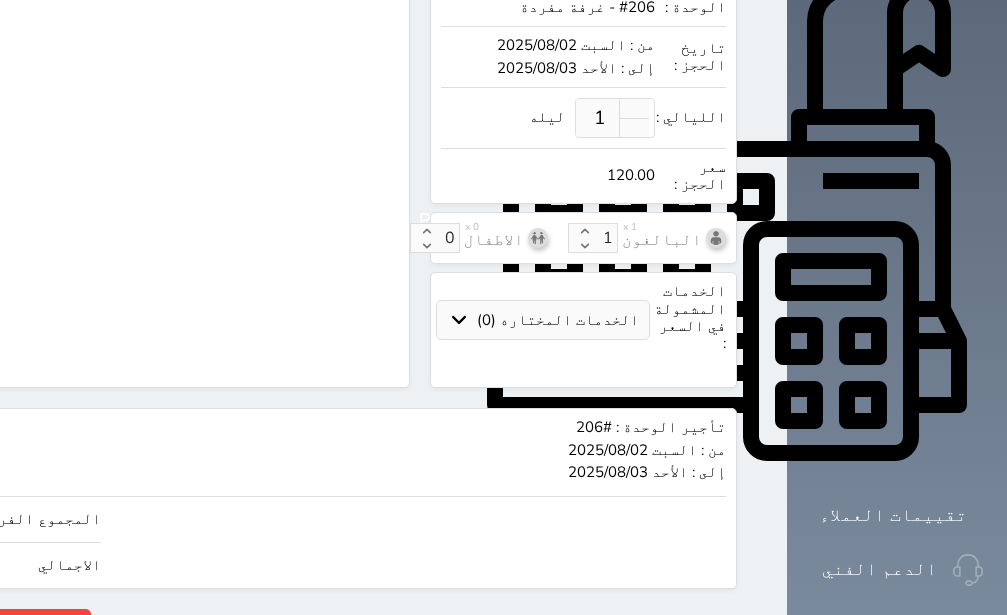 scroll, scrollTop: 665, scrollLeft: 0, axis: vertical 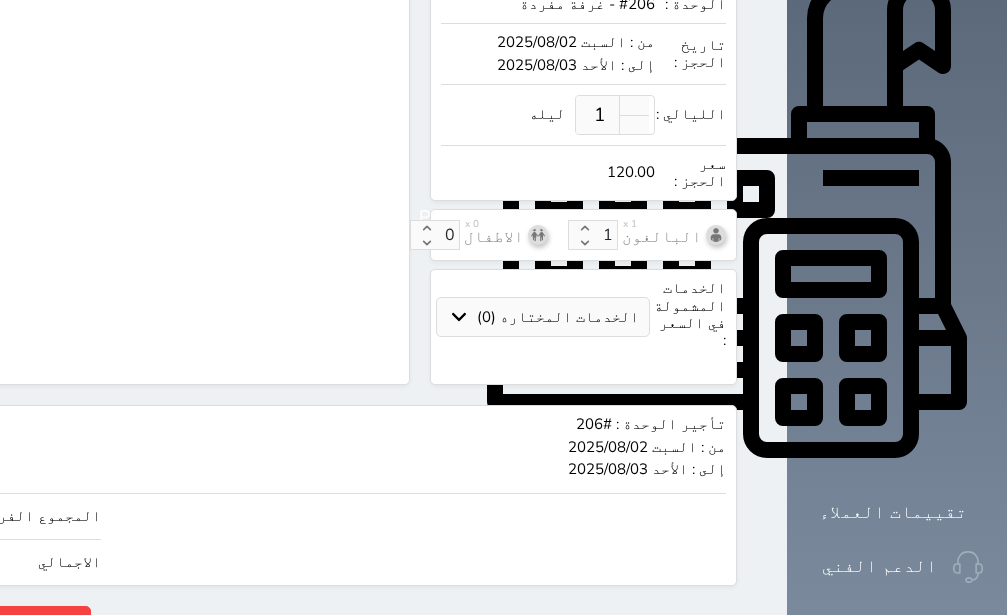 click on "حجز" at bounding box center (-130, 623) 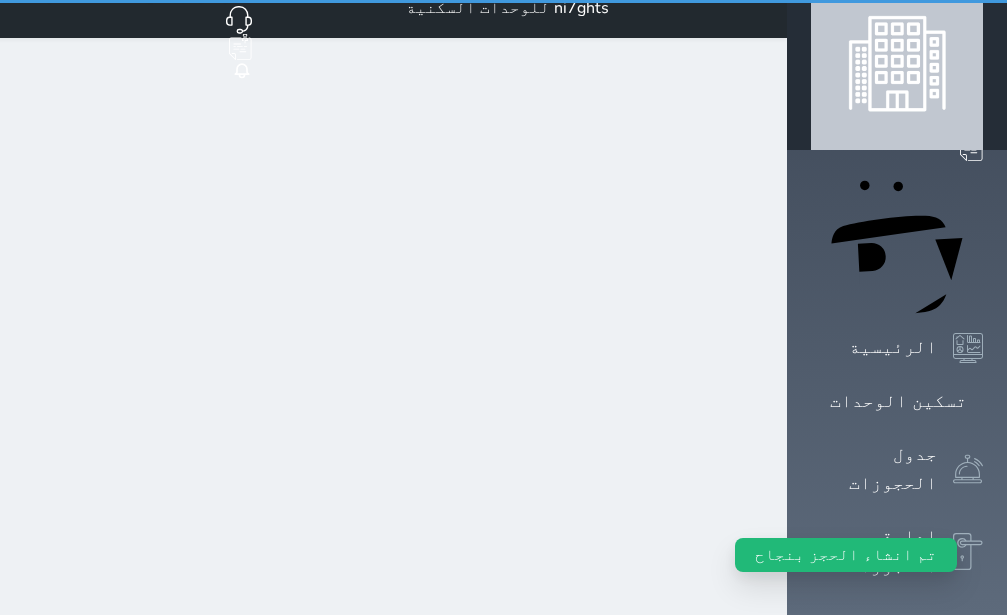 scroll, scrollTop: 0, scrollLeft: 0, axis: both 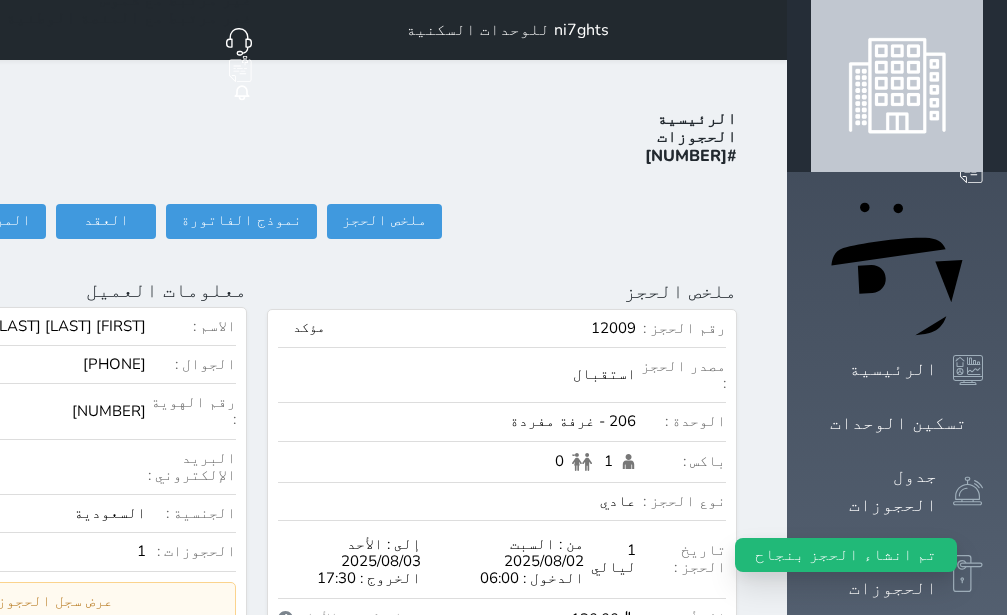 click on "تسجيل دخول" at bounding box center [-156, 221] 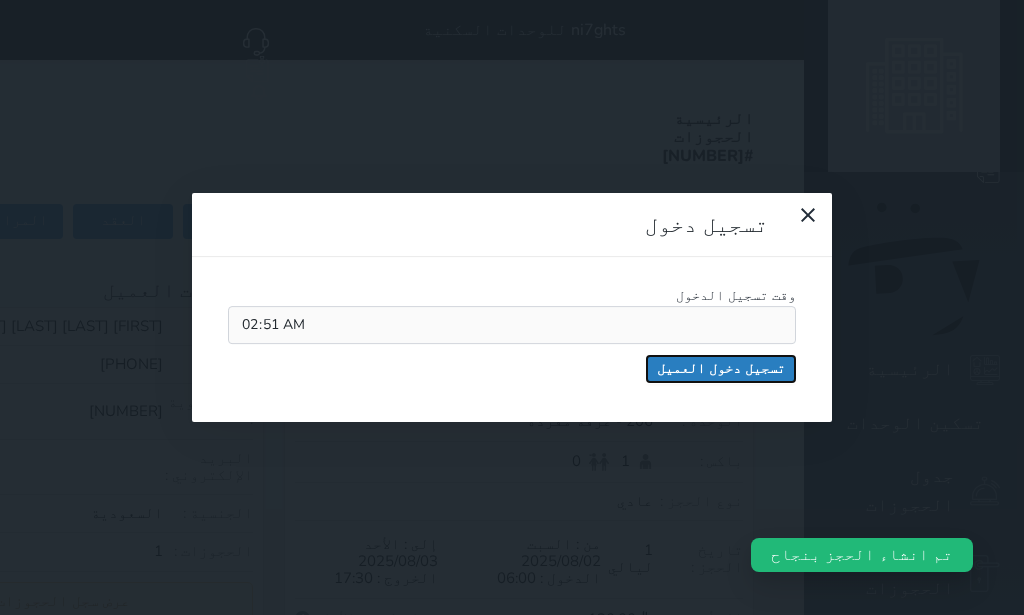 click on "تسجيل دخول العميل" at bounding box center [721, 369] 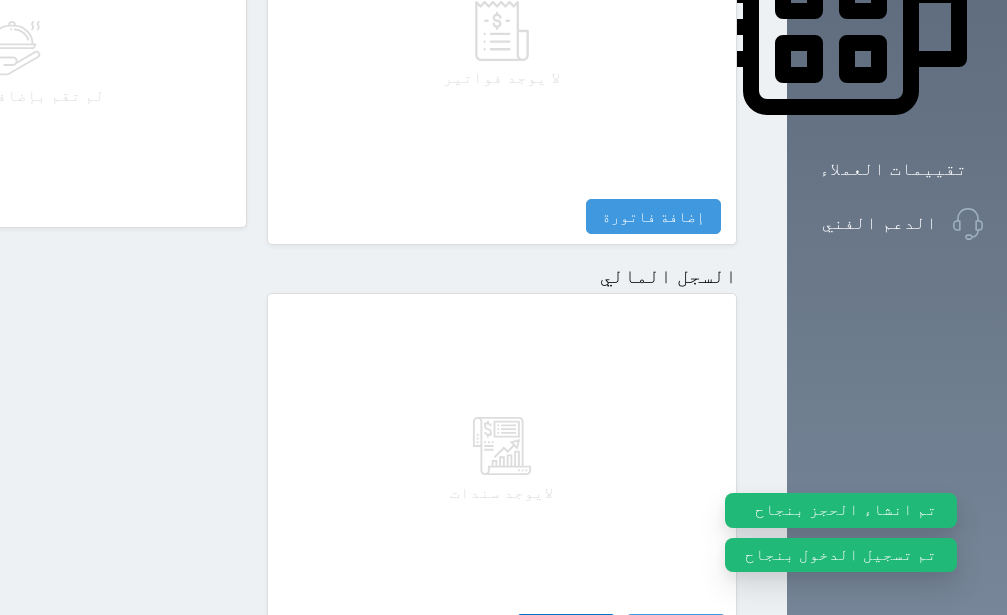 scroll, scrollTop: 1110, scrollLeft: 0, axis: vertical 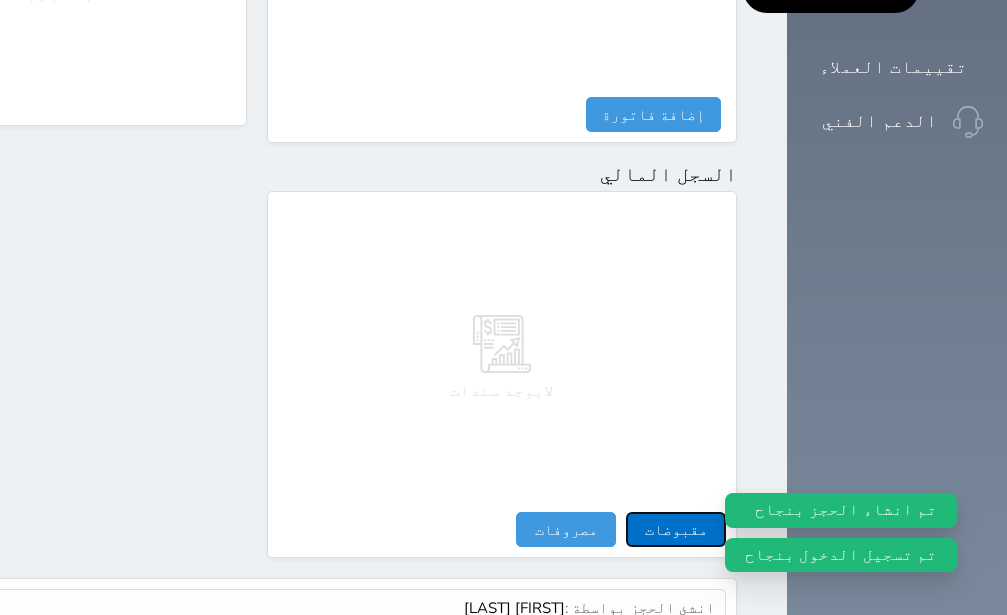 click on "مقبوضات" at bounding box center (676, 529) 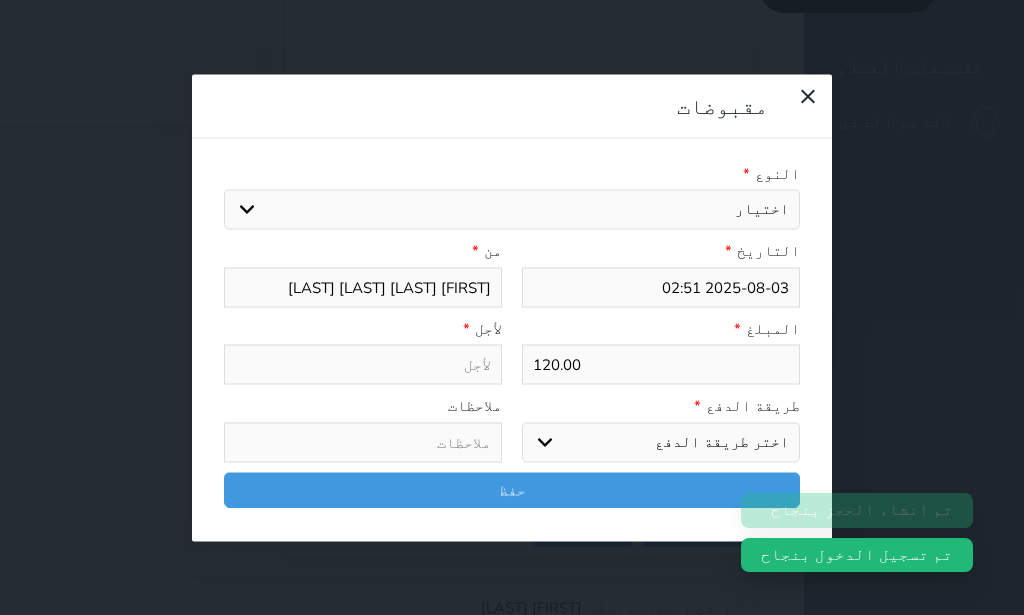 click on "اختيار   ايجار تامين عربون" at bounding box center (512, 210) 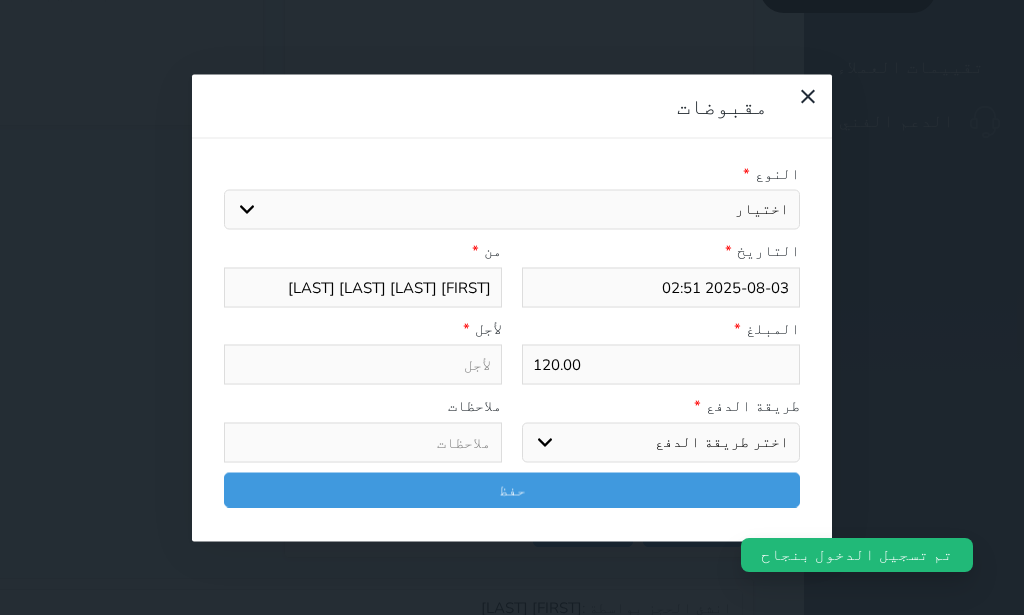 click on "ايجار" at bounding box center [0, 0] 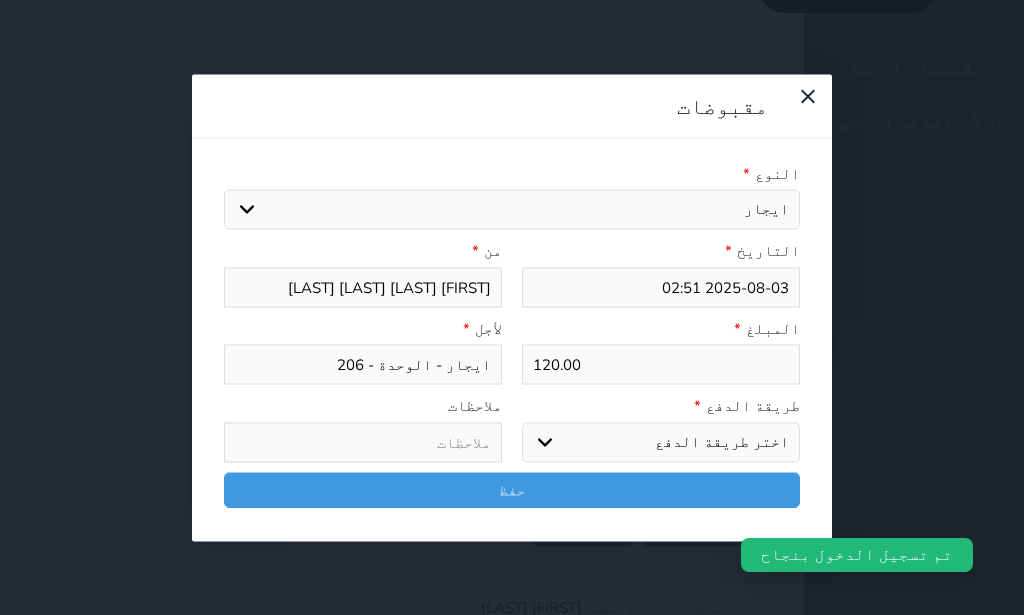 click on "اختر طريقة الدفع   دفع نقدى   تحويل بنكى   مدى   بطاقة ائتمان   آجل" at bounding box center [661, 442] 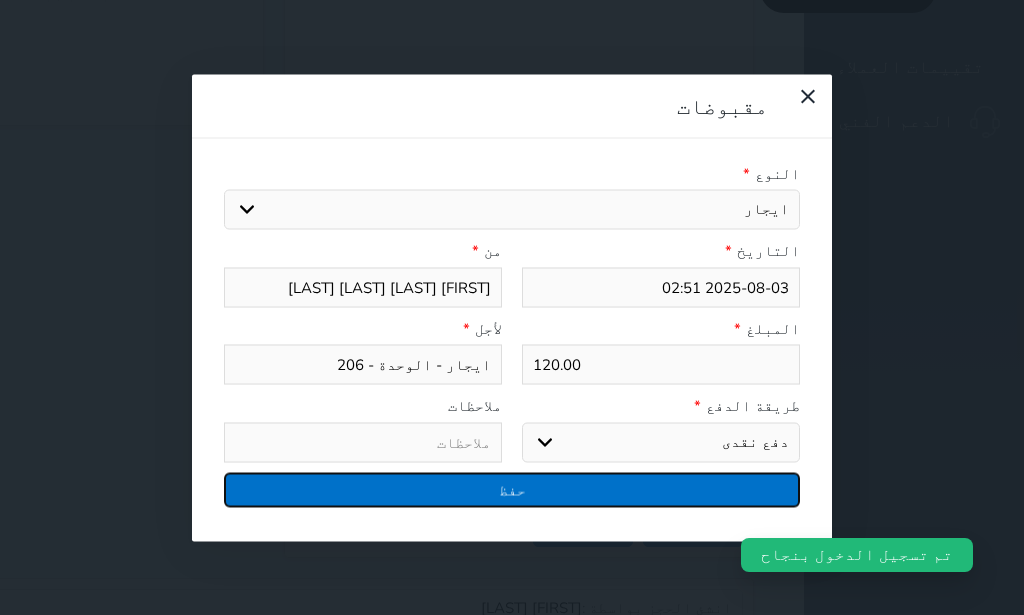 click on "حفظ" at bounding box center (512, 489) 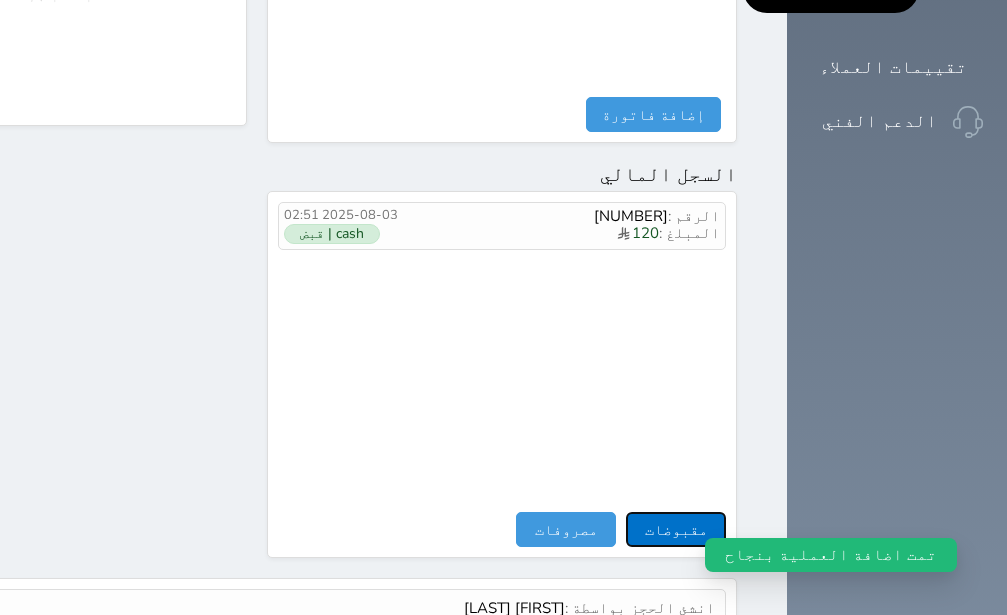 click on "مقبوضات" at bounding box center [676, 529] 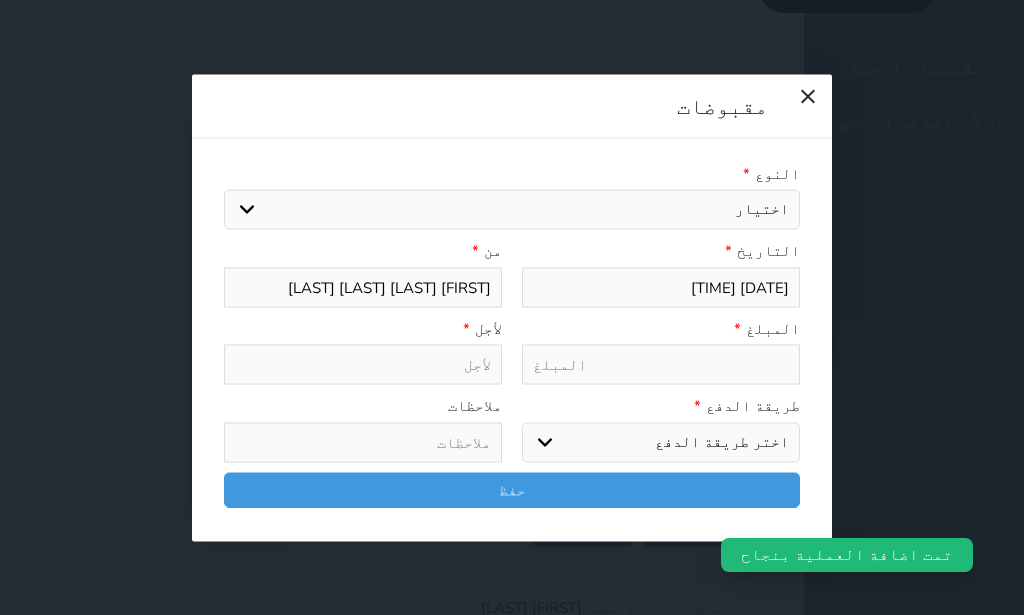 click on "اختيار   ايجار تامين عربون" at bounding box center [512, 210] 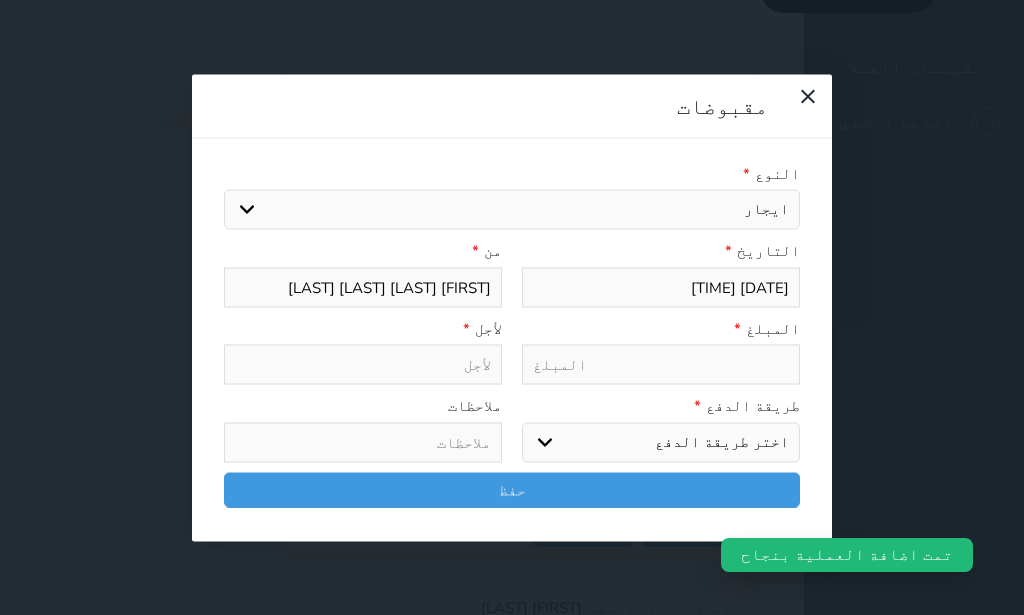 click on "ايجار" at bounding box center [0, 0] 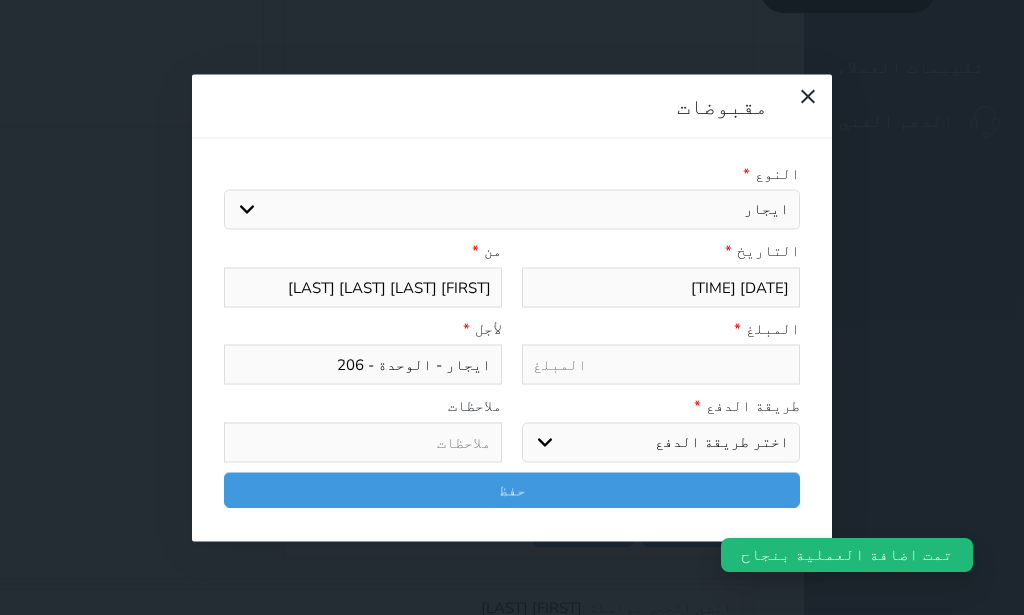 click at bounding box center (661, 365) 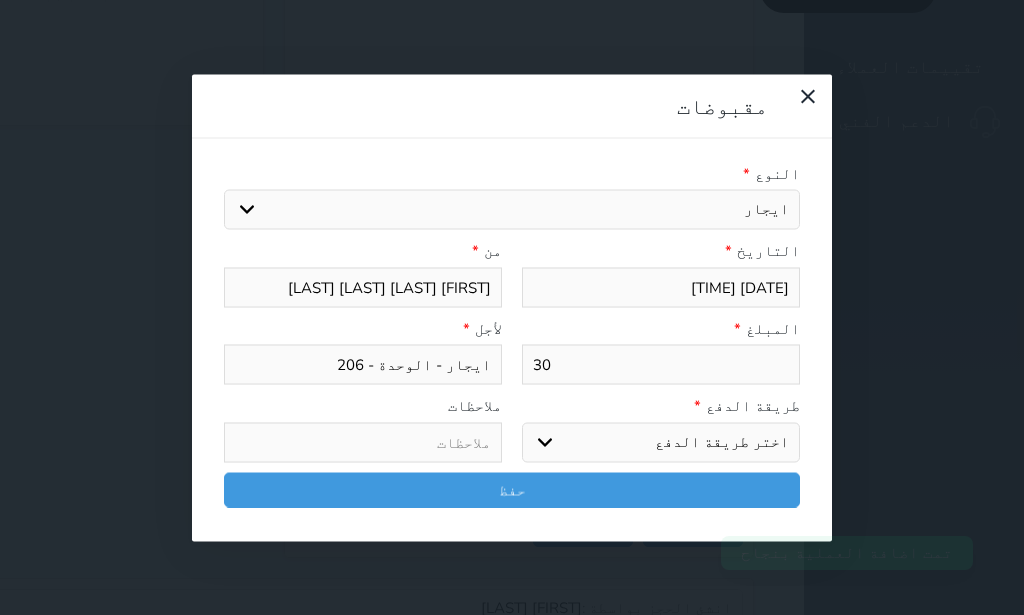 click on "اختر طريقة الدفع   دفع نقدى   تحويل بنكى   مدى   بطاقة ائتمان   آجل" at bounding box center (661, 442) 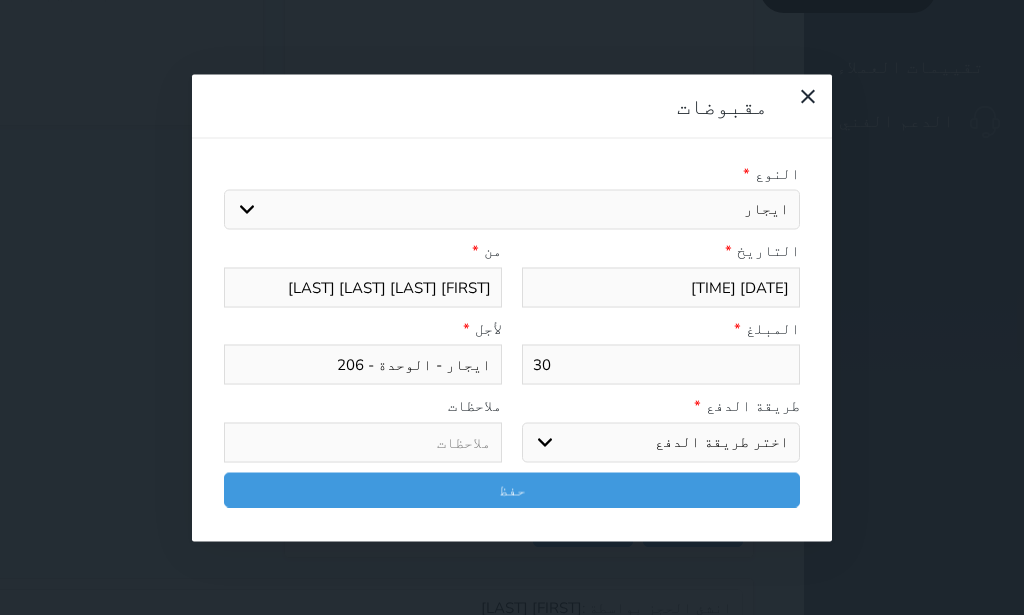 click on "دفع نقدى" at bounding box center (0, 0) 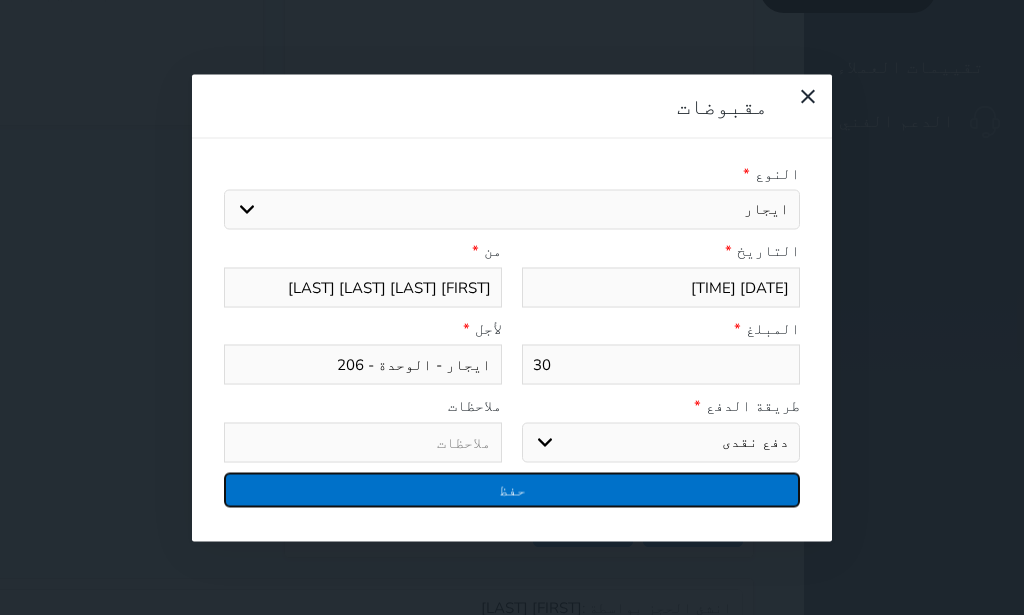 click on "حفظ" at bounding box center [512, 489] 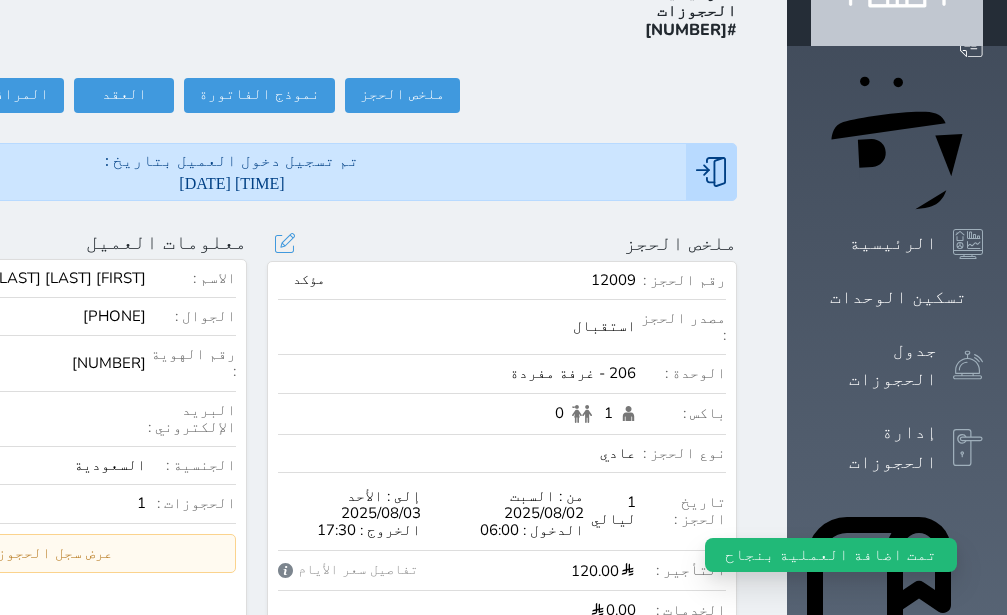 scroll, scrollTop: 0, scrollLeft: 0, axis: both 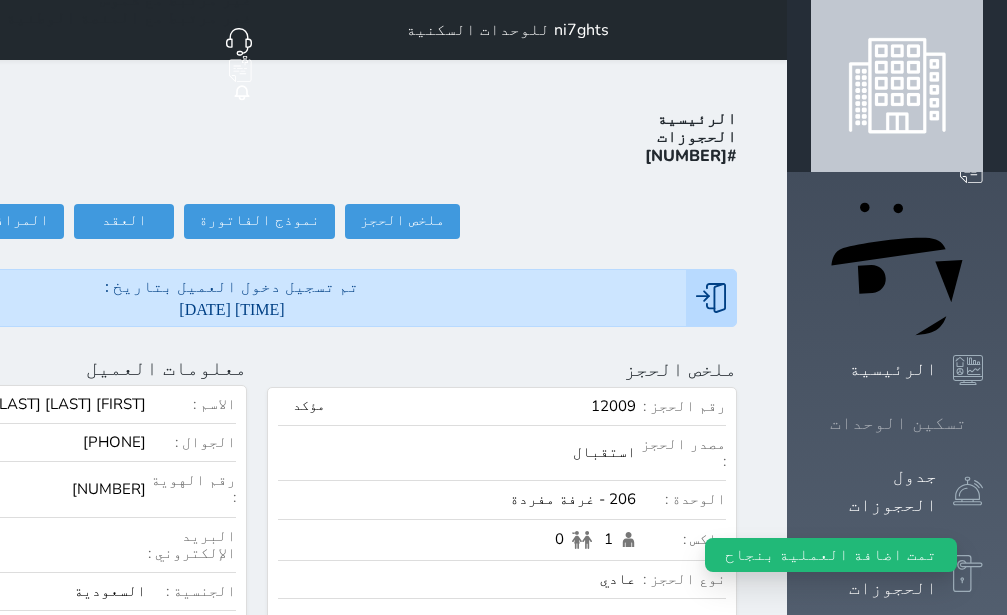 click on "تسكين الوحدات" at bounding box center (898, 423) 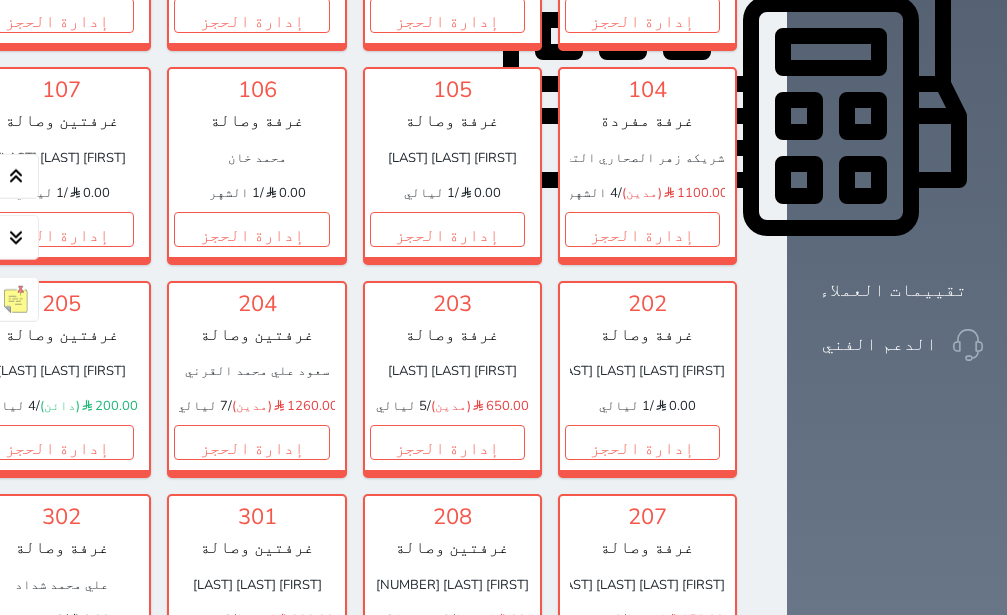 scroll, scrollTop: 834, scrollLeft: 0, axis: vertical 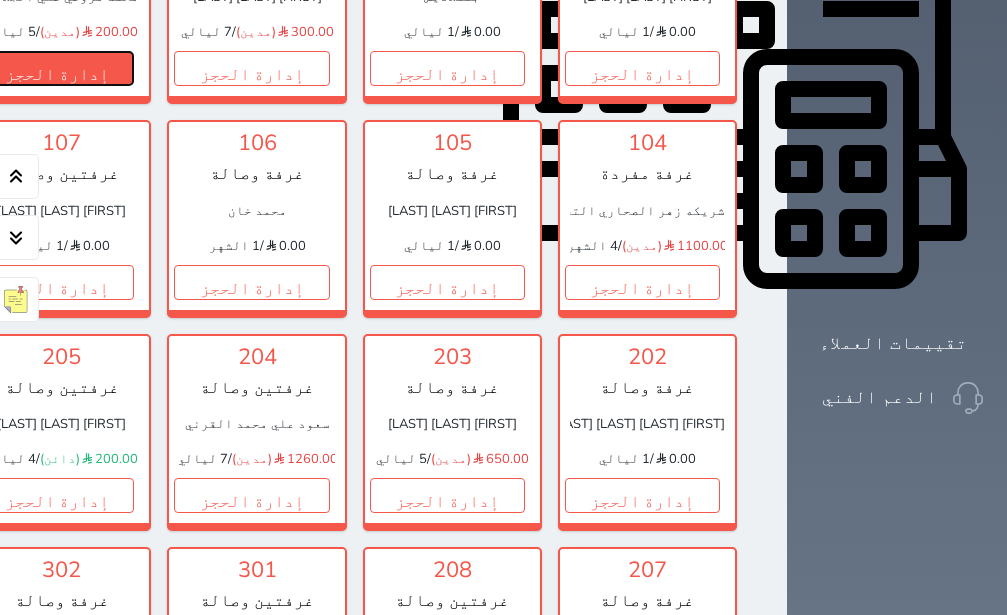 click on "إدارة الحجز" at bounding box center [56, 68] 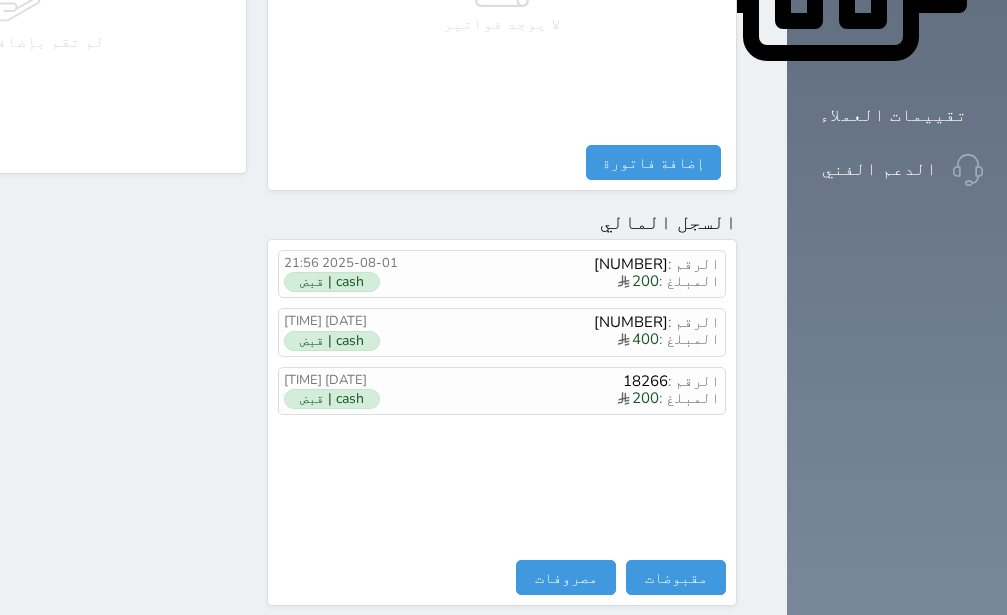 scroll, scrollTop: 1110, scrollLeft: 0, axis: vertical 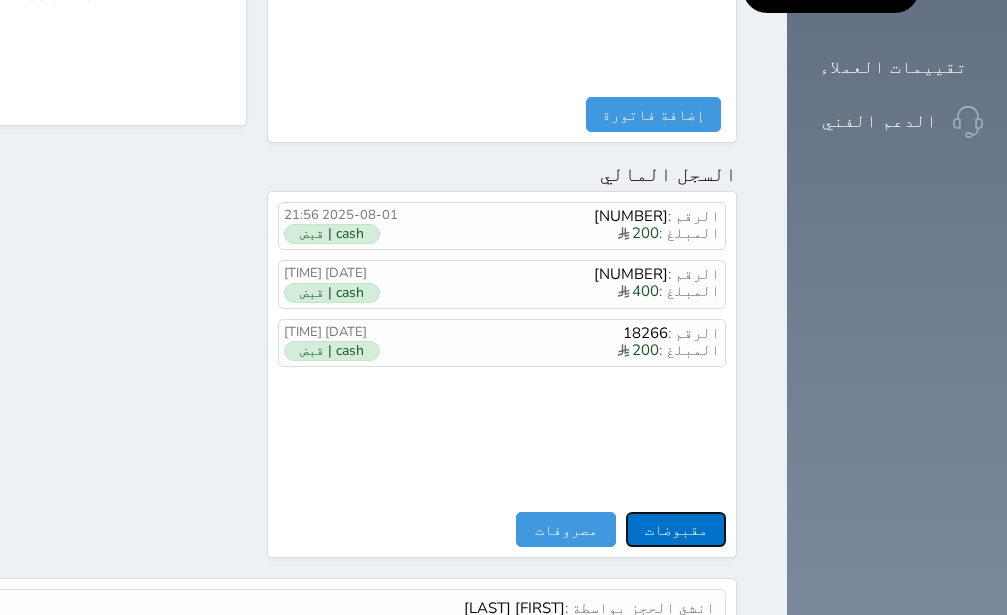 click on "مقبوضات" at bounding box center [676, 529] 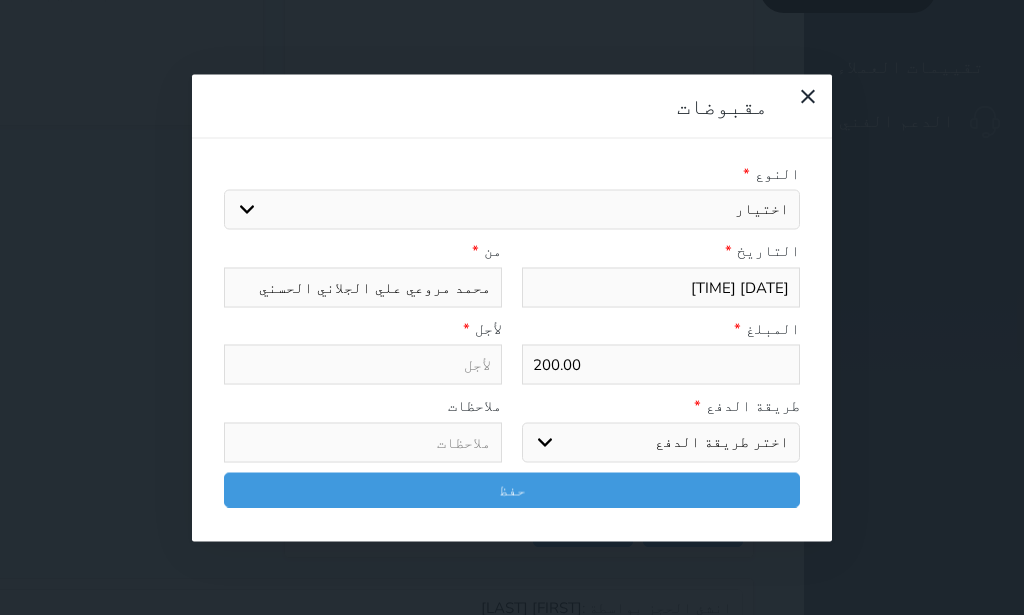 click on "اختيار   ايجار تامين عربون" at bounding box center [512, 210] 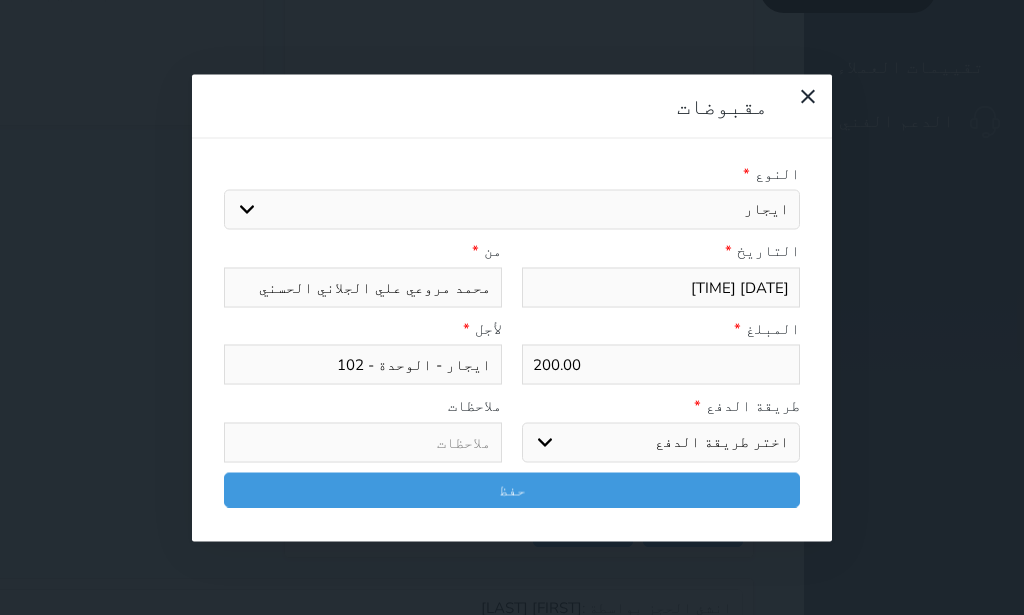 click on "اختر طريقة الدفع   دفع نقدى   تحويل بنكى   مدى   بطاقة ائتمان   آجل" at bounding box center (661, 442) 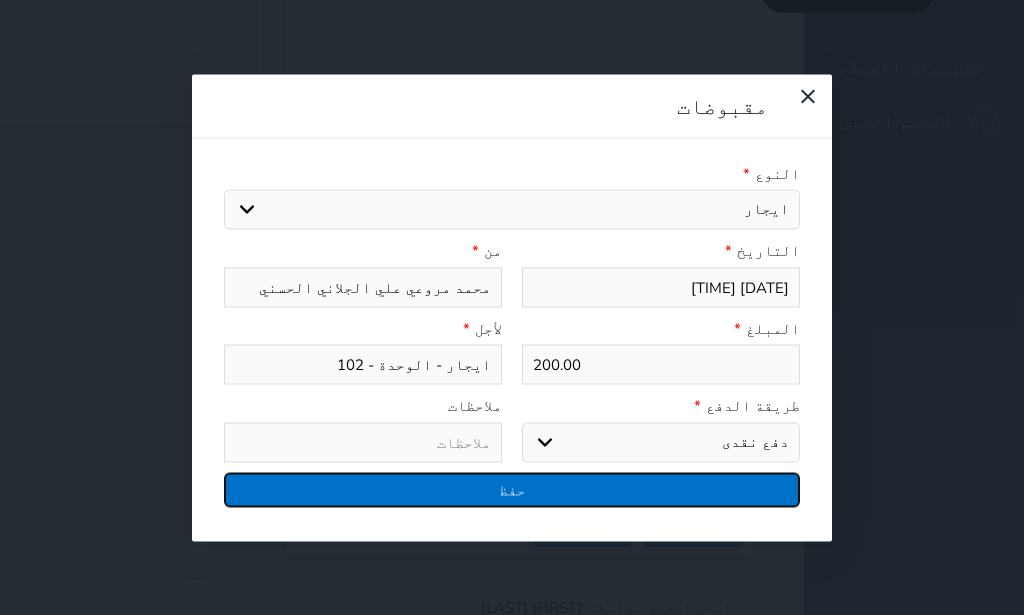 click on "حفظ" at bounding box center [512, 489] 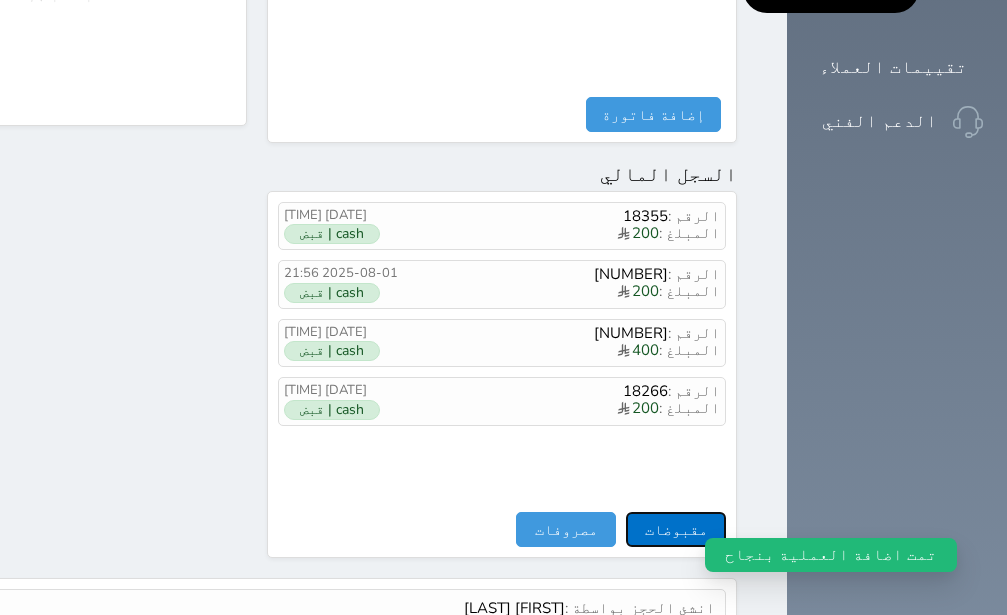 click on "مقبوضات" at bounding box center [676, 529] 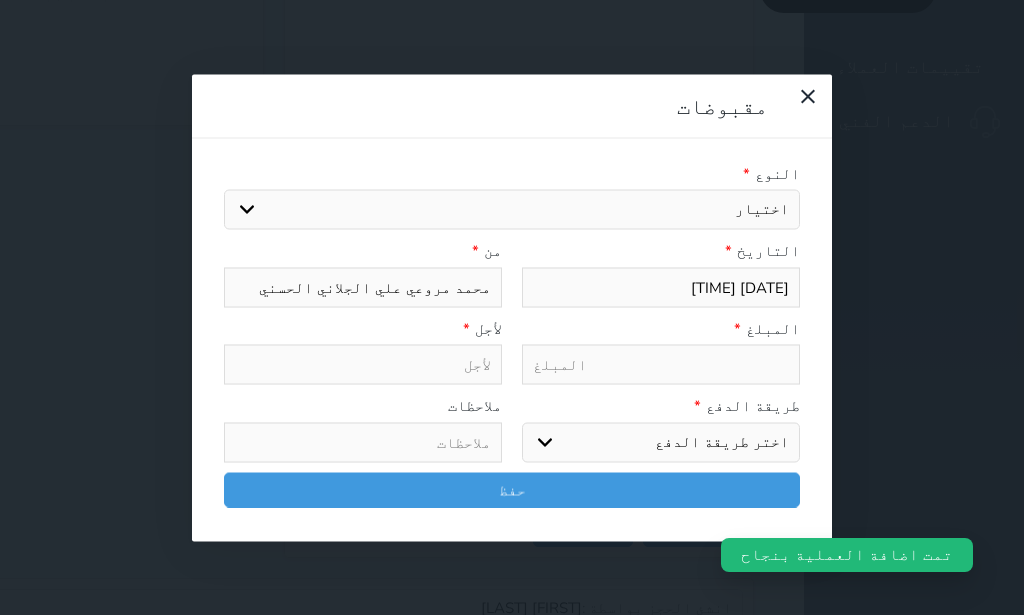 click on "اختيار   ايجار تامين عربون" at bounding box center (512, 210) 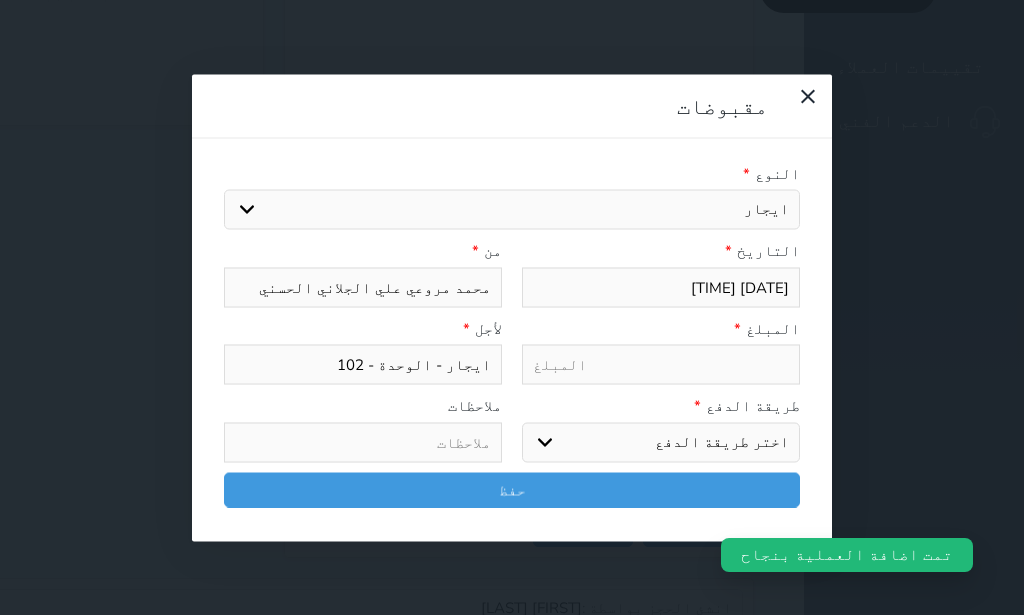 click at bounding box center [661, 365] 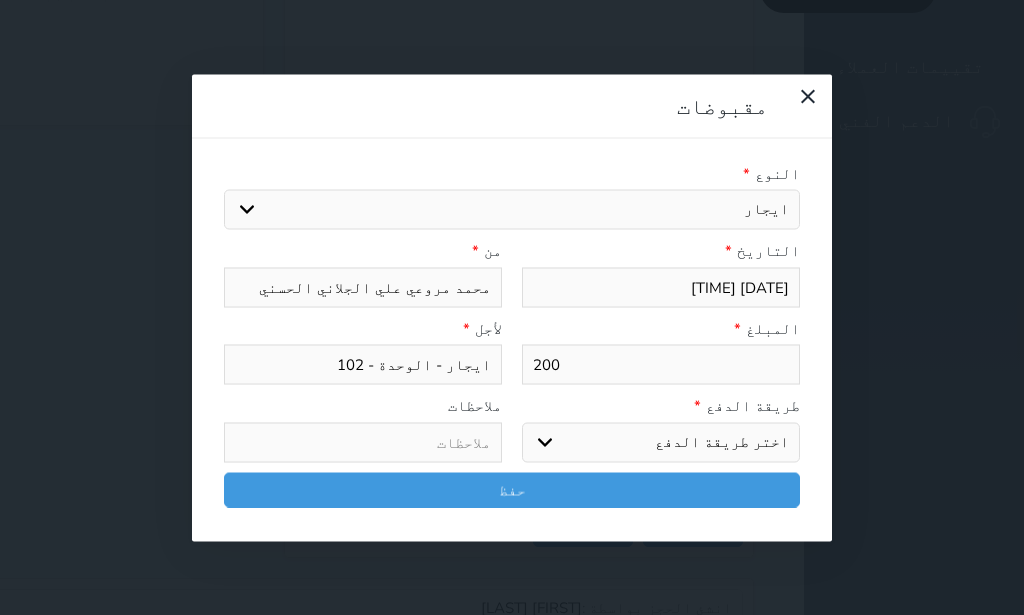 click on "اختر طريقة الدفع   دفع نقدى   تحويل بنكى   مدى   بطاقة ائتمان   آجل" at bounding box center [661, 442] 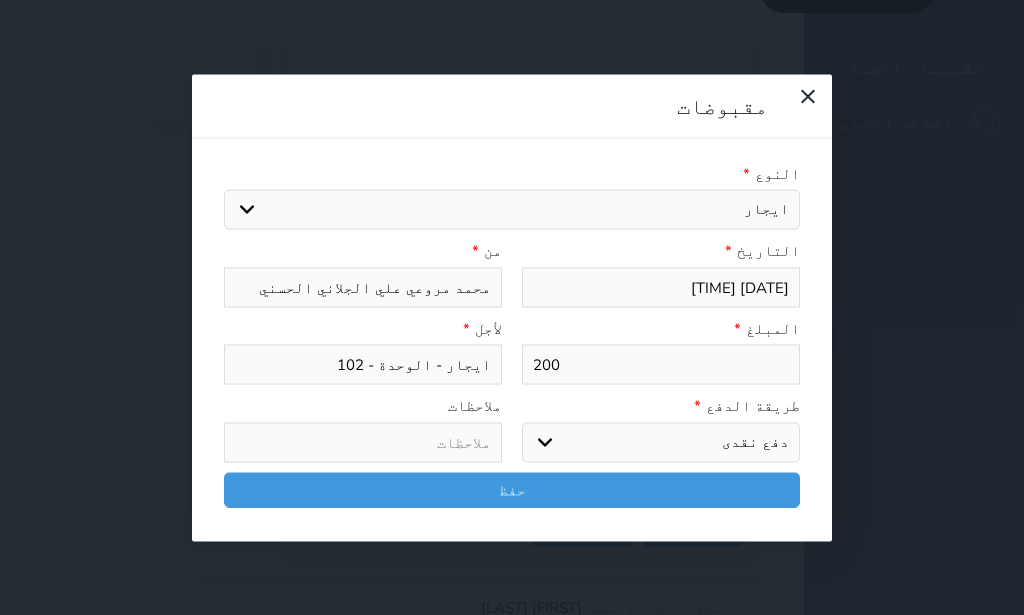 click on "دفع نقدى" at bounding box center [0, 0] 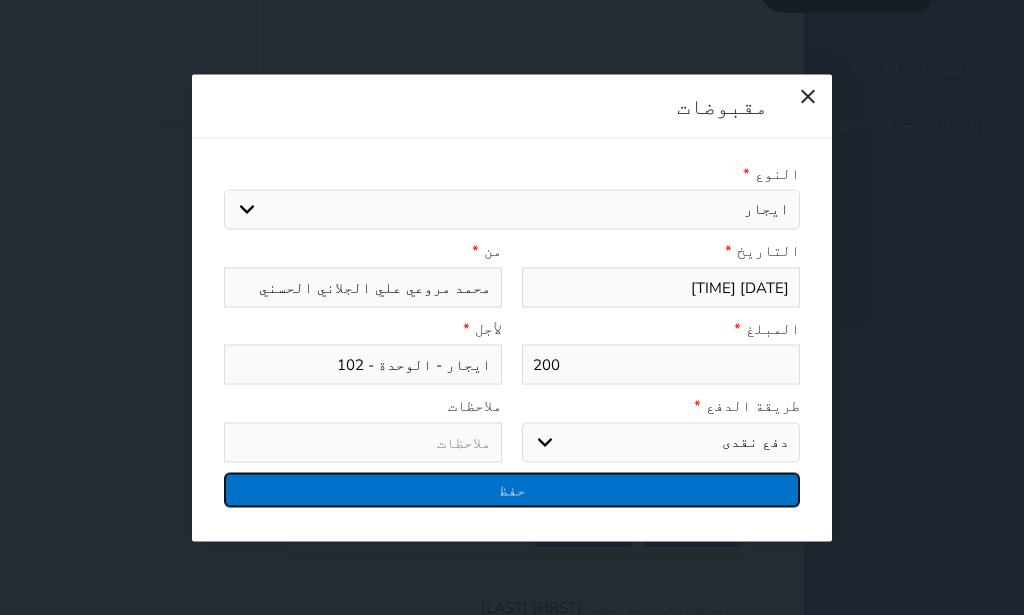 click on "حفظ" at bounding box center [512, 489] 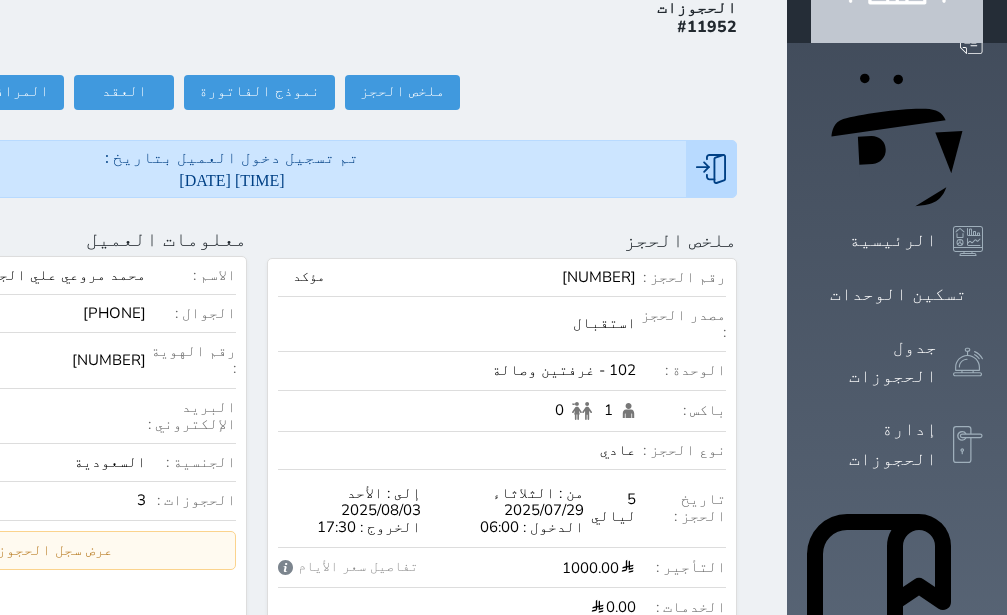scroll, scrollTop: 0, scrollLeft: 0, axis: both 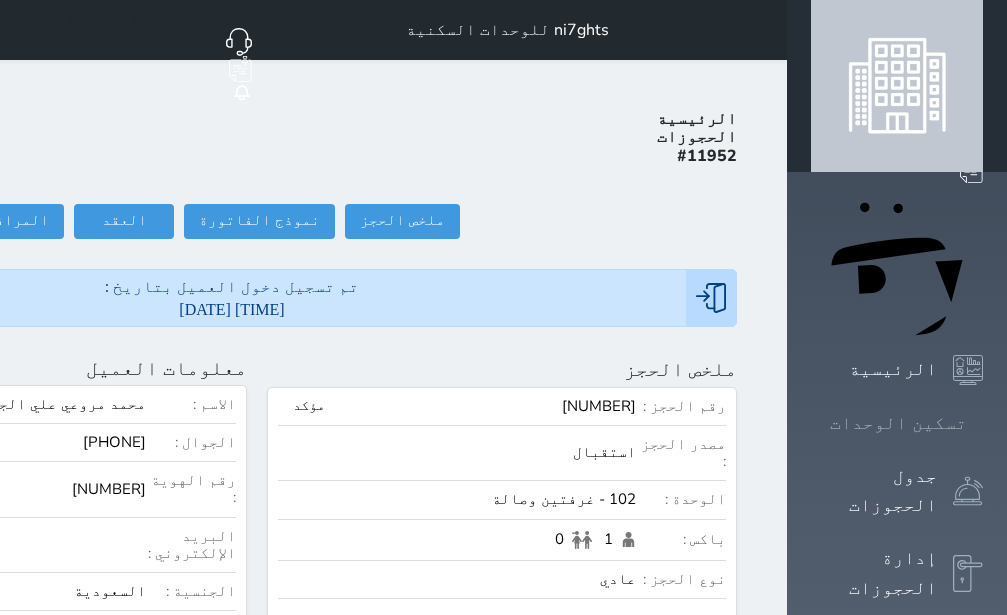 click on "تسكين الوحدات" at bounding box center (898, 423) 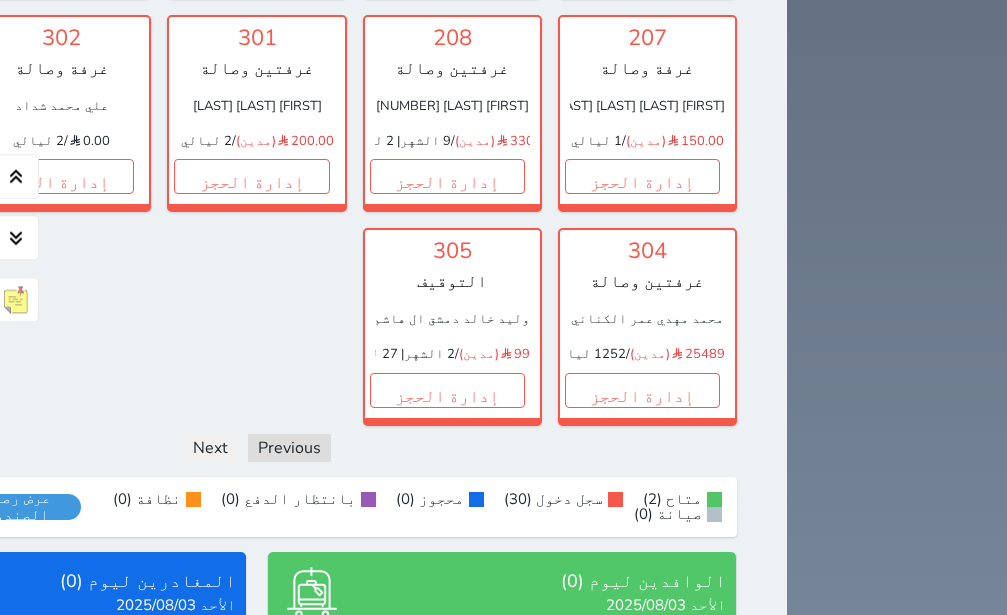 scroll, scrollTop: 1338, scrollLeft: 0, axis: vertical 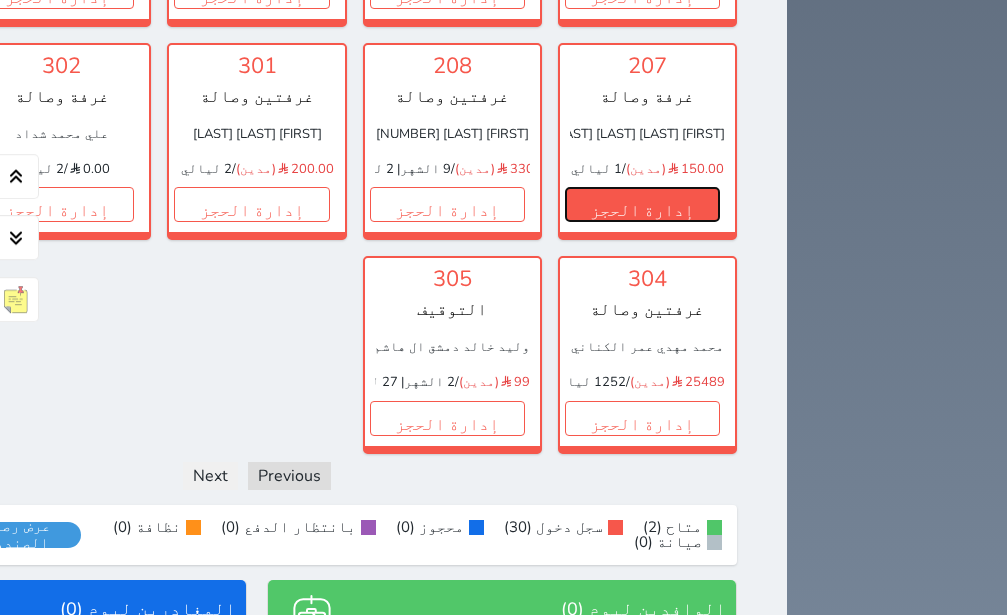 click on "إدارة الحجز" at bounding box center [642, 204] 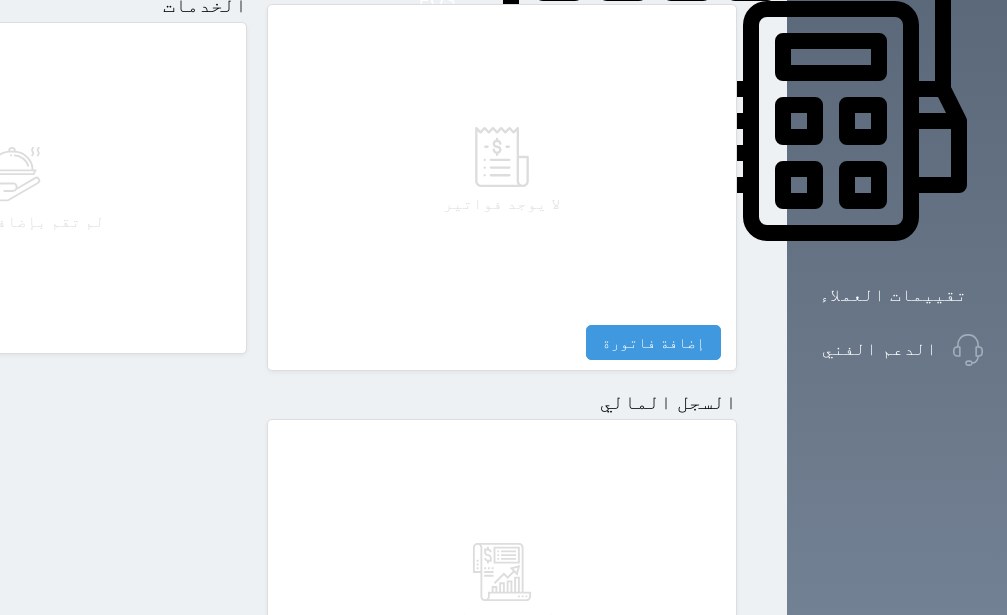 scroll, scrollTop: 1110, scrollLeft: 0, axis: vertical 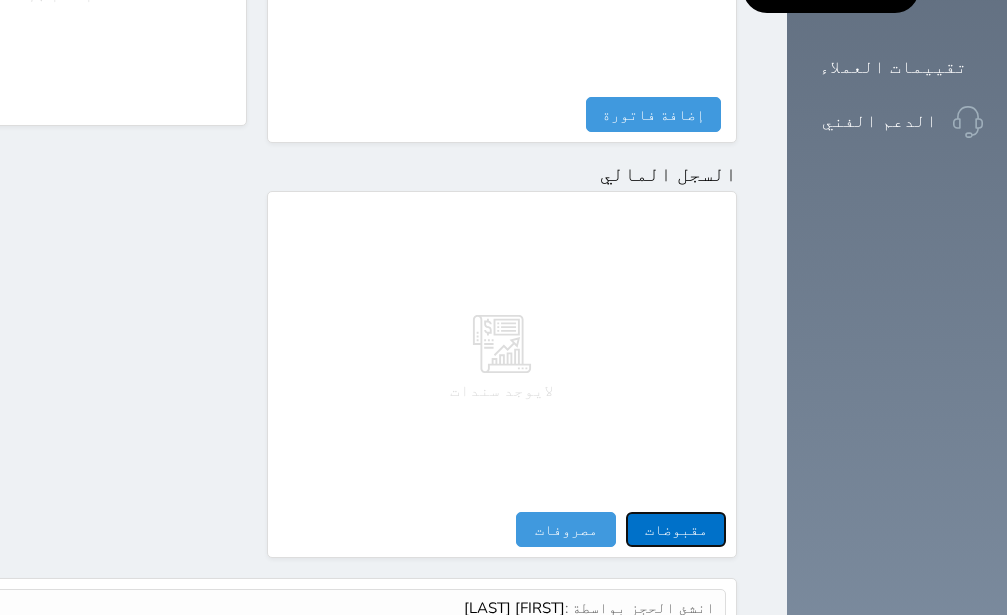 click on "مقبوضات" at bounding box center (676, 529) 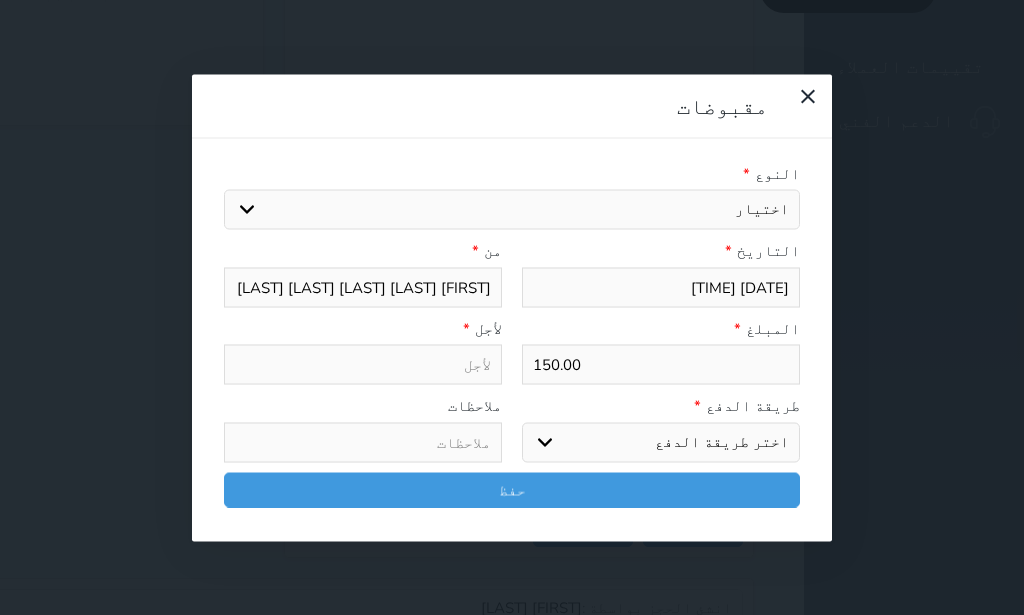 click on "اختيار   ايجار تامين عربون" at bounding box center [512, 210] 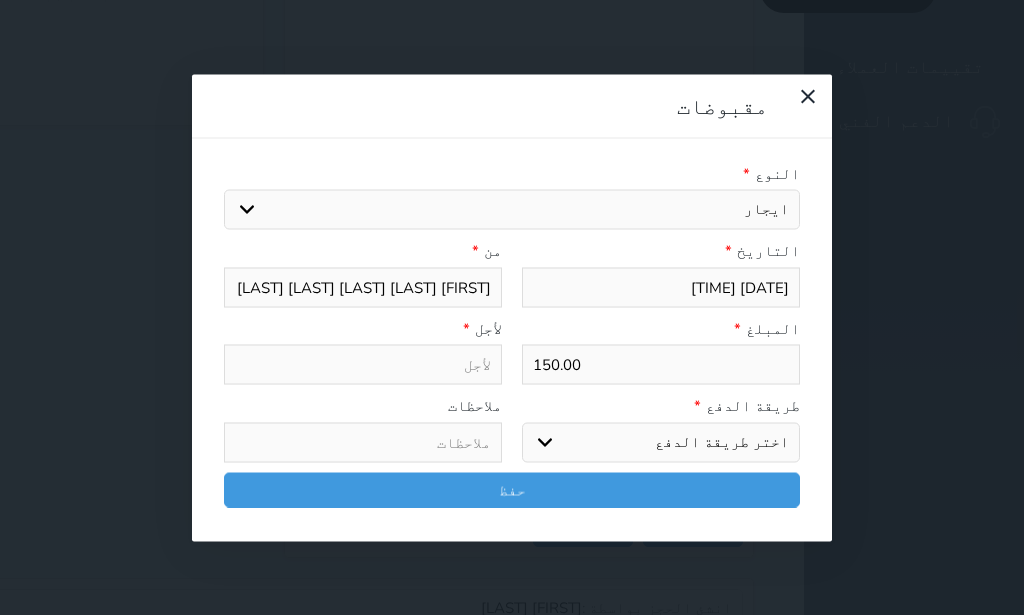 click on "ايجار" at bounding box center [0, 0] 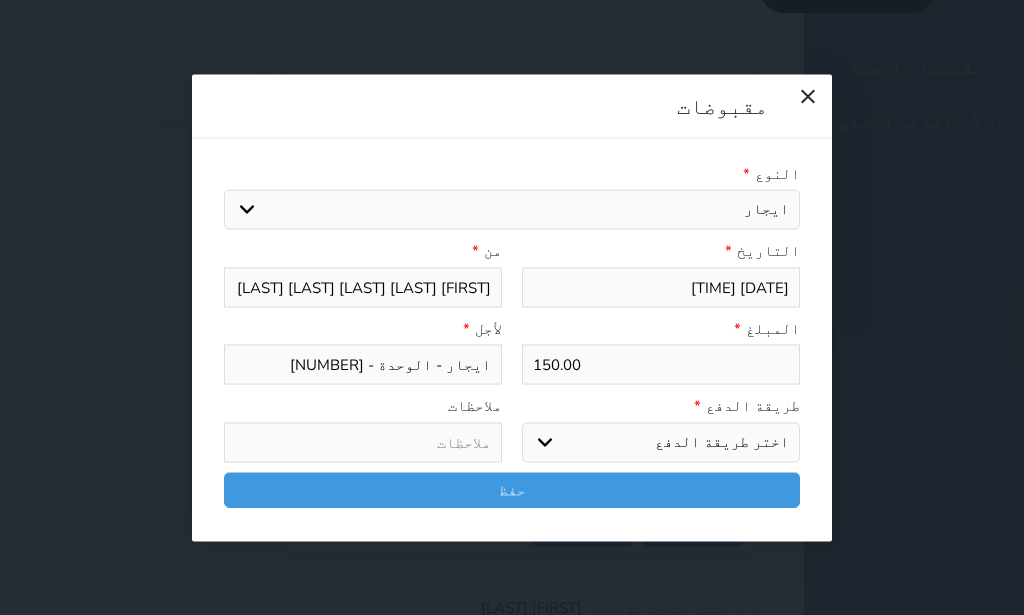 click on "اختر طريقة الدفع   دفع نقدى   تحويل بنكى   مدى   بطاقة ائتمان   آجل" at bounding box center (661, 442) 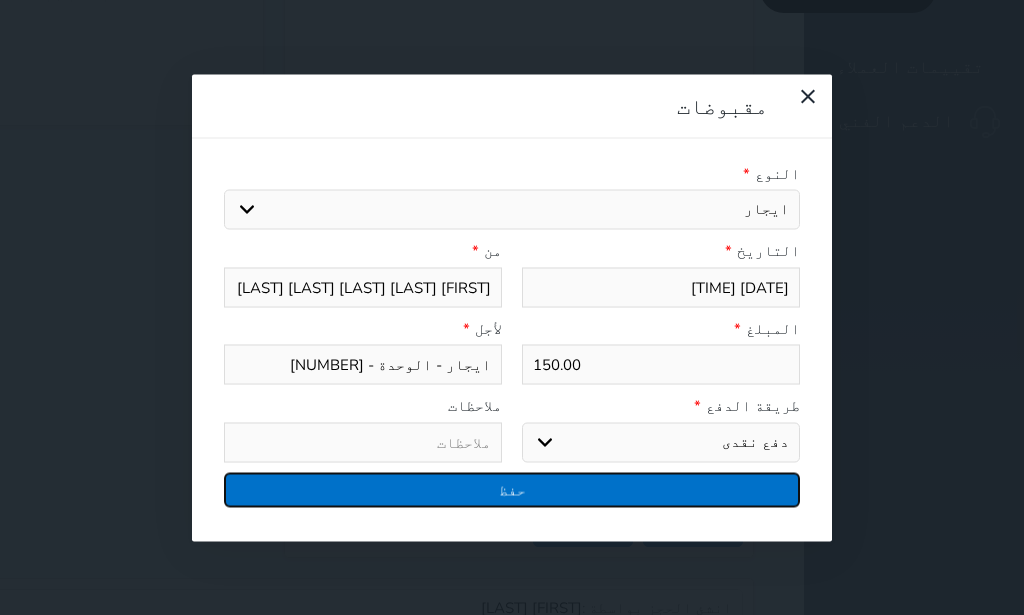 click on "حفظ" at bounding box center (512, 489) 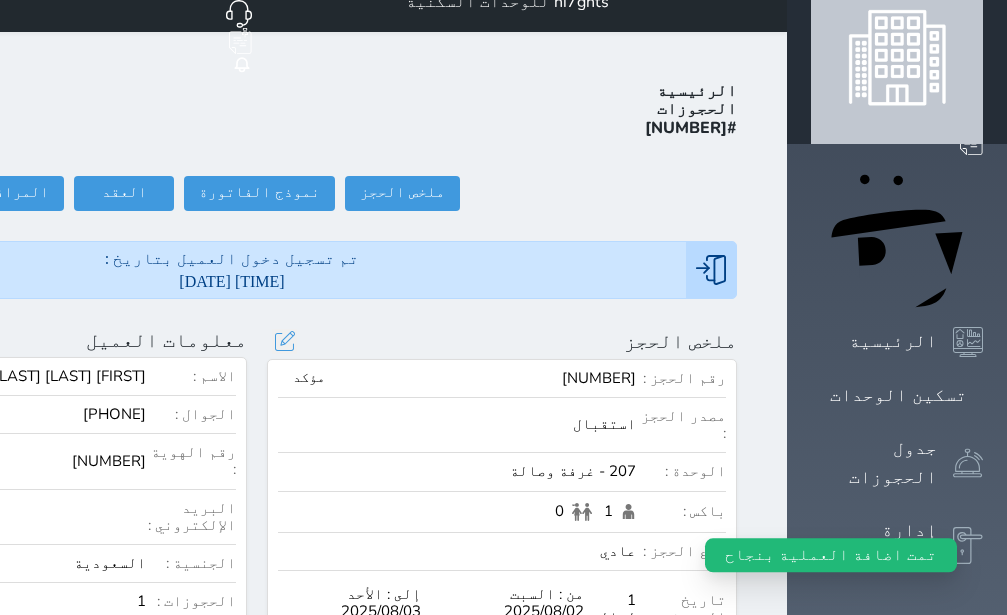 scroll, scrollTop: 0, scrollLeft: 0, axis: both 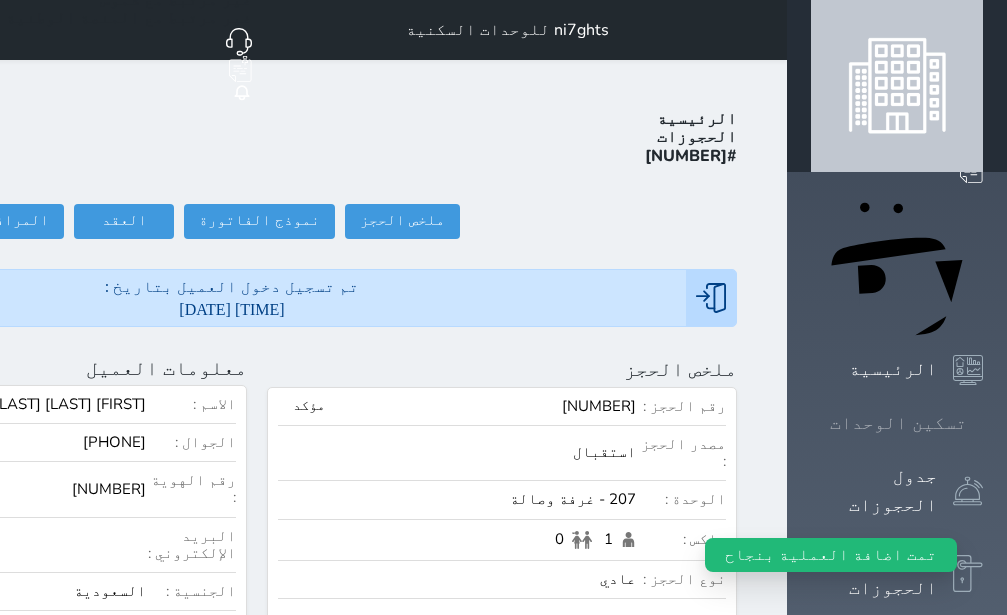 click on "تسكين الوحدات" at bounding box center (898, 423) 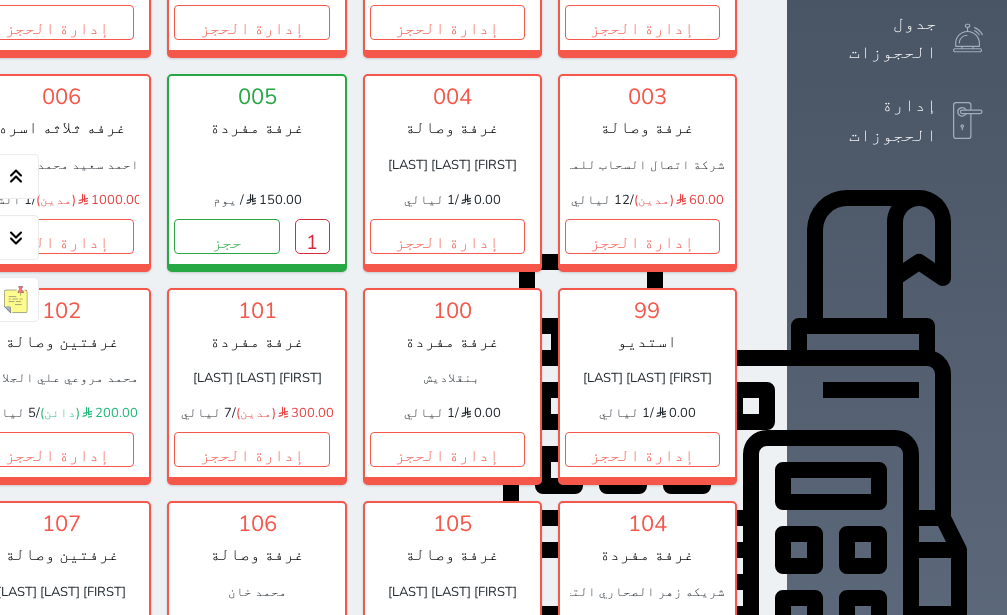 scroll, scrollTop: 504, scrollLeft: 0, axis: vertical 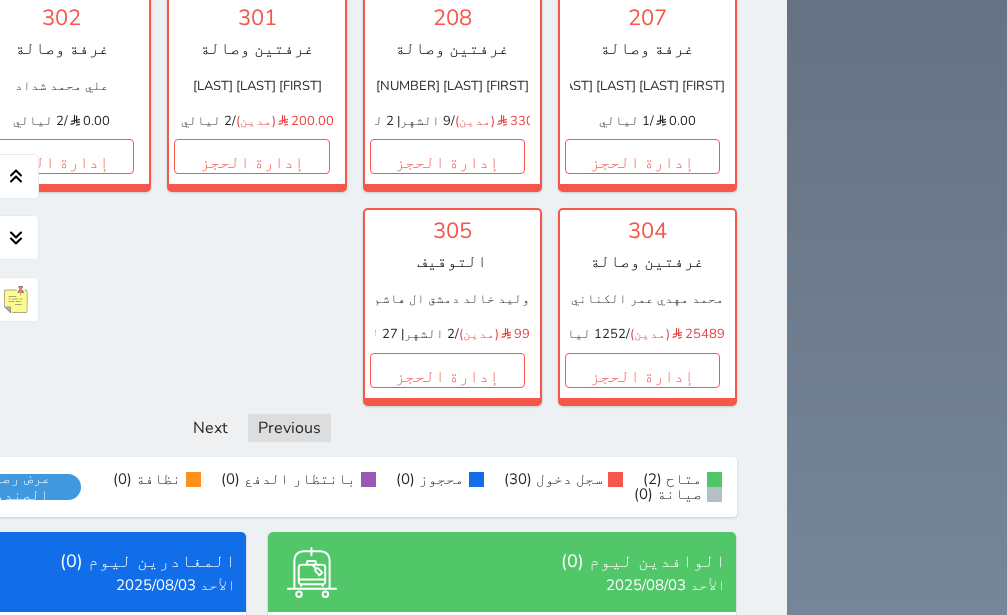 click on "إدارة الحجز" at bounding box center (-139, 156) 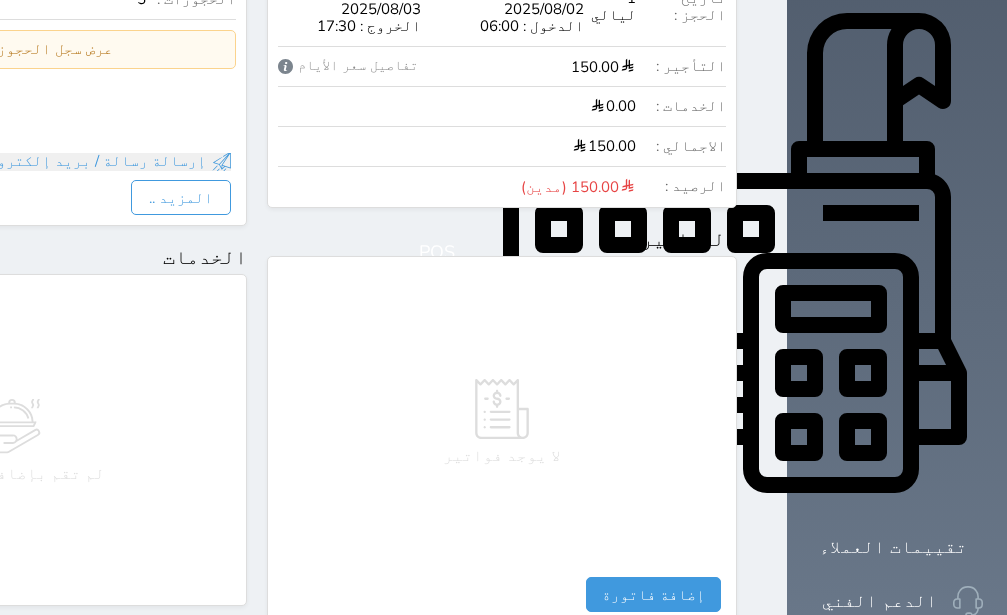 scroll, scrollTop: 1110, scrollLeft: 0, axis: vertical 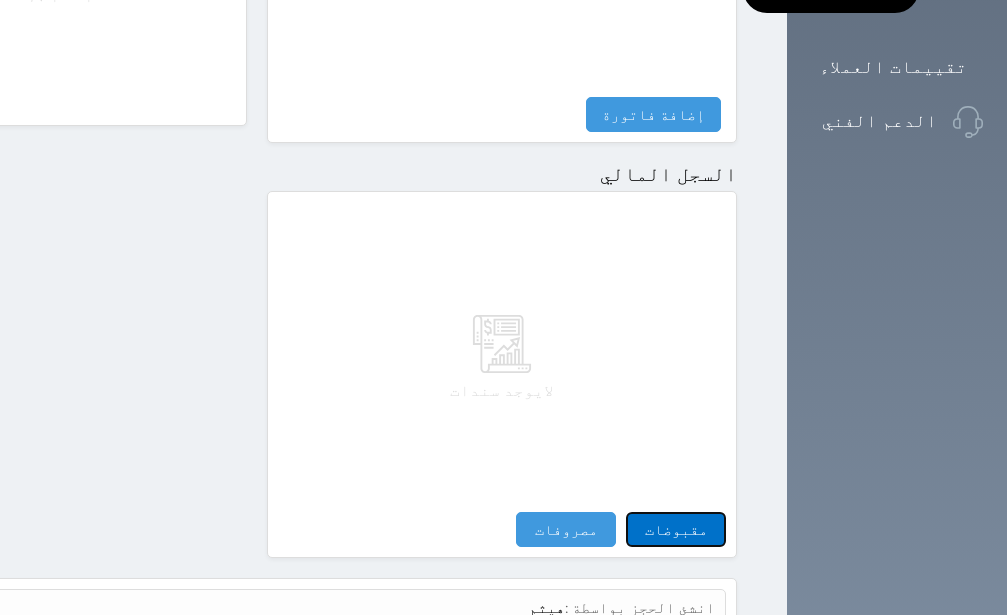 click on "مقبوضات" at bounding box center (676, 529) 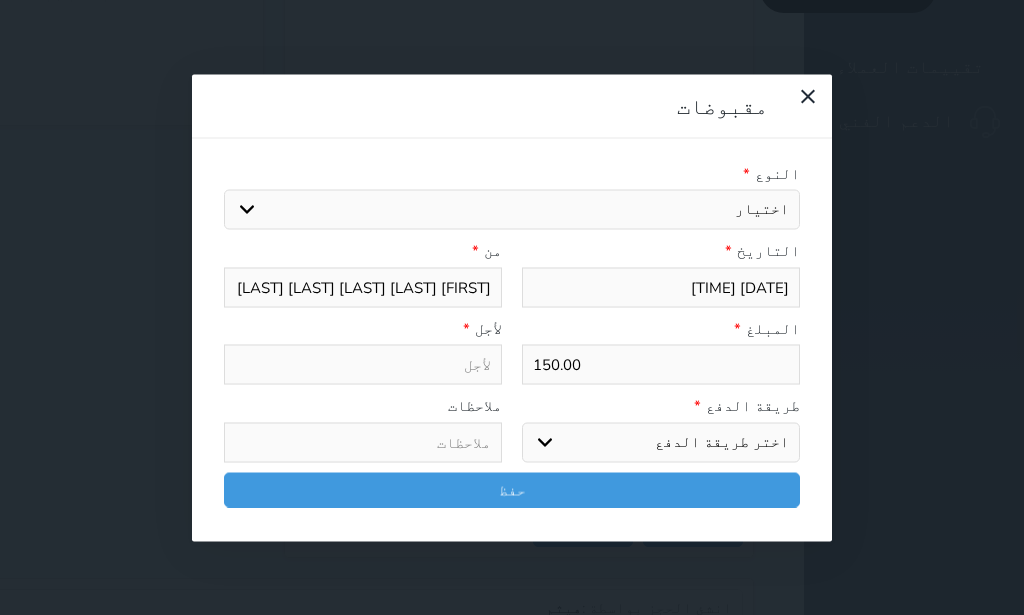 click on "اختيار   ايجار تامين عربون" at bounding box center (512, 210) 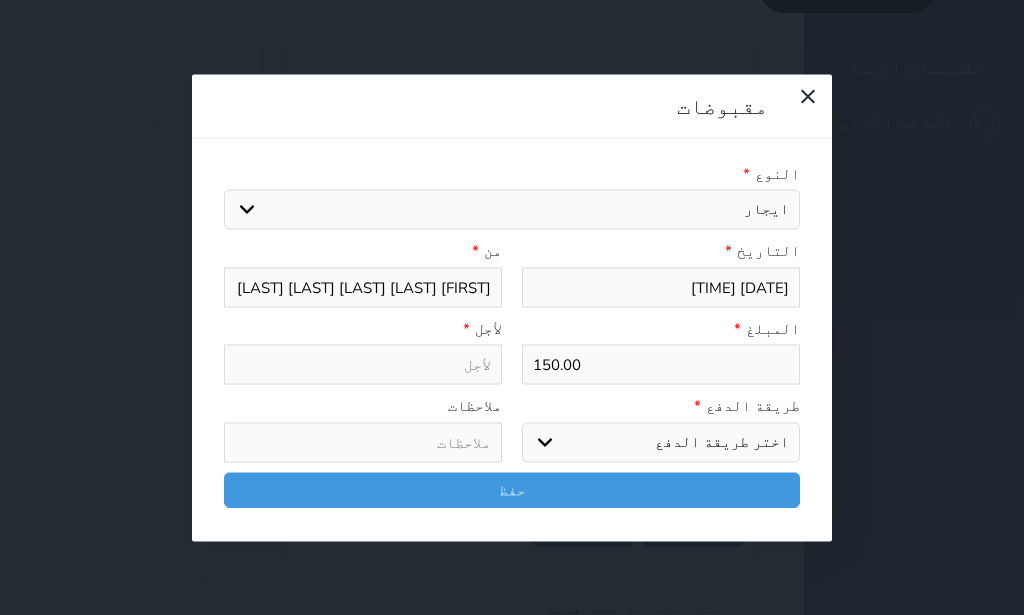 click on "ايجار" at bounding box center (0, 0) 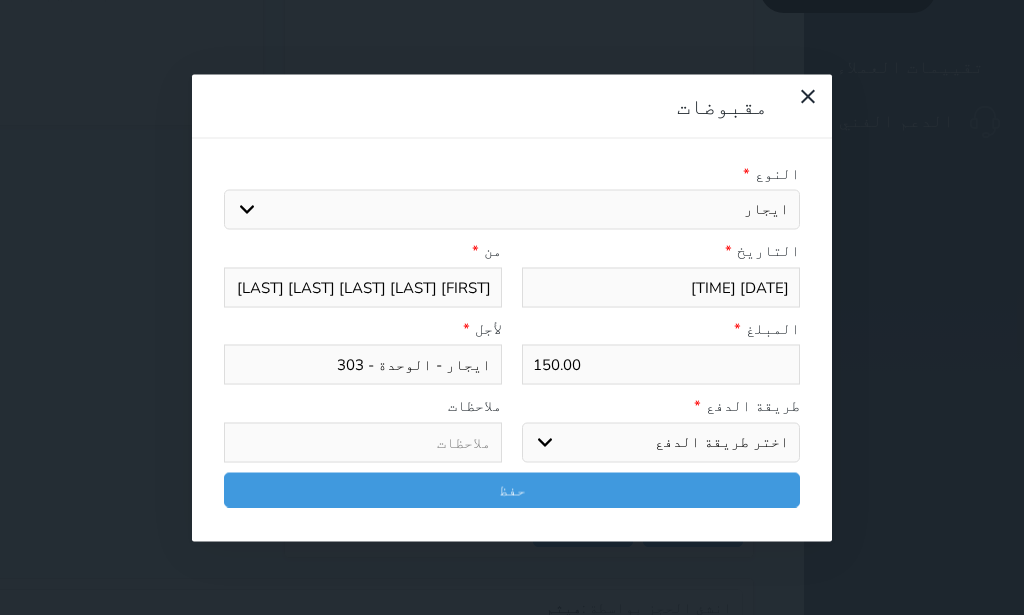 click on "اختر طريقة الدفع   دفع نقدى   تحويل بنكى   مدى   بطاقة ائتمان   آجل" at bounding box center [661, 442] 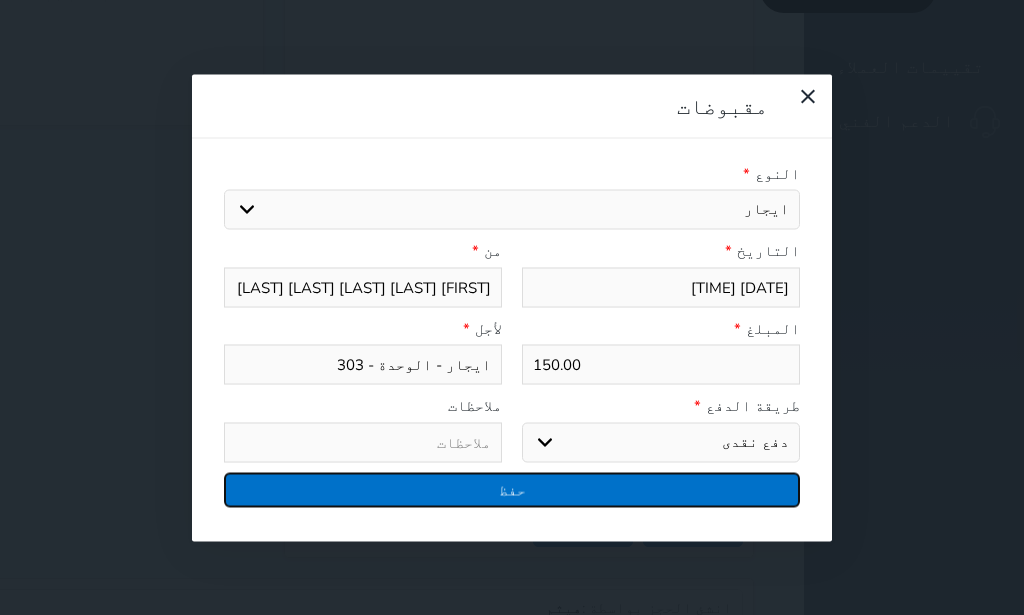 click on "حفظ" at bounding box center (512, 489) 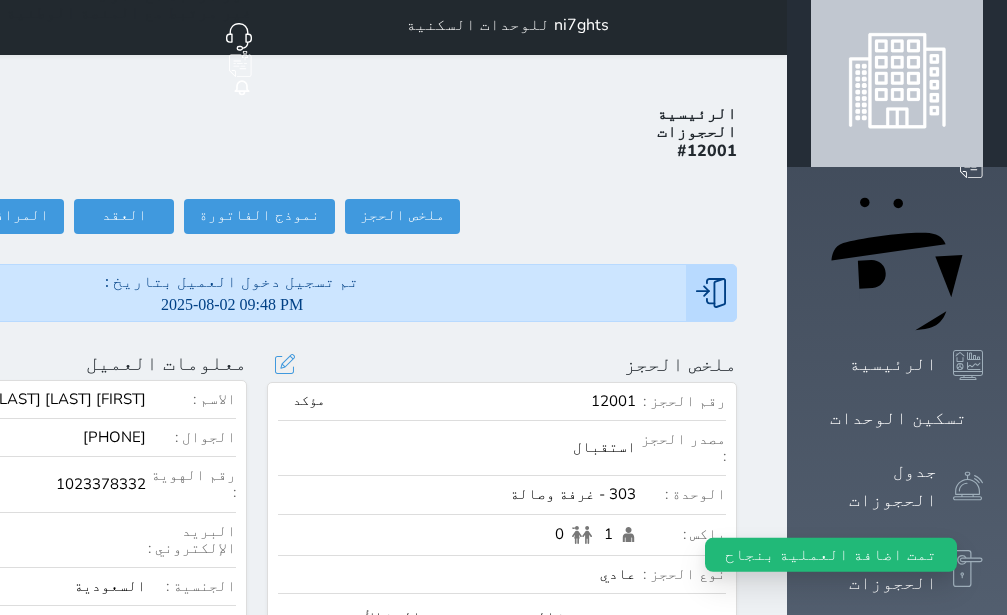 scroll, scrollTop: 0, scrollLeft: 0, axis: both 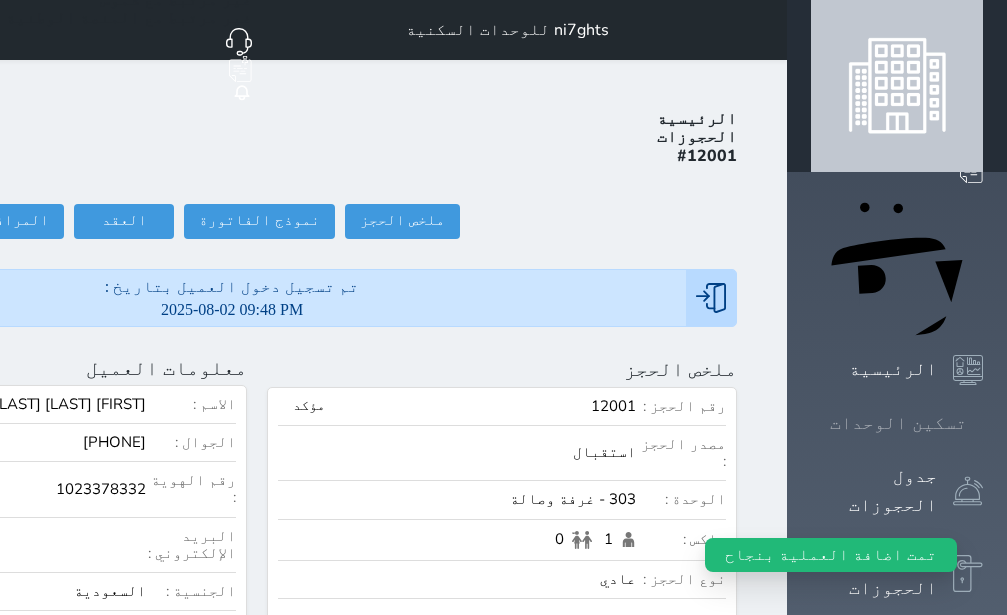 click 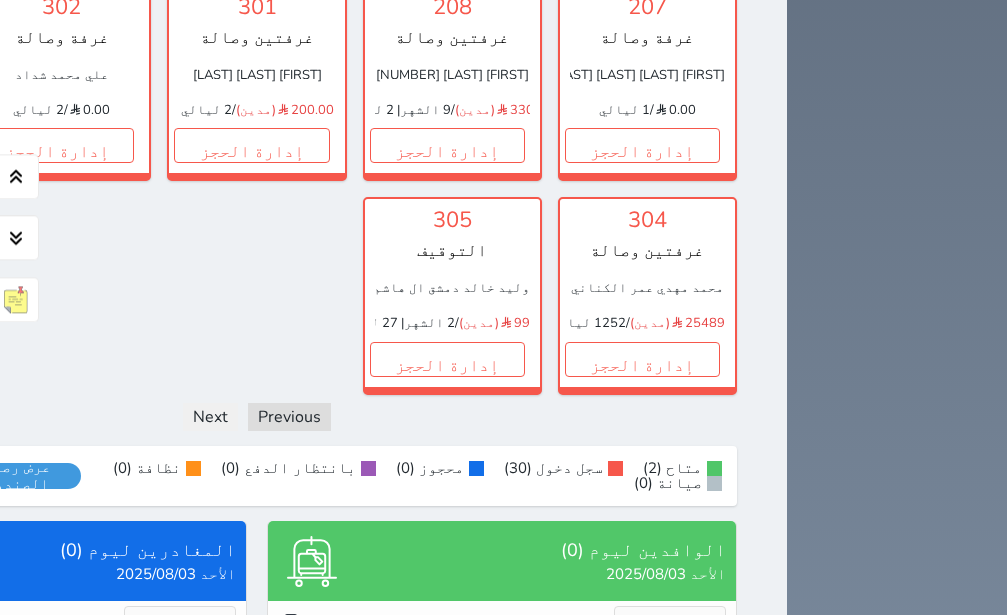 scroll, scrollTop: 1803, scrollLeft: 0, axis: vertical 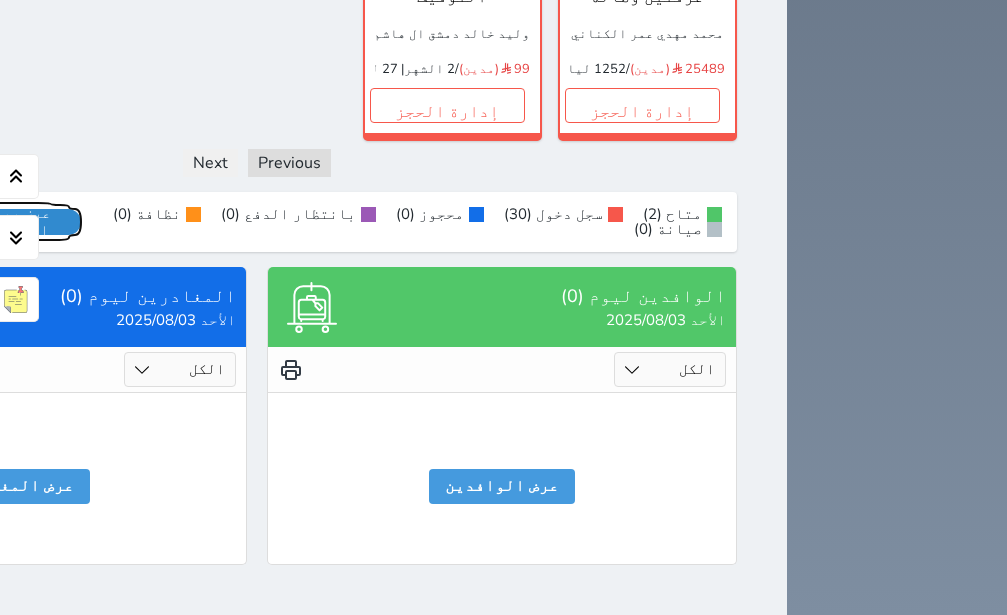 click on "عرض رصيد الصندوق" at bounding box center [17, 222] 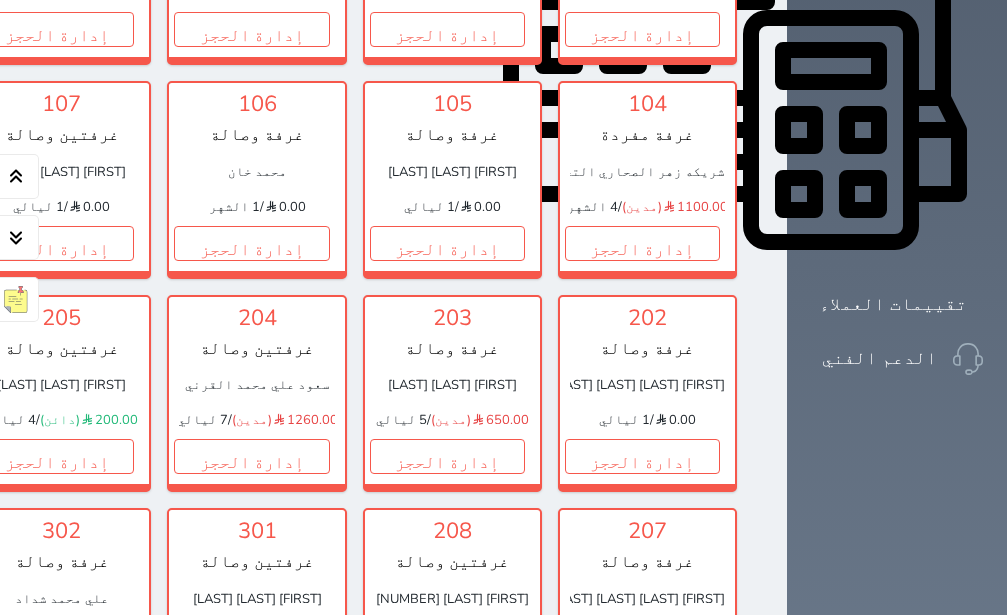 scroll, scrollTop: 756, scrollLeft: 0, axis: vertical 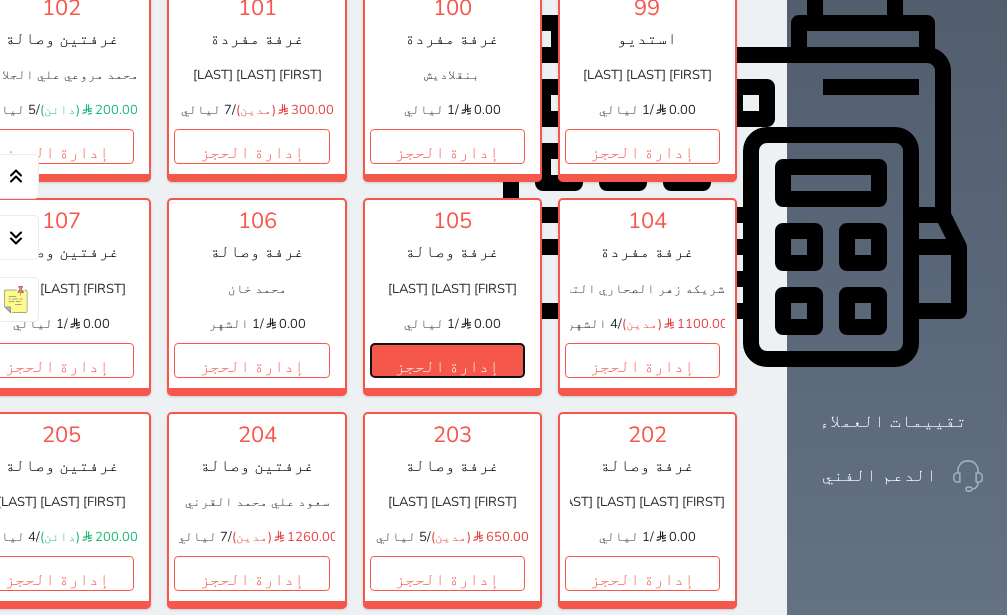 click on "إدارة الحجز" at bounding box center [447, 360] 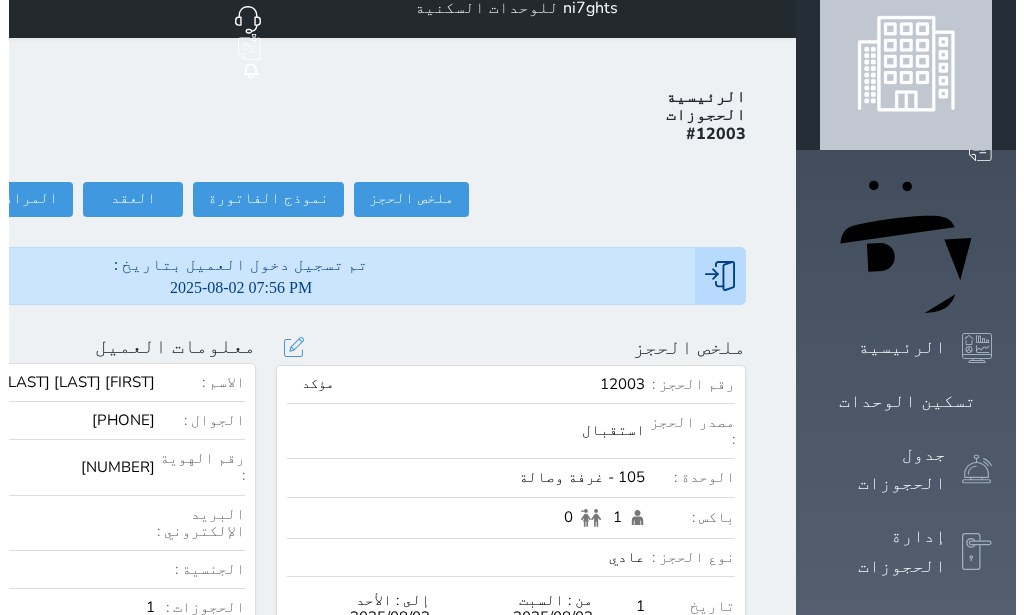scroll, scrollTop: 0, scrollLeft: 0, axis: both 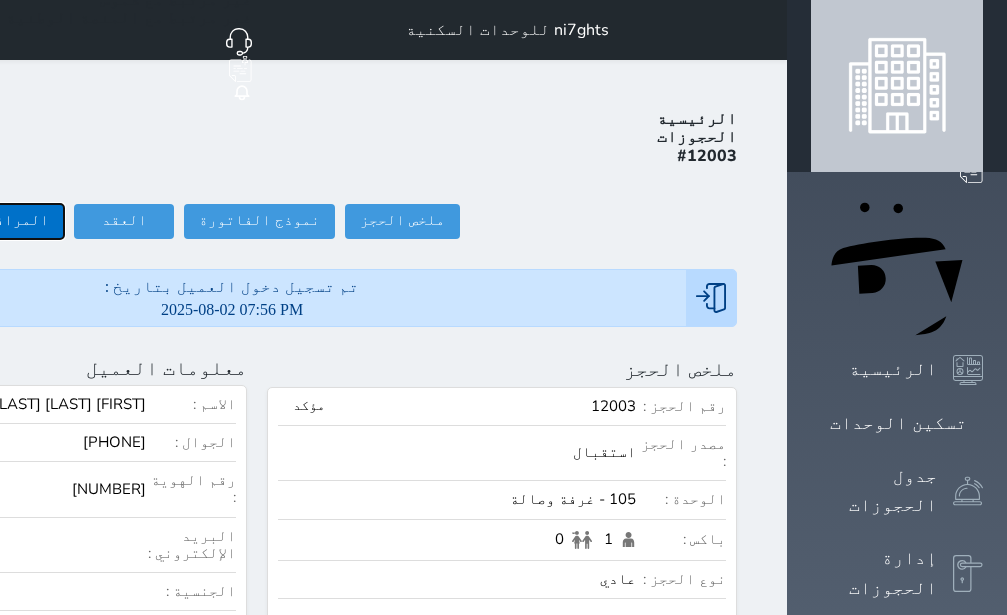 click on "المرافقين (1)" at bounding box center (-3, 221) 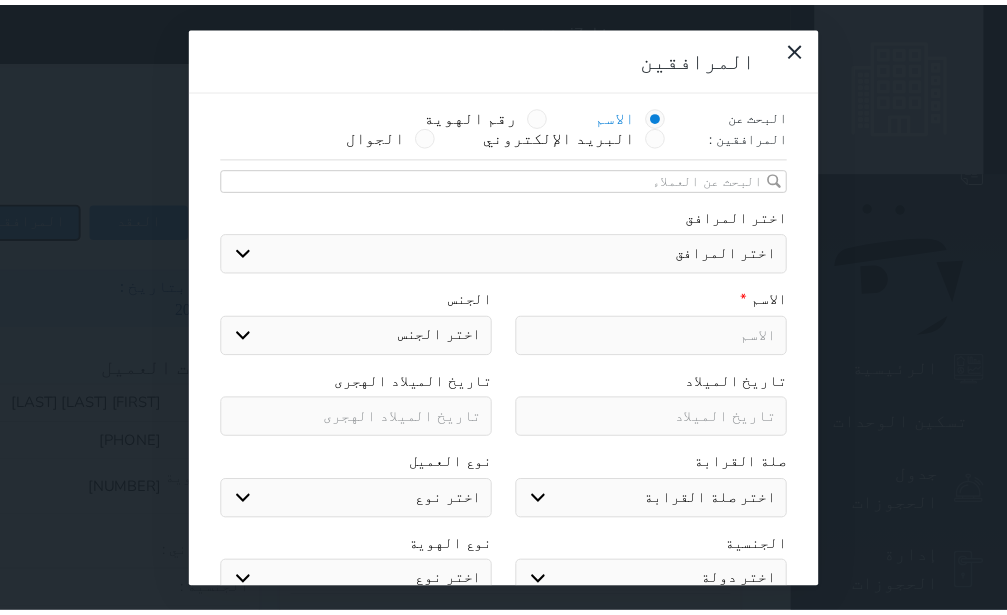 scroll, scrollTop: 0, scrollLeft: 0, axis: both 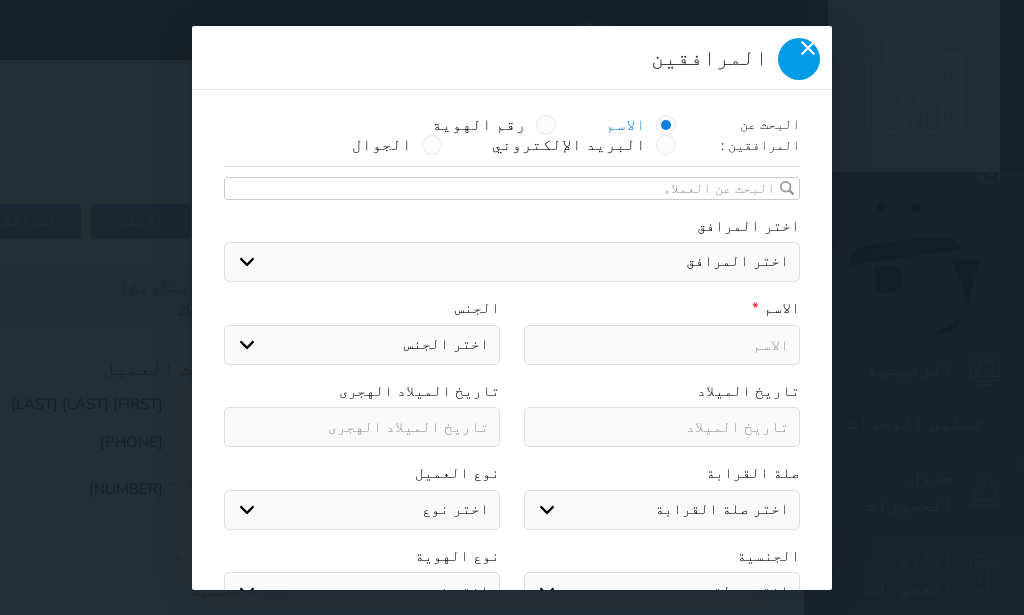 click at bounding box center [799, 59] 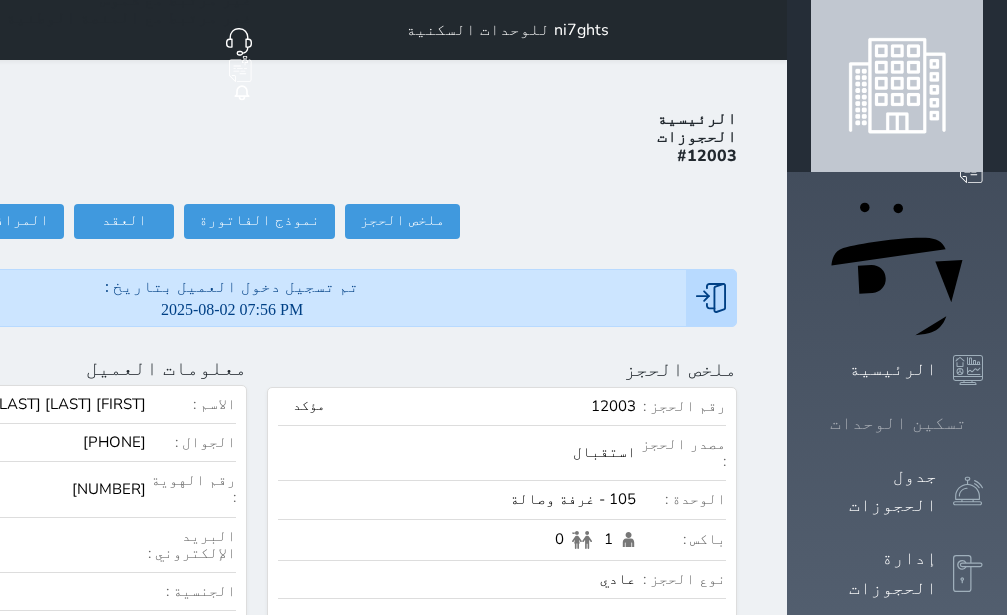 click on "تسكين الوحدات" at bounding box center [898, 423] 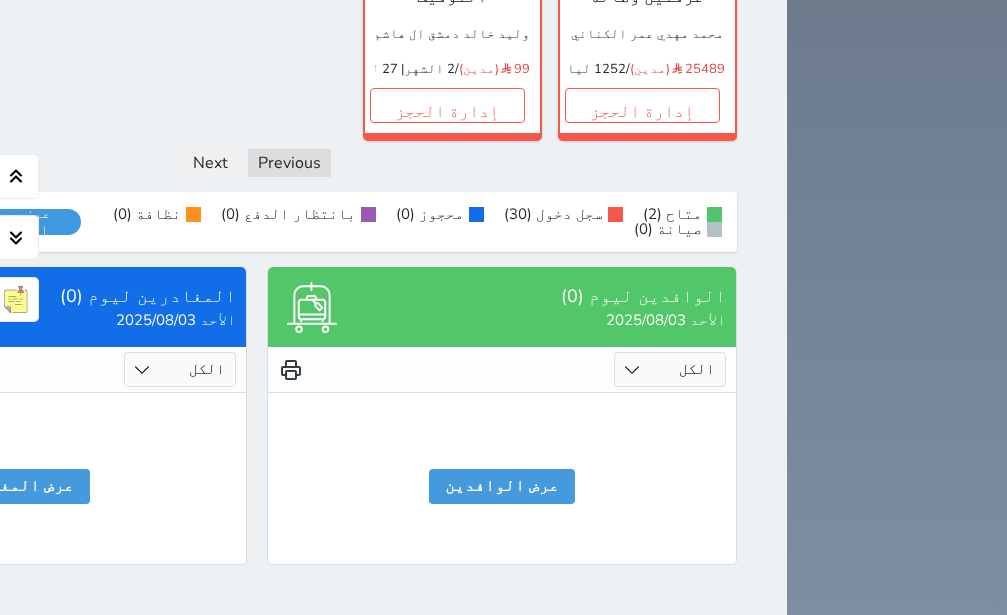 scroll, scrollTop: 1425, scrollLeft: 0, axis: vertical 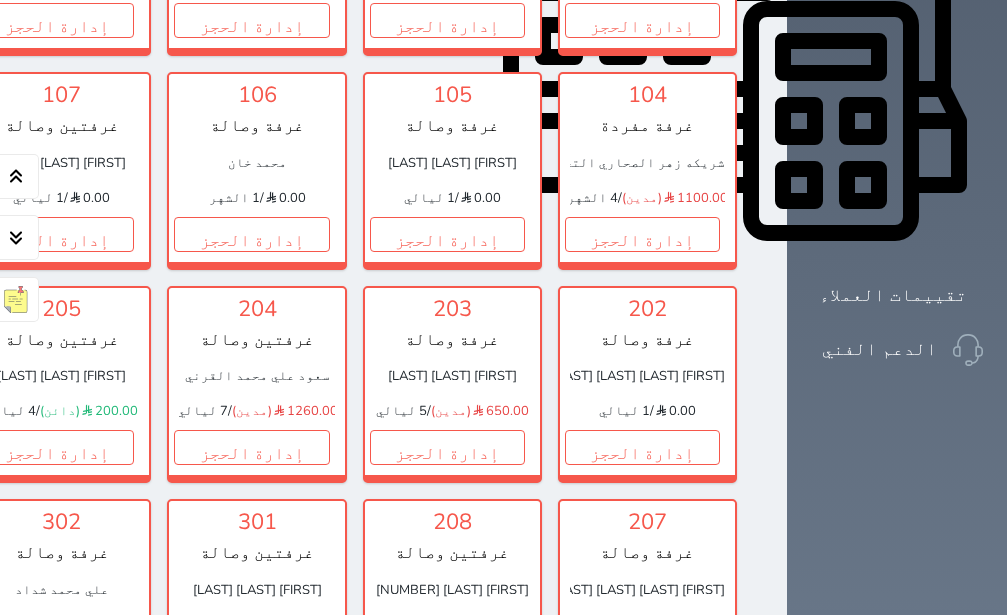 click on "حجز" at bounding box center (-139, 234) 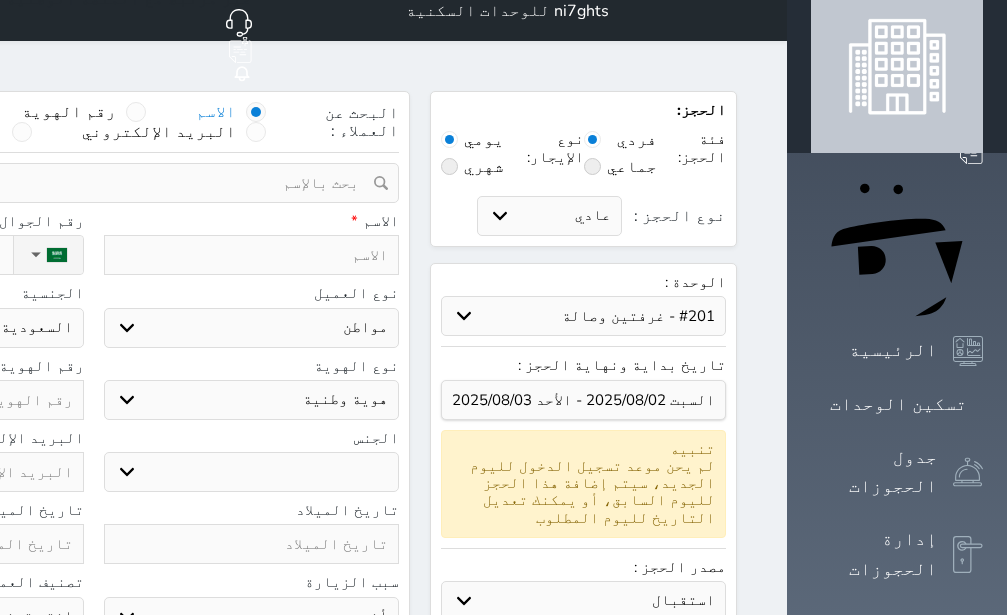 scroll, scrollTop: 0, scrollLeft: 0, axis: both 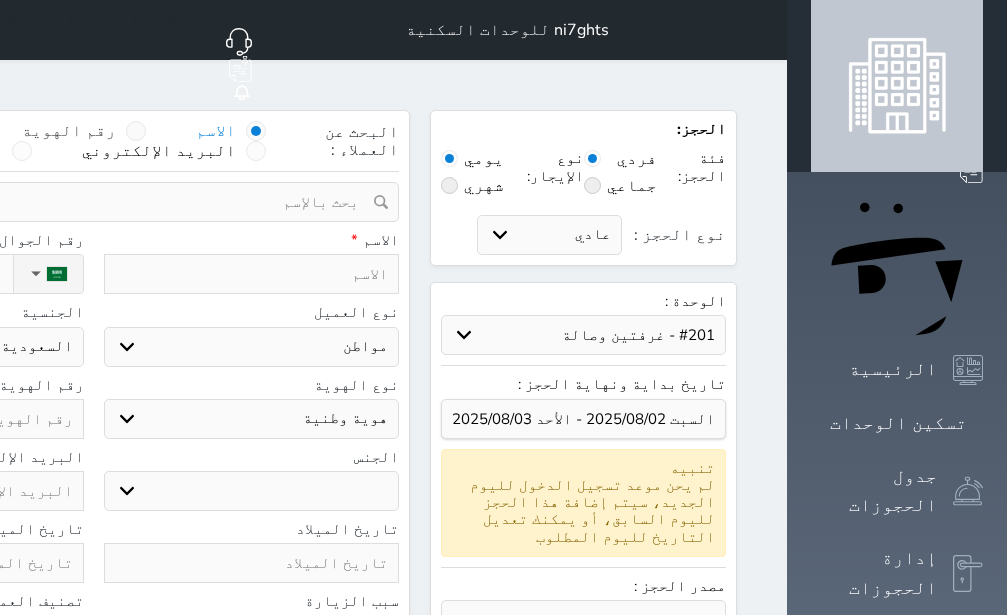 click at bounding box center [136, 131] 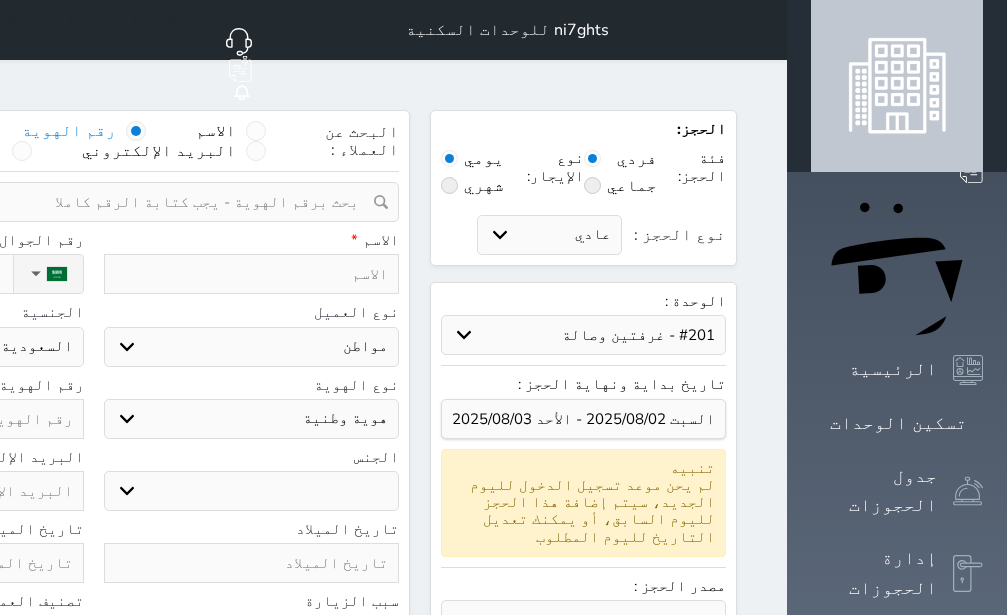 click at bounding box center (86, 202) 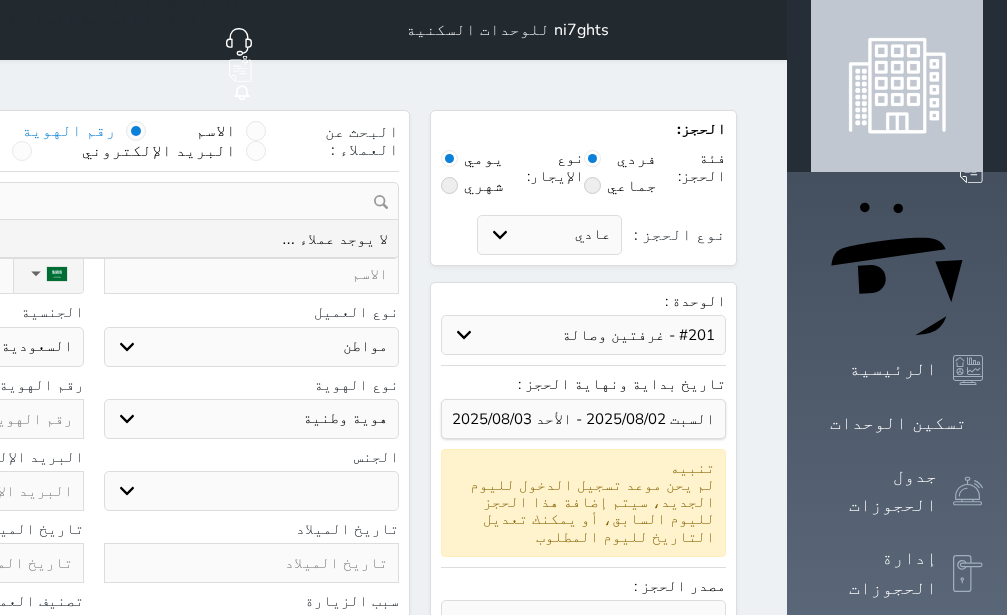 click at bounding box center (93, 202) 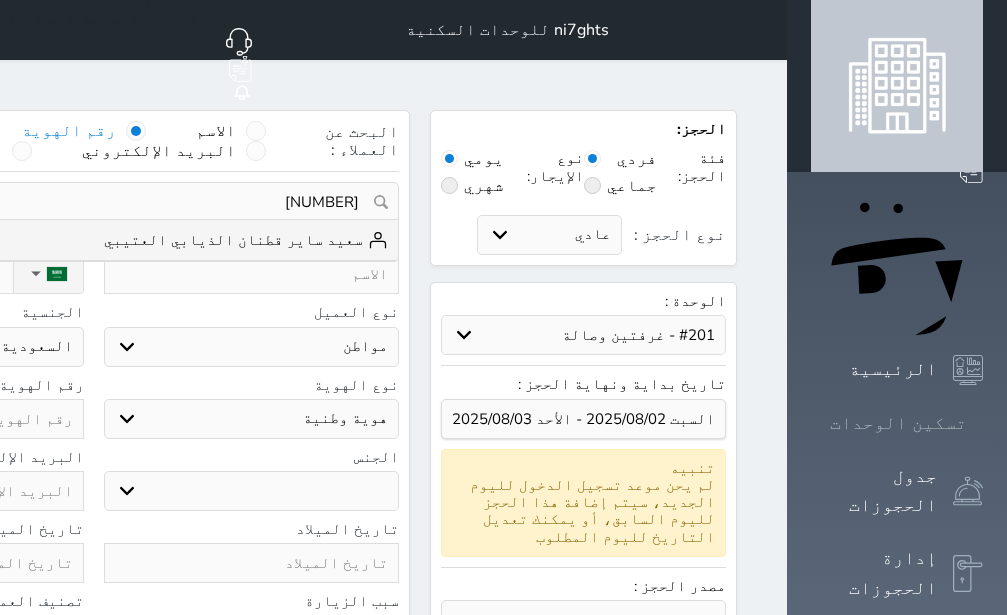 click on "تسكين الوحدات" at bounding box center [898, 423] 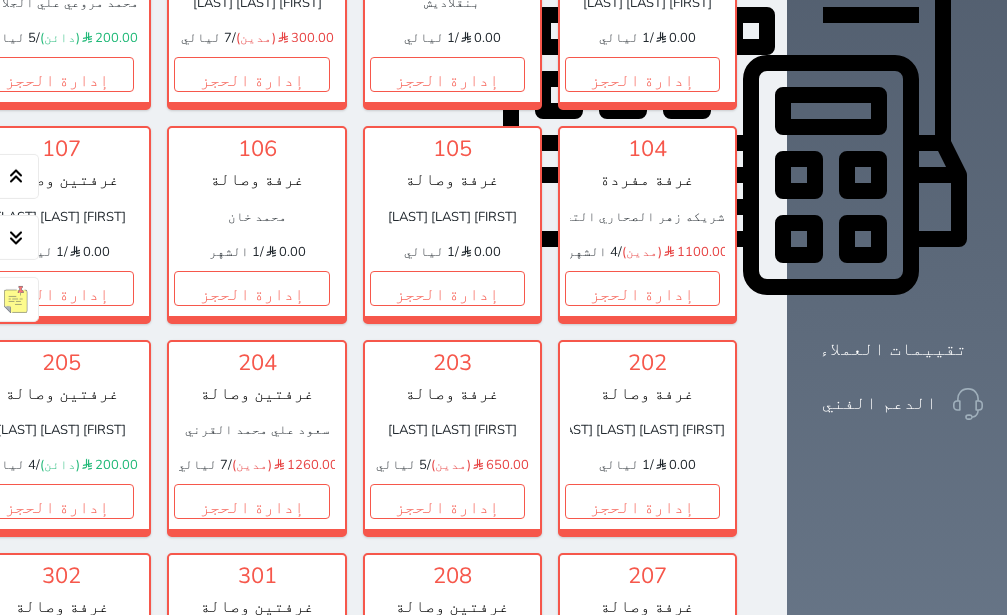 scroll, scrollTop: 882, scrollLeft: 0, axis: vertical 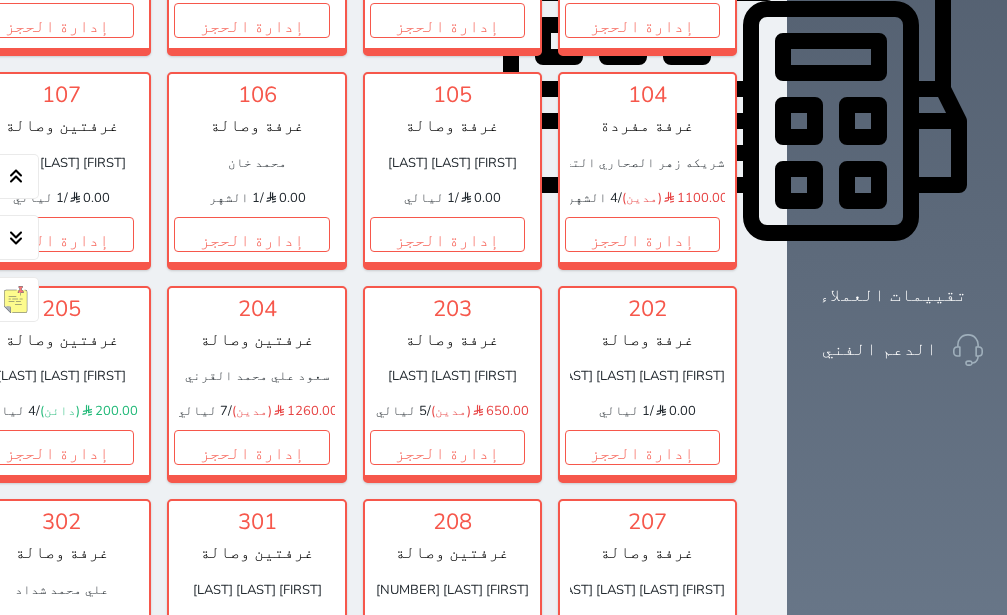 click on "حجز" at bounding box center [-139, 234] 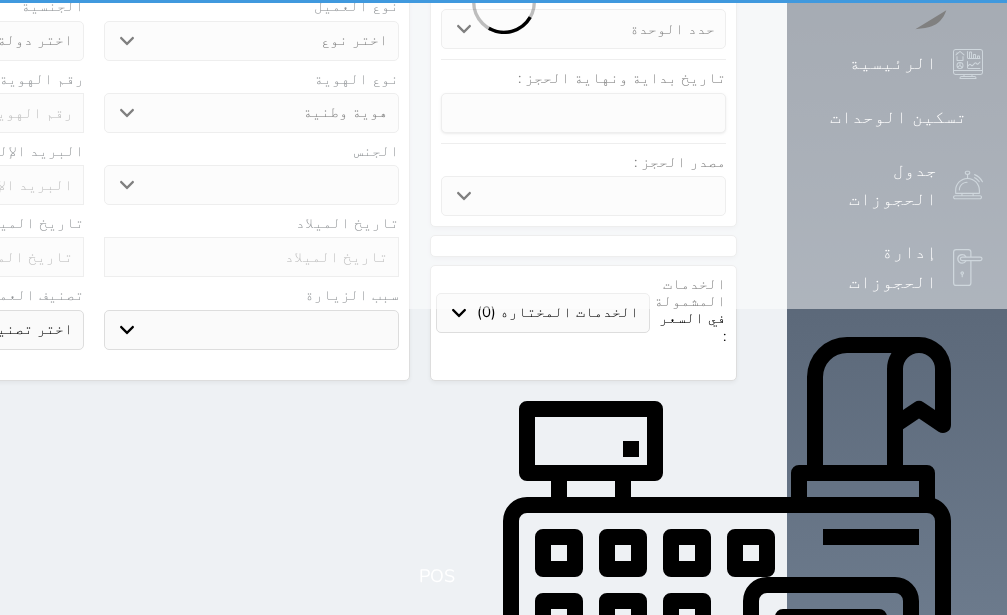 scroll, scrollTop: 0, scrollLeft: 0, axis: both 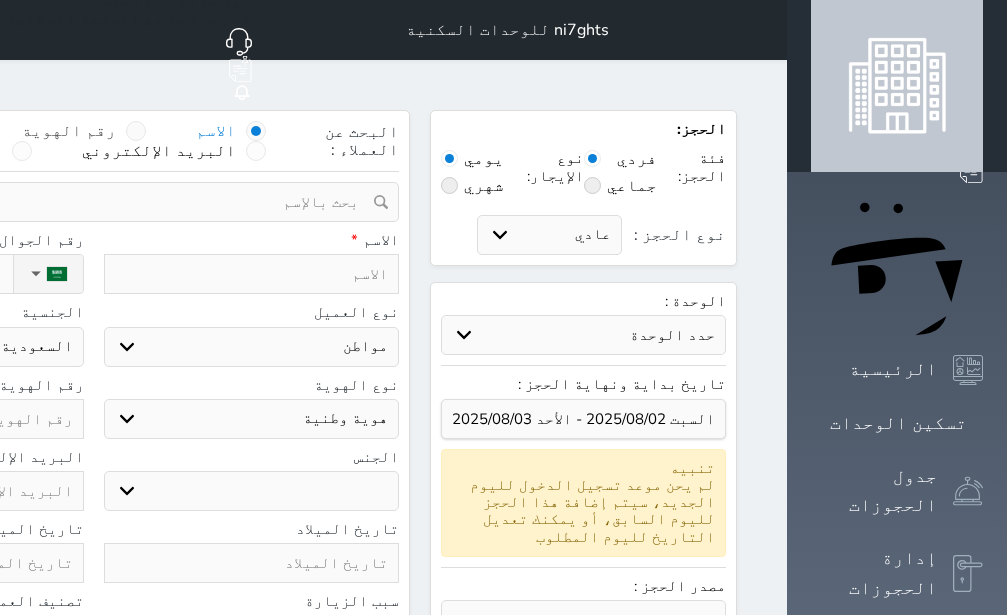 click at bounding box center (136, 131) 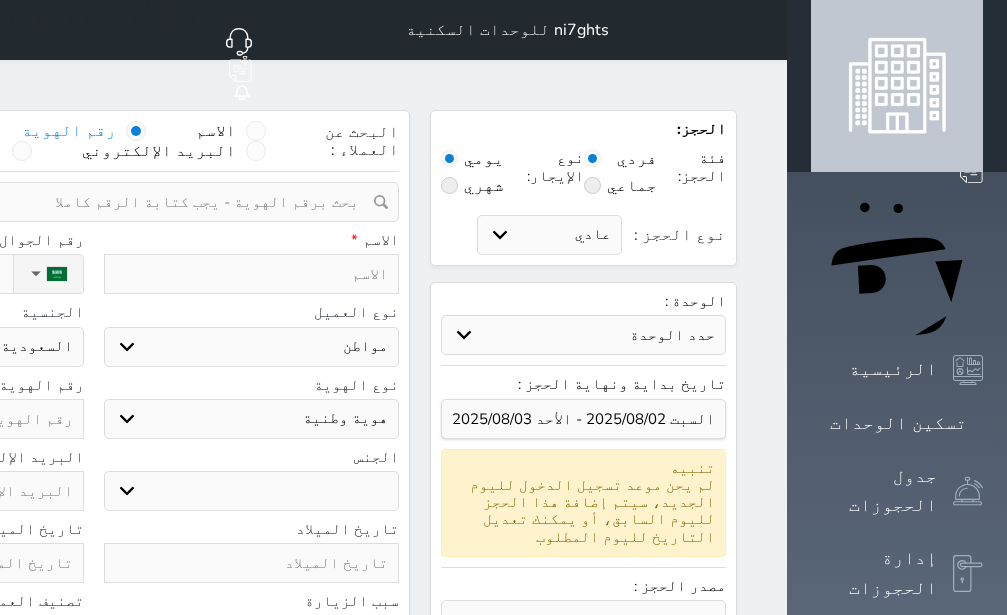 click at bounding box center [86, 202] 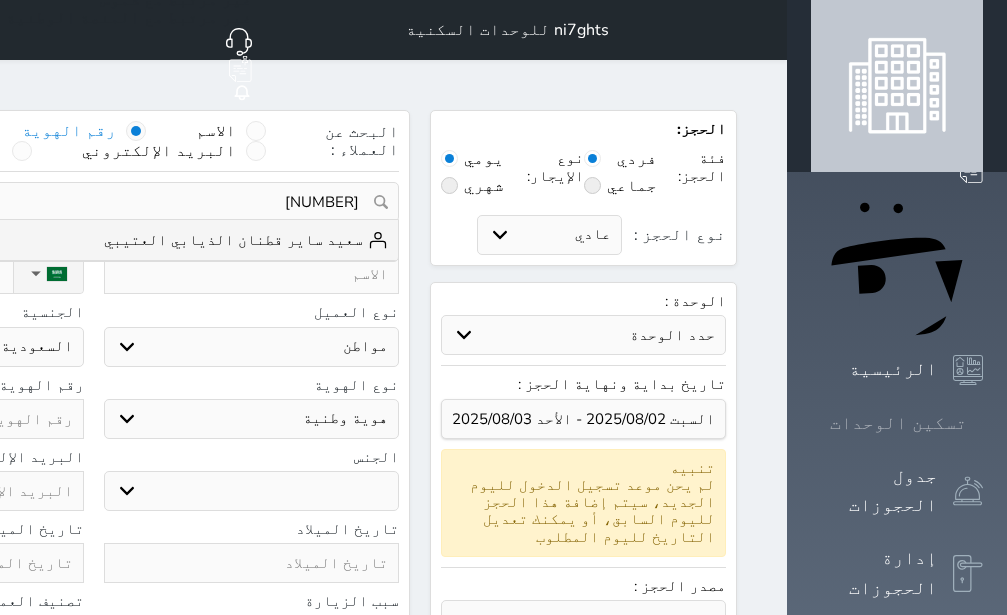 drag, startPoint x: 936, startPoint y: 233, endPoint x: 935, endPoint y: 245, distance: 12.0415945 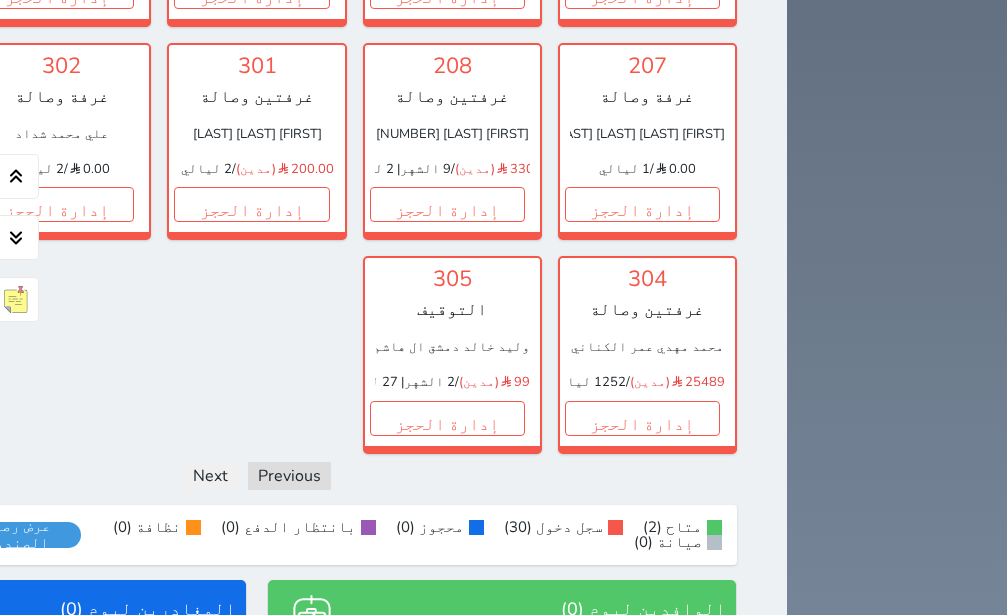 scroll, scrollTop: 1803, scrollLeft: 0, axis: vertical 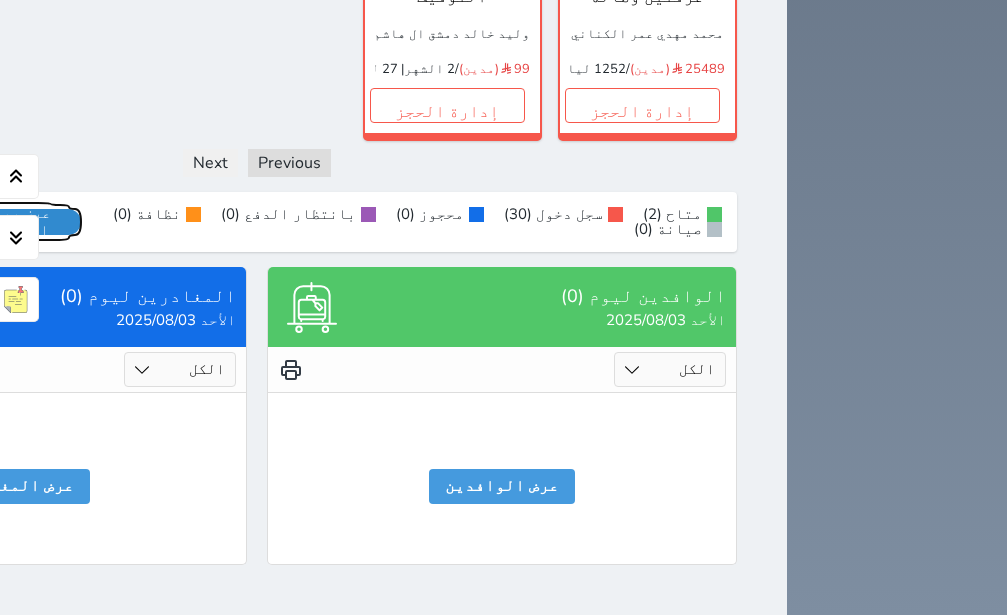 click on "عرض رصيد الصندوق" at bounding box center (17, 222) 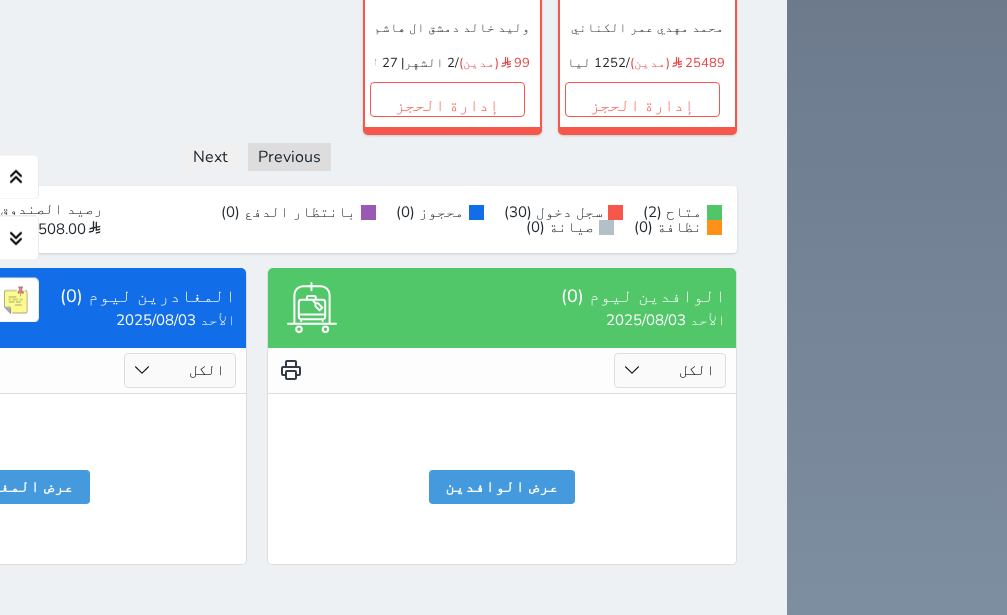 scroll, scrollTop: 1809, scrollLeft: 0, axis: vertical 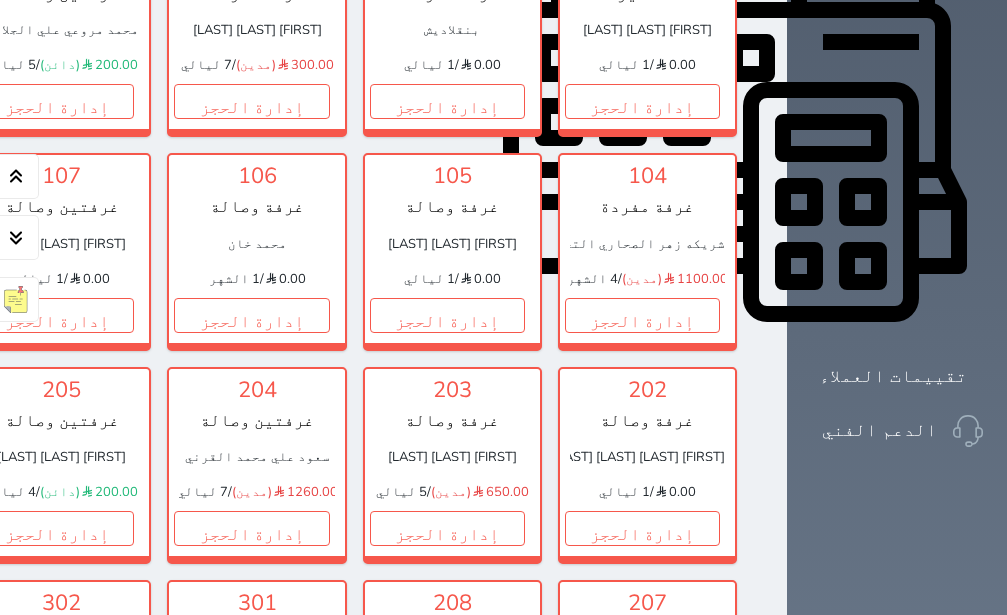 click on "حجز" at bounding box center [-139, 315] 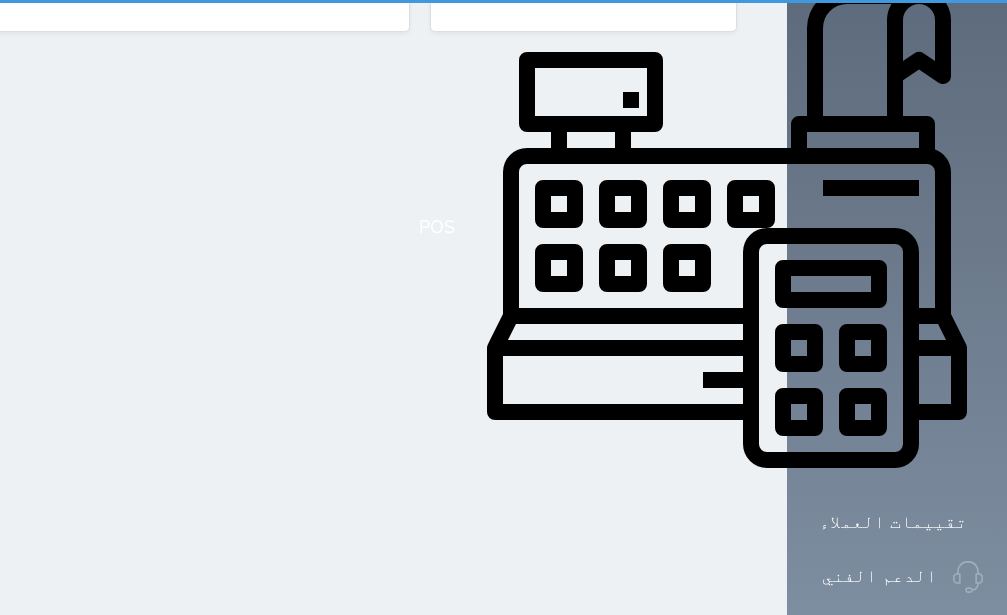 scroll, scrollTop: 0, scrollLeft: 0, axis: both 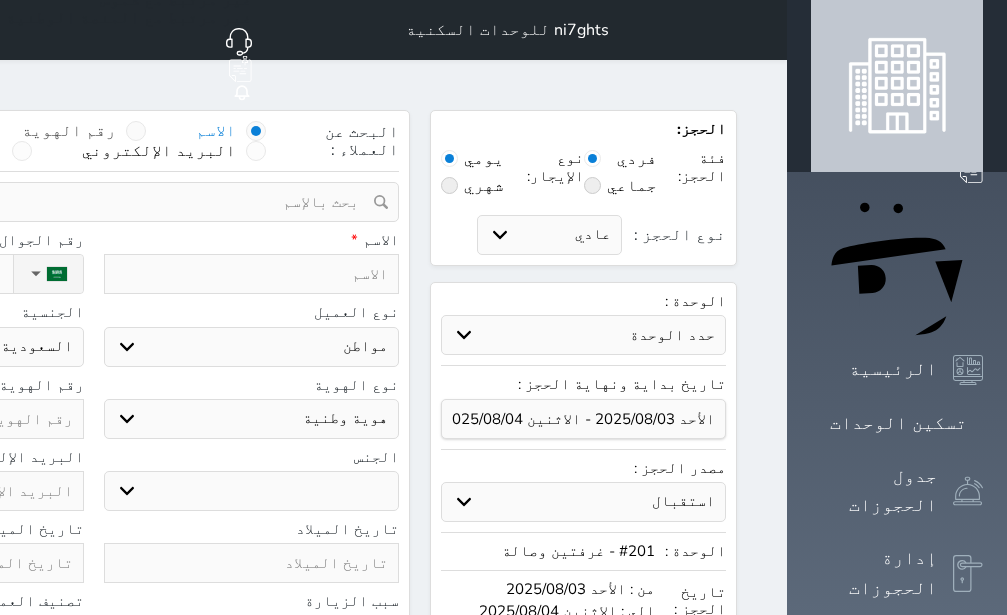 click at bounding box center (136, 131) 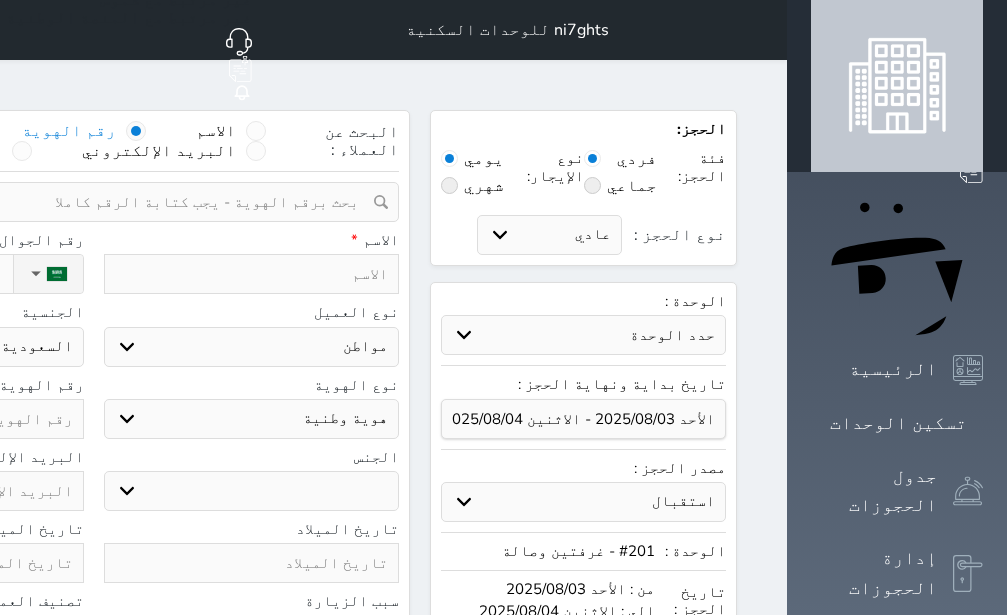 click at bounding box center [86, 202] 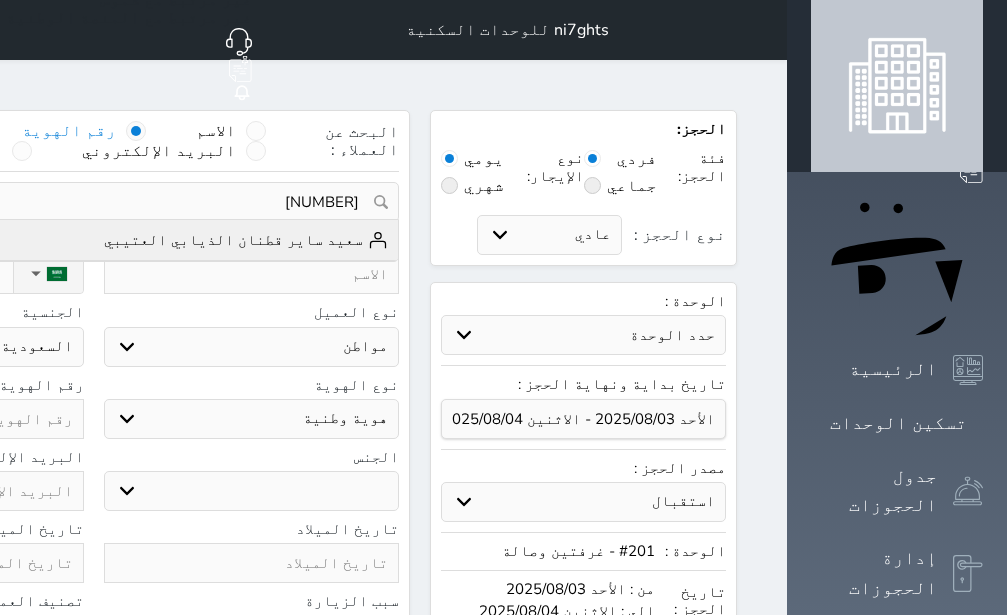 click on "[FIRST] [LAST] [LAST] [LAST] [LAST] [PHONE]" at bounding box center [93, 240] 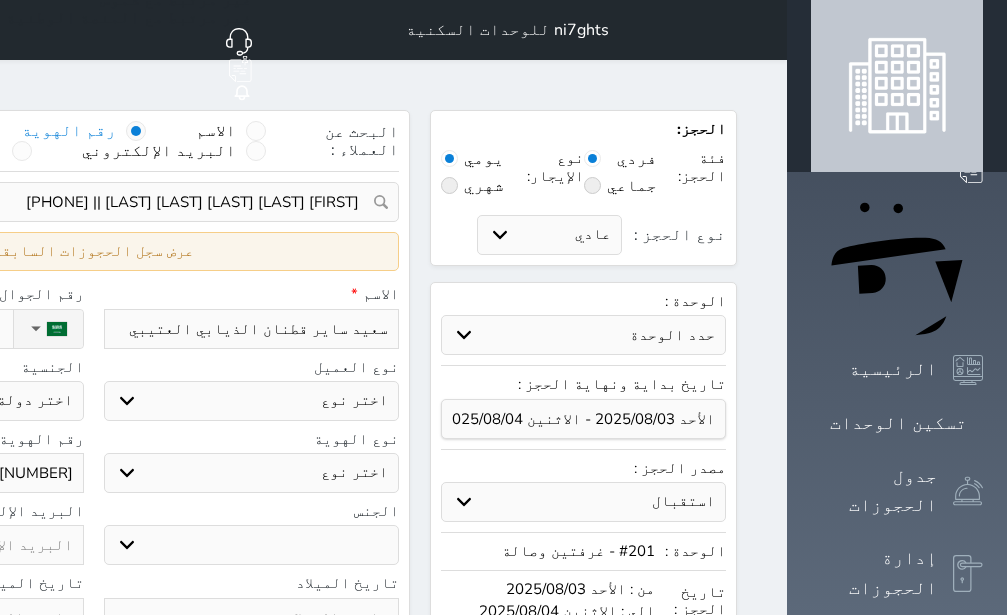 click on "عرض سجل الحجوزات السابقة" at bounding box center (93, 251) 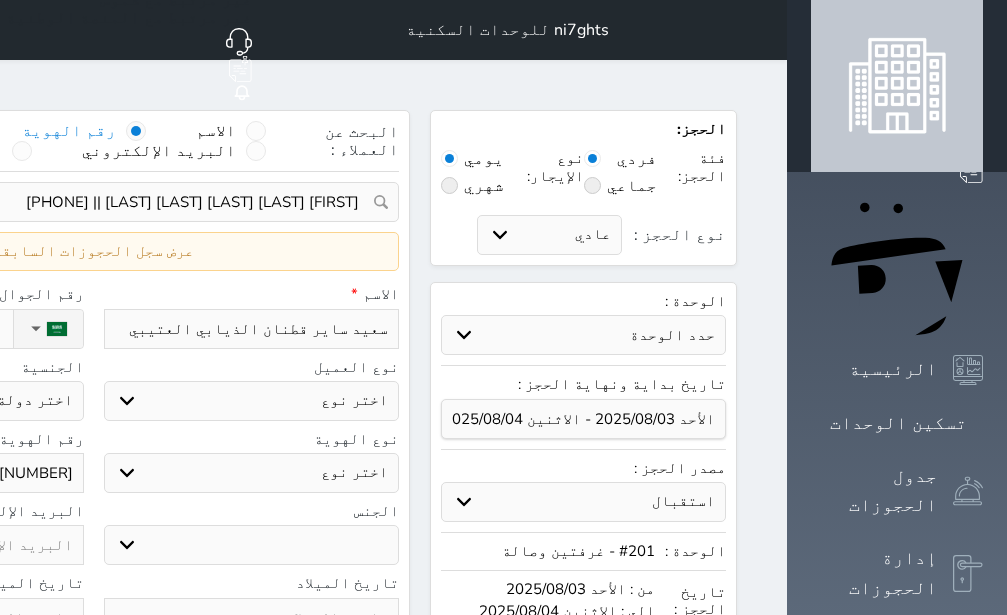 click at bounding box center [507, 352] 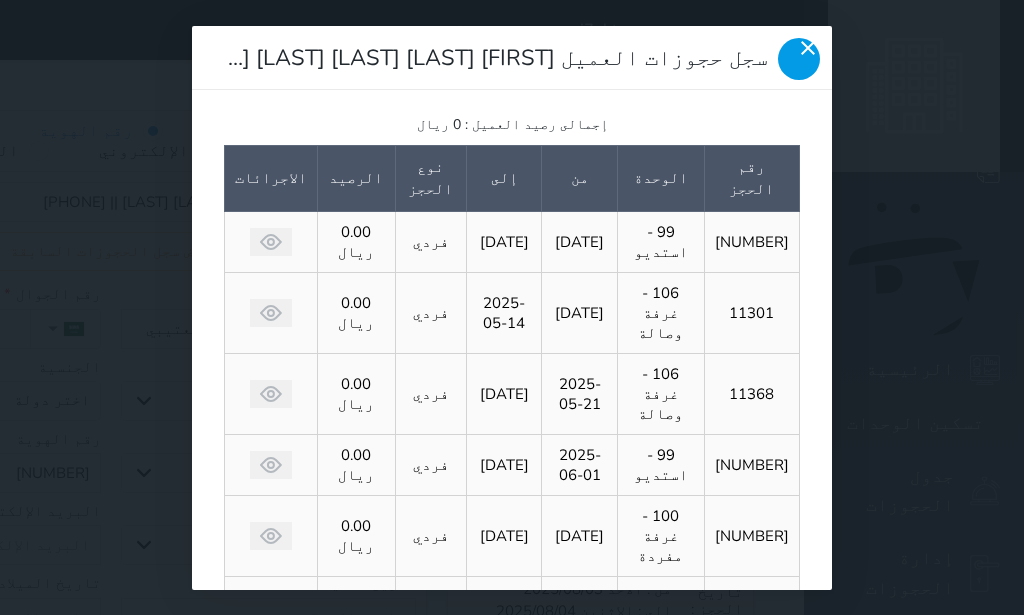 click 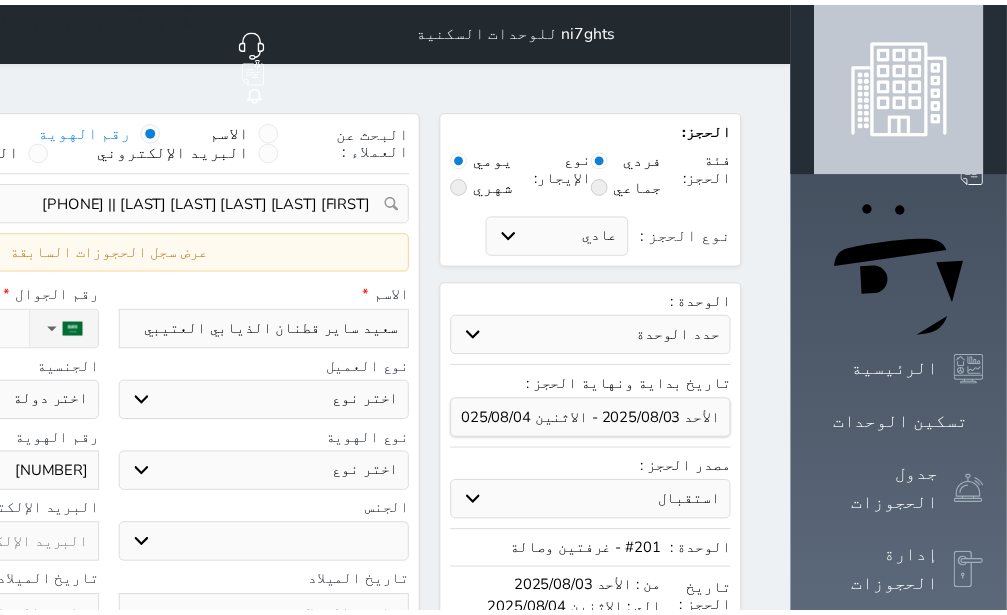 scroll, scrollTop: 0, scrollLeft: 0, axis: both 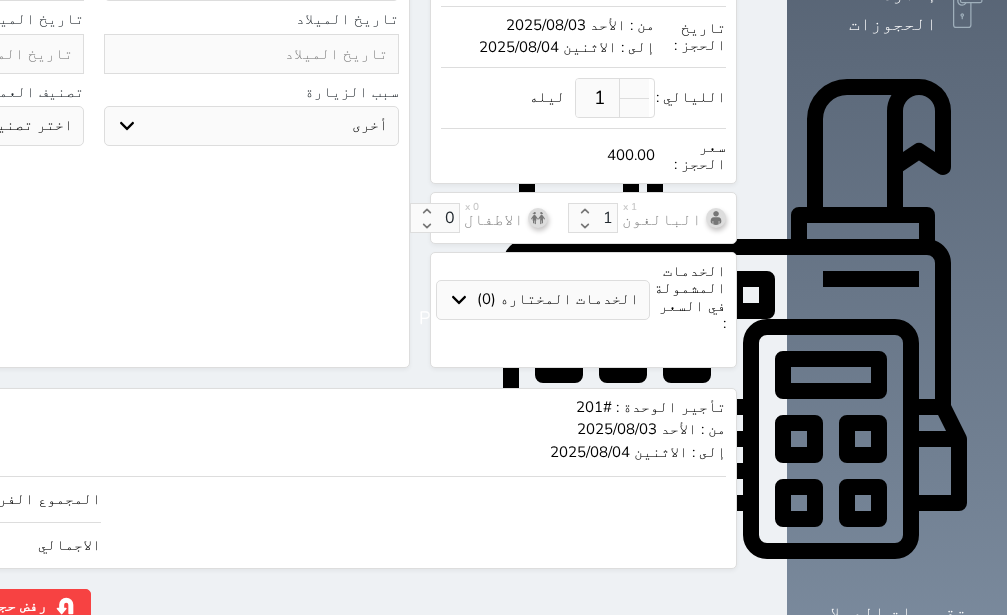 click on "400" at bounding box center [-147, 499] 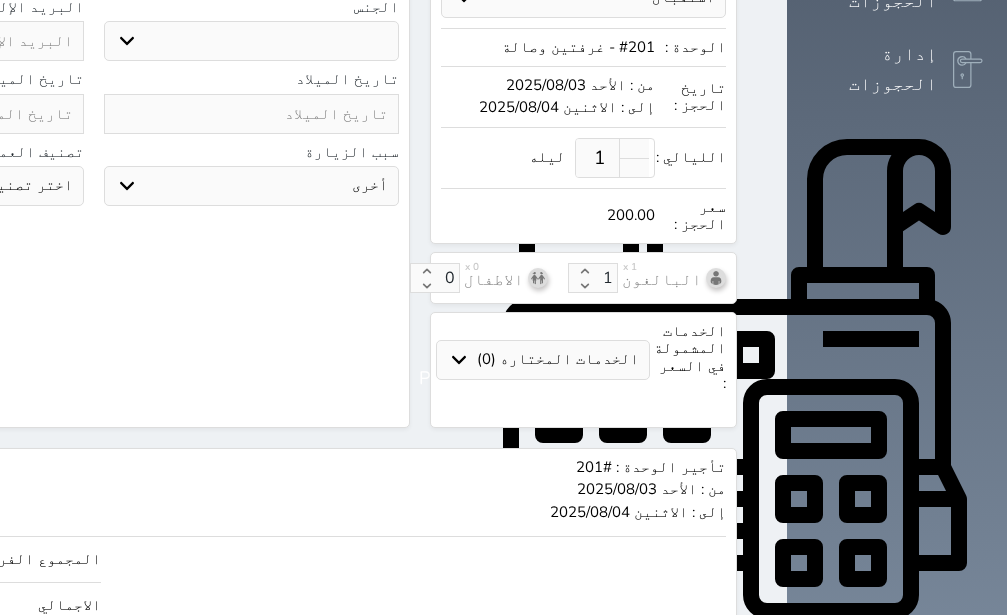 scroll, scrollTop: 564, scrollLeft: 0, axis: vertical 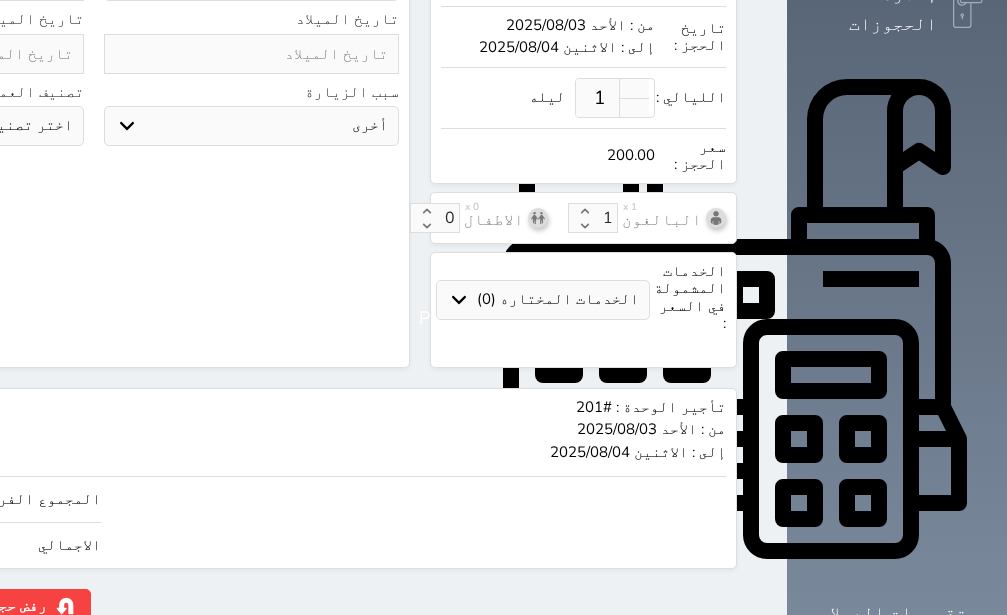 click on "حجز" at bounding box center [-130, 606] 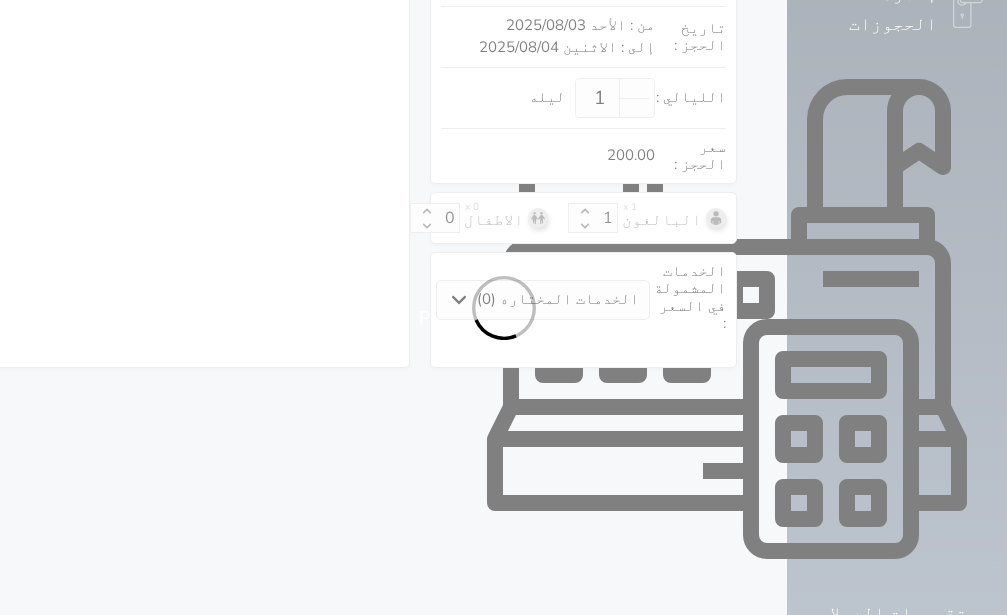 scroll, scrollTop: 306, scrollLeft: 0, axis: vertical 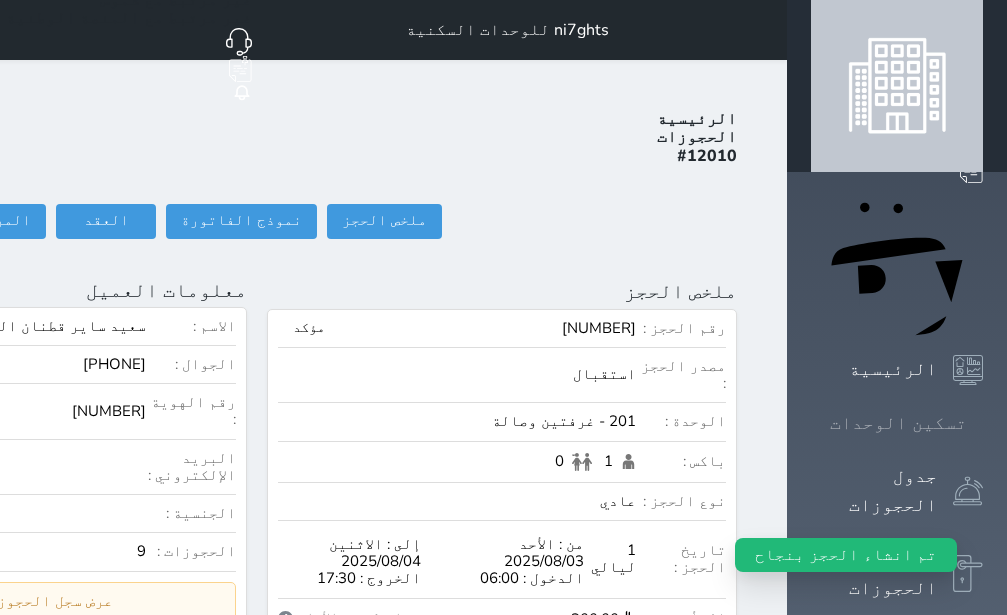 click on "تسكين الوحدات" at bounding box center [898, 423] 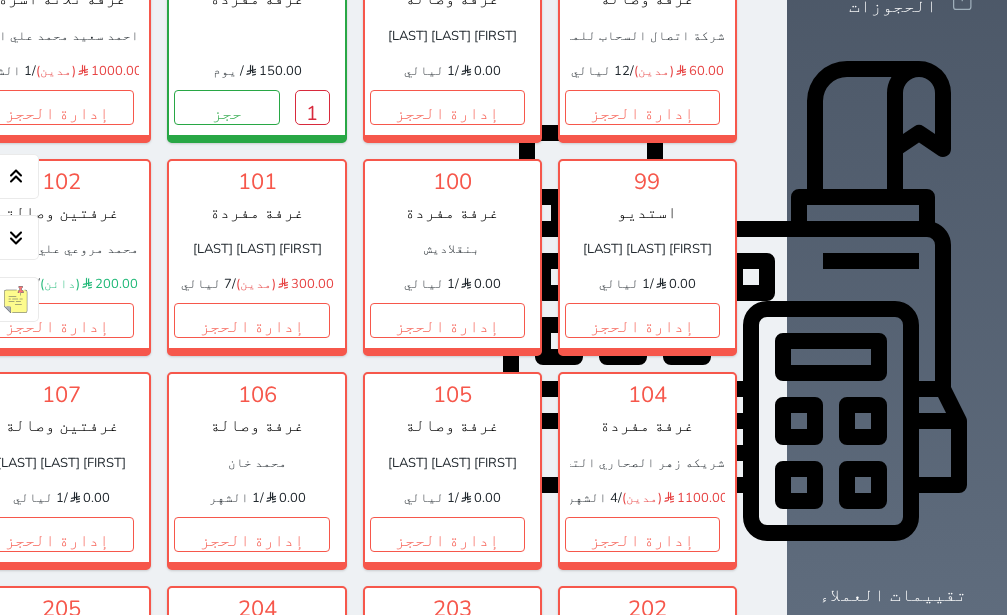 scroll, scrollTop: 456, scrollLeft: 0, axis: vertical 